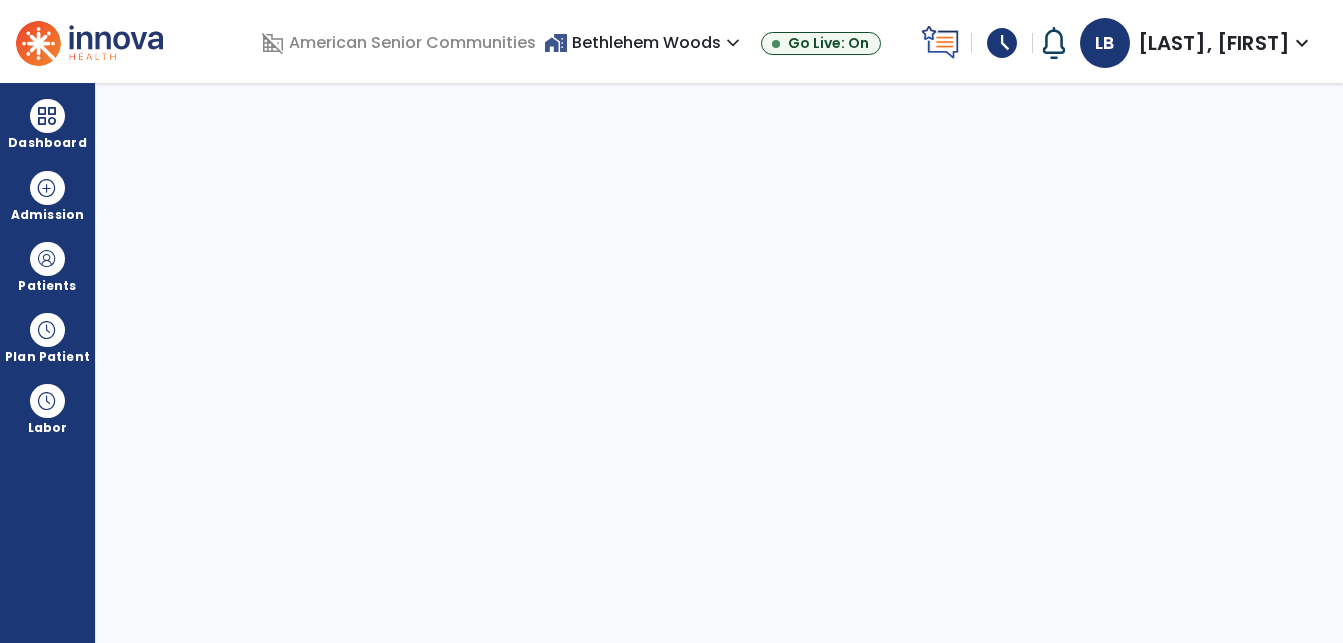 select on "****" 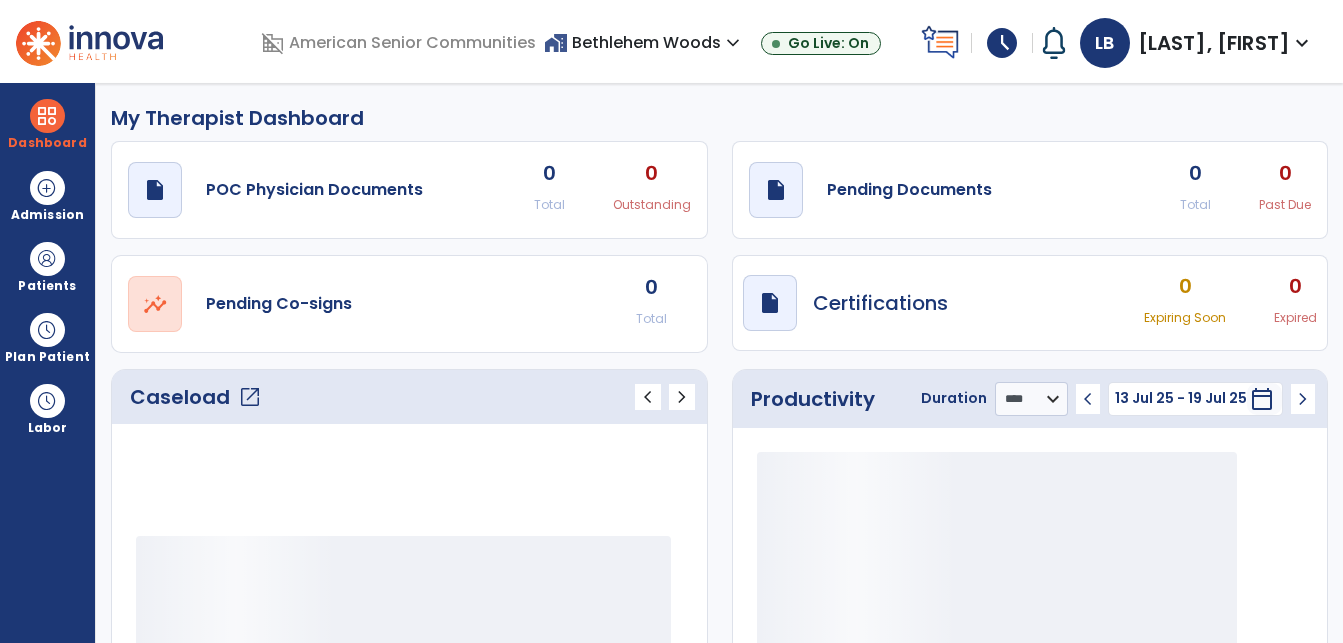 scroll, scrollTop: 0, scrollLeft: 0, axis: both 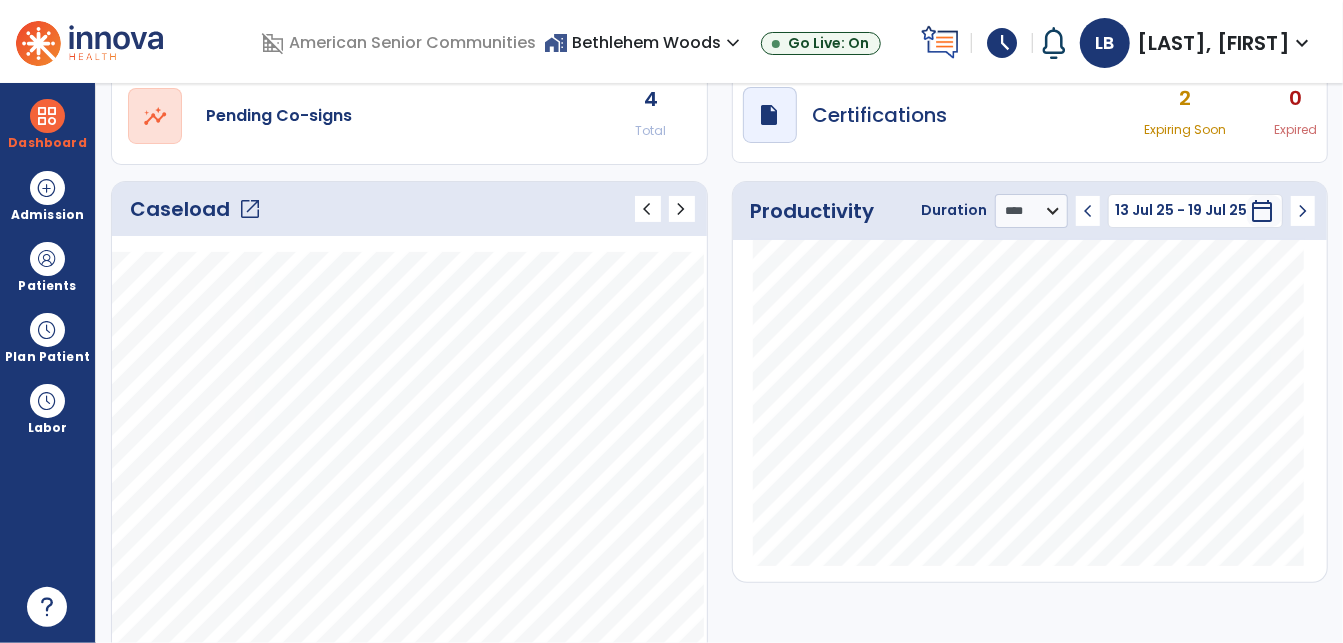 click on "chevron_left" 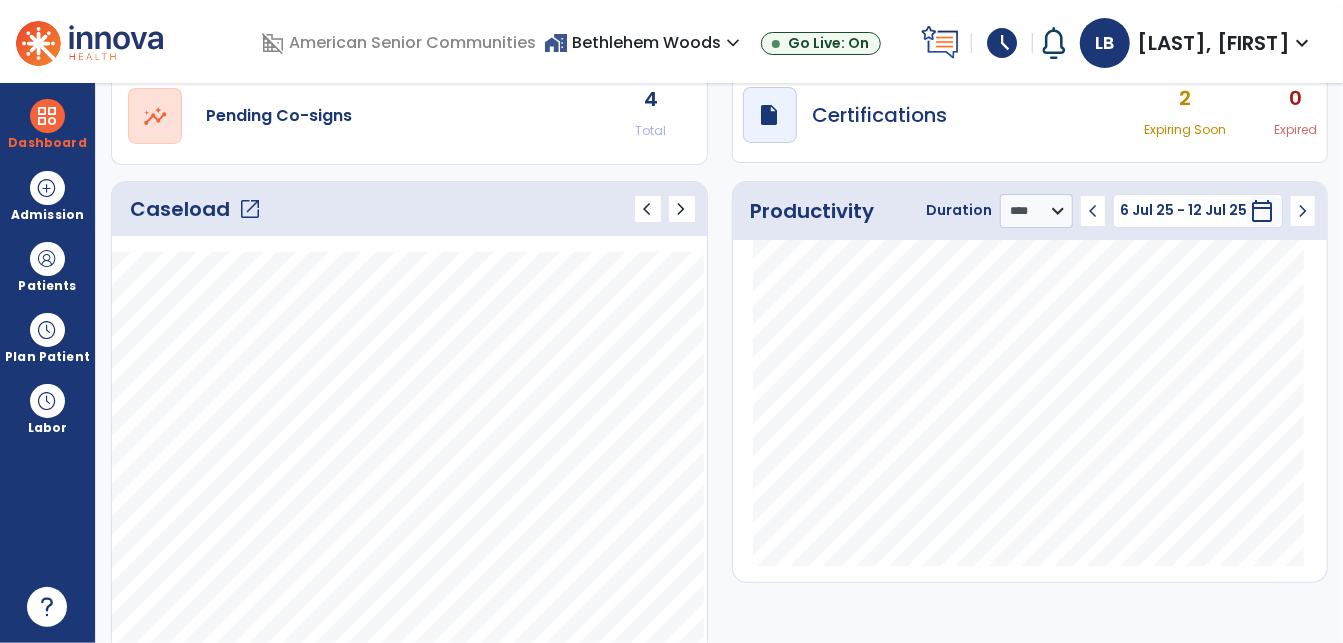 click on "chevron_left" 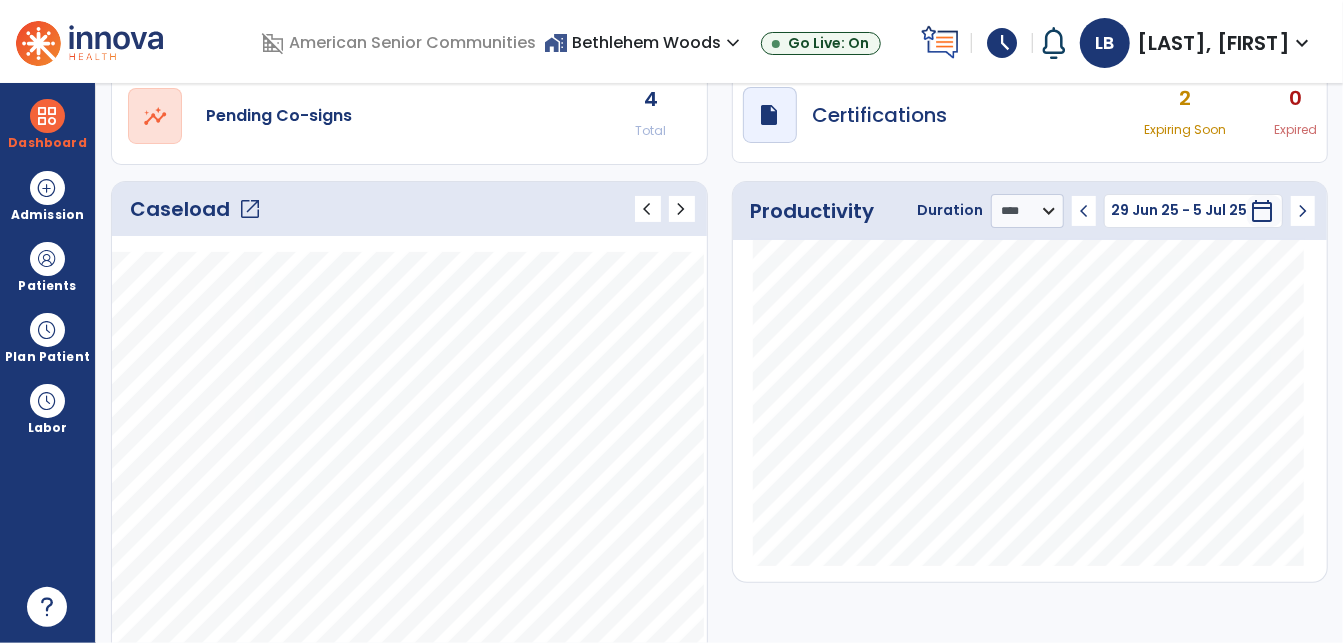 click on "chevron_right" 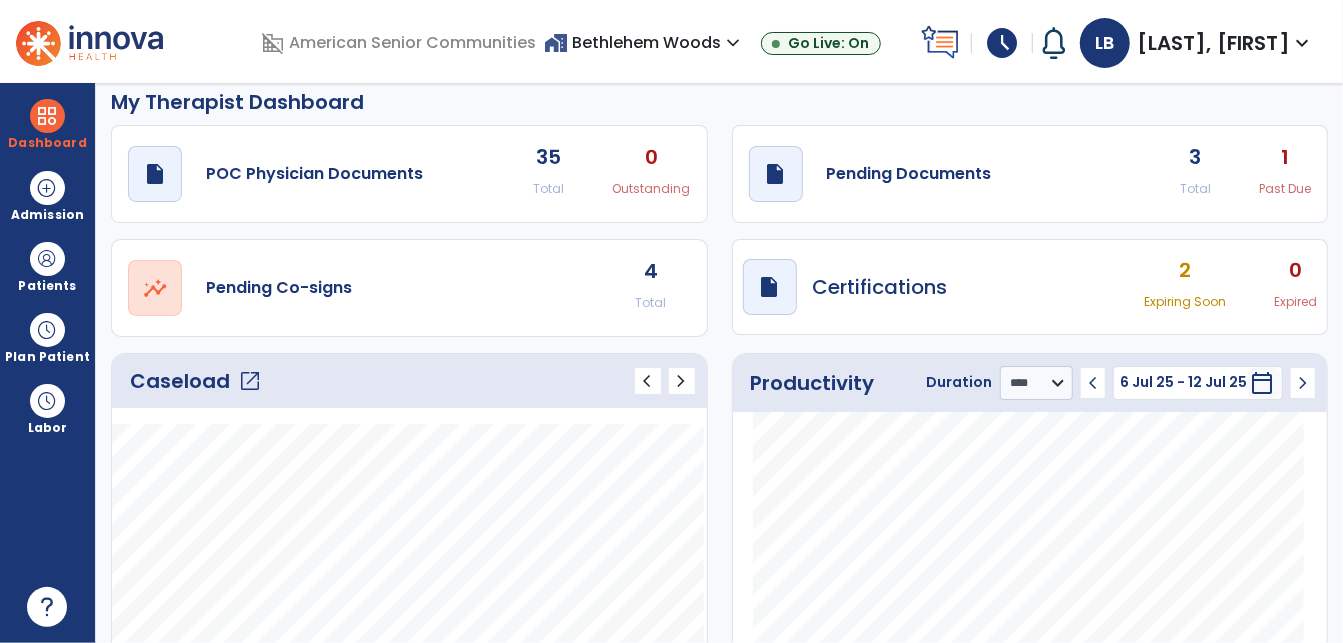 scroll, scrollTop: 0, scrollLeft: 0, axis: both 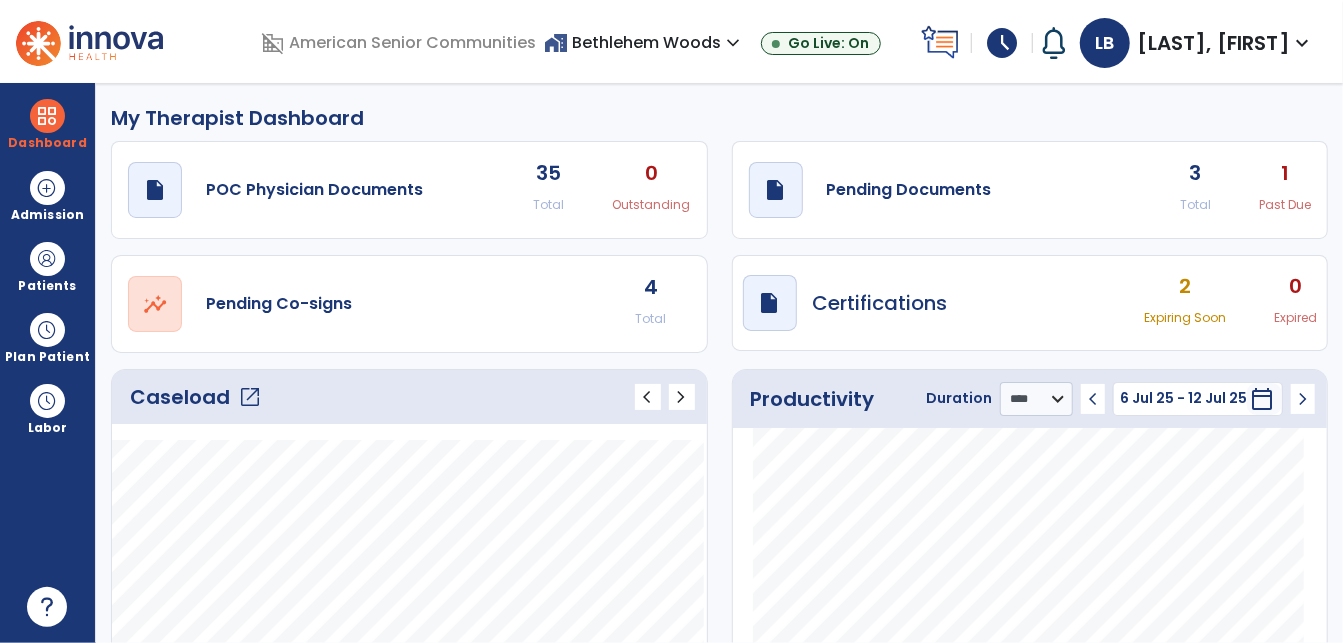 click on "home_work   Bethlehem Woods   expand_more" at bounding box center [644, 42] 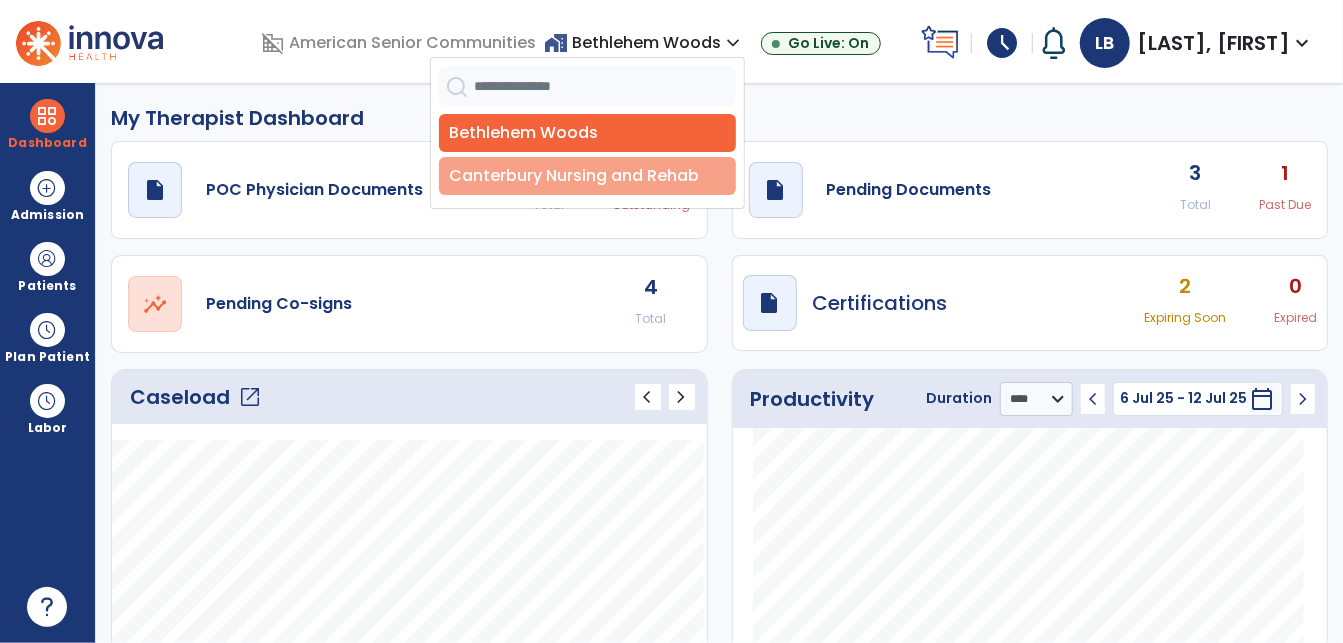 click on "Canterbury Nursing and Rehab" at bounding box center (587, 176) 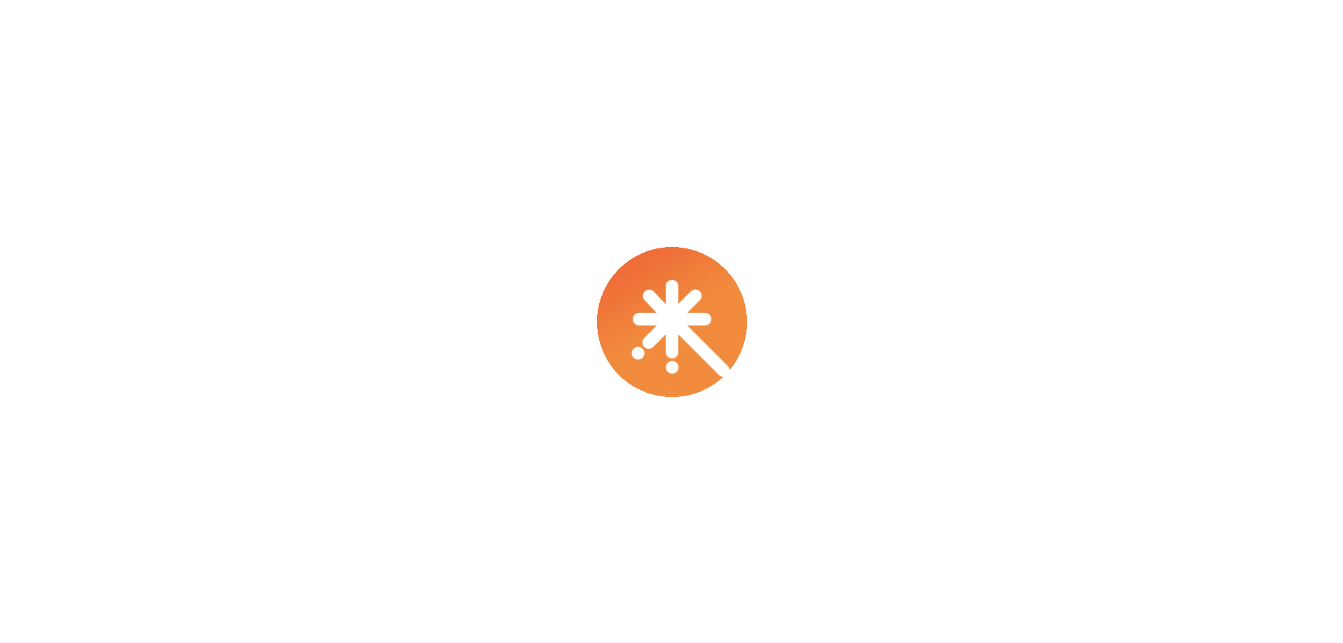 scroll, scrollTop: 0, scrollLeft: 0, axis: both 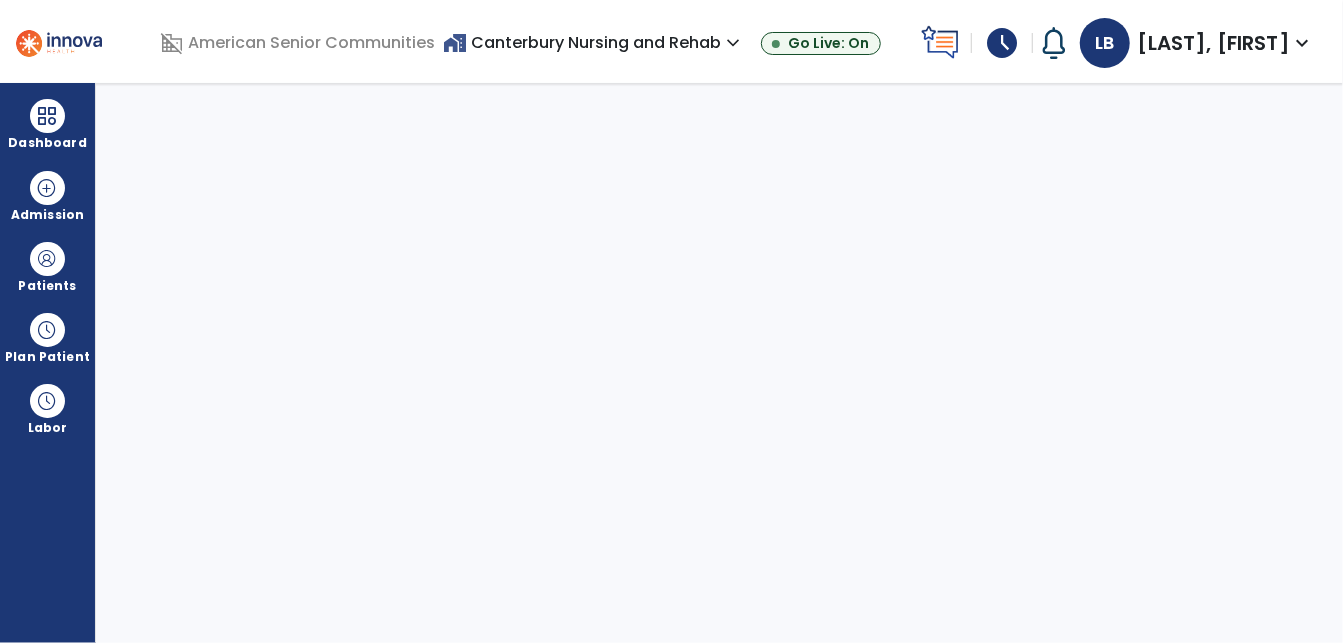 select on "****" 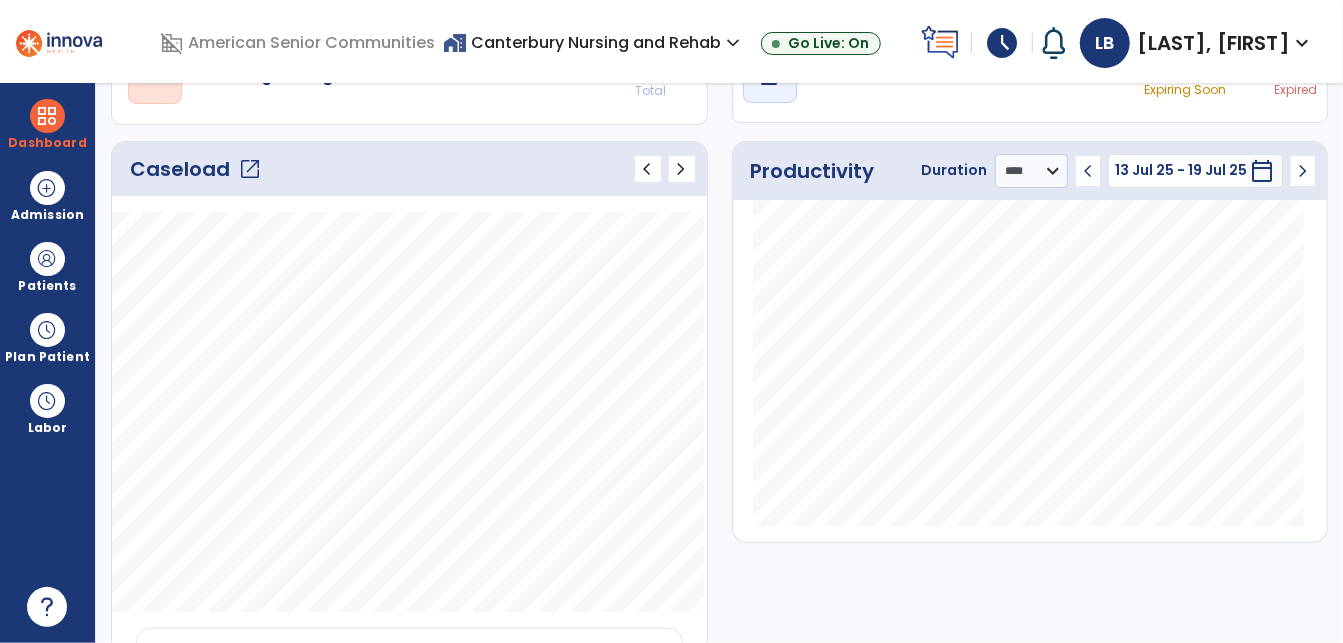 scroll, scrollTop: 222, scrollLeft: 0, axis: vertical 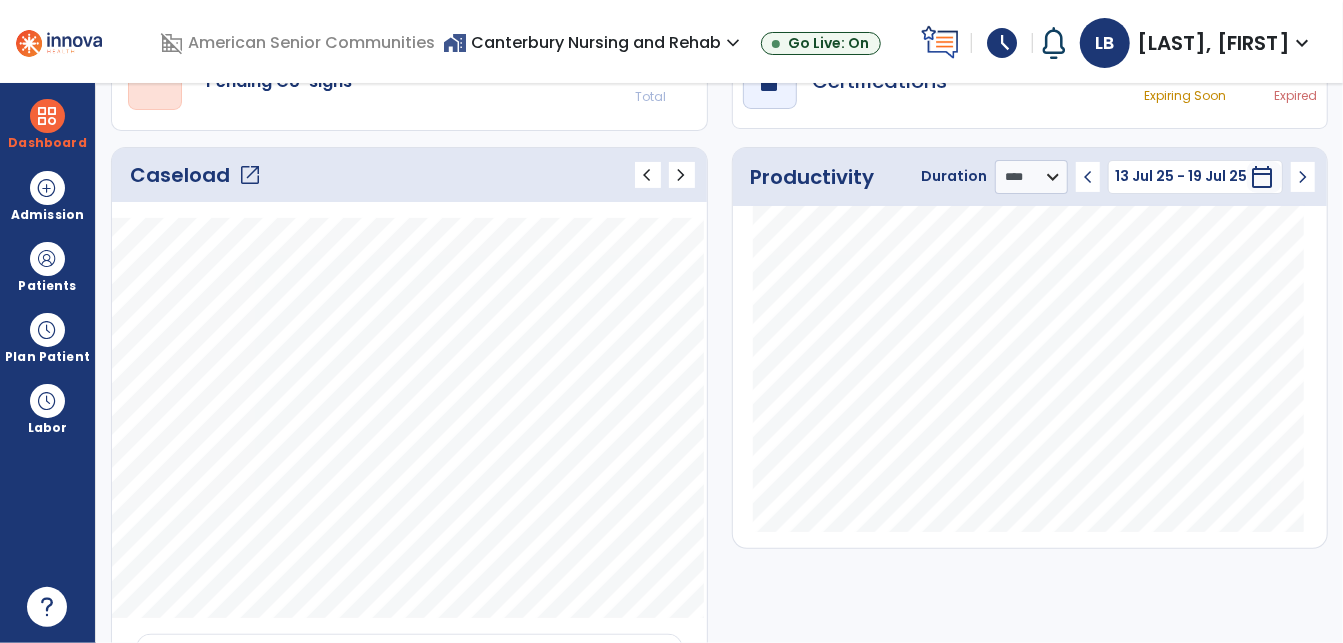 click on "chevron_left" 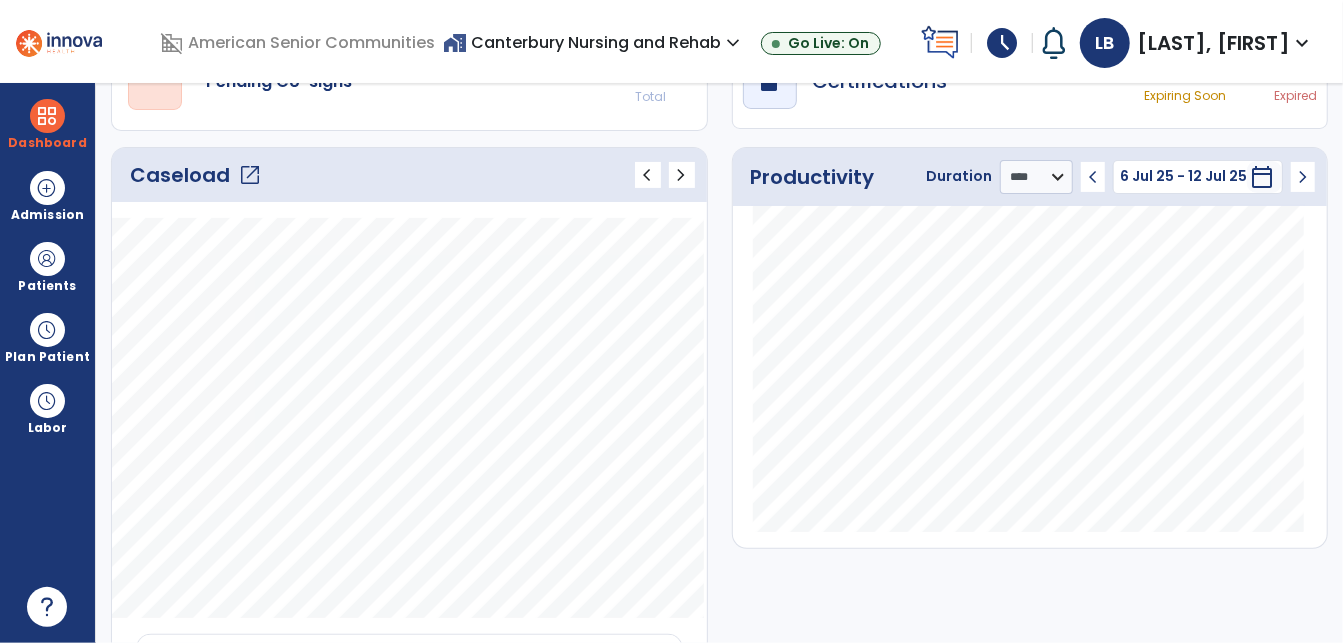 click on "chevron_left" 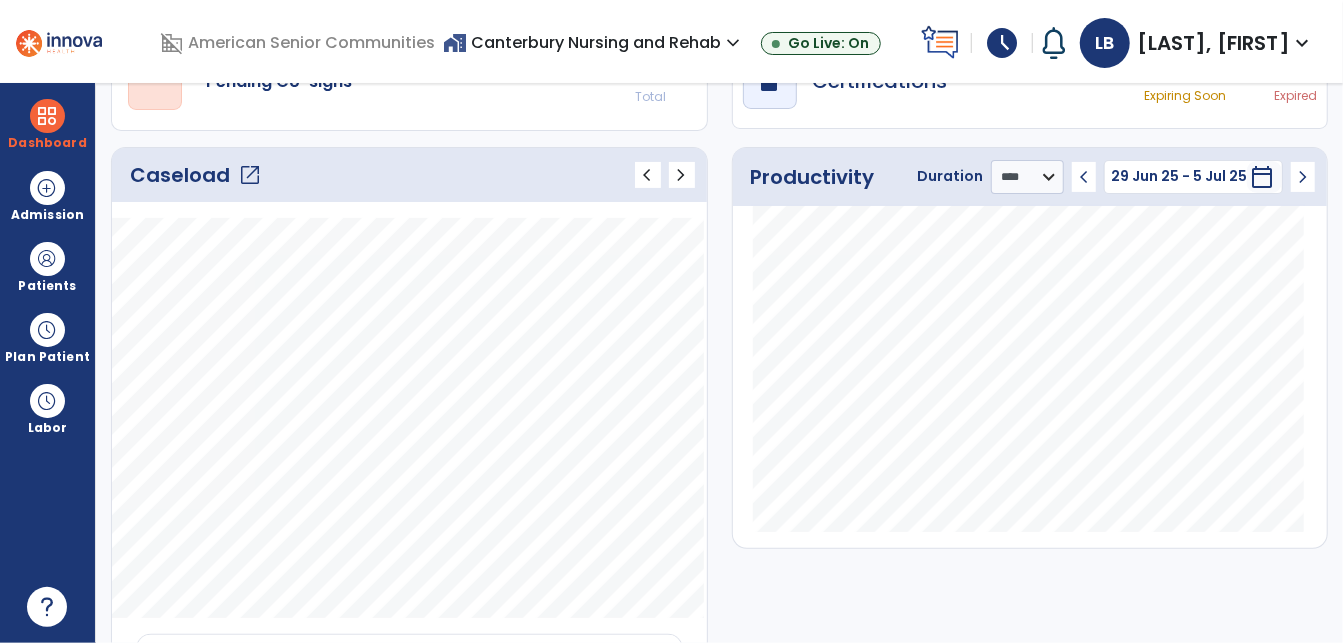 click on "chevron_left" 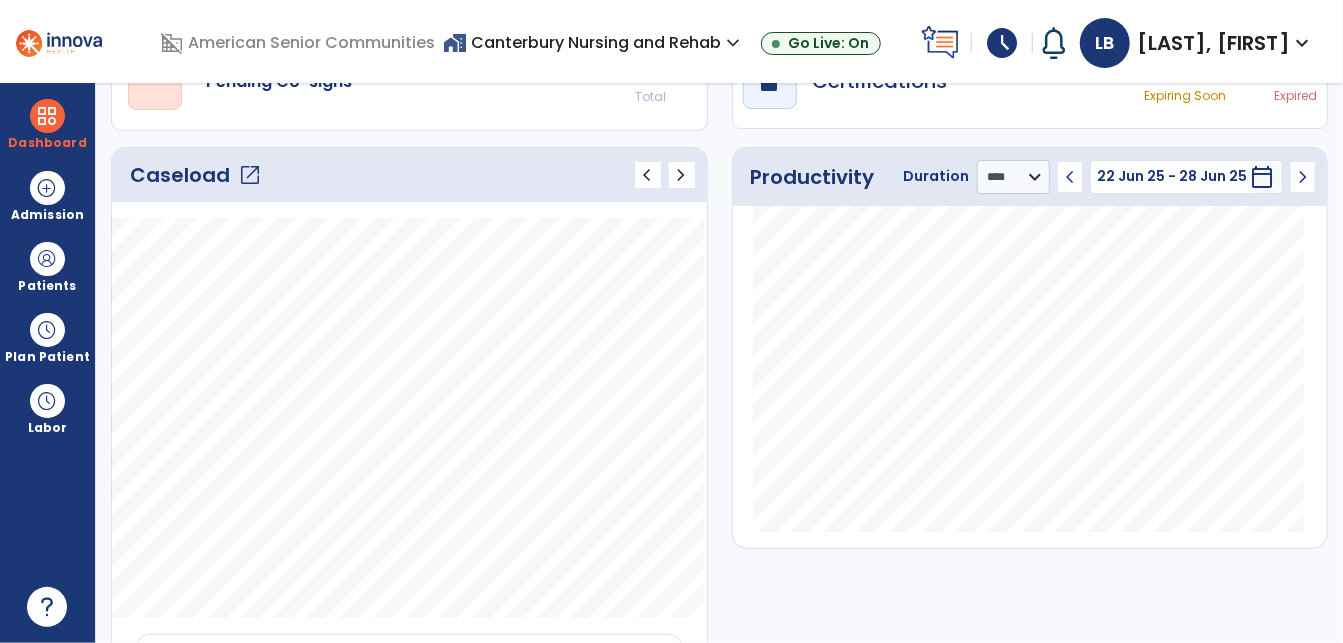 click on "chevron_right" 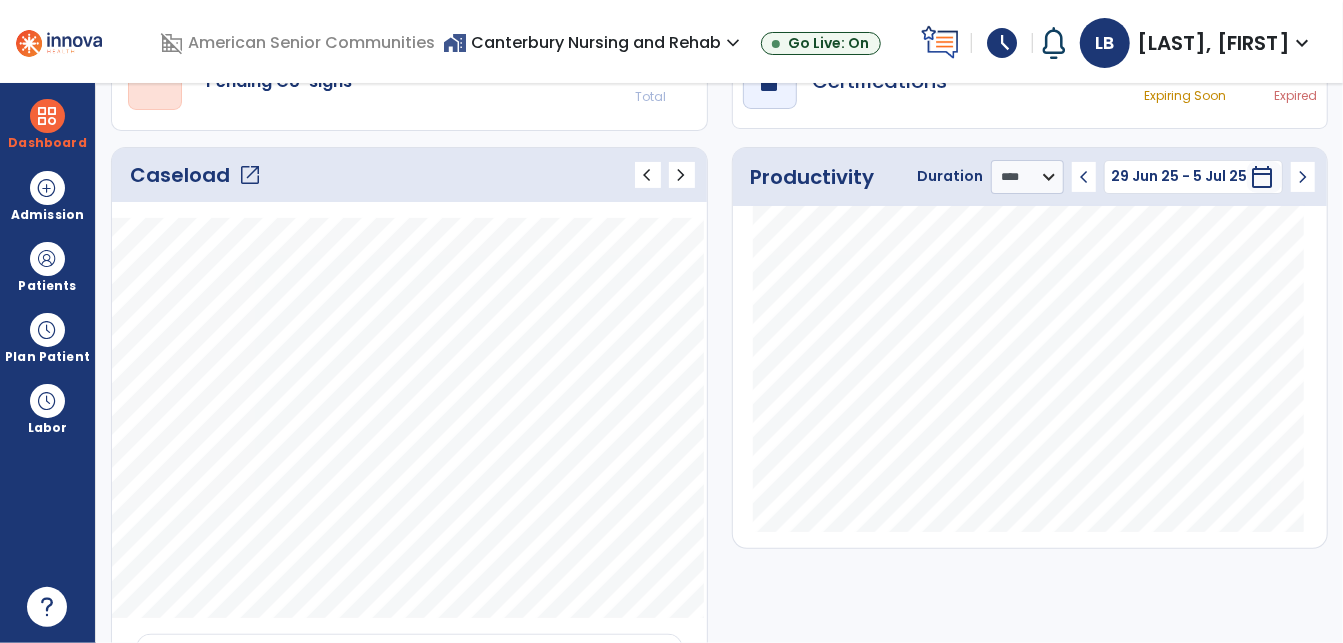 click on "chevron_right" 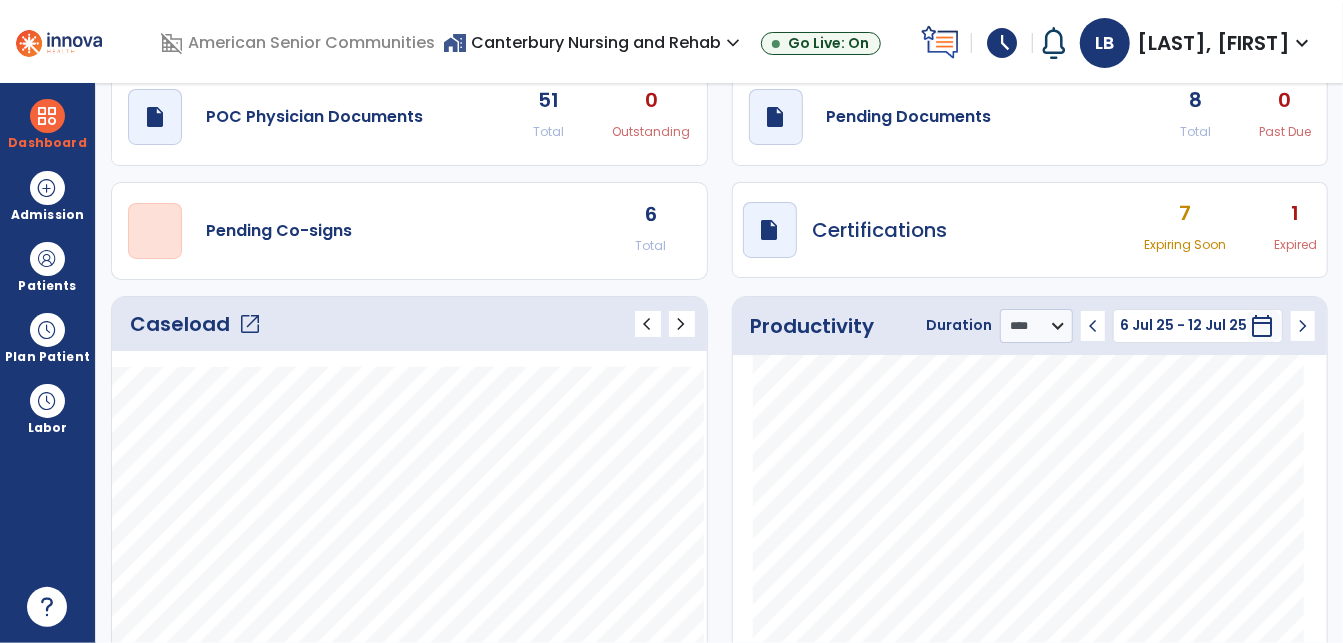 scroll, scrollTop: 0, scrollLeft: 0, axis: both 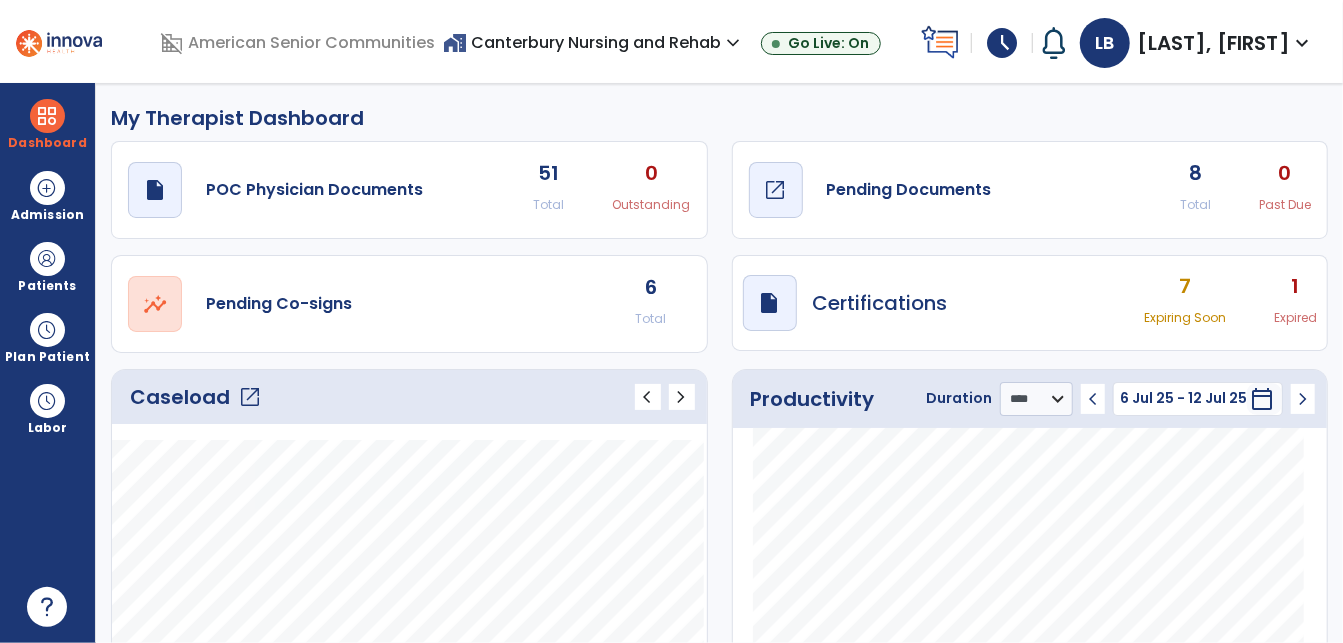 click on "open_in_new" 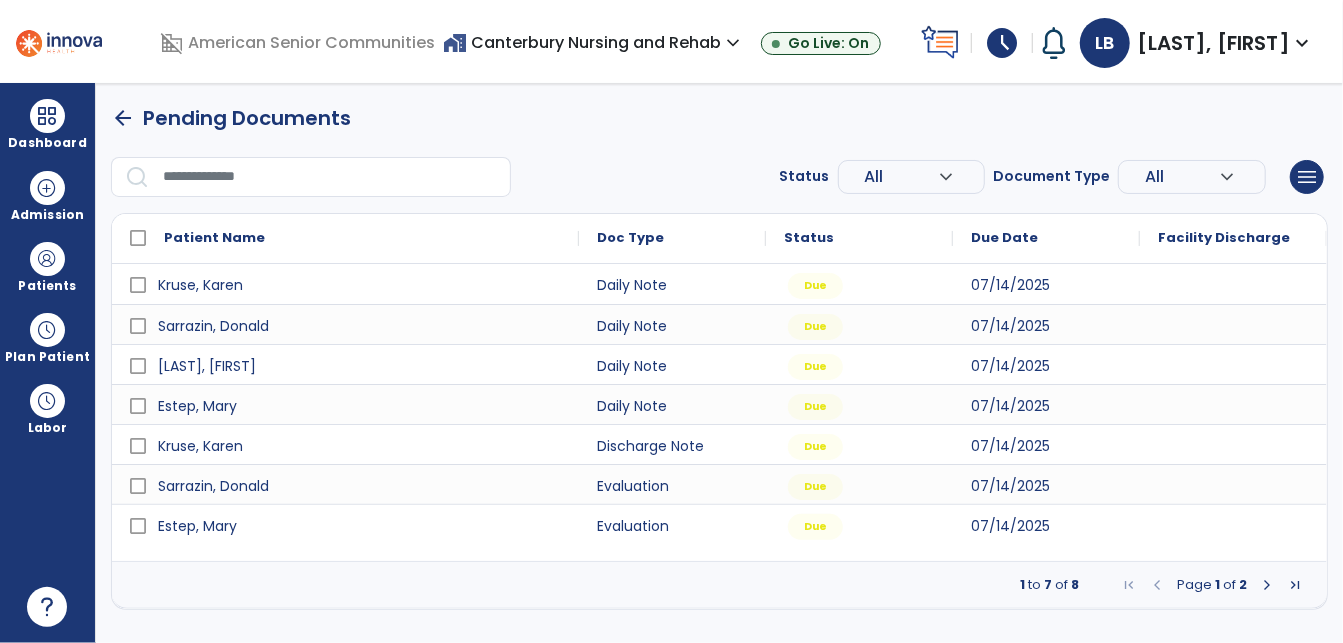 click at bounding box center (1267, 585) 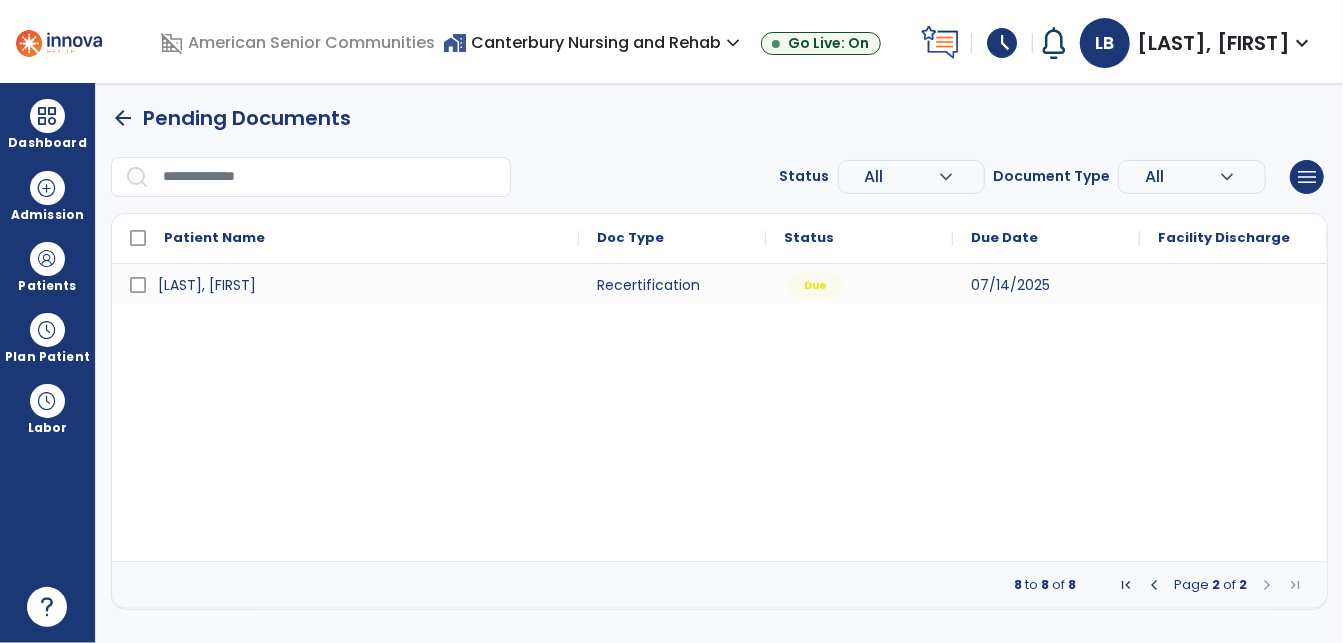 click on "arrow_back" at bounding box center (123, 118) 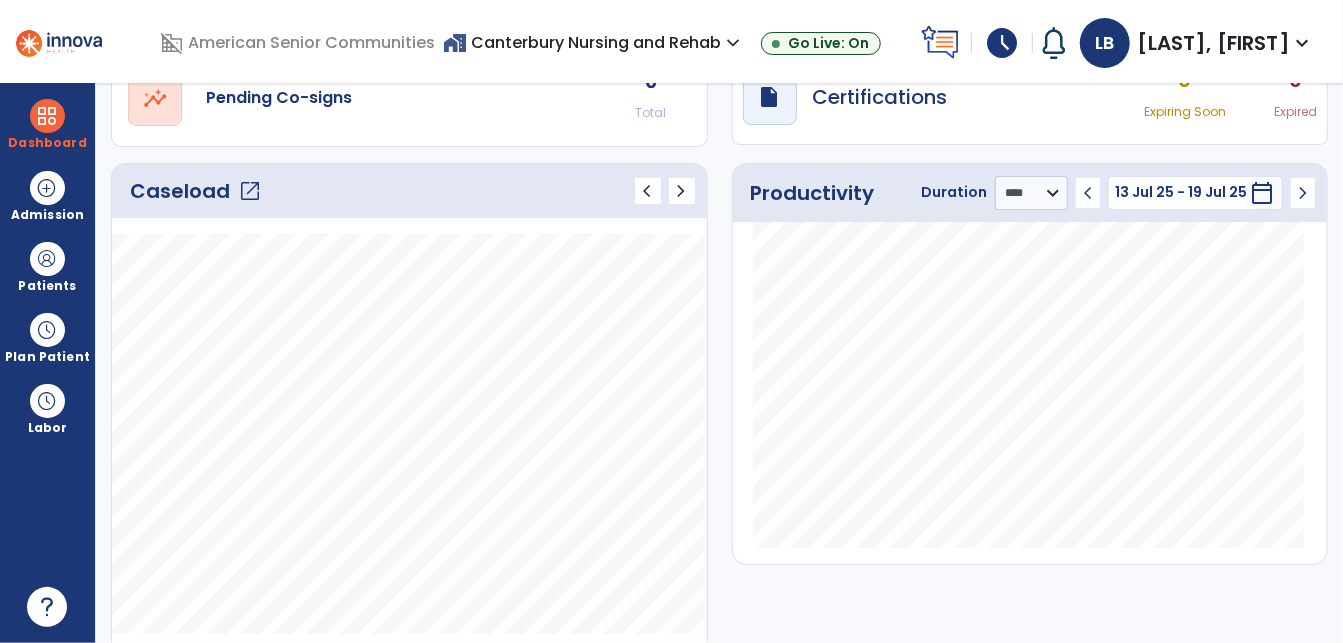 scroll, scrollTop: 0, scrollLeft: 0, axis: both 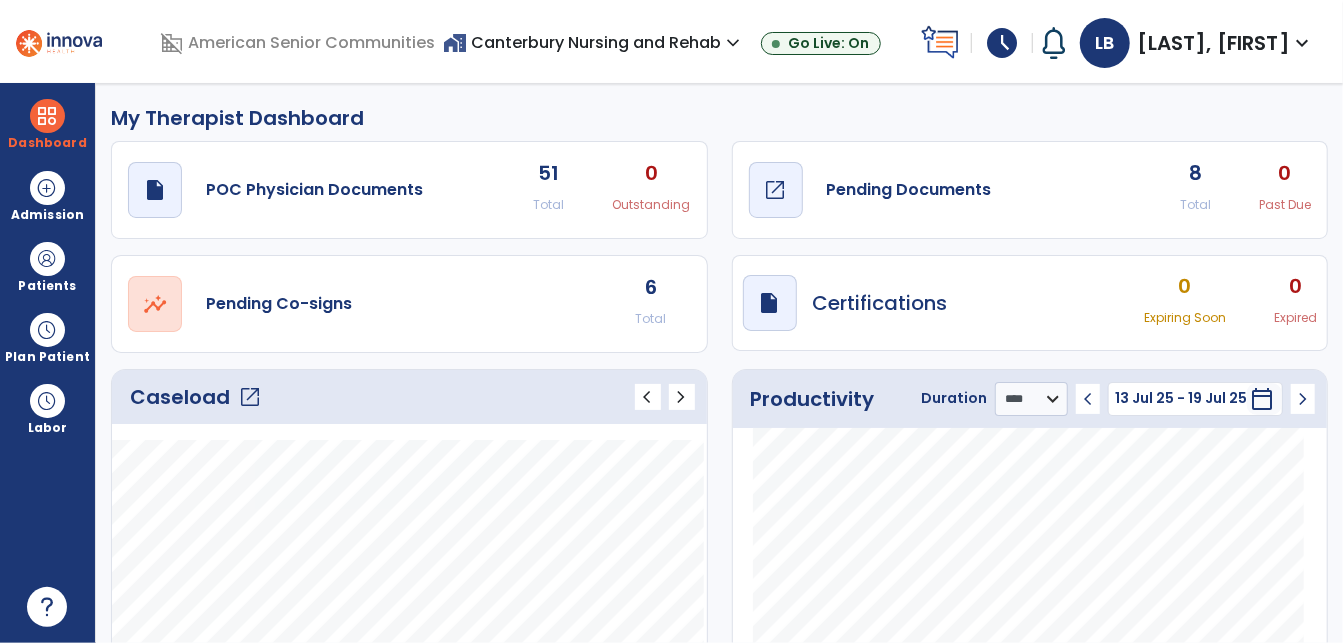 click on "open_in_new" 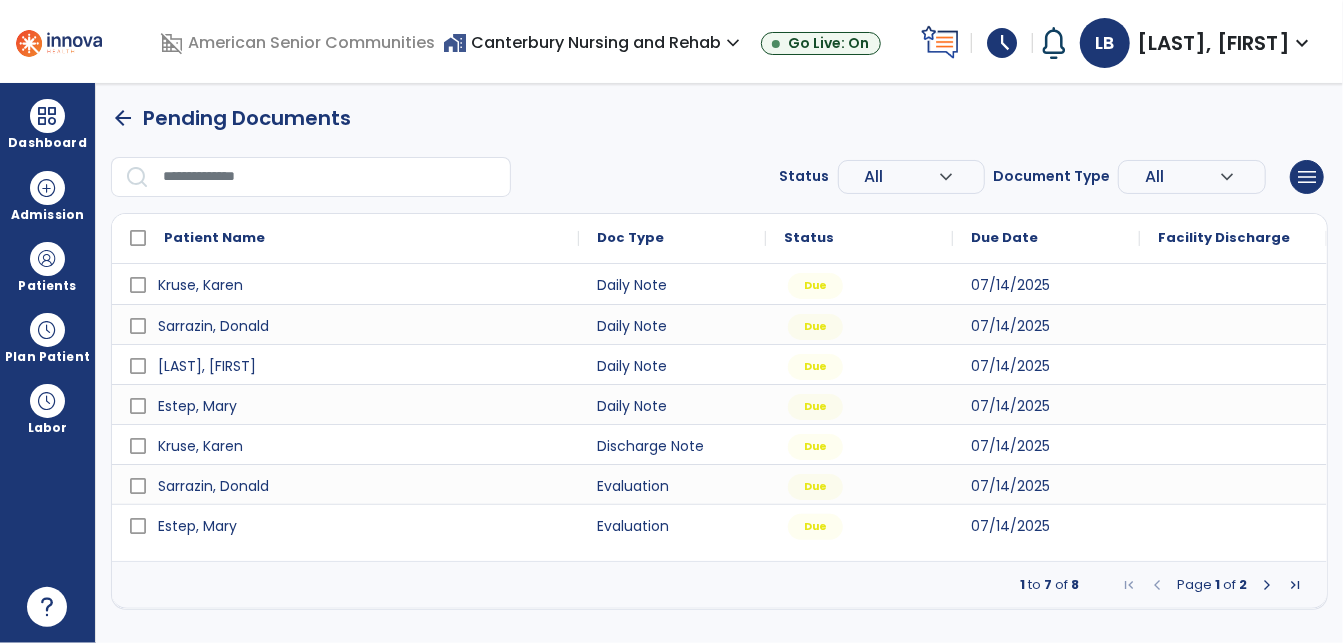 click on "expand_more" at bounding box center [733, 43] 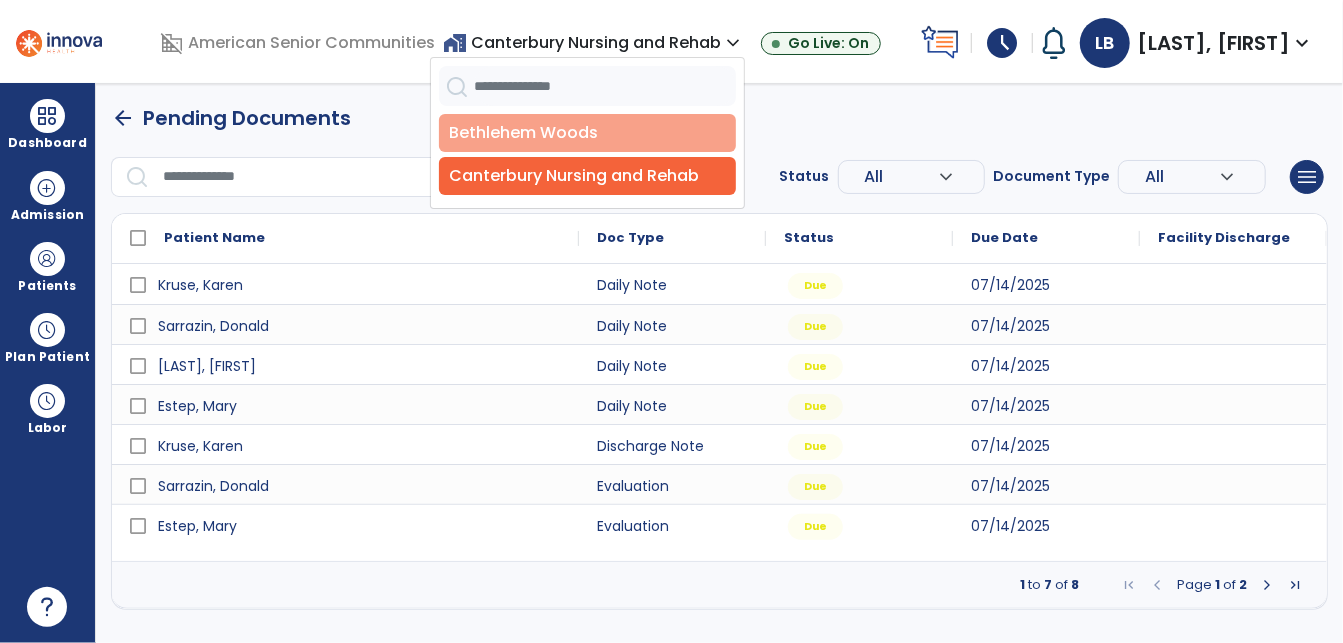 click on "Bethlehem Woods" at bounding box center (587, 133) 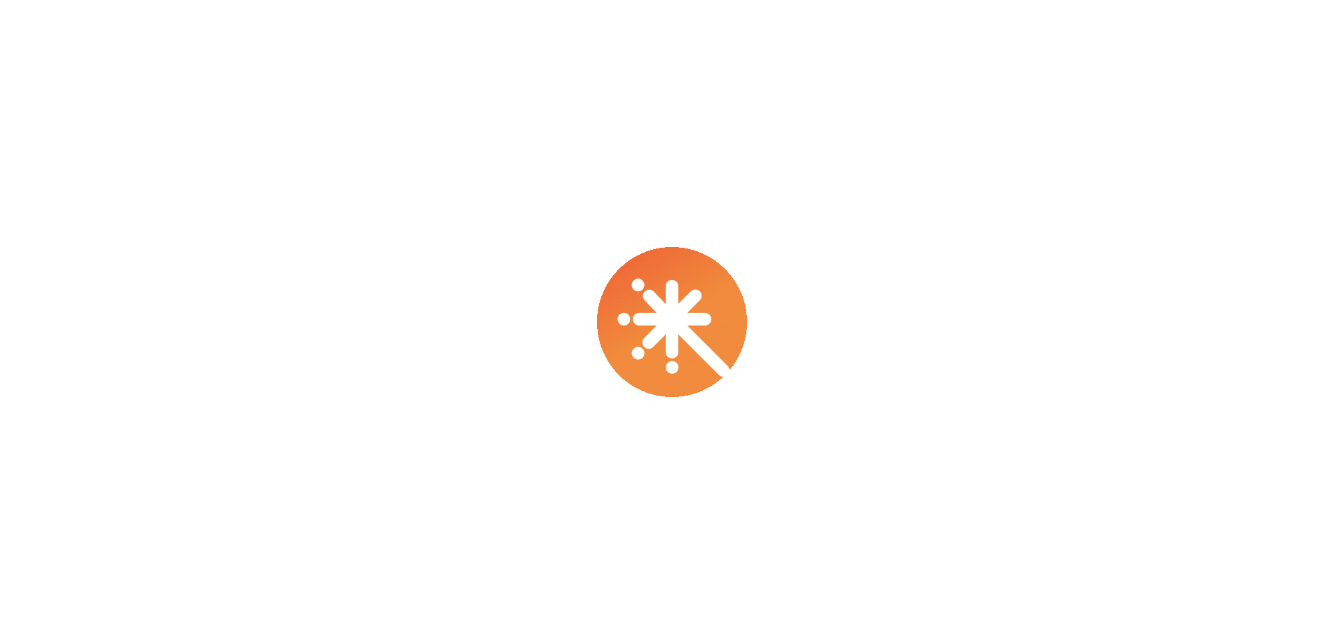scroll, scrollTop: 0, scrollLeft: 0, axis: both 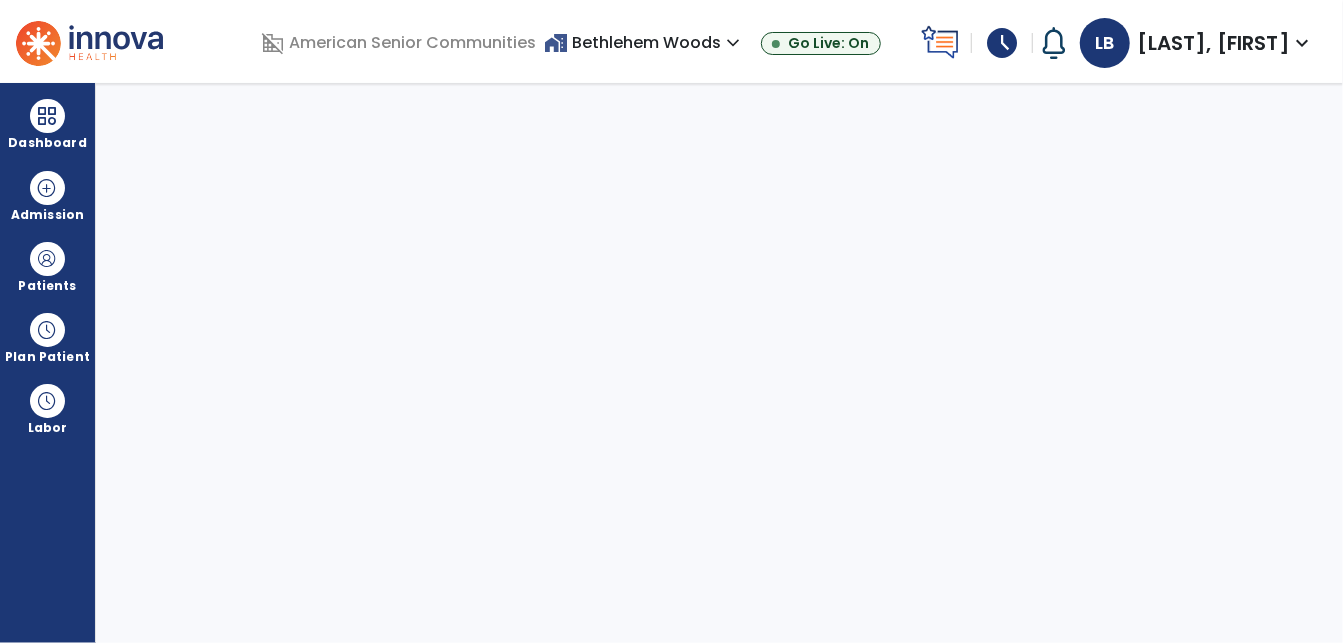 select on "****" 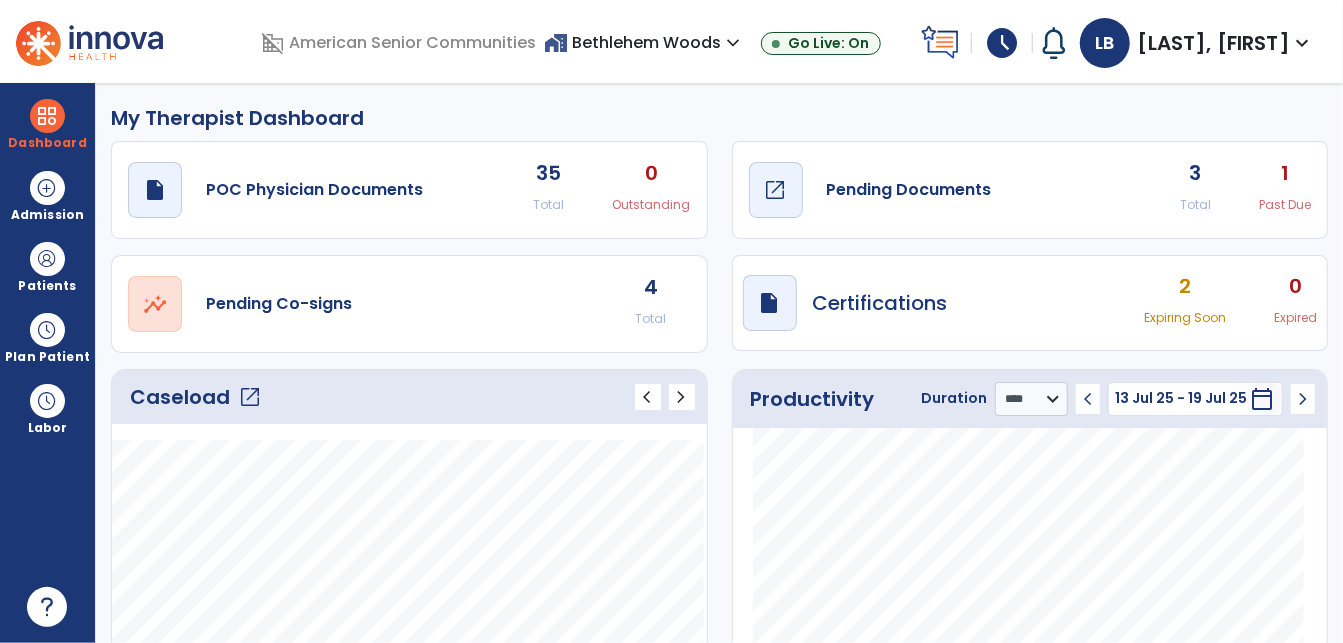 click on "draft   open_in_new" 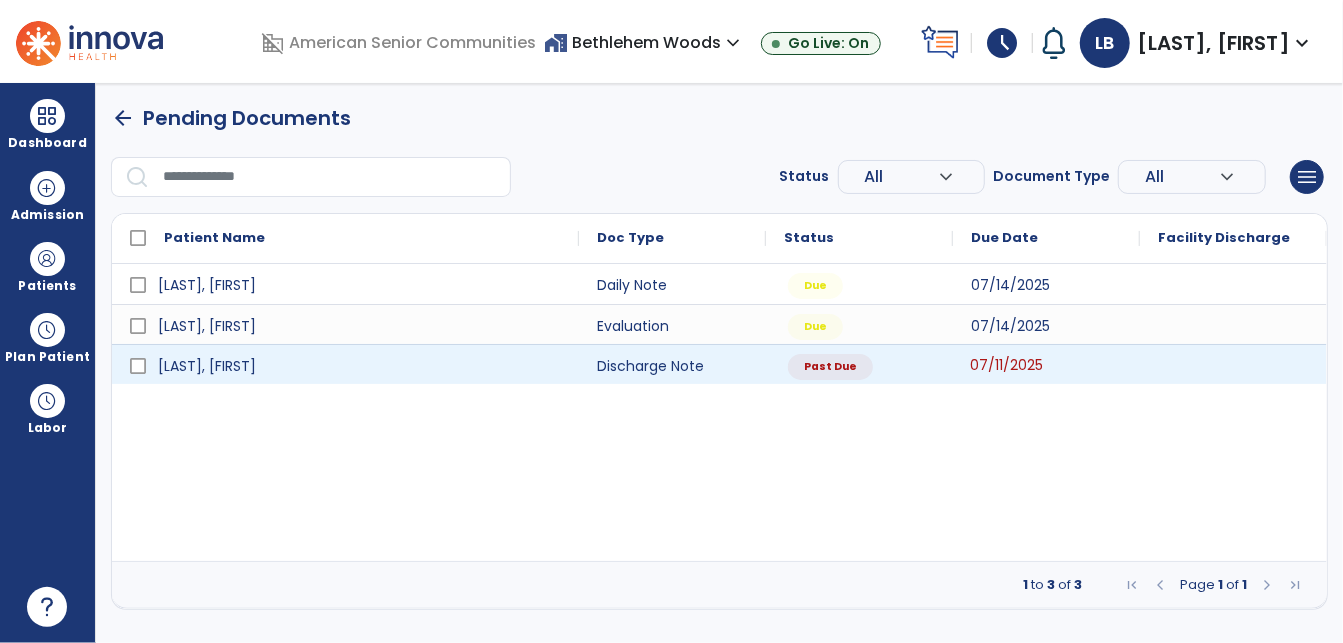 click on "07/11/2025" at bounding box center (1046, 364) 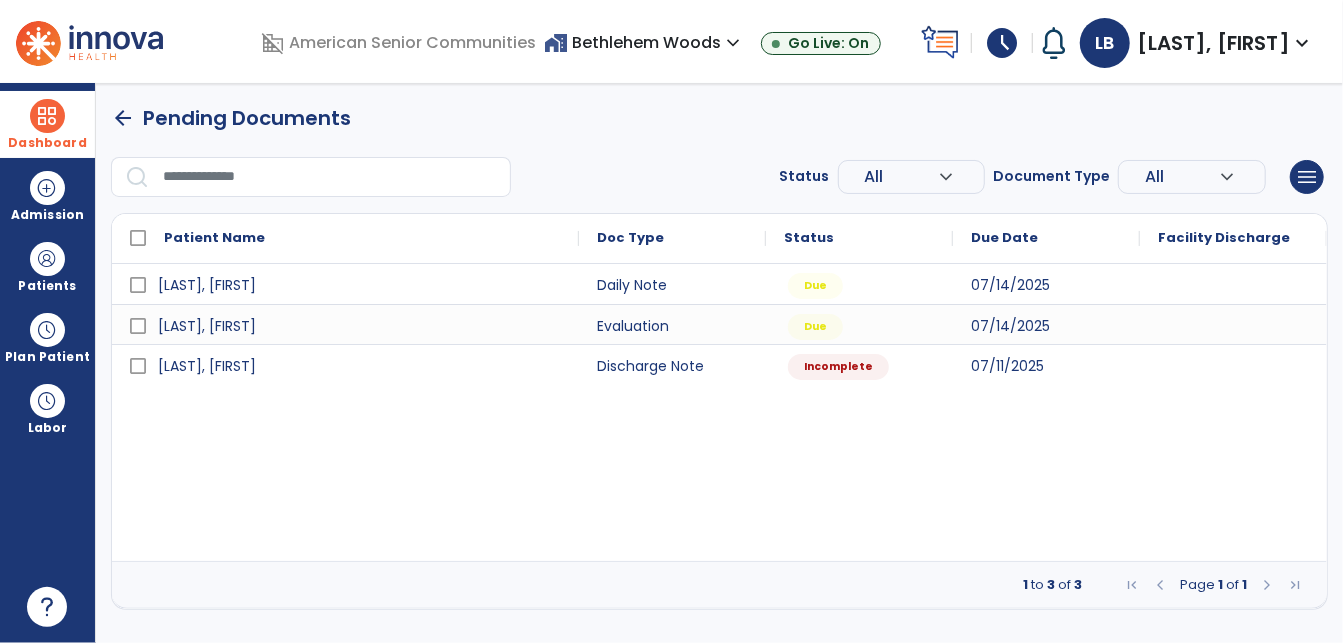click at bounding box center [47, 116] 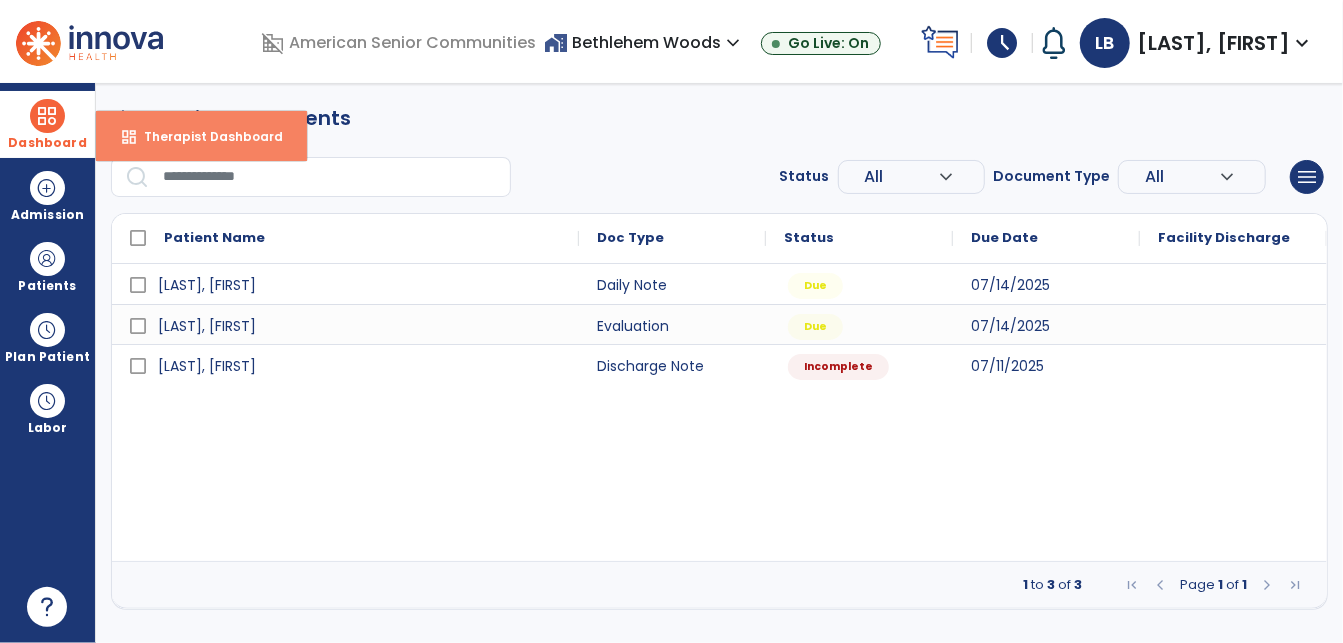 click on "dashboard" at bounding box center [129, 137] 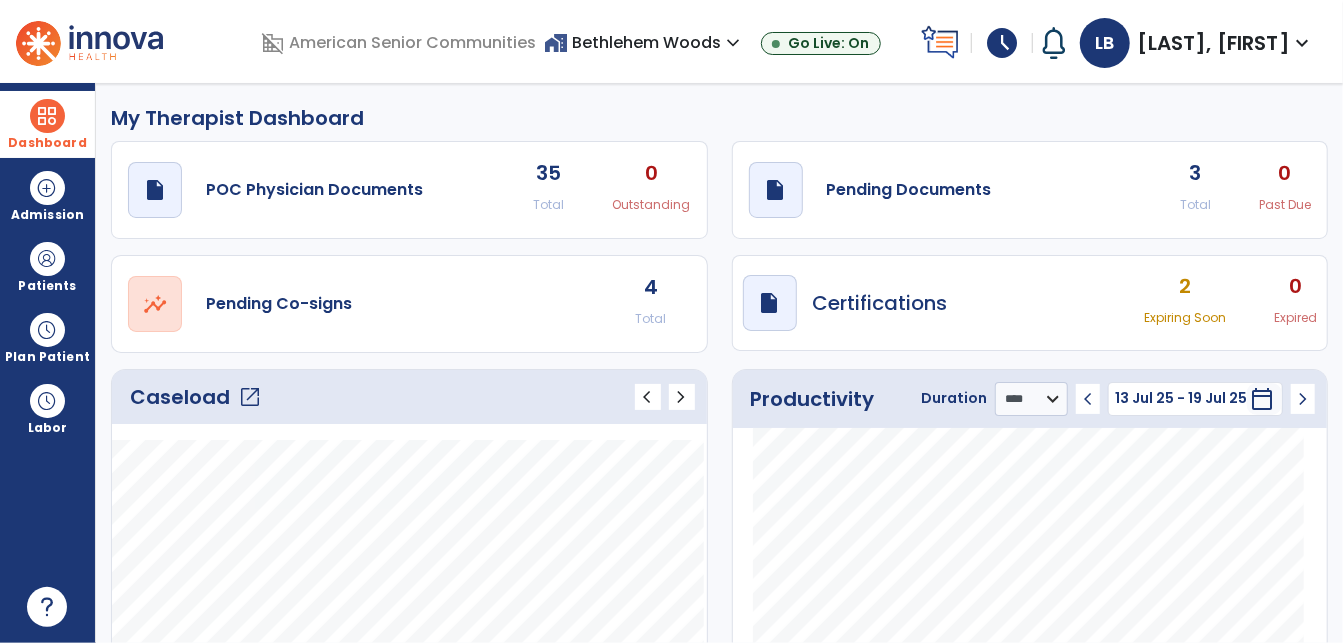 click on "open_in_new" 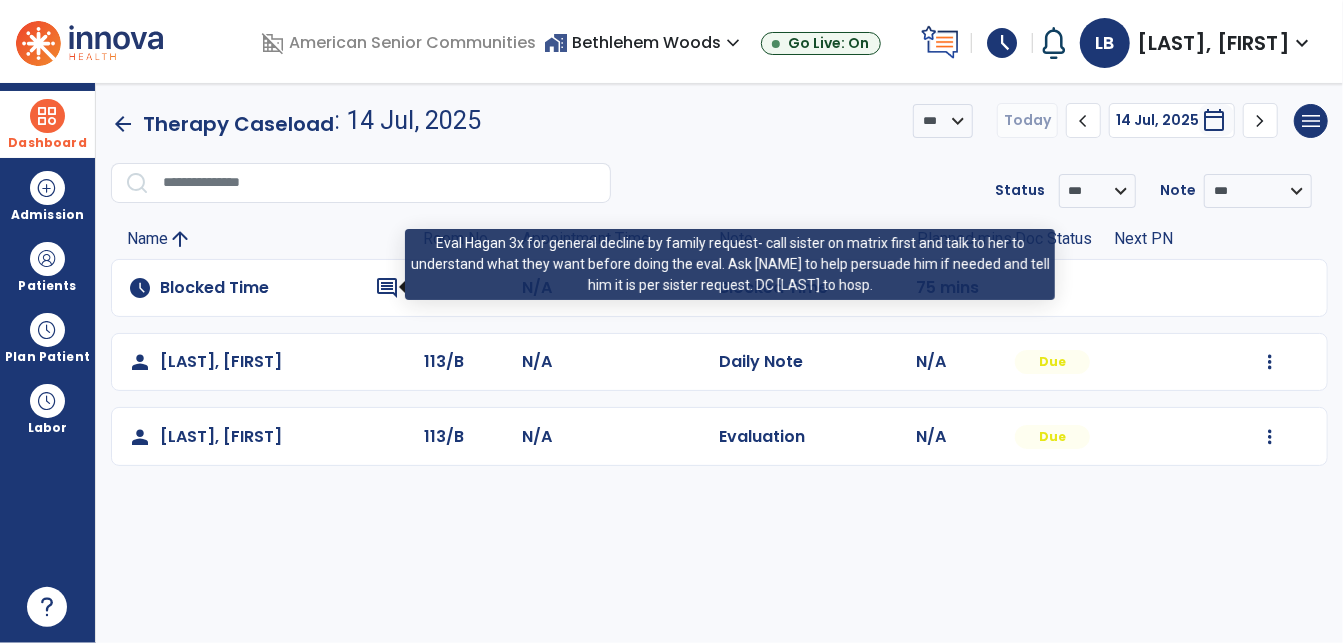 click on "comment" 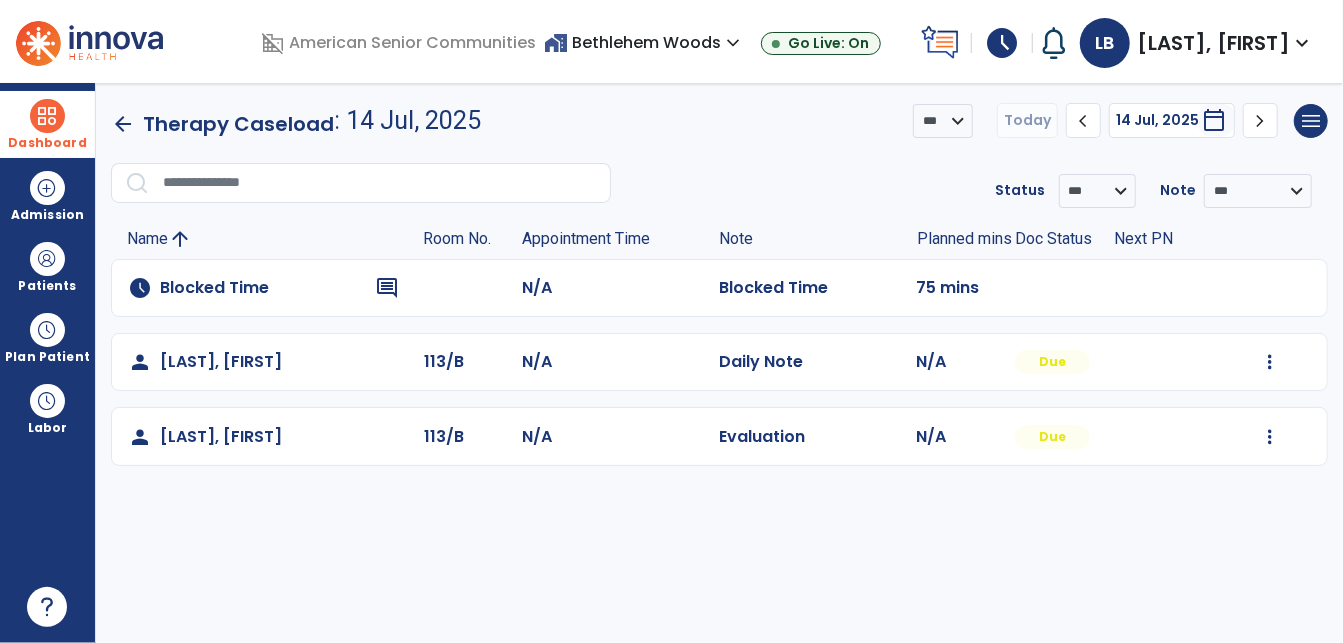 click on "comment" 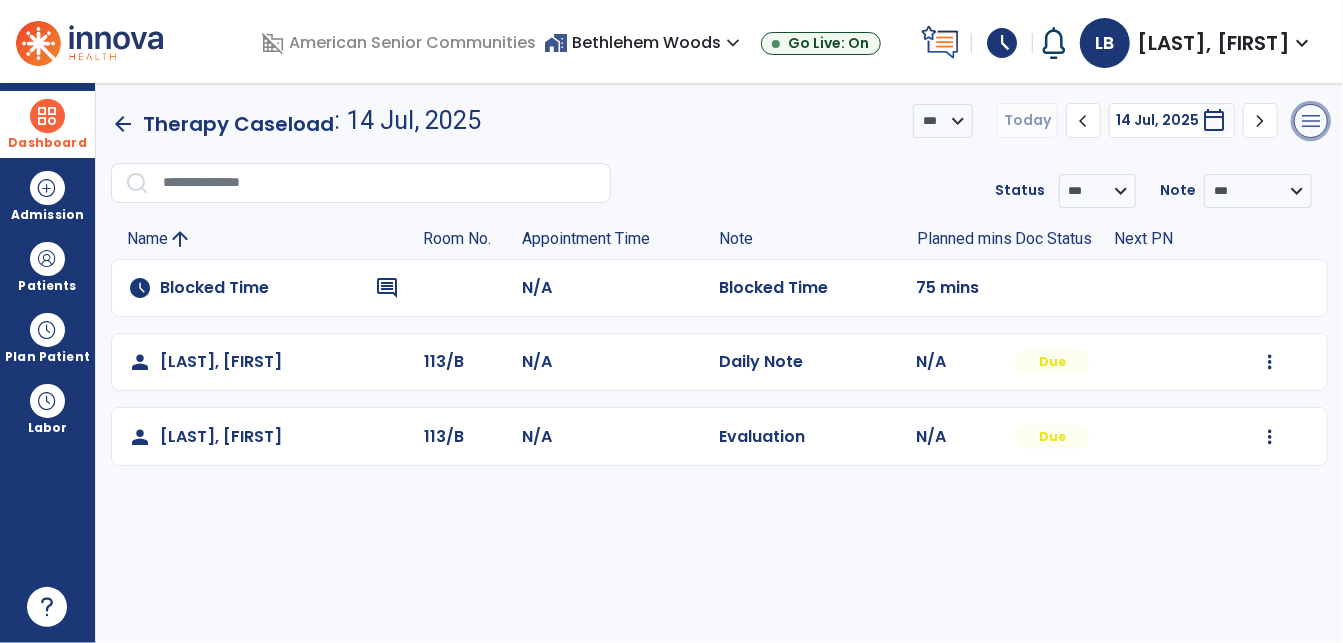 click on "menu" at bounding box center (1311, 121) 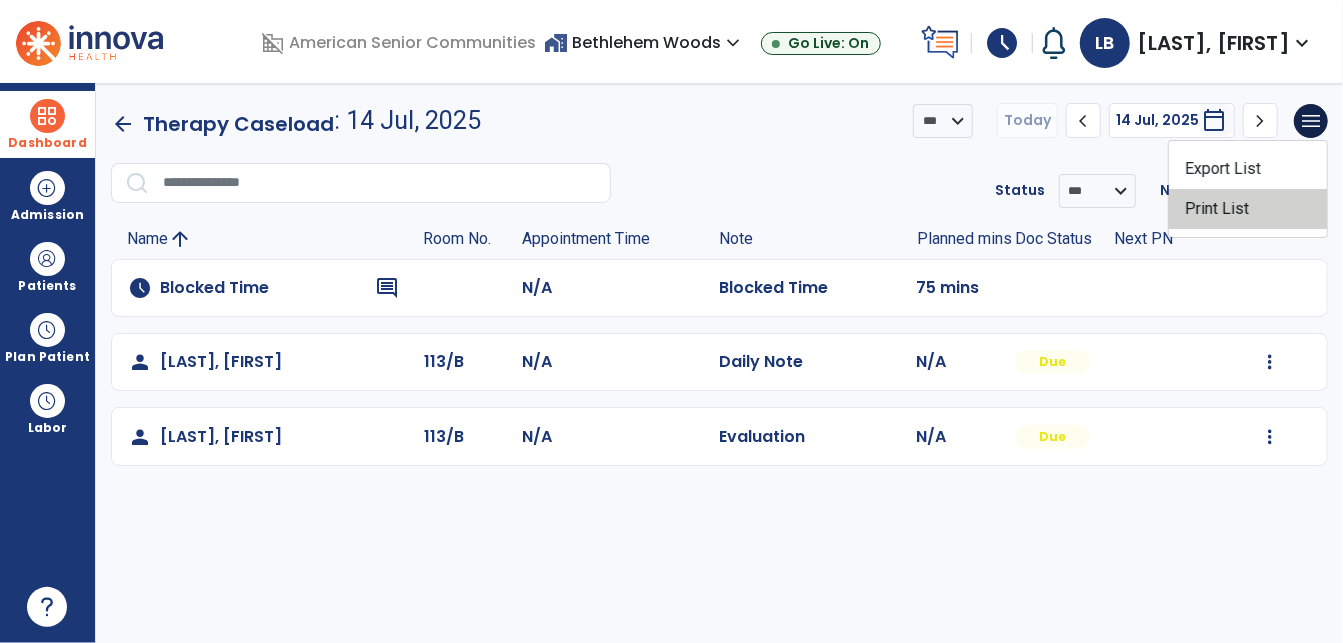 click on "Print List" 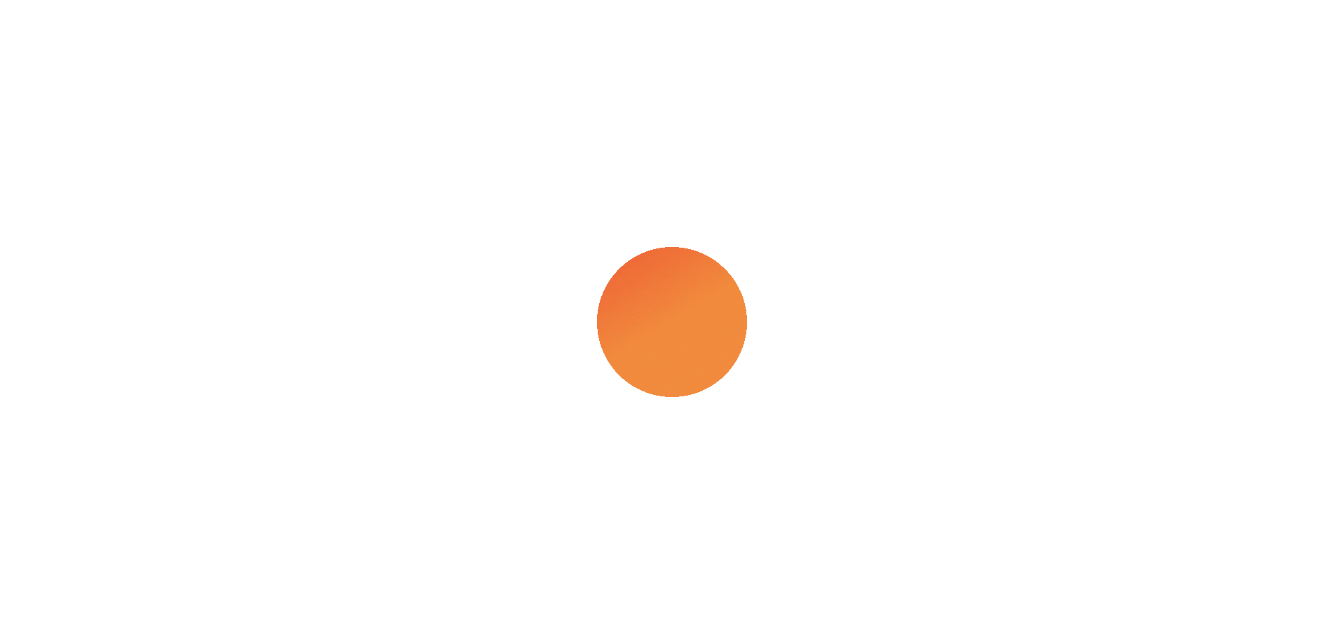 scroll, scrollTop: 0, scrollLeft: 0, axis: both 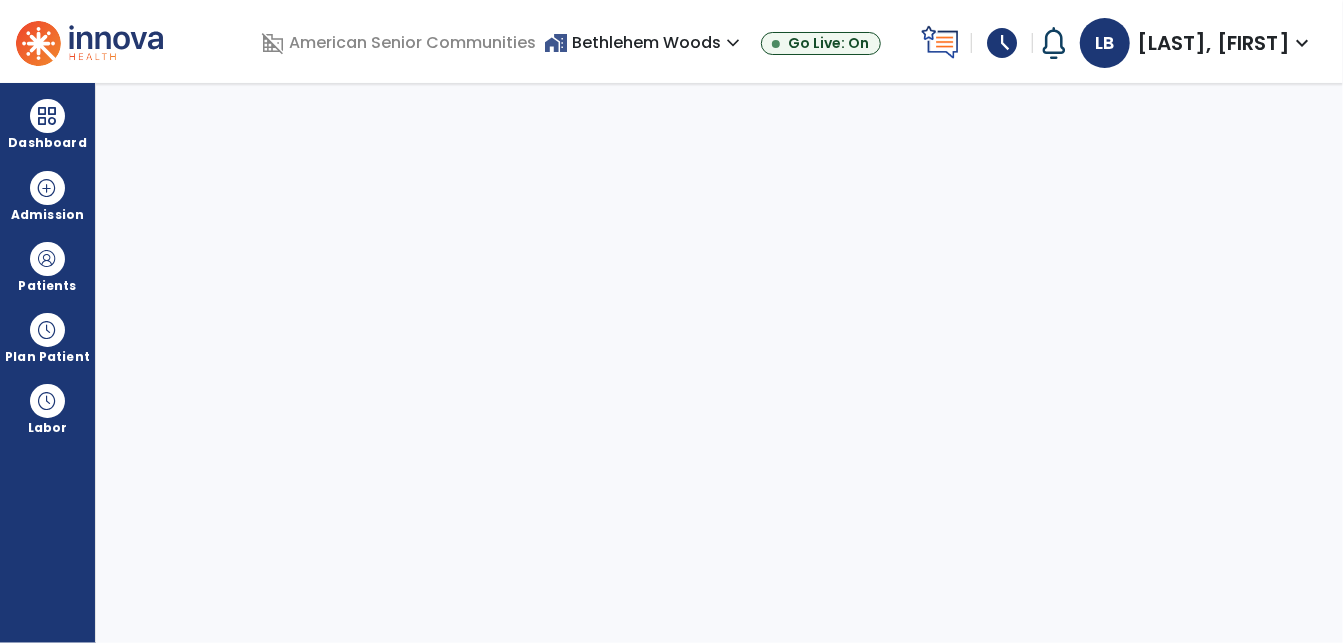 select on "****" 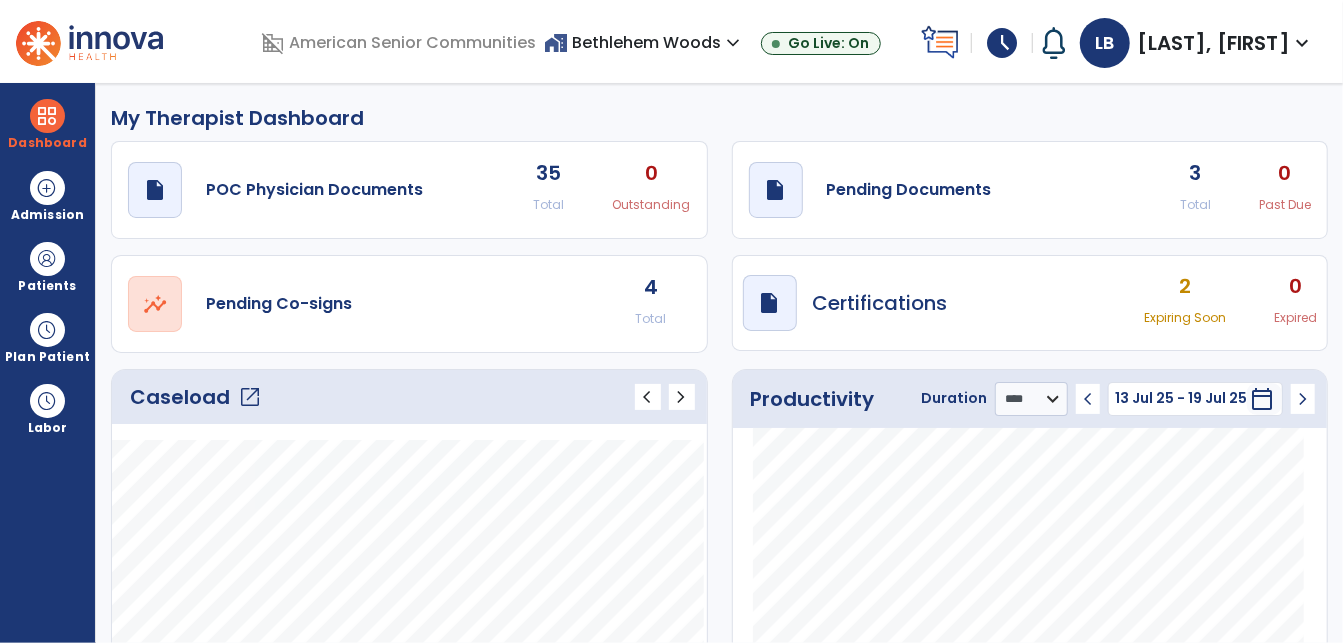 click on "expand_more" at bounding box center [733, 43] 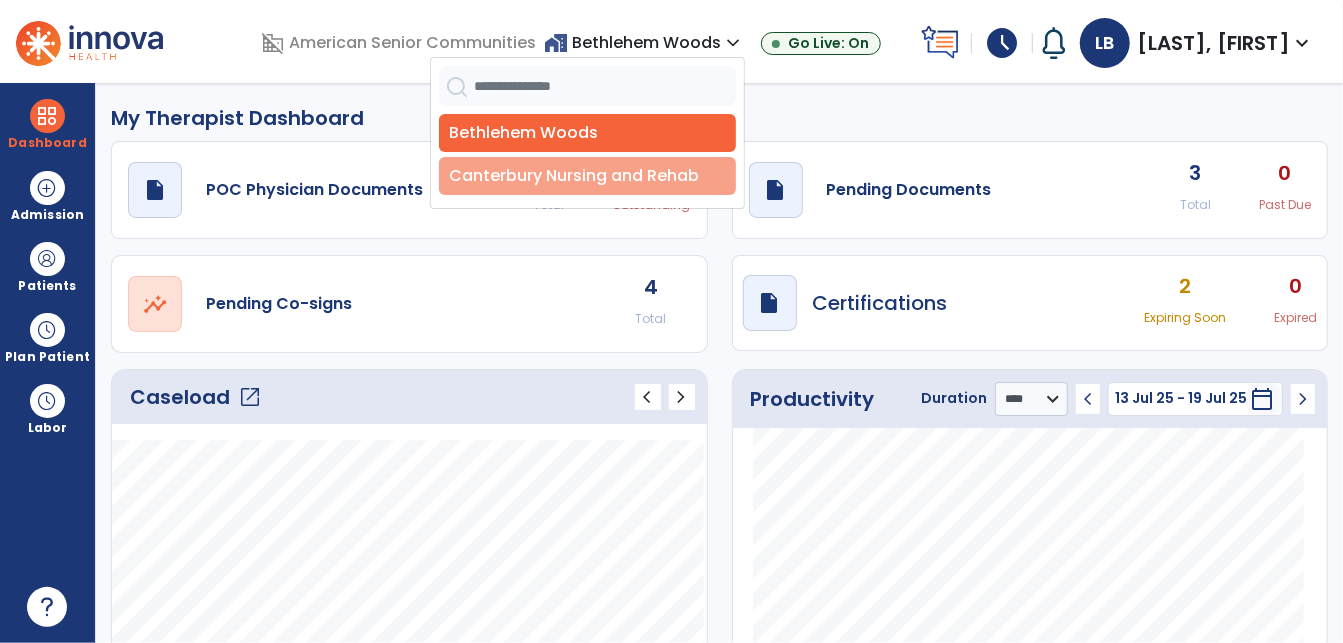click on "Canterbury Nursing and Rehab" at bounding box center (587, 176) 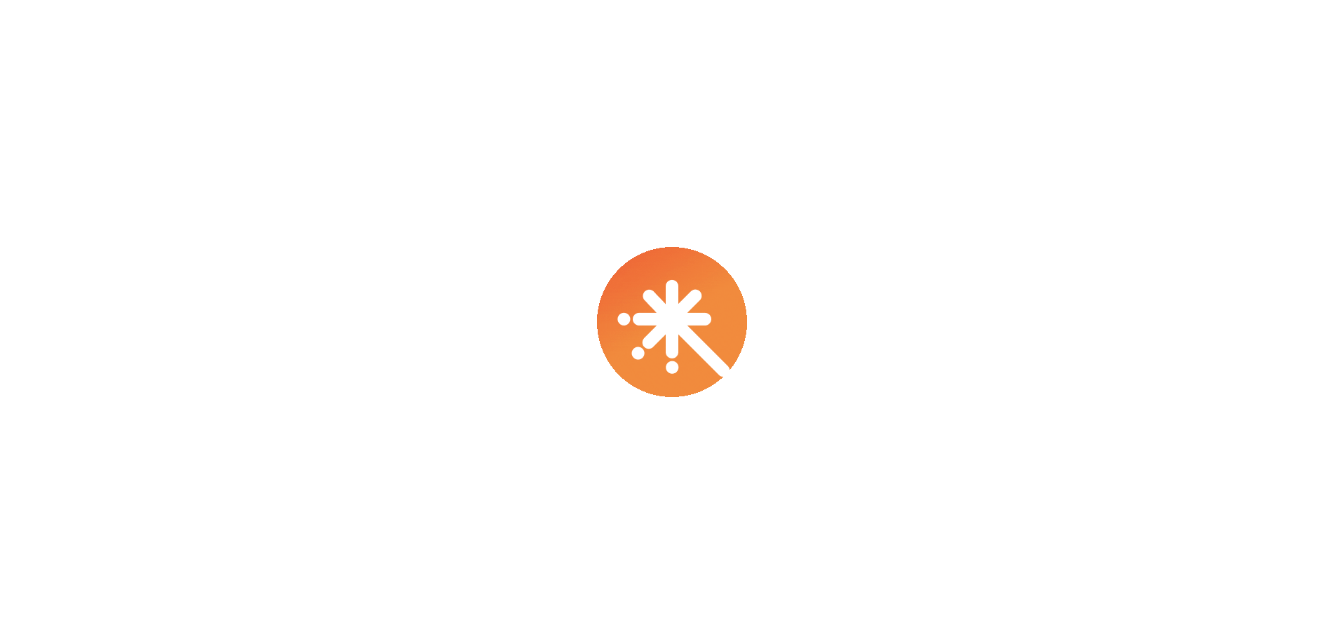 scroll, scrollTop: 0, scrollLeft: 0, axis: both 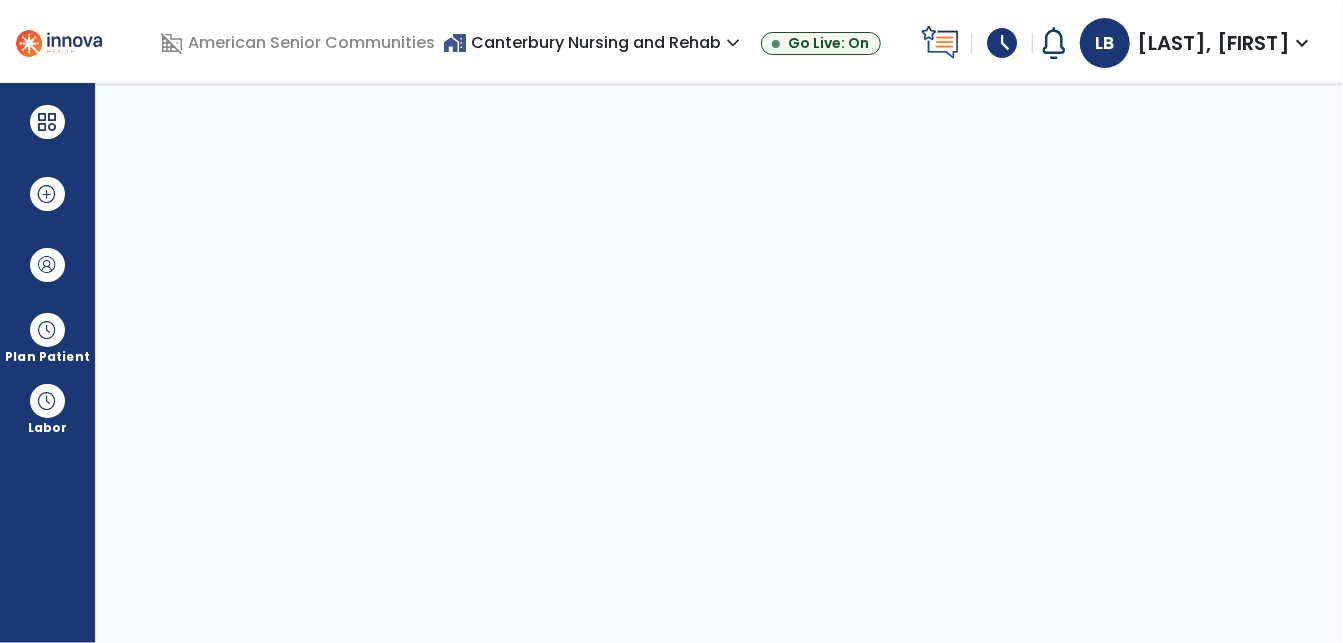 select on "****" 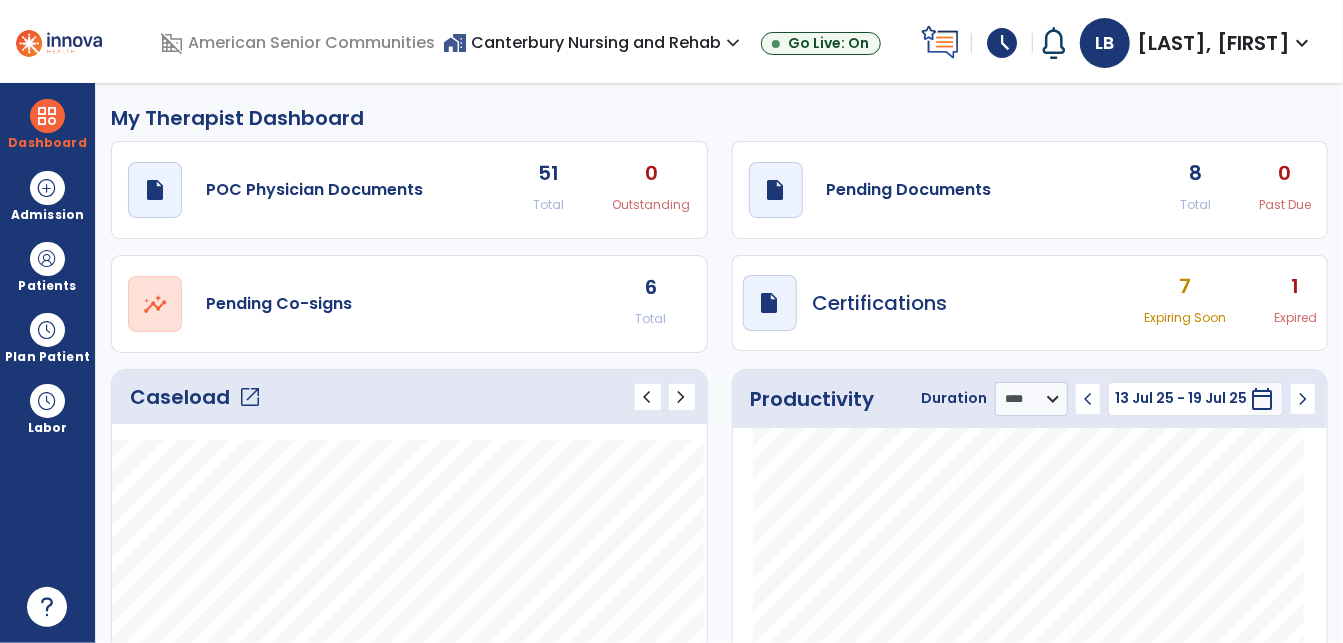 click on "open_in_new" 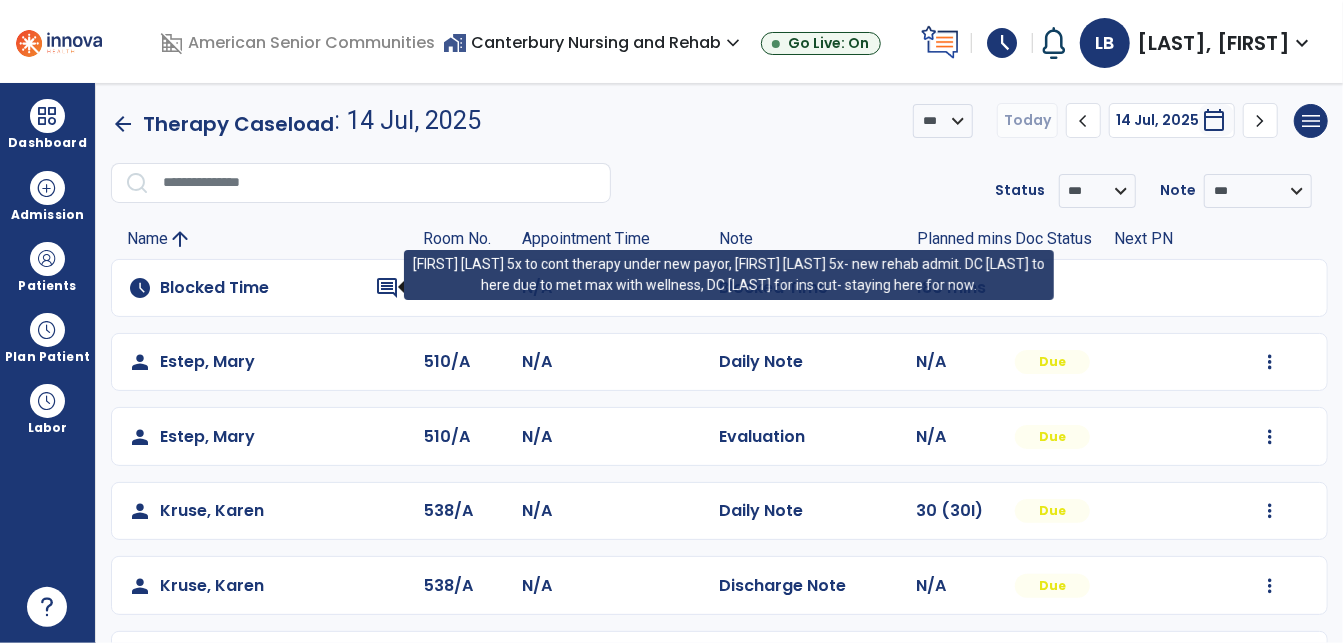 click on "comment" 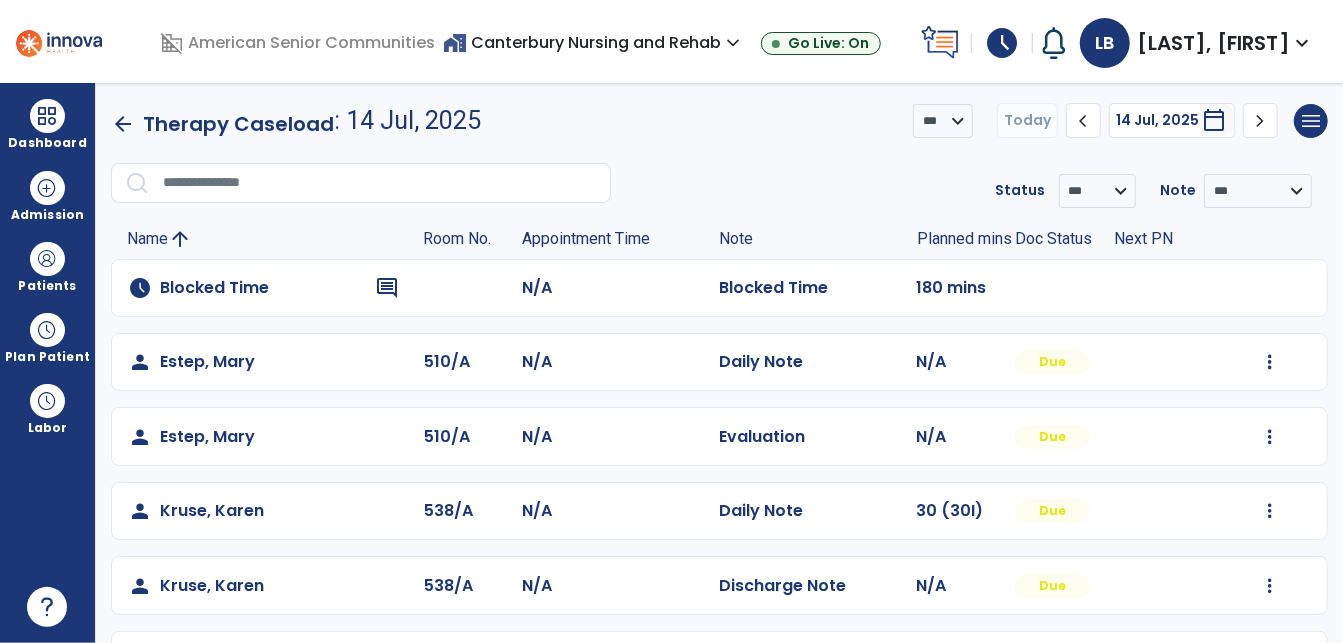 click on "comment" 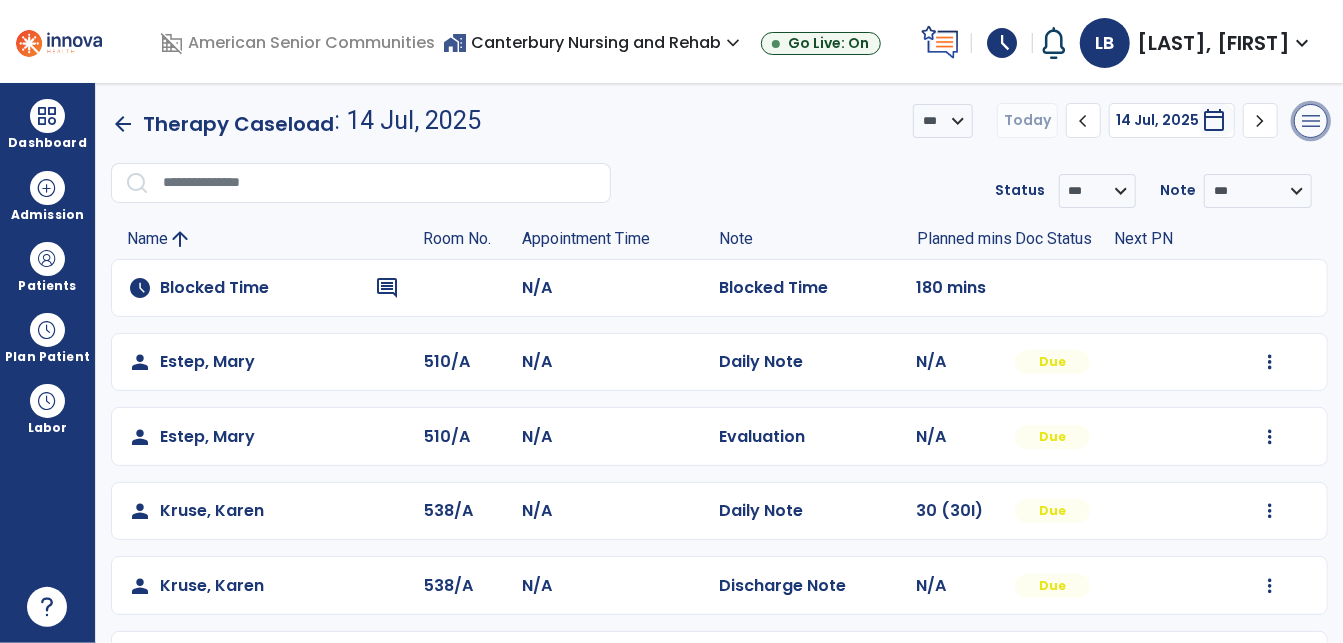 click on "menu" at bounding box center (1311, 121) 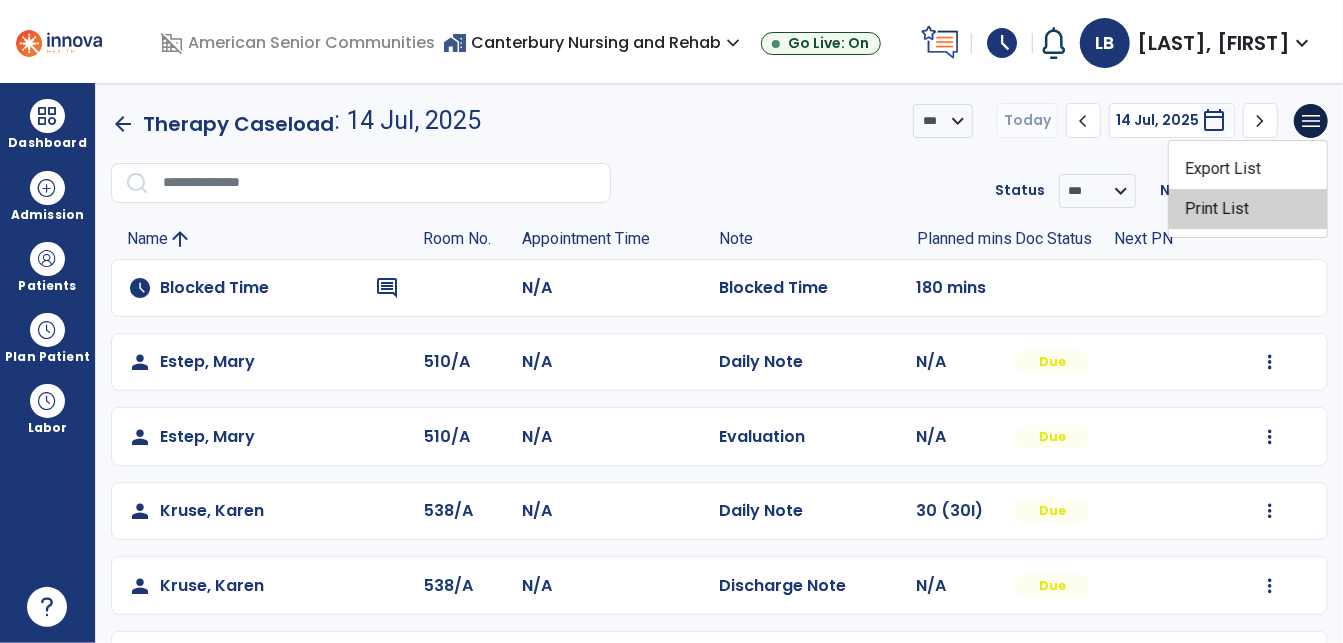 click on "Print List" 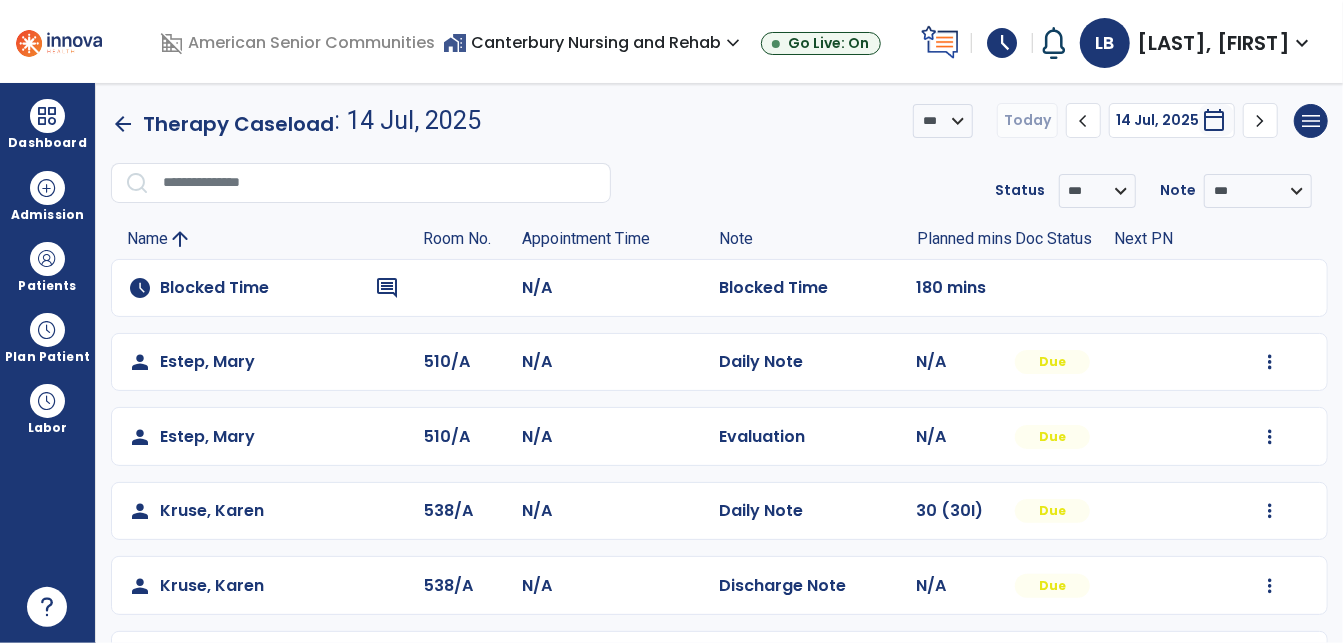 click on "home_work   Canterbury Nursing and Rehab   expand_more   Bethlehem Woods   Canterbury Nursing and Rehab  Go Live: On" at bounding box center (678, 43) 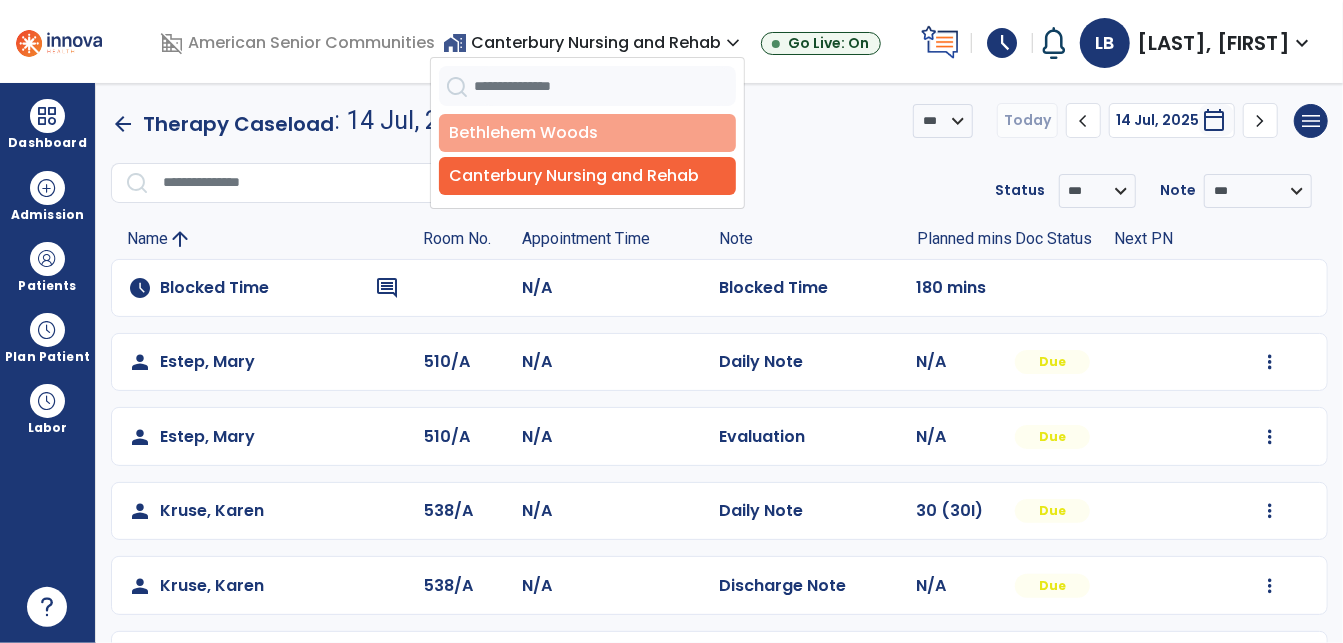 click on "Bethlehem Woods" at bounding box center (587, 133) 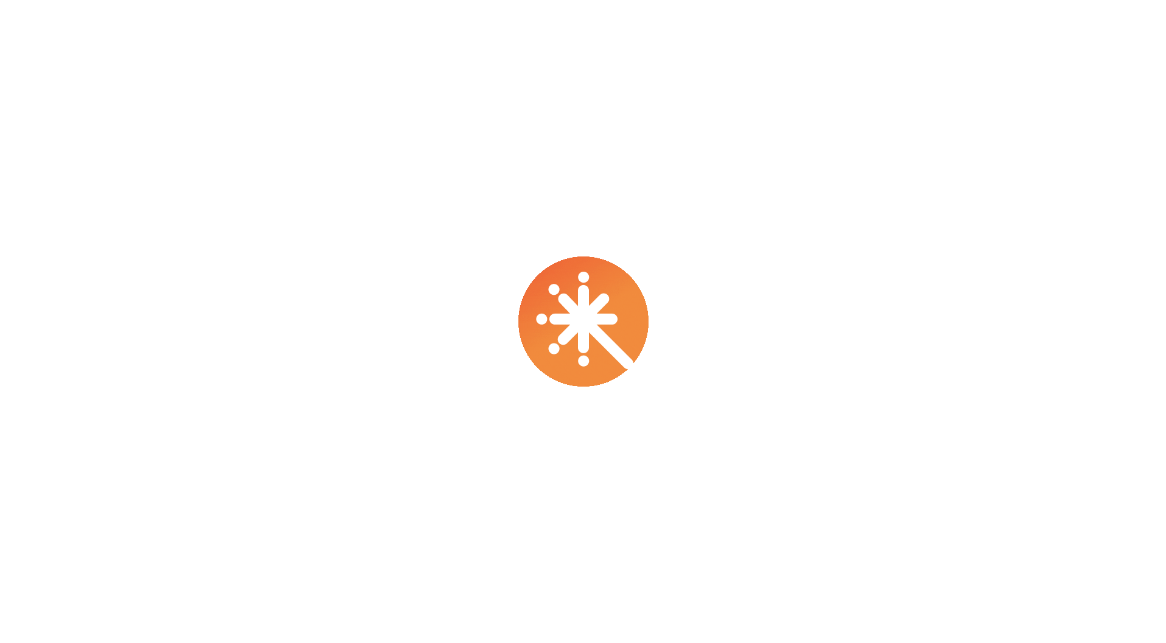 scroll, scrollTop: 0, scrollLeft: 0, axis: both 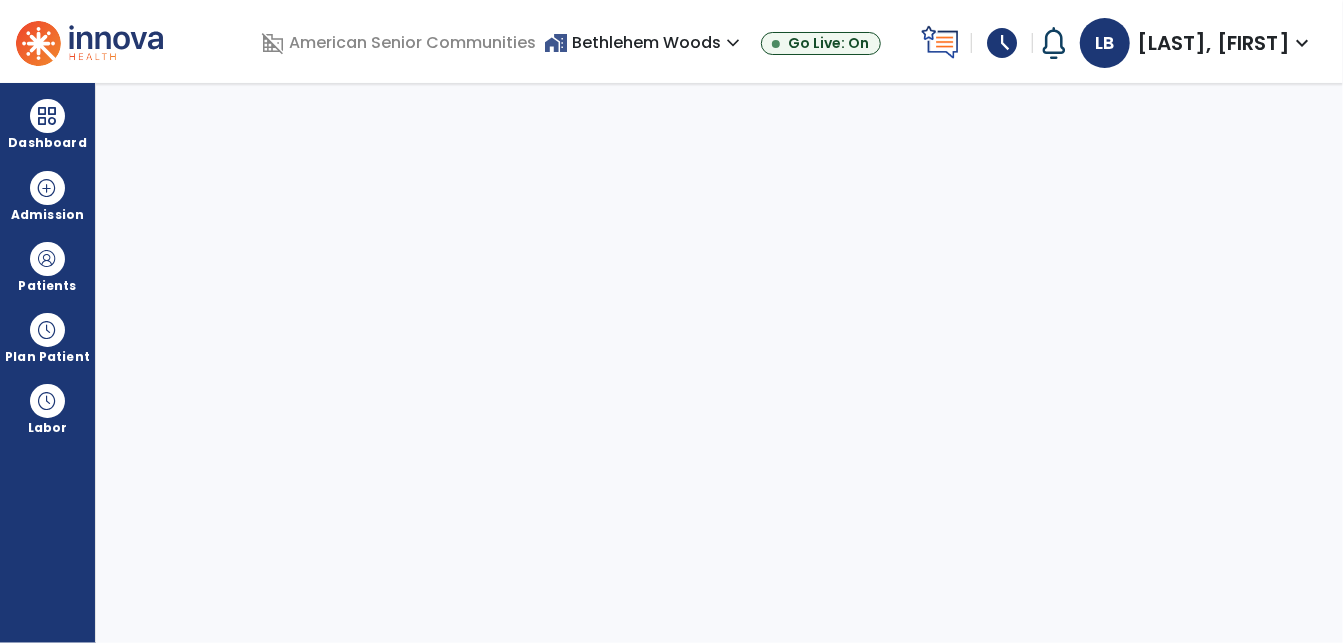 select on "****" 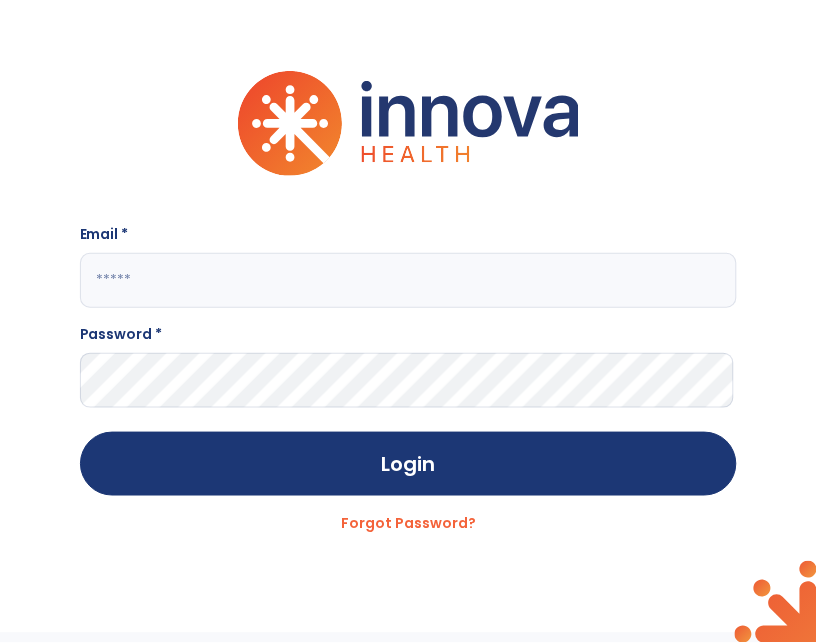 click 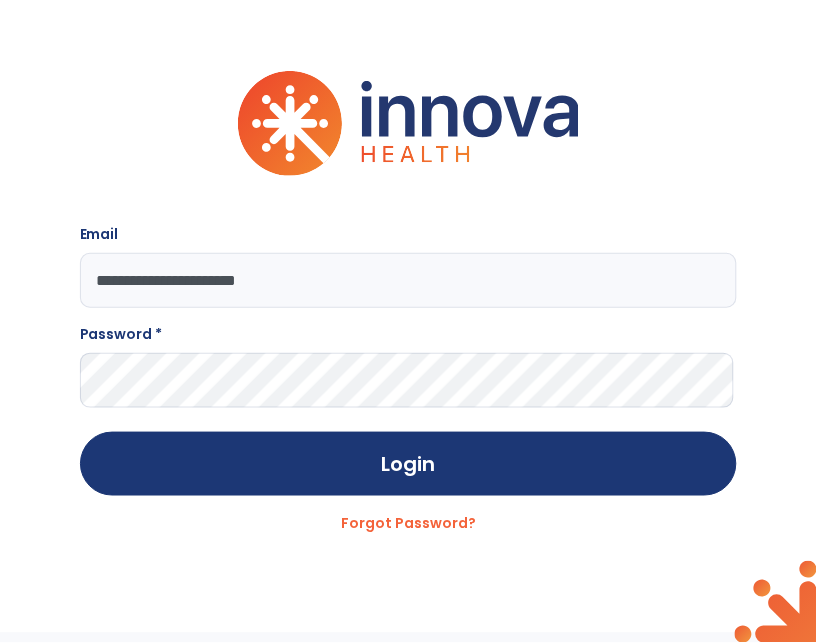 type on "**********" 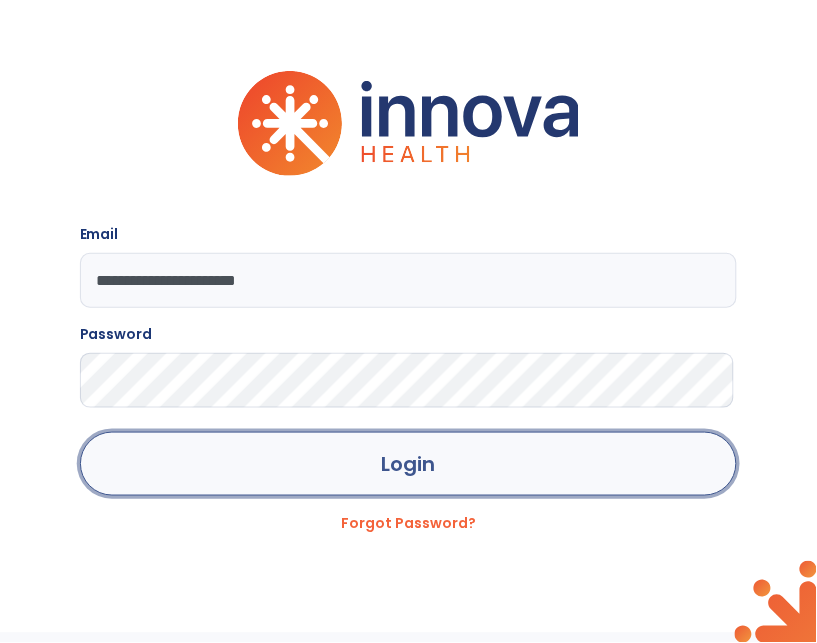 click on "Login" 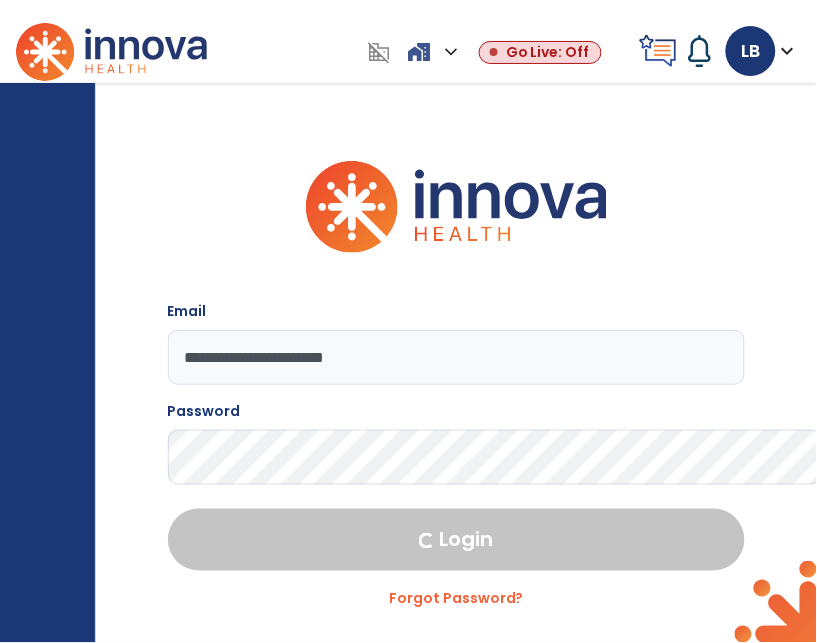 select on "****" 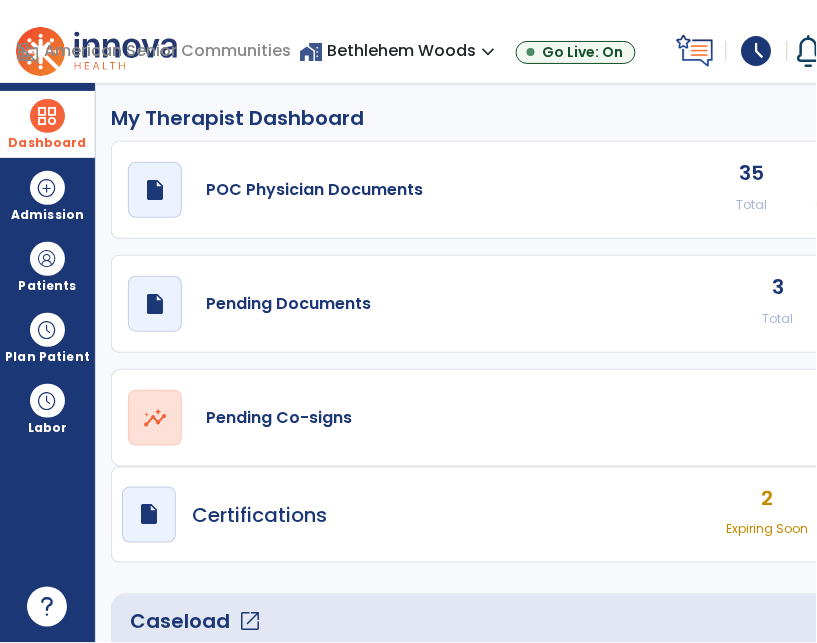 click at bounding box center (47, 116) 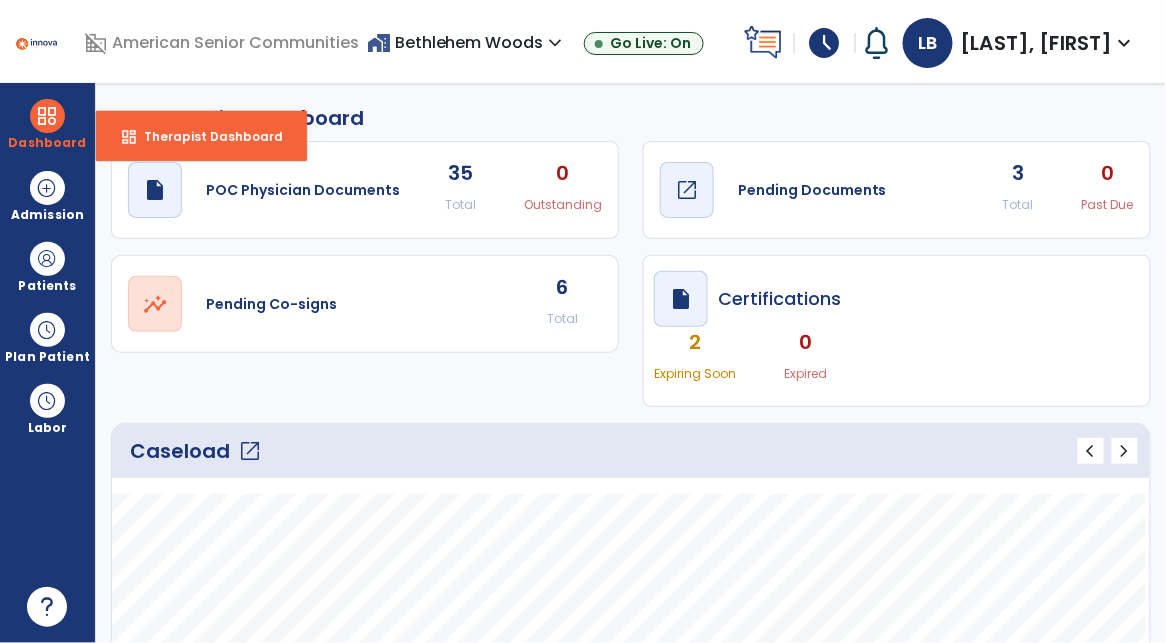 click on "draft   open_in_new" 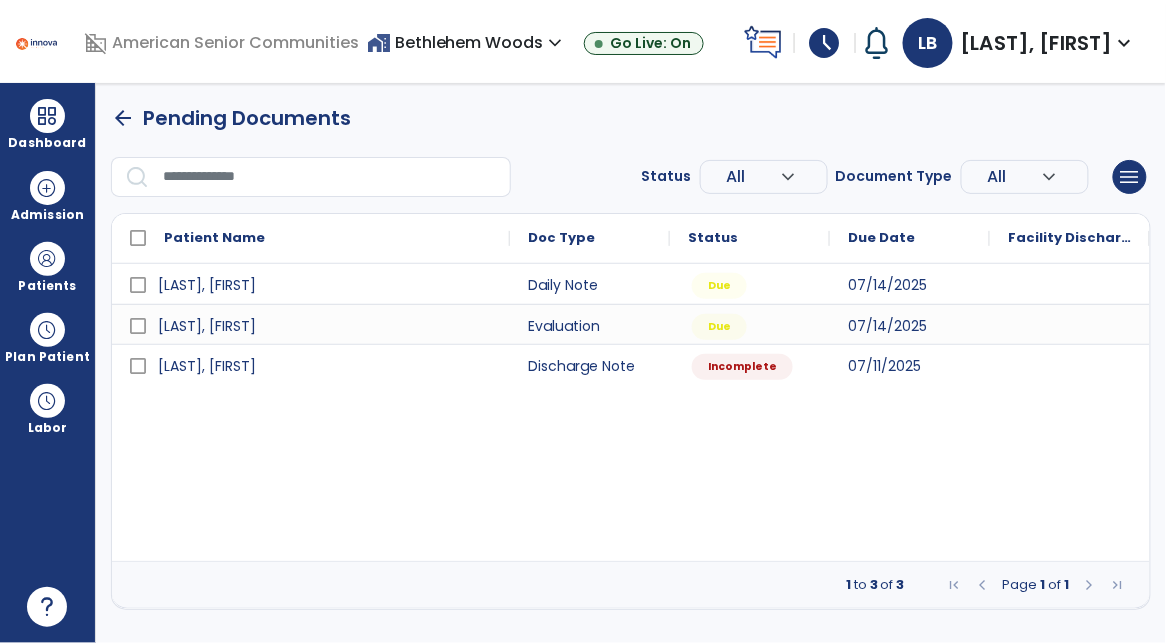 click on "expand_more" at bounding box center [556, 43] 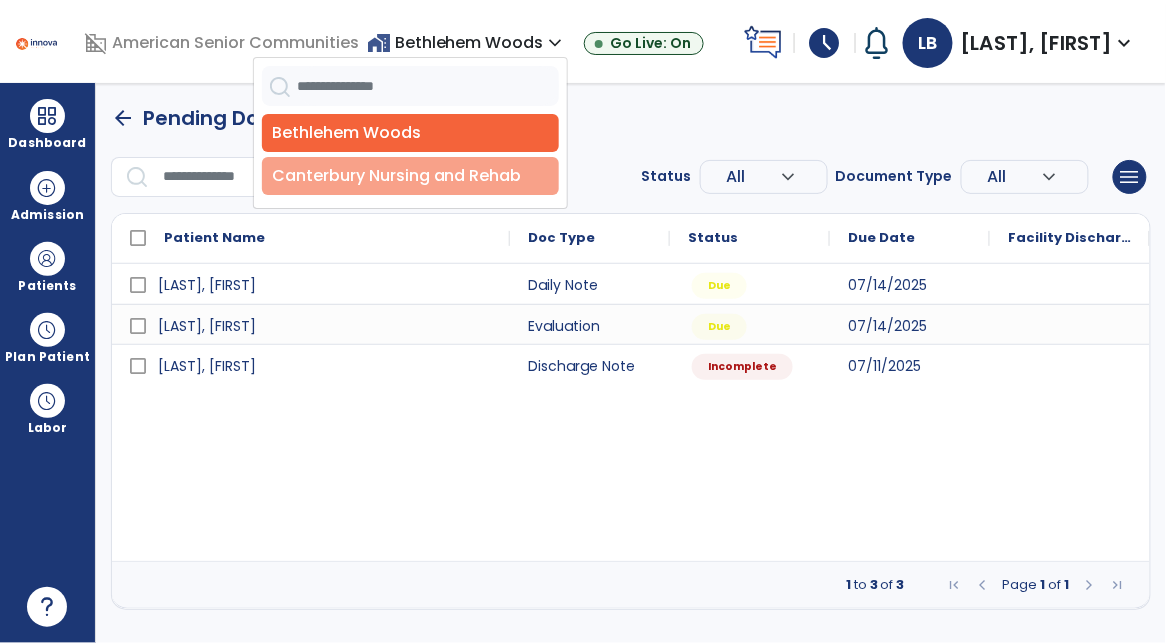 click on "Canterbury Nursing and Rehab" at bounding box center [410, 176] 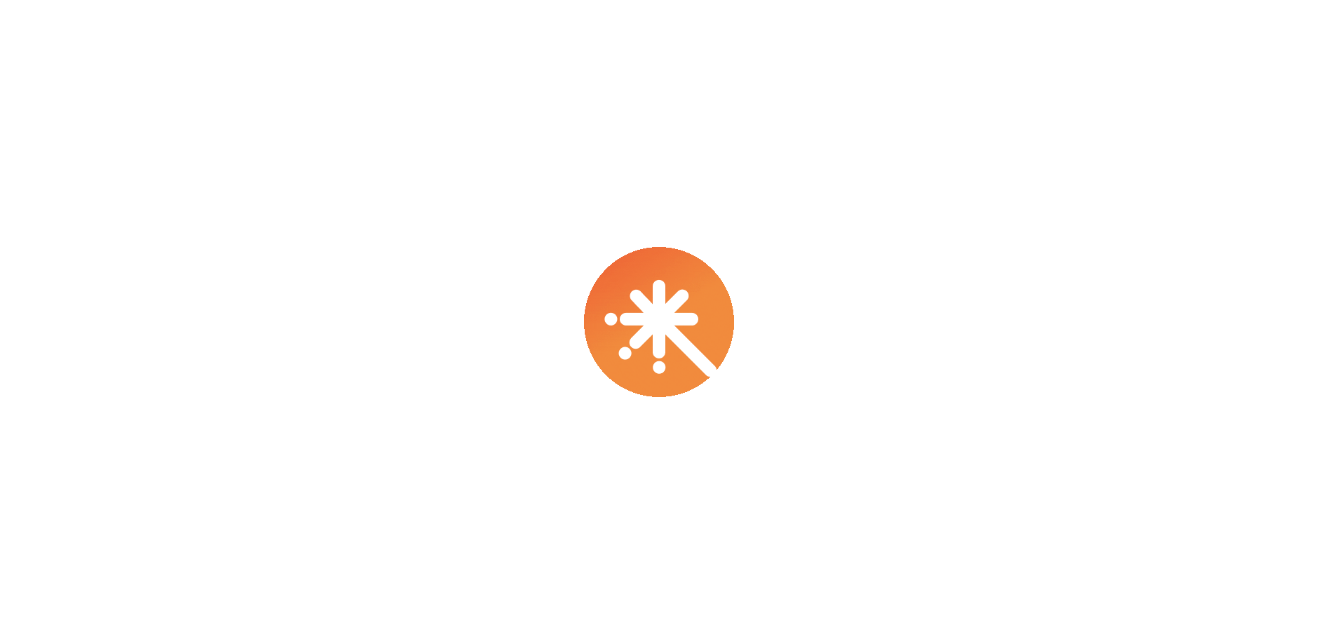 scroll, scrollTop: 0, scrollLeft: 0, axis: both 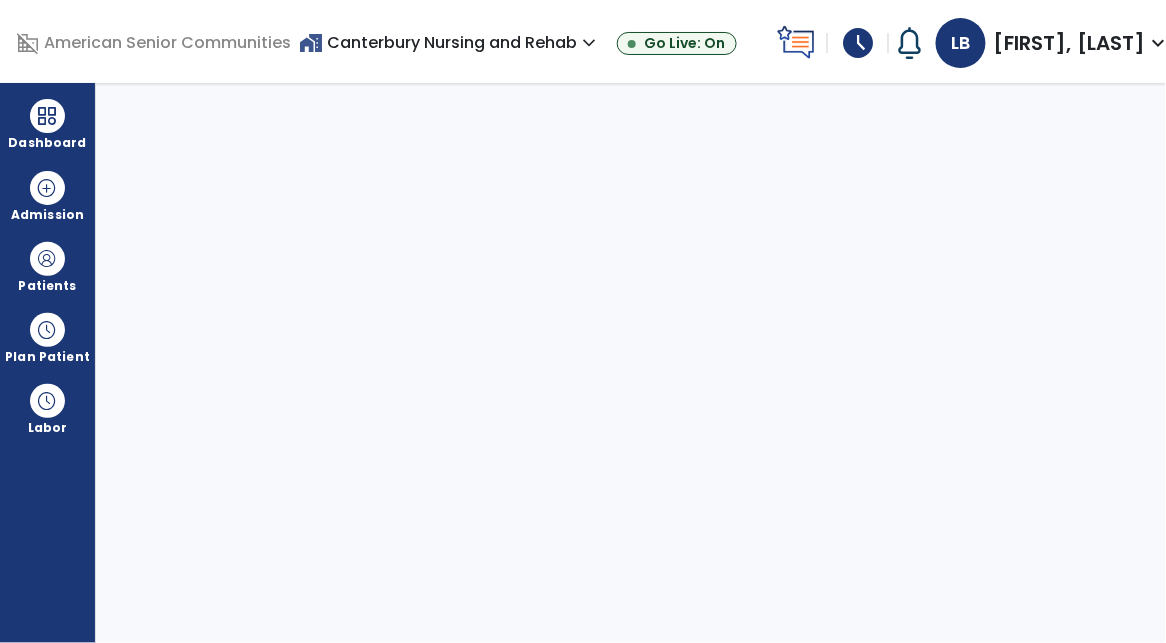 select on "****" 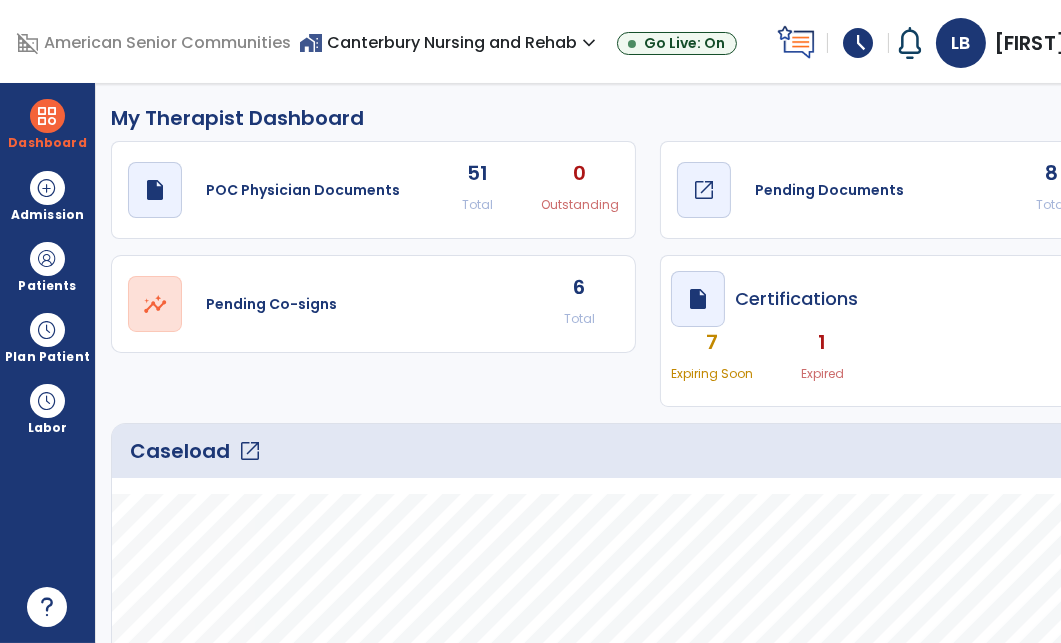 click on "open_in_new" 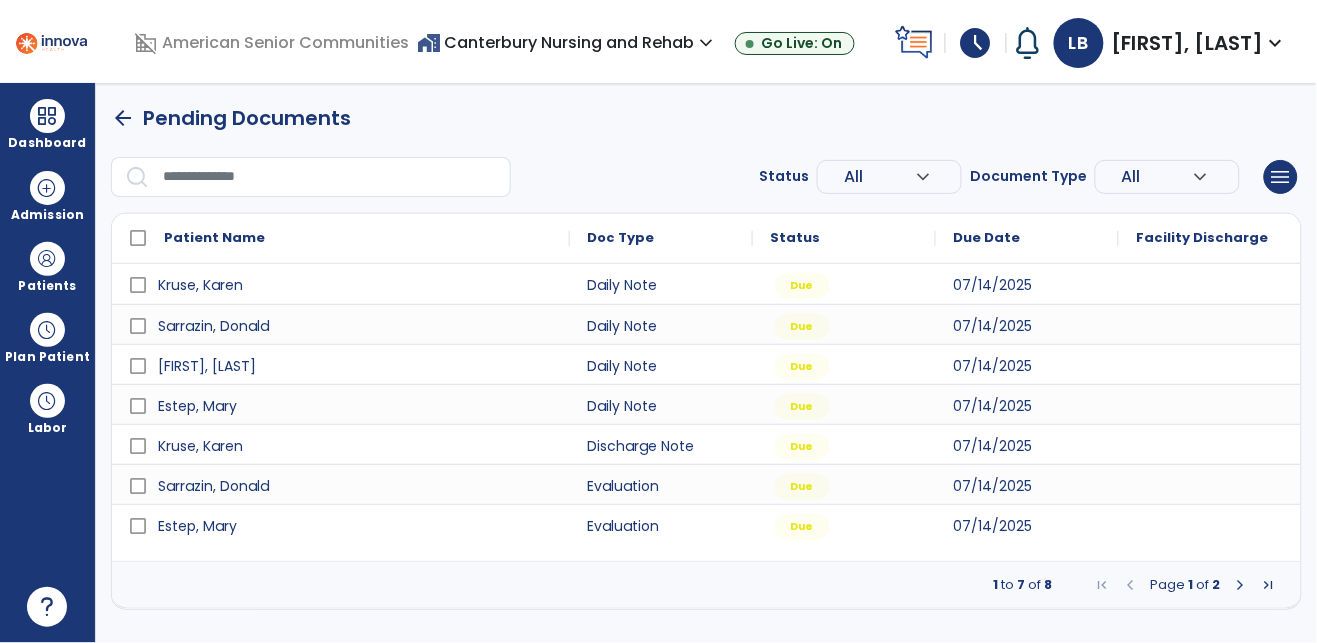 click at bounding box center (1241, 585) 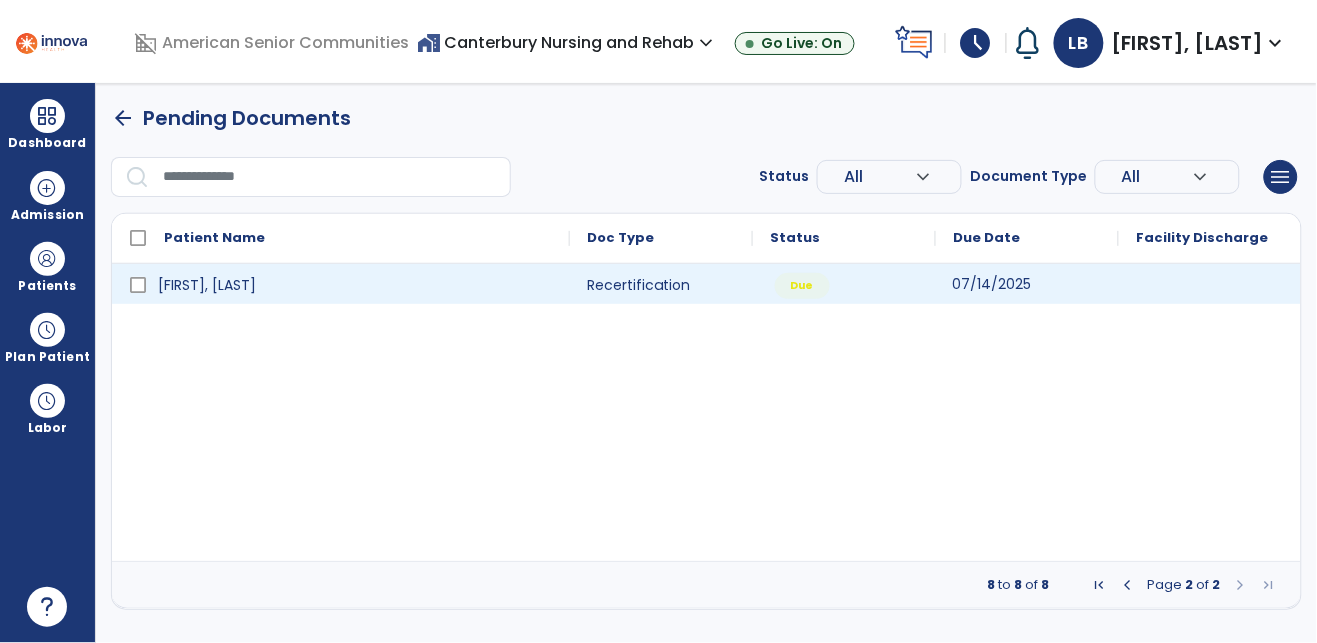 click on "07/14/2025" at bounding box center [1027, 284] 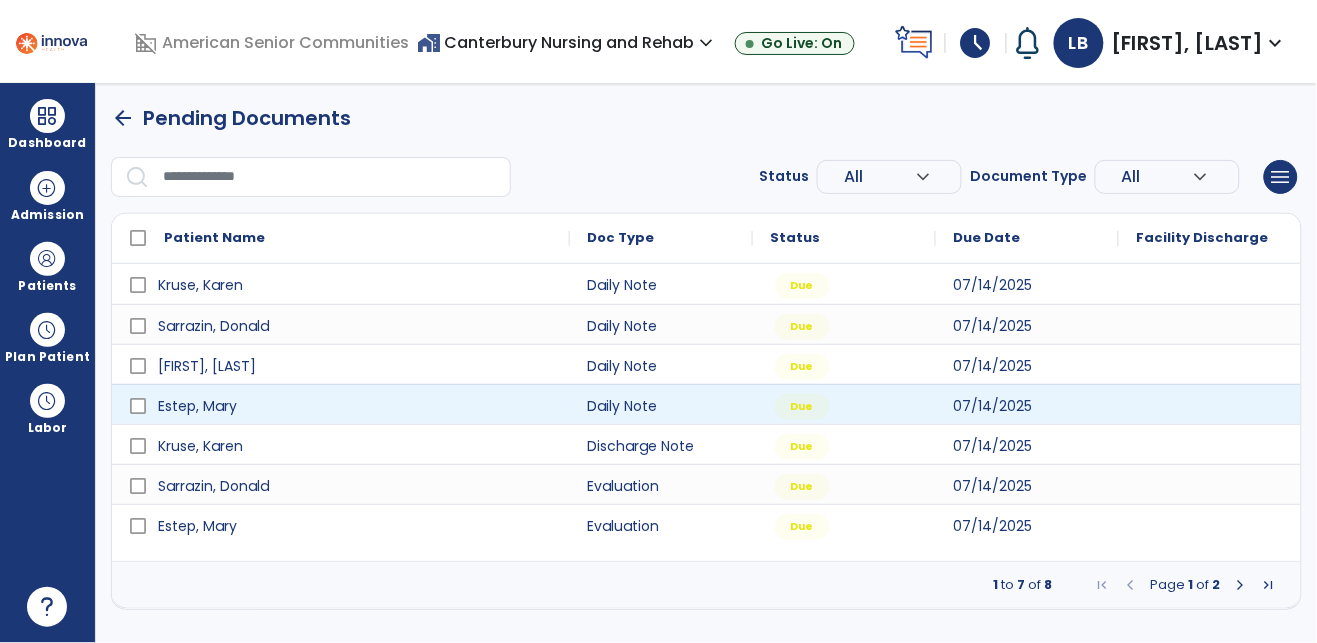 select on "**" 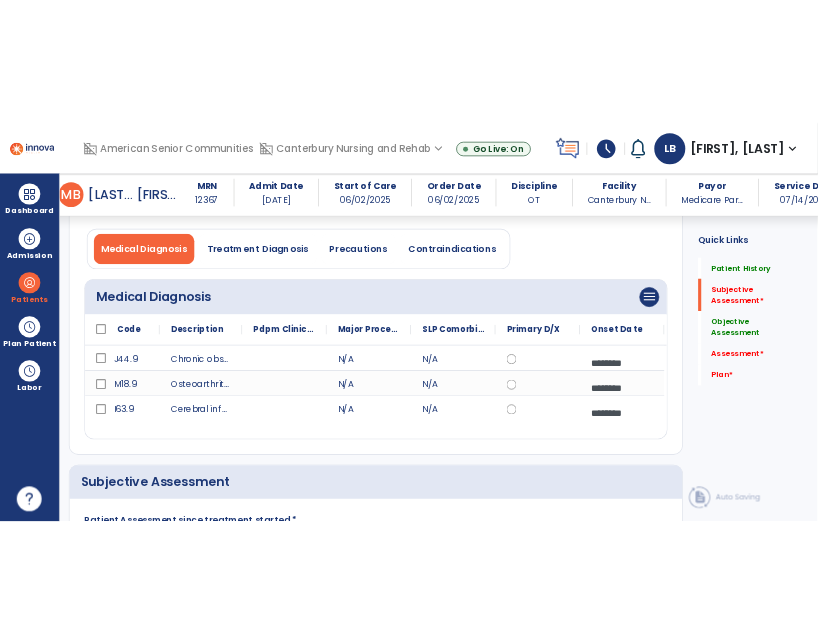 scroll, scrollTop: 436, scrollLeft: 0, axis: vertical 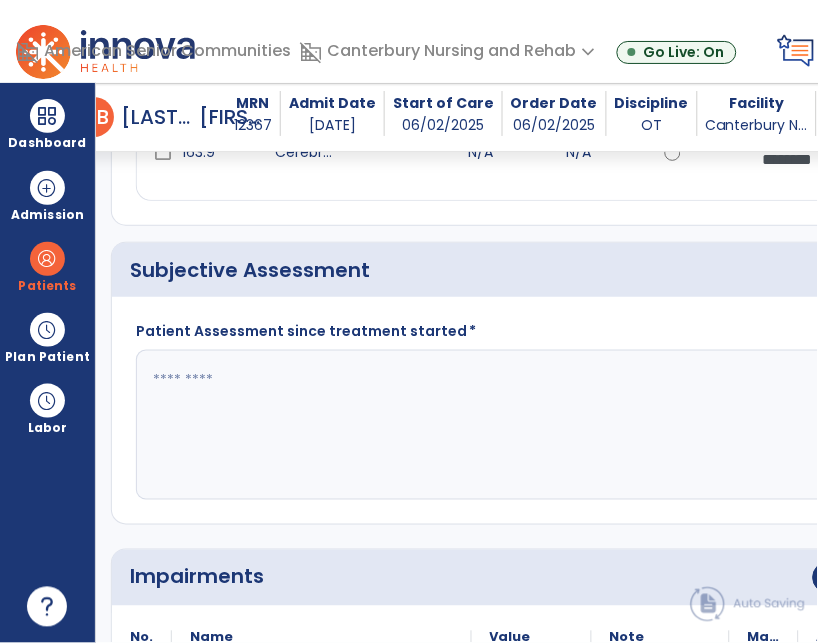 click 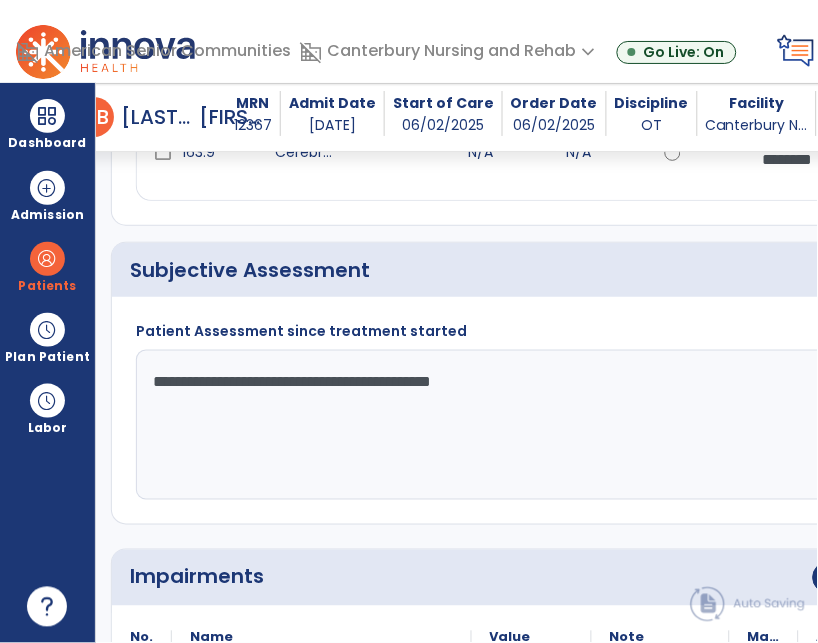 type on "**********" 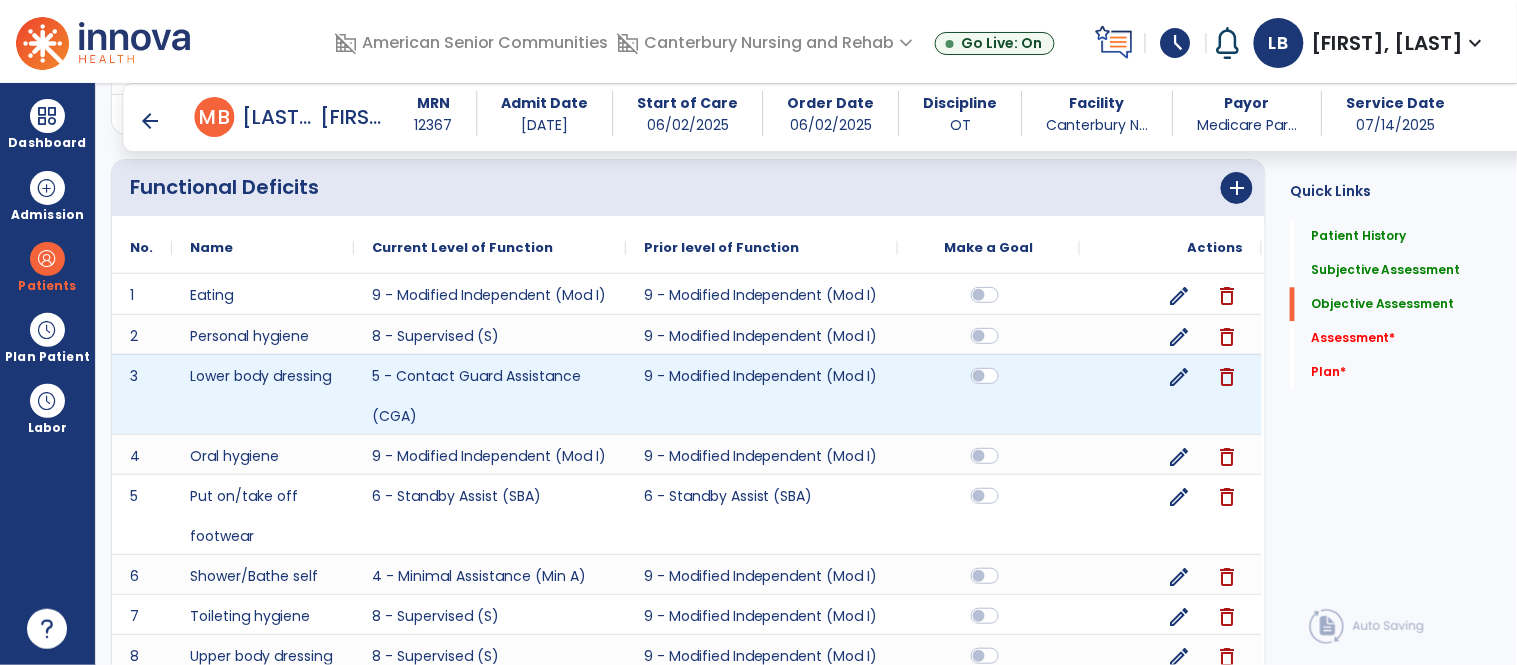 scroll, scrollTop: 1175, scrollLeft: 0, axis: vertical 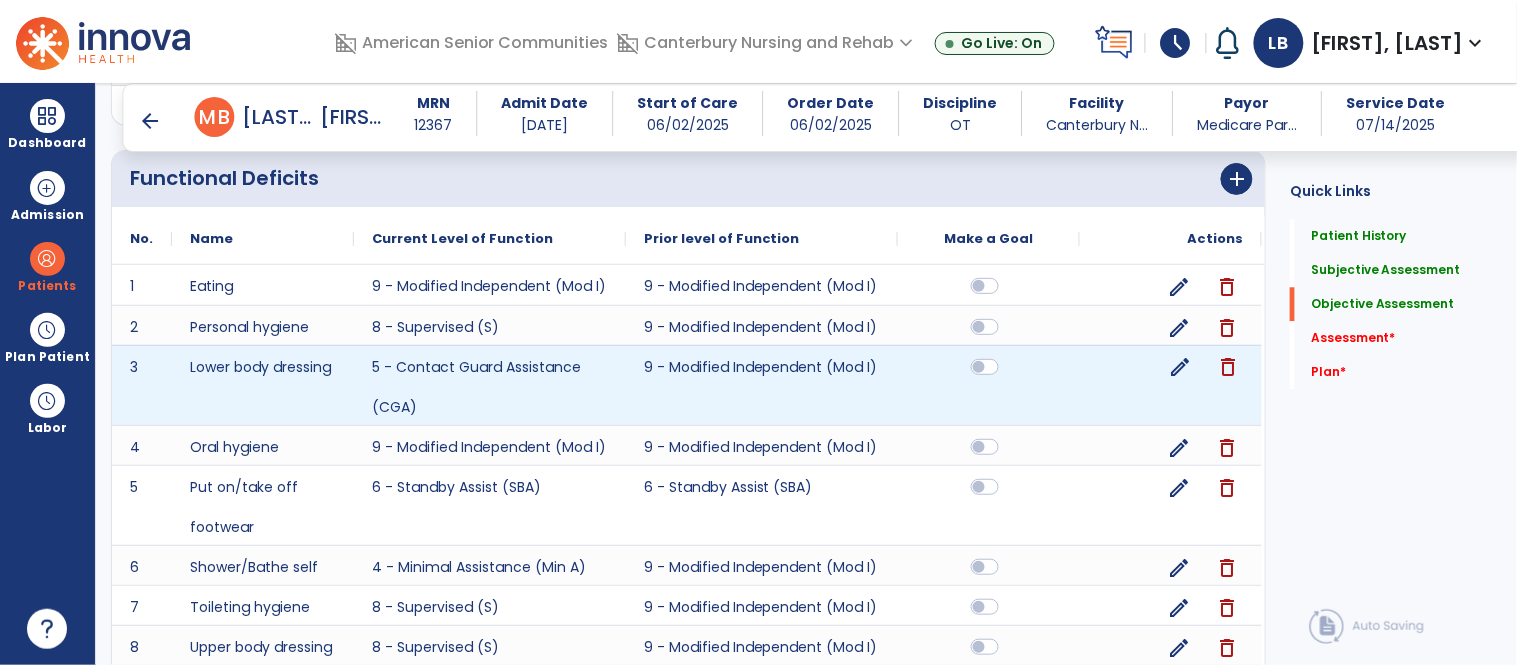 click on "edit" 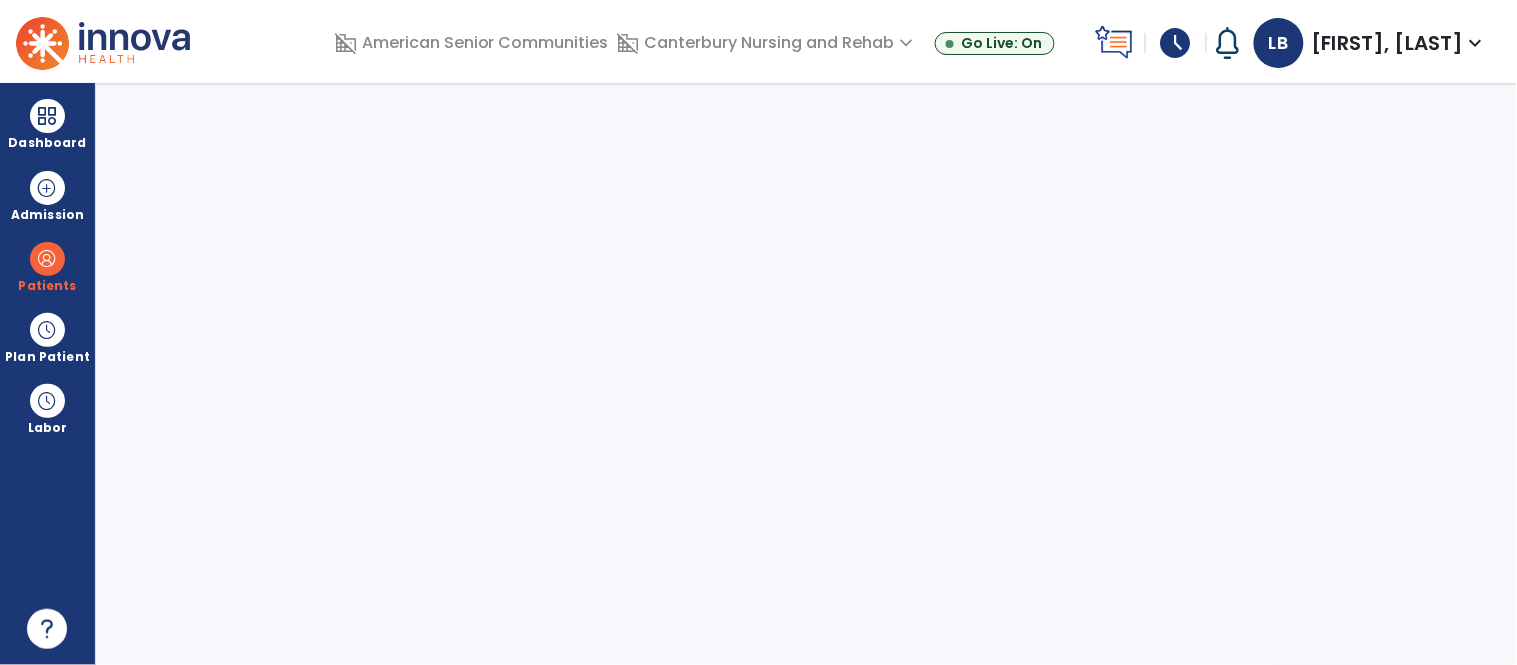 scroll, scrollTop: 0, scrollLeft: 0, axis: both 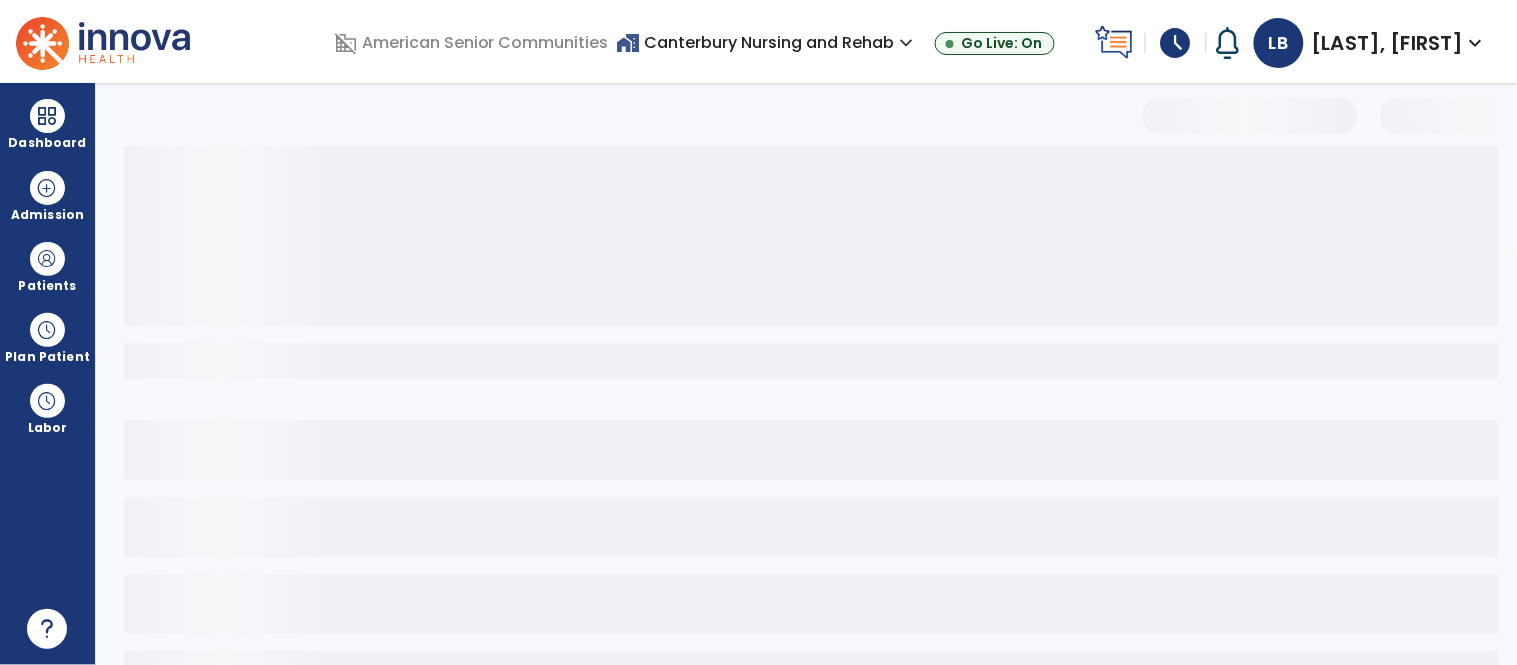 select on "**" 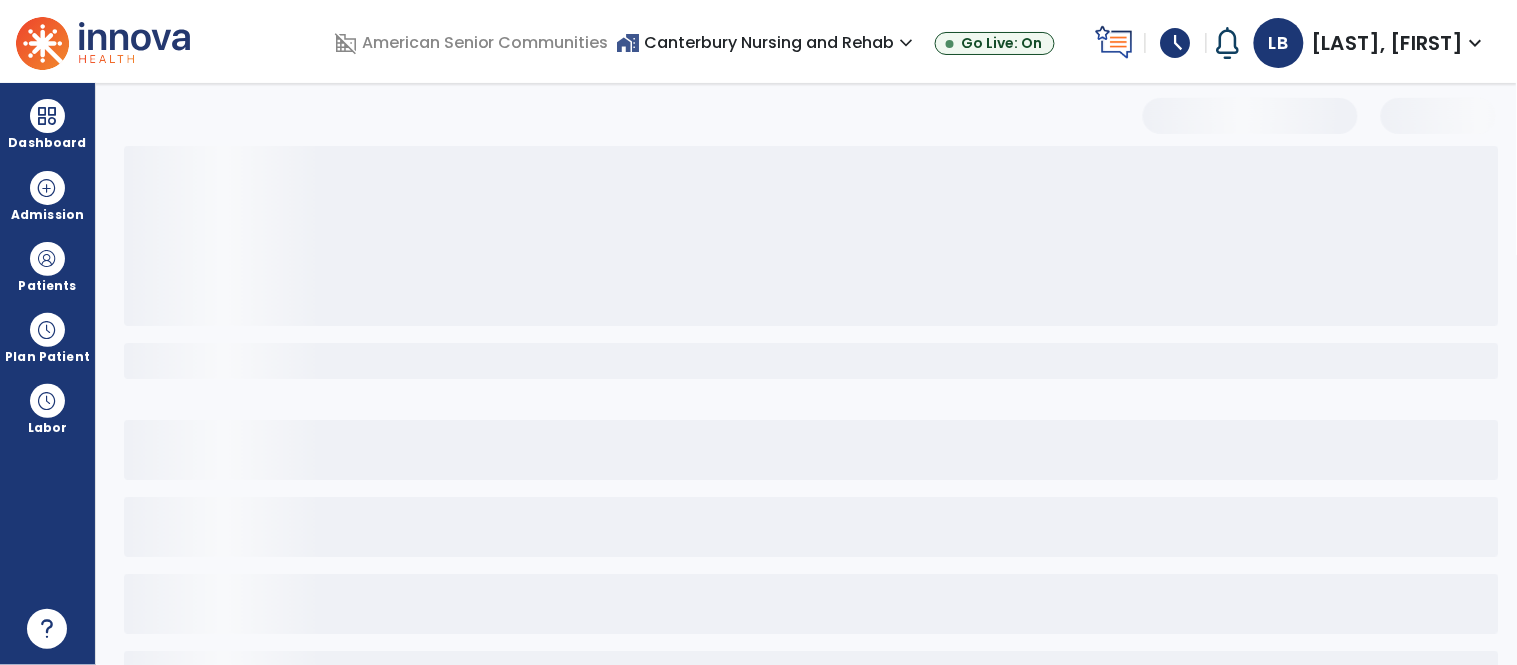 select on "*****" 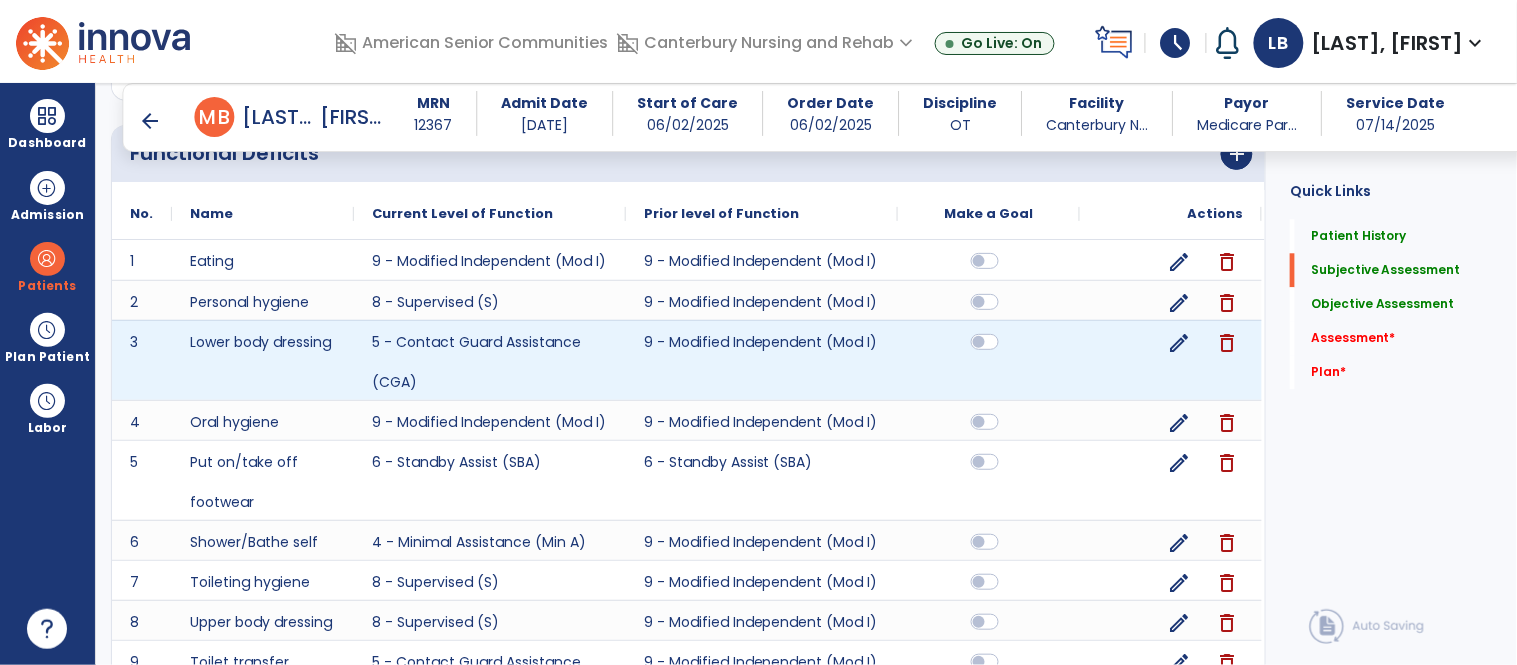 scroll, scrollTop: 1168, scrollLeft: 0, axis: vertical 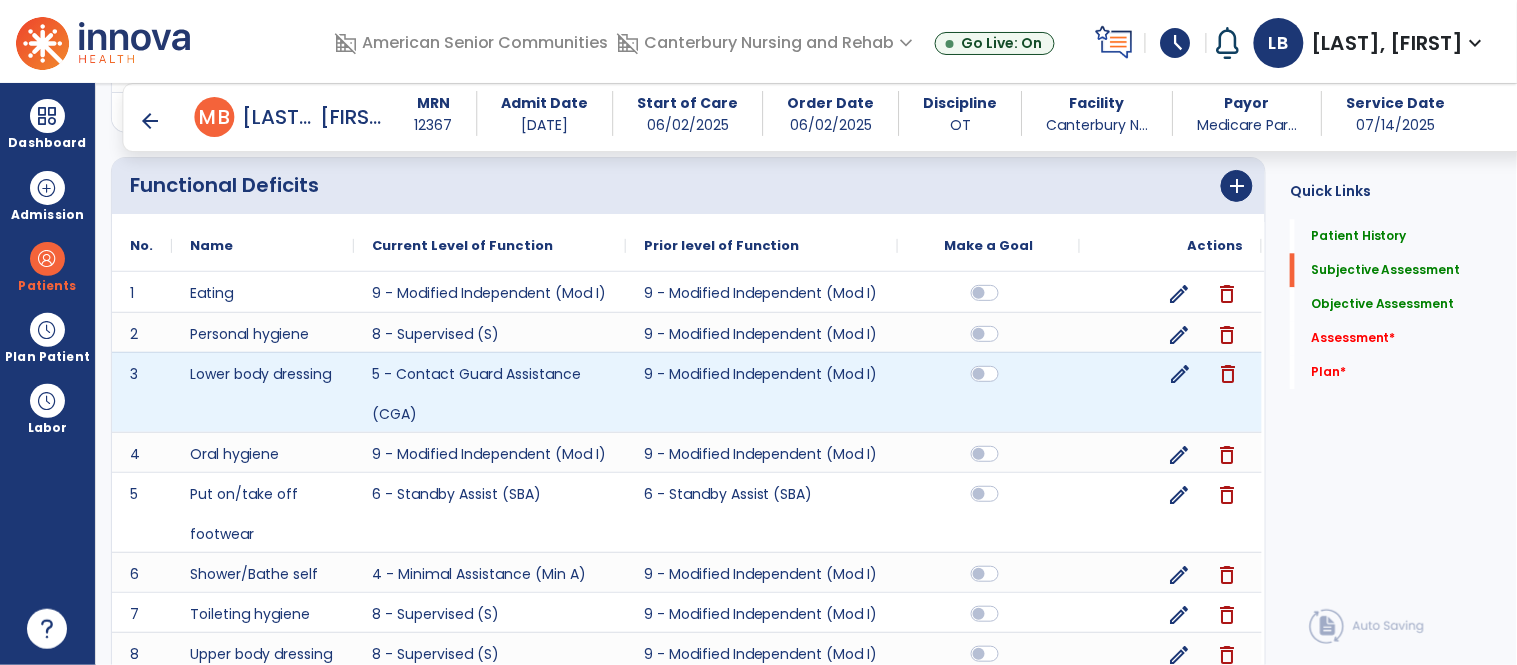 click on "edit" 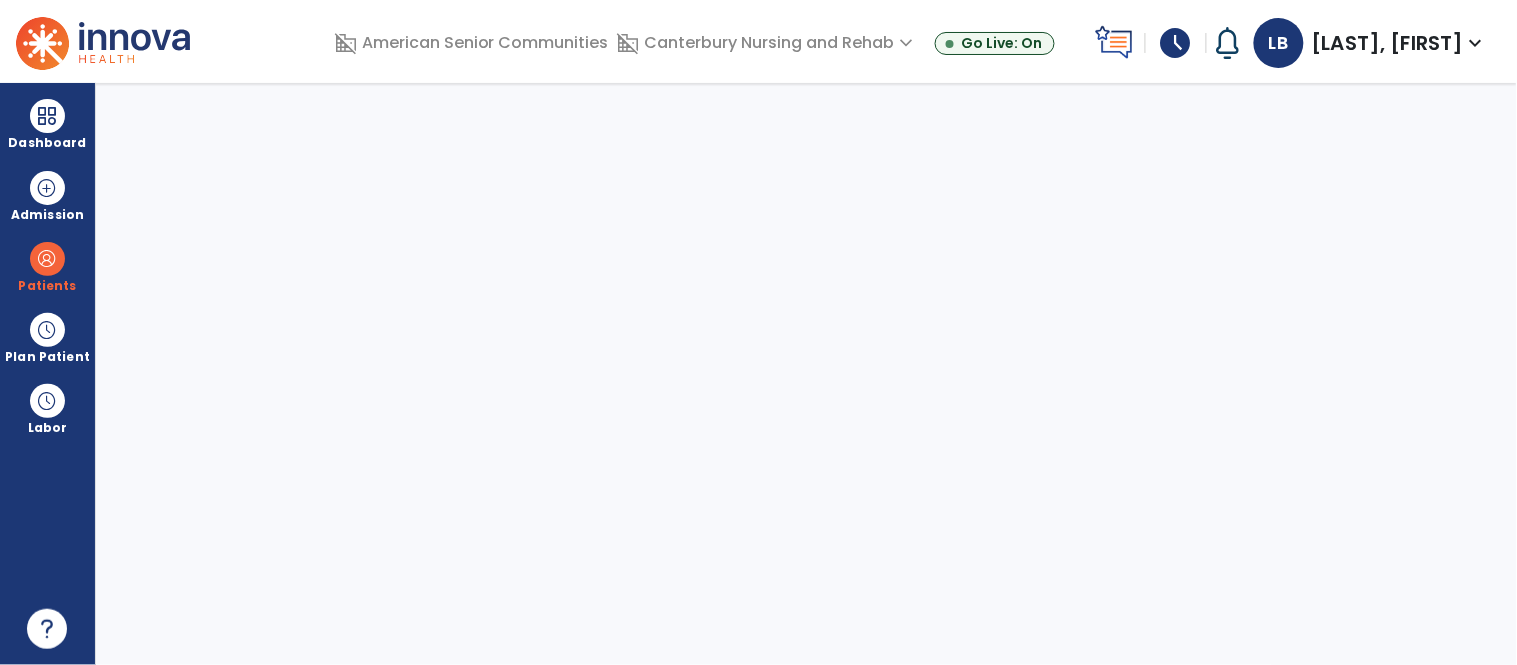 scroll, scrollTop: 0, scrollLeft: 0, axis: both 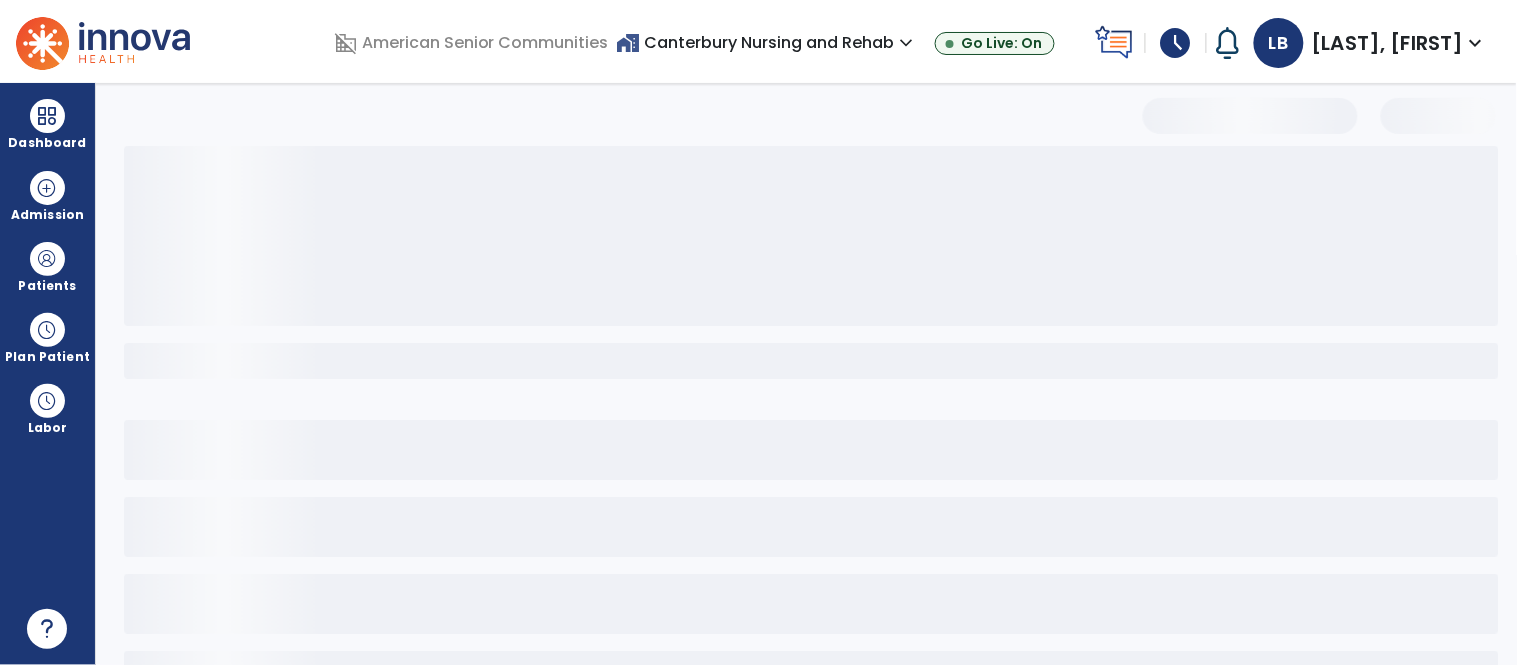 select on "**" 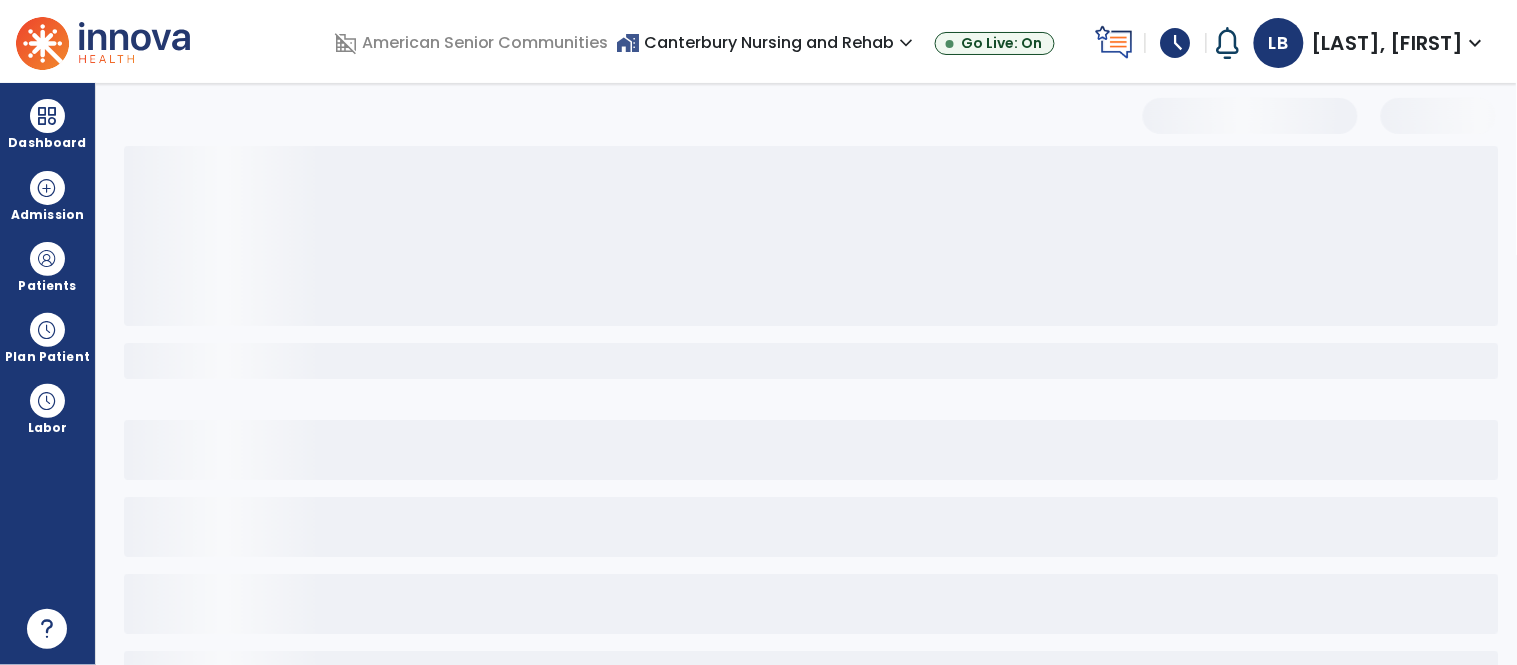 select on "*****" 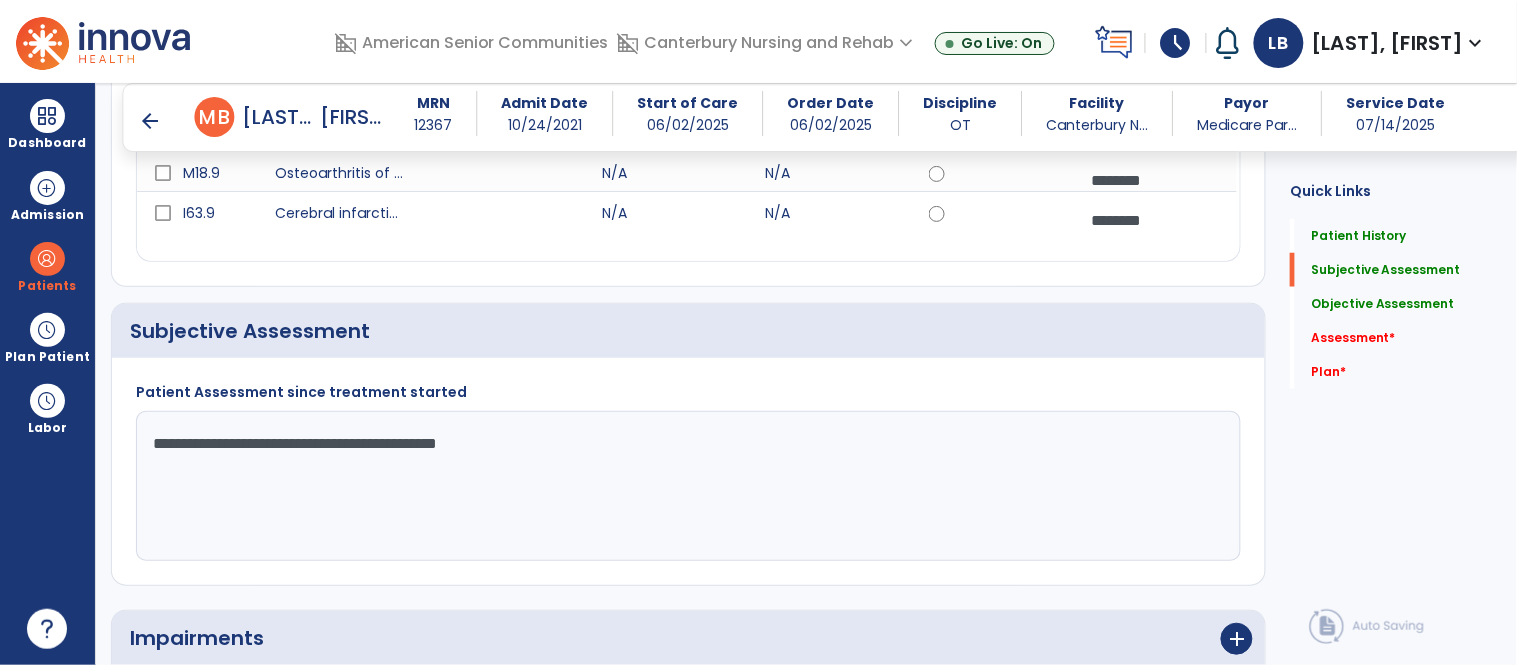 scroll, scrollTop: 387, scrollLeft: 0, axis: vertical 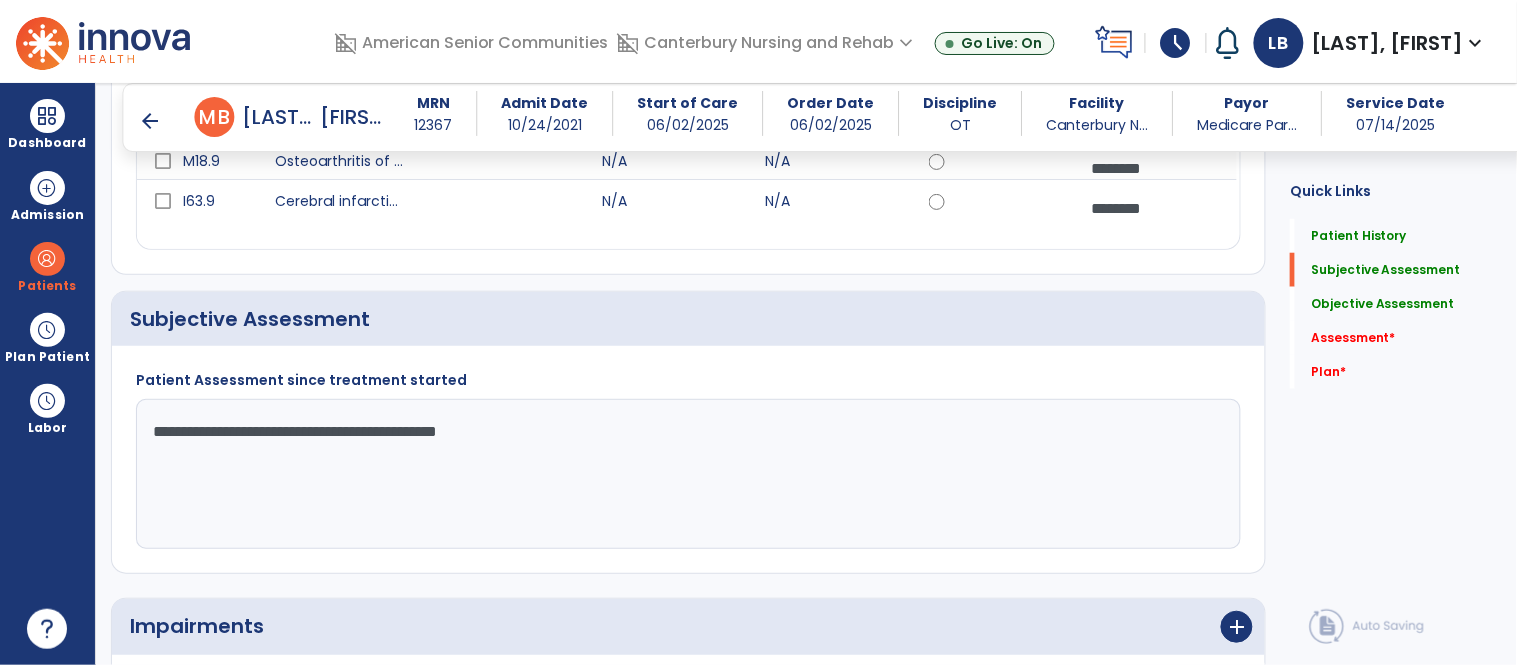 drag, startPoint x: 73, startPoint y: 443, endPoint x: 561, endPoint y: 437, distance: 488.0369 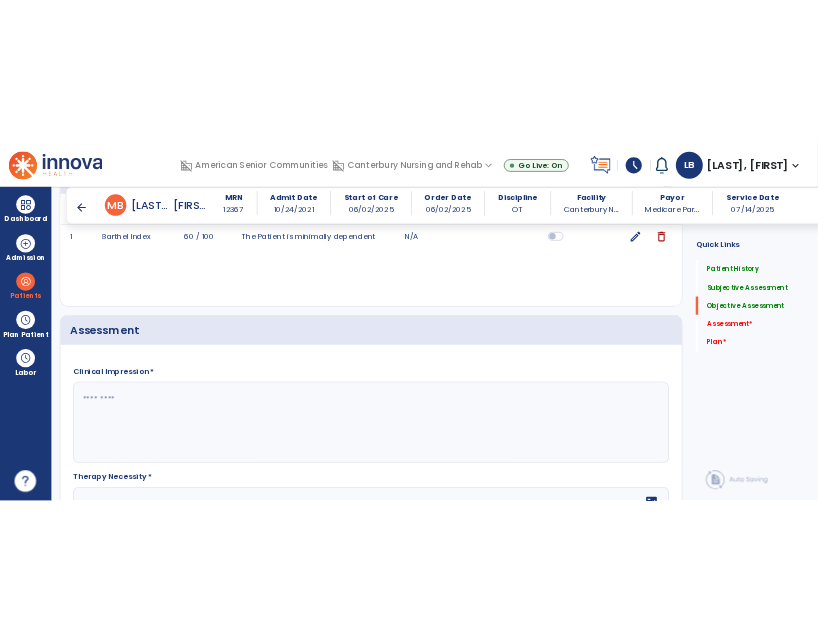 scroll, scrollTop: 2233, scrollLeft: 0, axis: vertical 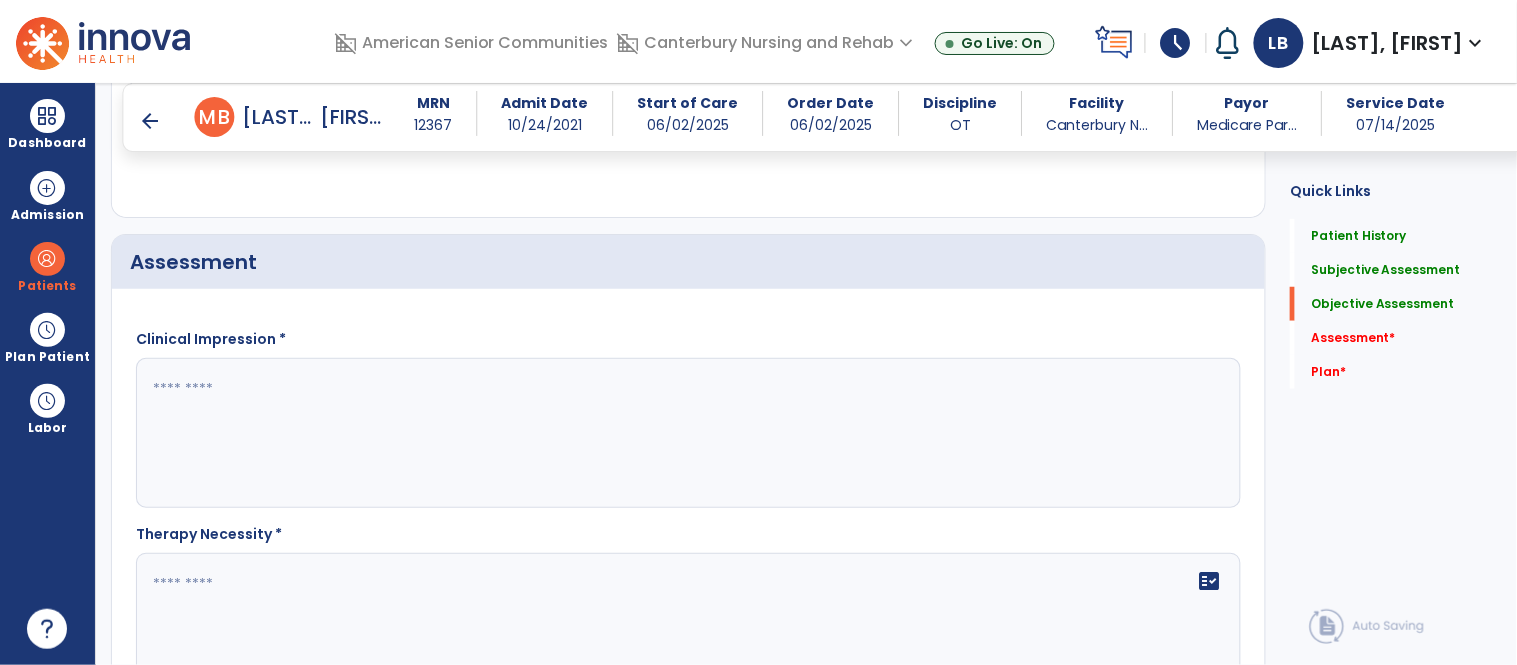 type on "**********" 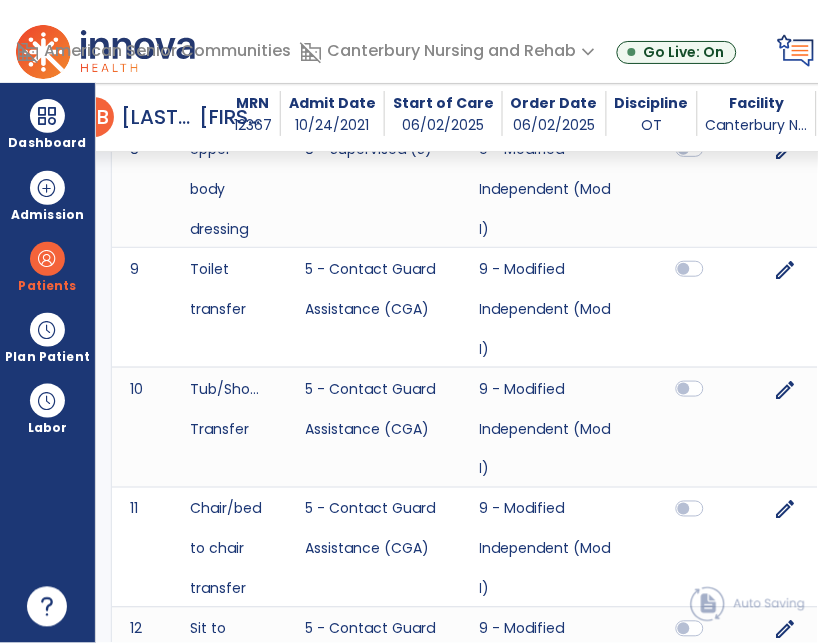 scroll, scrollTop: 3033, scrollLeft: 0, axis: vertical 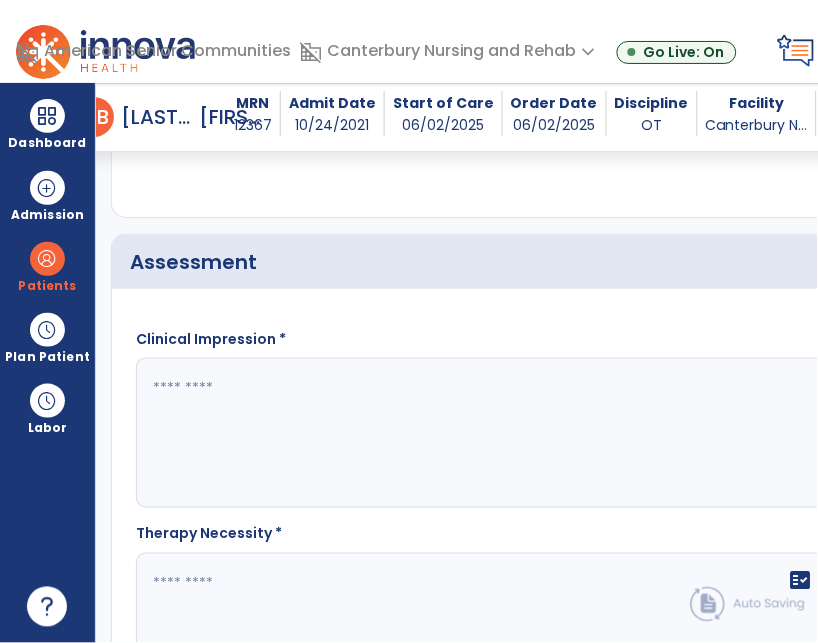 click 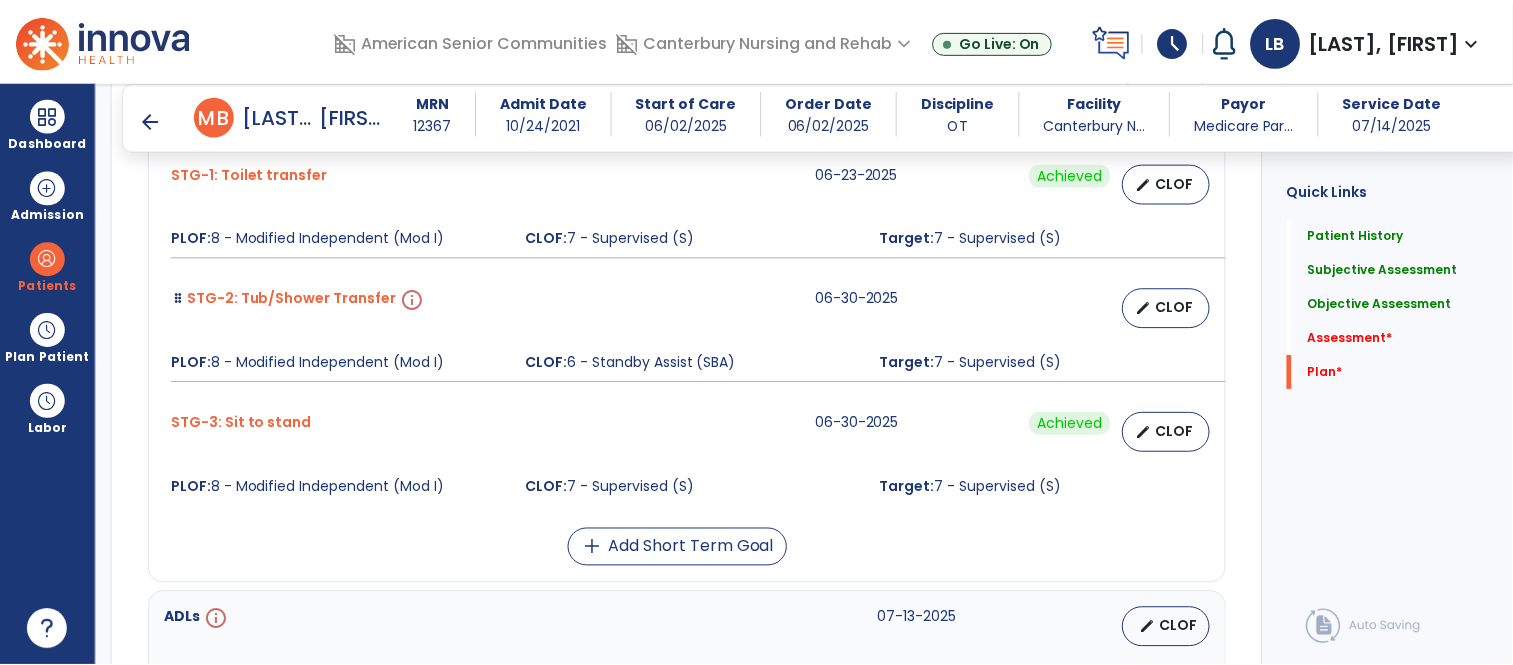 scroll, scrollTop: 4167, scrollLeft: 0, axis: vertical 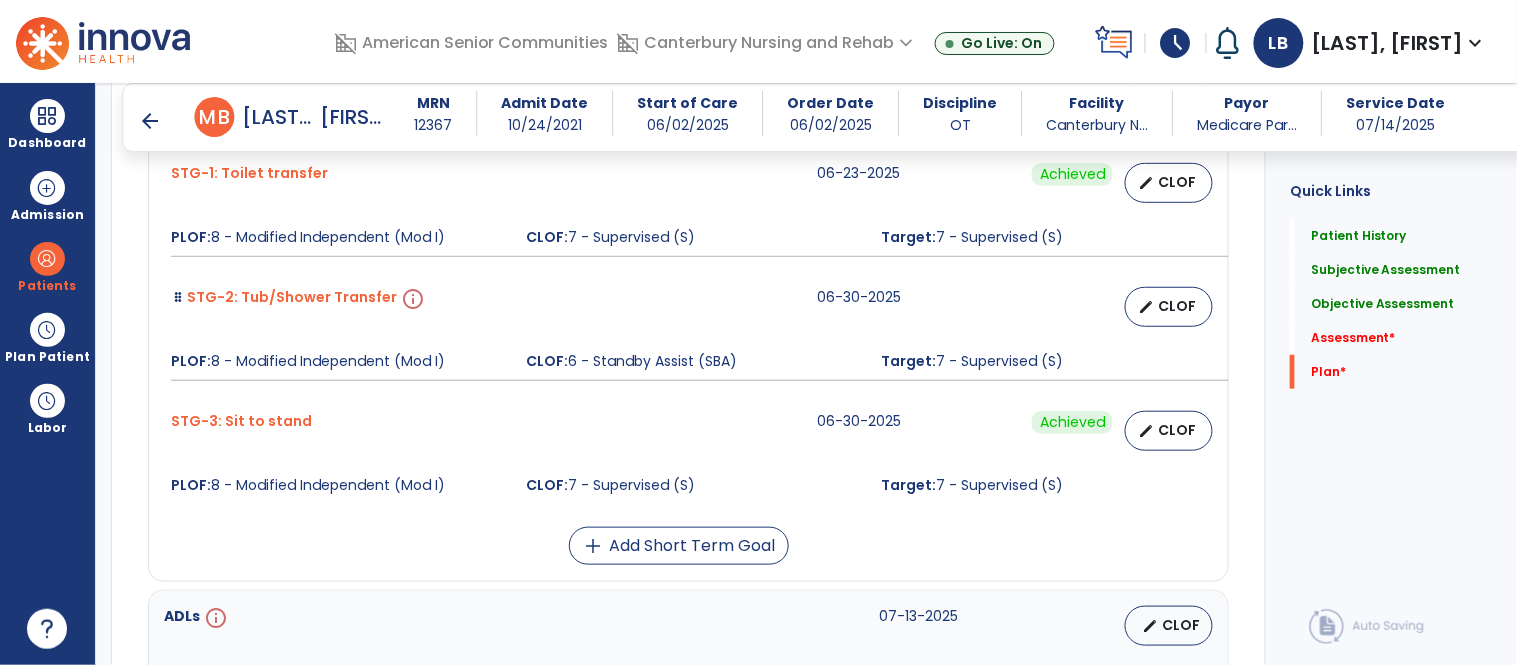 type on "**********" 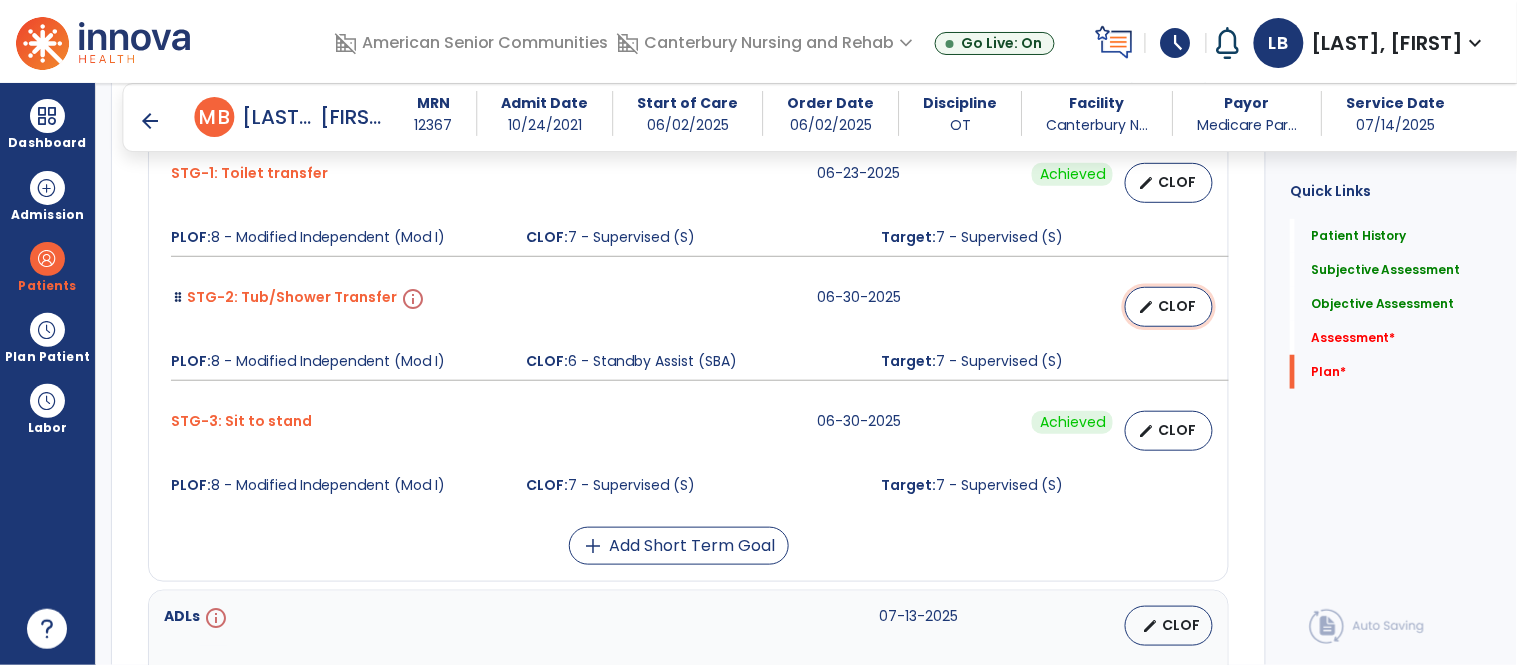click on "CLOF" at bounding box center [1177, 306] 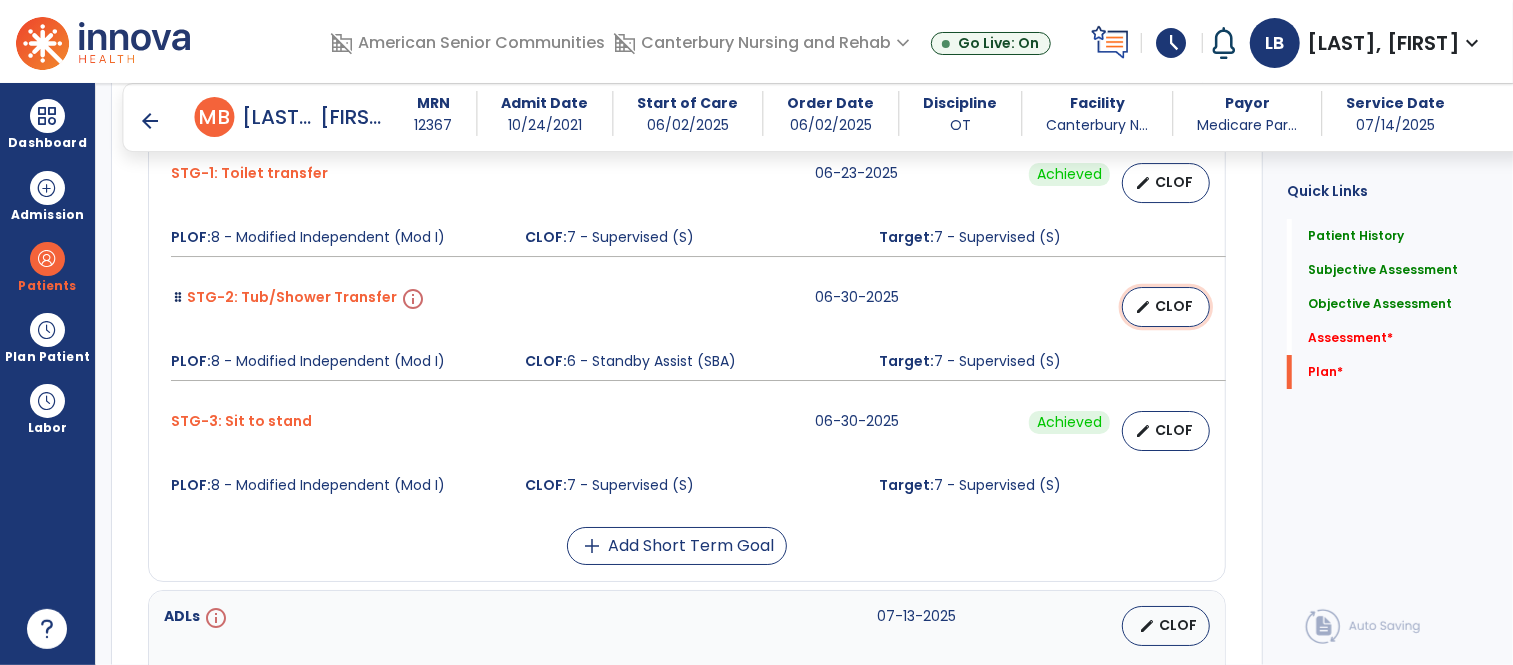 select on "********" 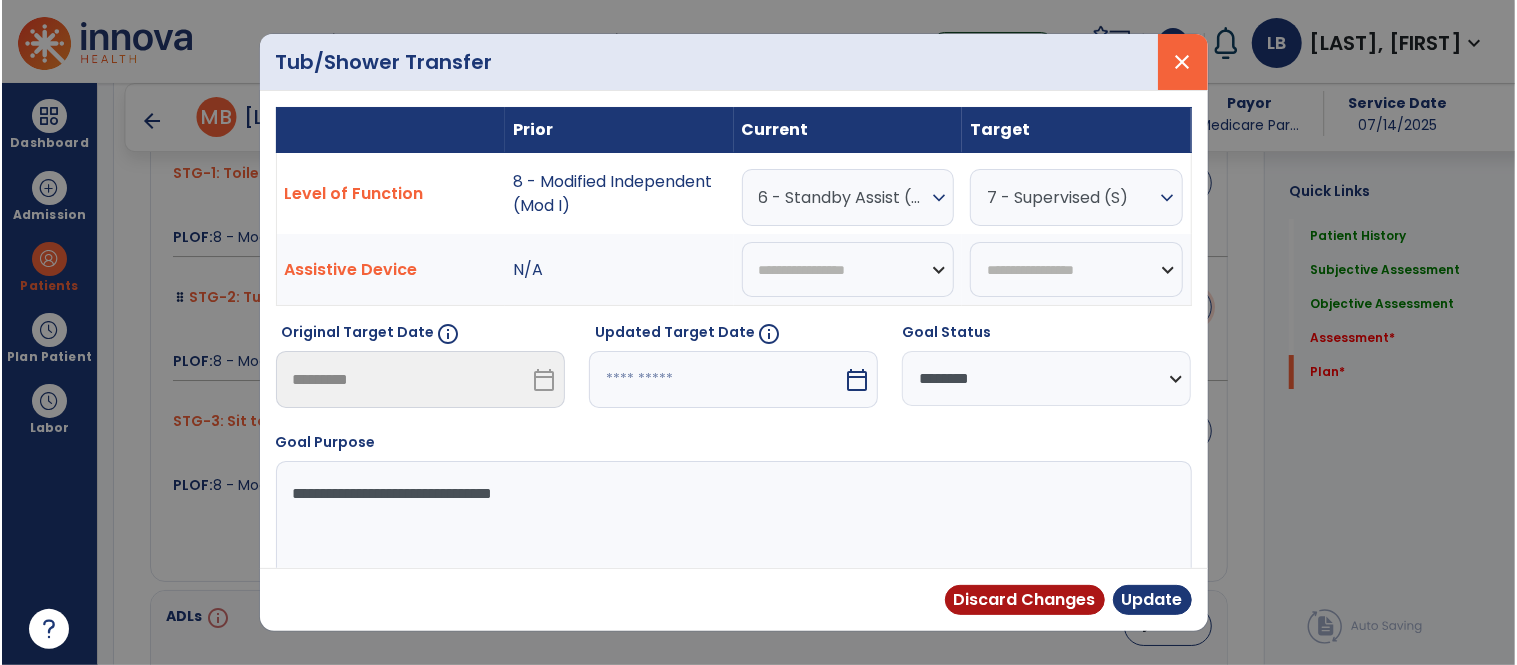 scroll, scrollTop: 4207, scrollLeft: 0, axis: vertical 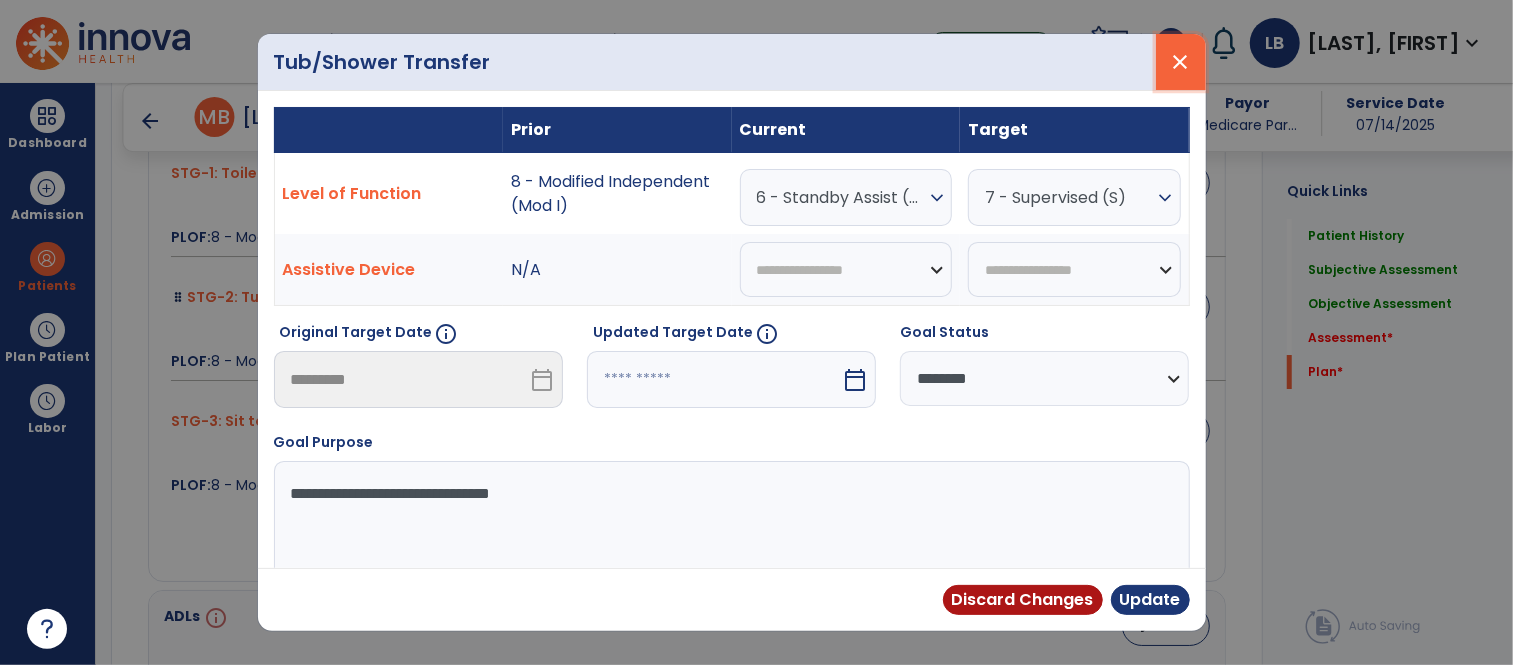 click on "close" at bounding box center (1181, 62) 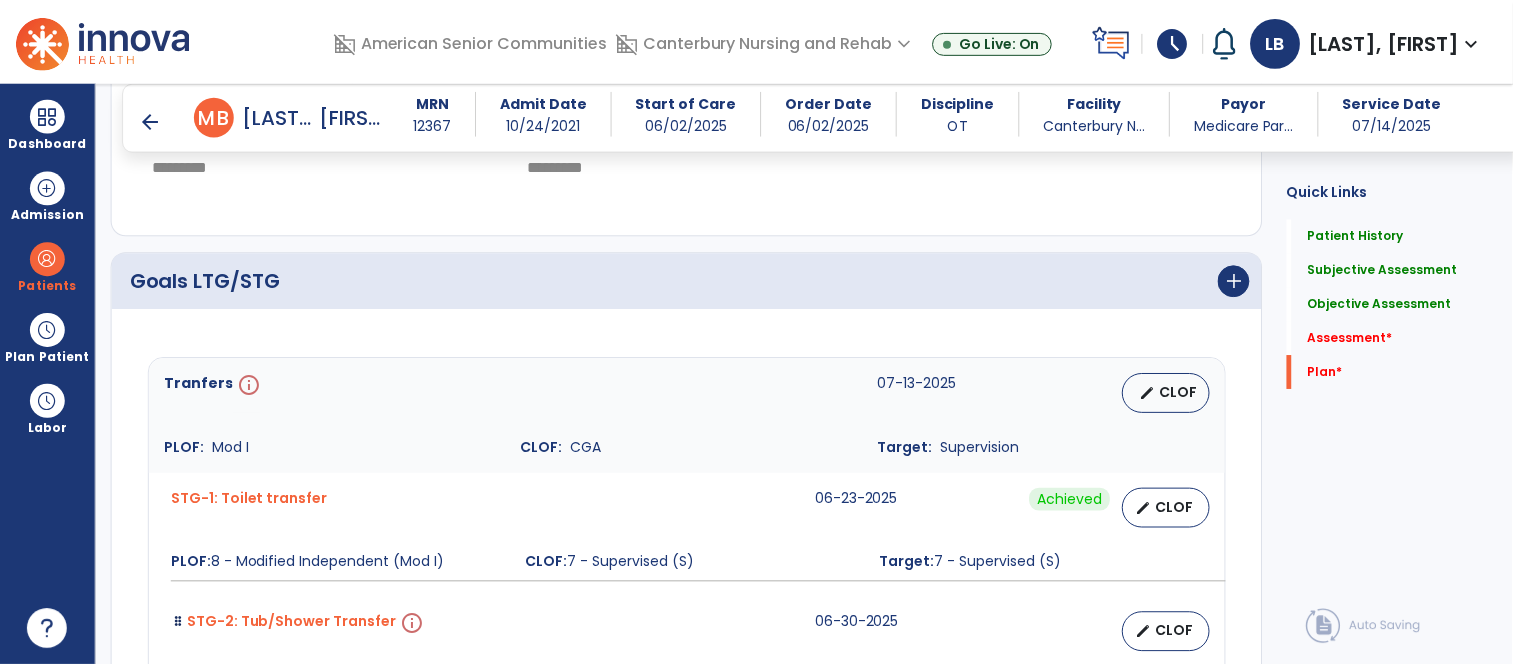 scroll, scrollTop: 3857, scrollLeft: 0, axis: vertical 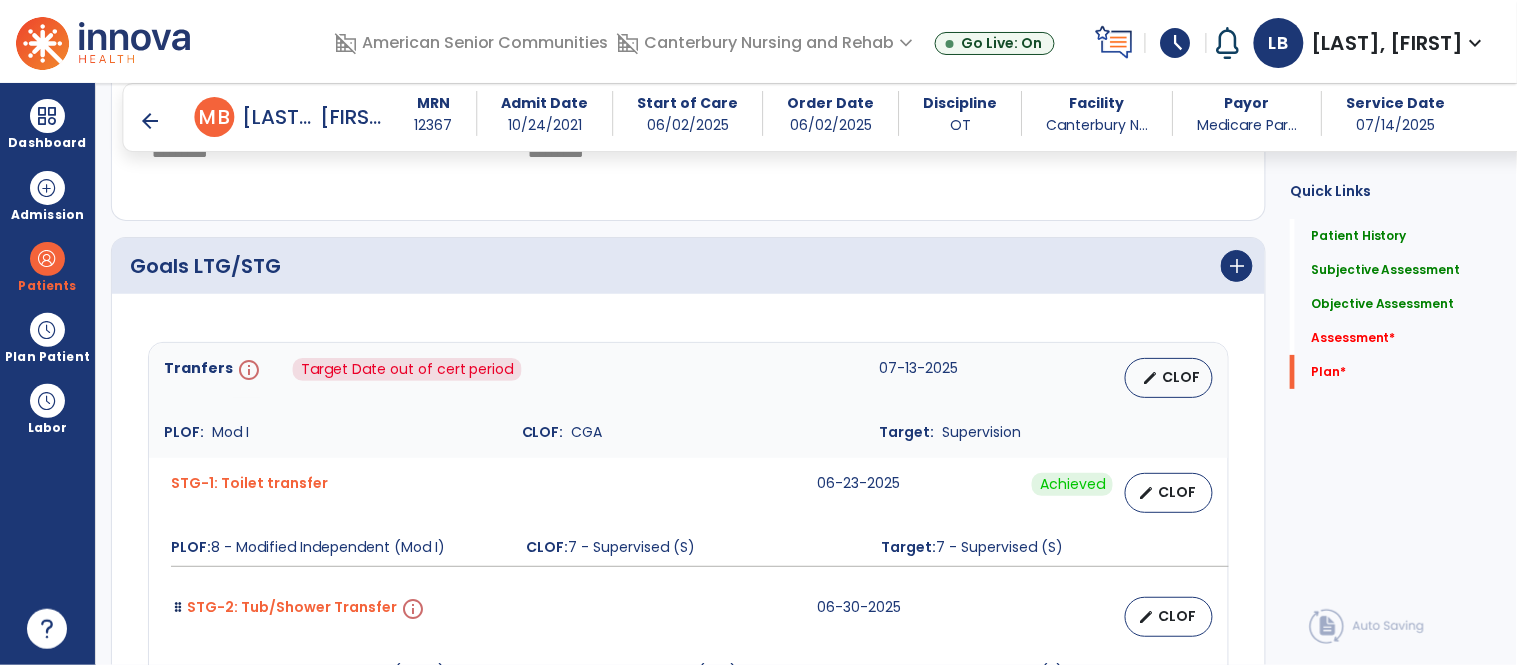 click on "info" at bounding box center [247, 378] 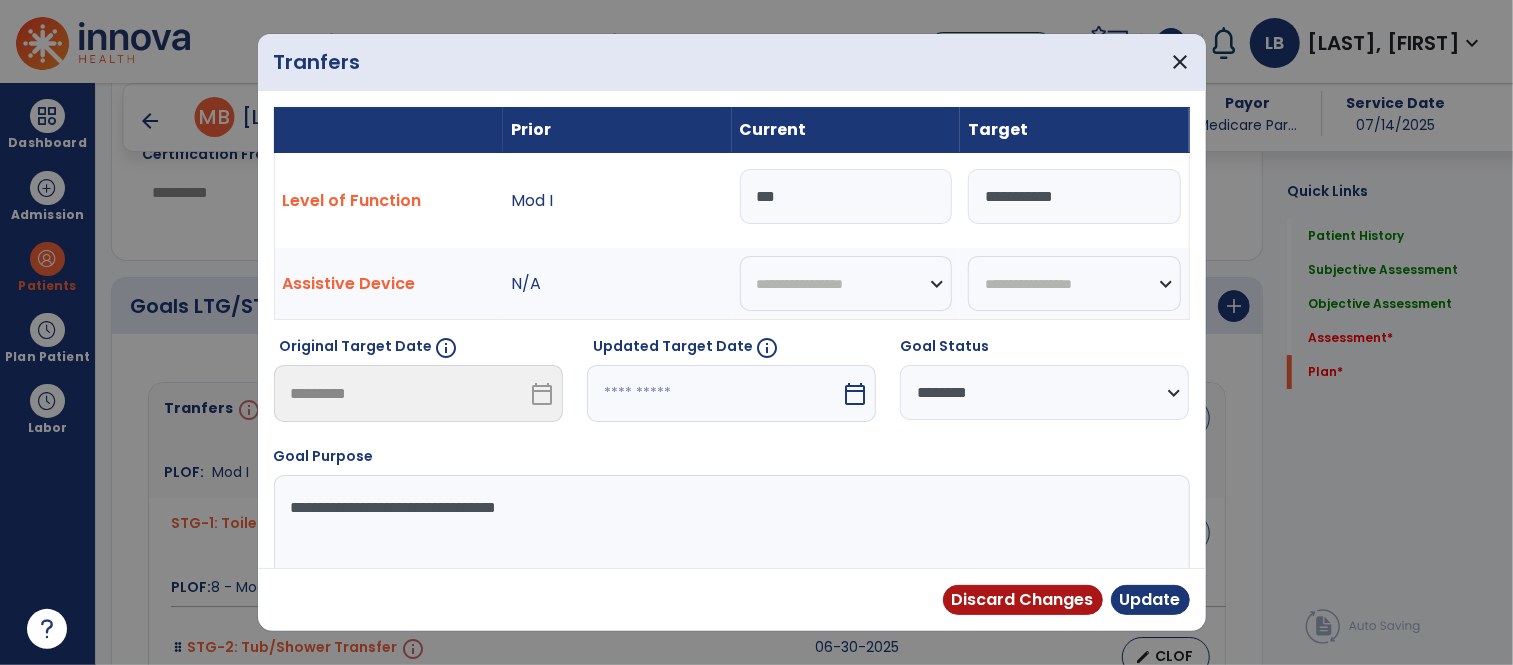 scroll, scrollTop: 3897, scrollLeft: 0, axis: vertical 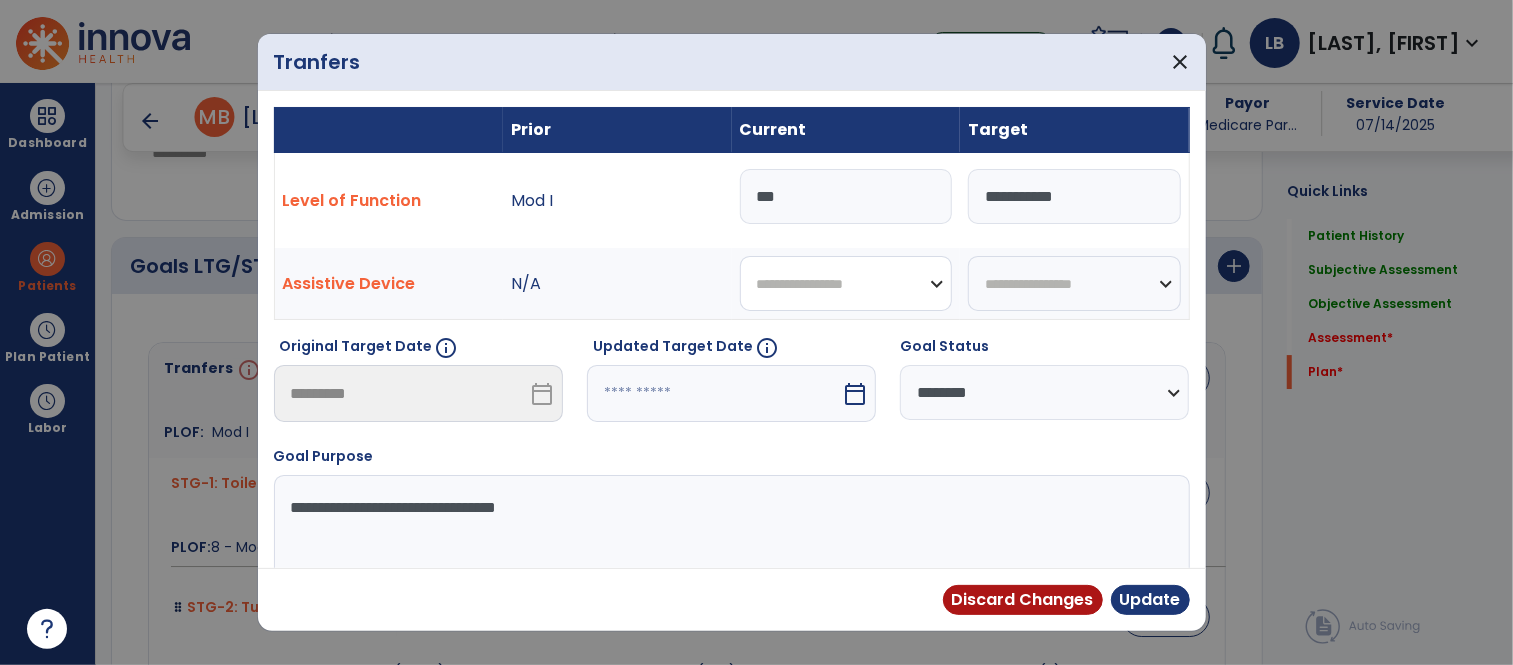 click on "**********" at bounding box center [846, 283] 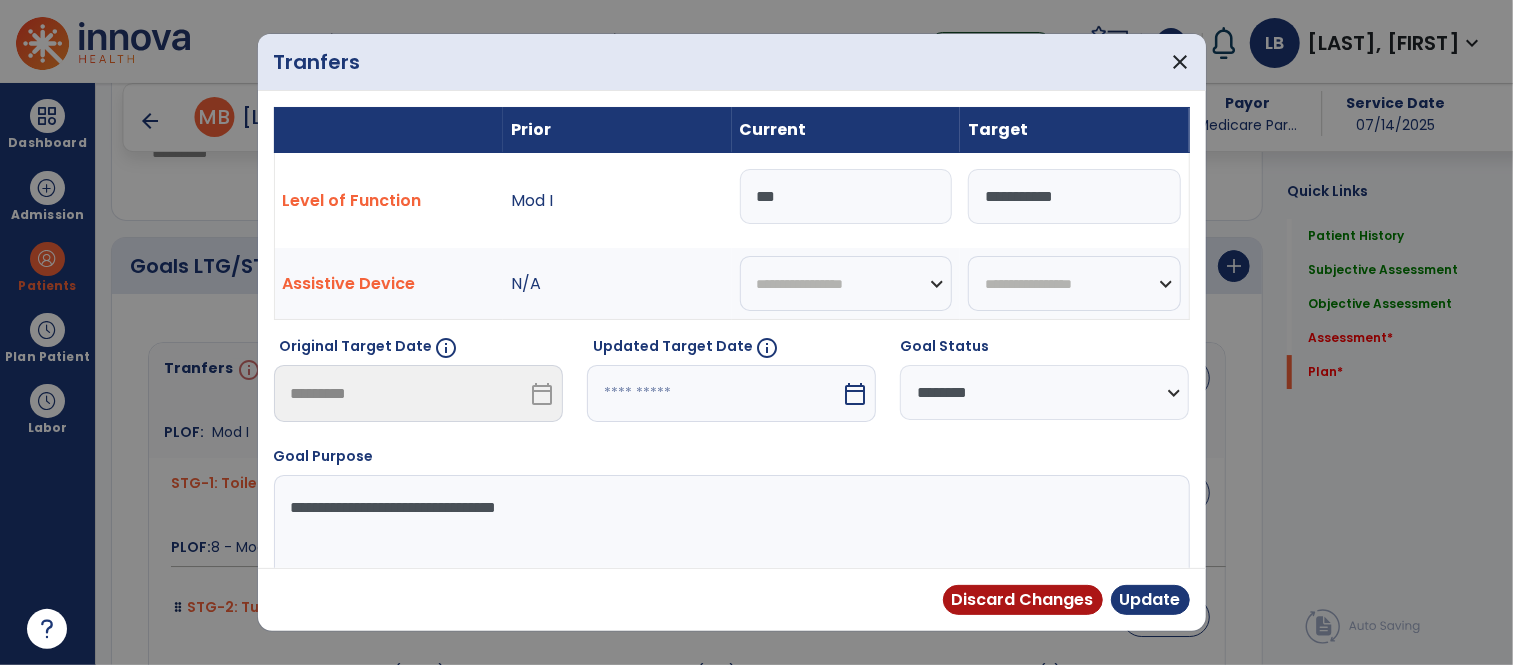 click on "**********" at bounding box center (732, 366) 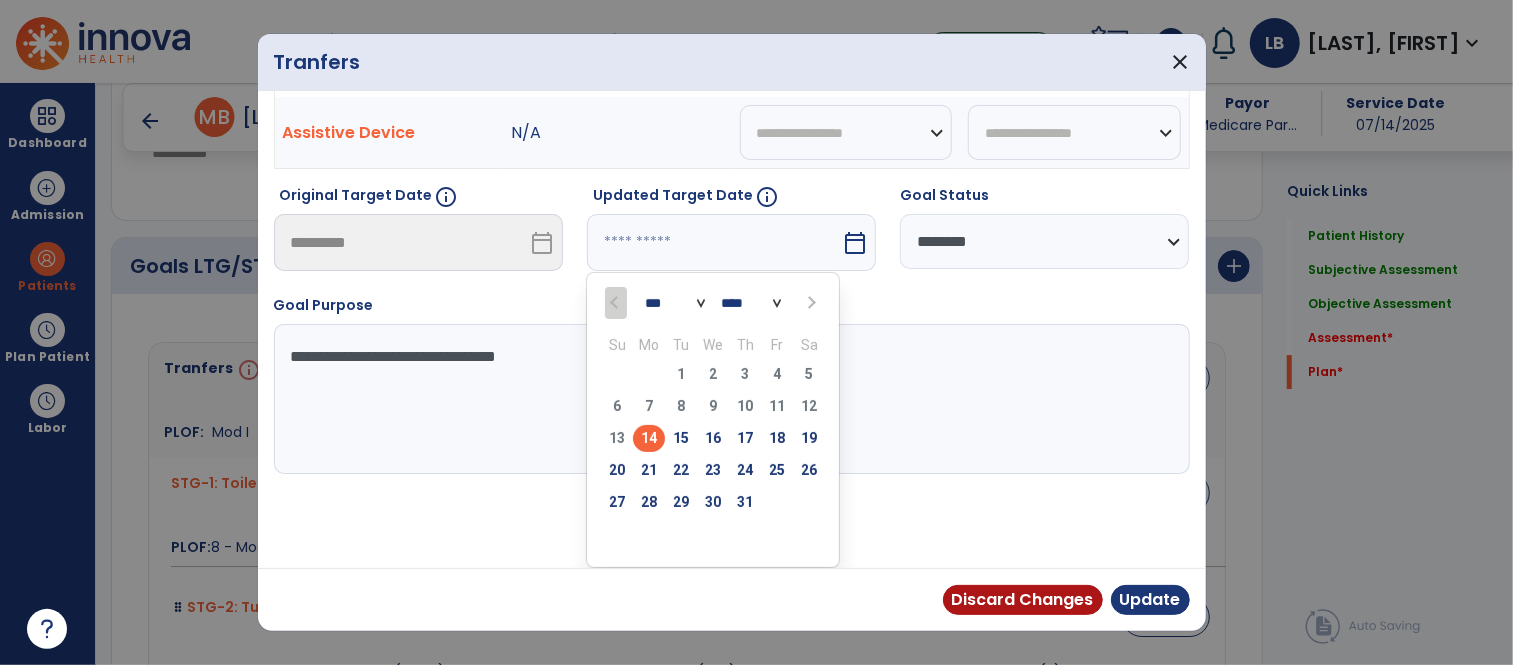 click on "*** ***" at bounding box center (675, 303) 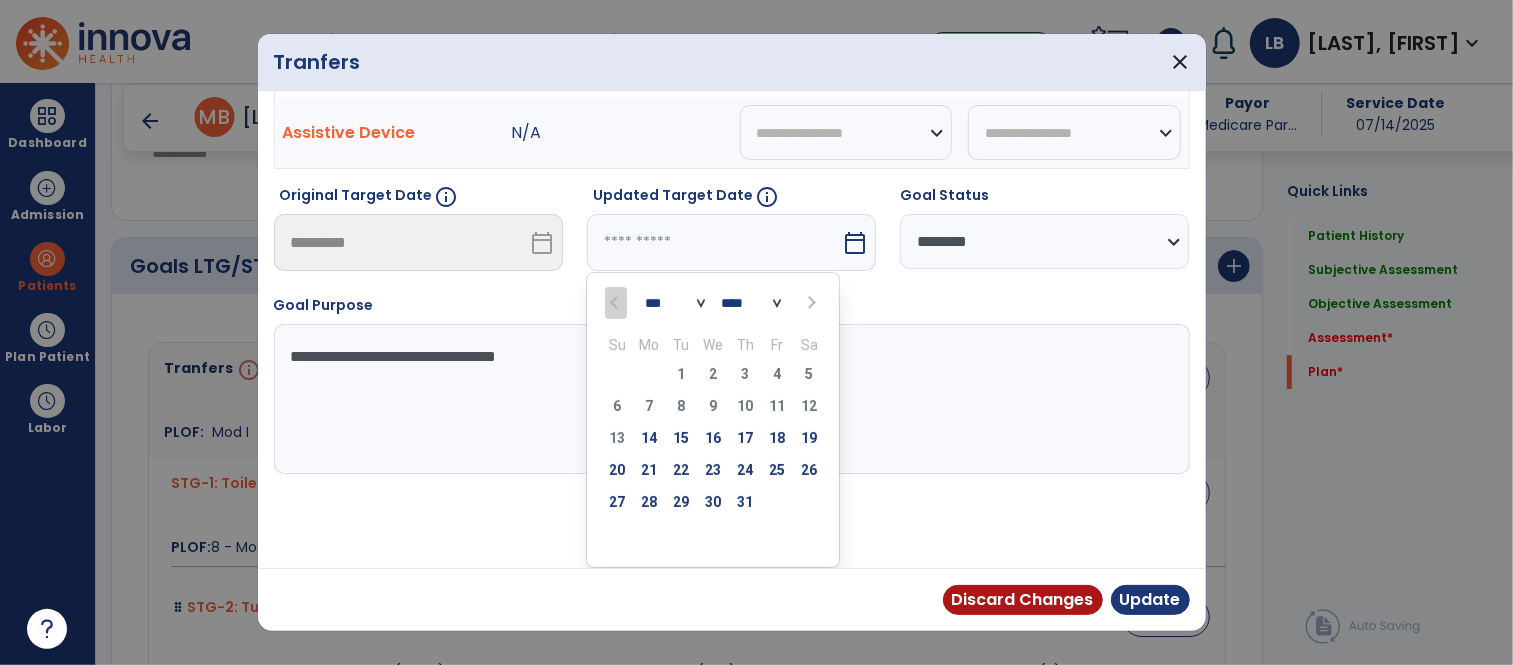select on "*" 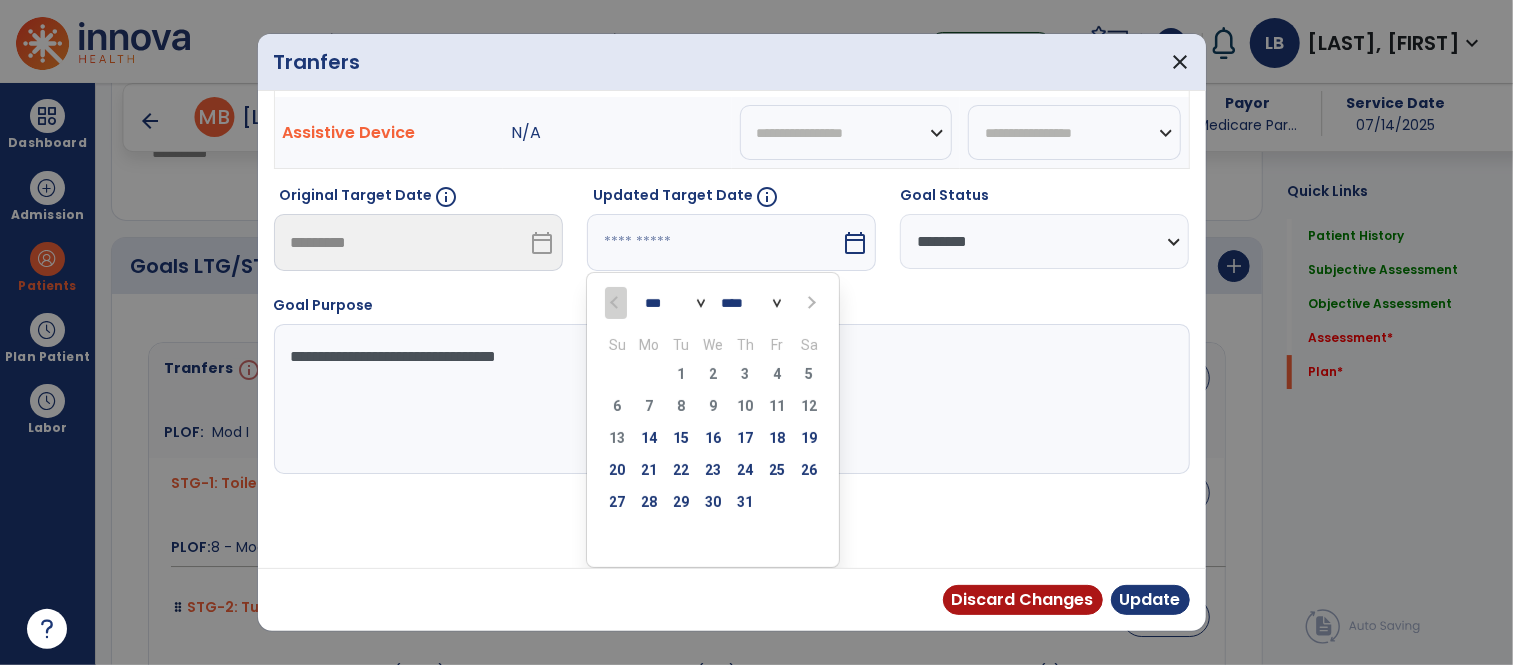 click on "*** ***" at bounding box center (675, 303) 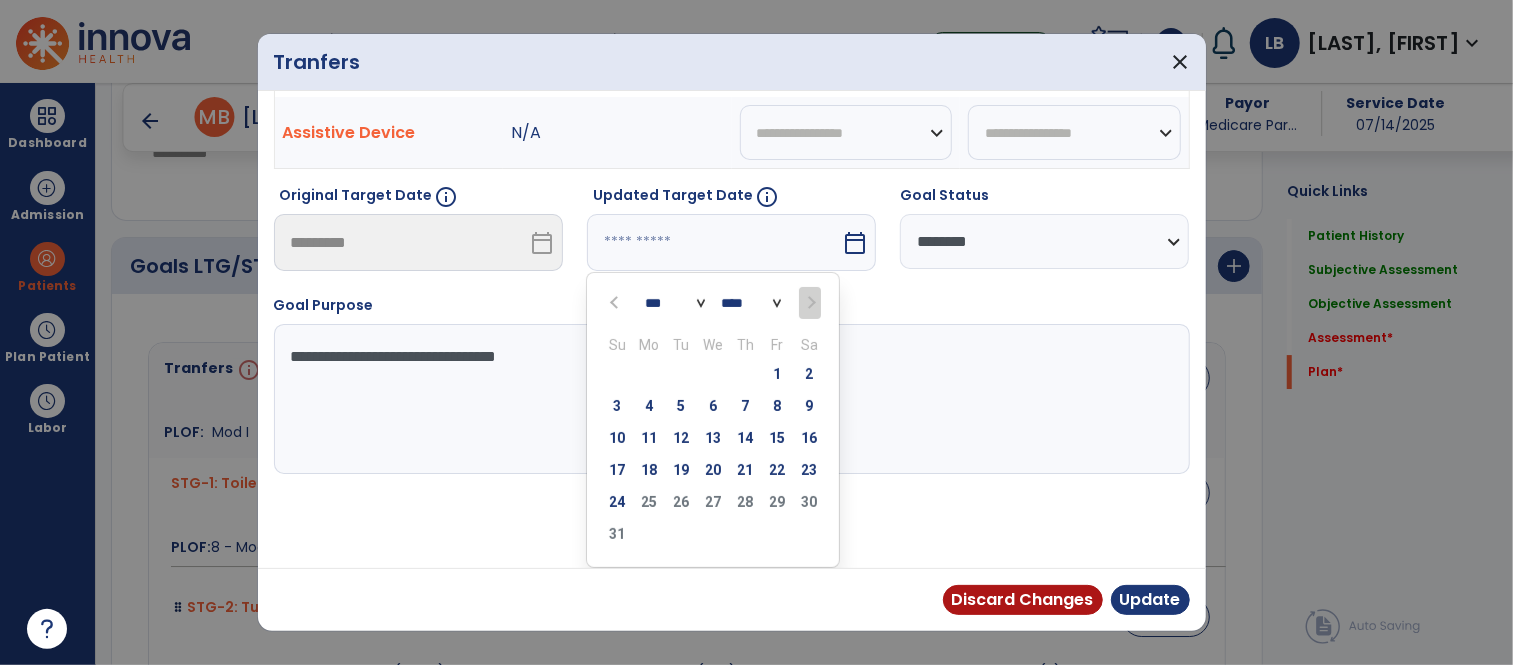 drag, startPoint x: 749, startPoint y: 426, endPoint x: 890, endPoint y: 422, distance: 141.05673 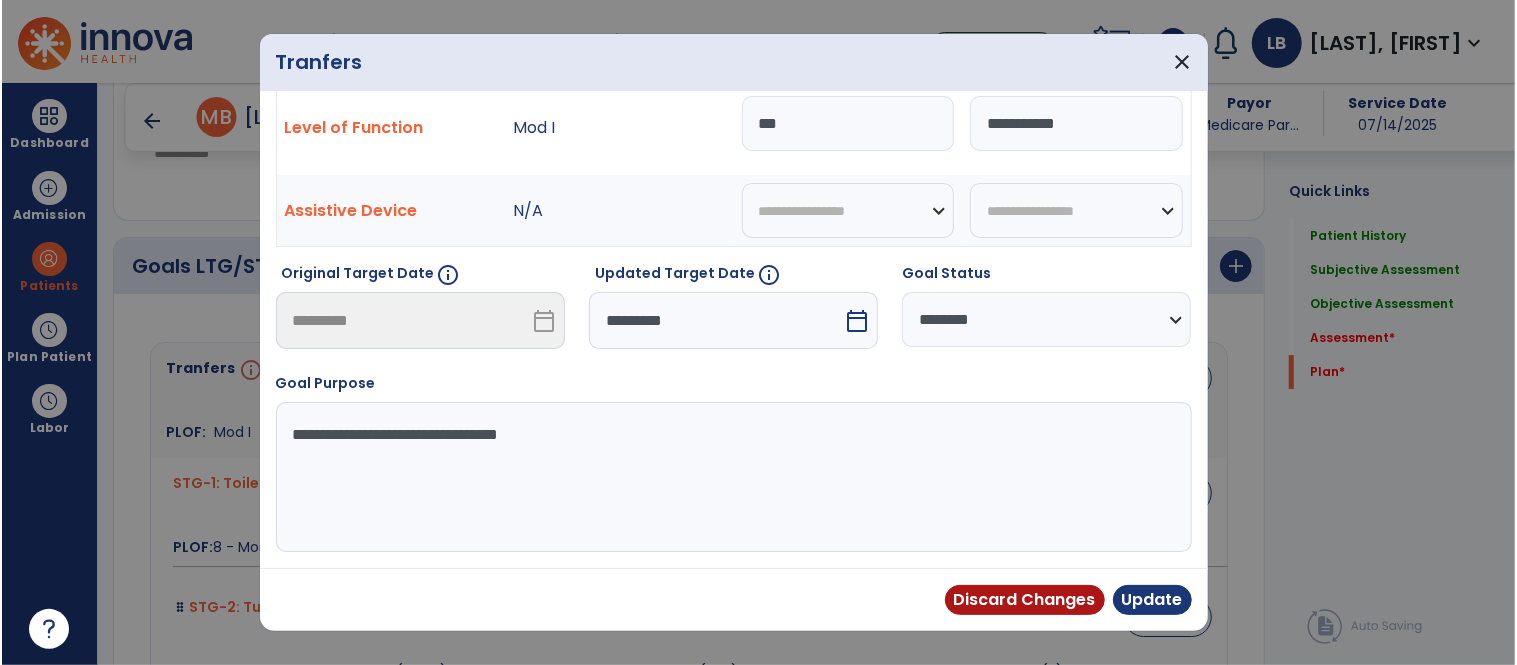 scroll, scrollTop: 73, scrollLeft: 0, axis: vertical 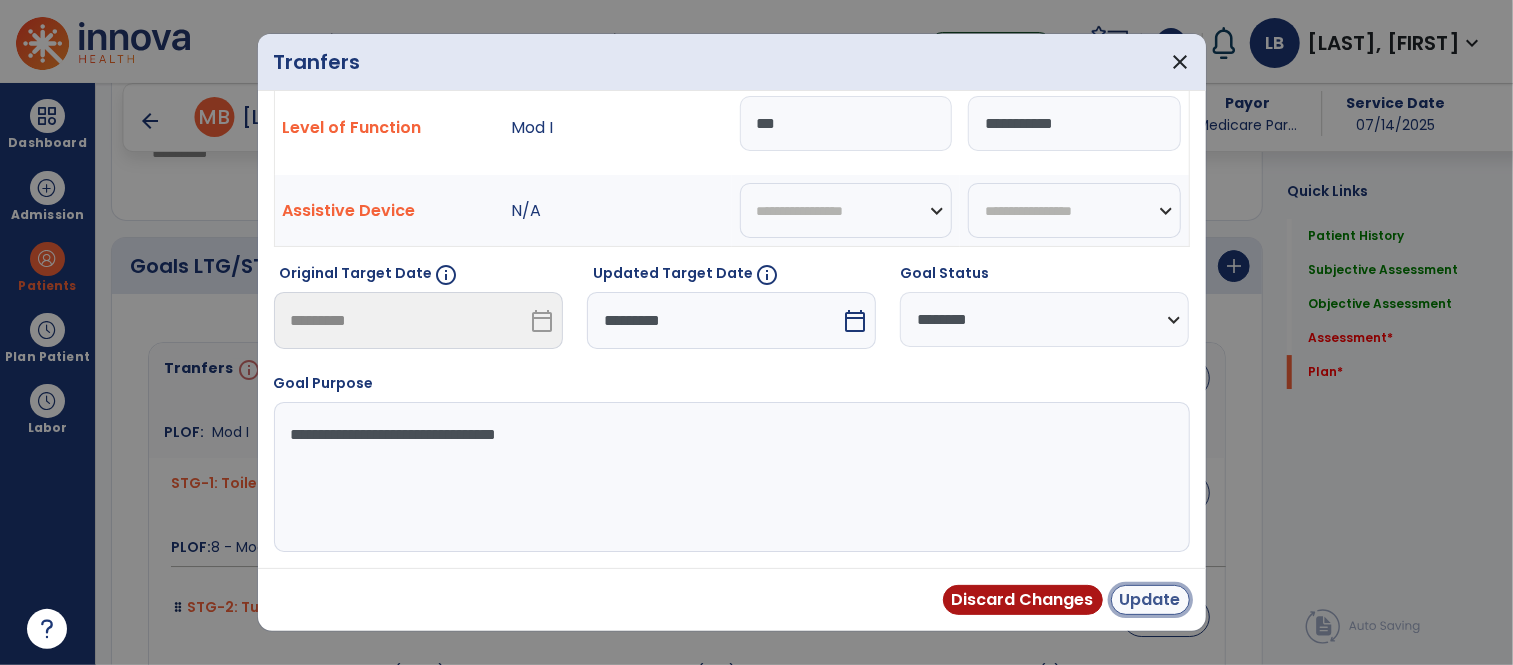 click on "Update" at bounding box center (1150, 600) 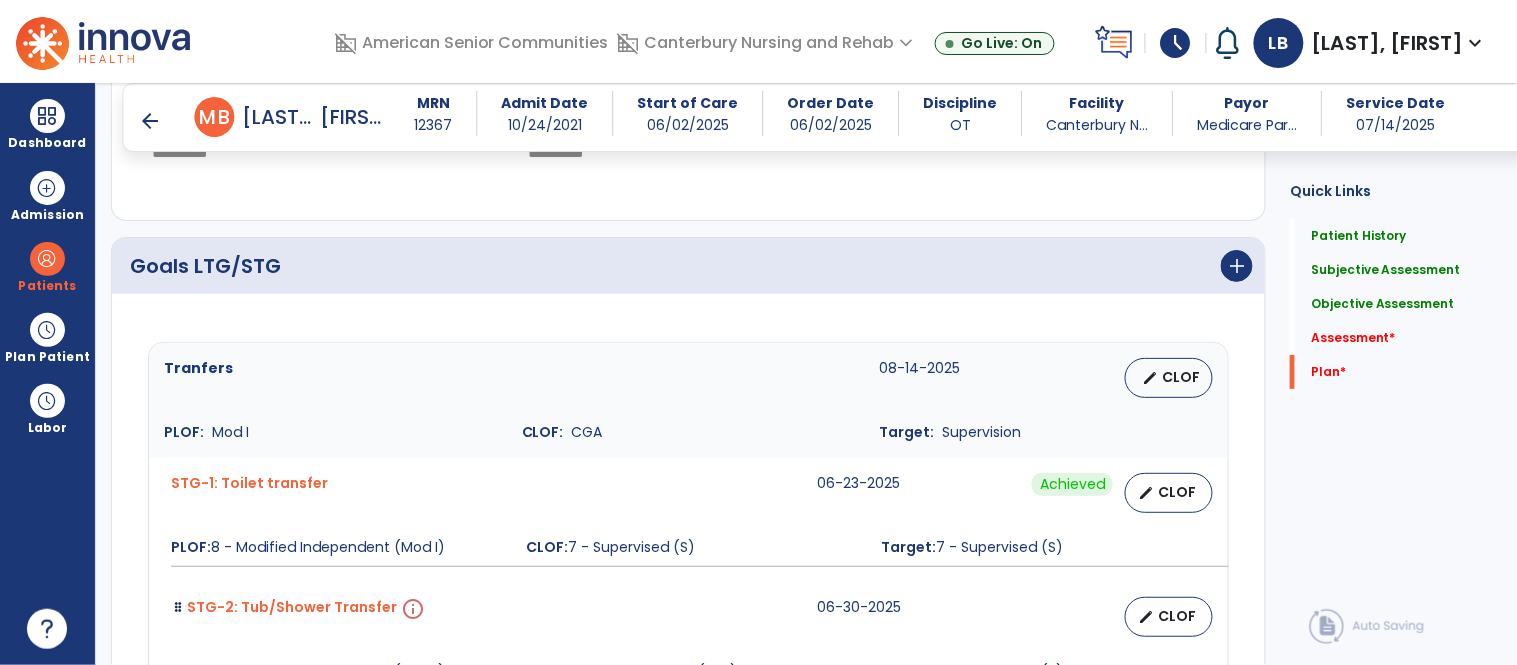 scroll, scrollTop: 4067, scrollLeft: 0, axis: vertical 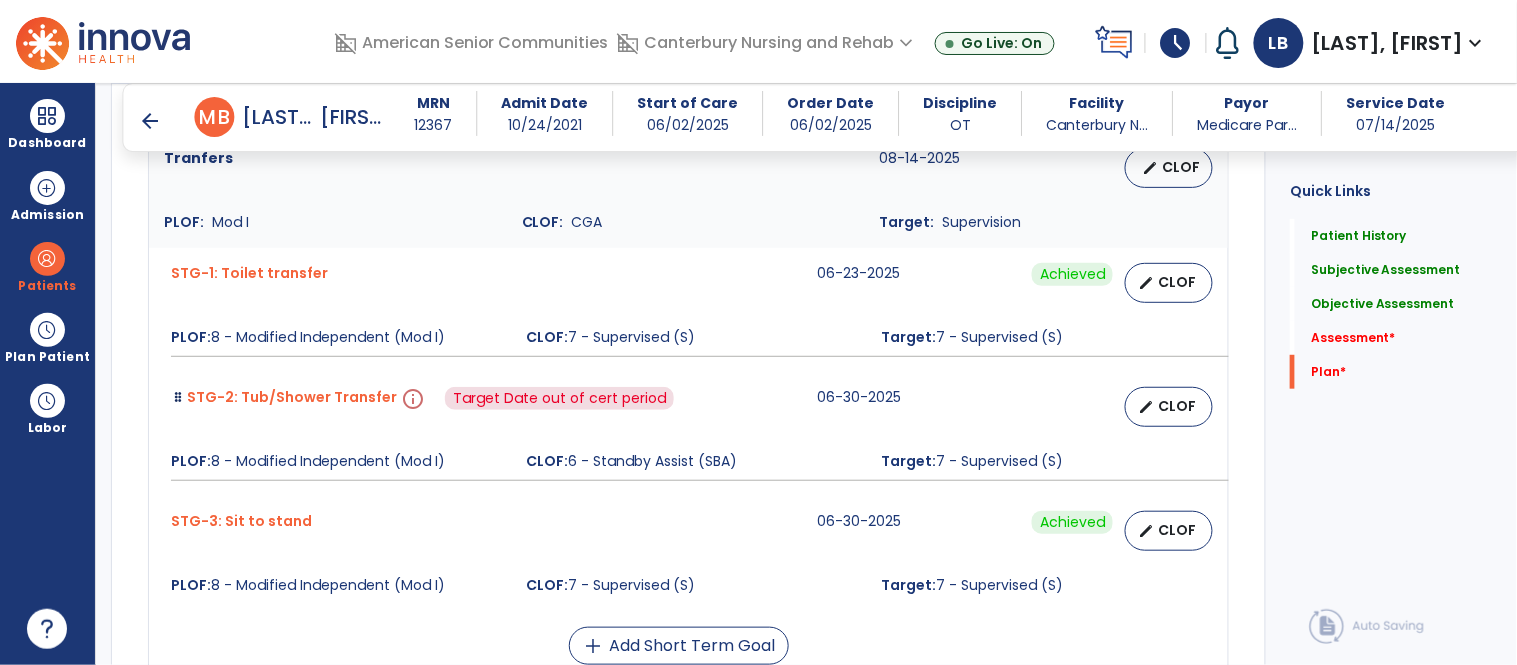 click on "info" at bounding box center [411, 407] 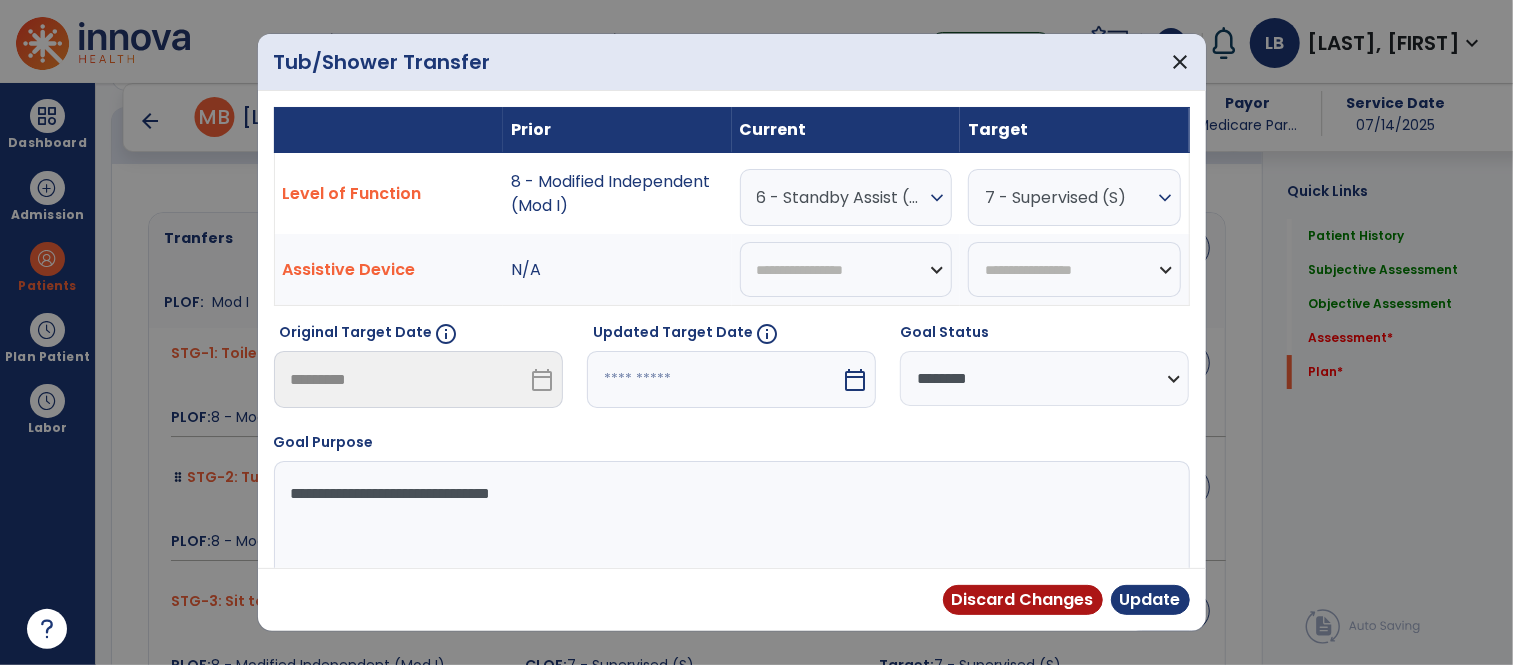 scroll, scrollTop: 4067, scrollLeft: 0, axis: vertical 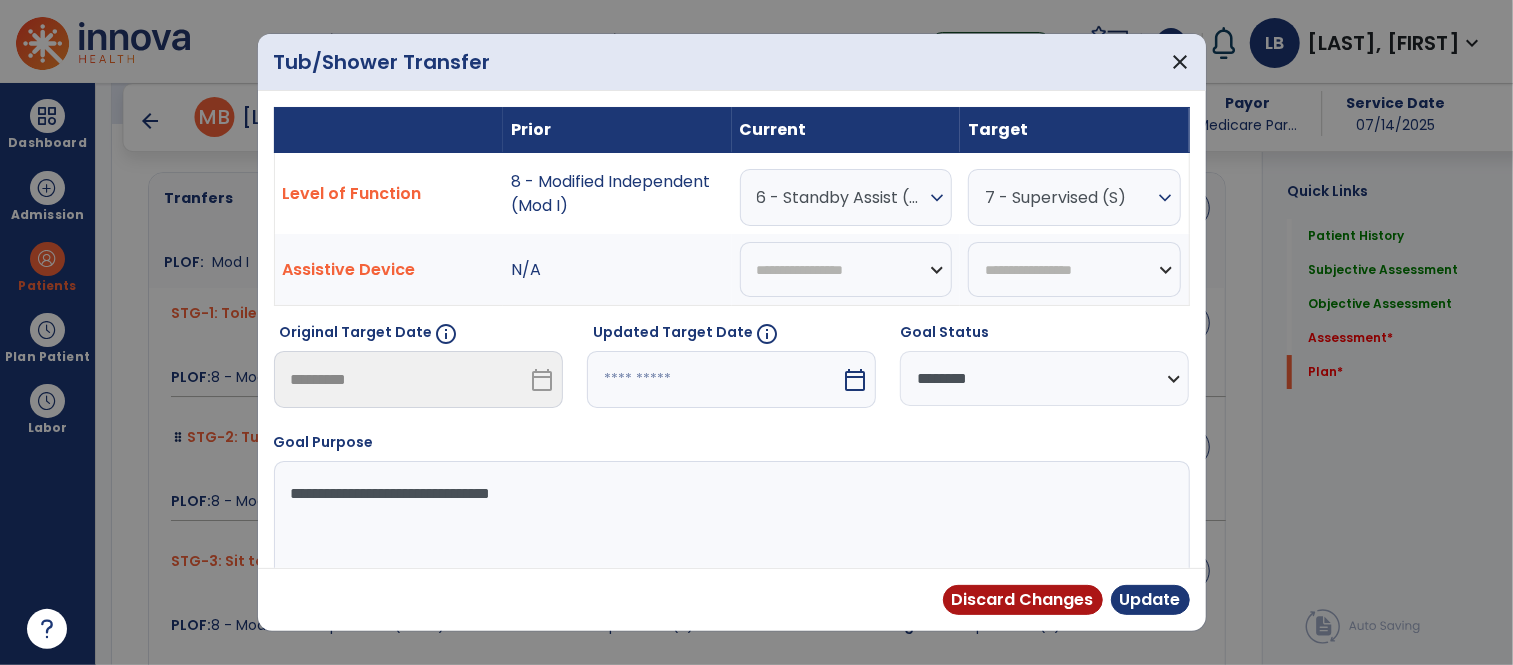 click on "calendar_today" at bounding box center (855, 380) 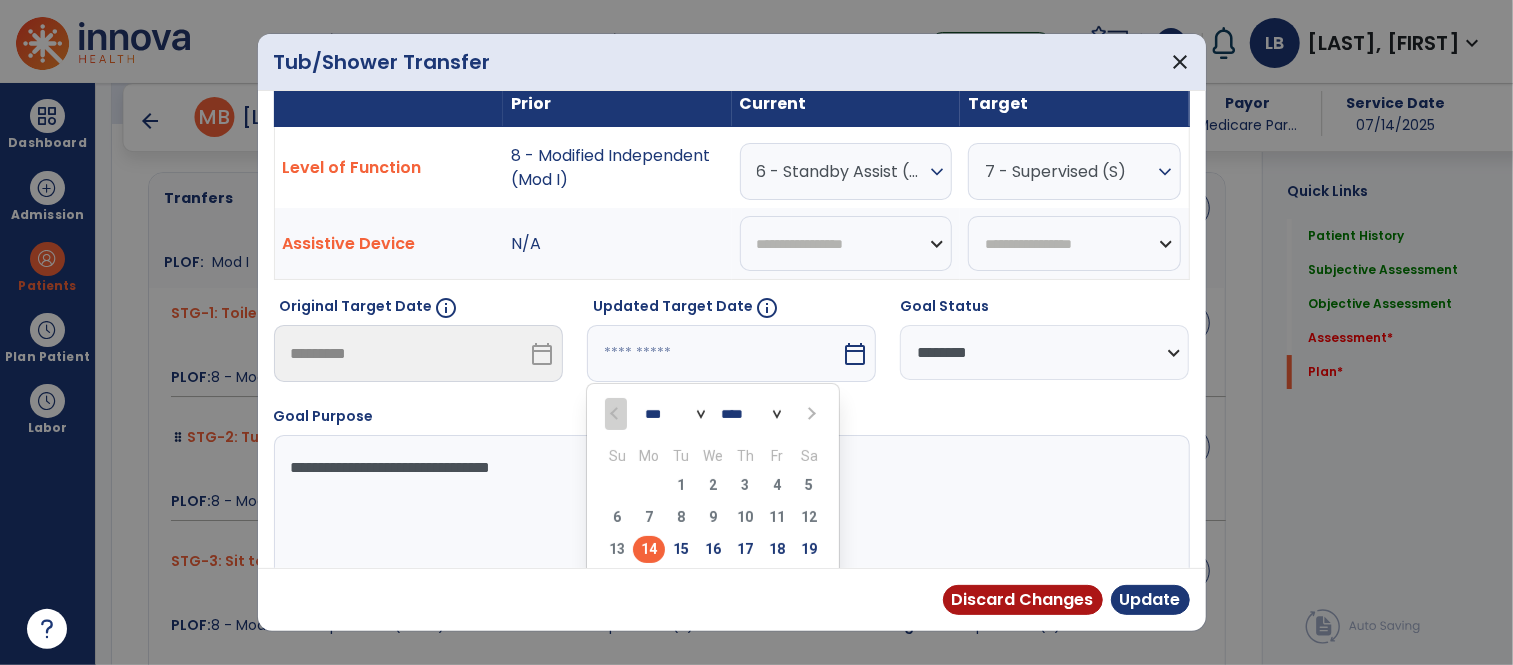 scroll, scrollTop: 37, scrollLeft: 0, axis: vertical 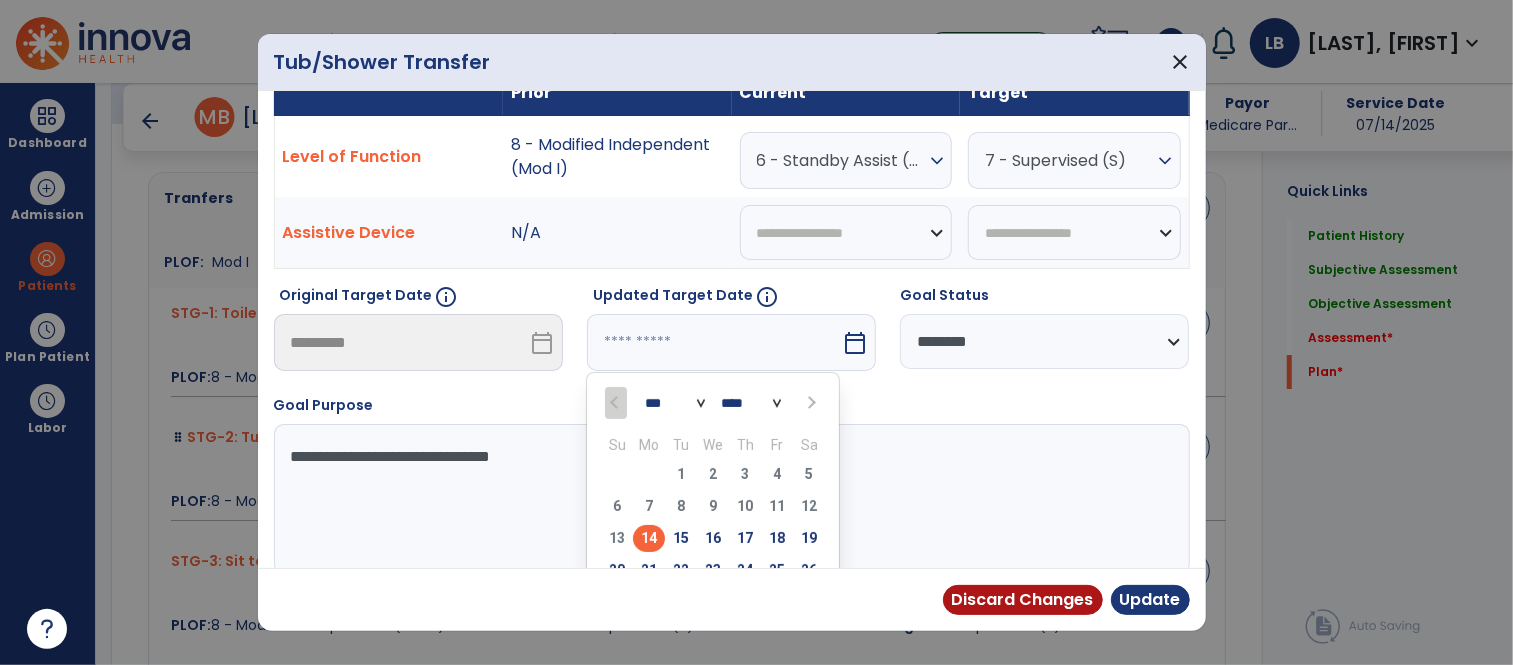 click on "*** ***" at bounding box center [675, 403] 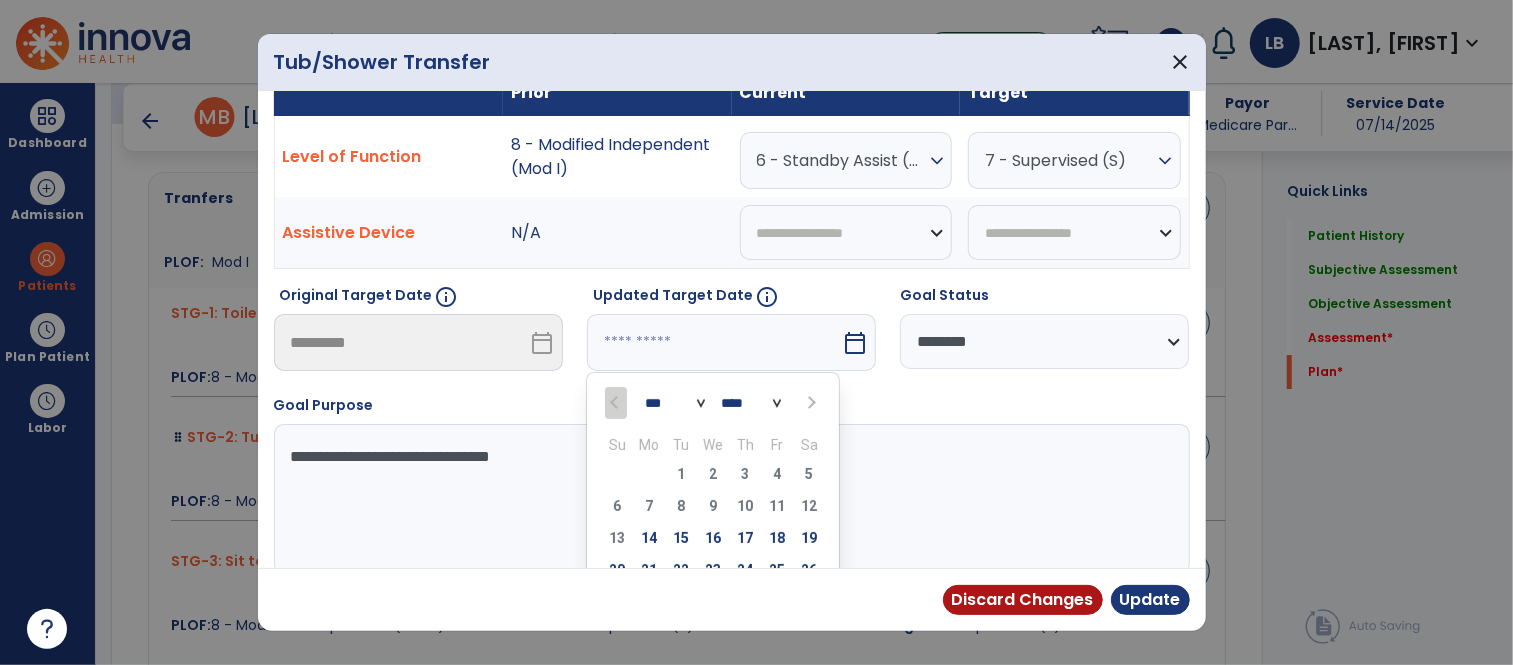 select on "*" 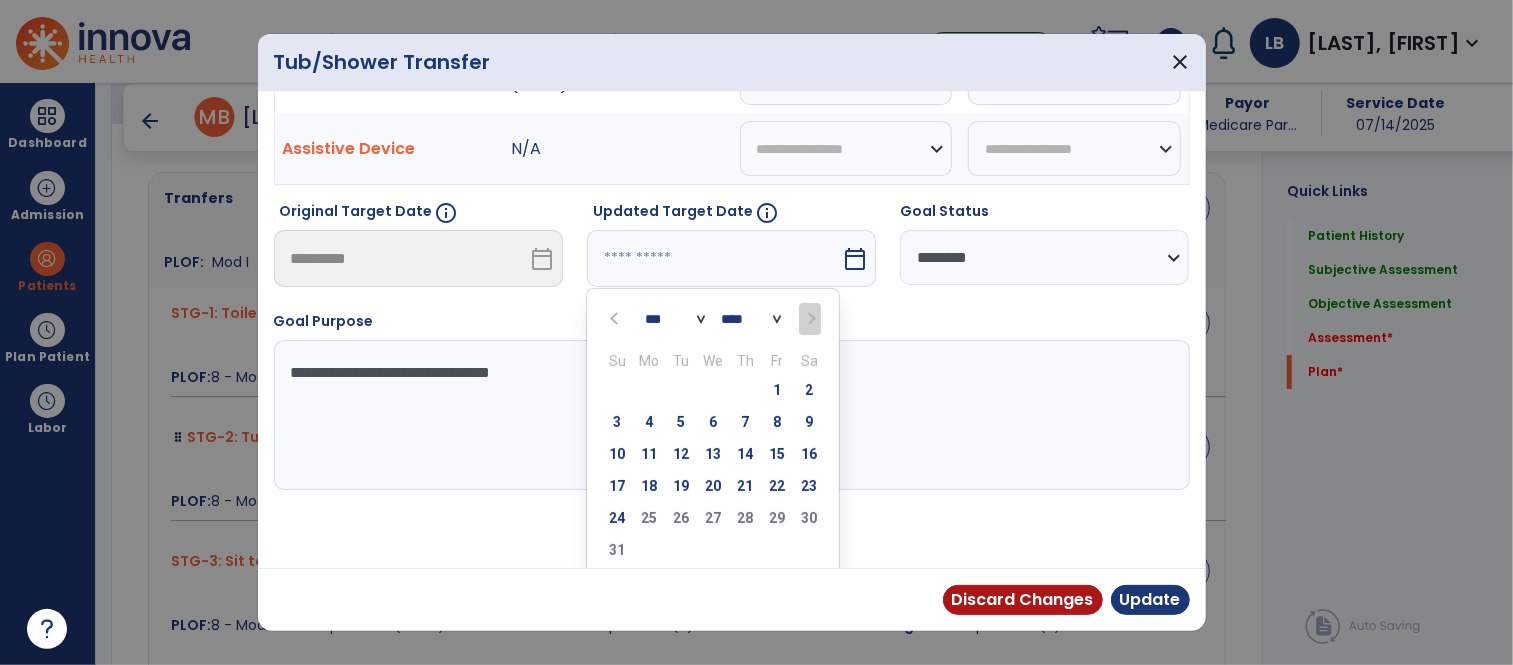 scroll, scrollTop: 137, scrollLeft: 0, axis: vertical 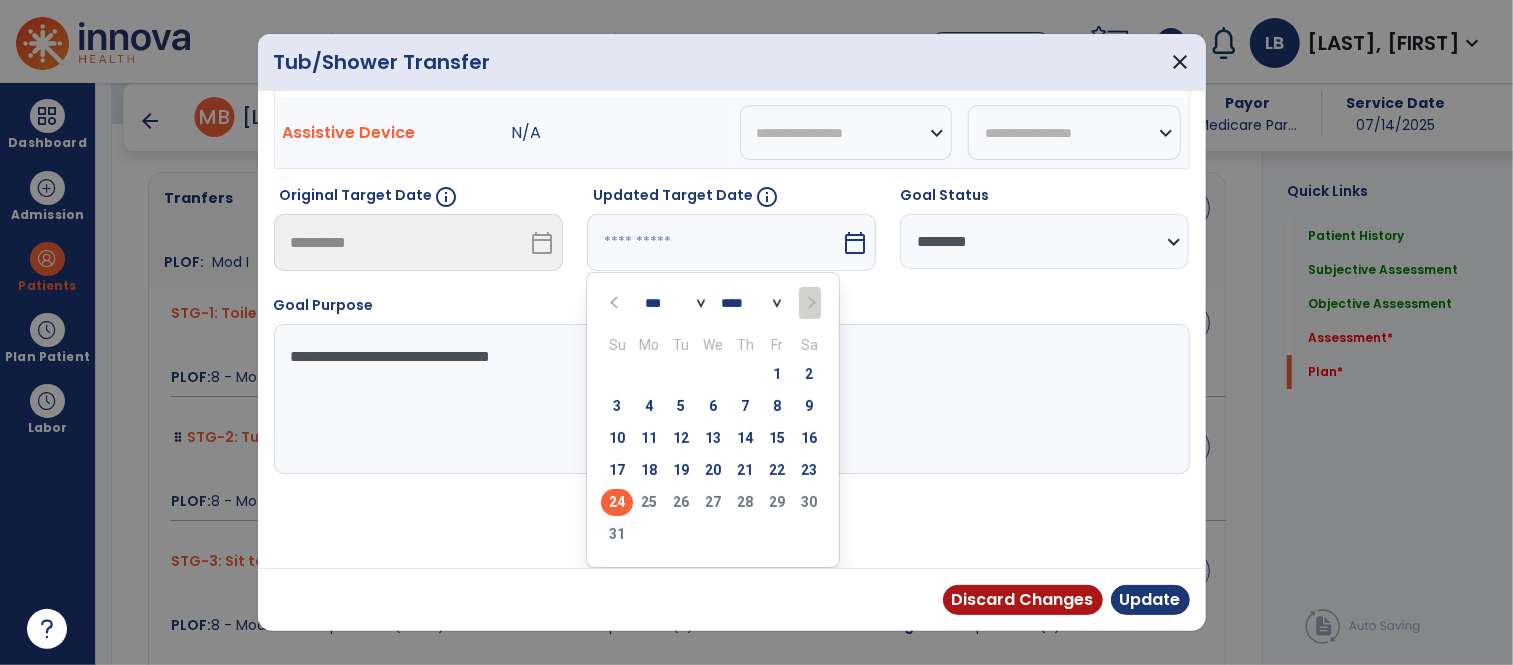 click on "24" at bounding box center [617, 502] 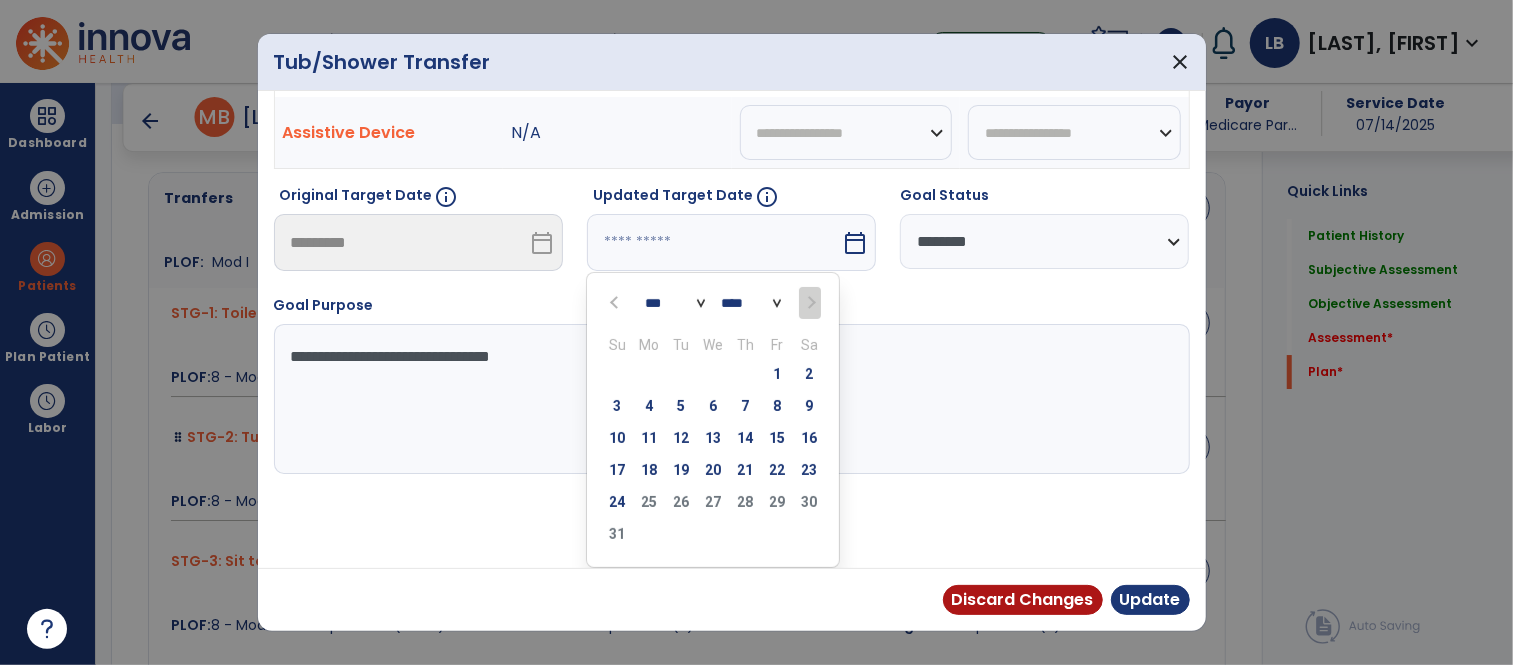 type on "*********" 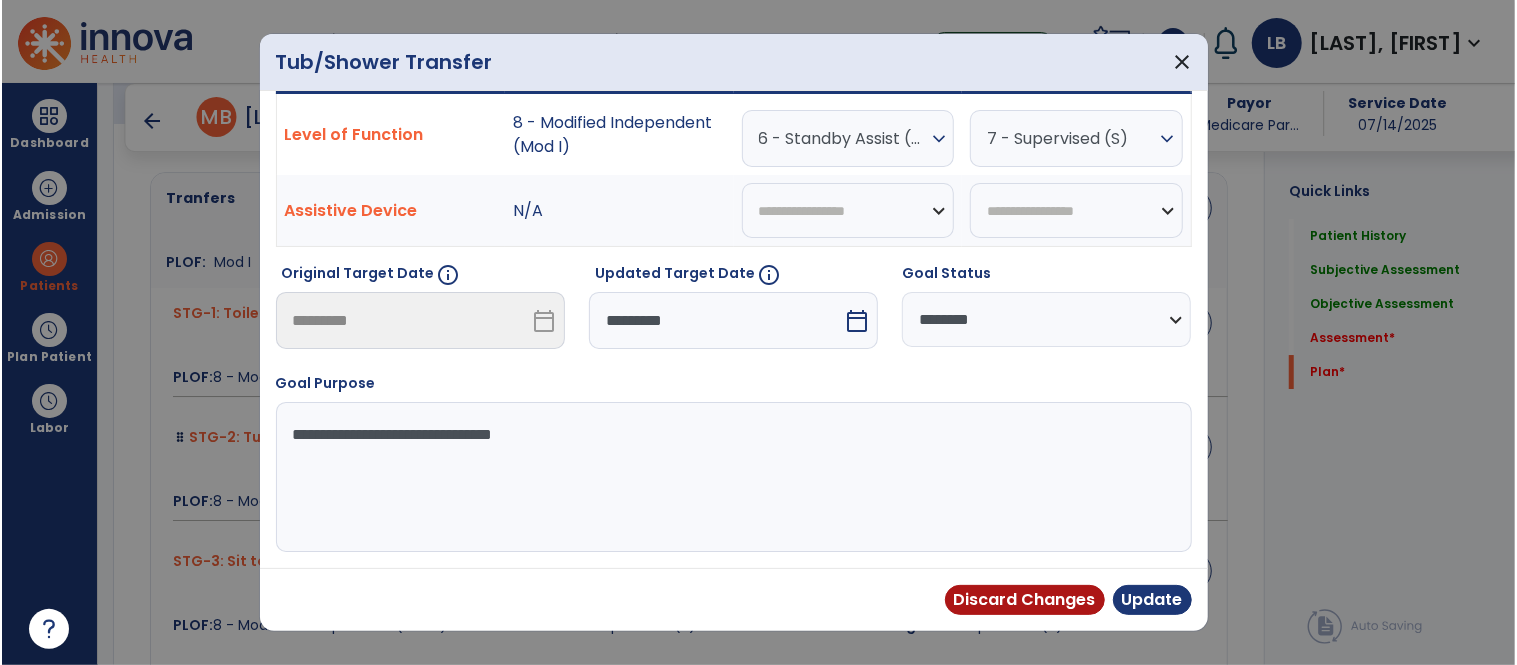scroll, scrollTop: 60, scrollLeft: 0, axis: vertical 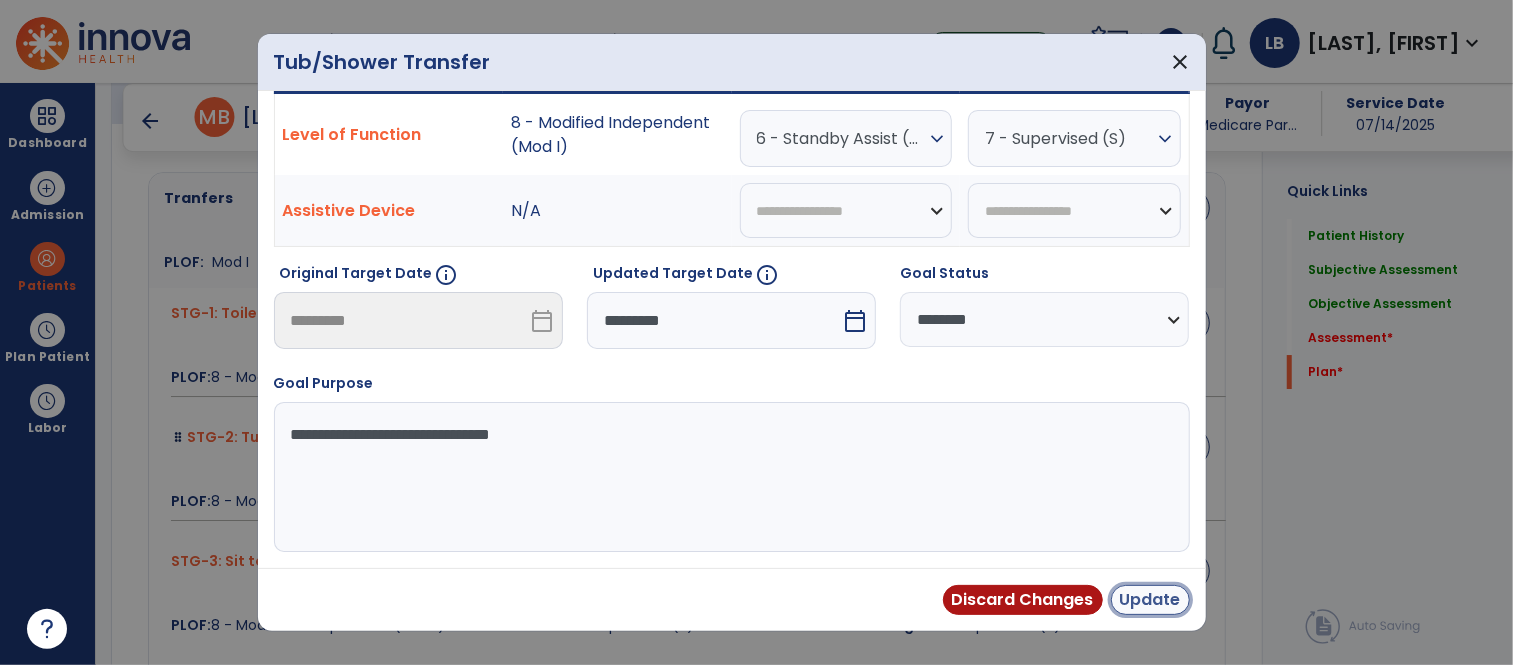 click on "Update" at bounding box center [1150, 600] 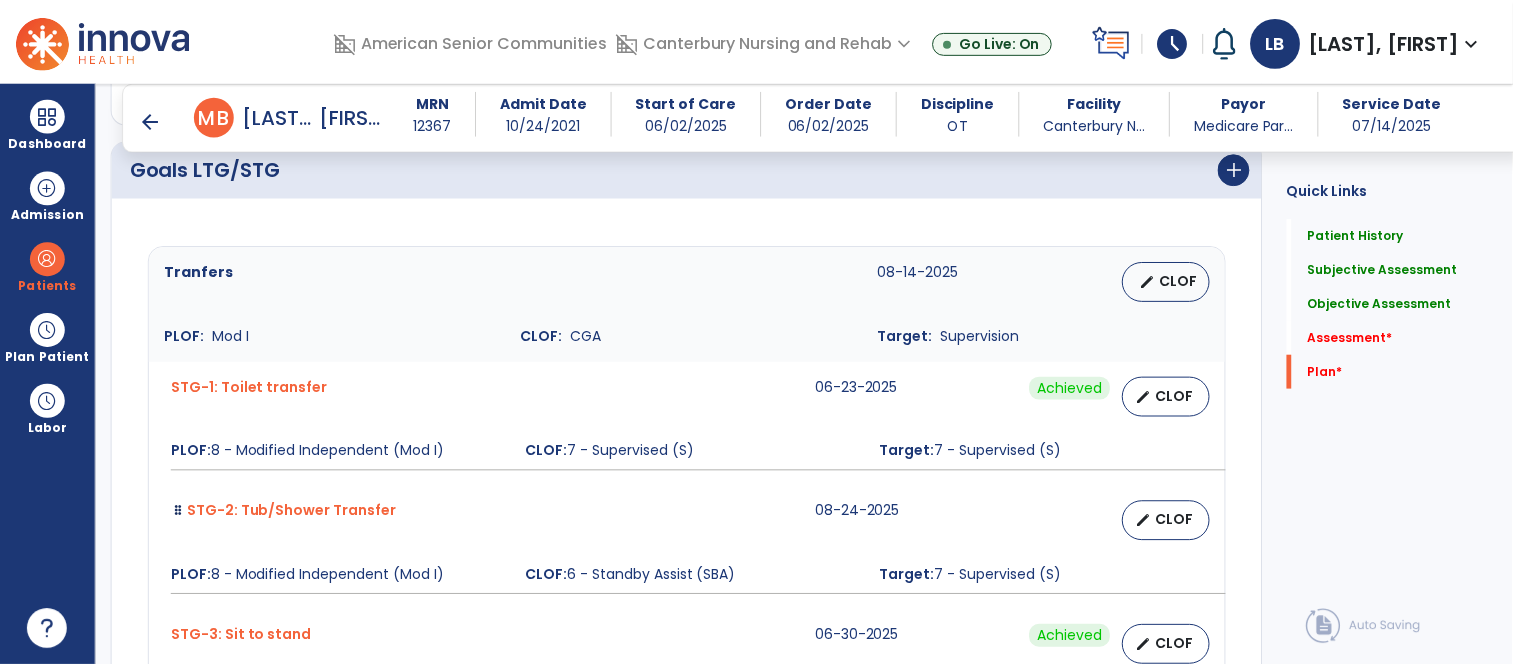 scroll, scrollTop: 3970, scrollLeft: 0, axis: vertical 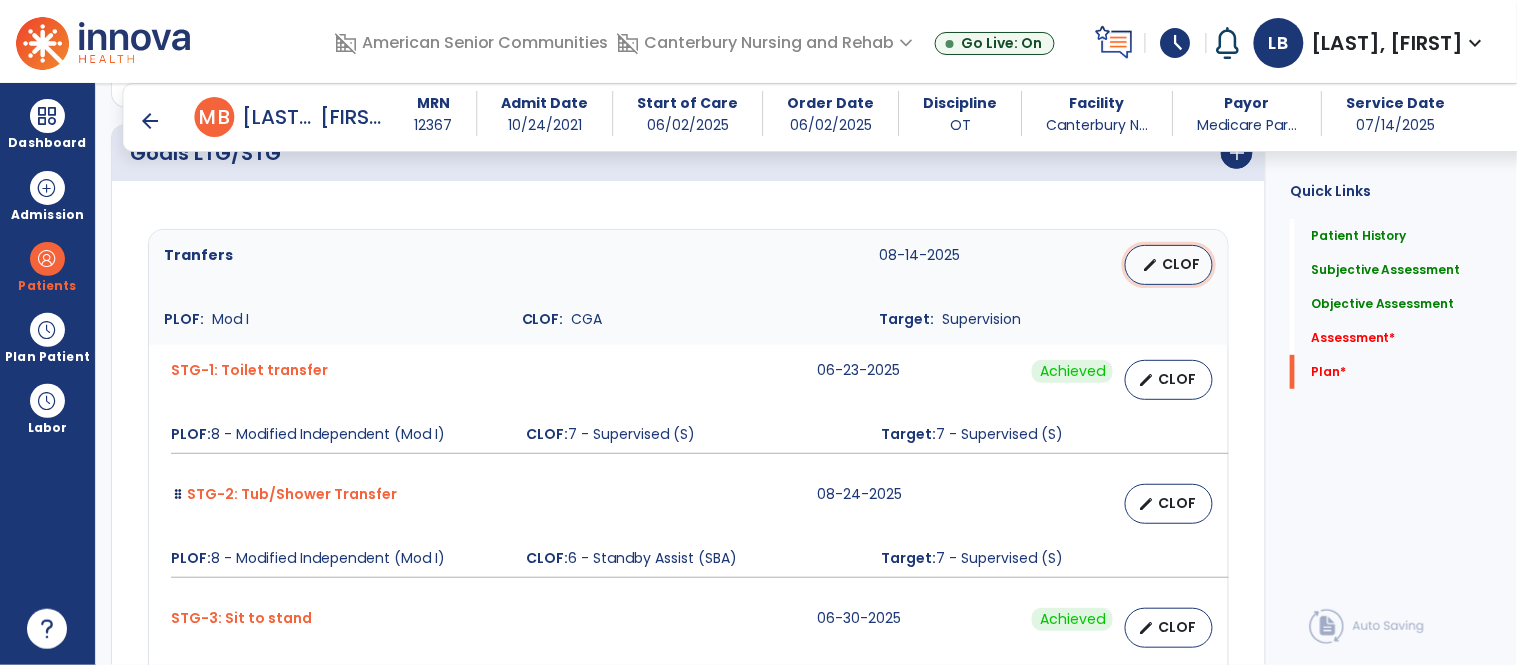 click on "edit   CLOF" at bounding box center (1169, 265) 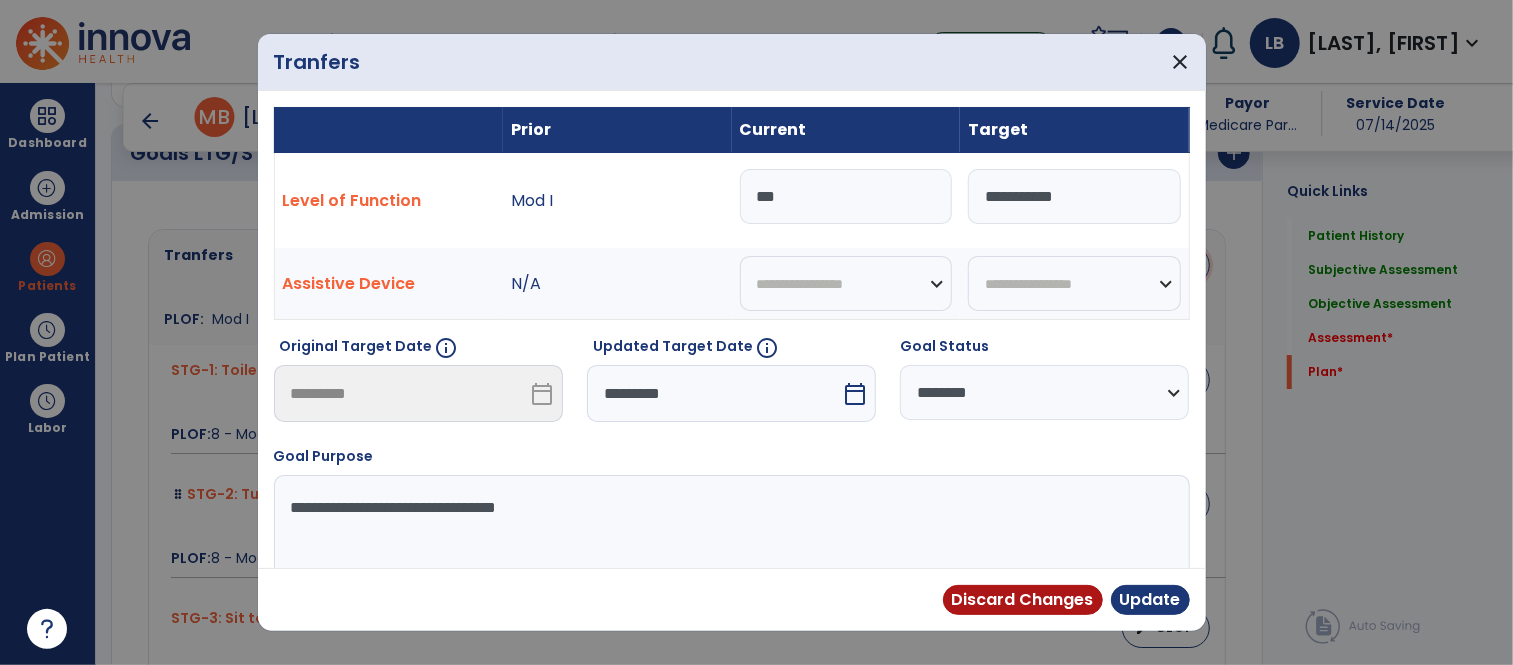 scroll, scrollTop: 3970, scrollLeft: 0, axis: vertical 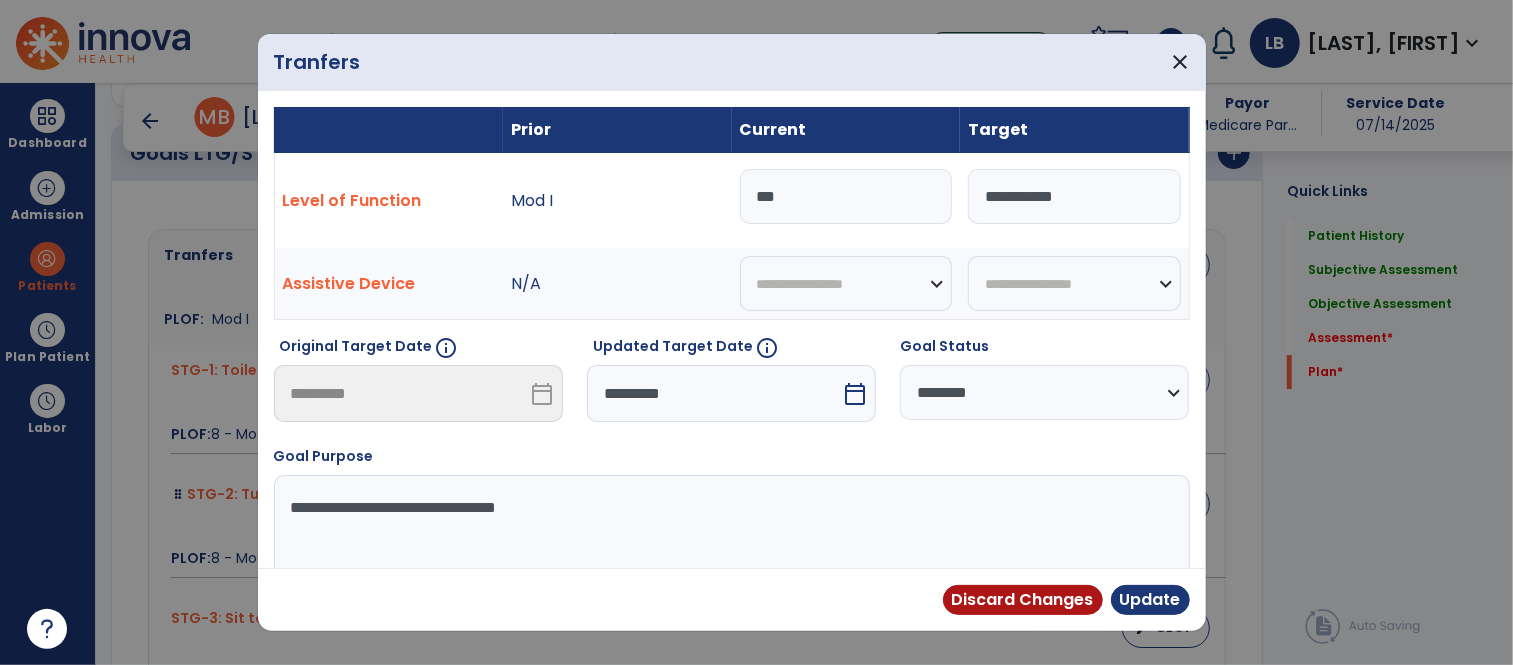 click on "*********" at bounding box center [714, 393] 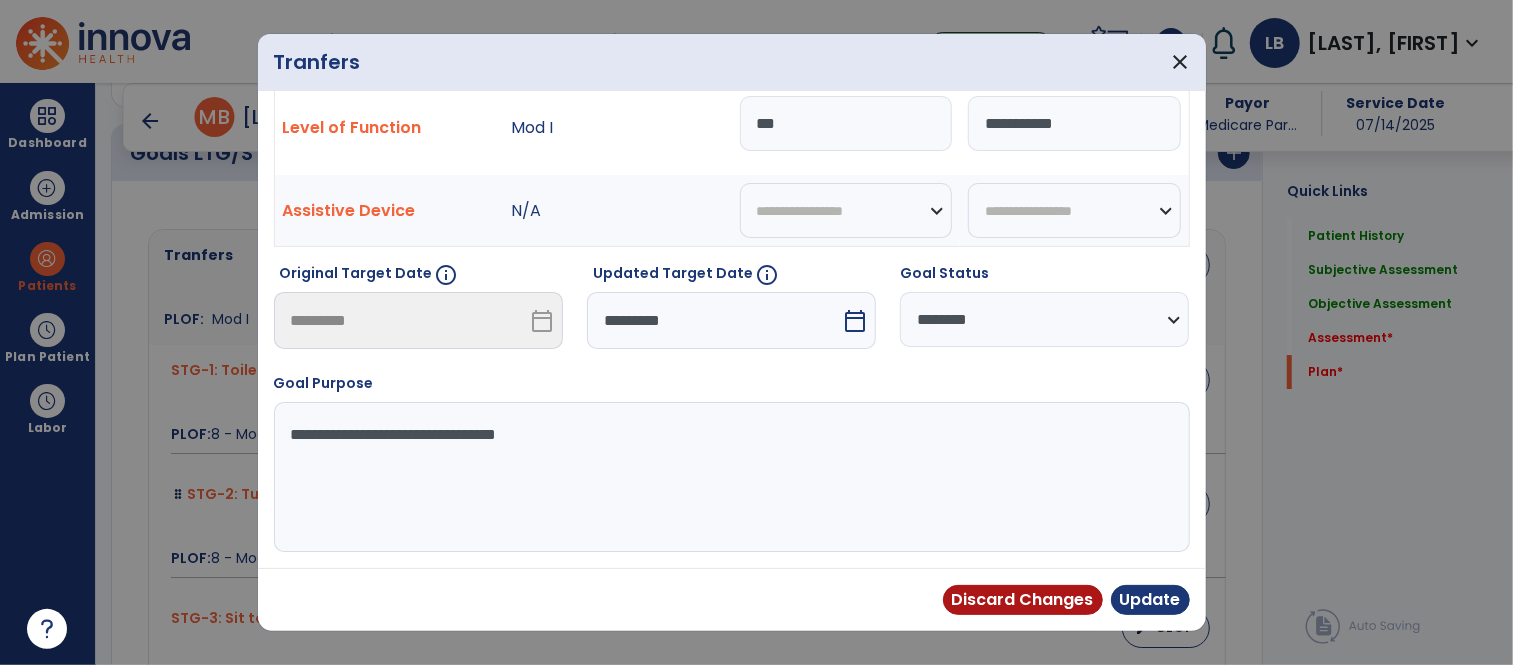 select on "*" 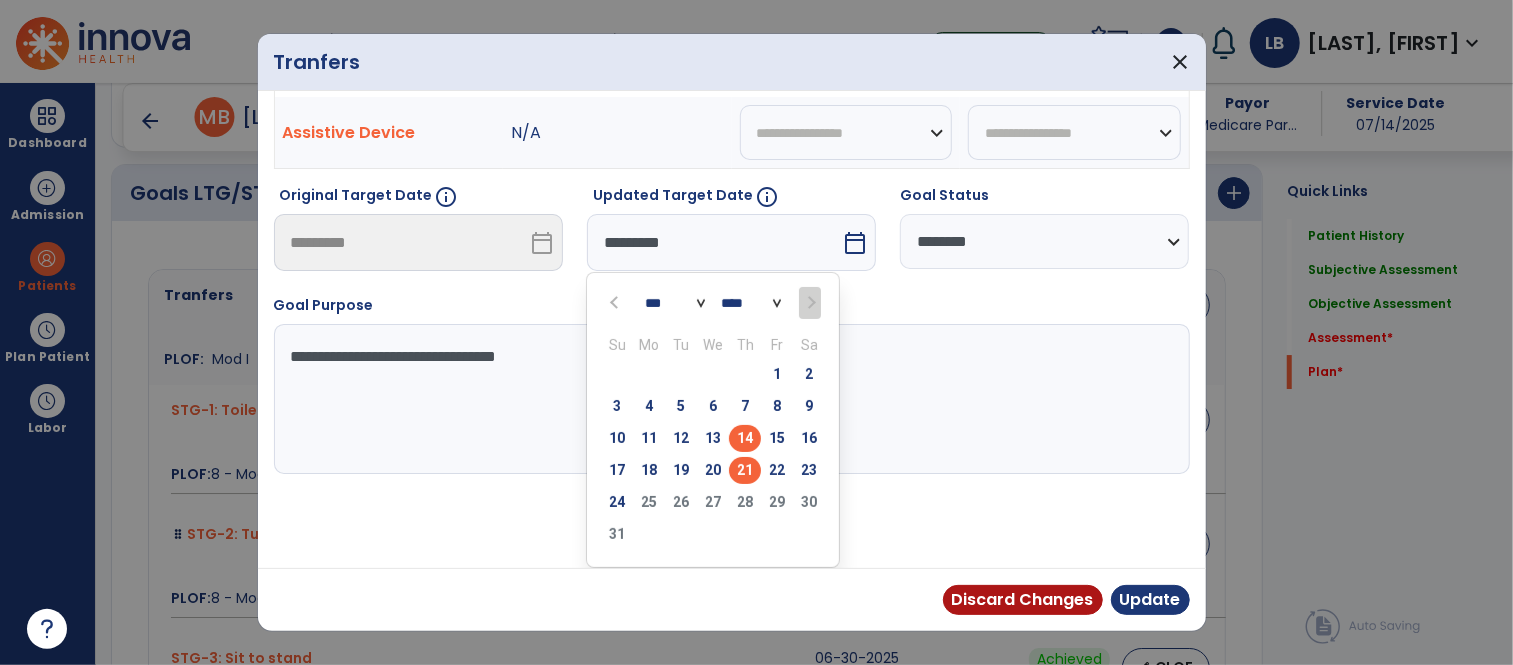 scroll, scrollTop: 4010, scrollLeft: 0, axis: vertical 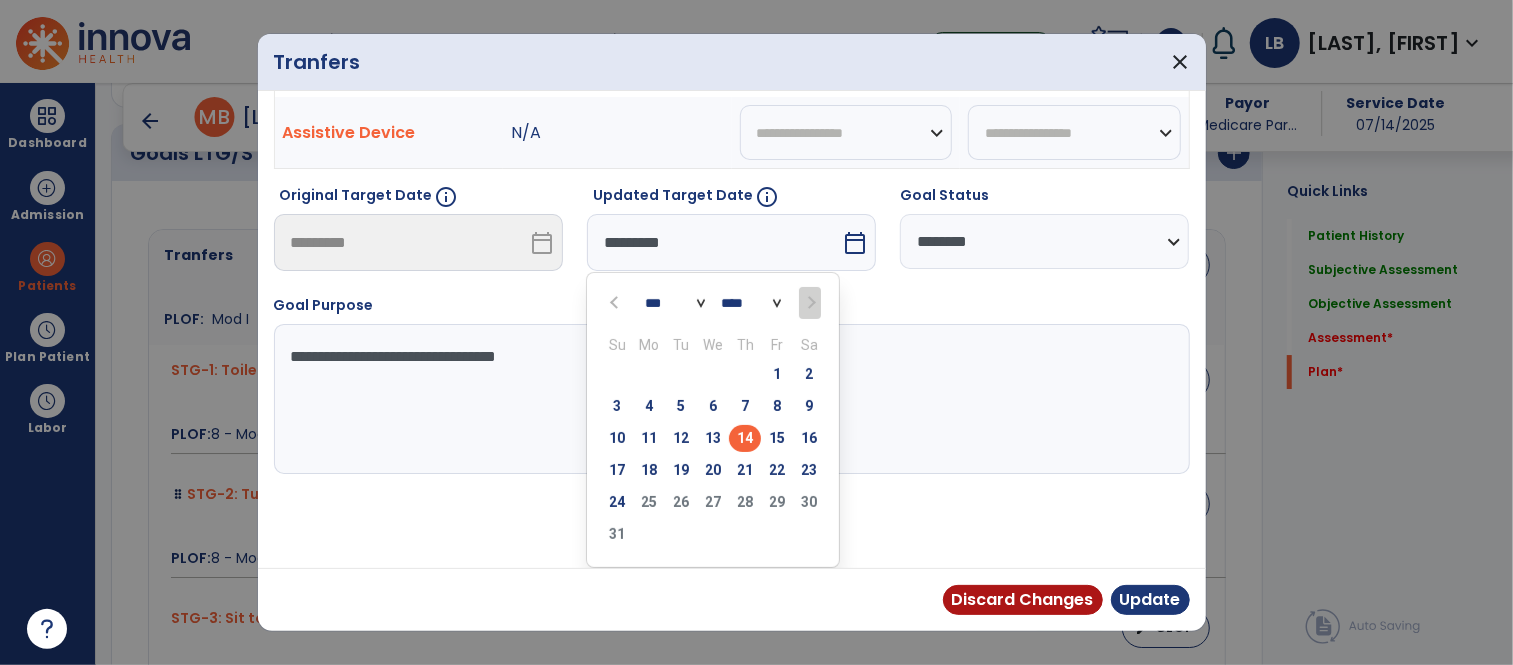 click on "24" at bounding box center (617, 502) 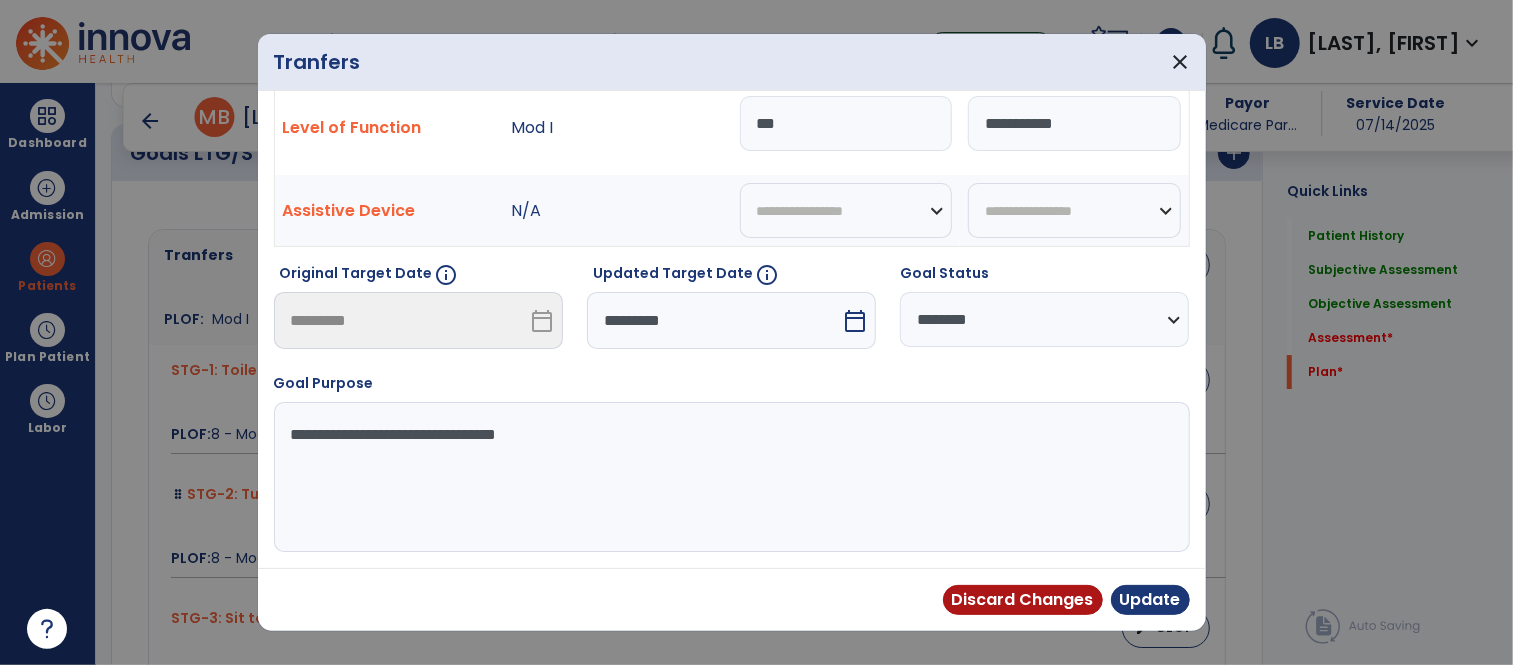 type on "*********" 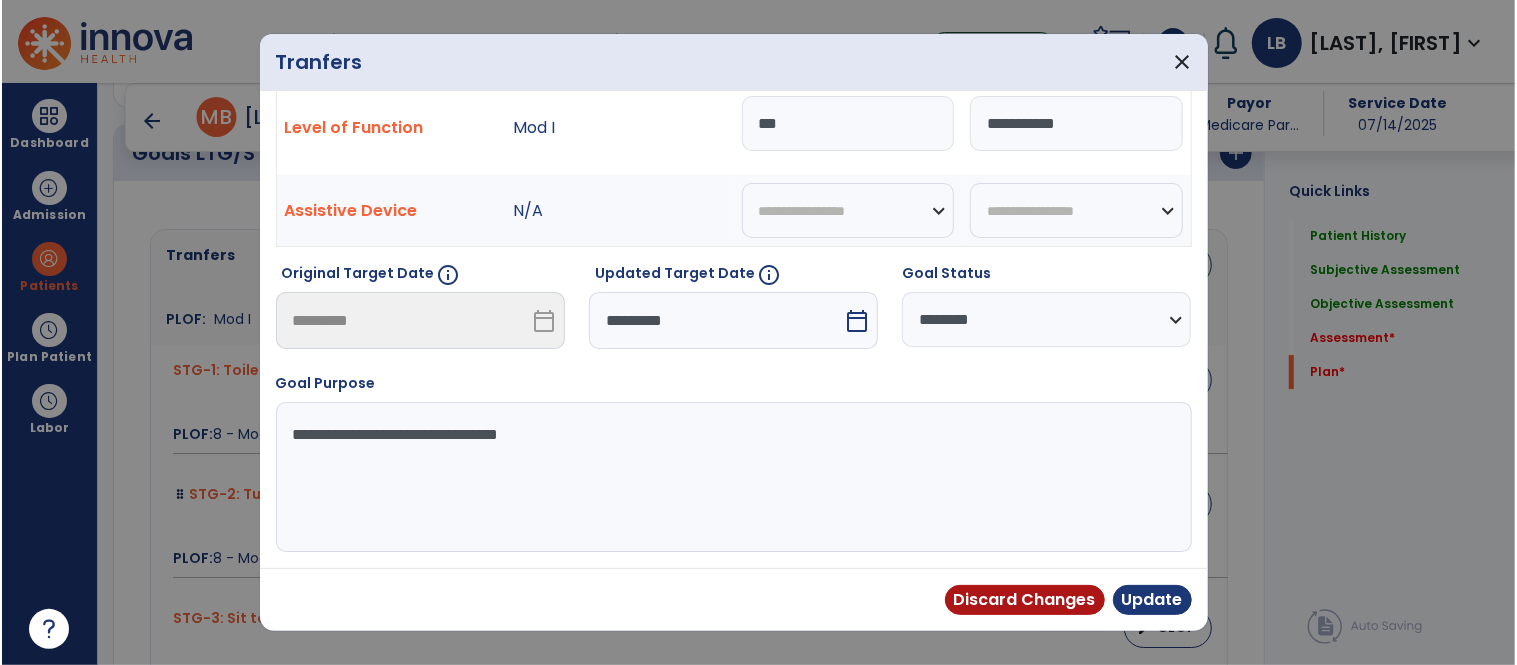 scroll, scrollTop: 73, scrollLeft: 0, axis: vertical 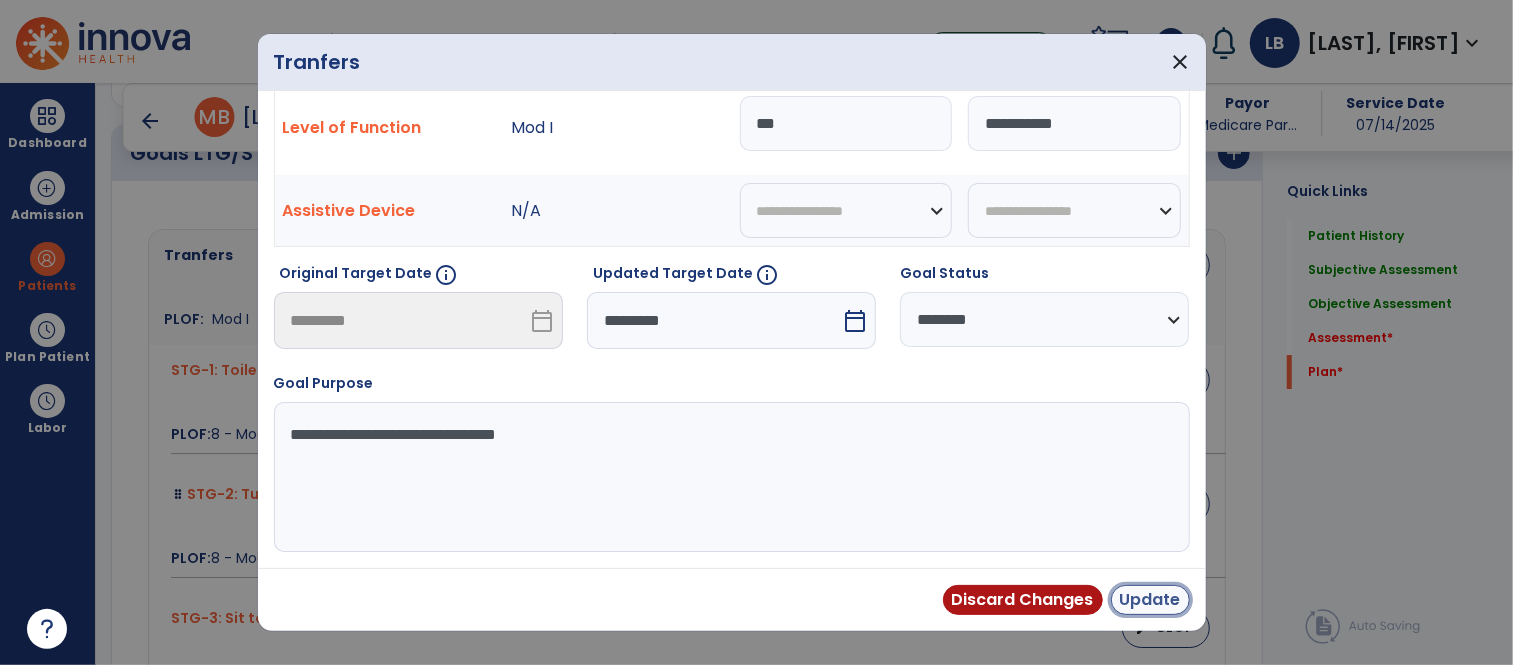click on "Update" at bounding box center (1150, 600) 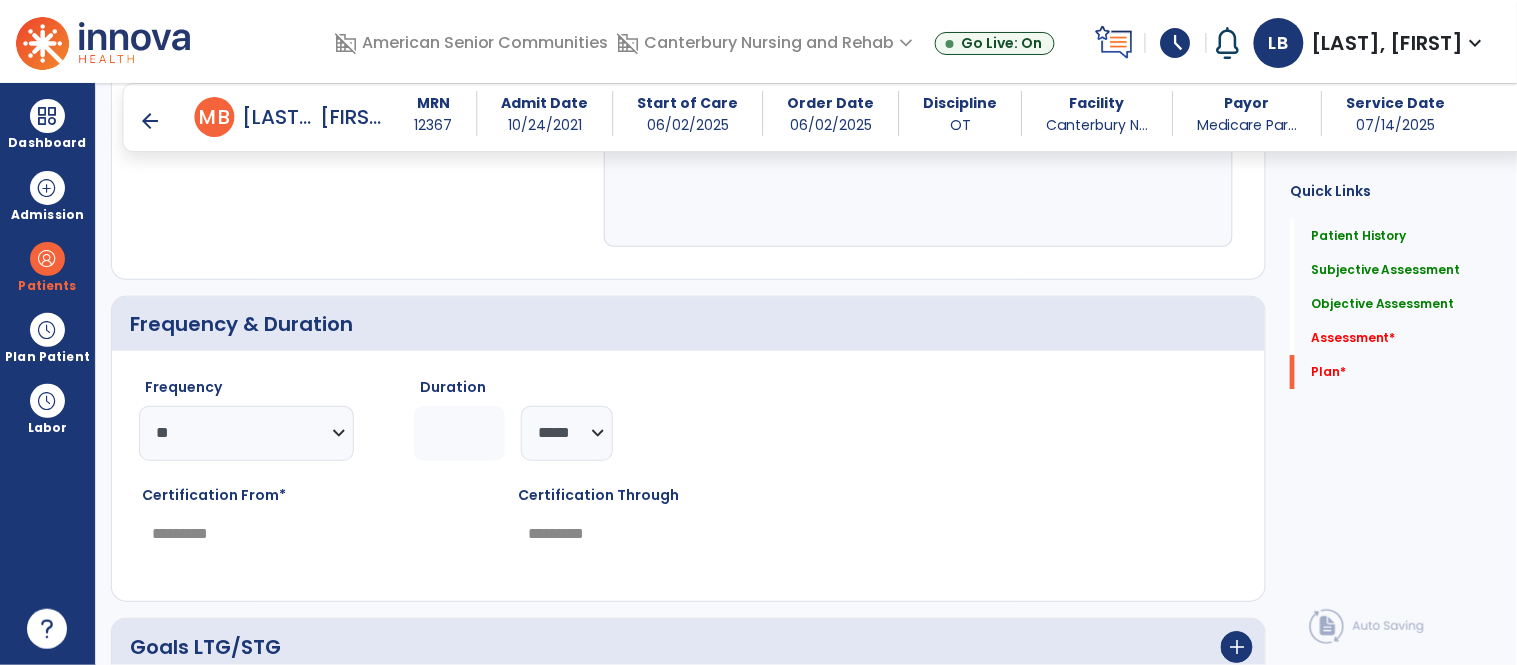 scroll, scrollTop: 3480, scrollLeft: 0, axis: vertical 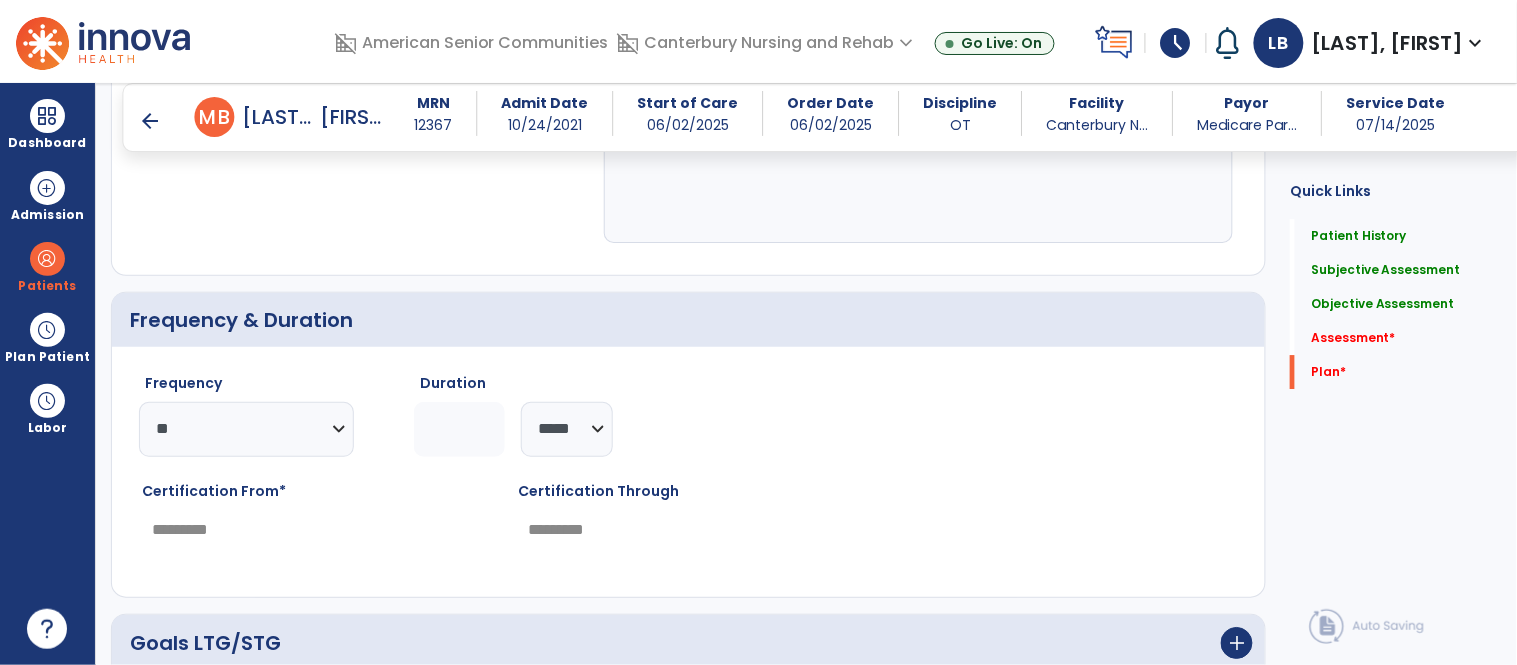 click on "*" 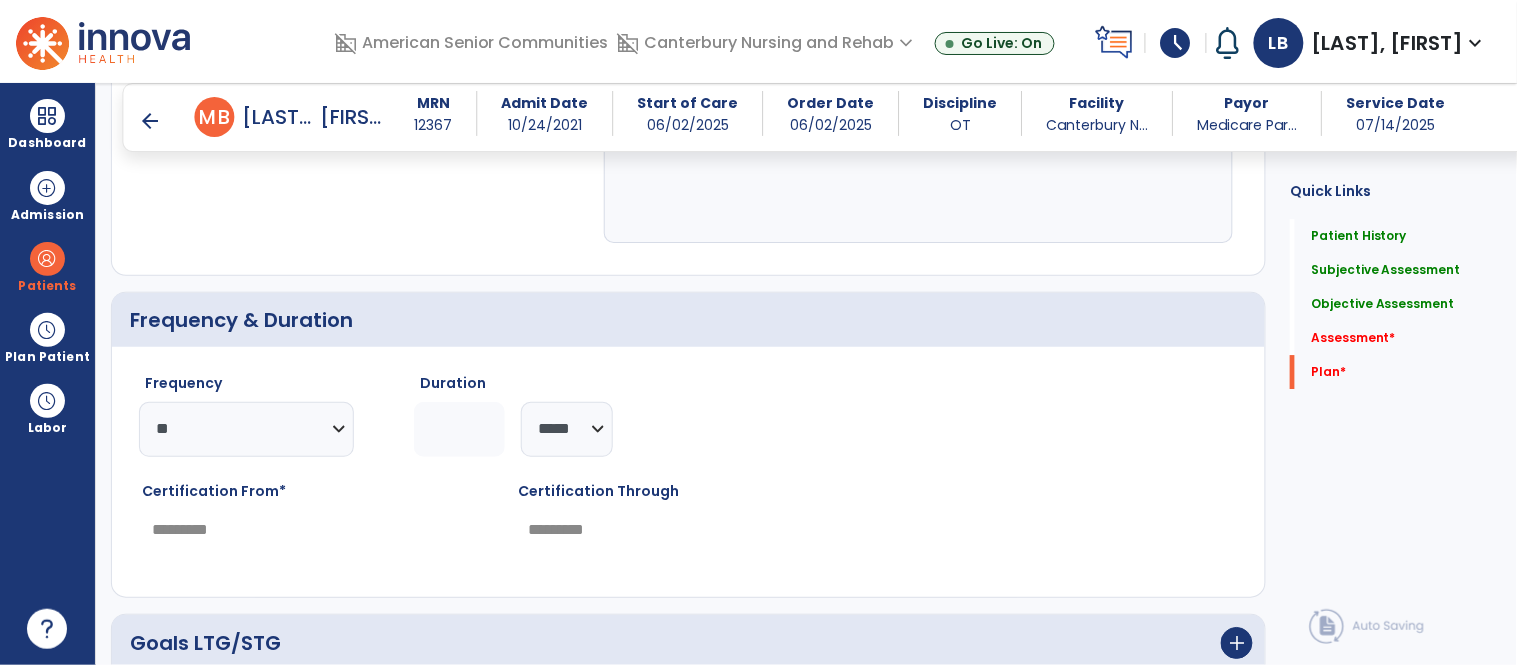 type on "*" 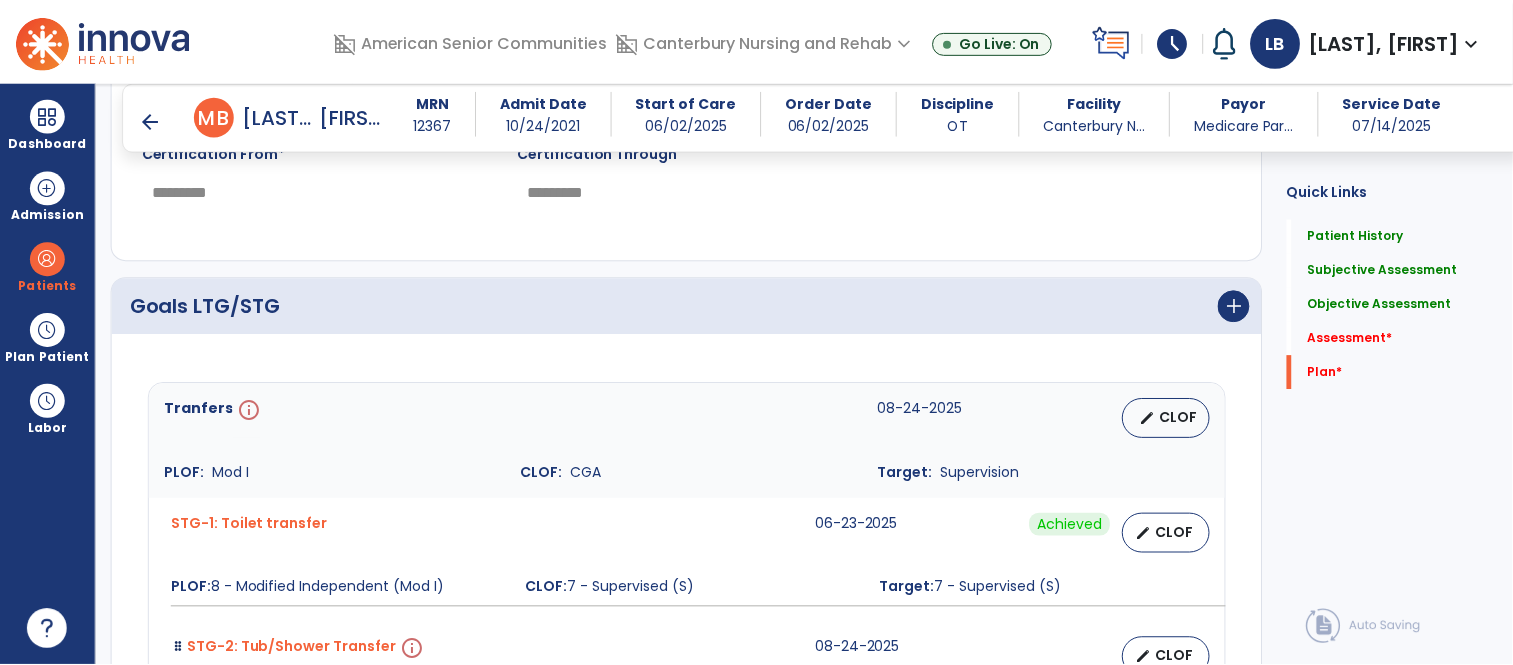 scroll, scrollTop: 3824, scrollLeft: 0, axis: vertical 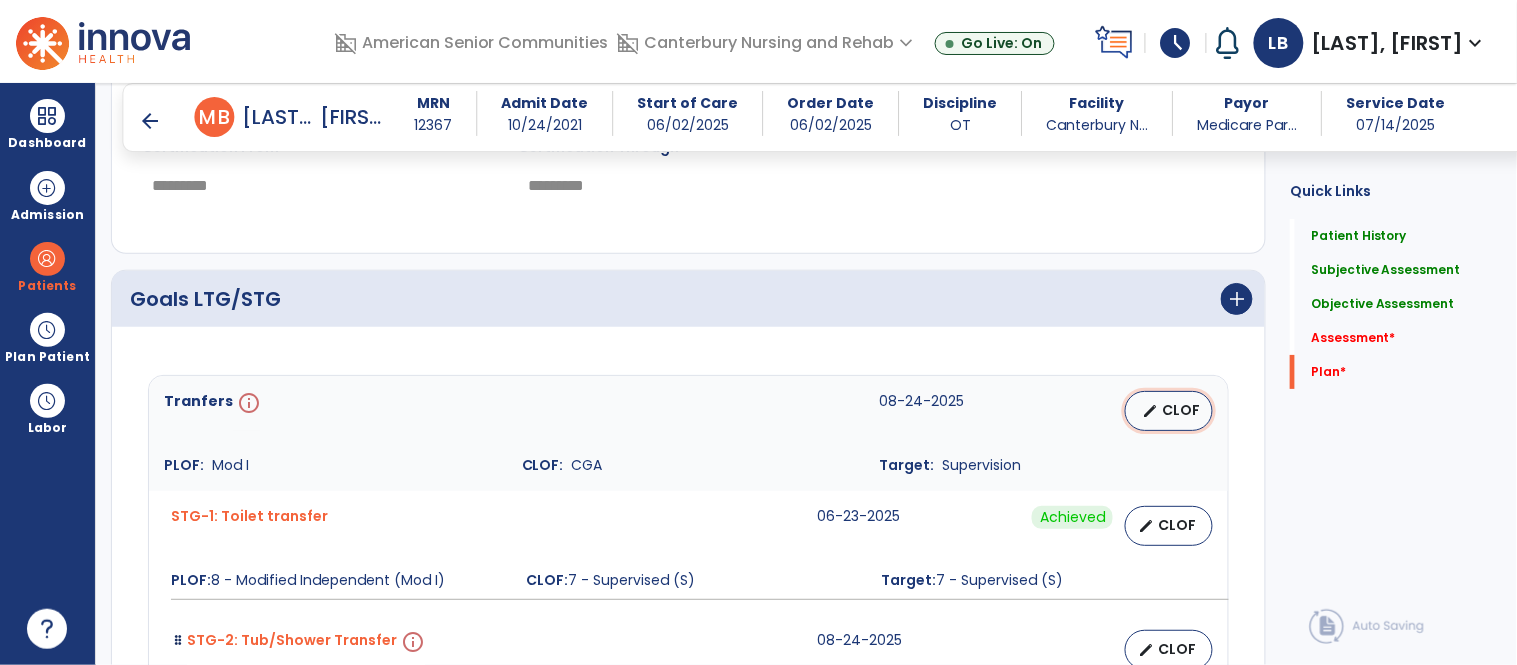 click on "CLOF" at bounding box center (1181, 410) 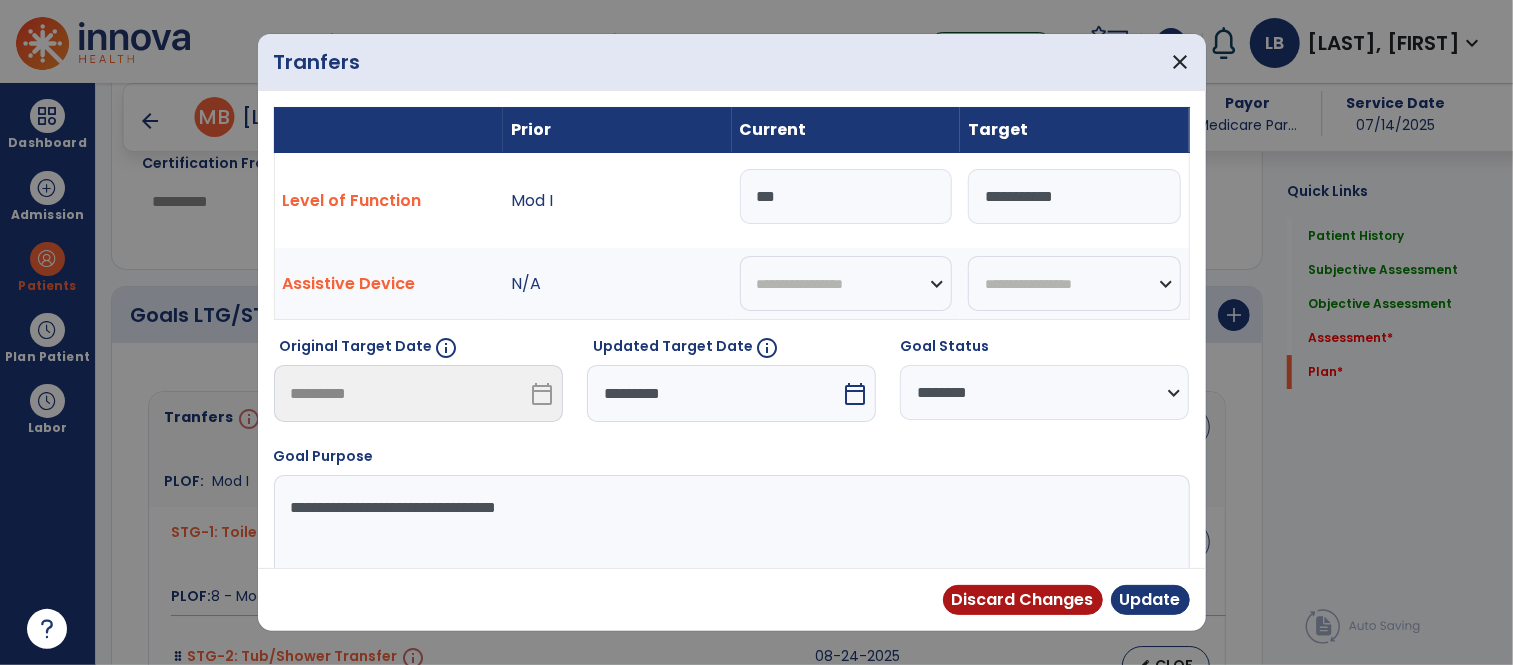 click on "*********  calendar_today" at bounding box center (731, 393) 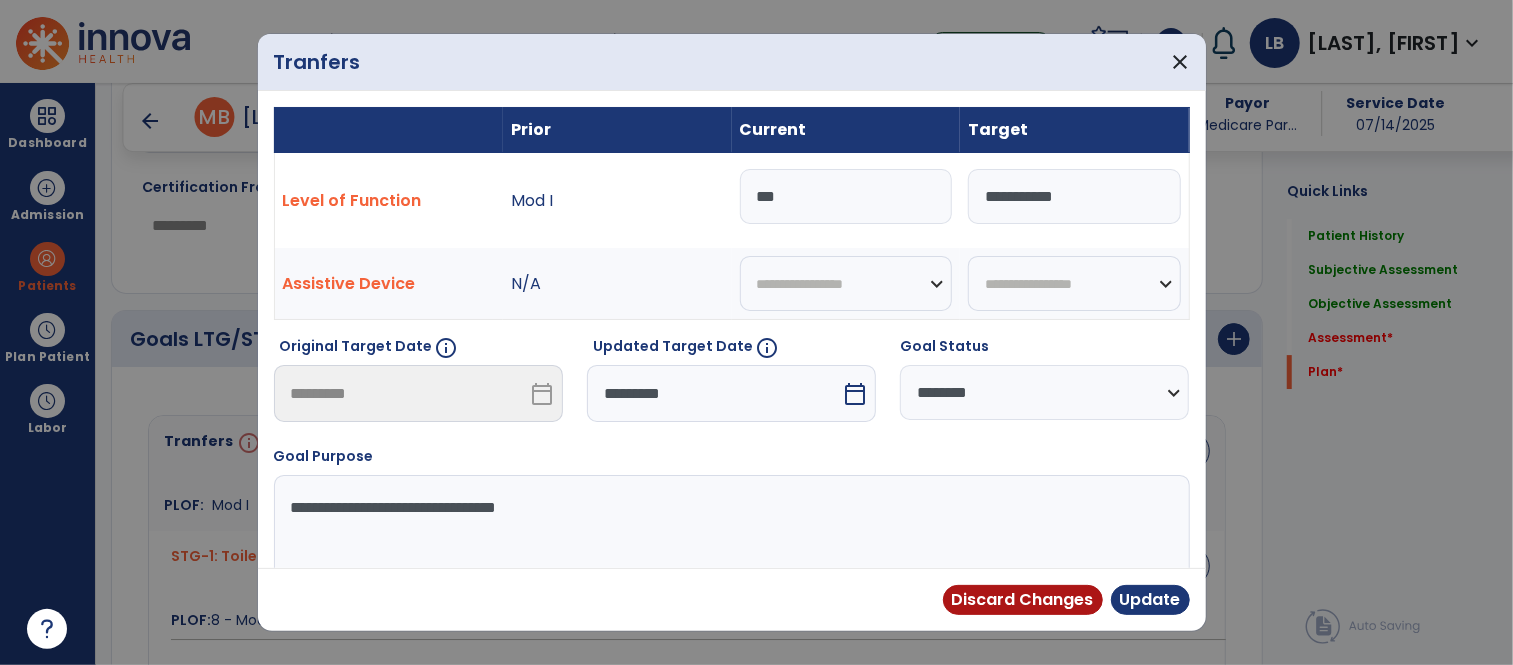scroll, scrollTop: 3864, scrollLeft: 0, axis: vertical 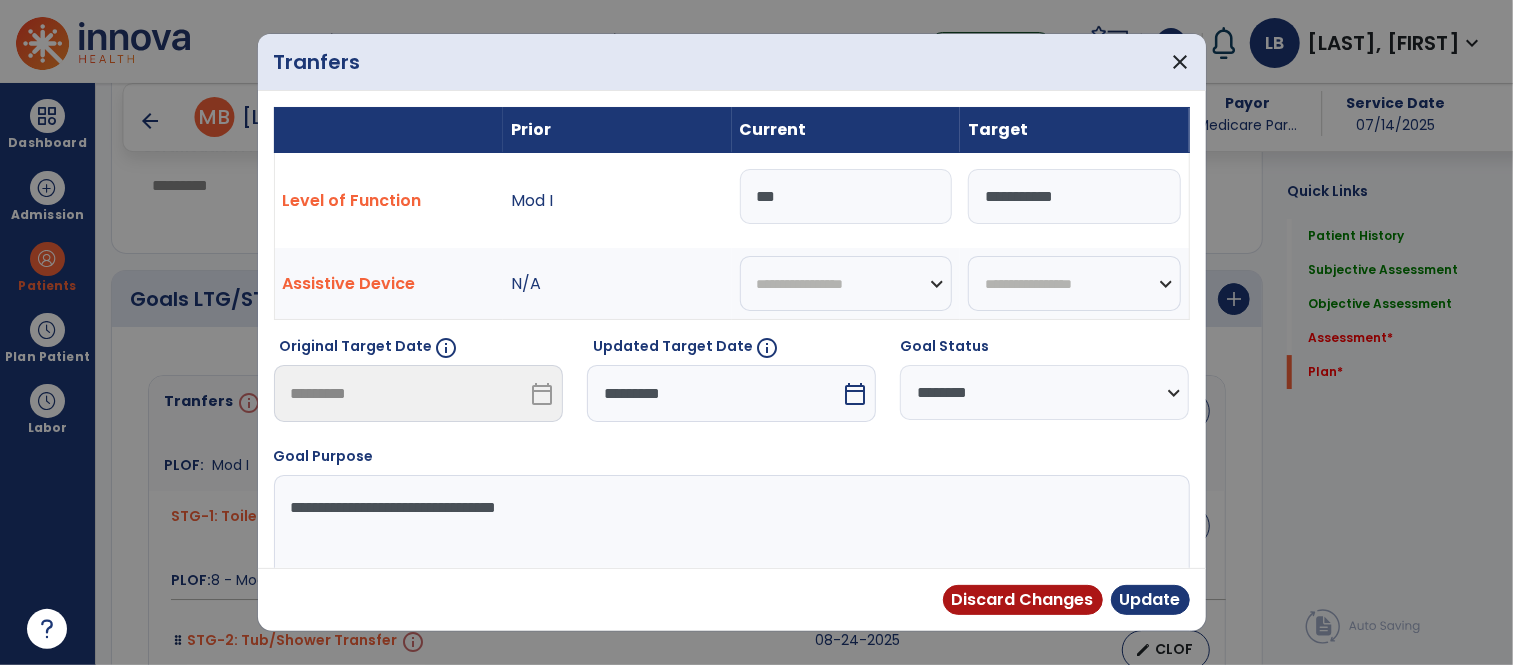 click on "calendar_today" at bounding box center [855, 394] 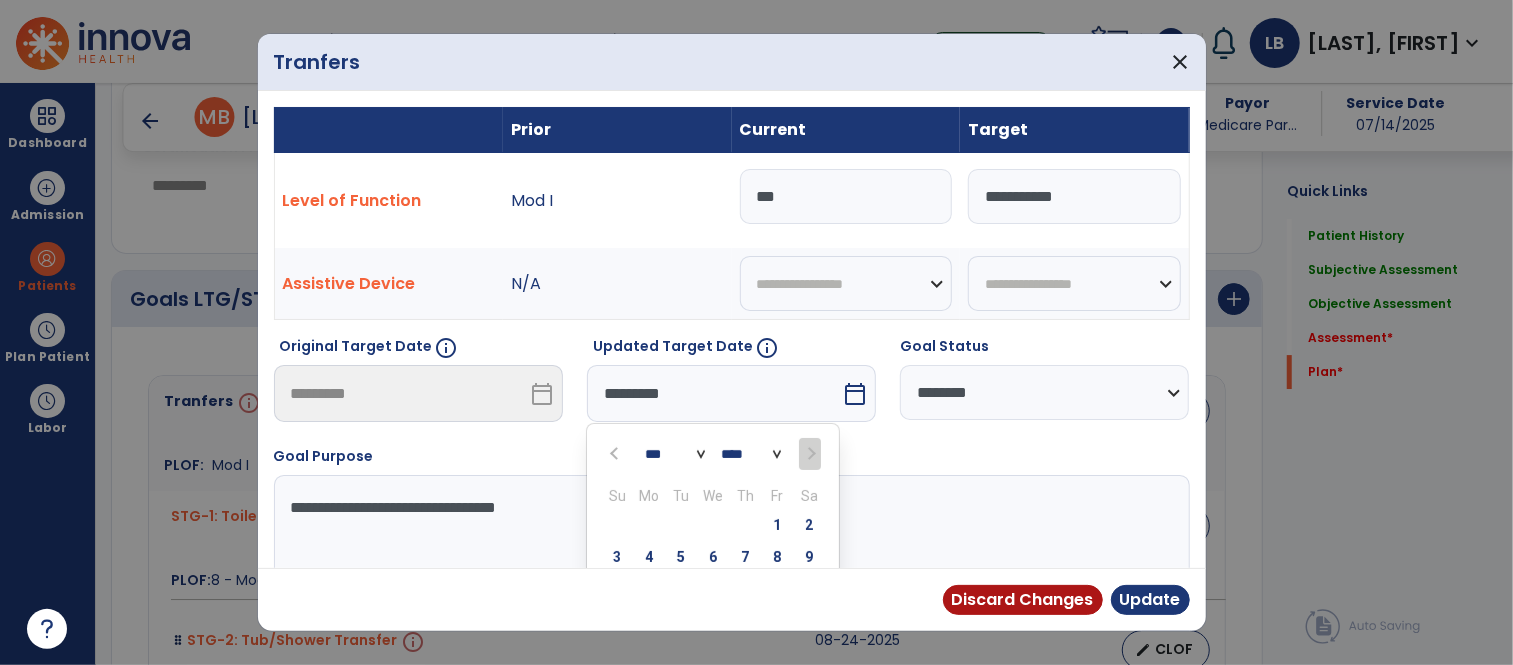 scroll, scrollTop: 152, scrollLeft: 0, axis: vertical 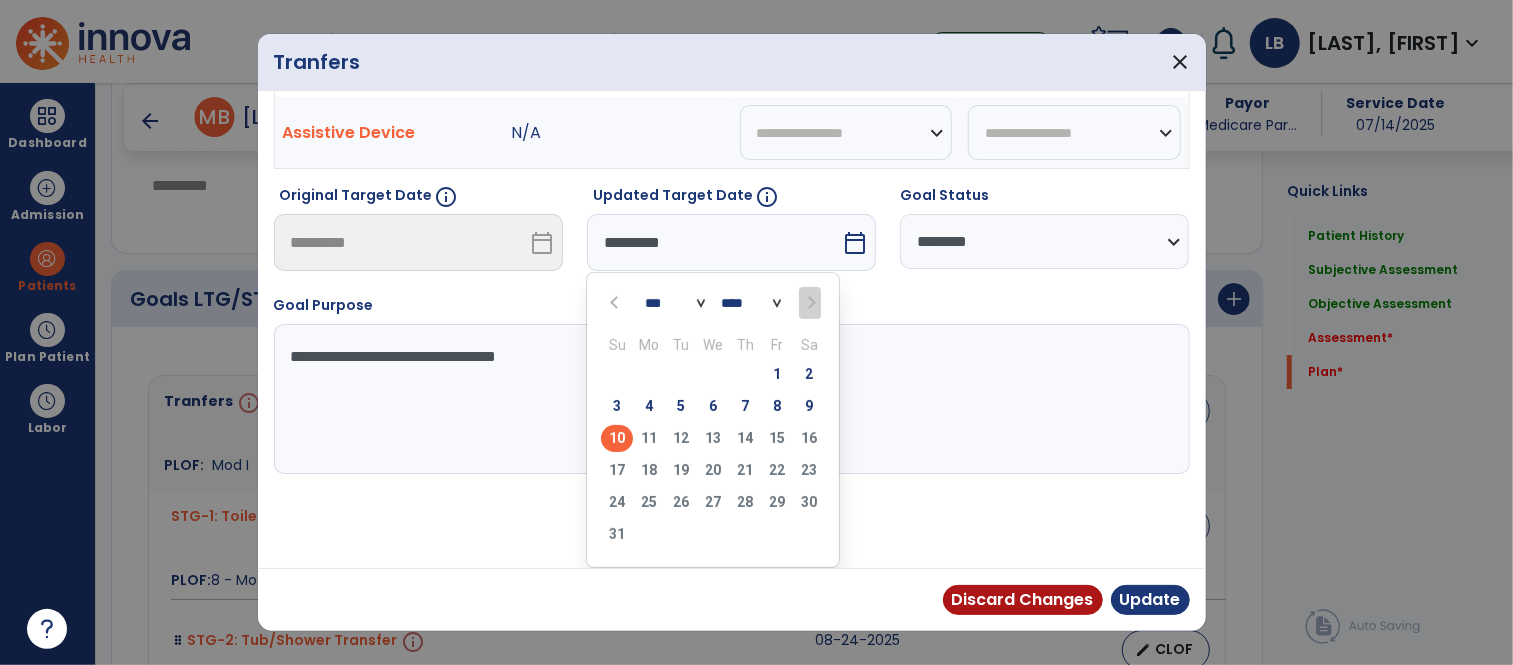 click on "10" at bounding box center [617, 438] 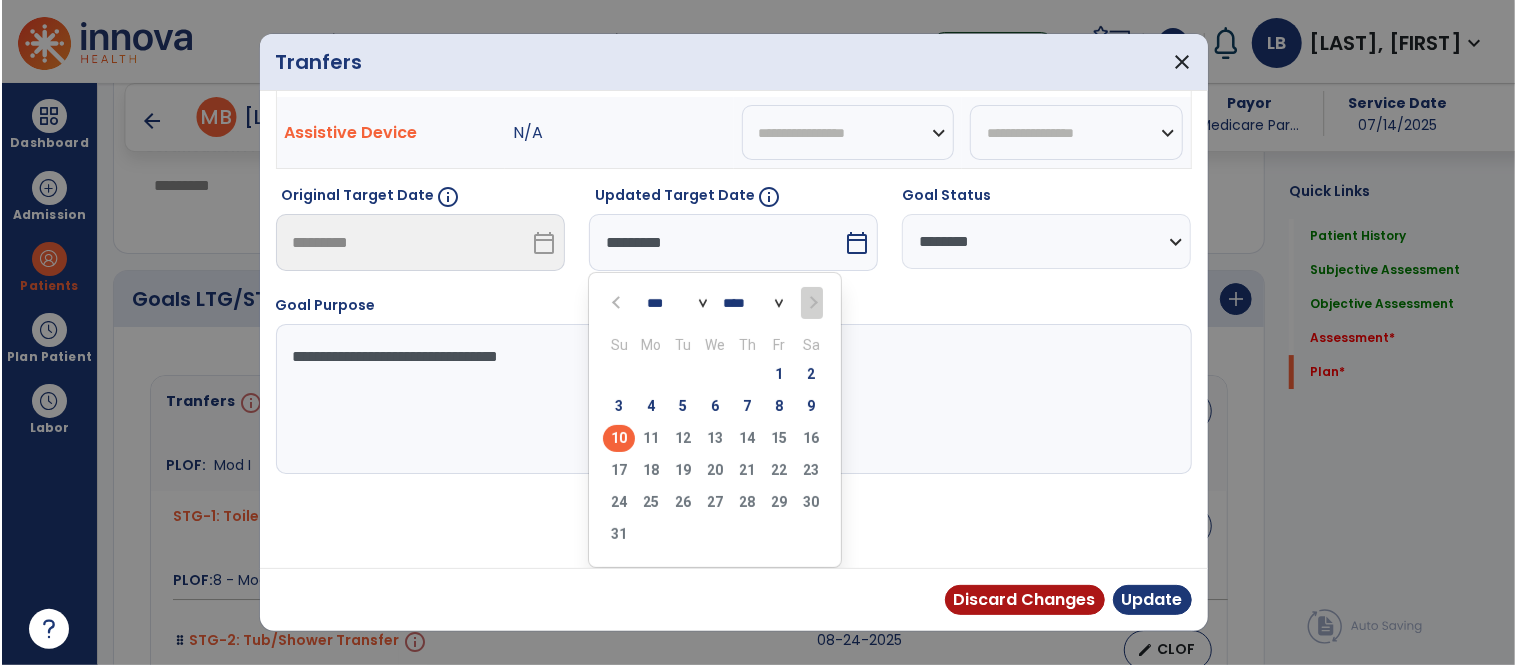 scroll, scrollTop: 73, scrollLeft: 0, axis: vertical 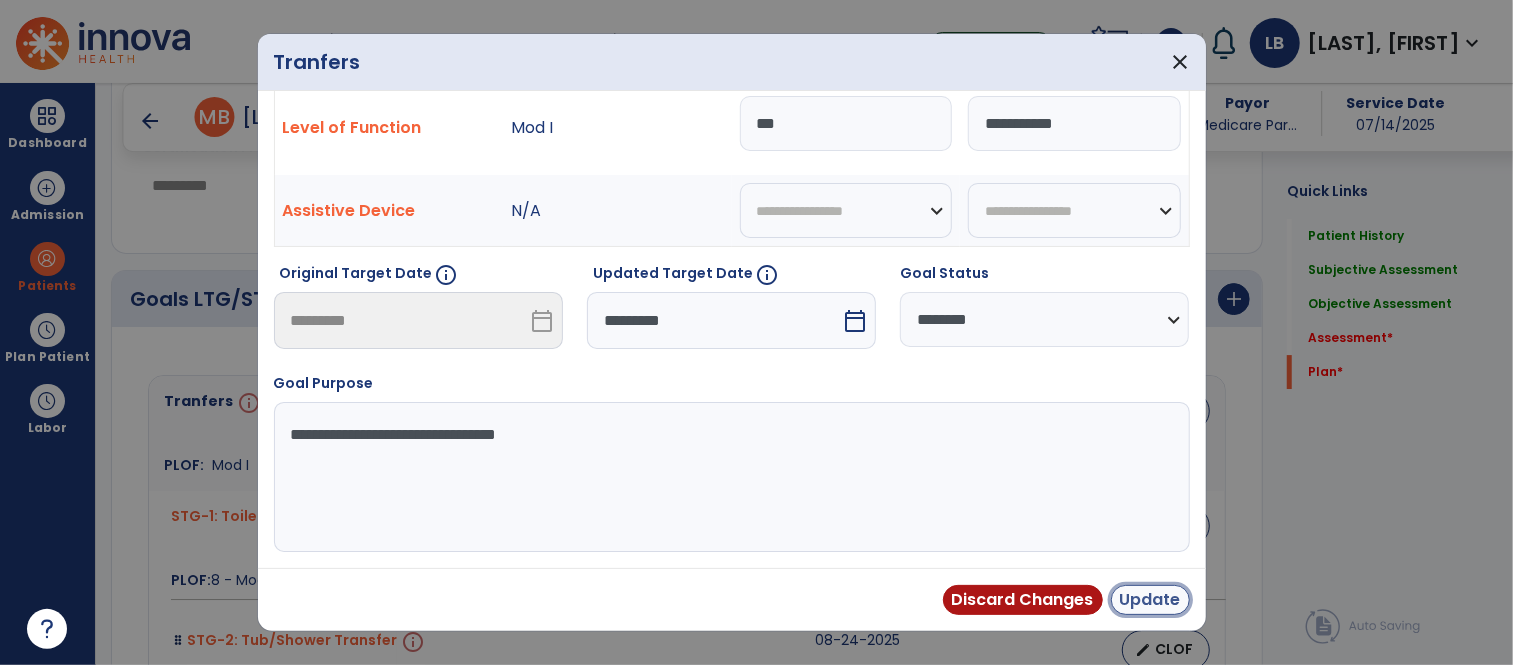 click on "Update" at bounding box center [1150, 600] 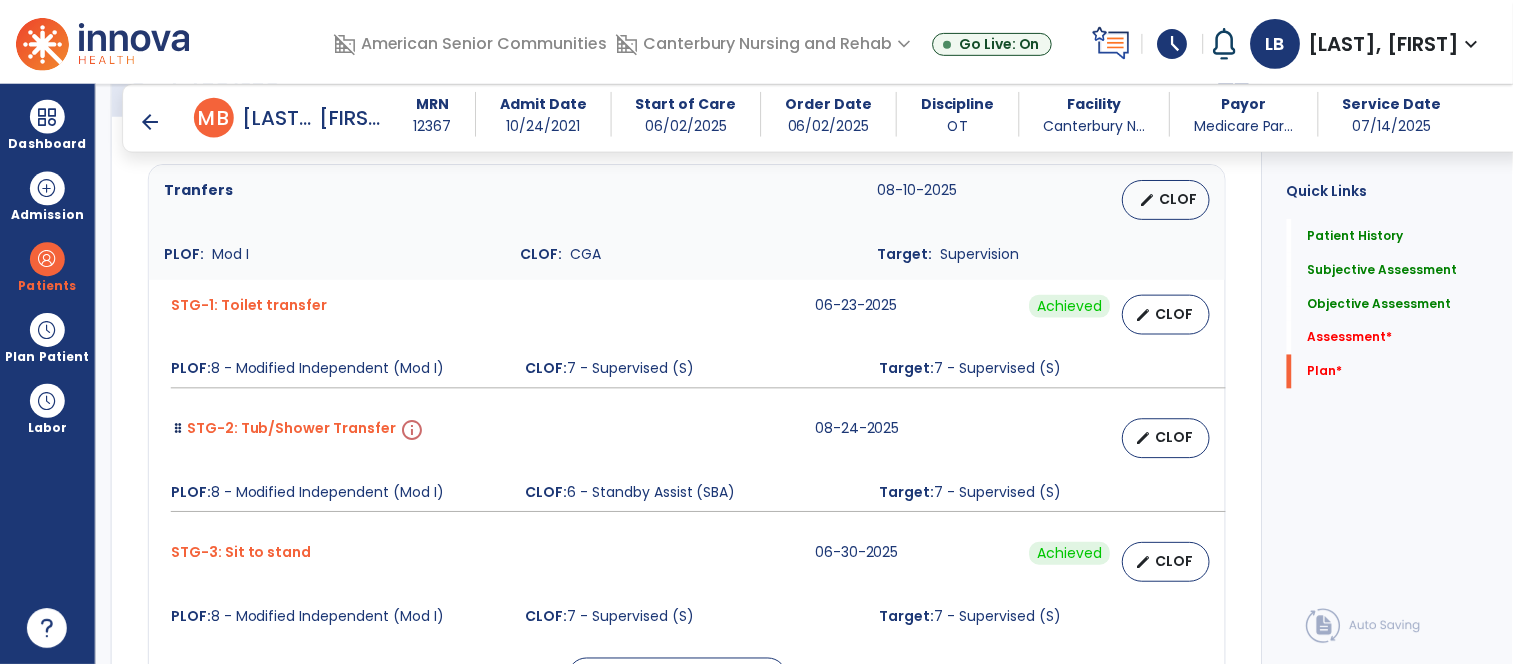 scroll, scrollTop: 4042, scrollLeft: 0, axis: vertical 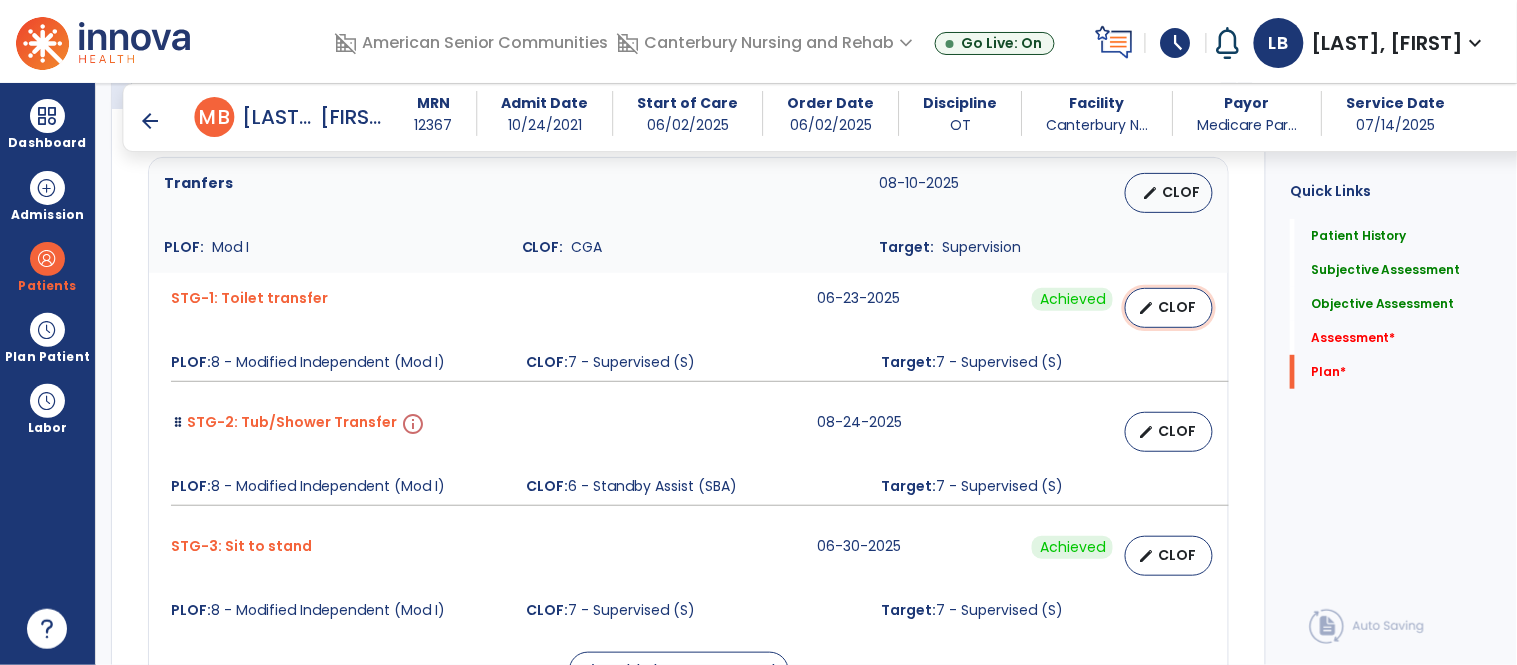 click on "CLOF" at bounding box center (1177, 307) 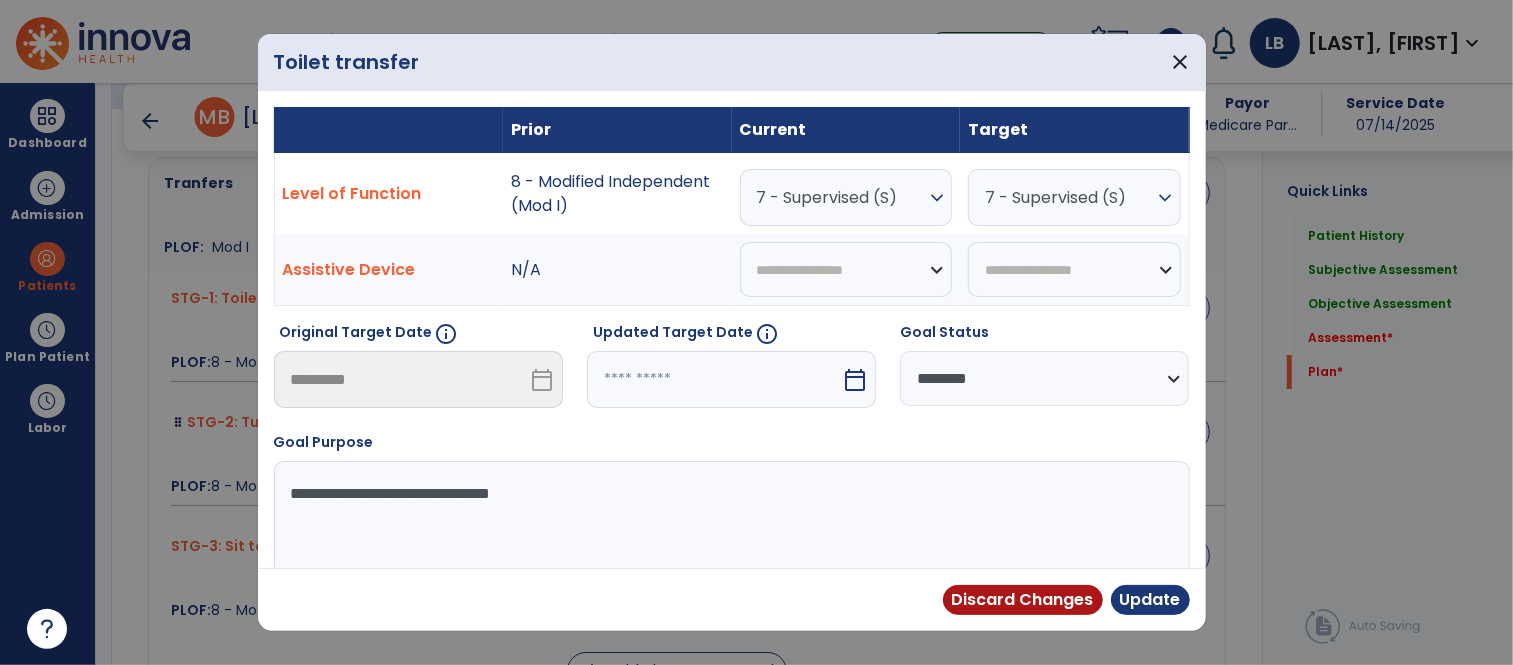 click at bounding box center [714, 379] 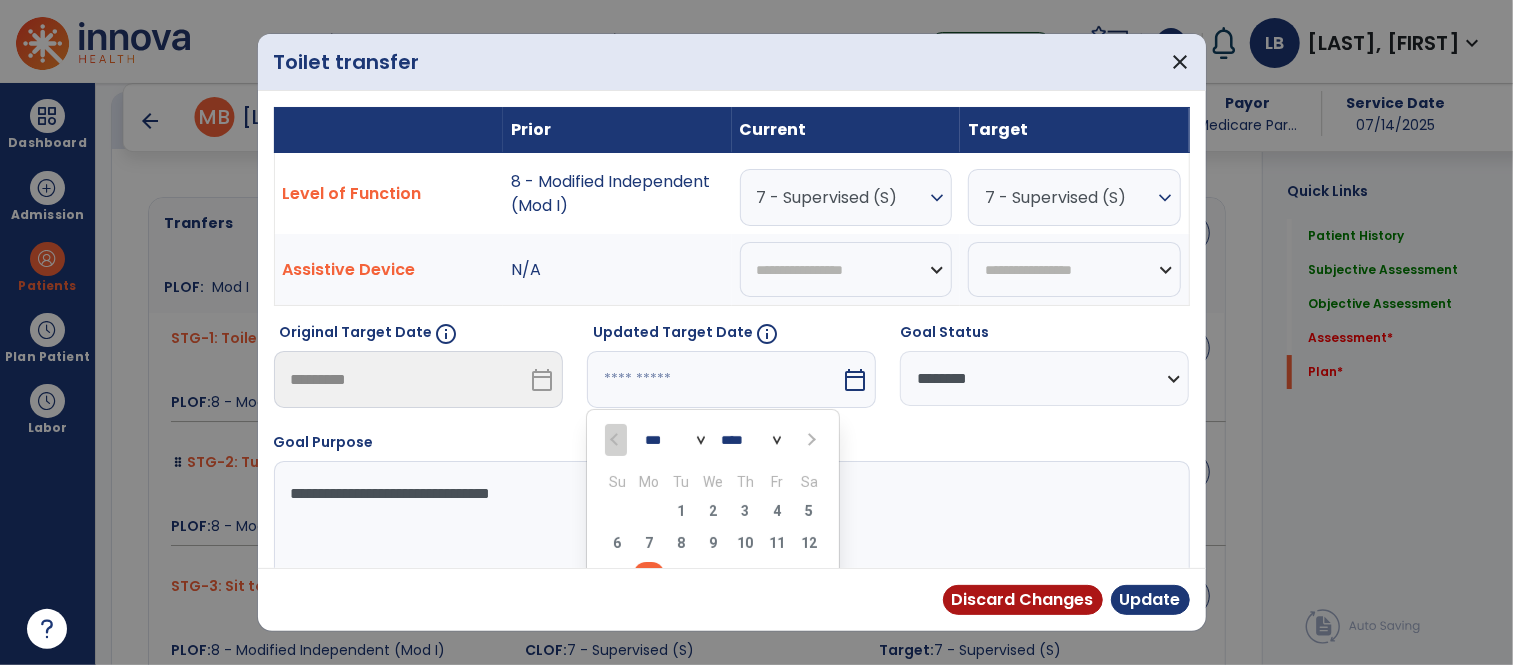 scroll, scrollTop: 4082, scrollLeft: 0, axis: vertical 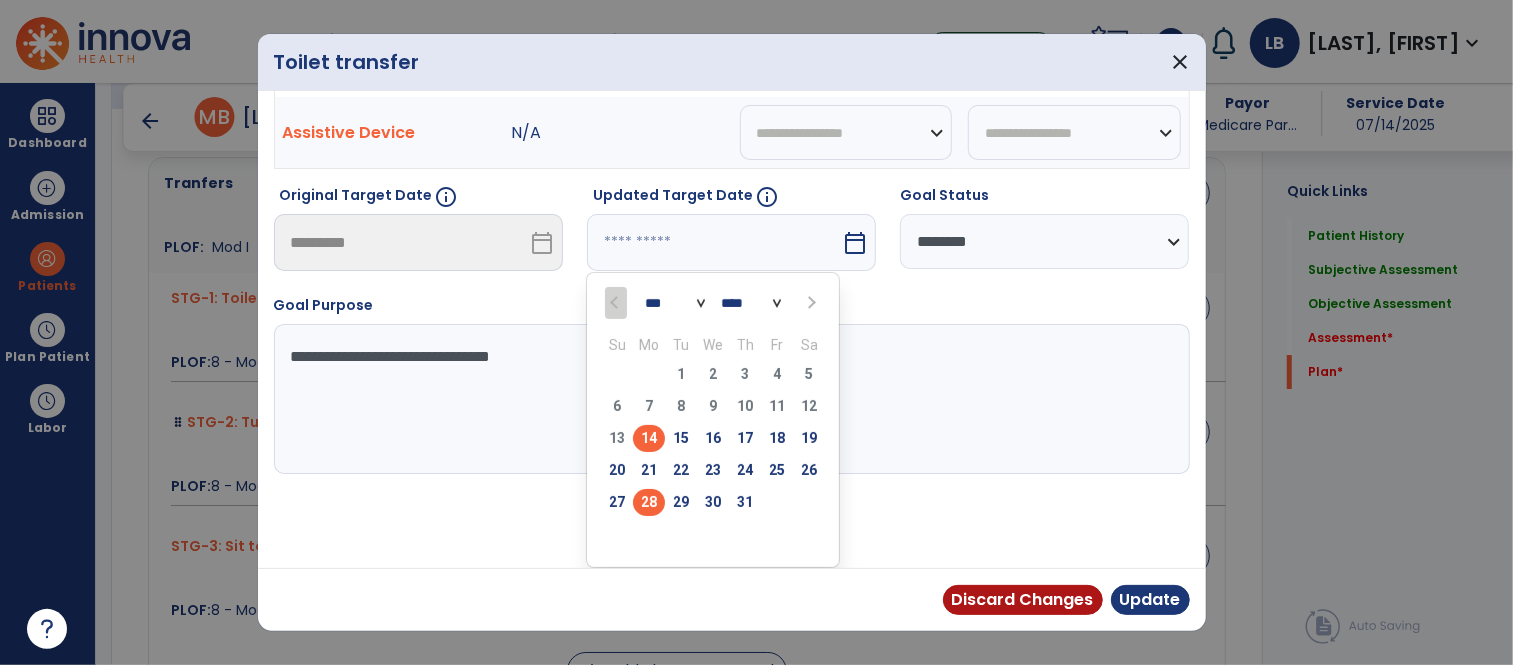 click on "28" at bounding box center [649, 502] 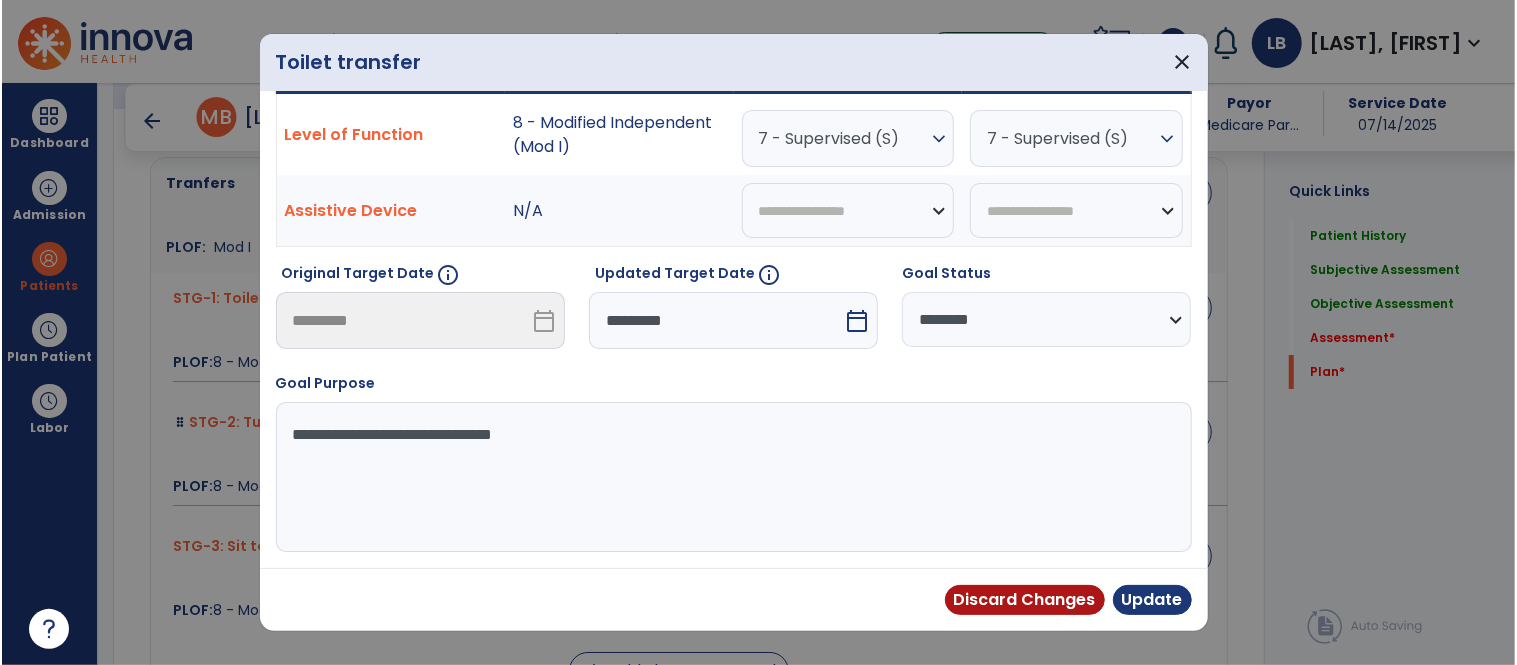 scroll, scrollTop: 60, scrollLeft: 0, axis: vertical 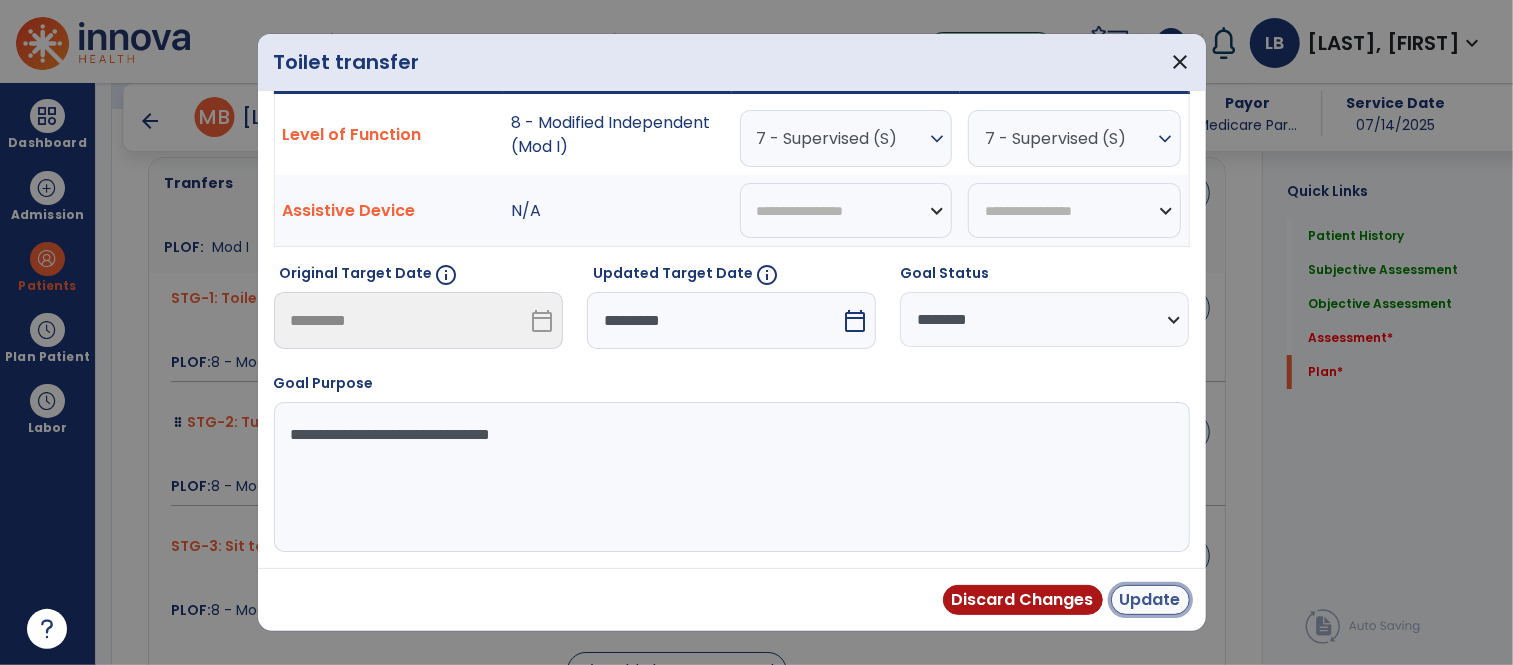 click on "Update" at bounding box center (1150, 600) 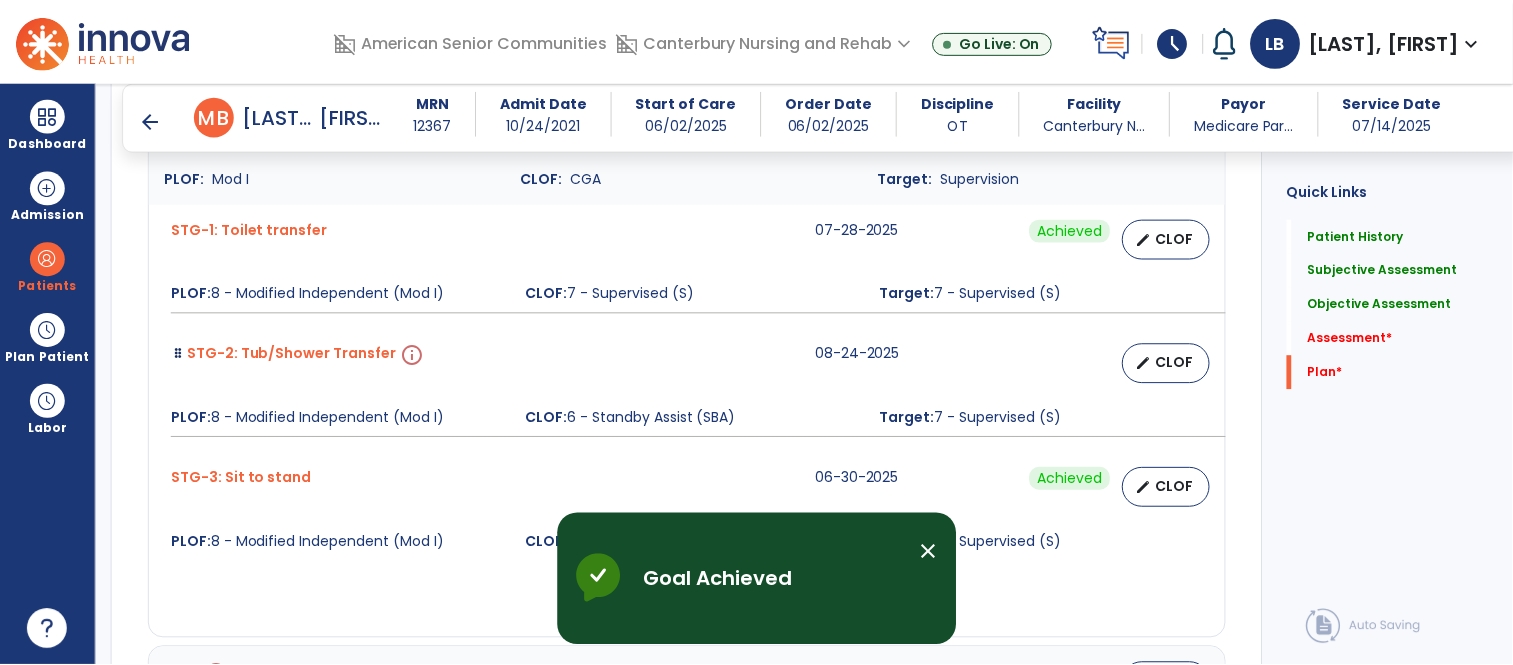 scroll, scrollTop: 4144, scrollLeft: 0, axis: vertical 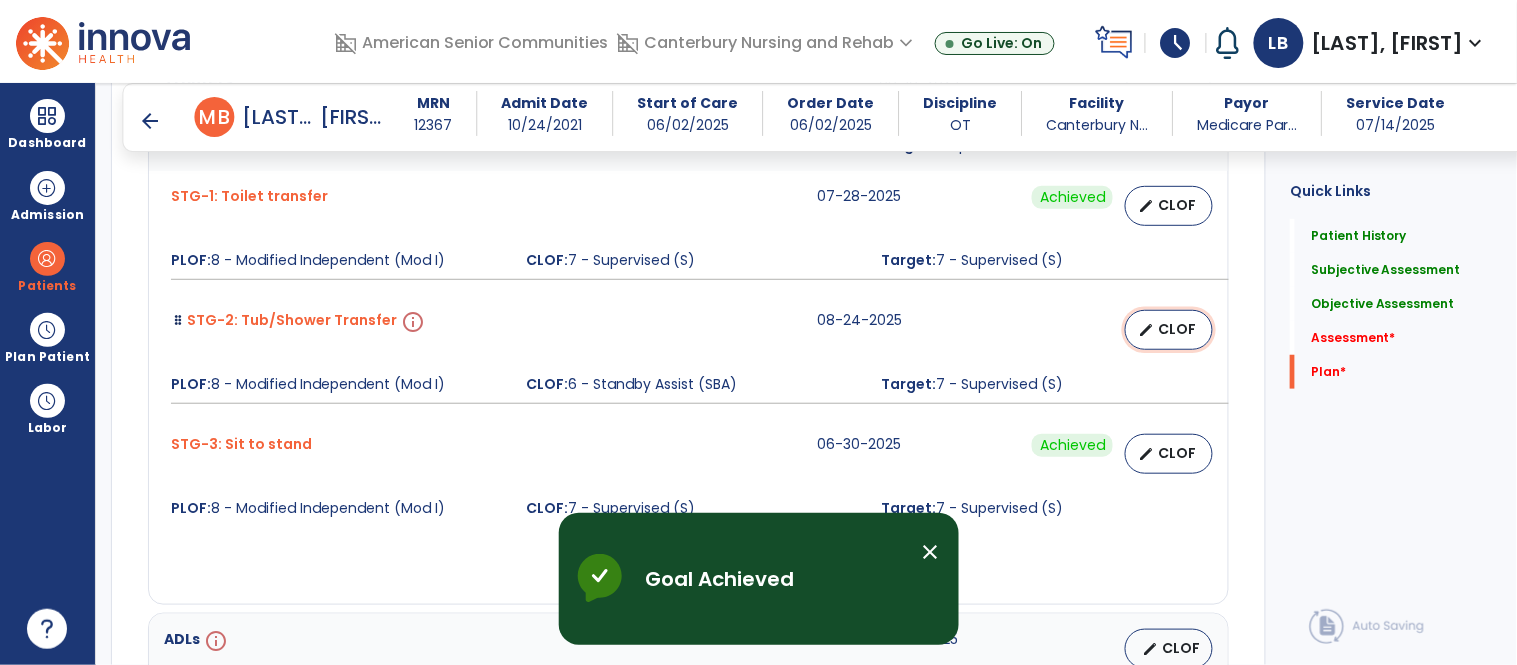 click on "CLOF" at bounding box center [1177, 329] 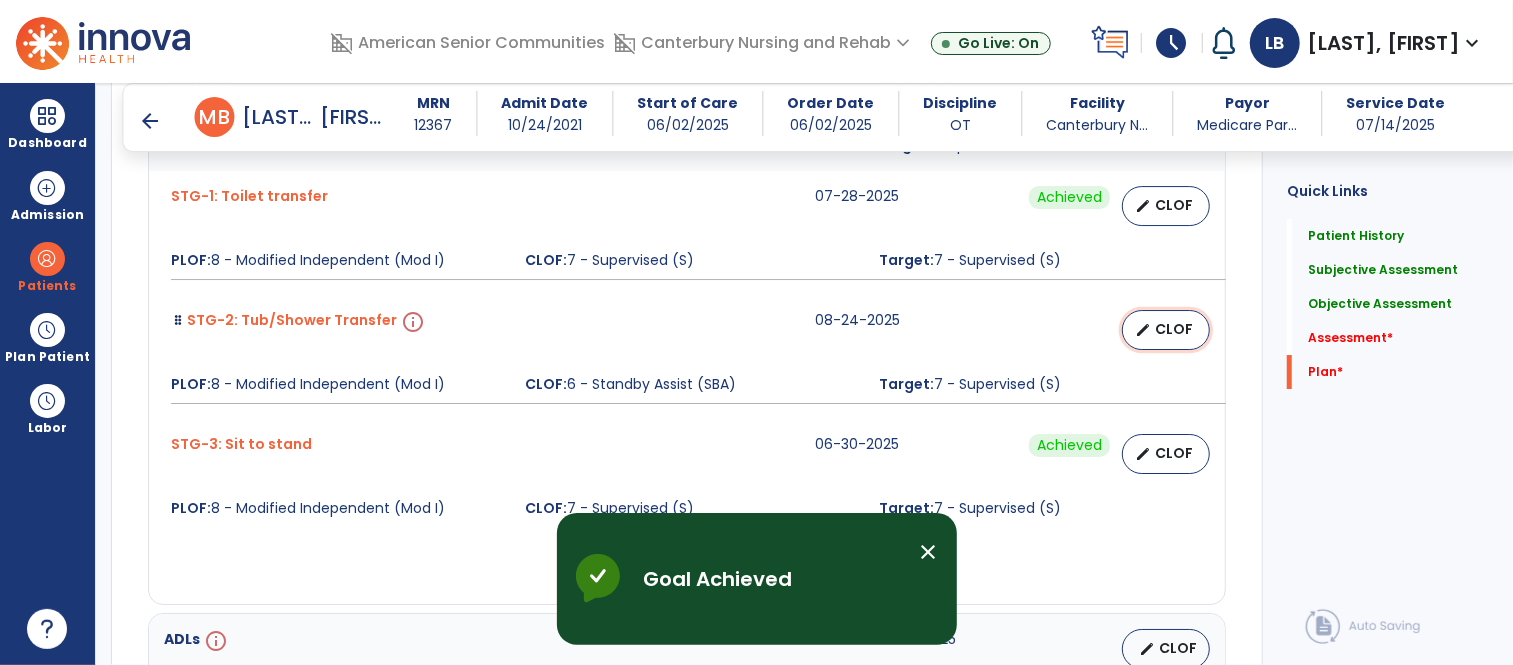 select on "********" 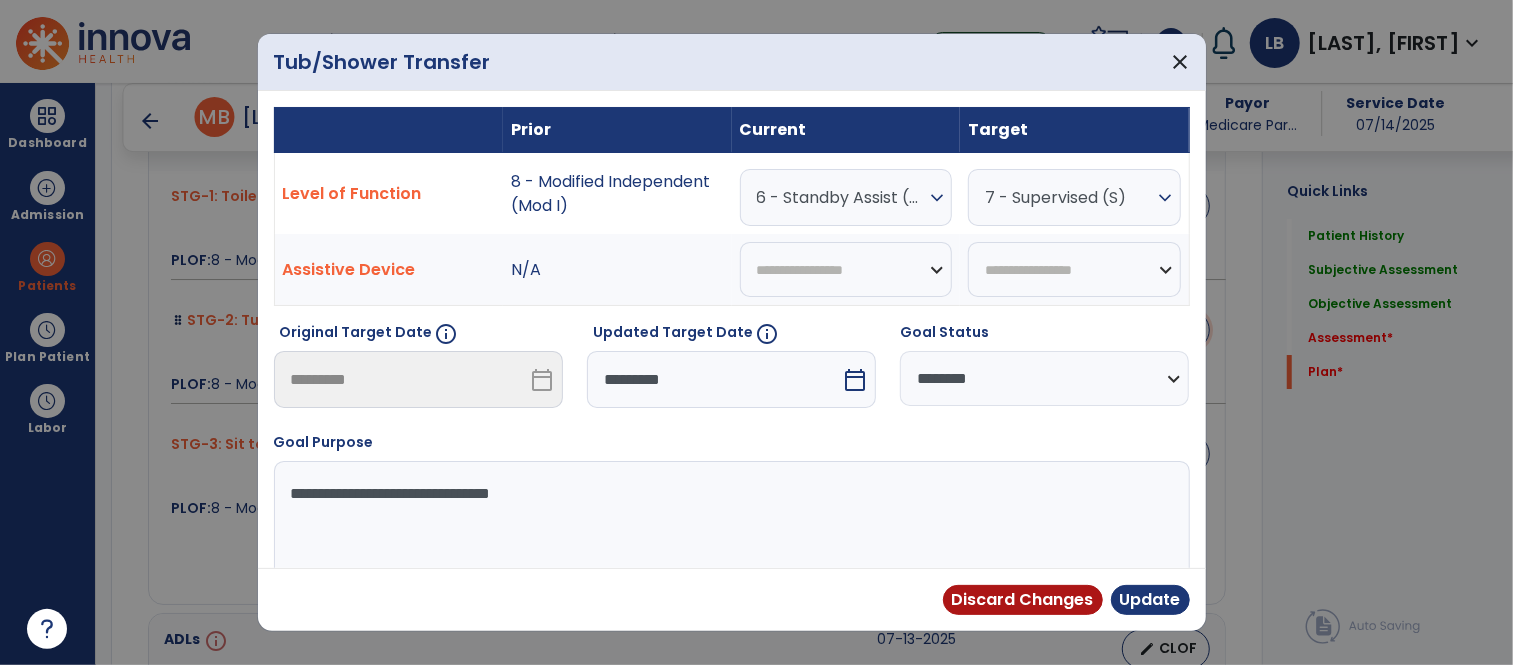scroll, scrollTop: 4184, scrollLeft: 0, axis: vertical 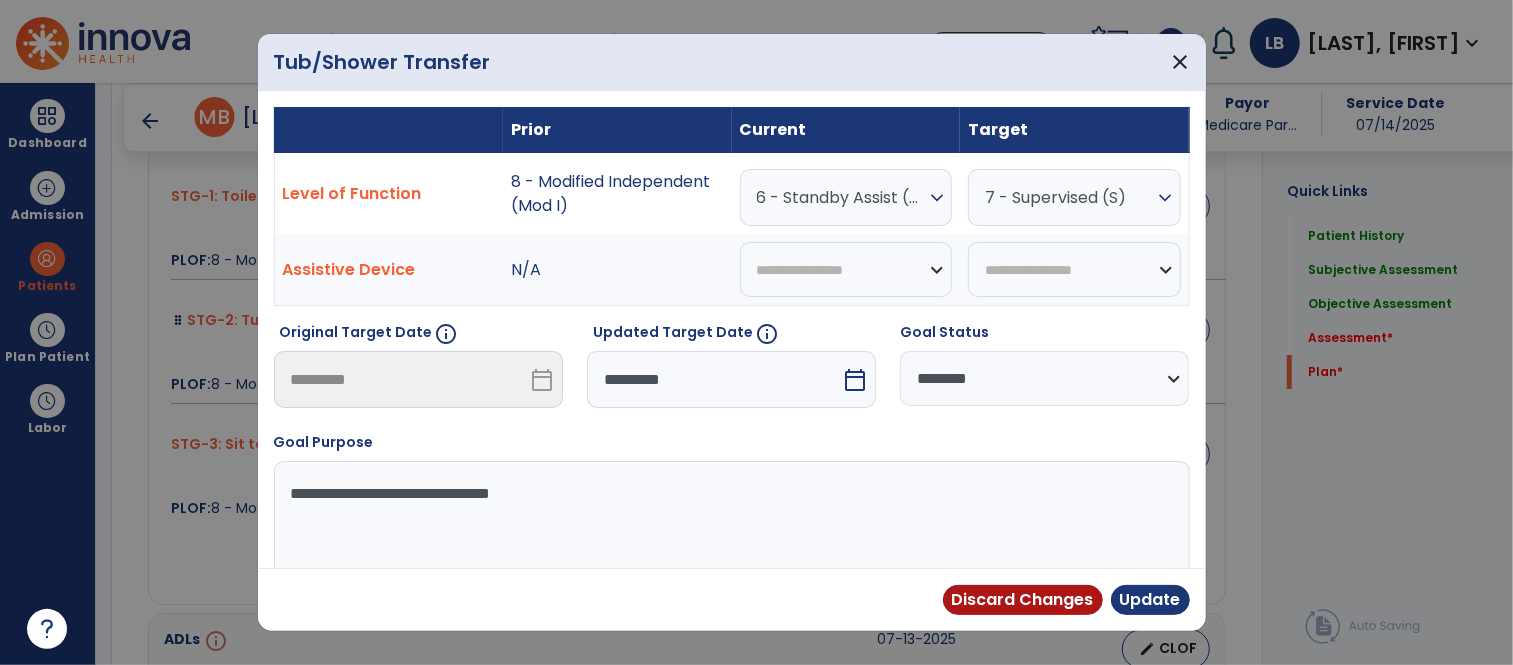 click on "calendar_today" at bounding box center (857, 379) 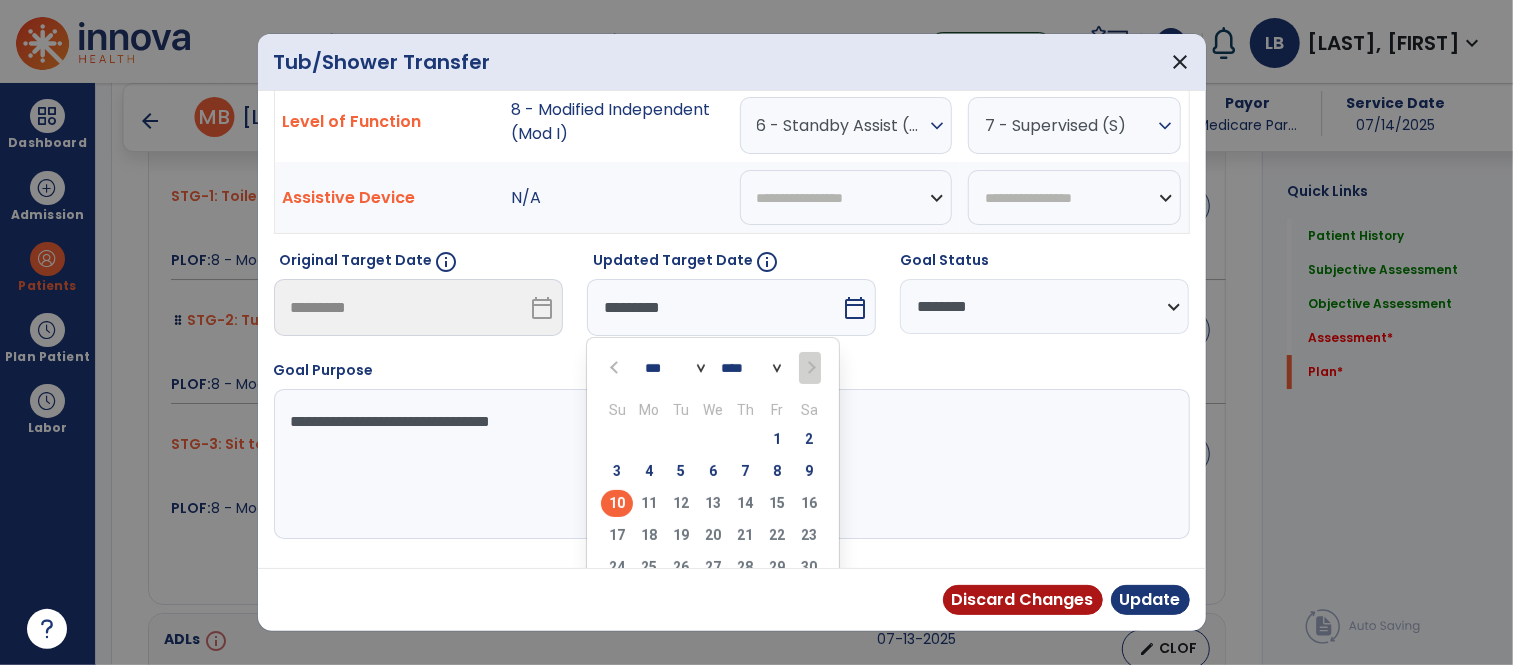 scroll, scrollTop: 121, scrollLeft: 0, axis: vertical 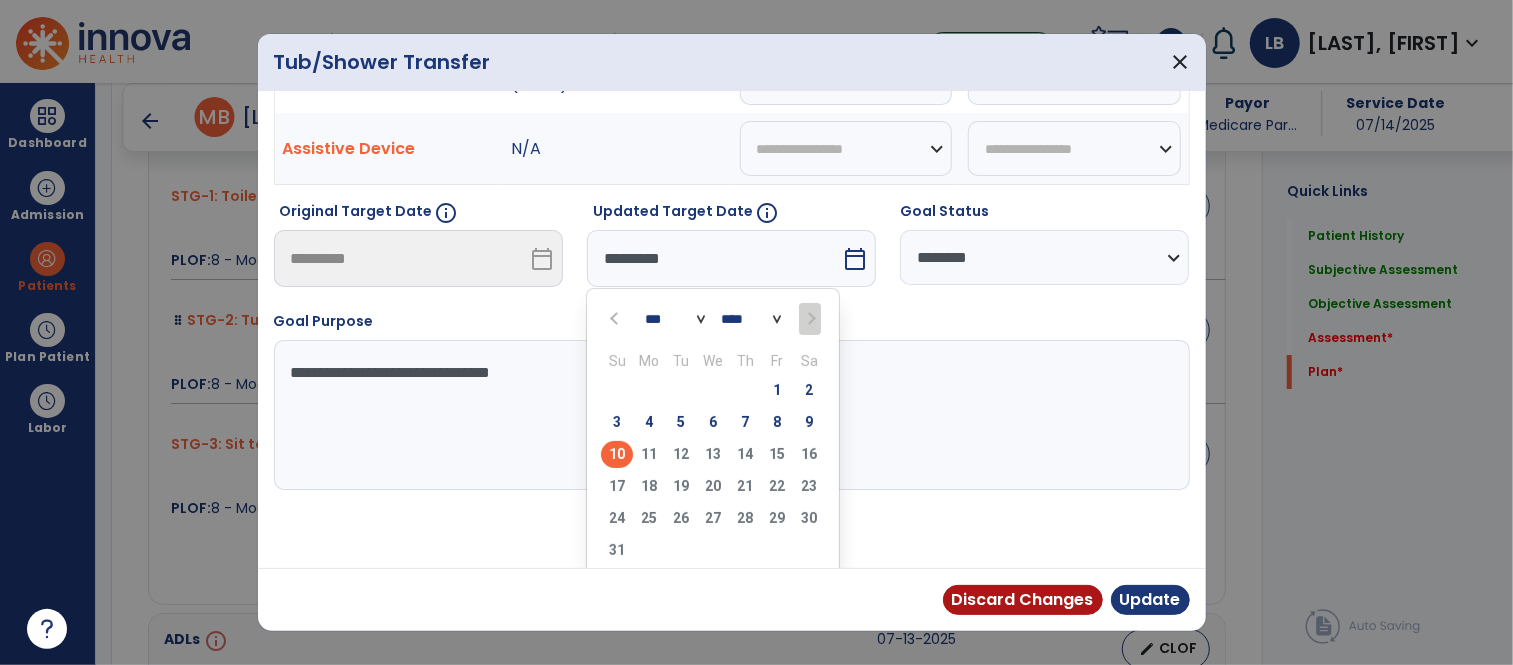 click on "*** ***" at bounding box center (675, 319) 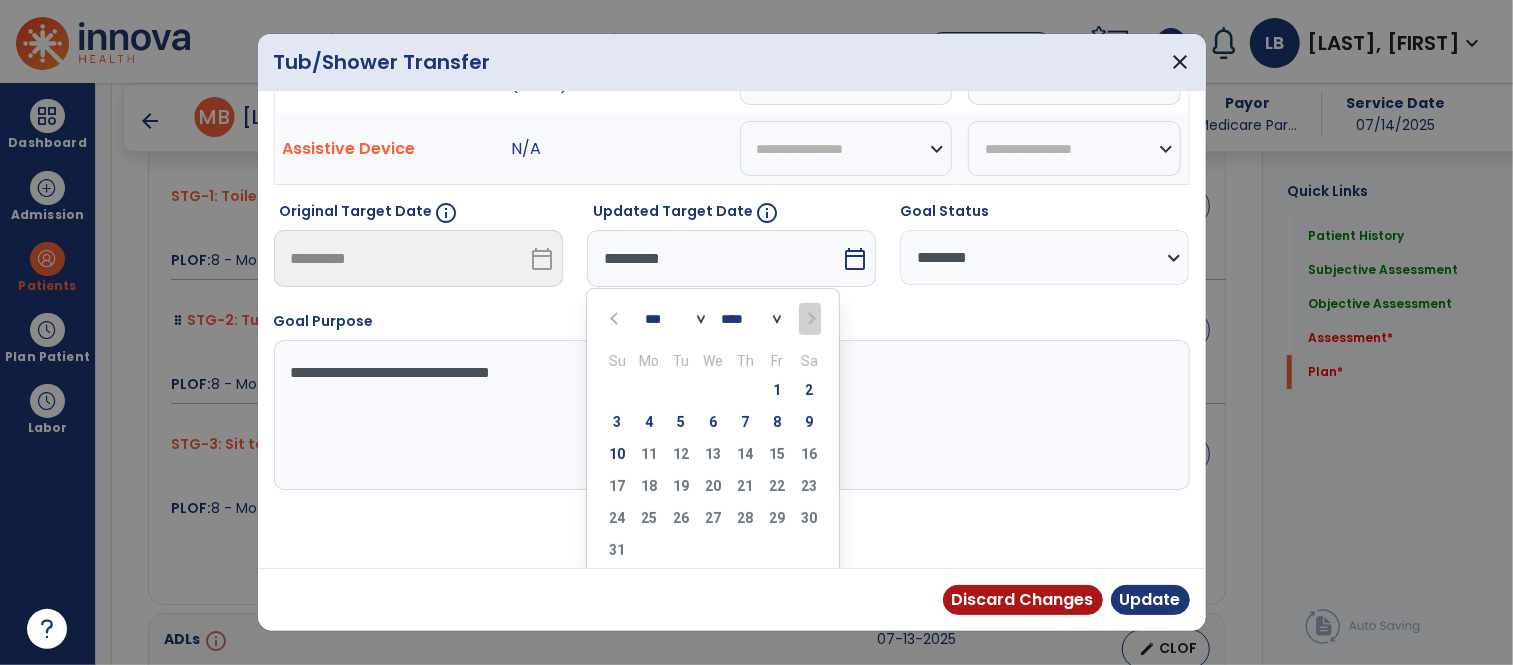 select on "*" 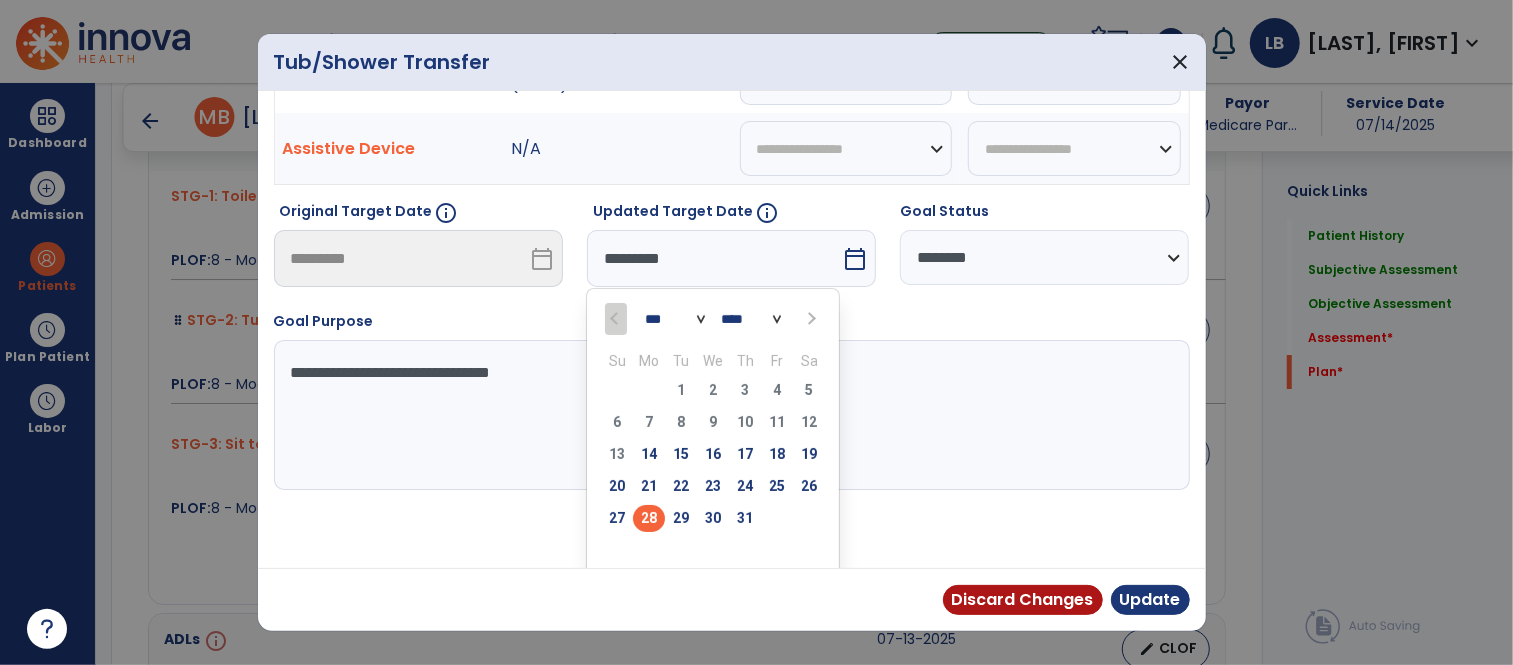 click on "28" at bounding box center [649, 518] 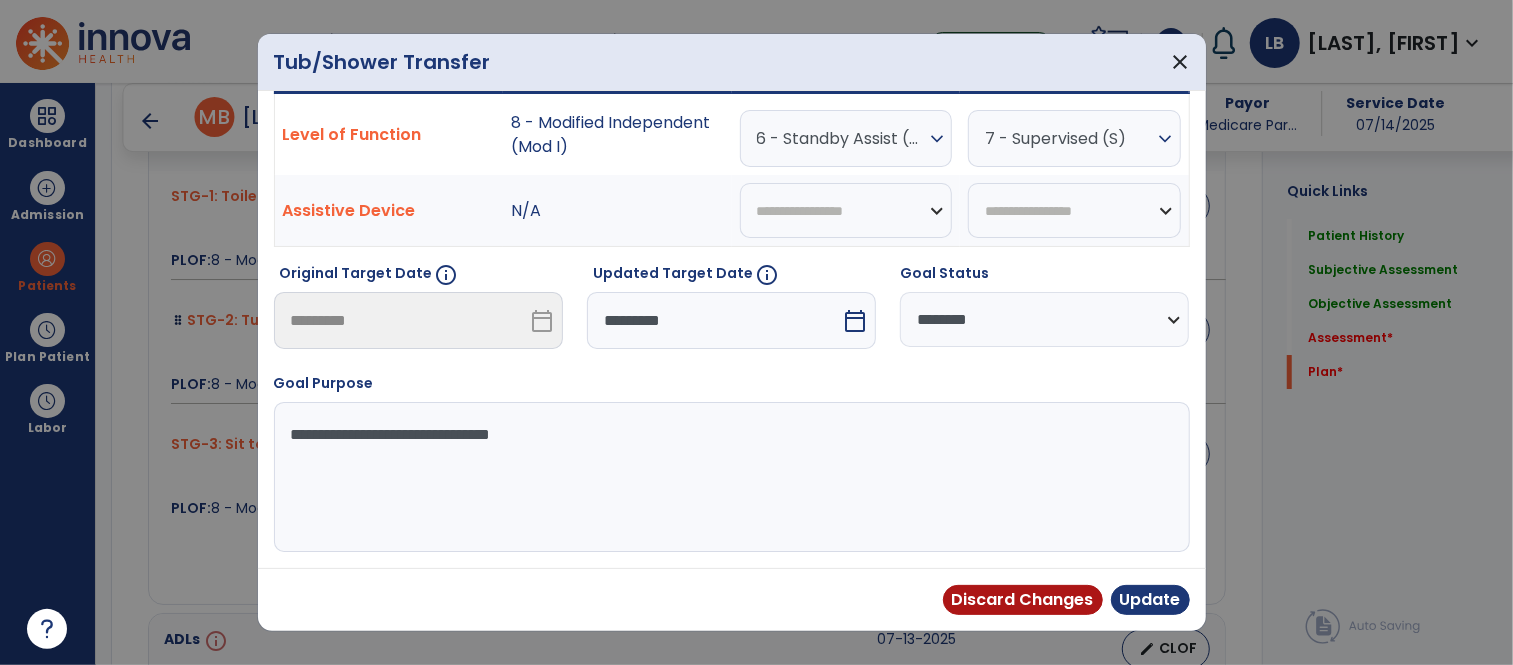 type on "*********" 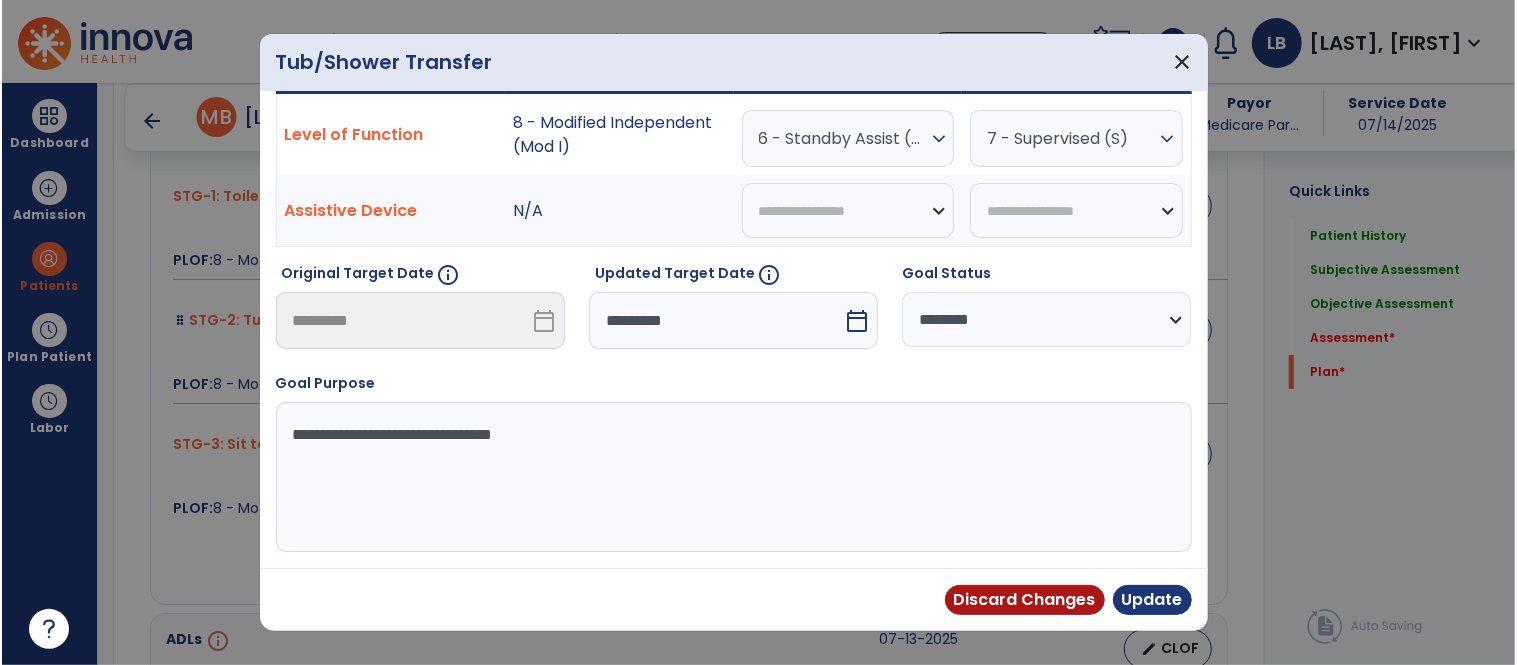 scroll, scrollTop: 60, scrollLeft: 0, axis: vertical 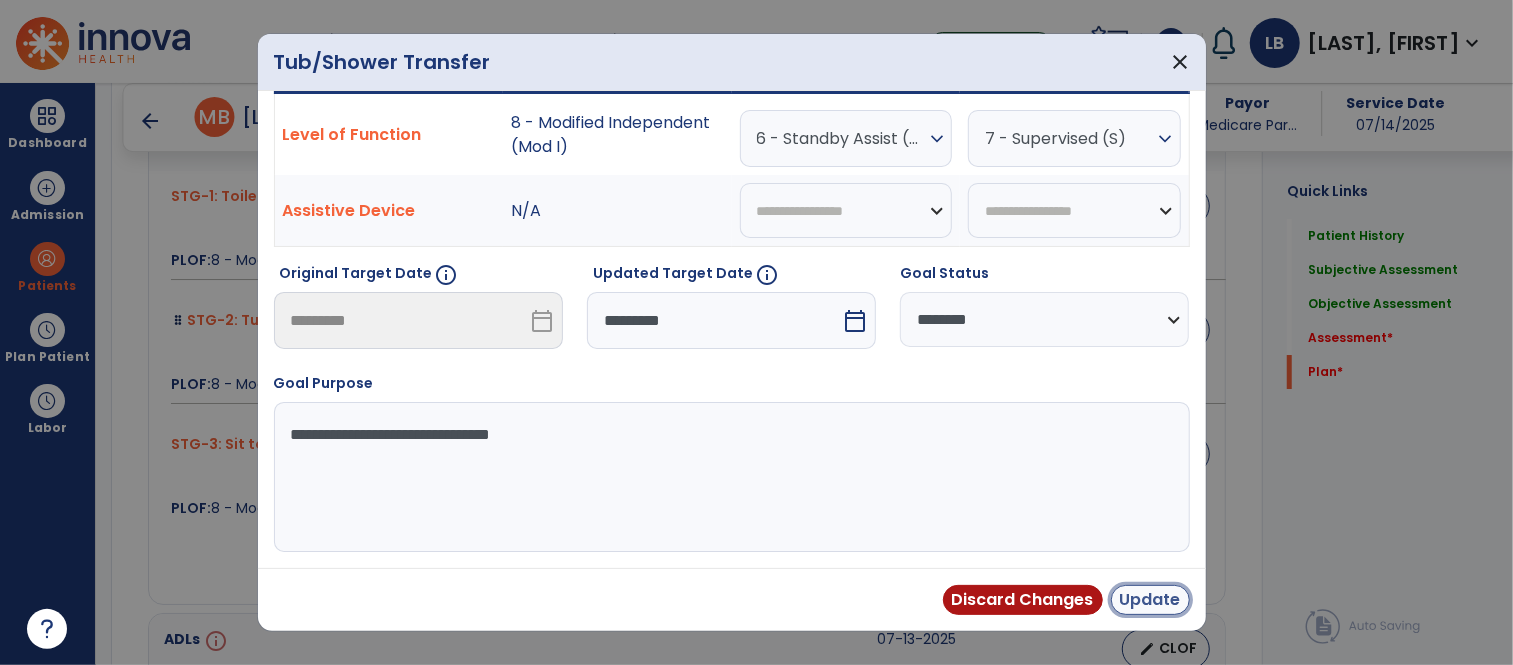 click on "Update" at bounding box center [1150, 600] 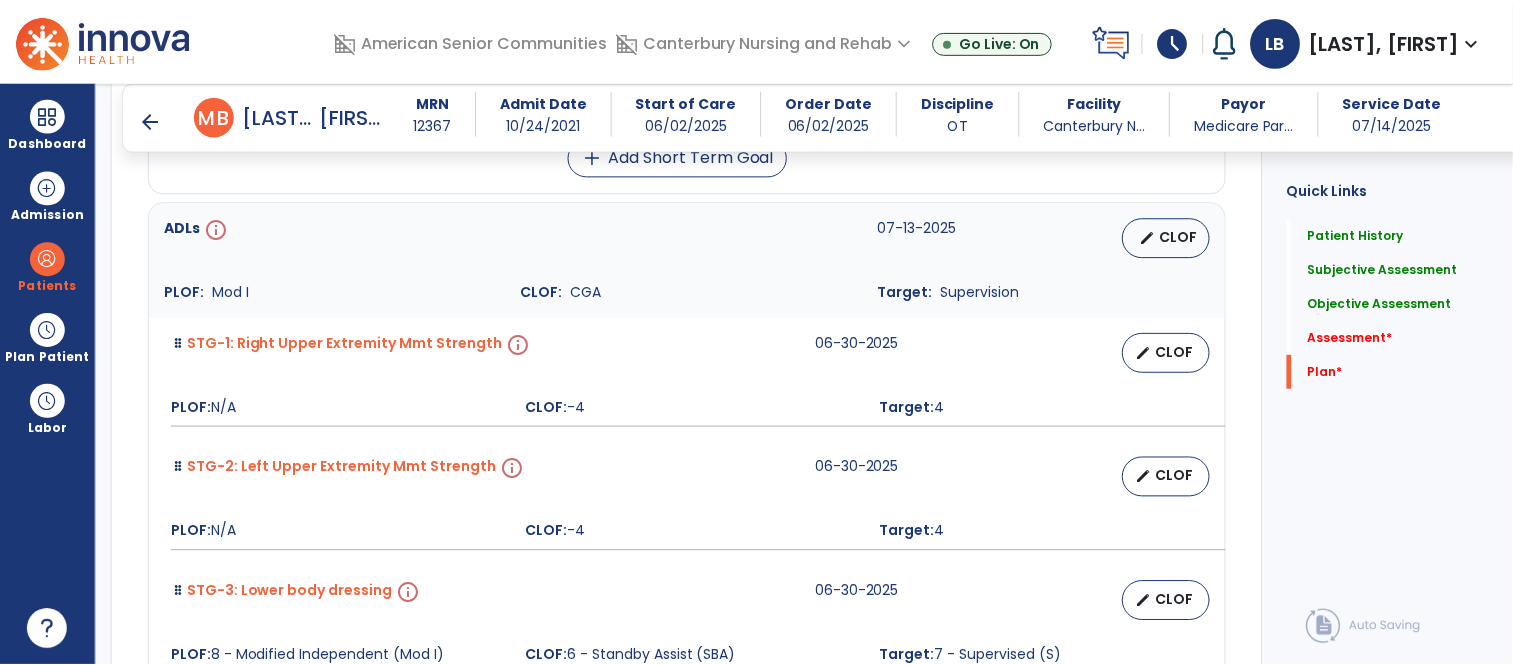 scroll, scrollTop: 4574, scrollLeft: 0, axis: vertical 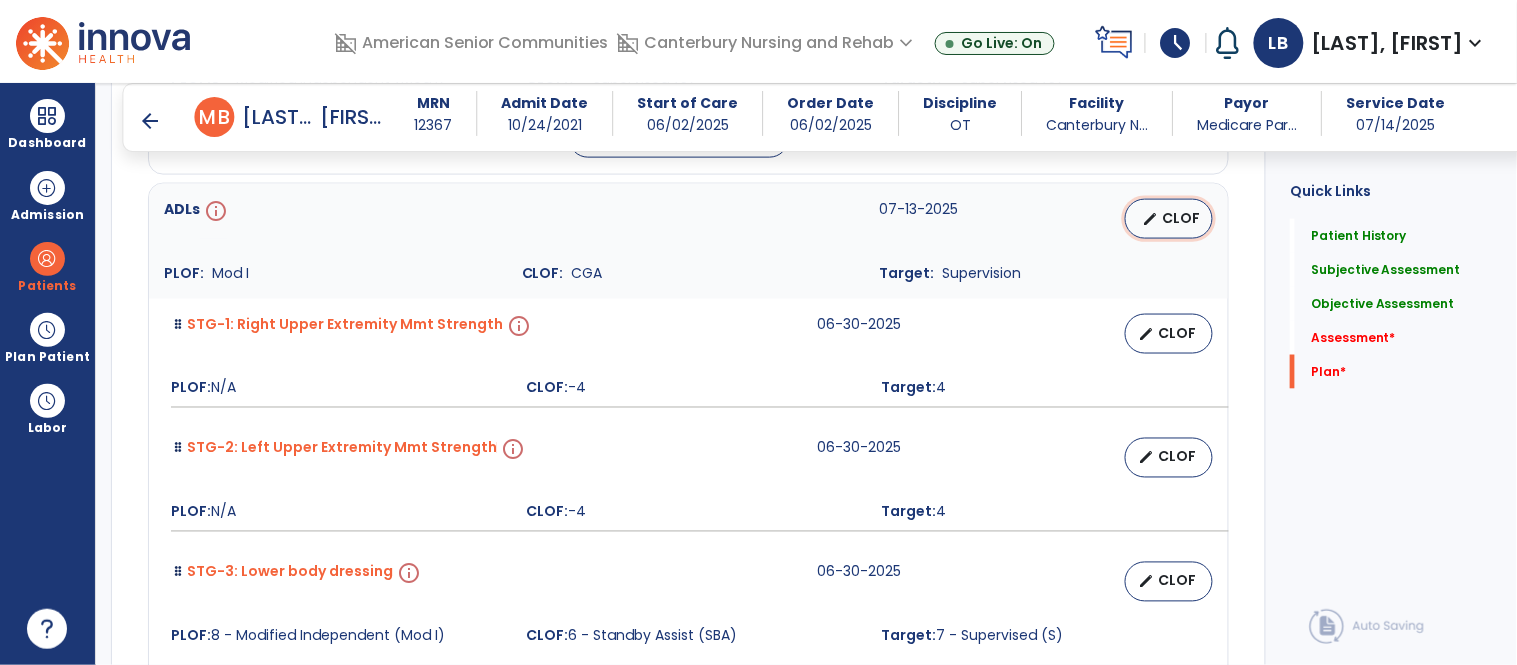 click on "edit   CLOF" at bounding box center [1169, 219] 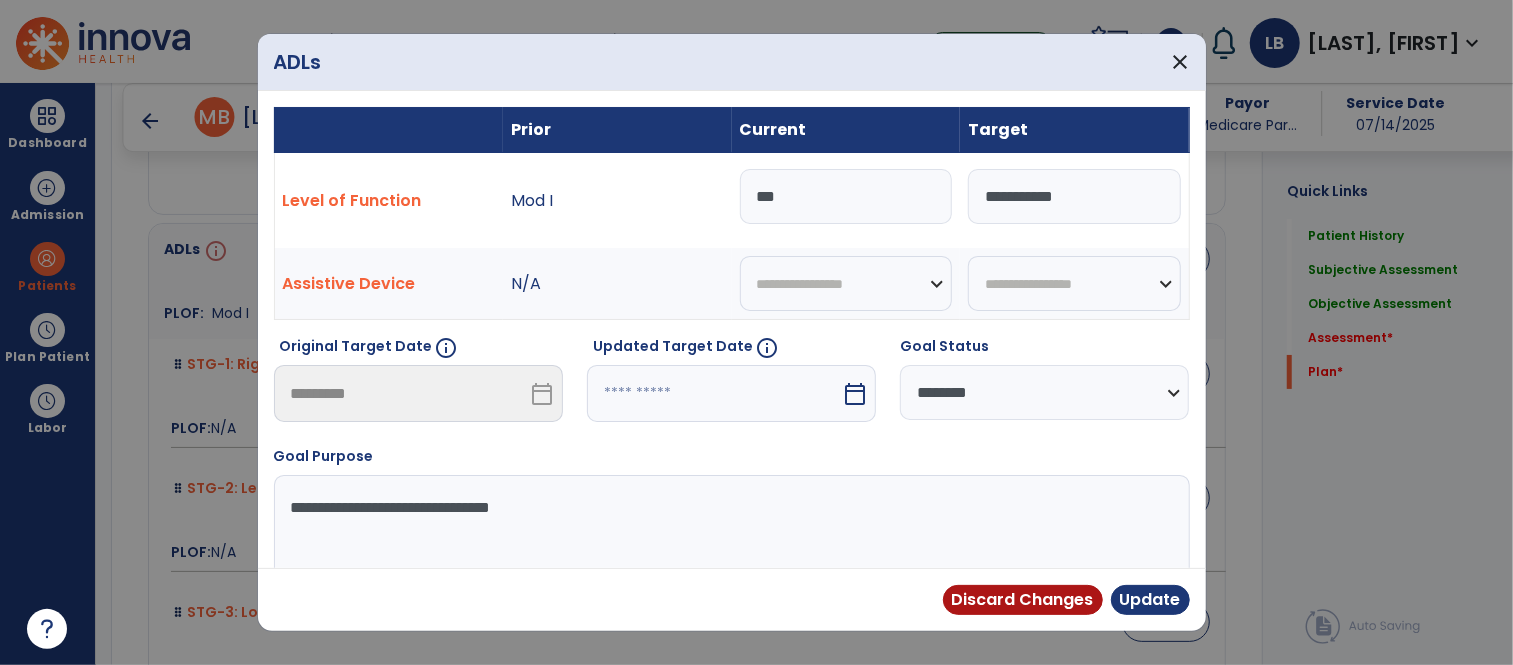 click on "calendar_today" at bounding box center (857, 393) 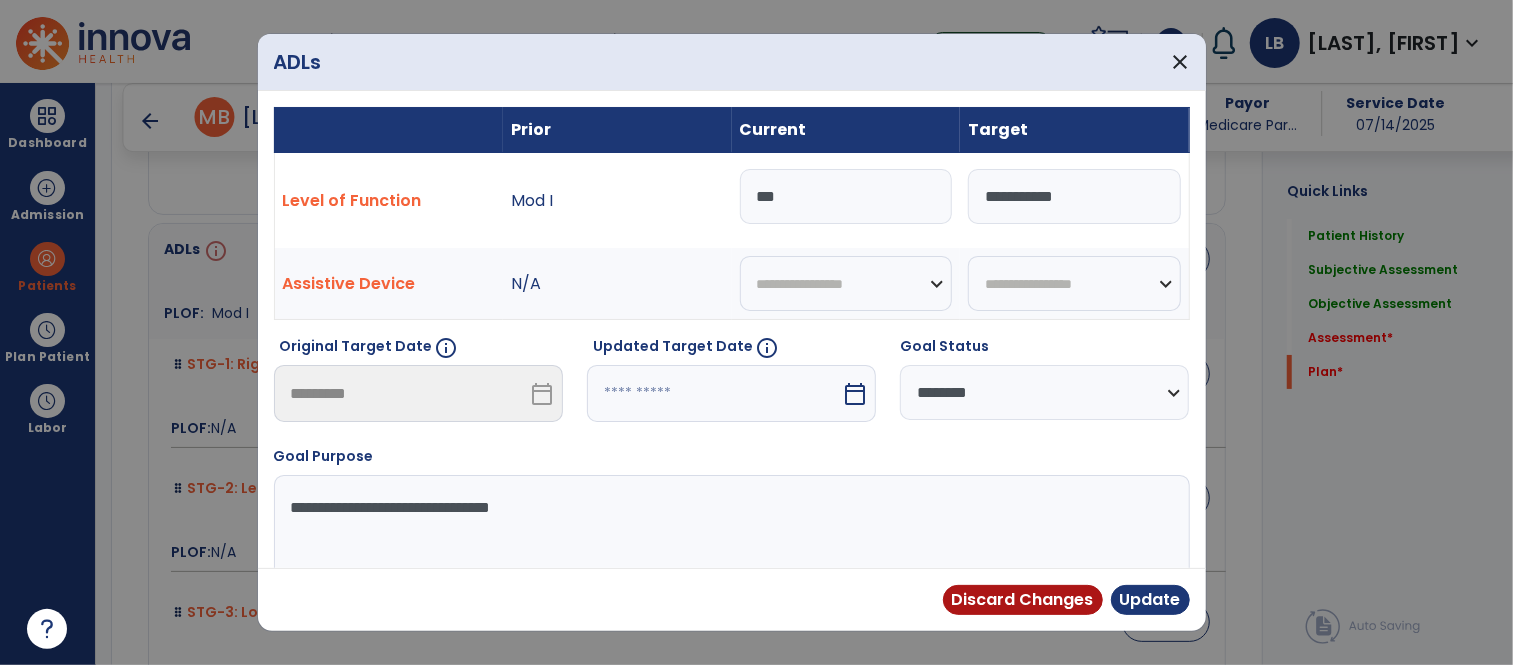 scroll, scrollTop: 4614, scrollLeft: 0, axis: vertical 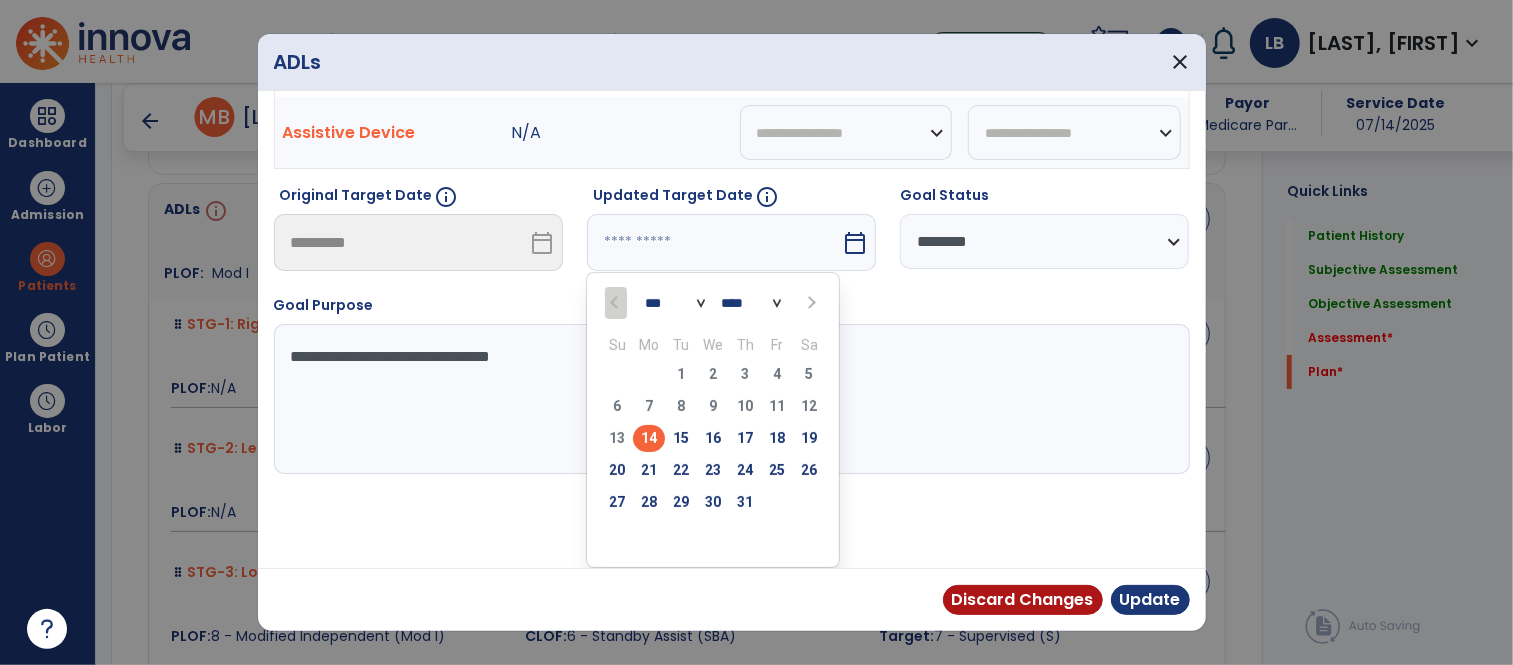 click on "*** ***" at bounding box center (675, 303) 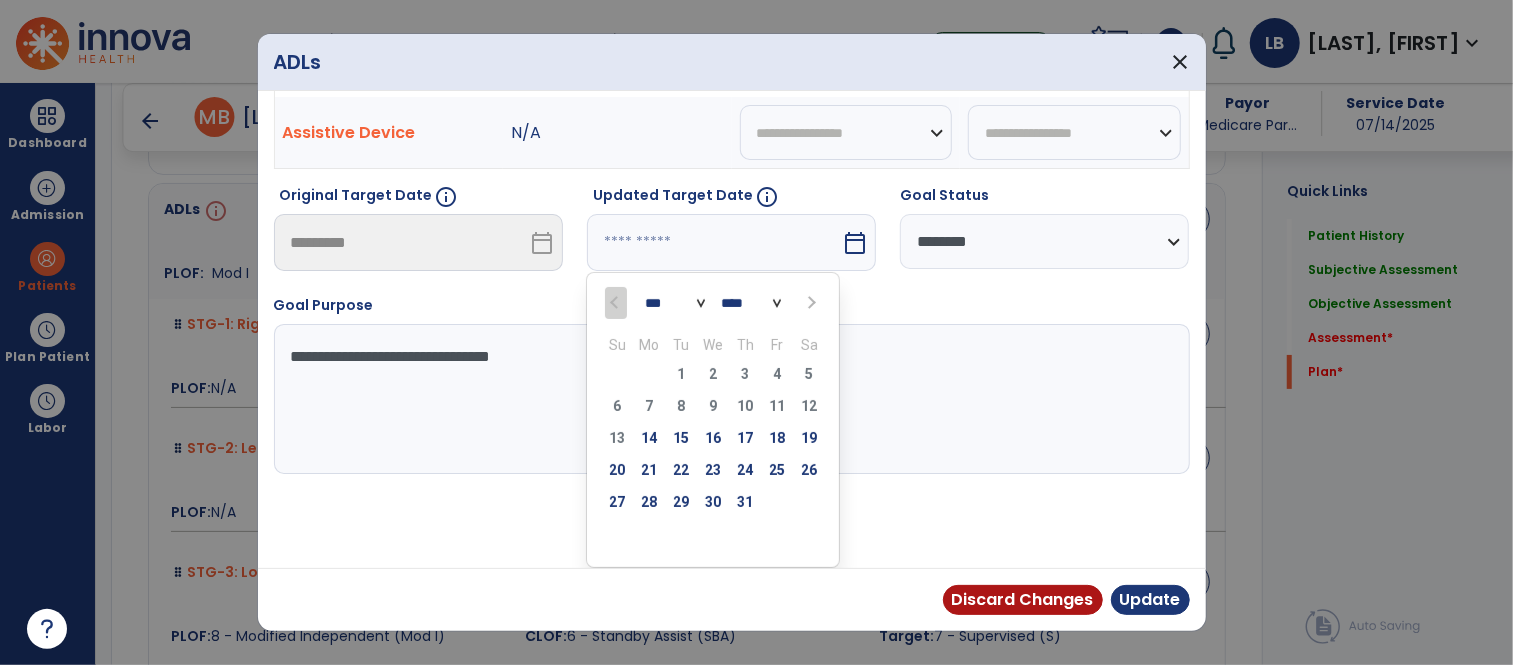 select on "*" 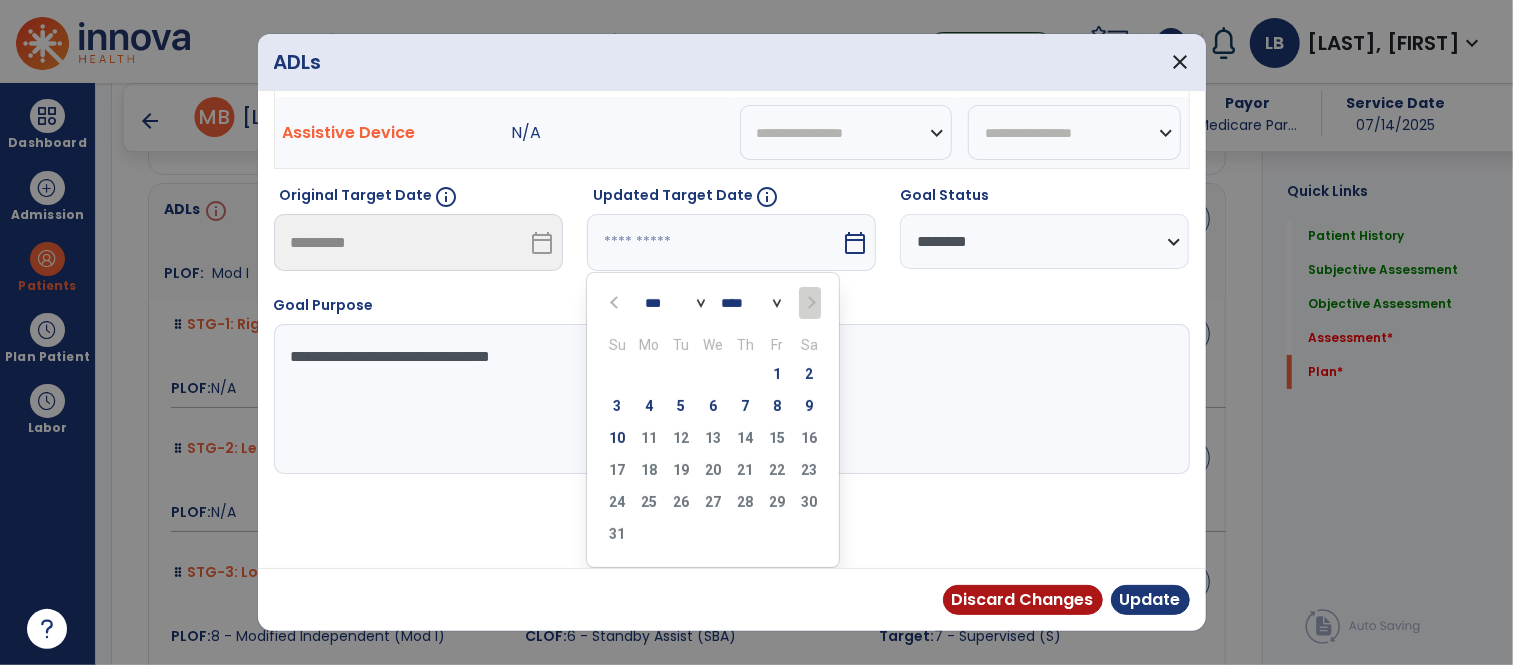 click on "10" at bounding box center [617, 438] 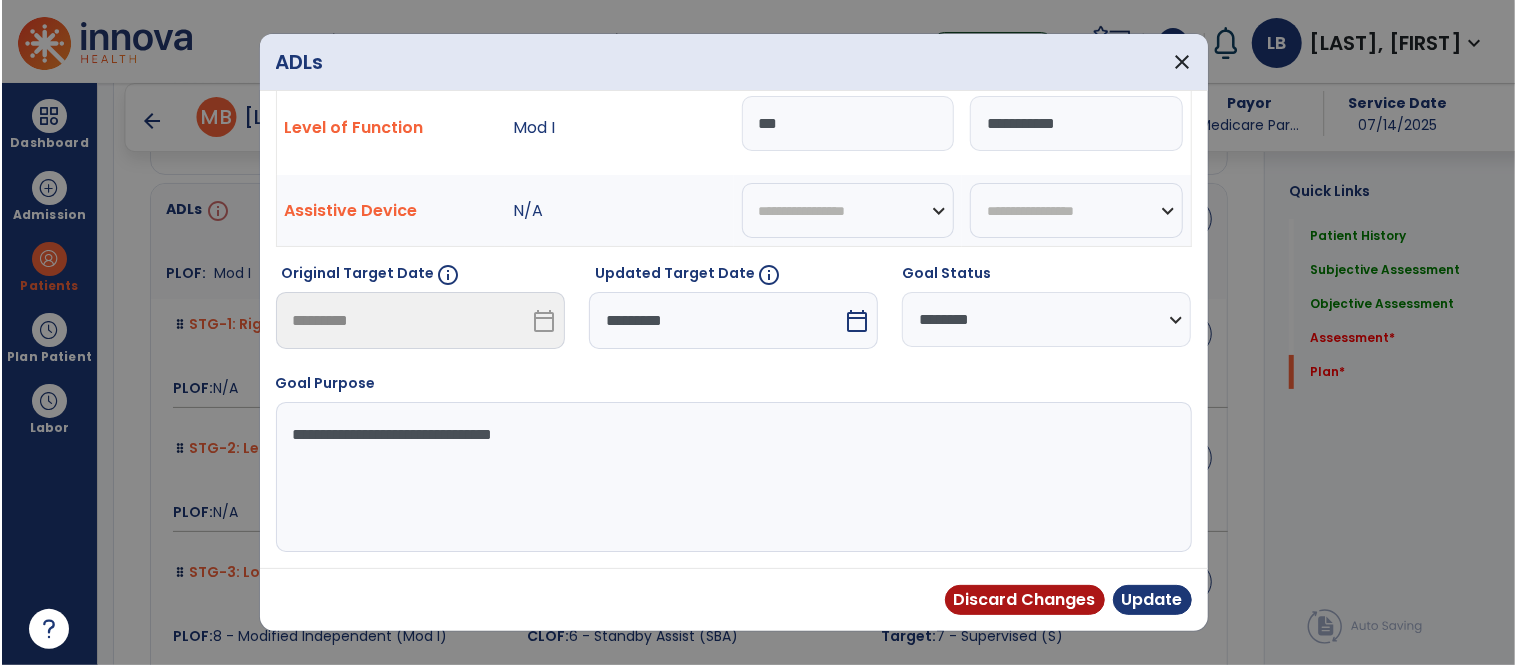 scroll, scrollTop: 73, scrollLeft: 0, axis: vertical 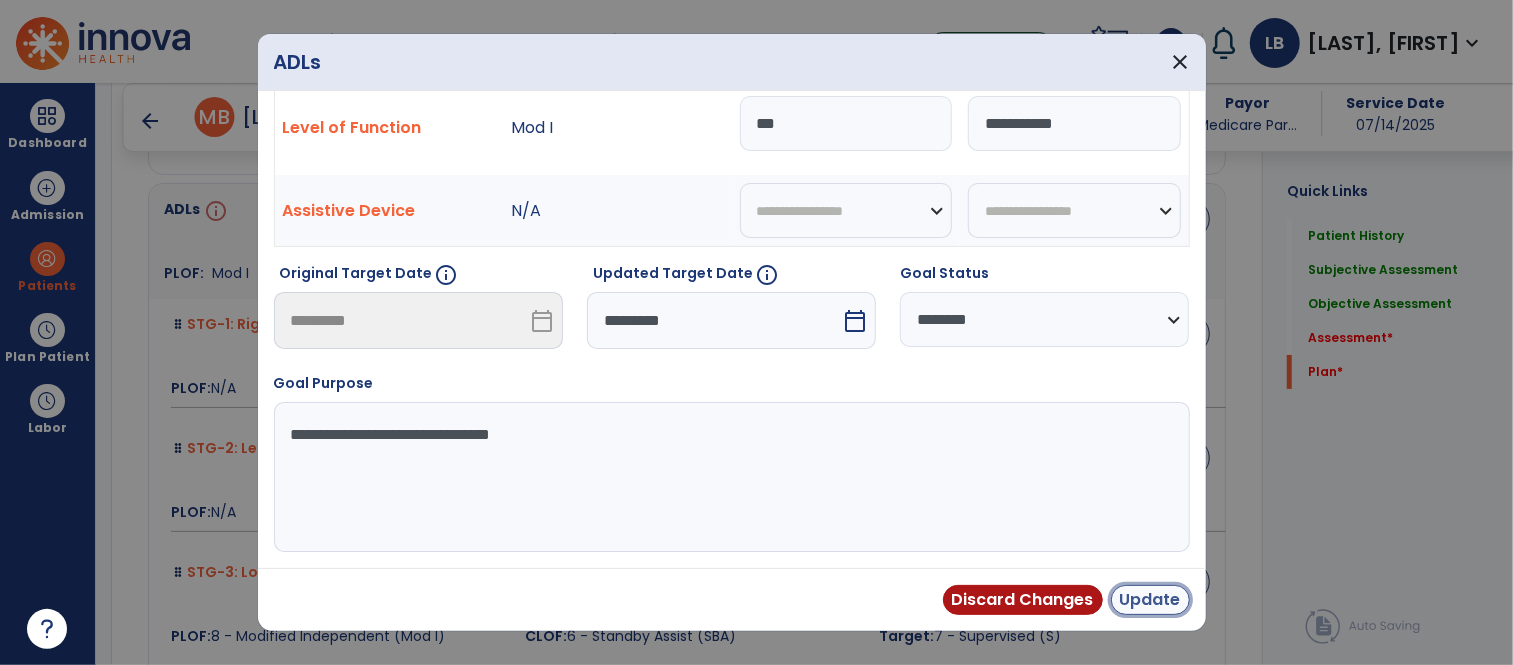 click on "Update" at bounding box center [1150, 600] 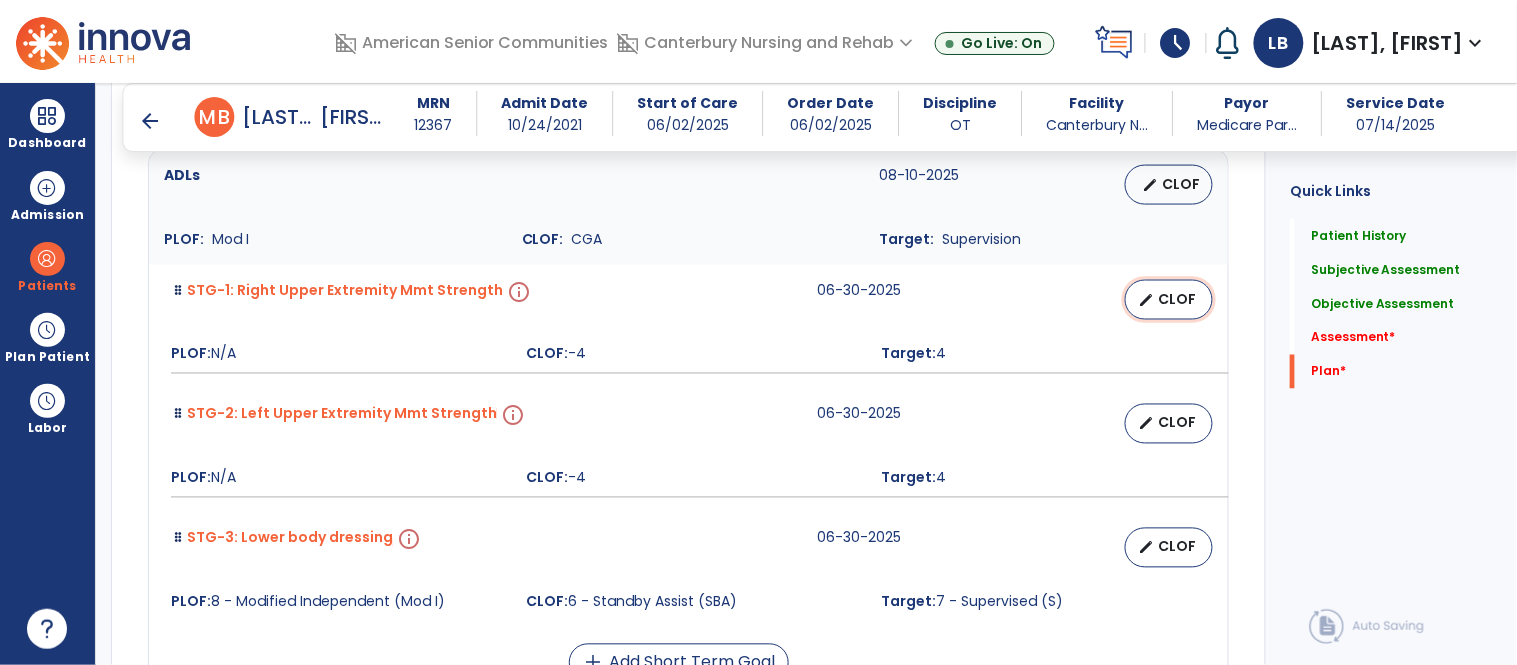 click on "CLOF" at bounding box center (1177, 299) 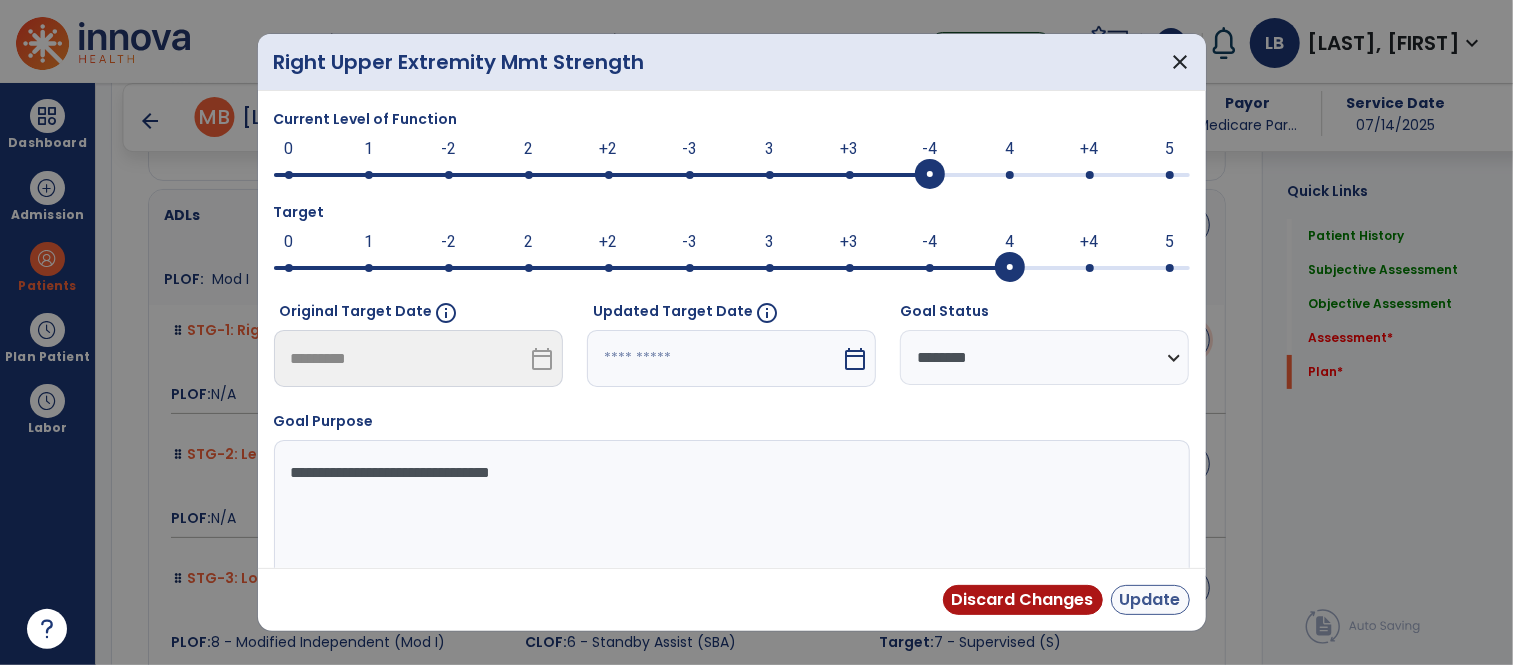 scroll, scrollTop: 4648, scrollLeft: 0, axis: vertical 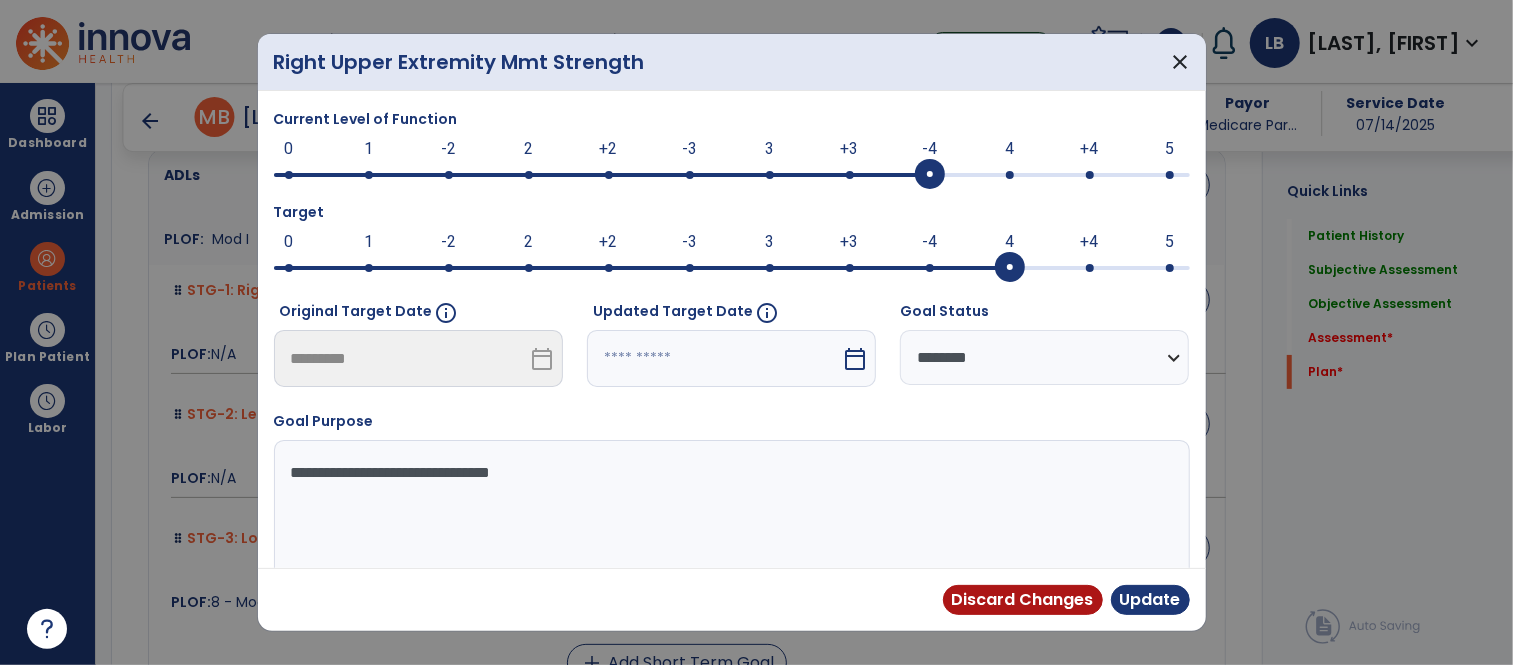 click at bounding box center [714, 358] 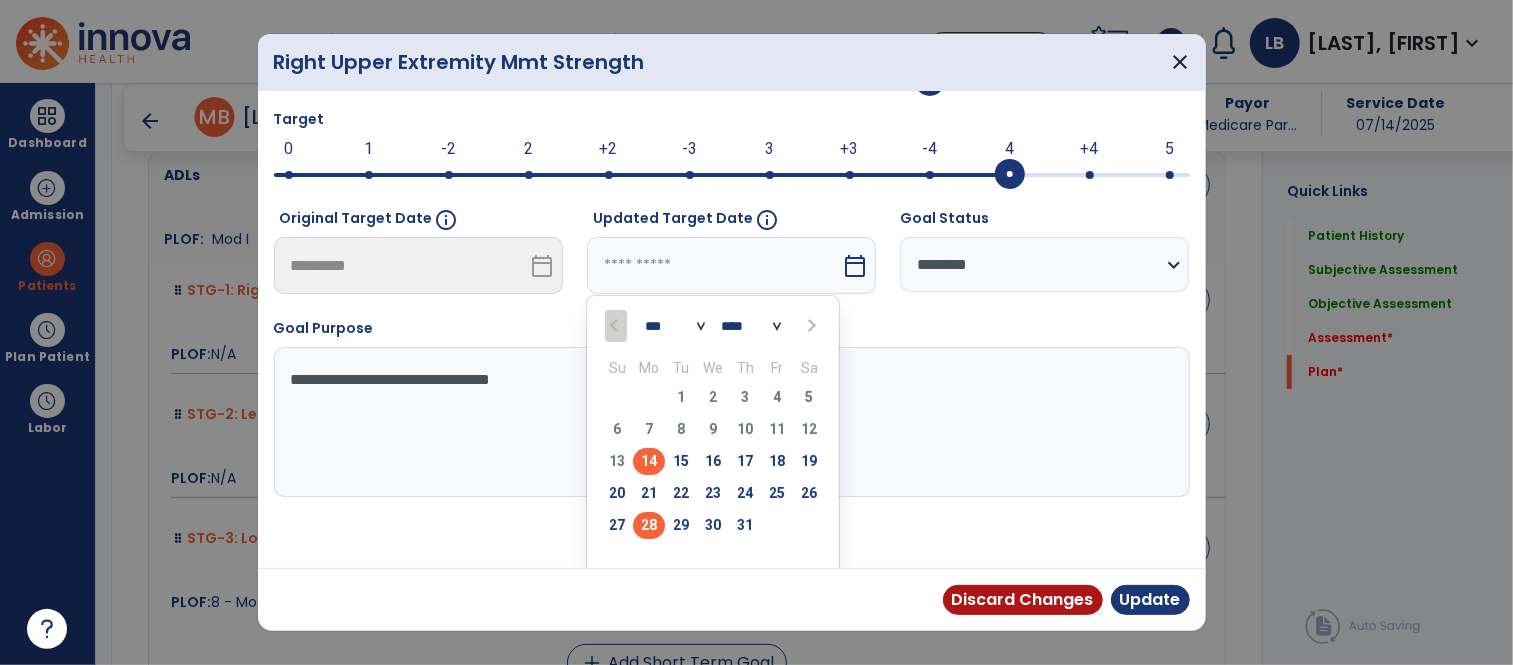 click on "28" at bounding box center (649, 525) 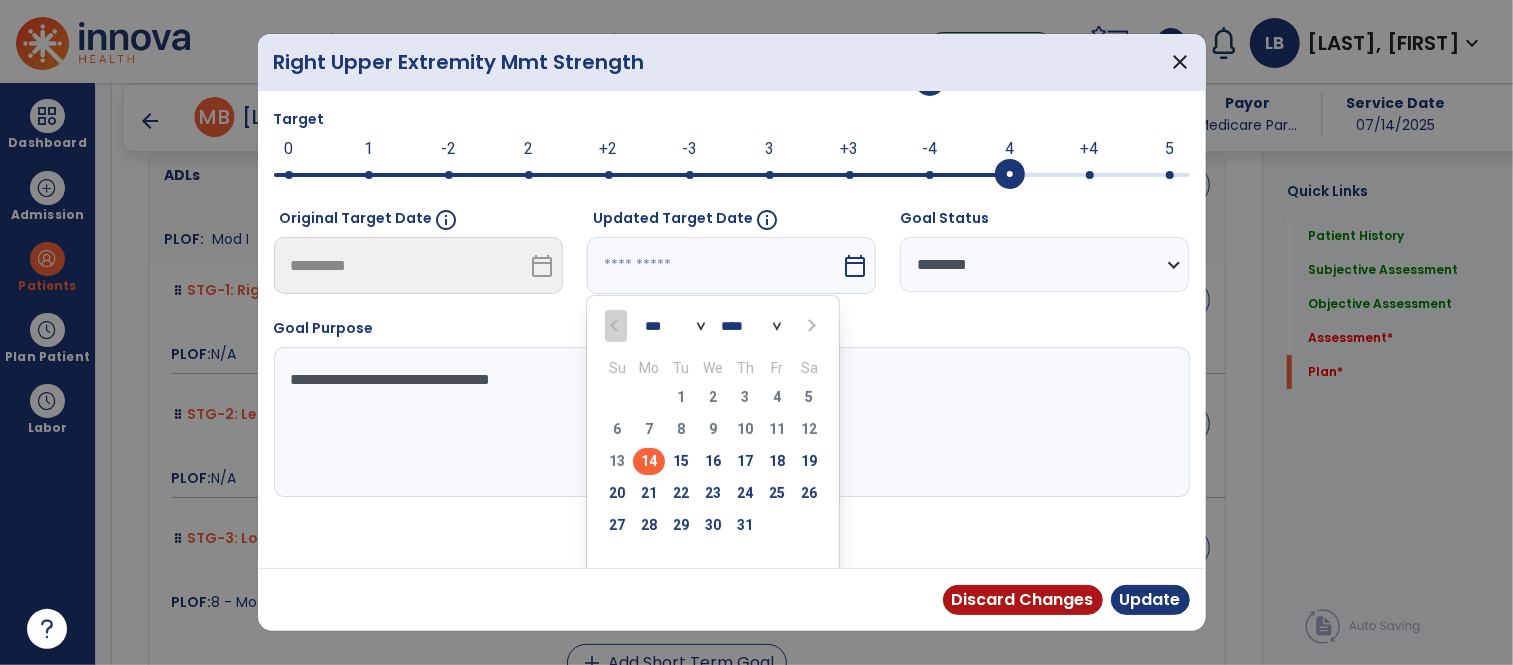 type on "*********" 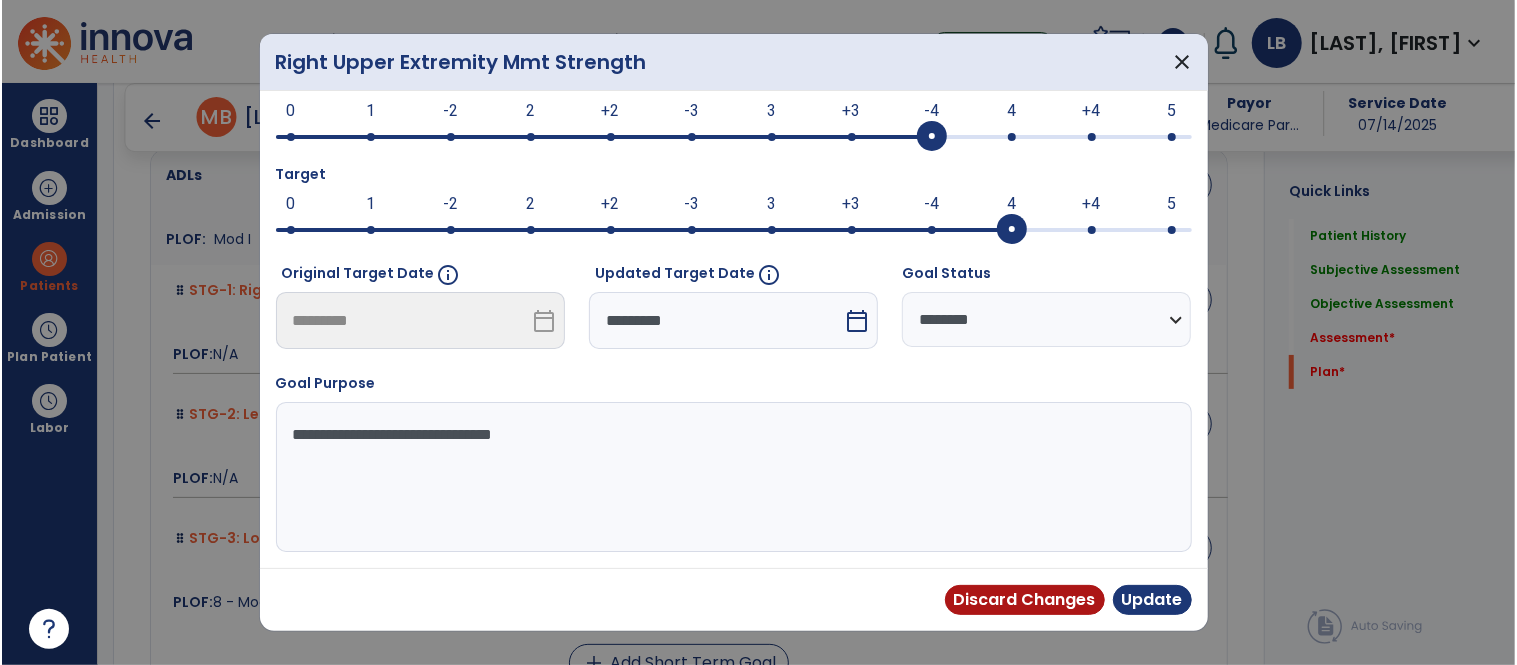 scroll, scrollTop: 38, scrollLeft: 0, axis: vertical 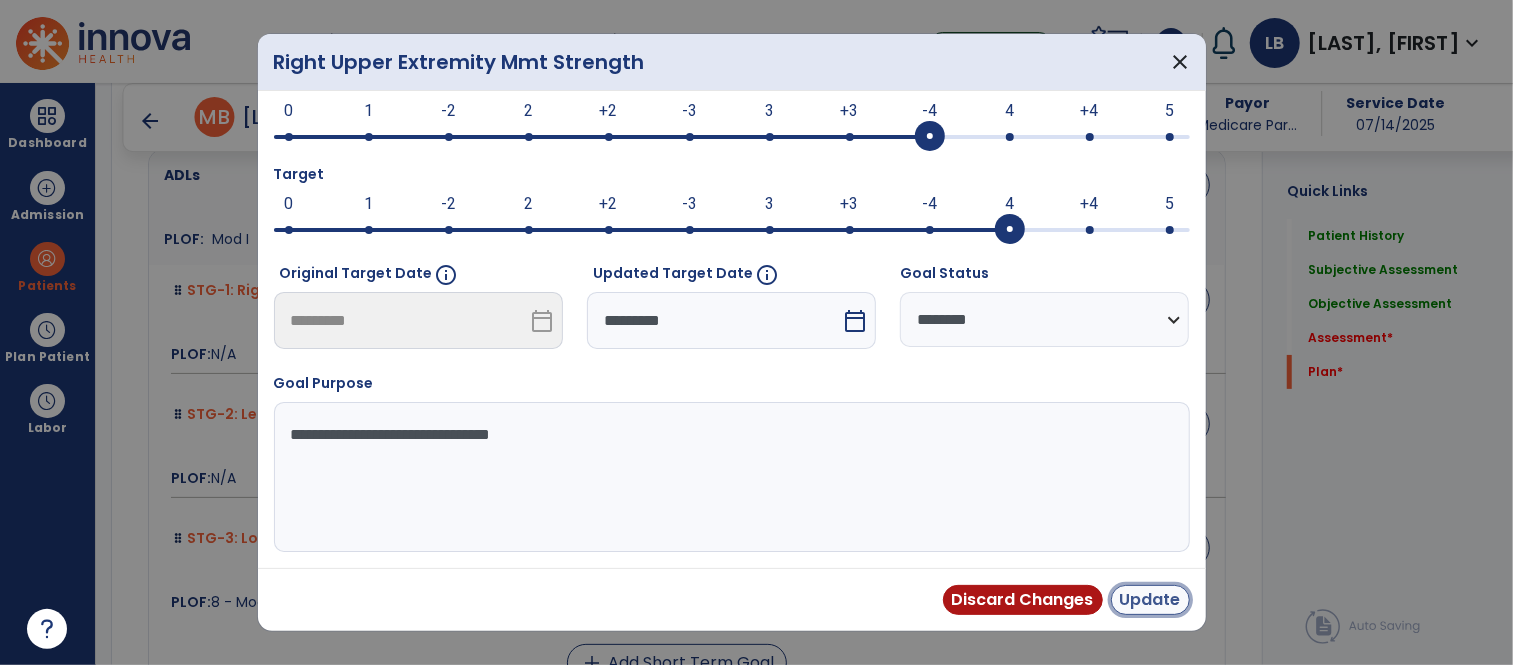 click on "Update" at bounding box center [1150, 600] 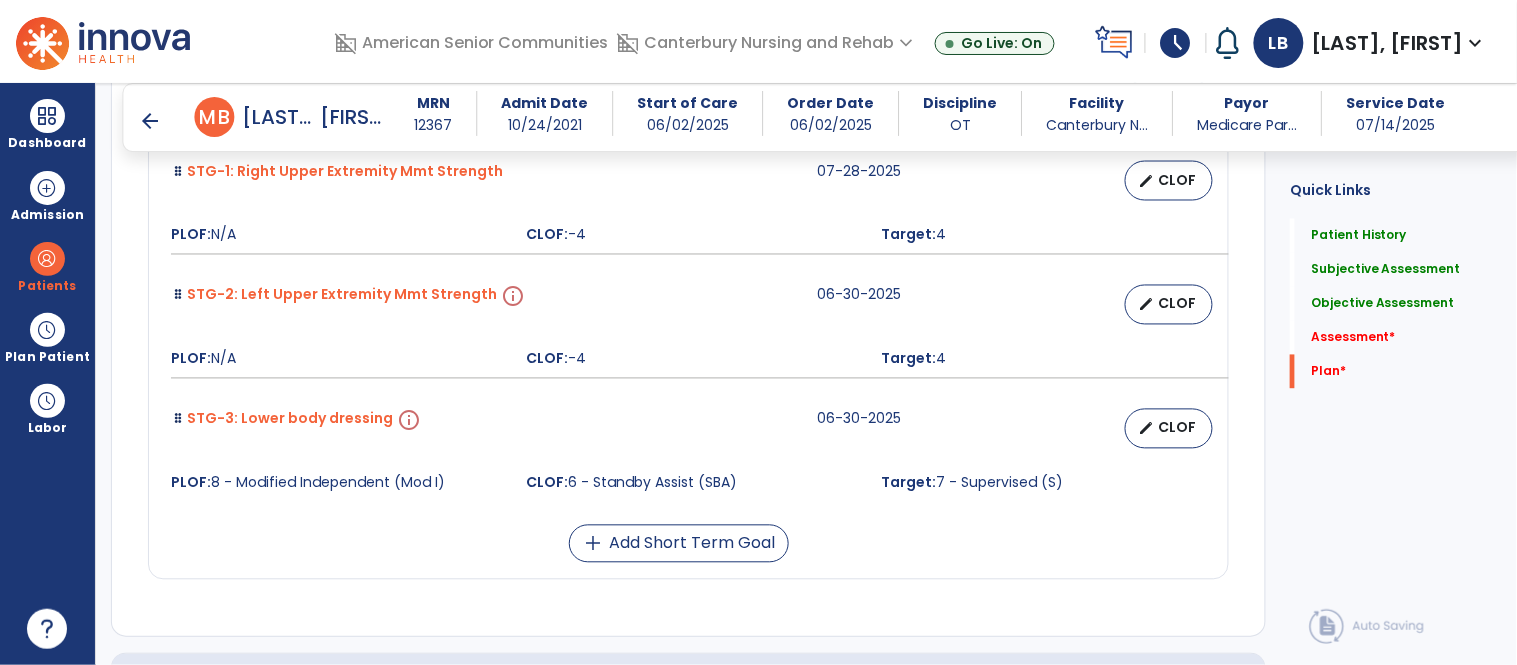 click on "edit   CLOF" at bounding box center (1104, 305) 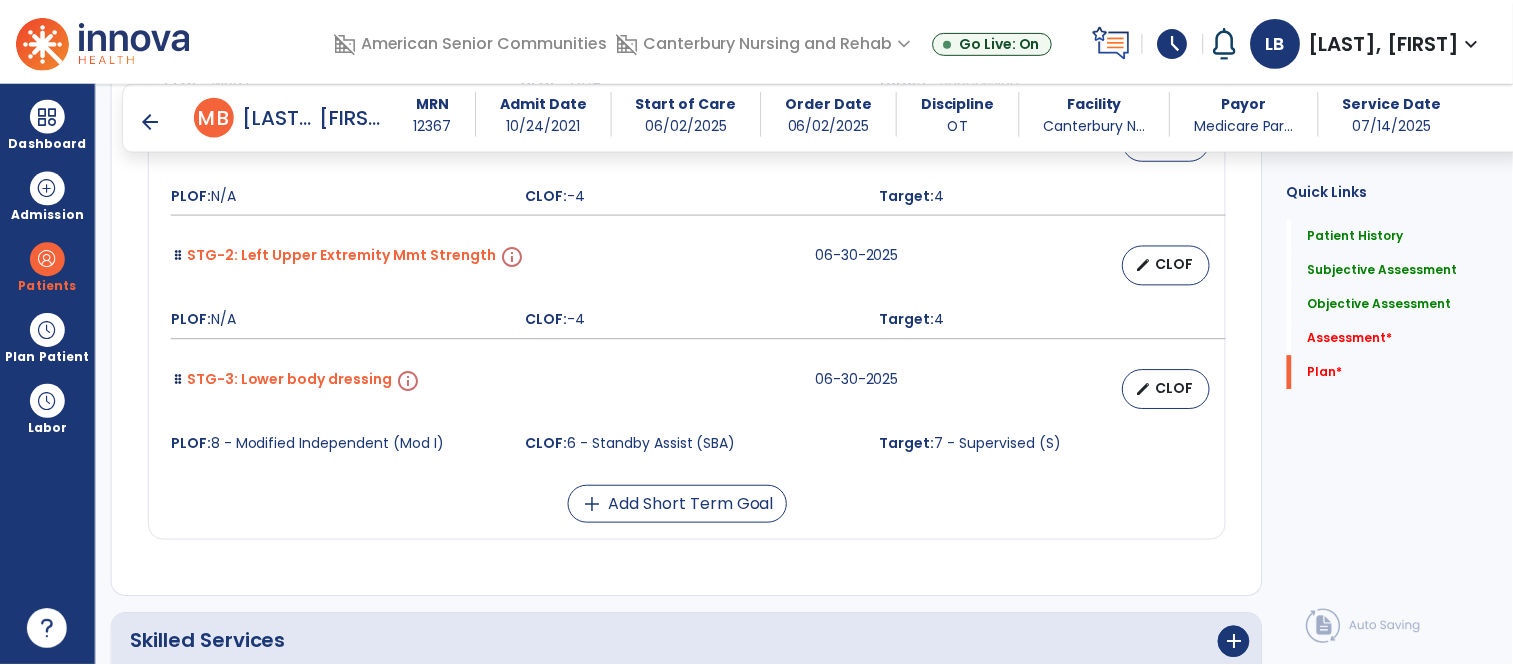 scroll, scrollTop: 4727, scrollLeft: 0, axis: vertical 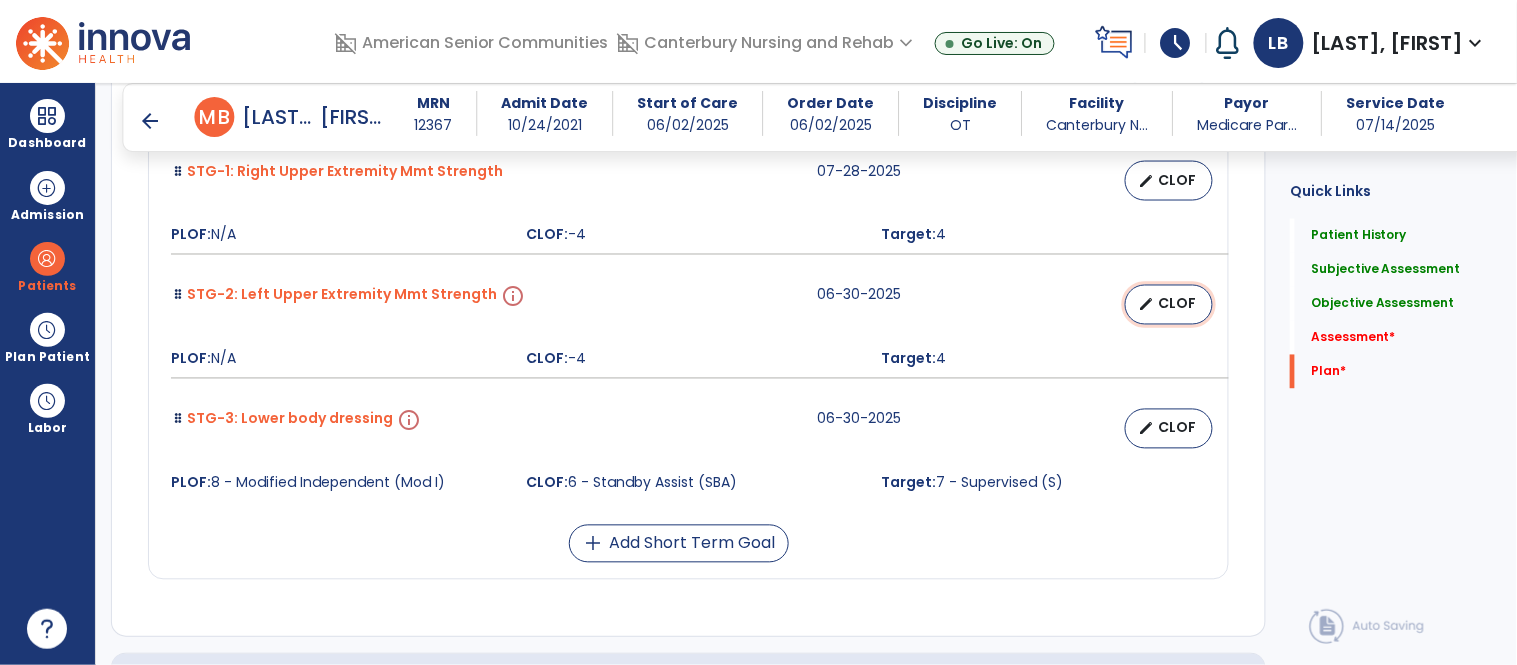 click on "edit" at bounding box center [1146, 305] 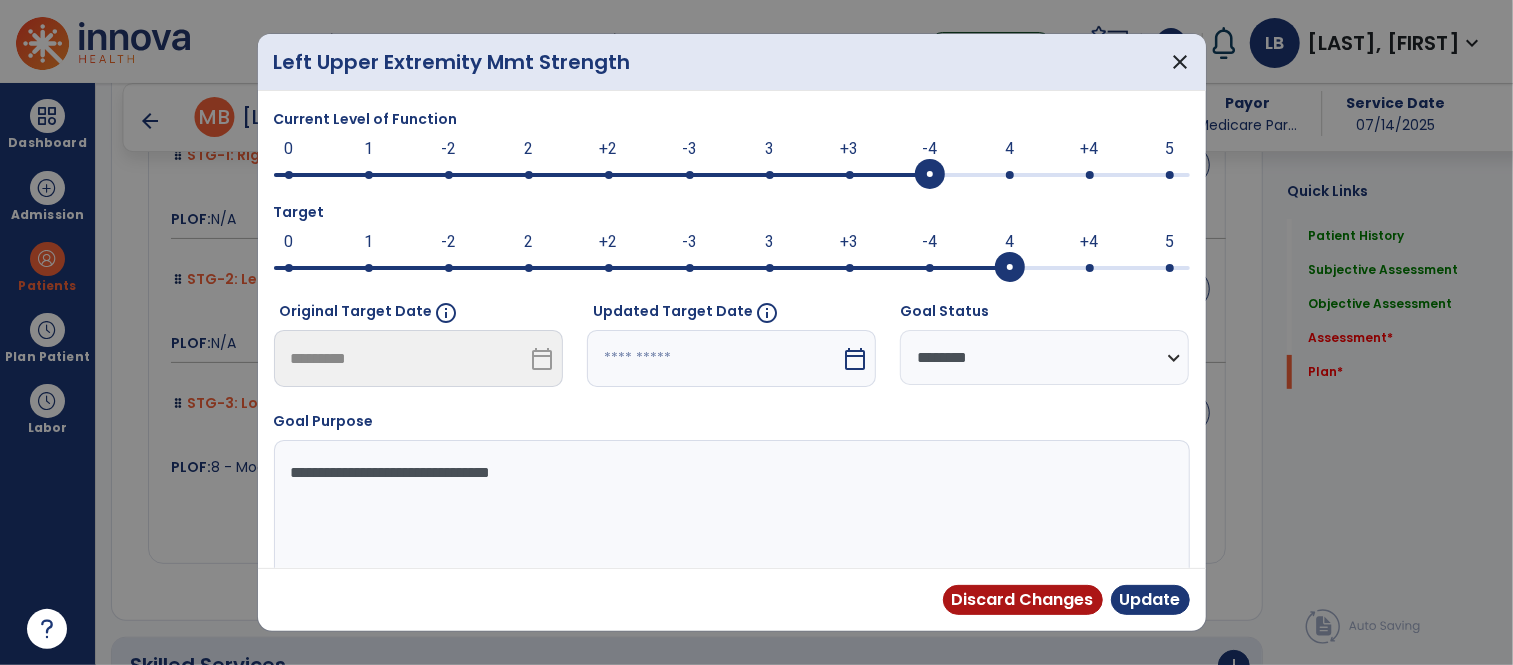 click at bounding box center [714, 358] 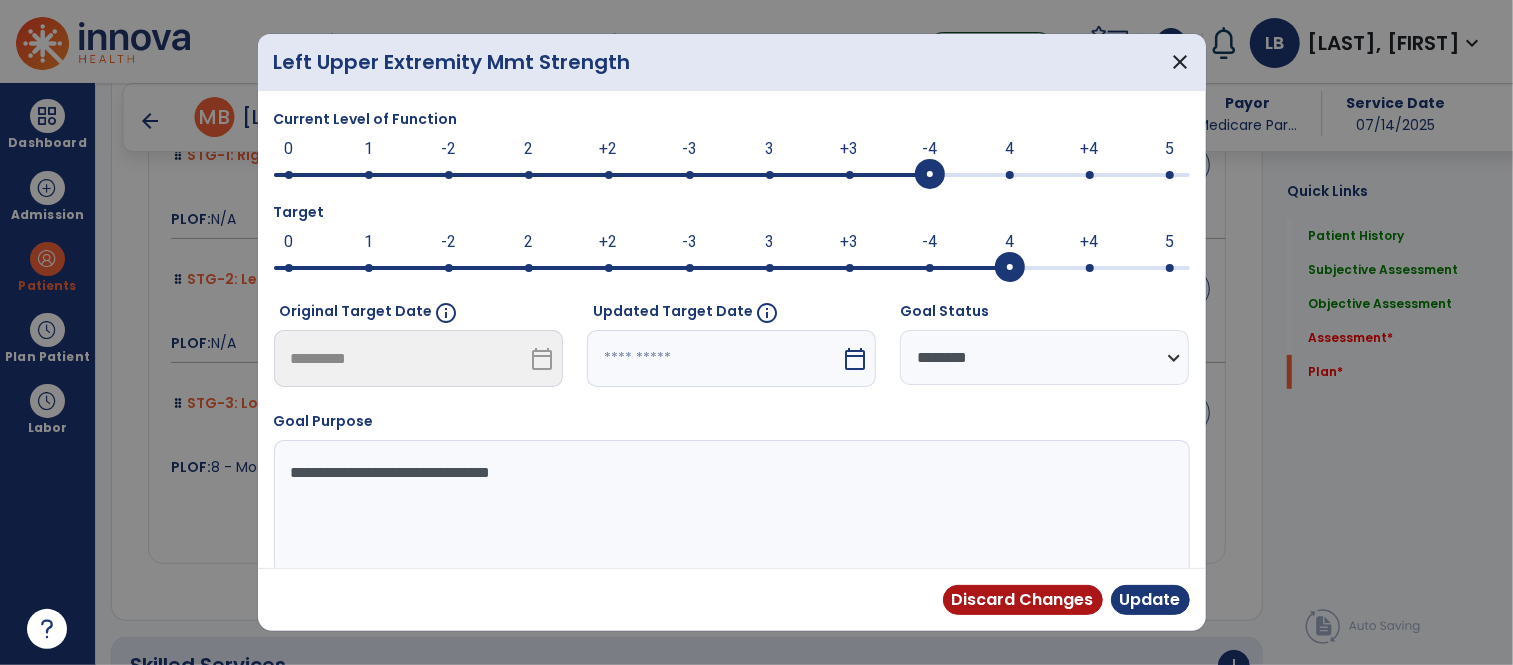 scroll, scrollTop: 4727, scrollLeft: 0, axis: vertical 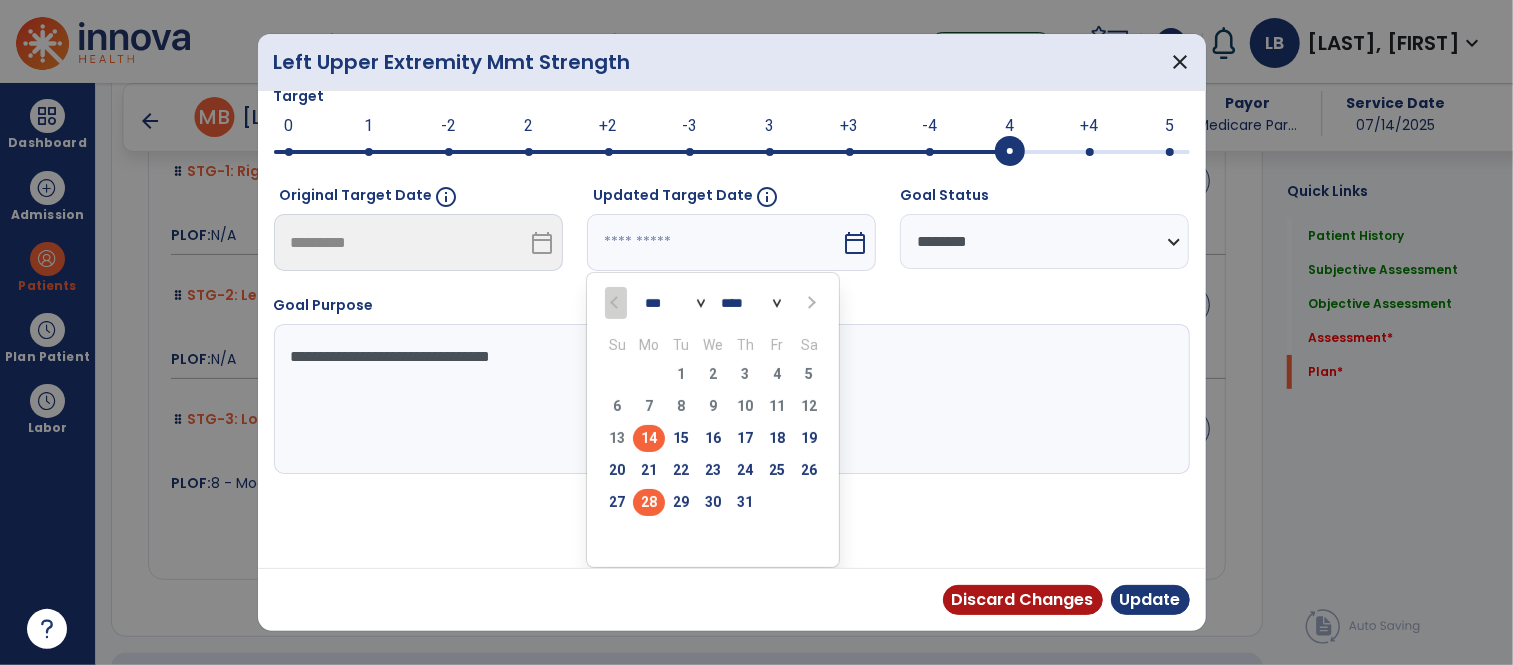 click on "28" at bounding box center (649, 502) 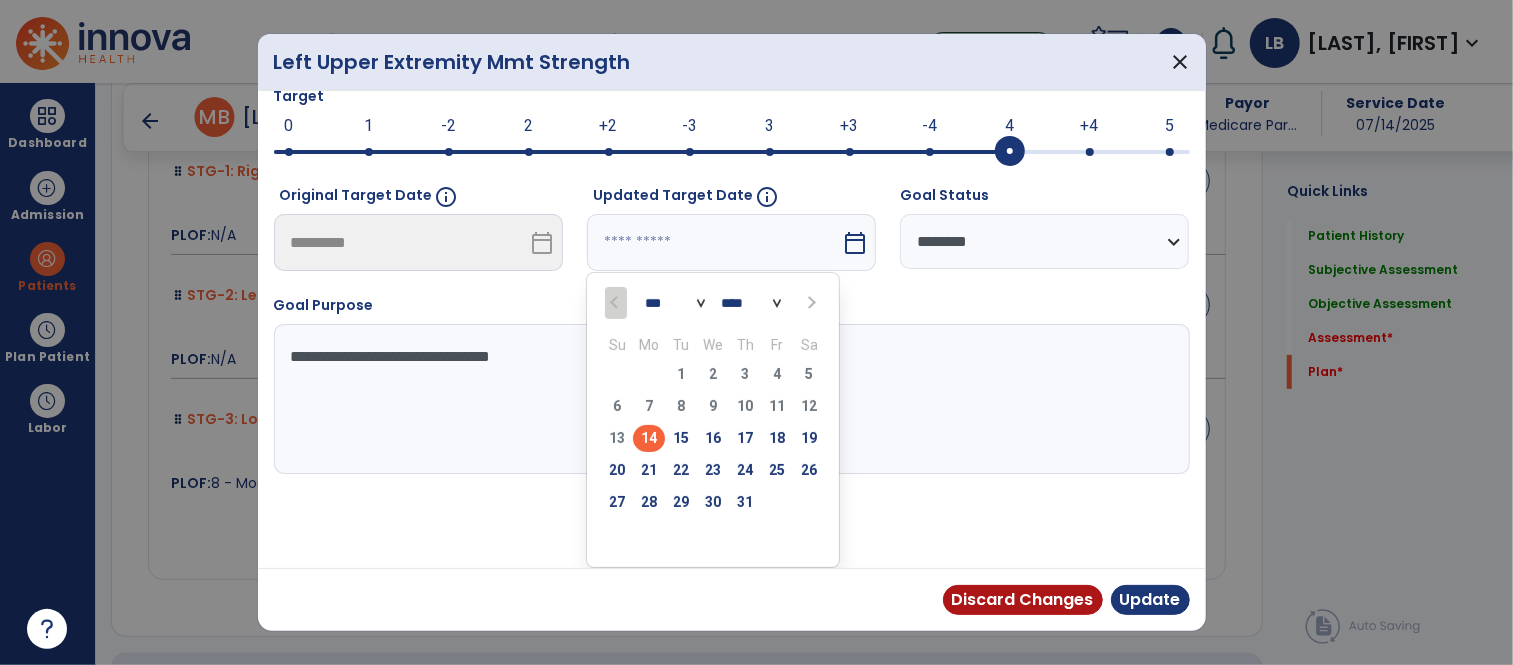 type on "*********" 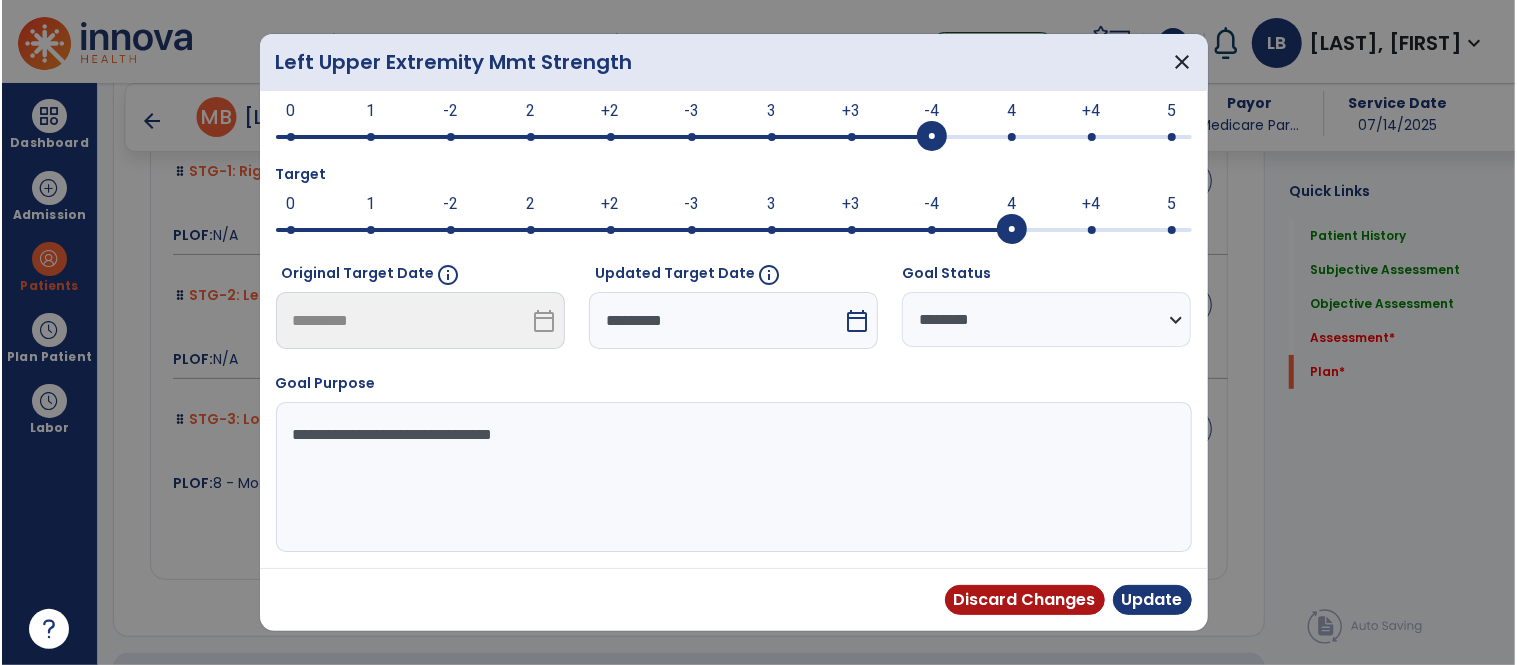 scroll, scrollTop: 38, scrollLeft: 0, axis: vertical 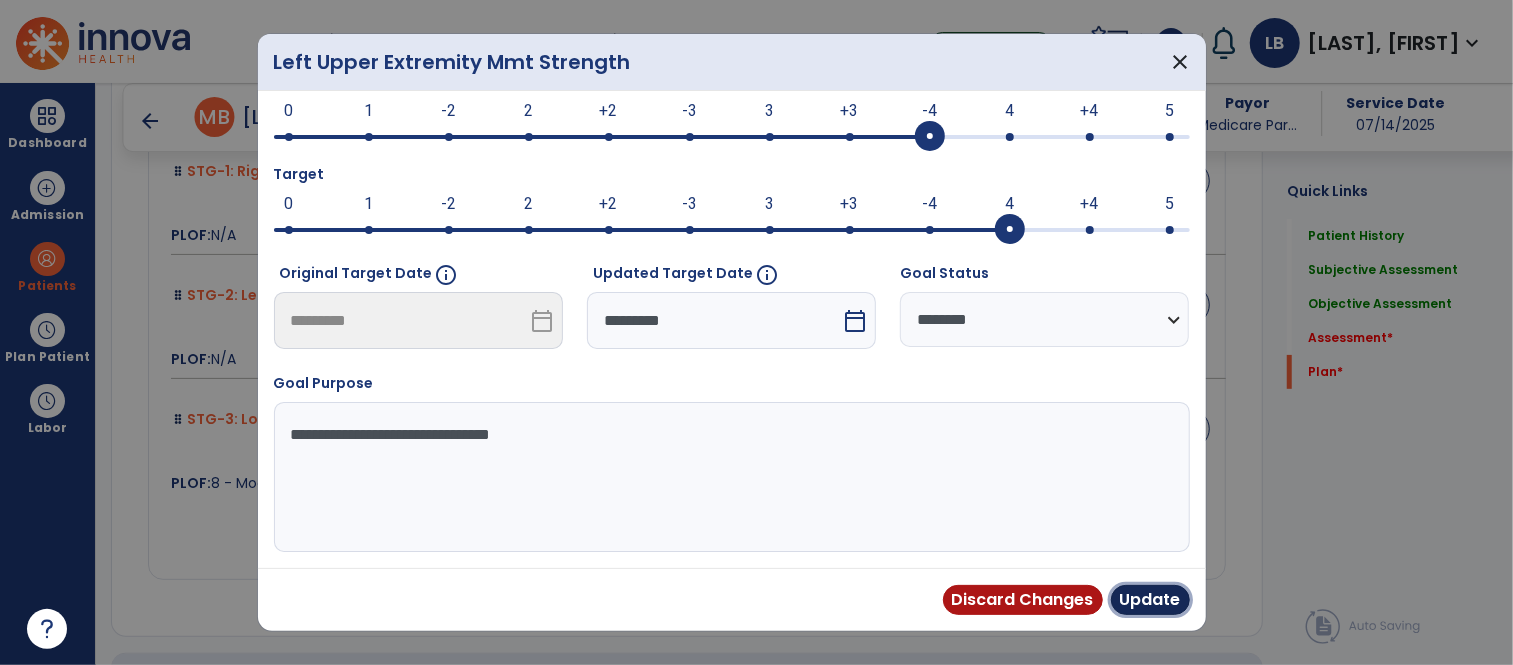 drag, startPoint x: 1169, startPoint y: 601, endPoint x: 827, endPoint y: 411, distance: 391.23395 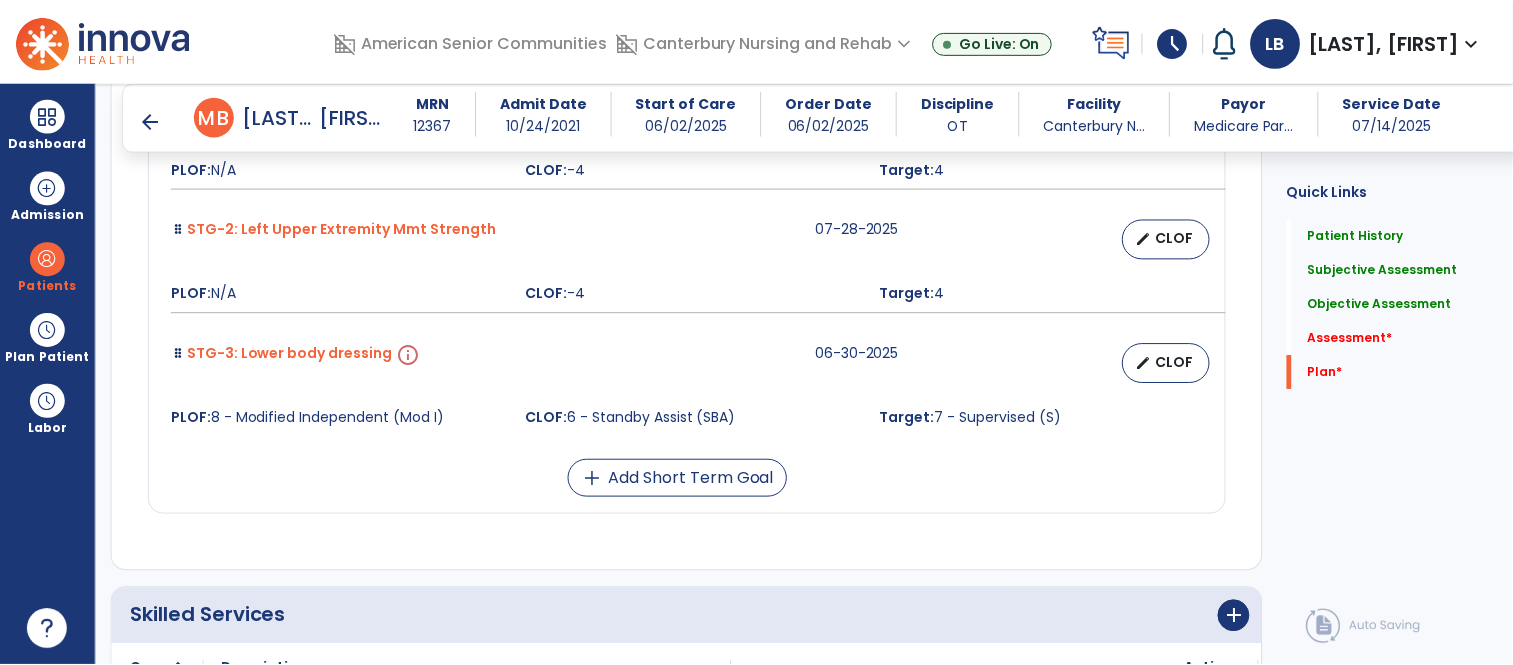 scroll, scrollTop: 4810, scrollLeft: 0, axis: vertical 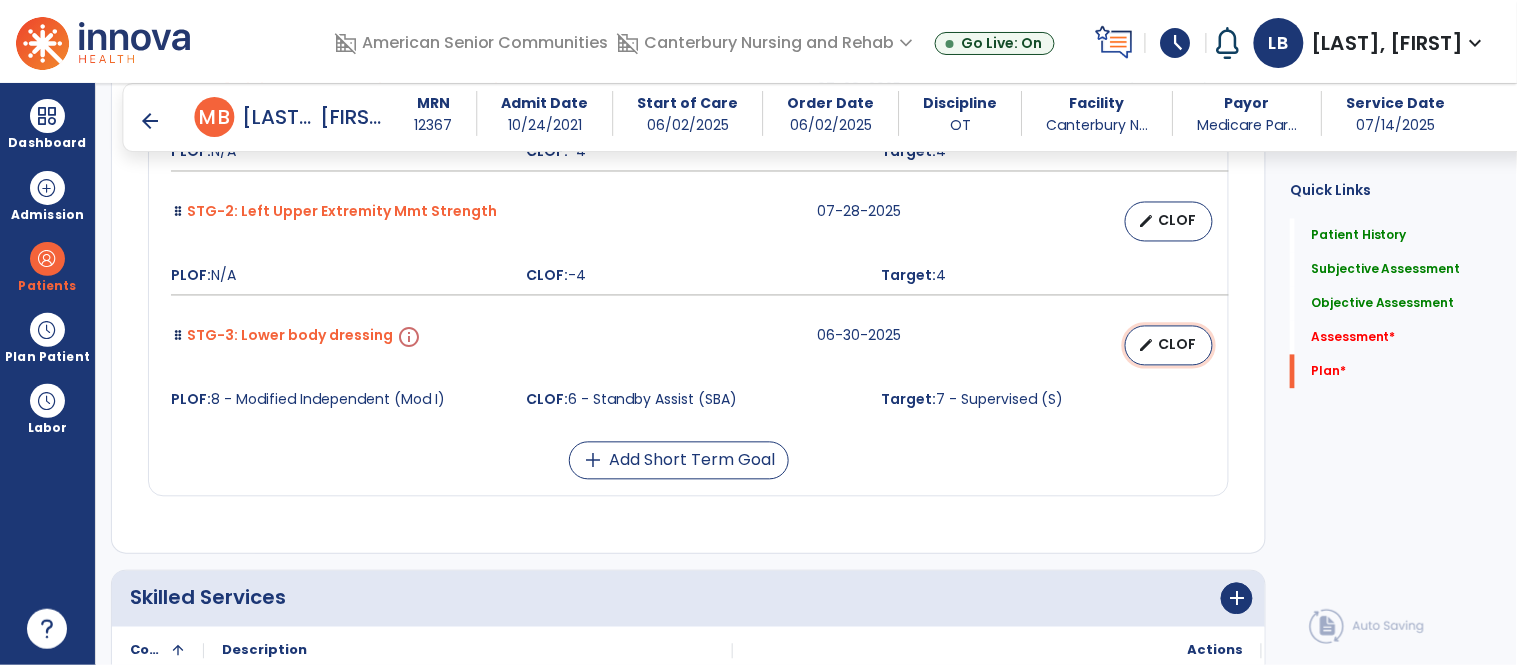 click on "CLOF" at bounding box center (1177, 345) 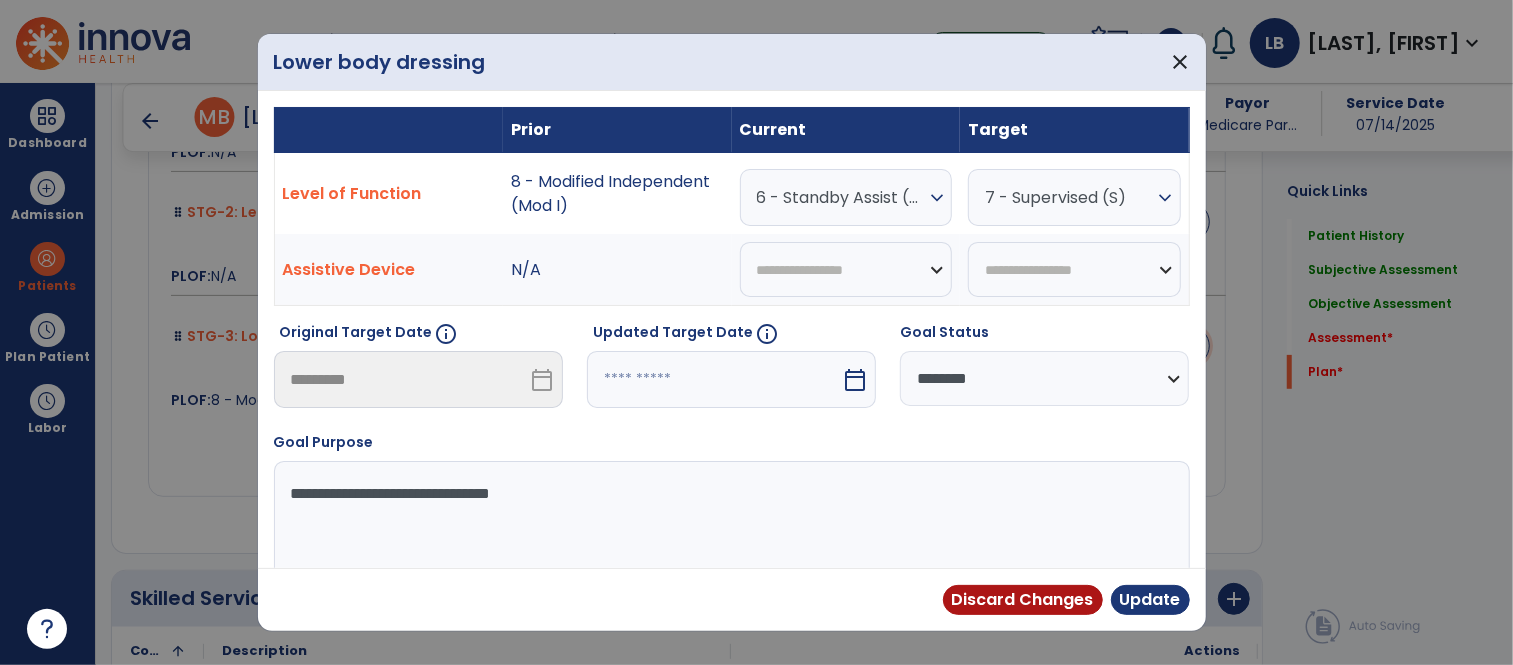 scroll, scrollTop: 4850, scrollLeft: 0, axis: vertical 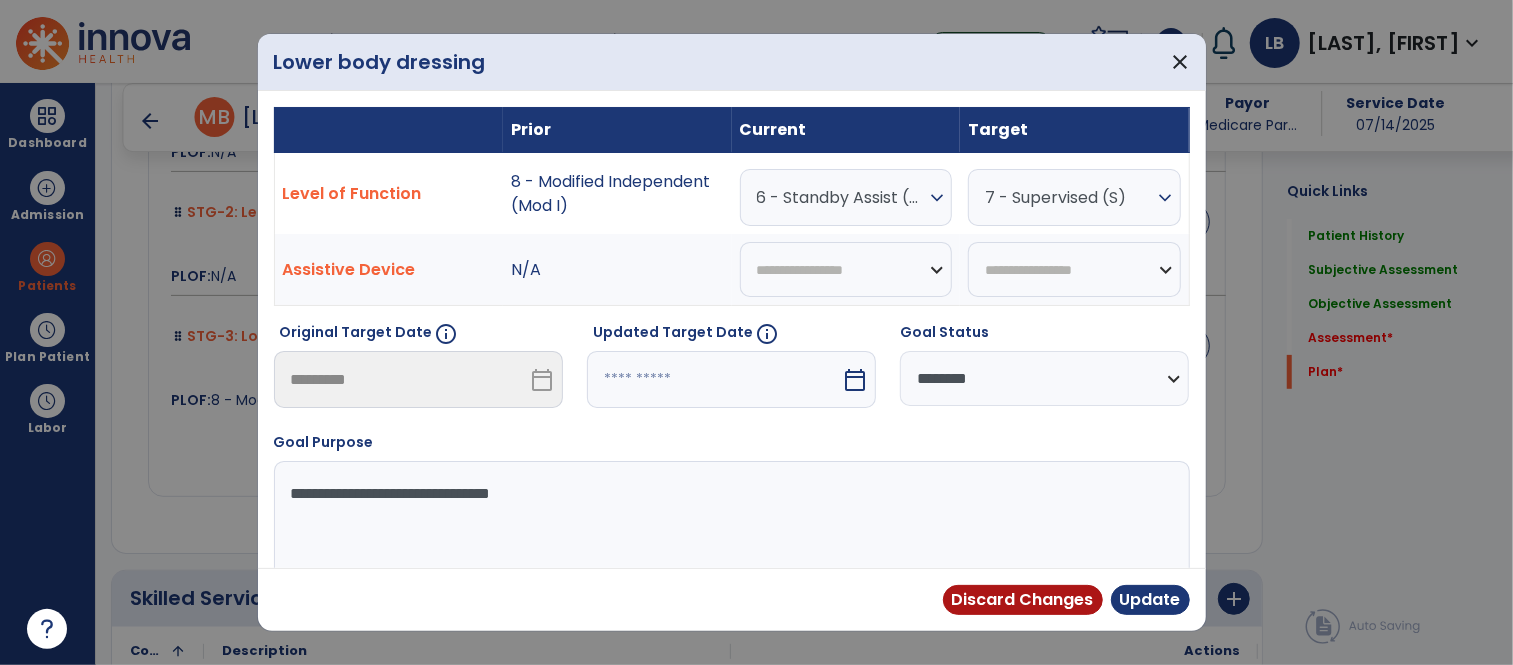 click on "expand_more" at bounding box center (937, 198) 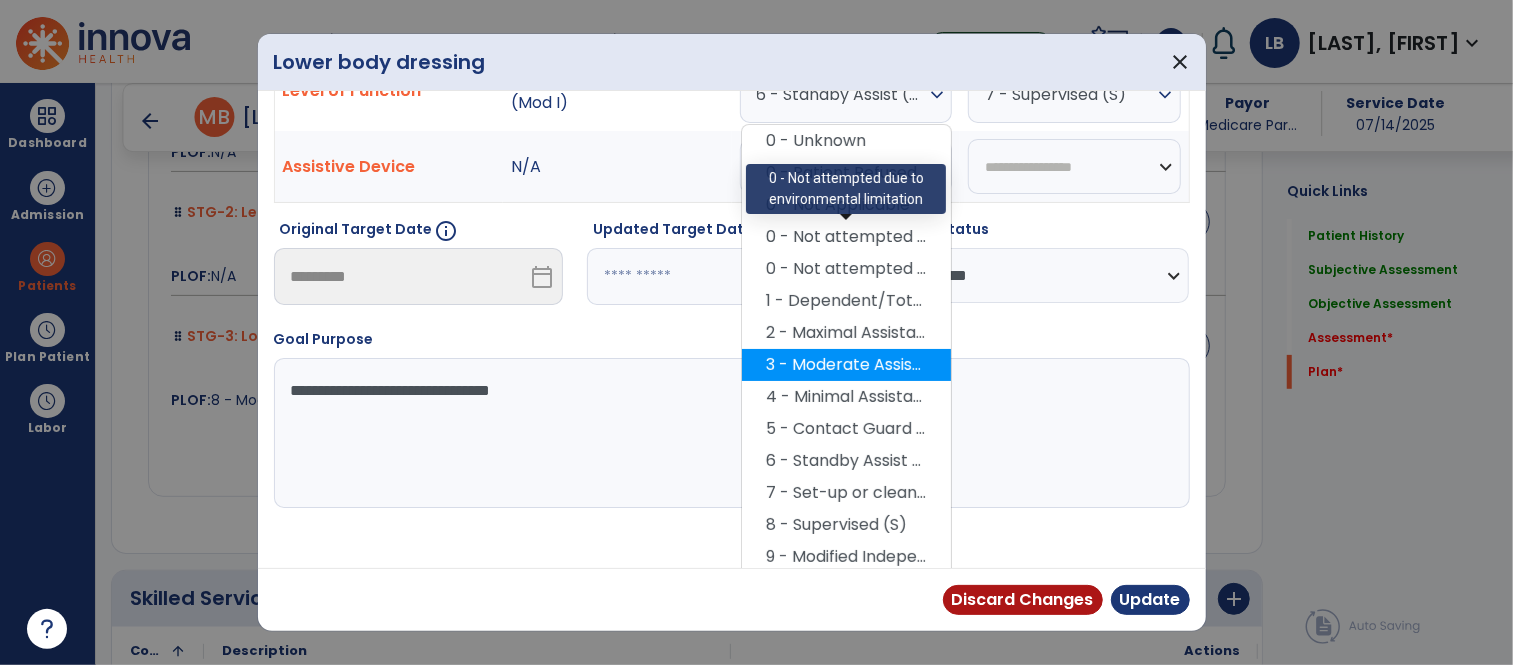 scroll, scrollTop: 107, scrollLeft: 0, axis: vertical 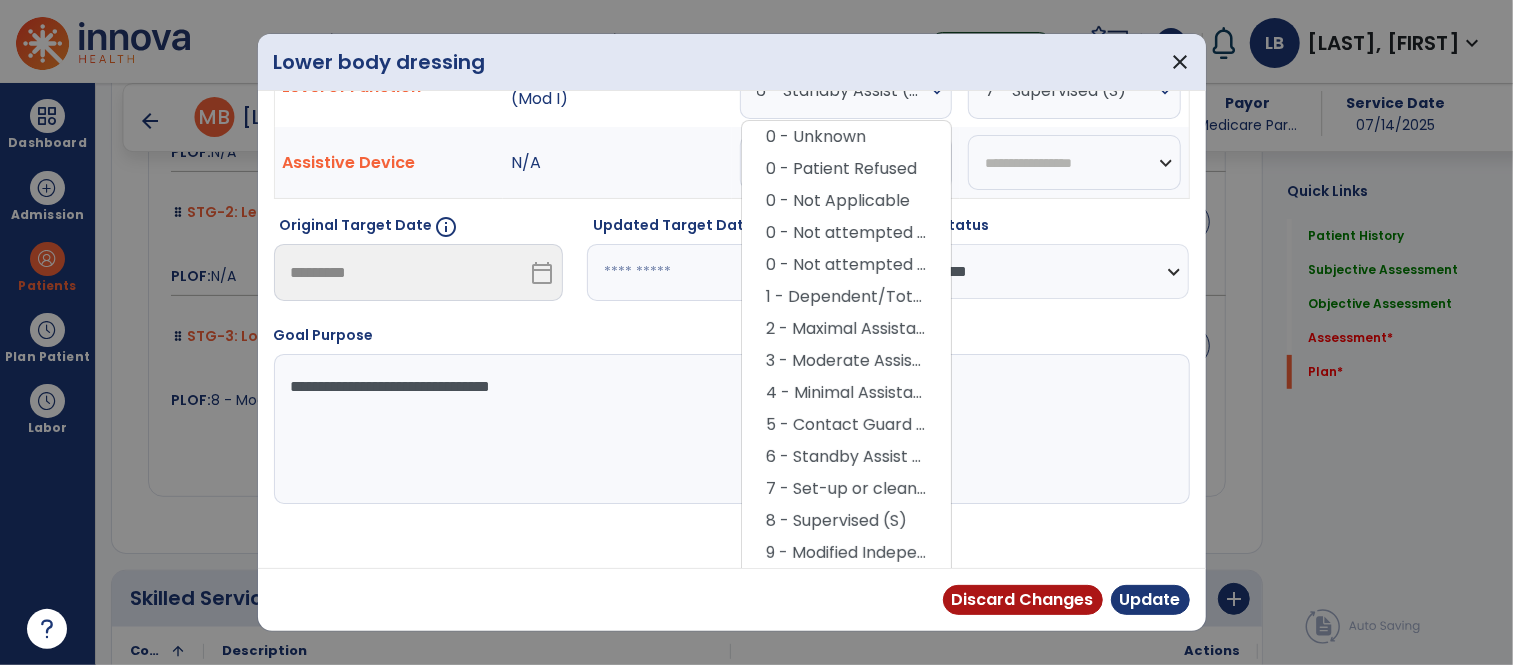 click on "8 - Supervised (S)" at bounding box center (846, 521) 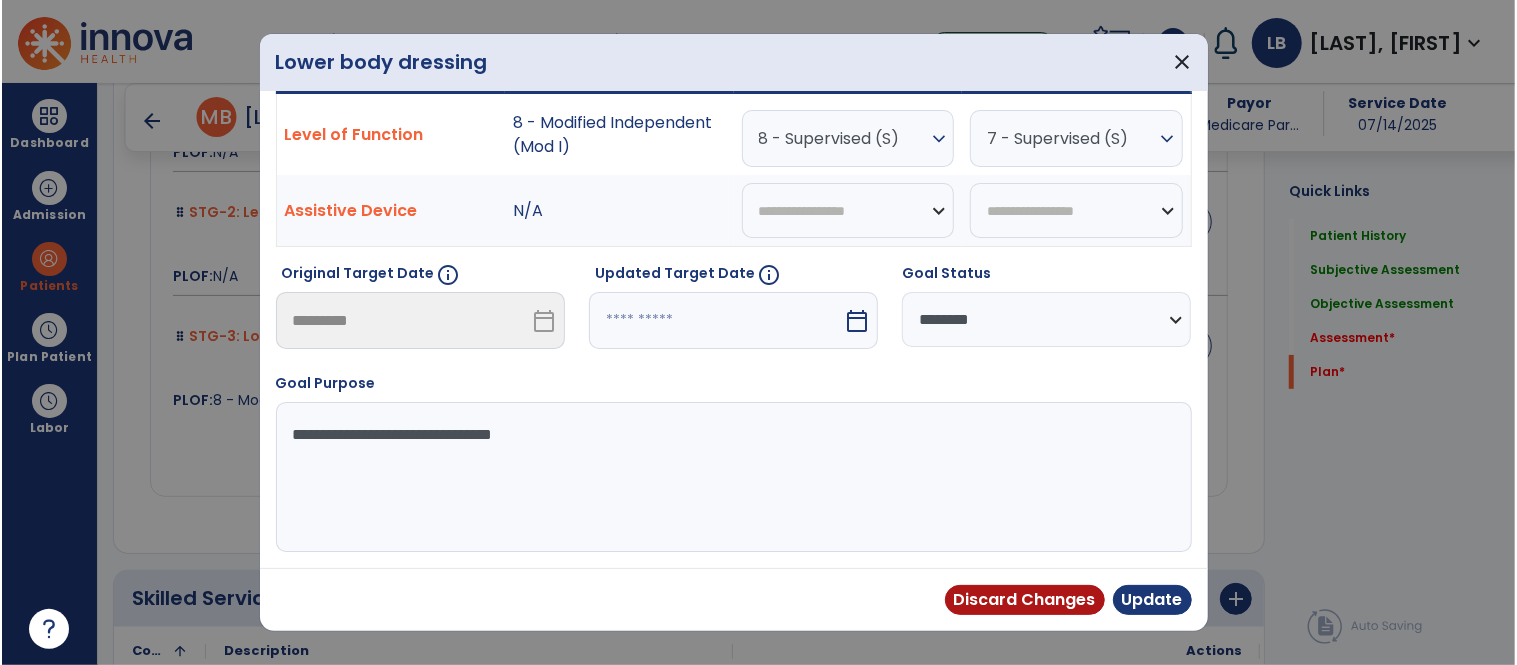 scroll, scrollTop: 60, scrollLeft: 0, axis: vertical 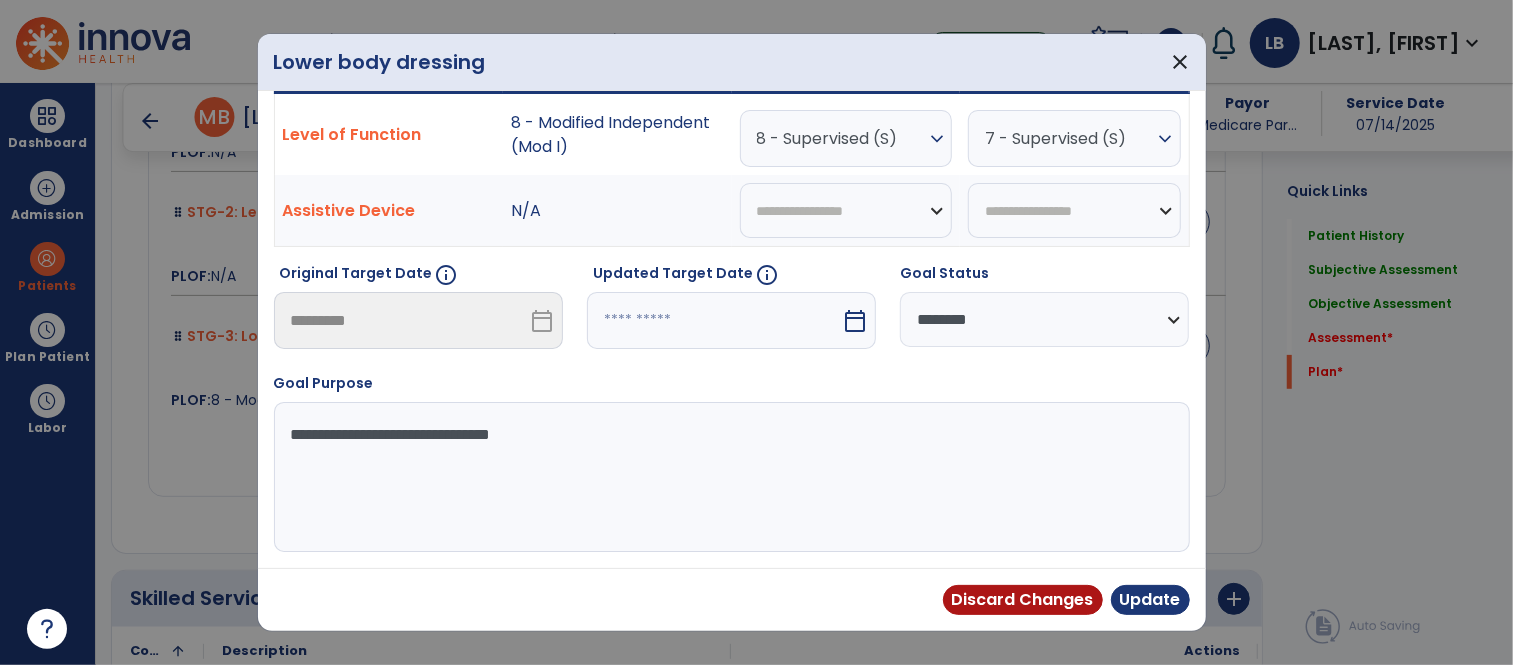 click on "**********" at bounding box center (1044, 319) 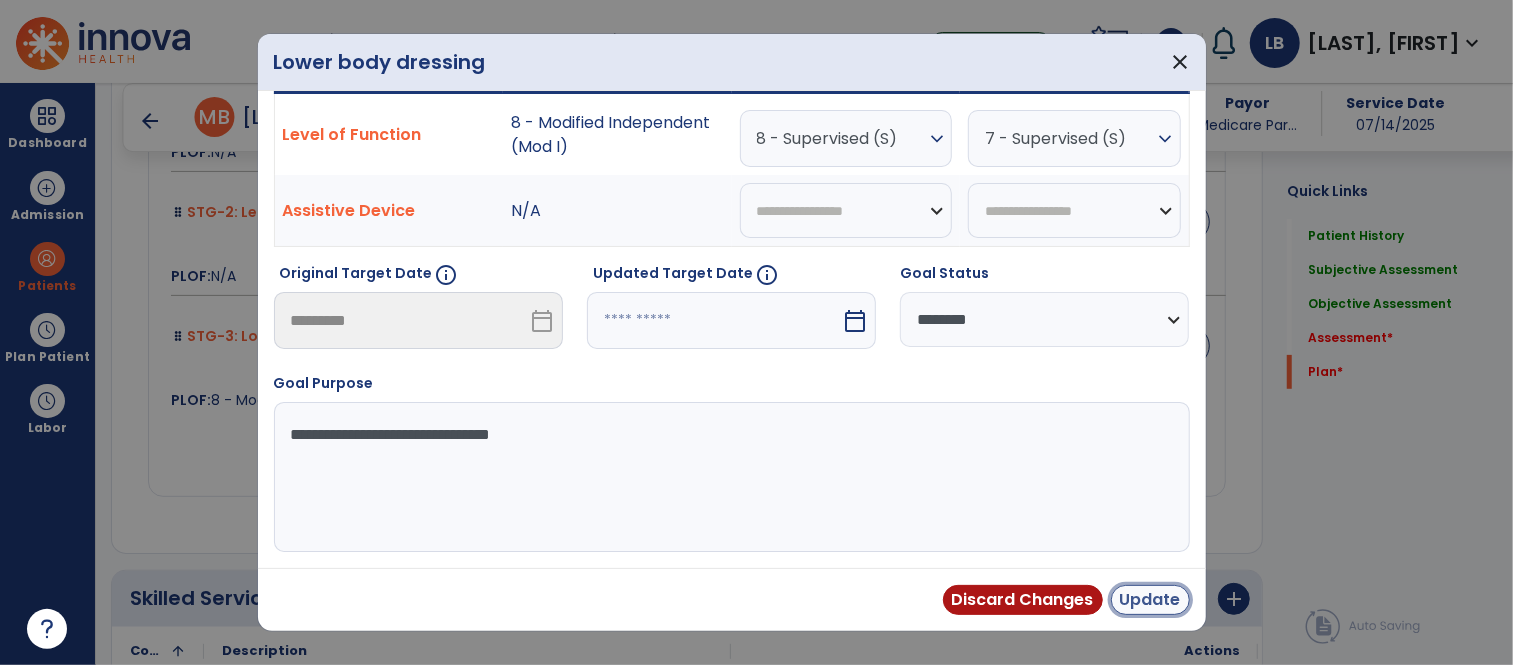click on "Update" at bounding box center (1150, 600) 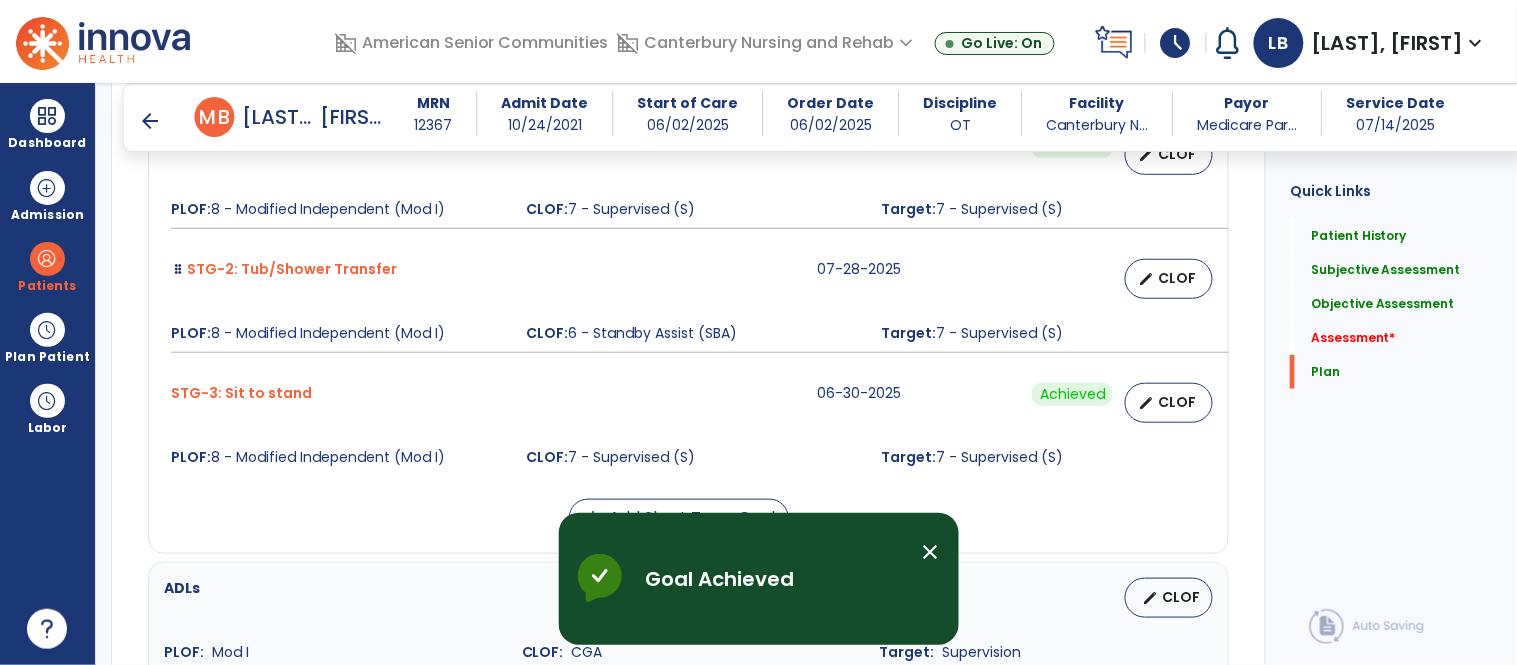scroll, scrollTop: 4200, scrollLeft: 0, axis: vertical 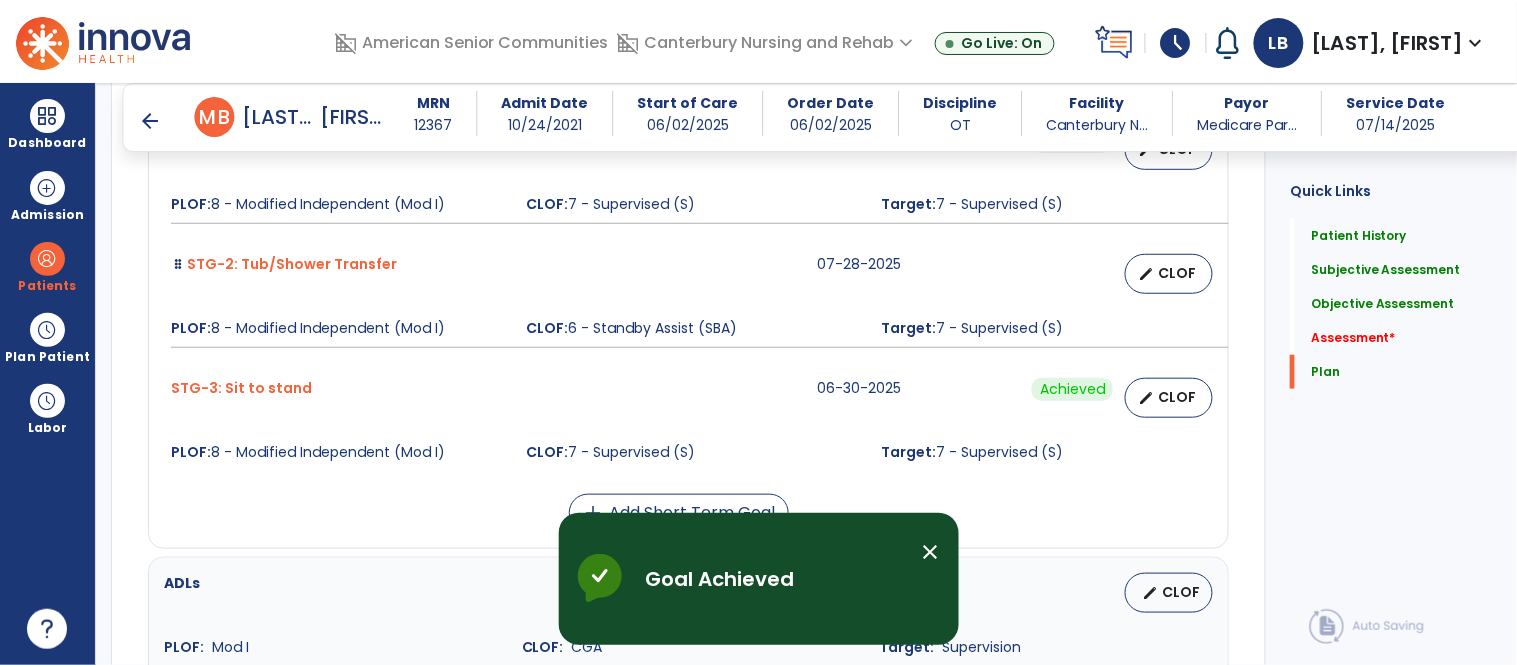 click on "close" at bounding box center [931, 552] 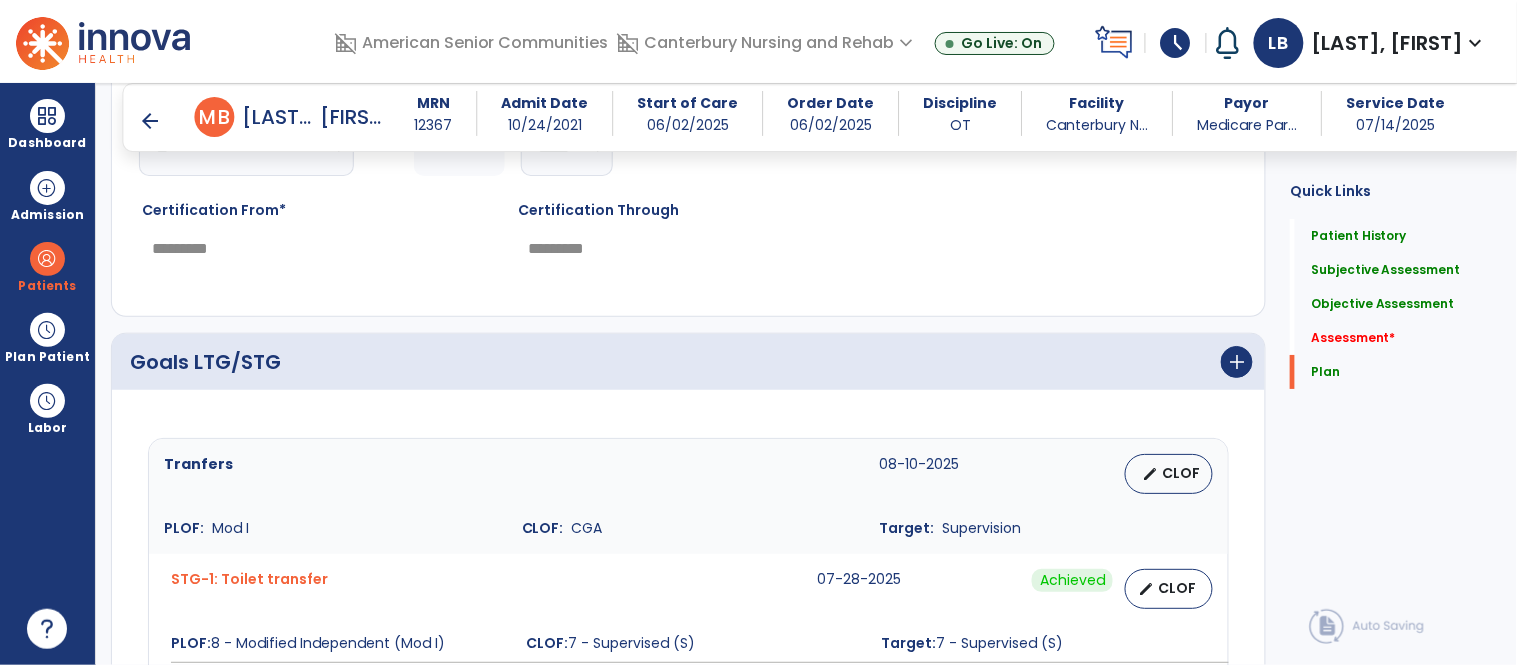 scroll, scrollTop: 3718, scrollLeft: 0, axis: vertical 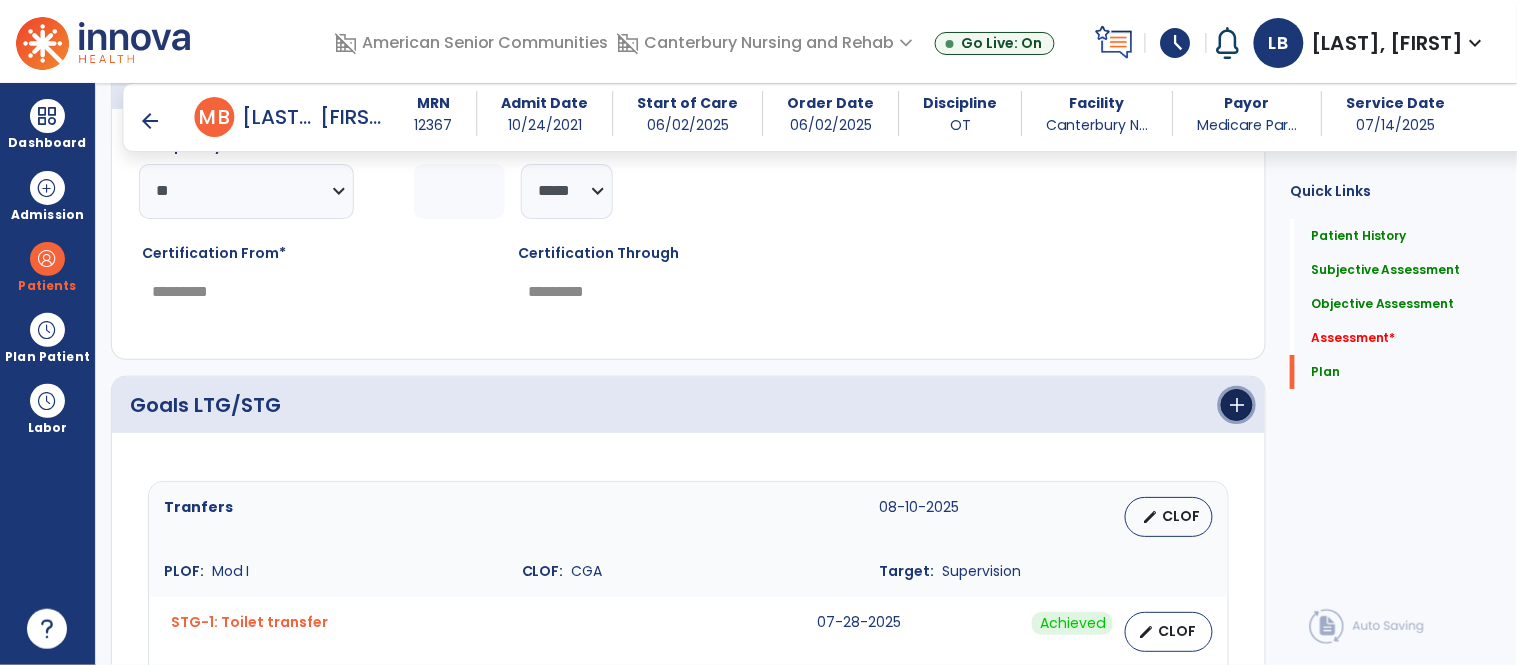 click on "add" 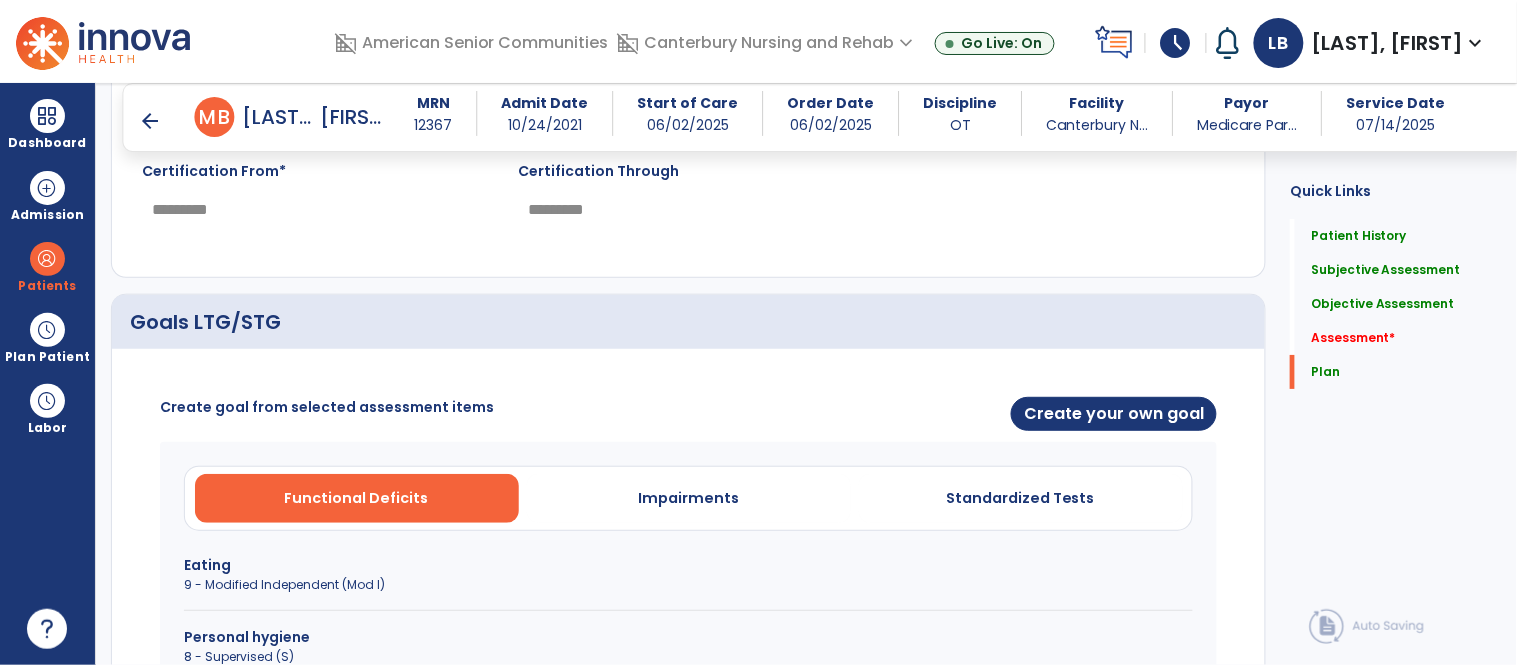 scroll, scrollTop: 3883, scrollLeft: 0, axis: vertical 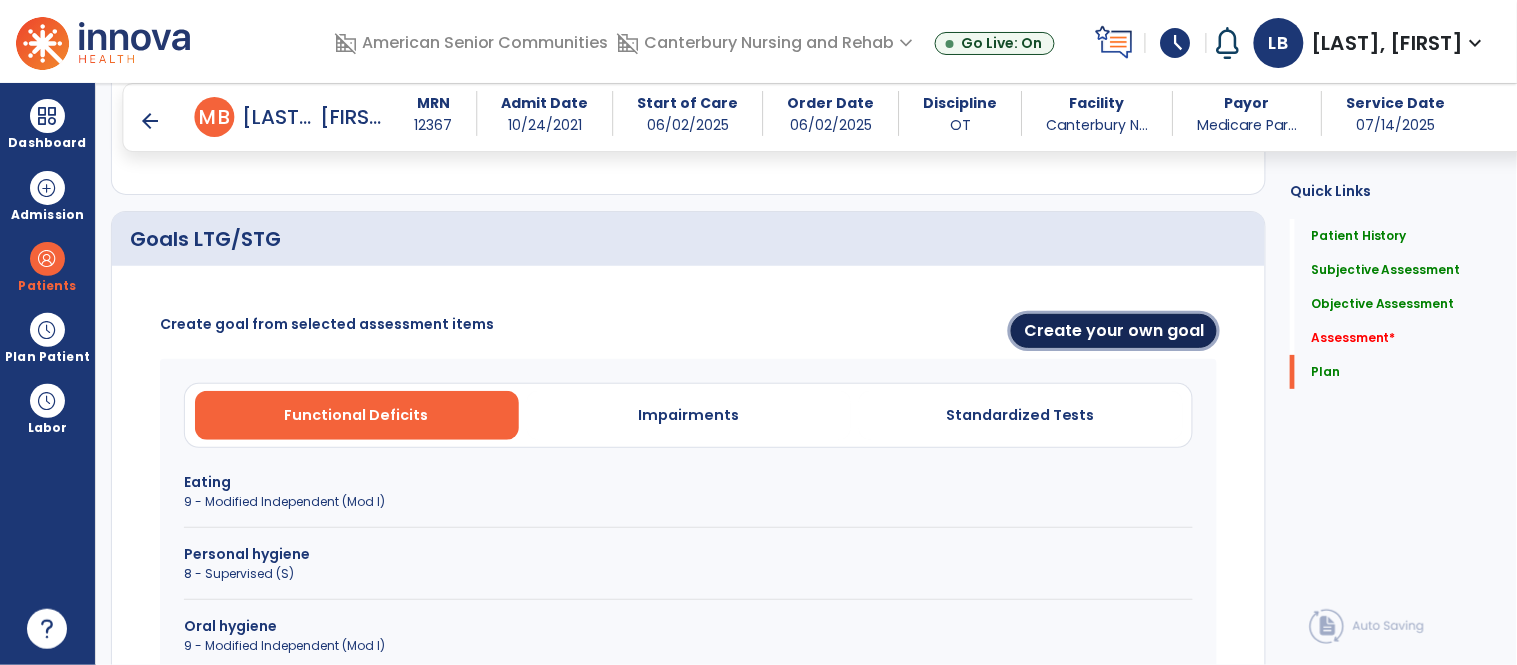drag, startPoint x: 1097, startPoint y: 339, endPoint x: 949, endPoint y: 339, distance: 148 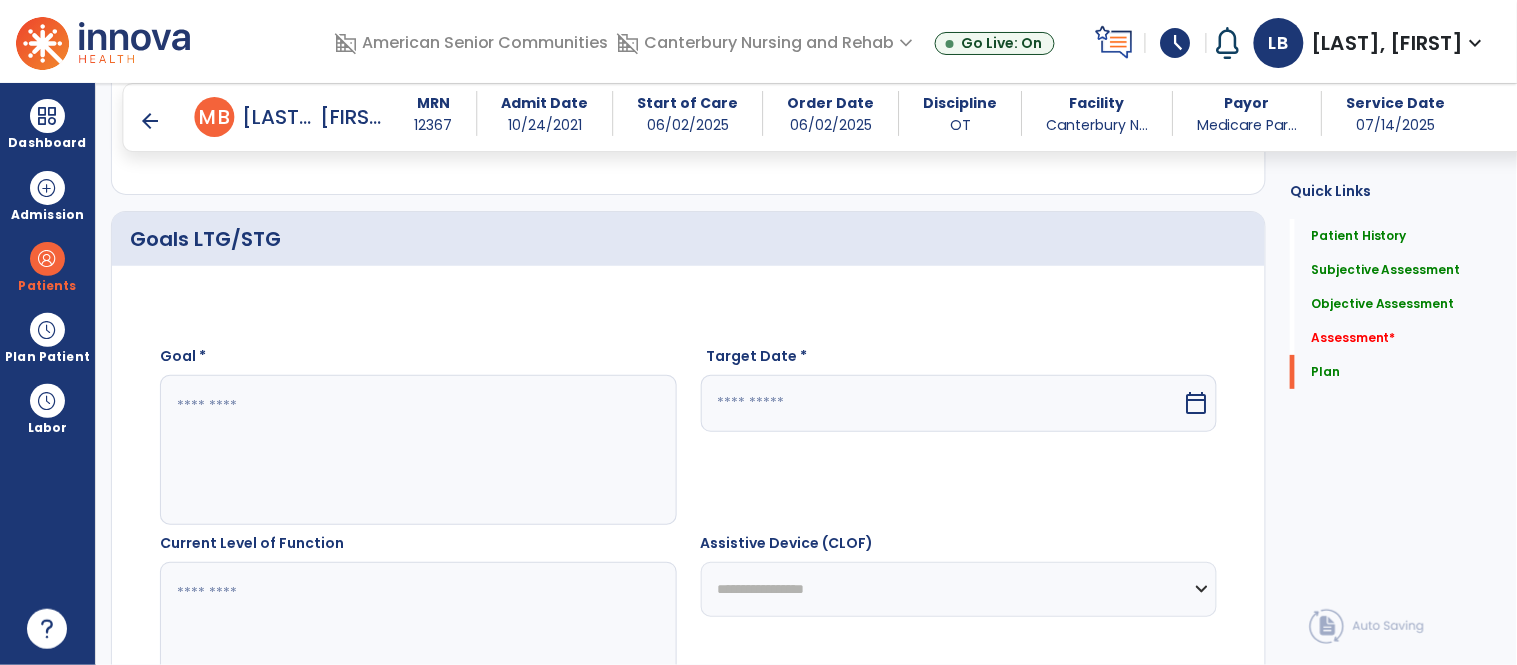 click 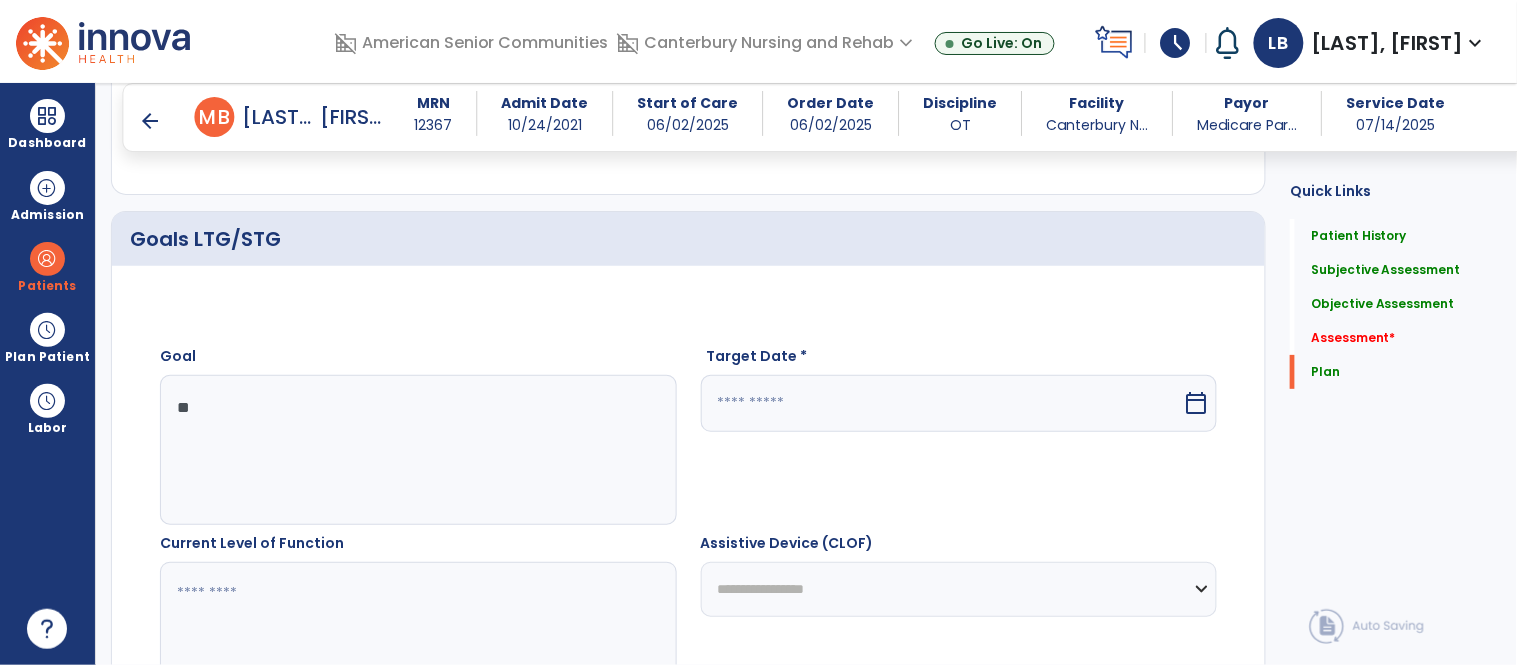 type on "*" 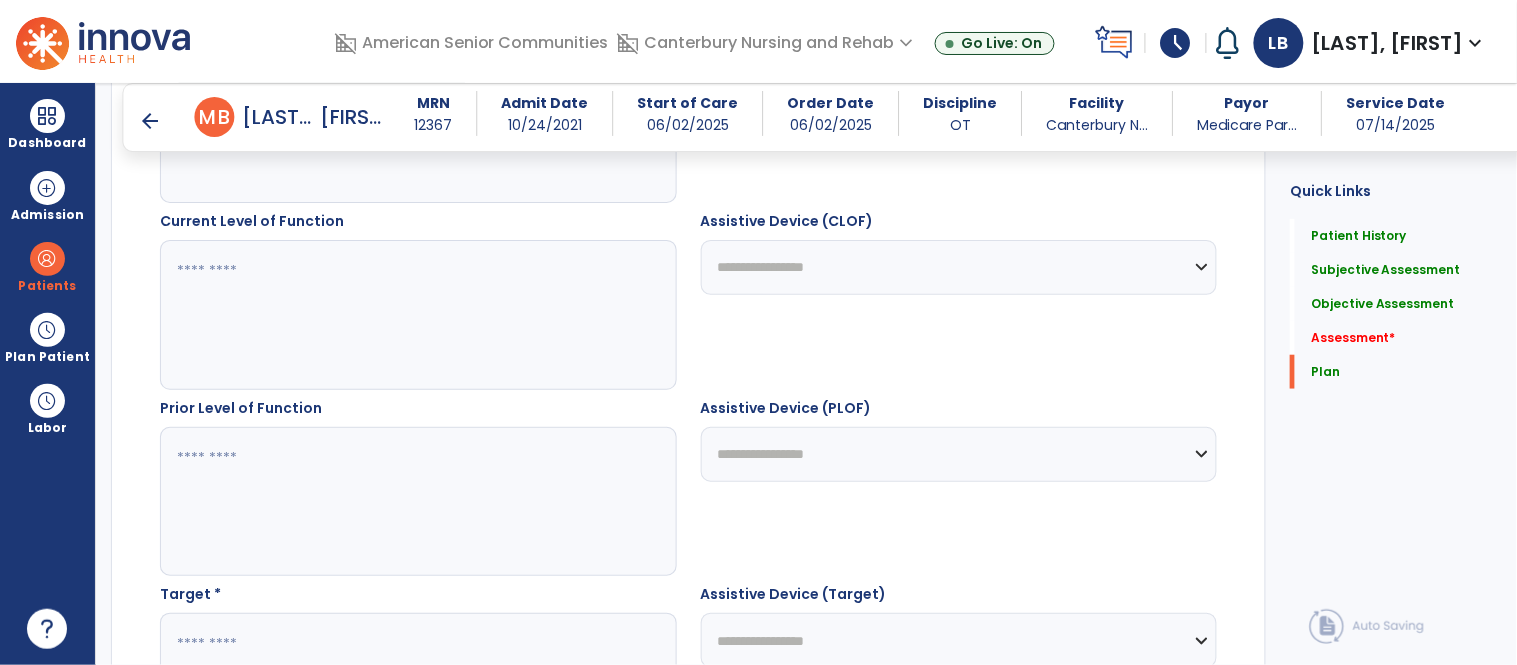 scroll, scrollTop: 4206, scrollLeft: 0, axis: vertical 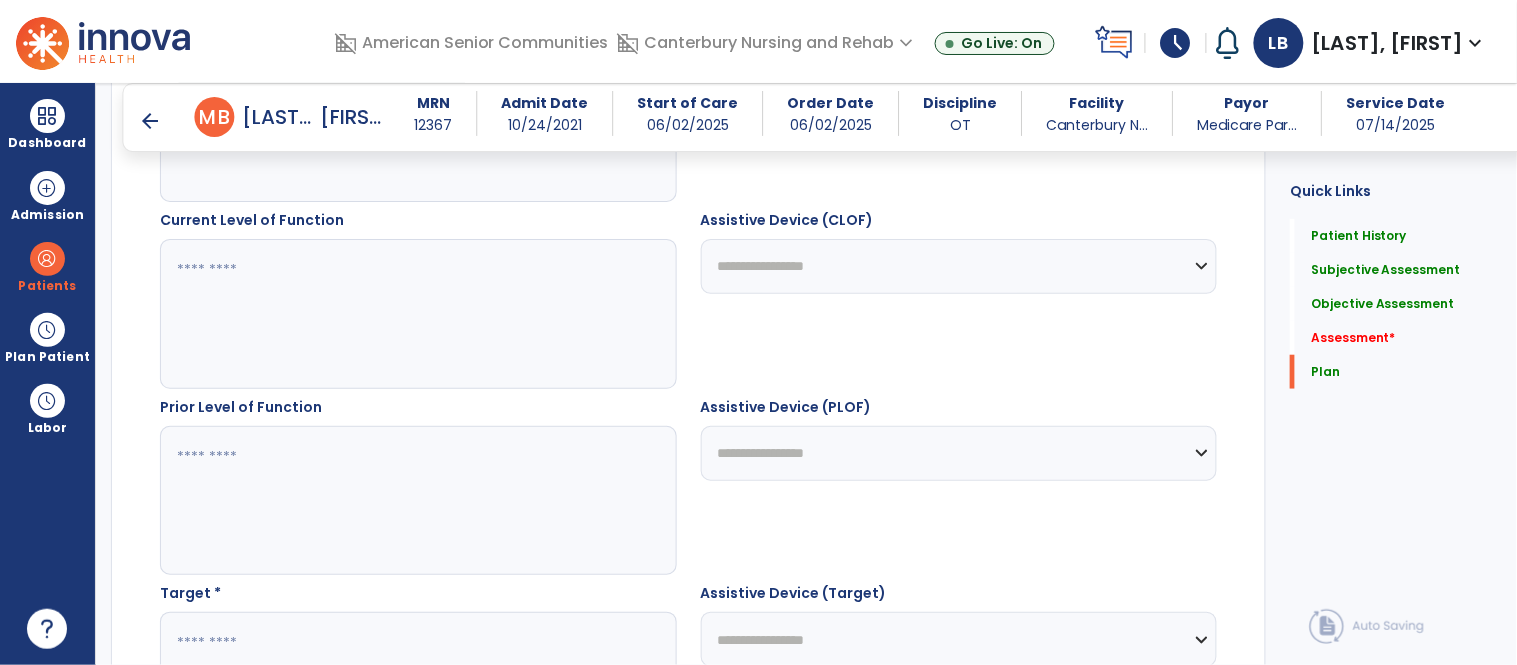 type on "**********" 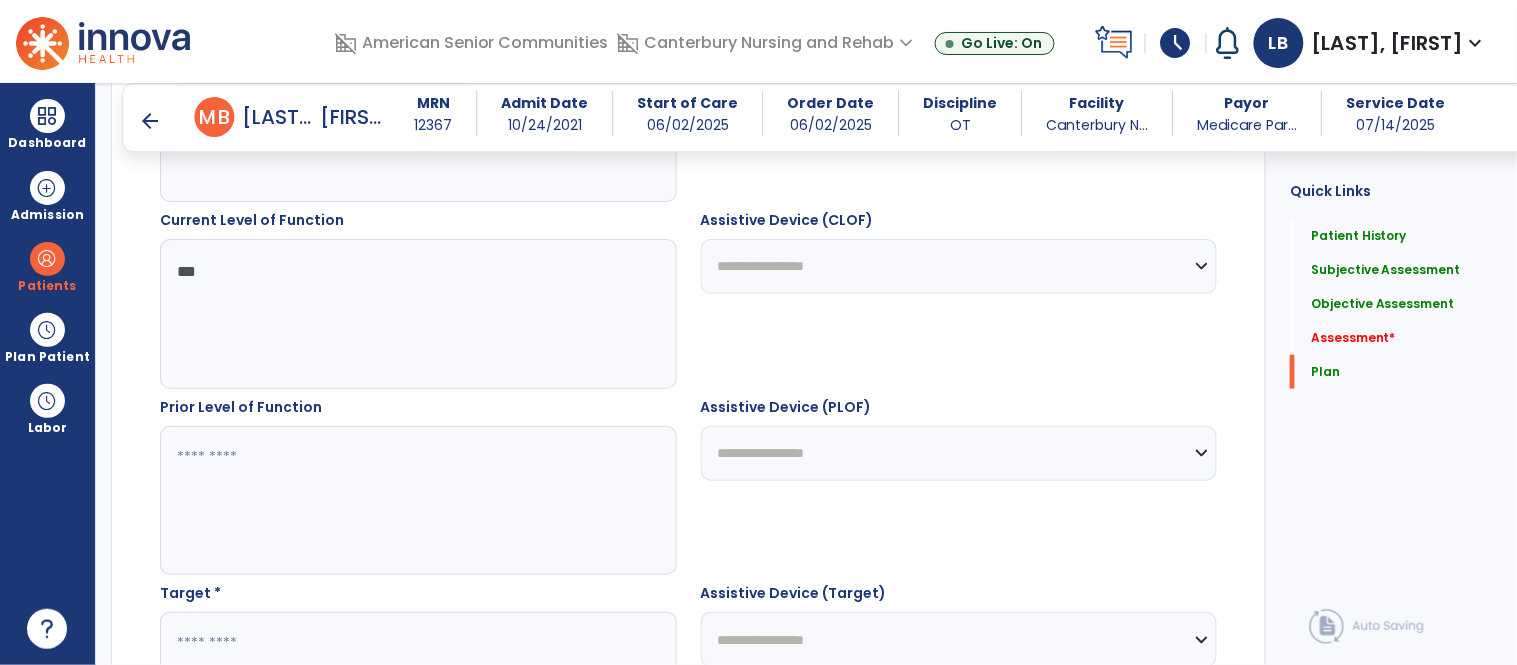 type on "***" 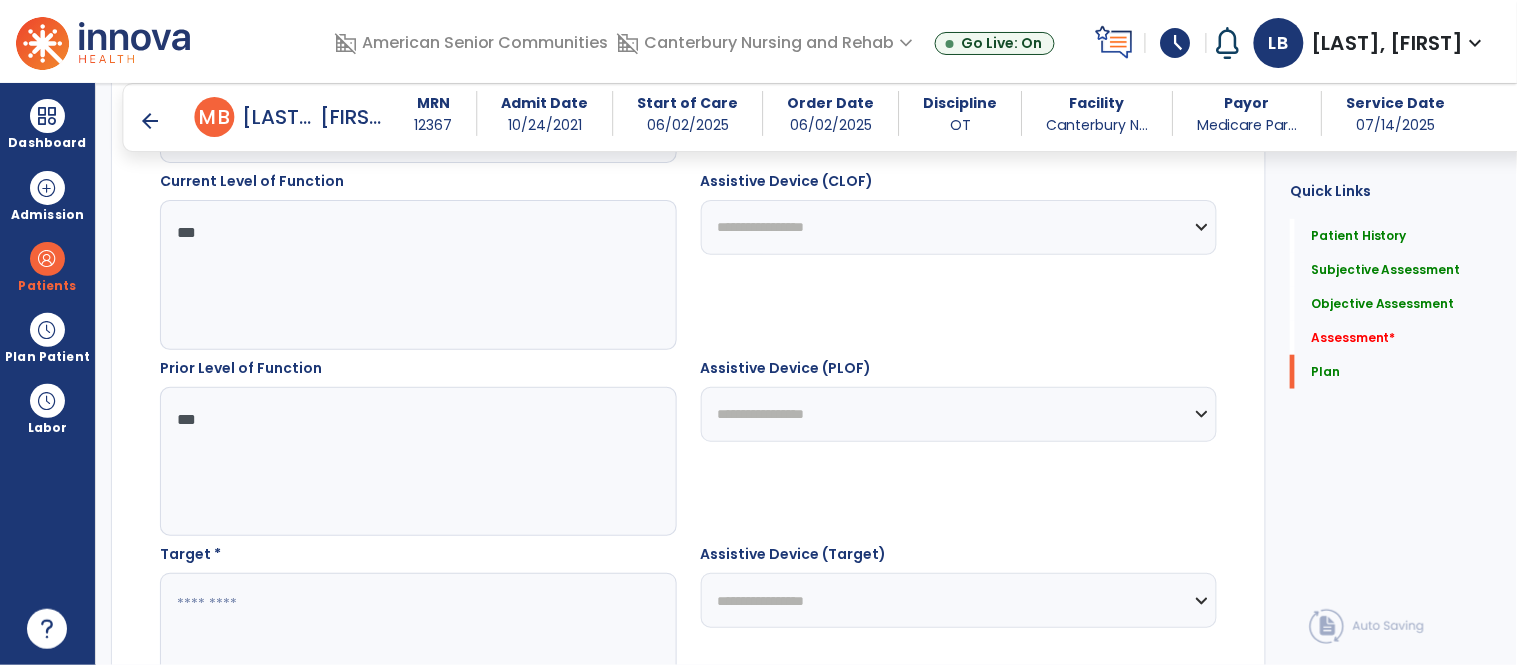 scroll, scrollTop: 4310, scrollLeft: 0, axis: vertical 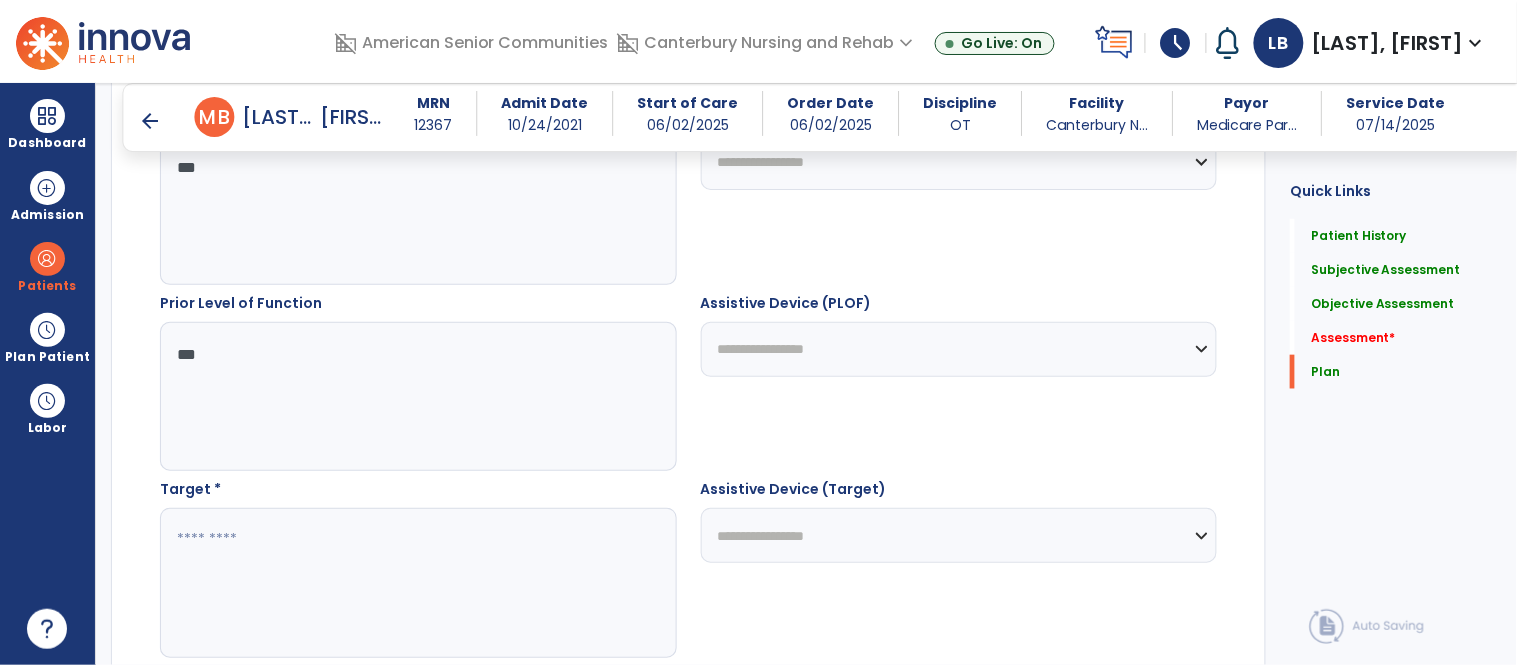 type on "***" 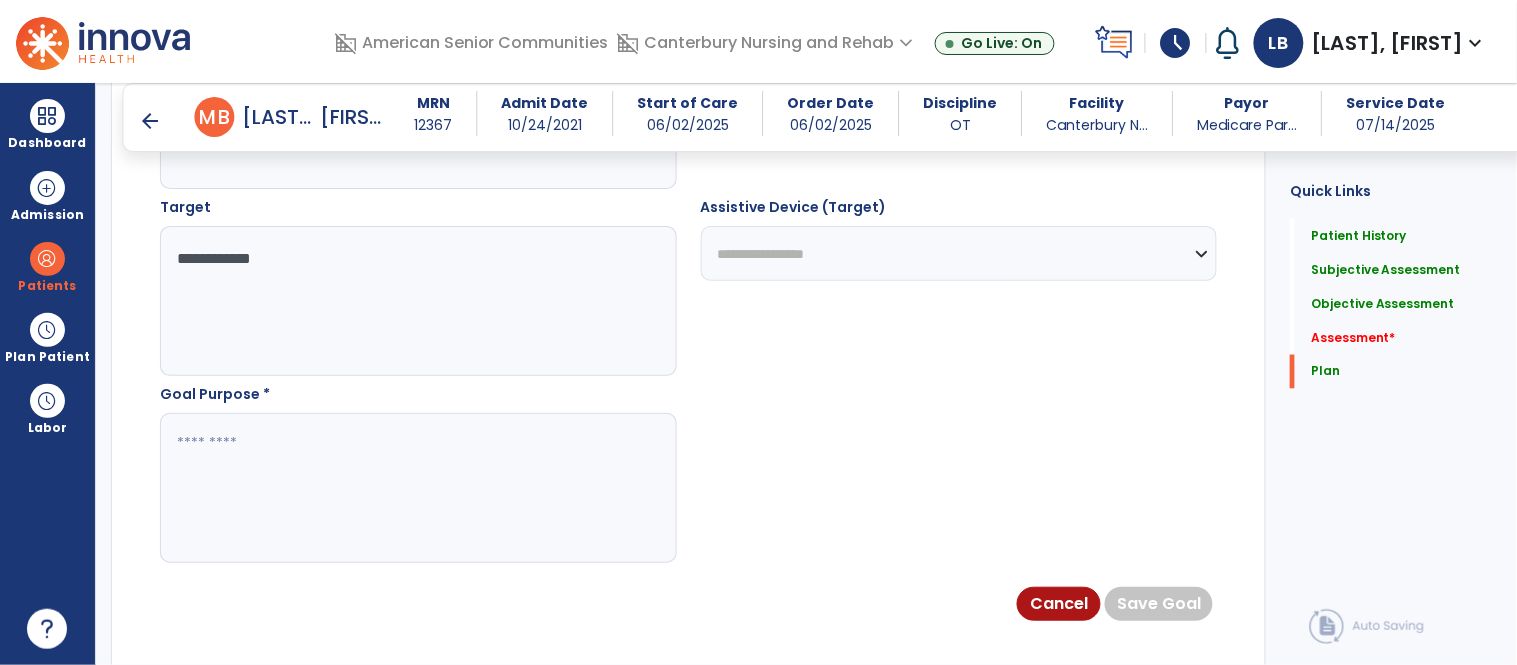 scroll, scrollTop: 4607, scrollLeft: 0, axis: vertical 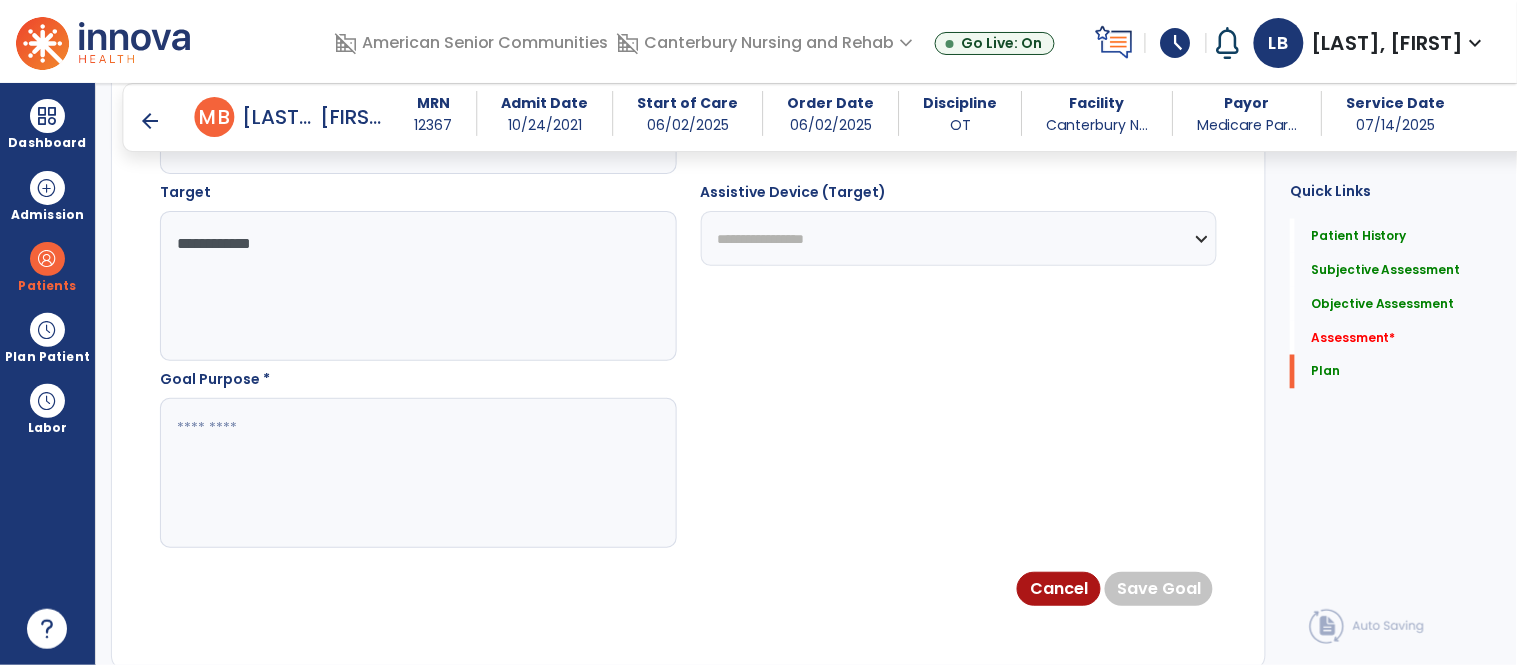 type on "**********" 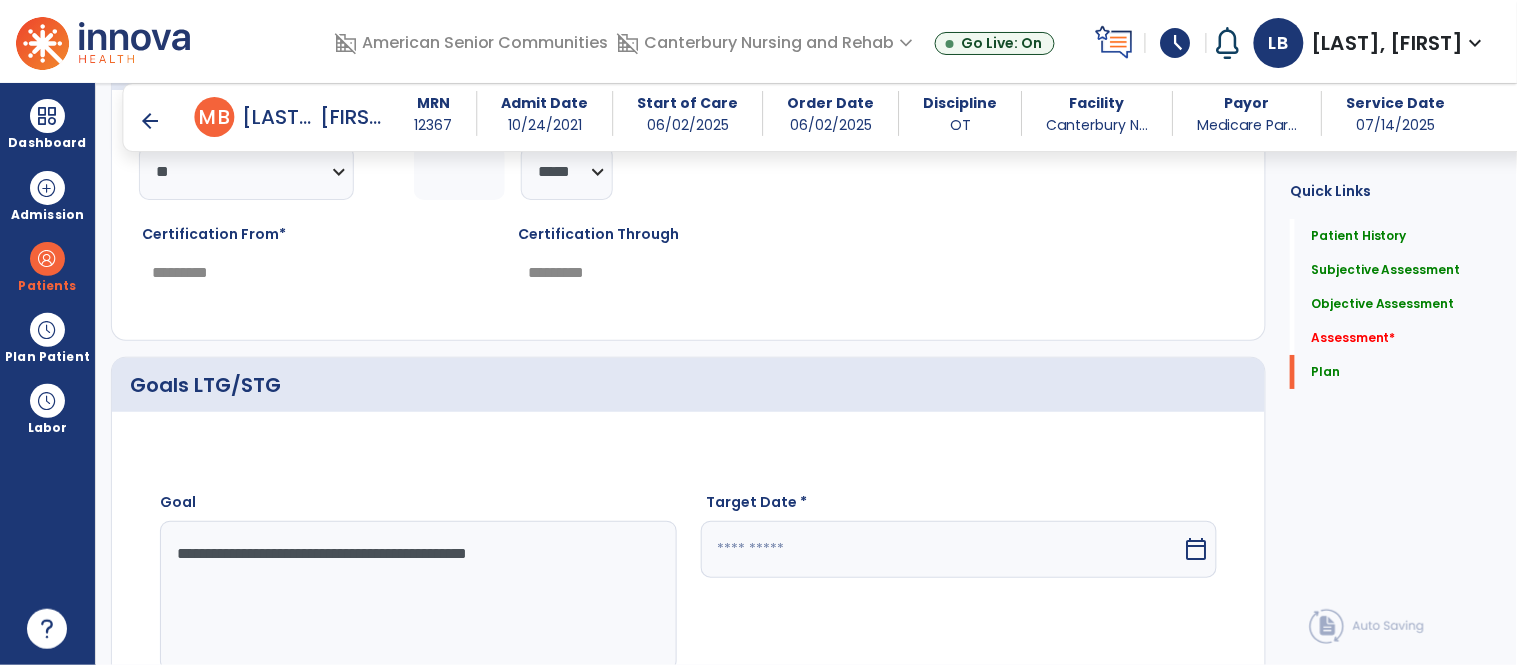 type on "**********" 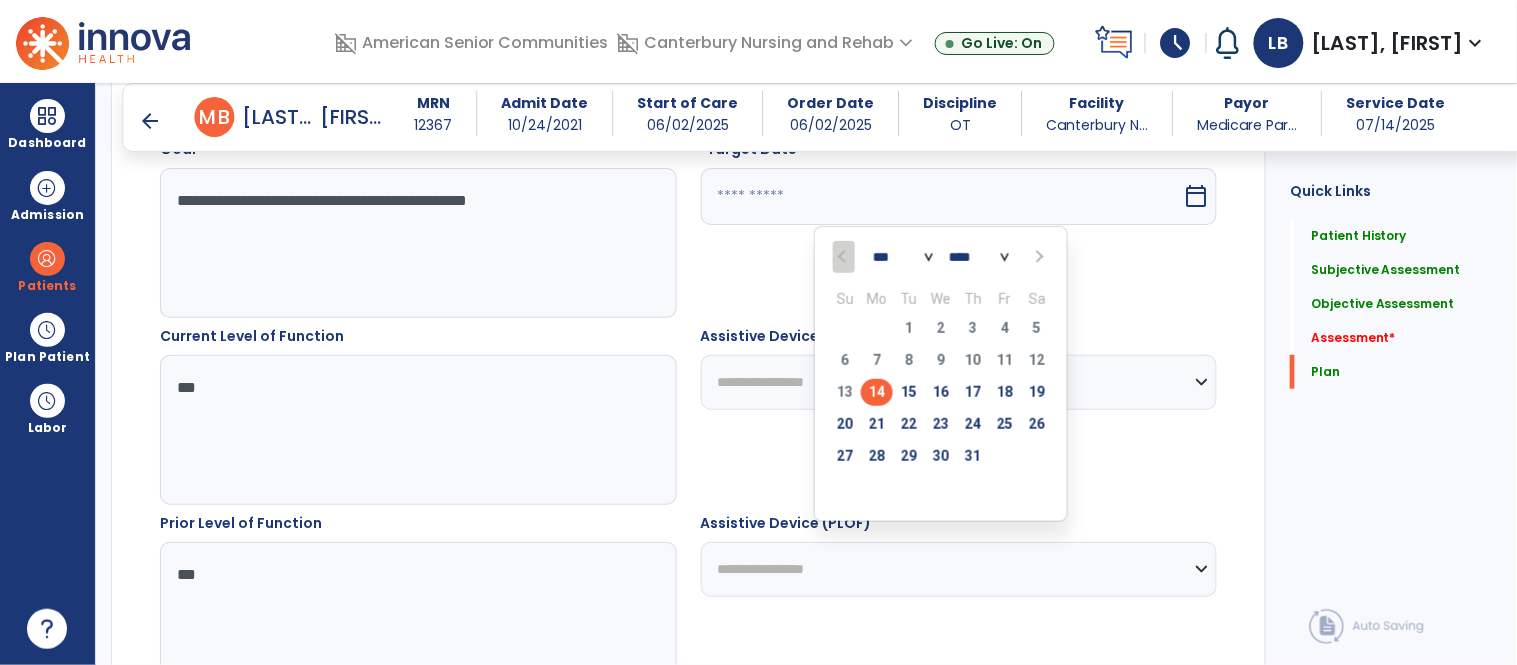 scroll, scrollTop: 4012, scrollLeft: 0, axis: vertical 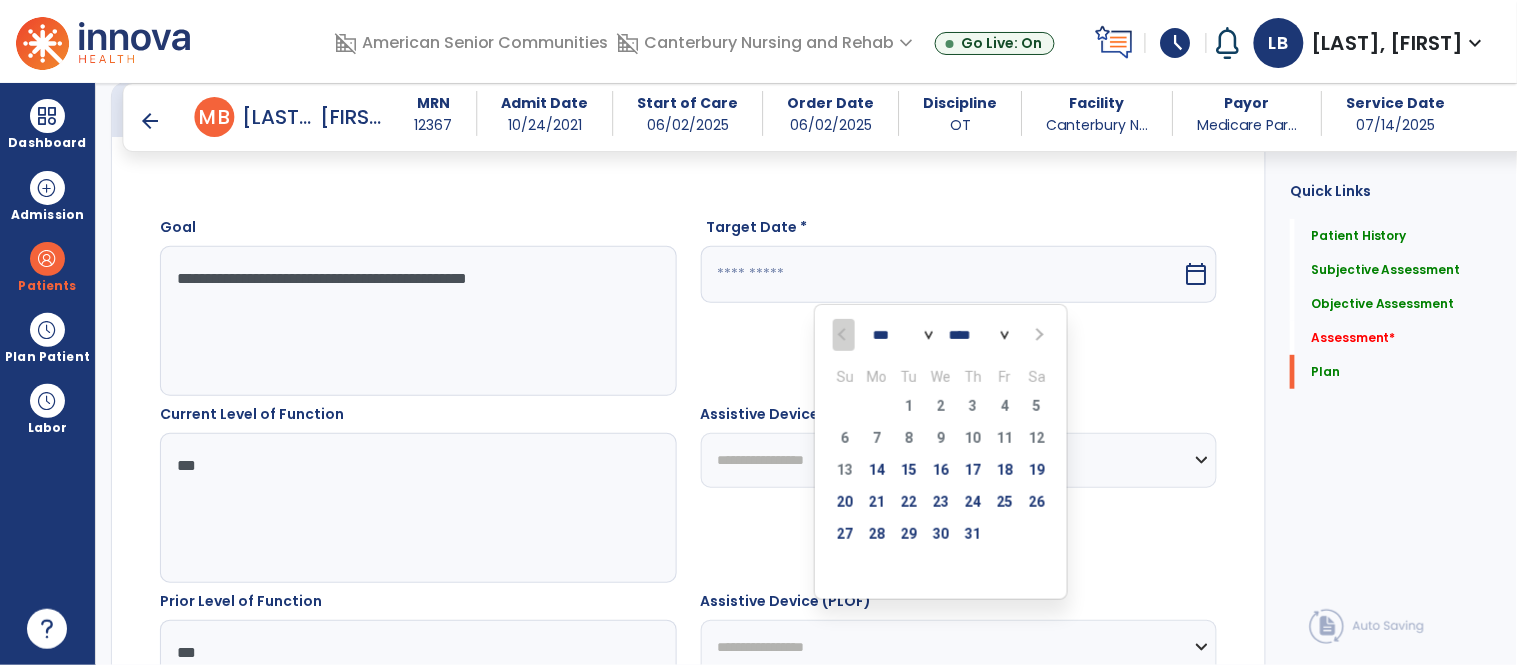 click on "**********" 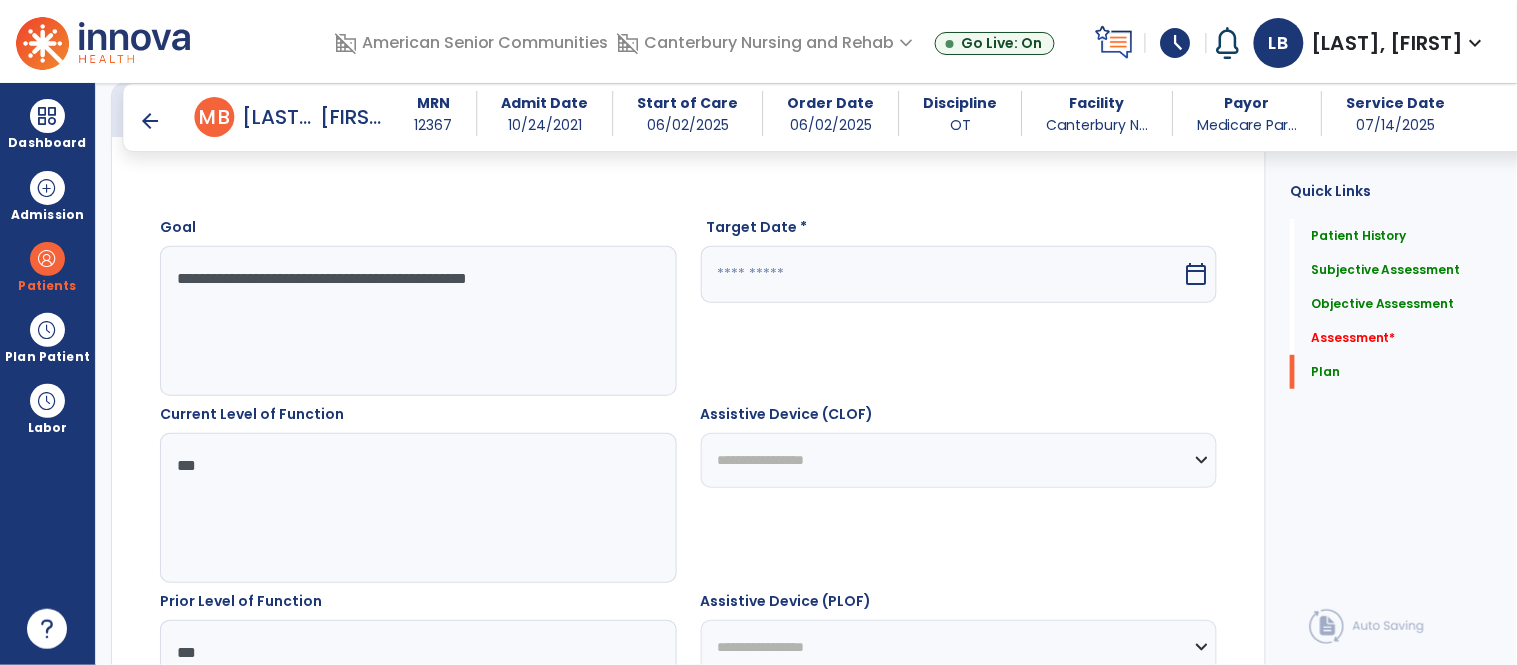 click on "**********" 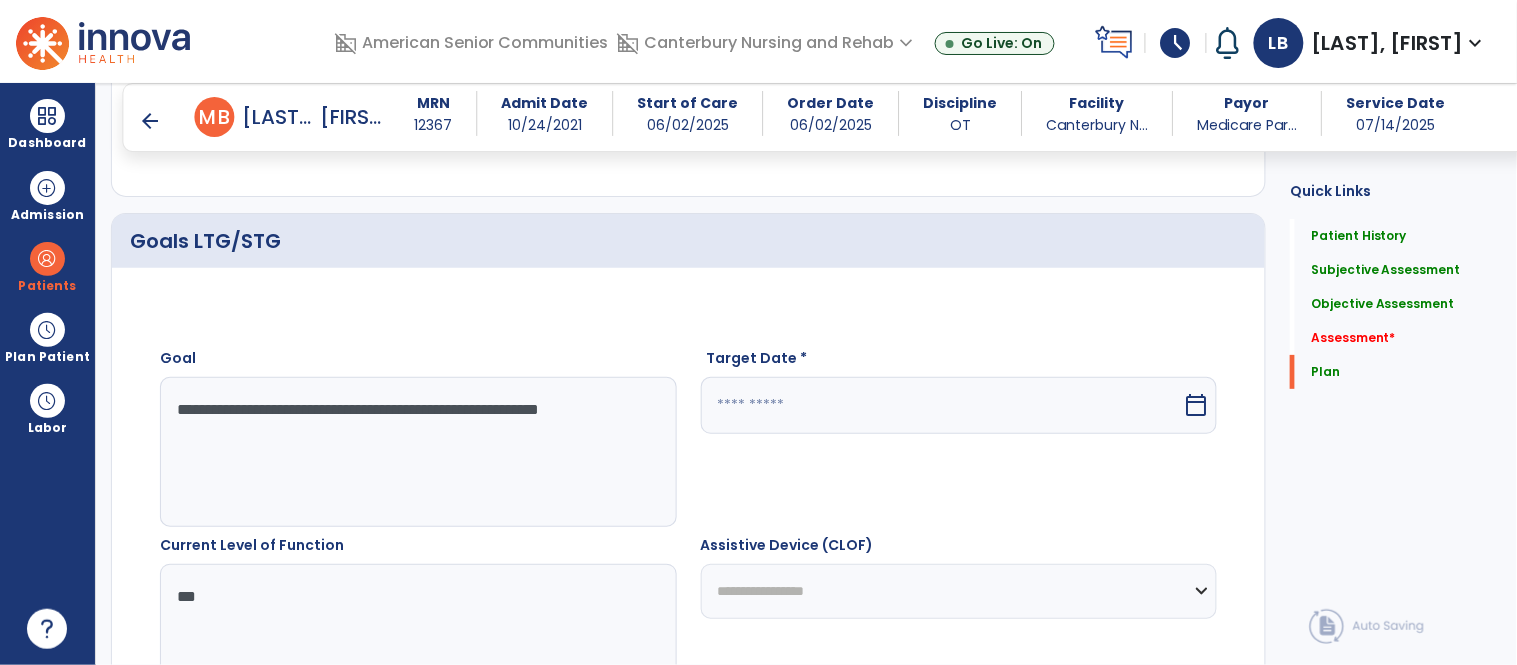 scroll, scrollTop: 3868, scrollLeft: 0, axis: vertical 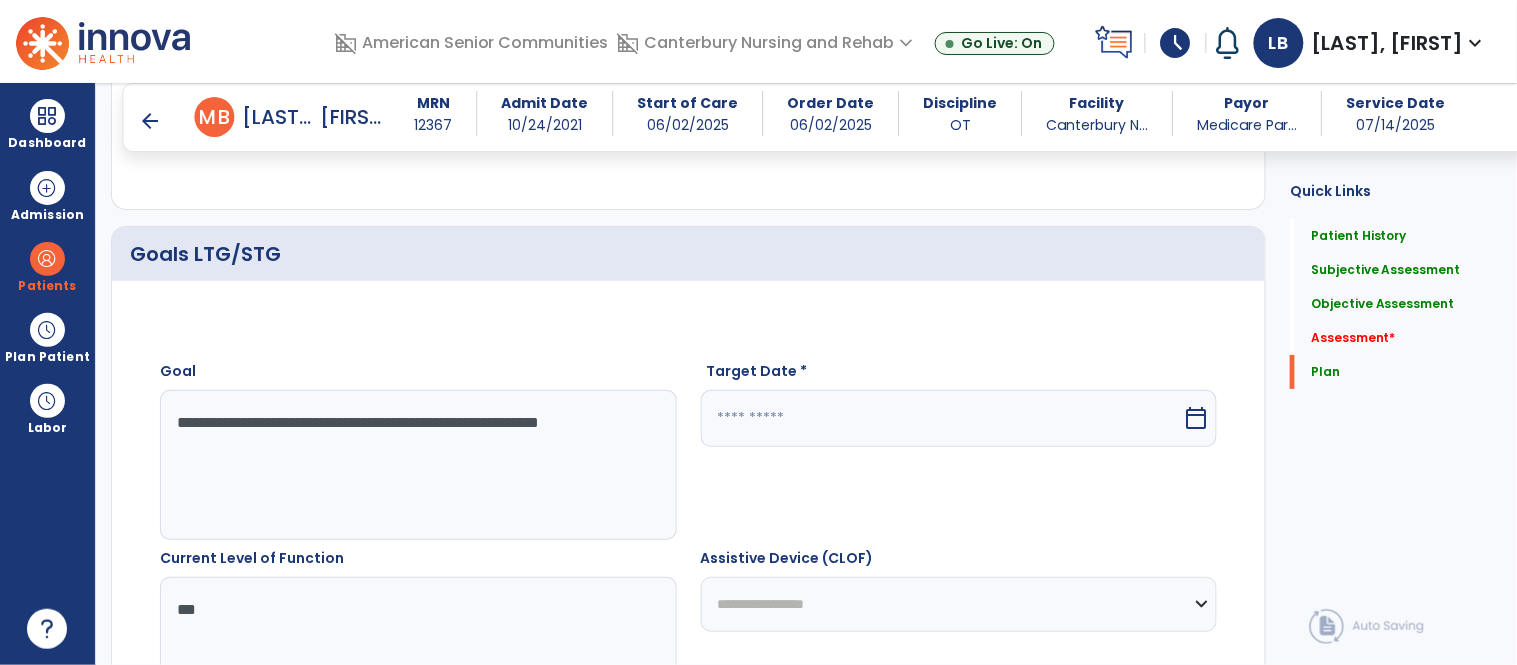 type on "**********" 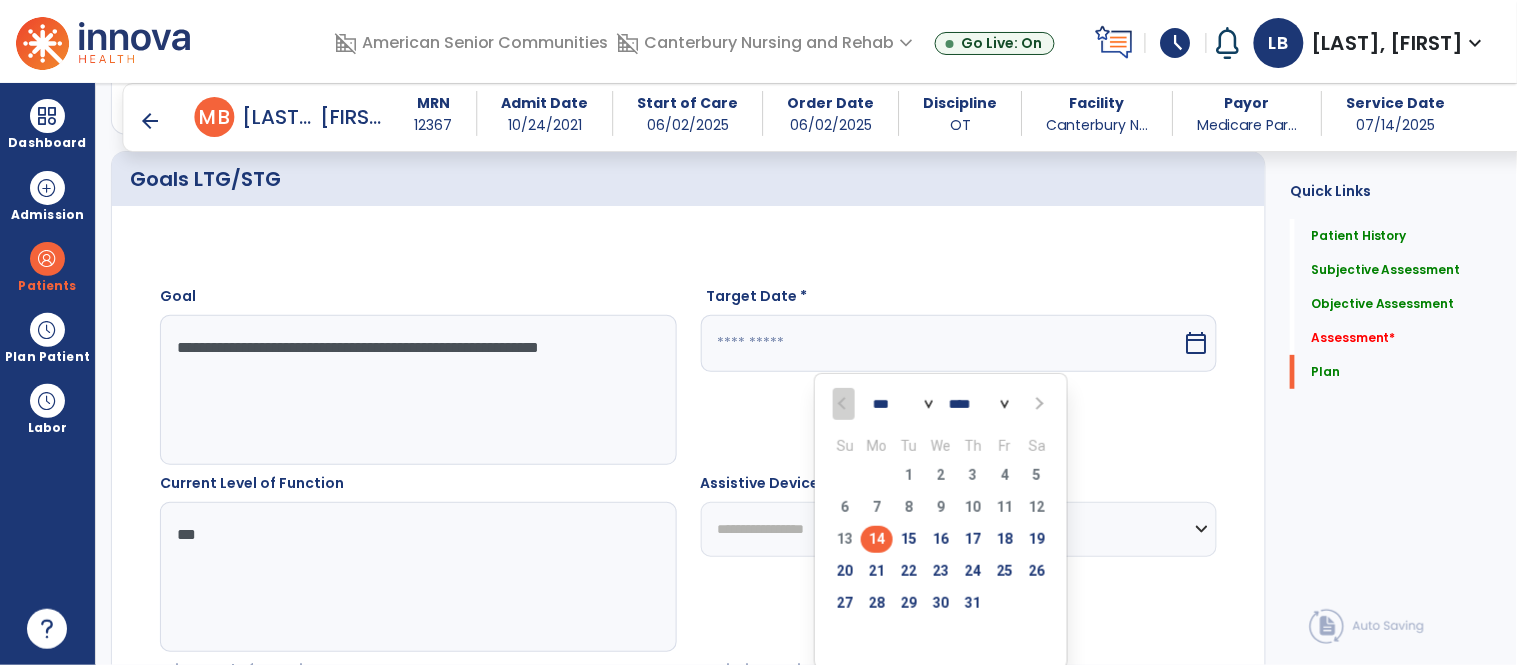 scroll, scrollTop: 3983, scrollLeft: 0, axis: vertical 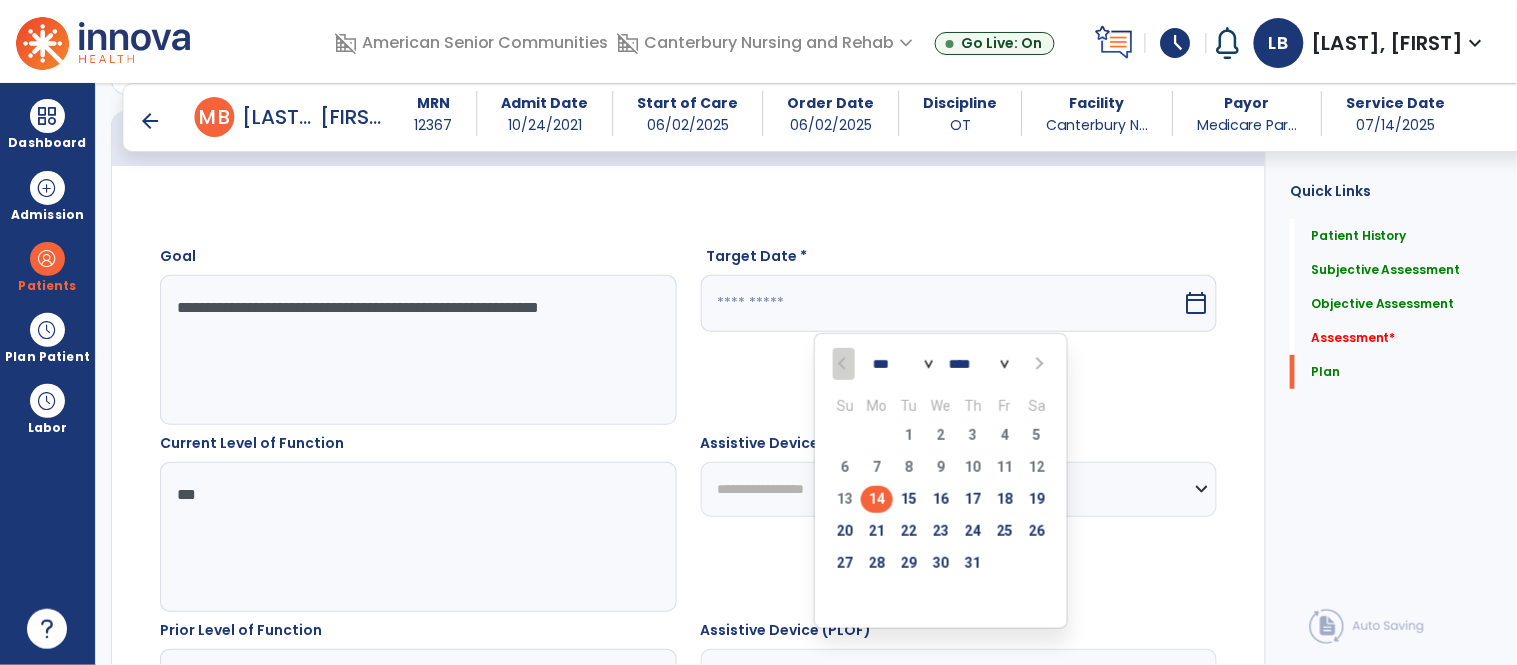 click on "*** ***" at bounding box center (903, 364) 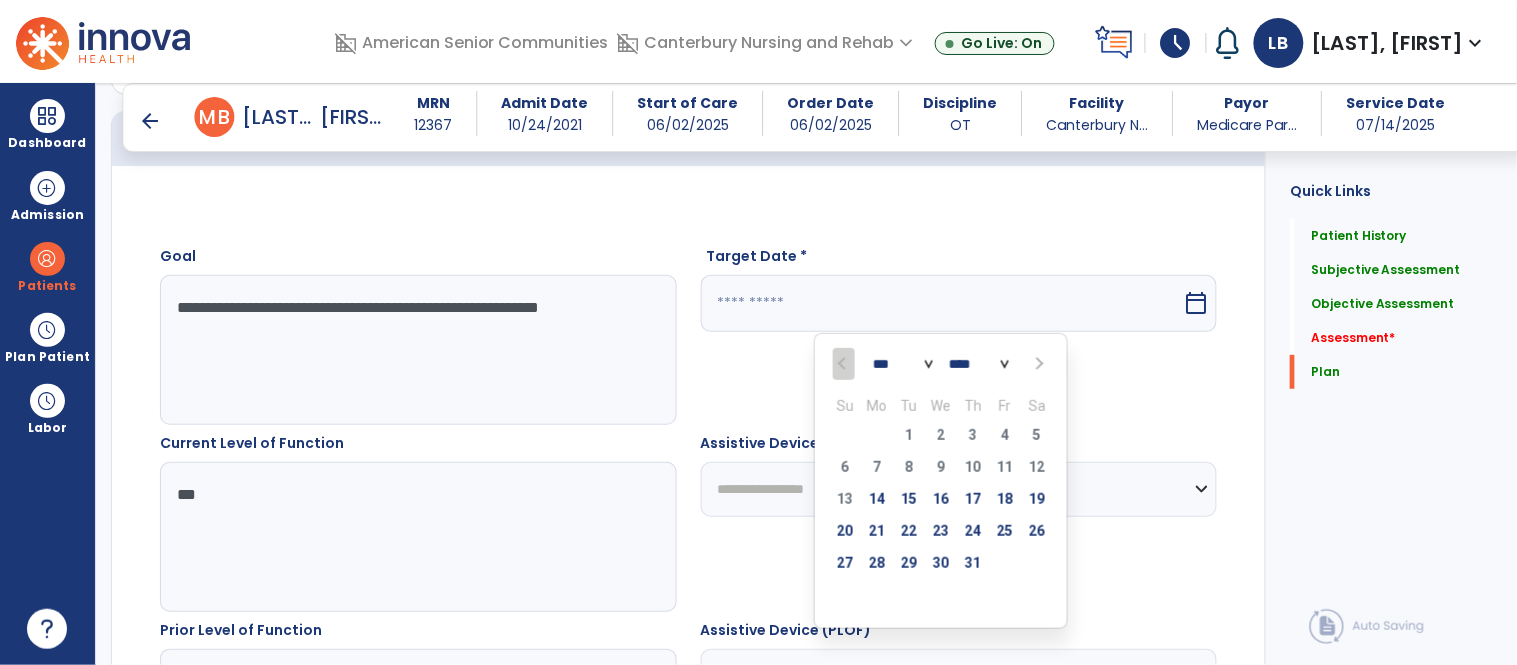 select on "*" 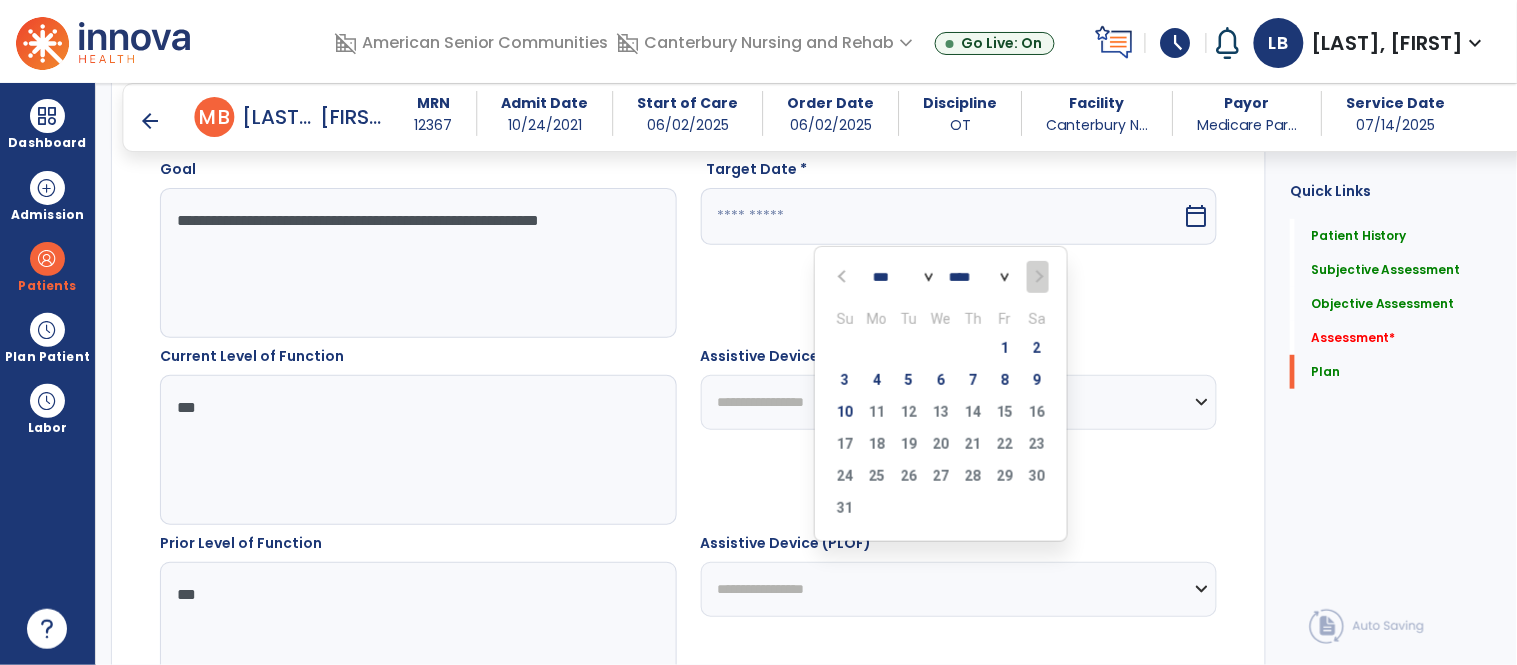 scroll, scrollTop: 4166, scrollLeft: 0, axis: vertical 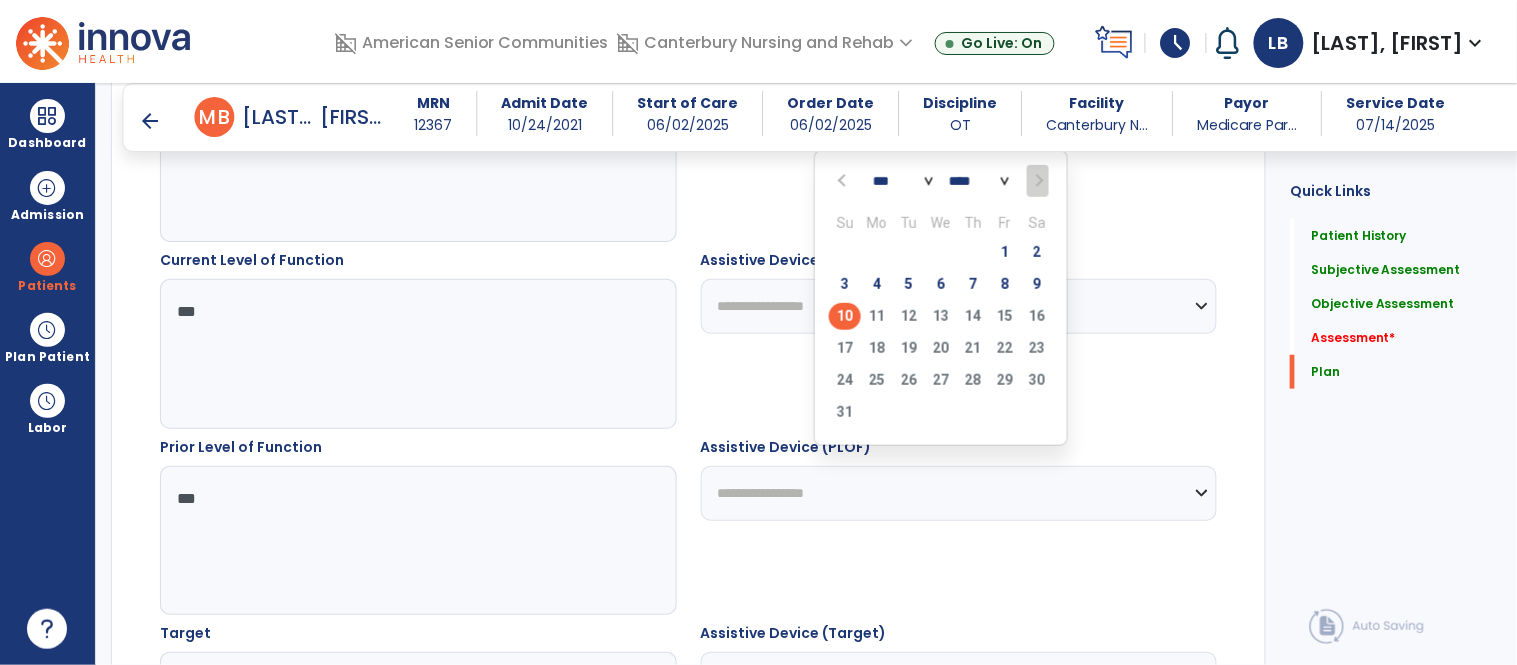click on "10" at bounding box center [845, 316] 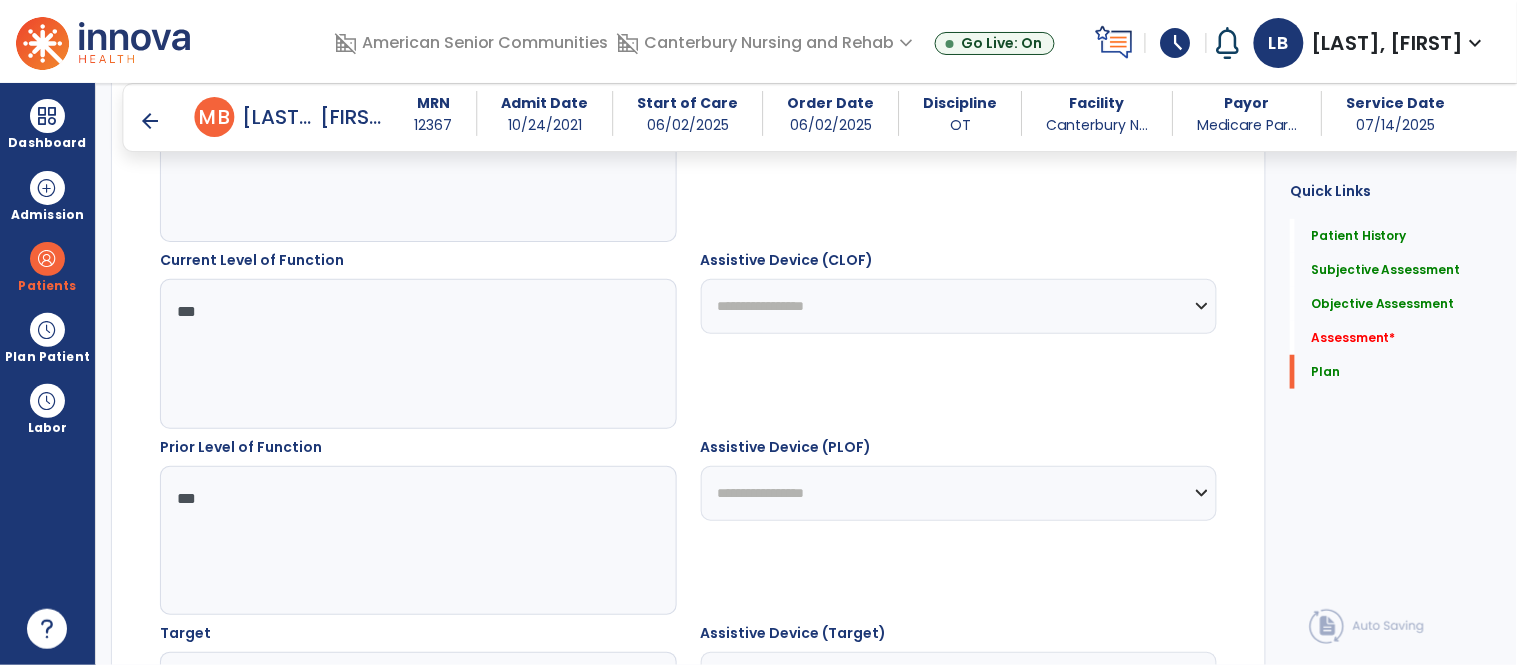 type on "*********" 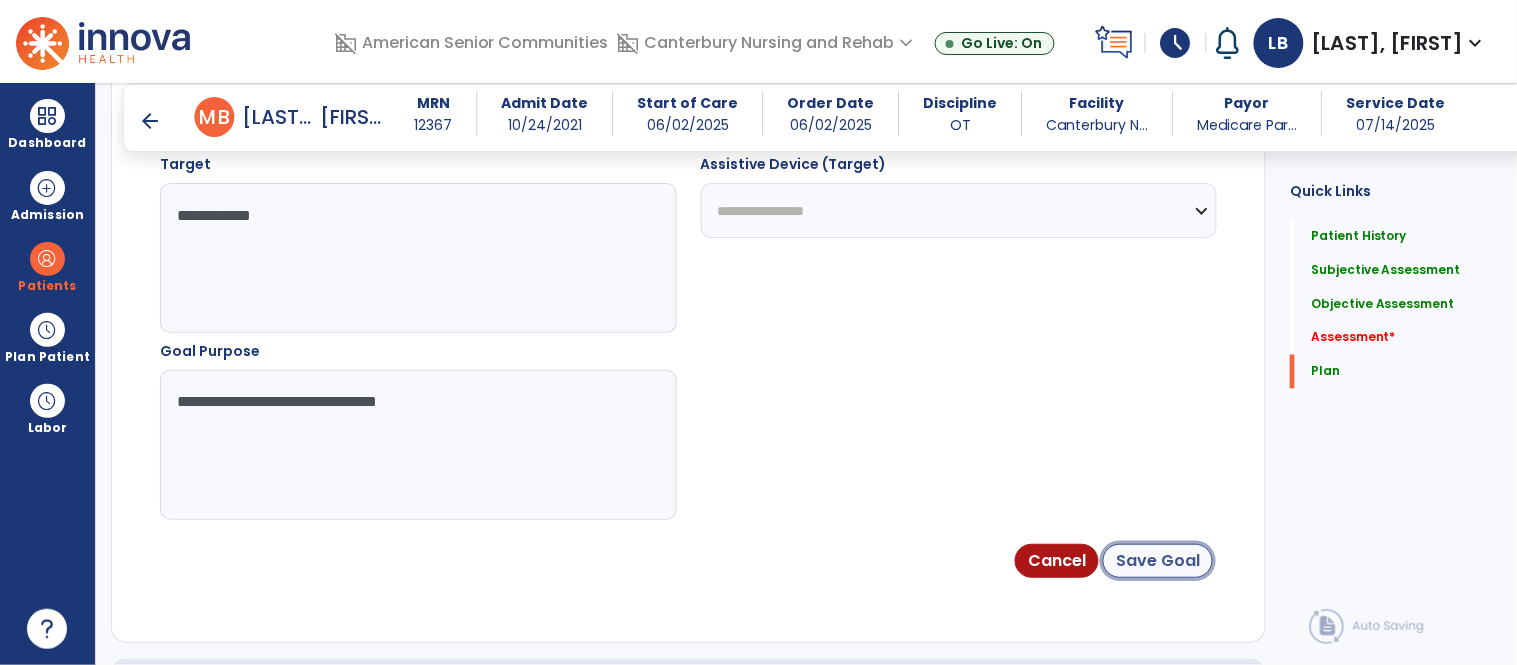 click on "Save Goal" 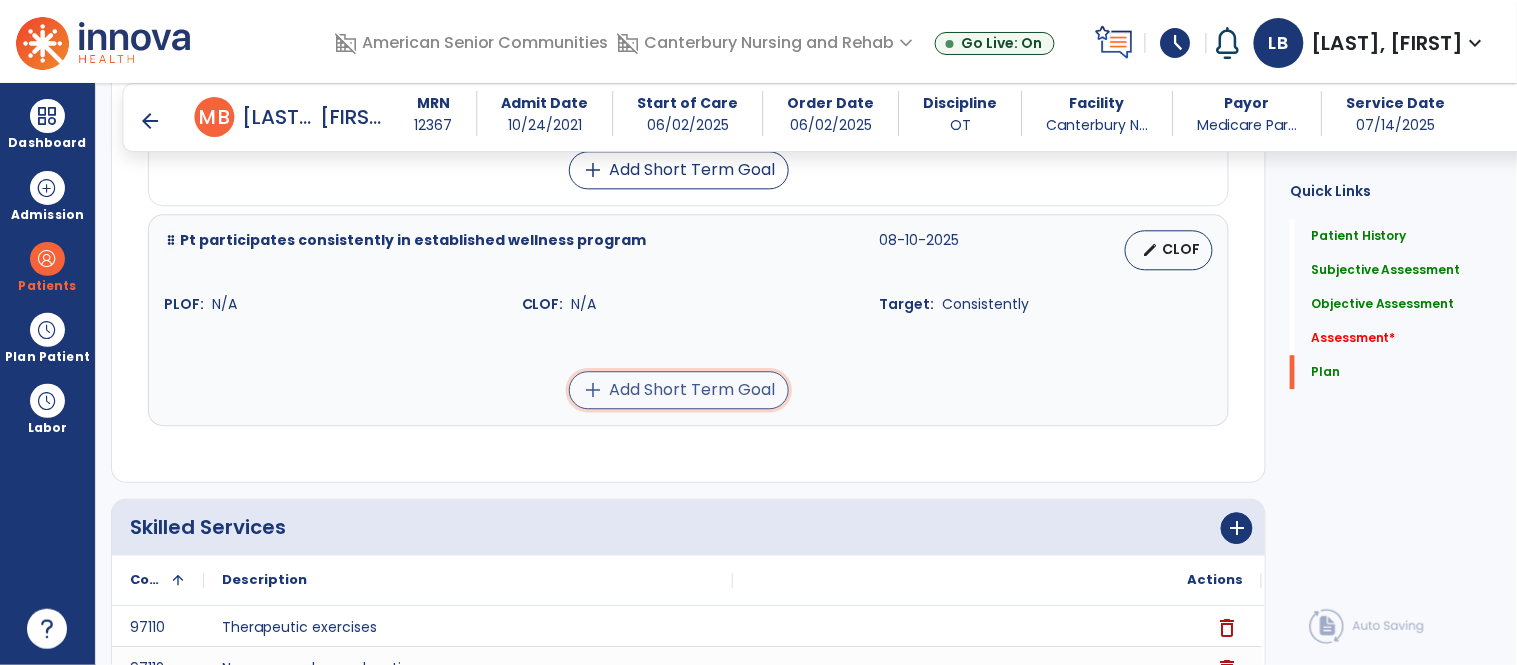 click on "add  Add Short Term Goal" at bounding box center (679, 390) 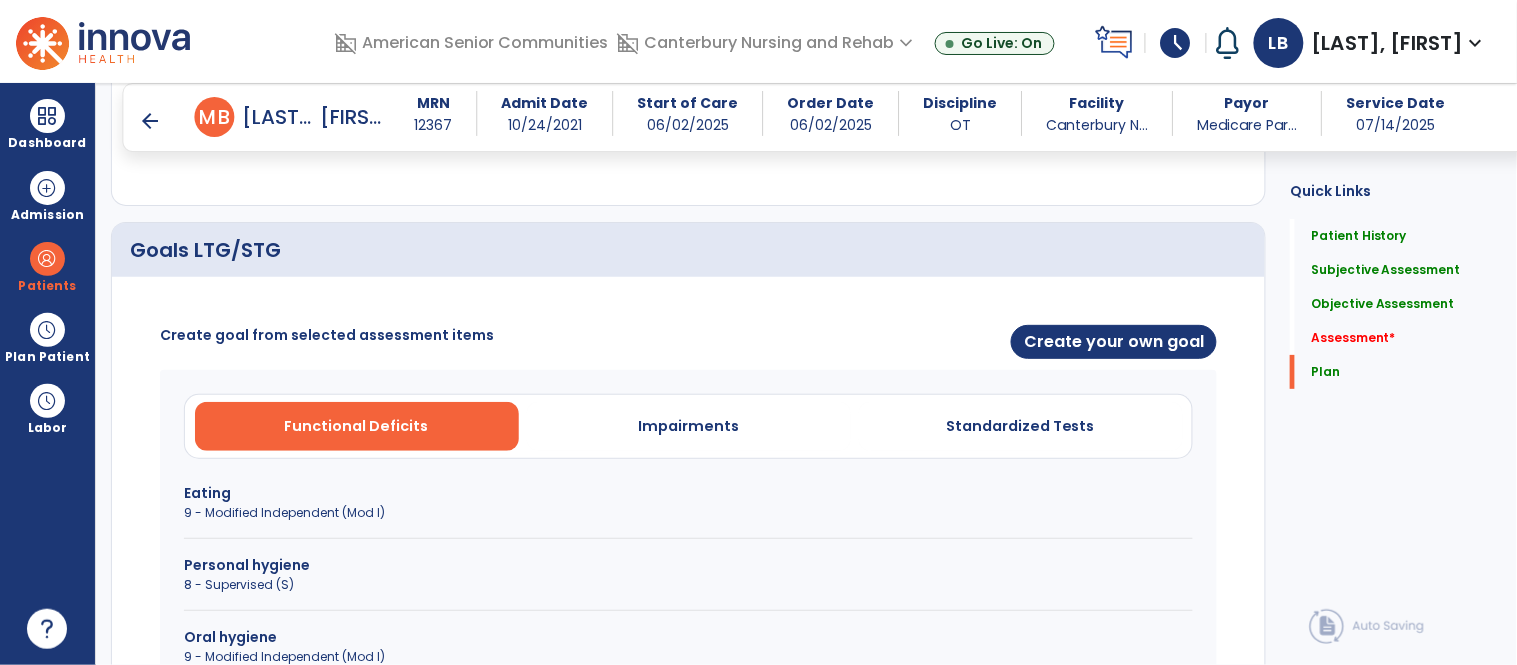scroll, scrollTop: 3812, scrollLeft: 0, axis: vertical 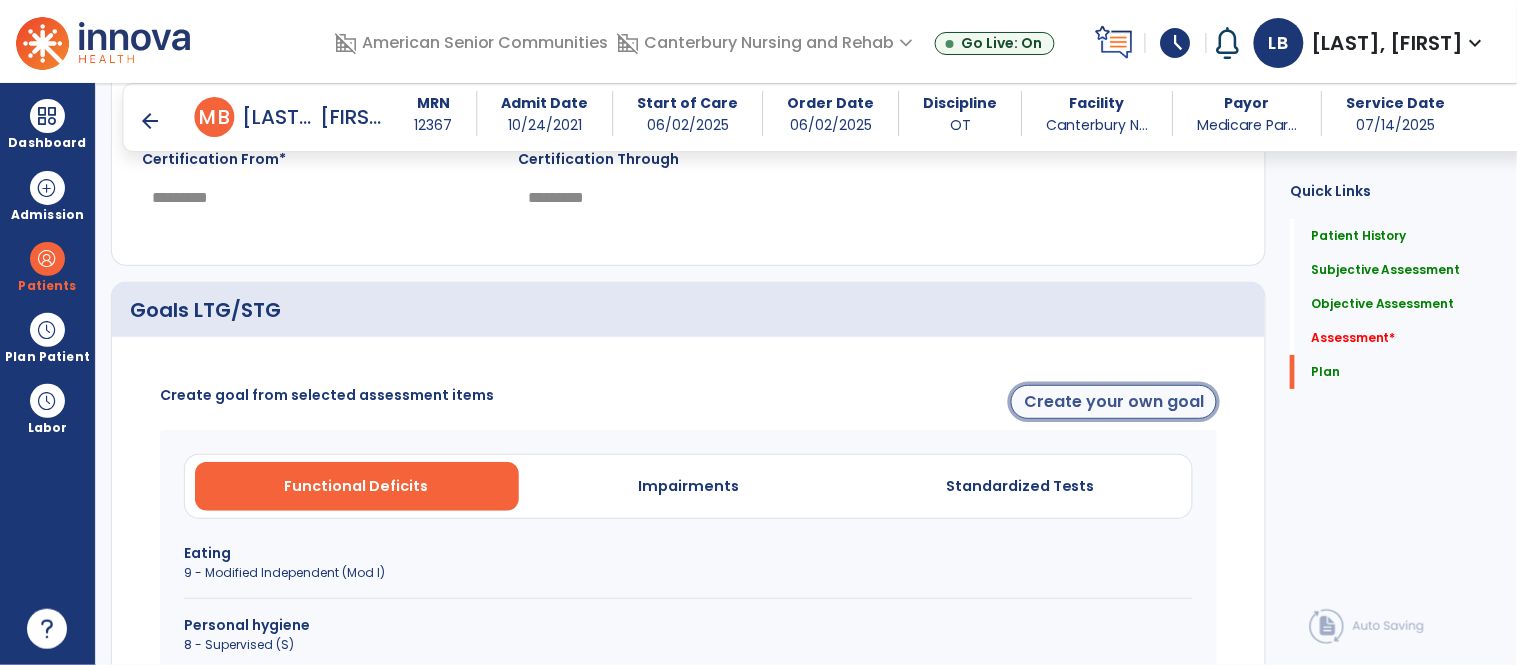 click on "Create your own goal" 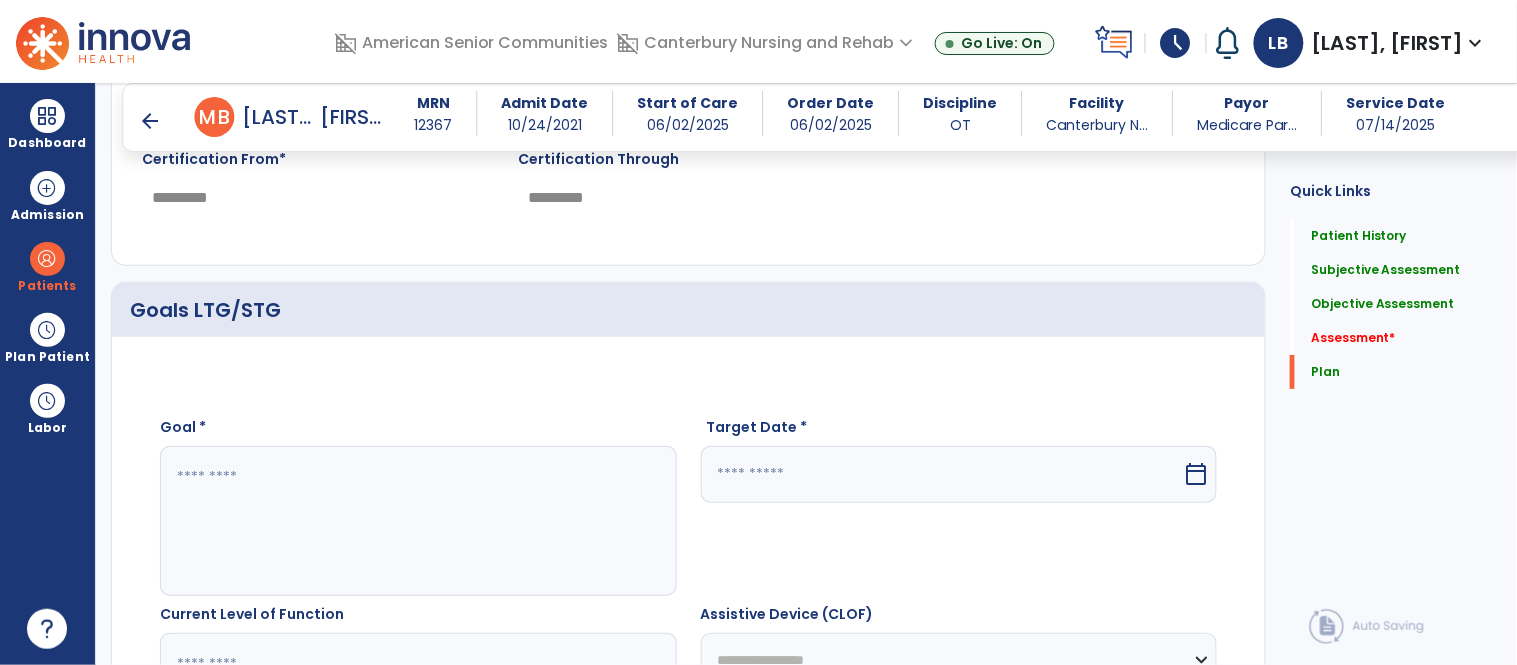 click 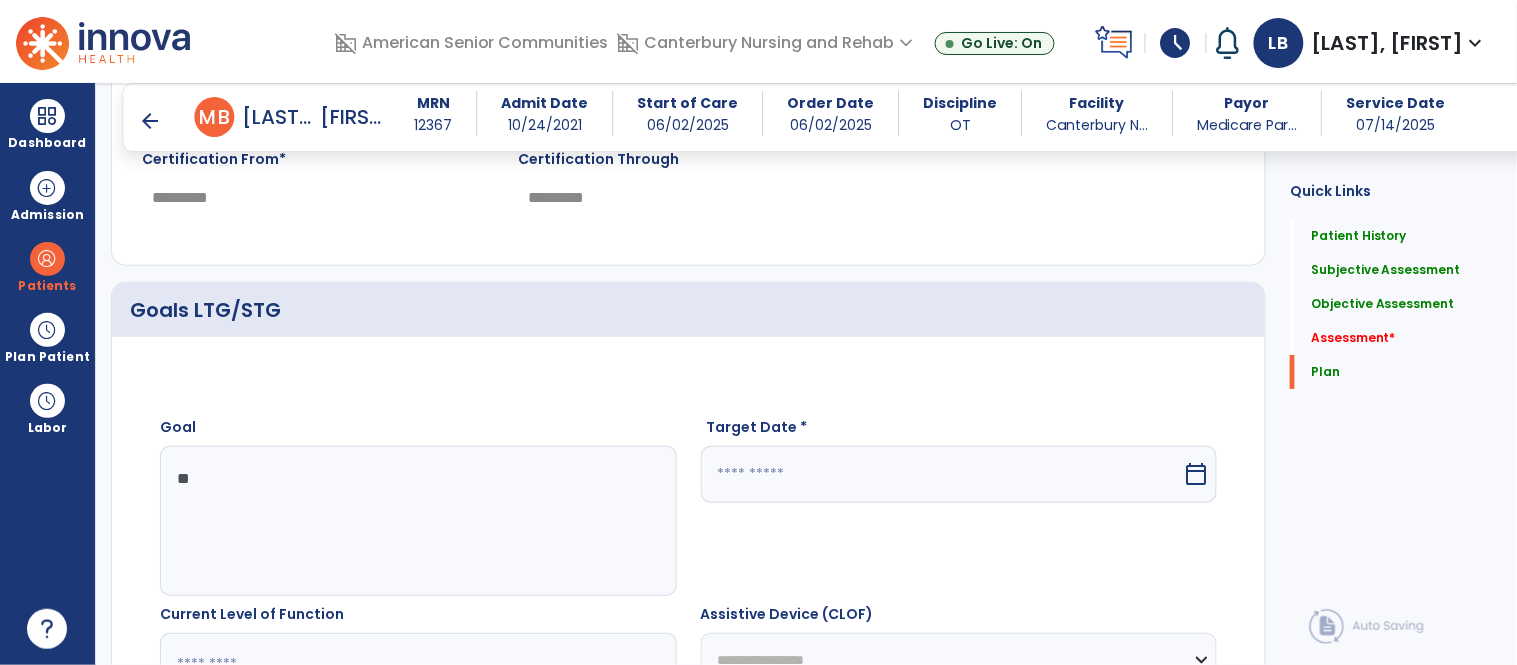type on "*" 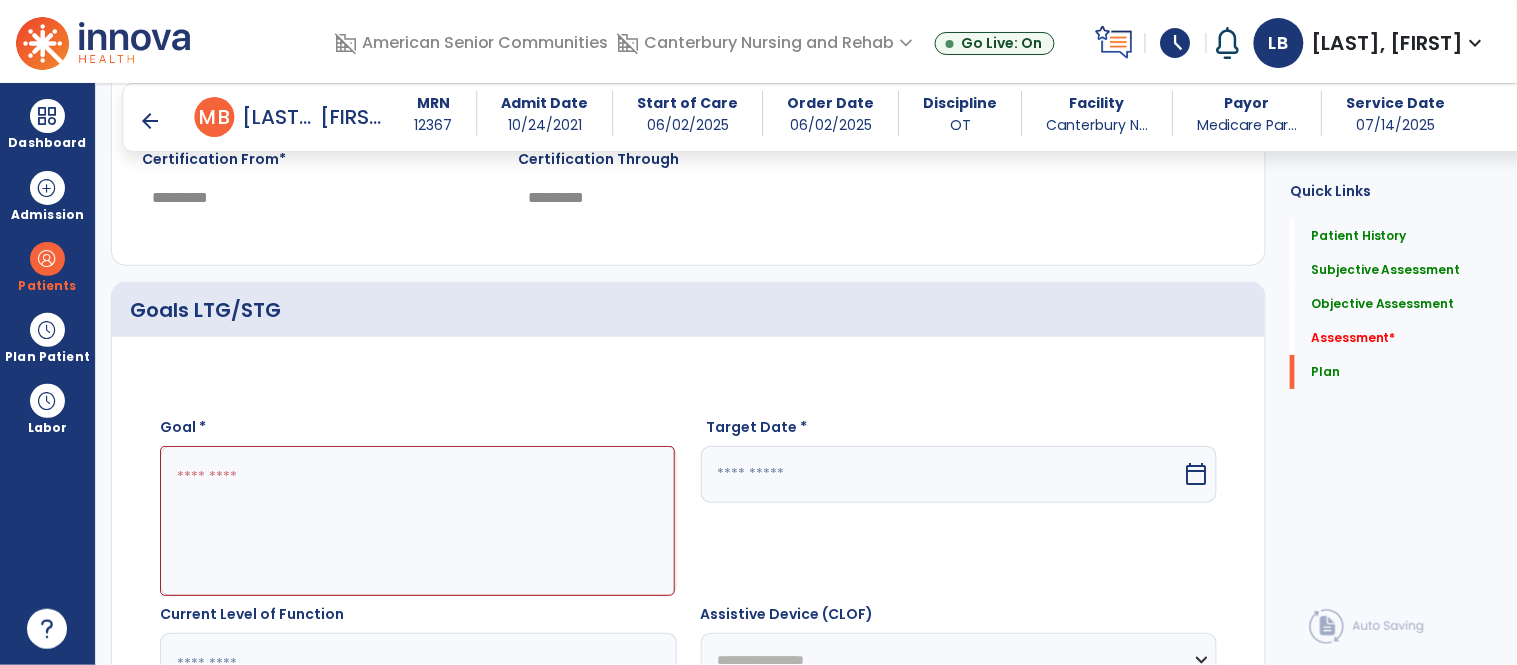 type on "*" 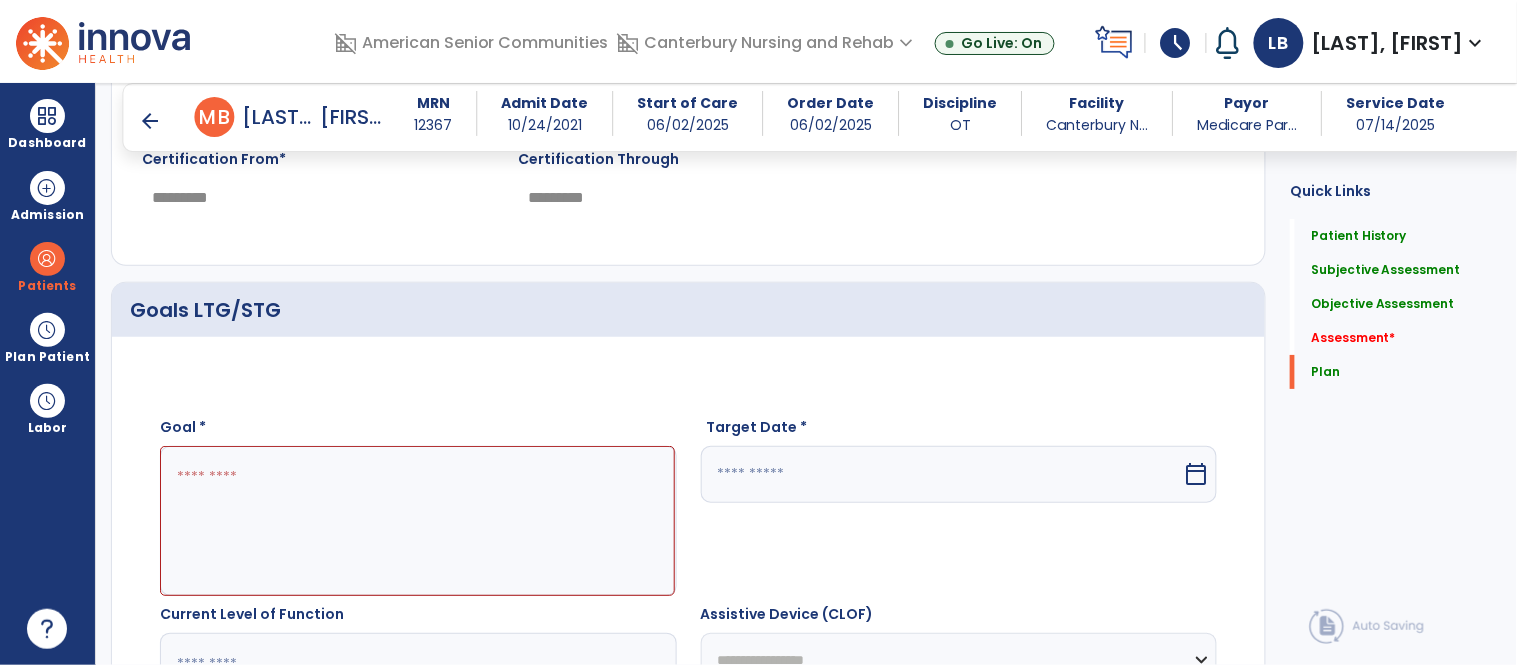 type on "*" 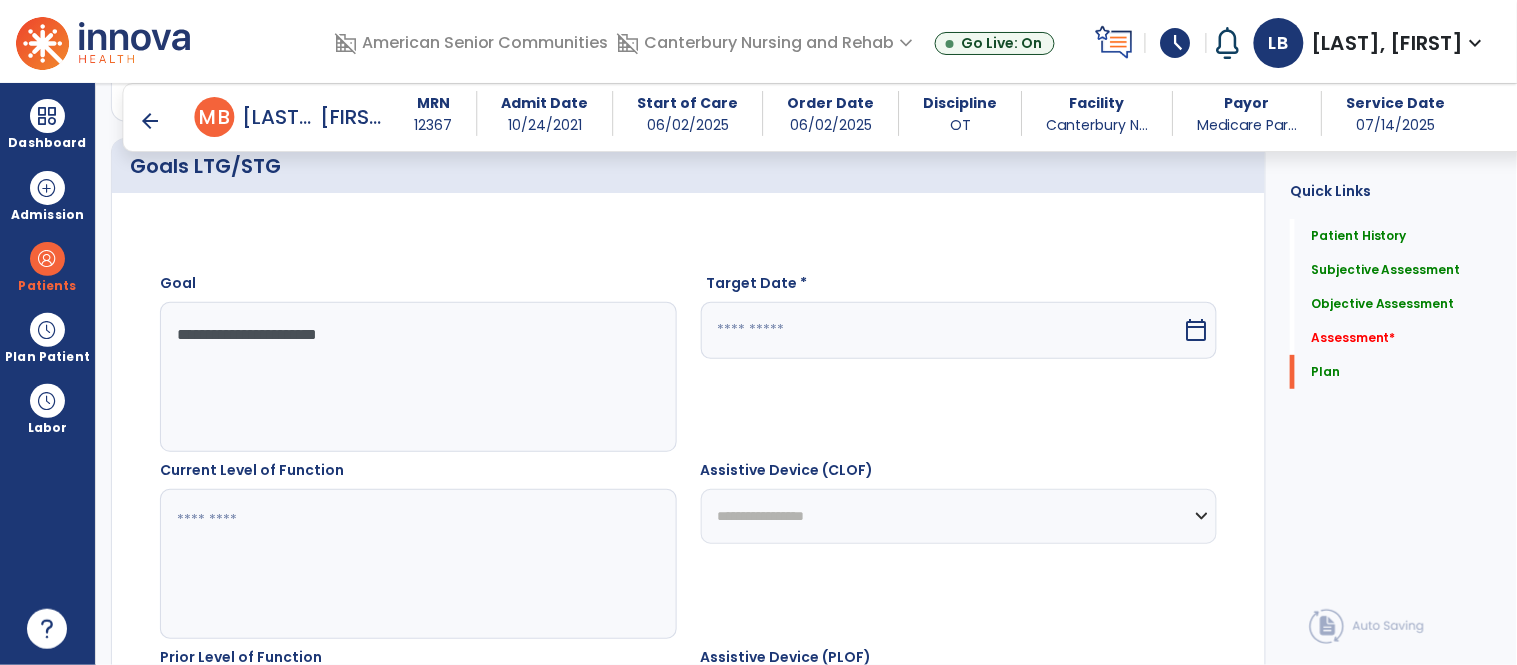 scroll, scrollTop: 4017, scrollLeft: 0, axis: vertical 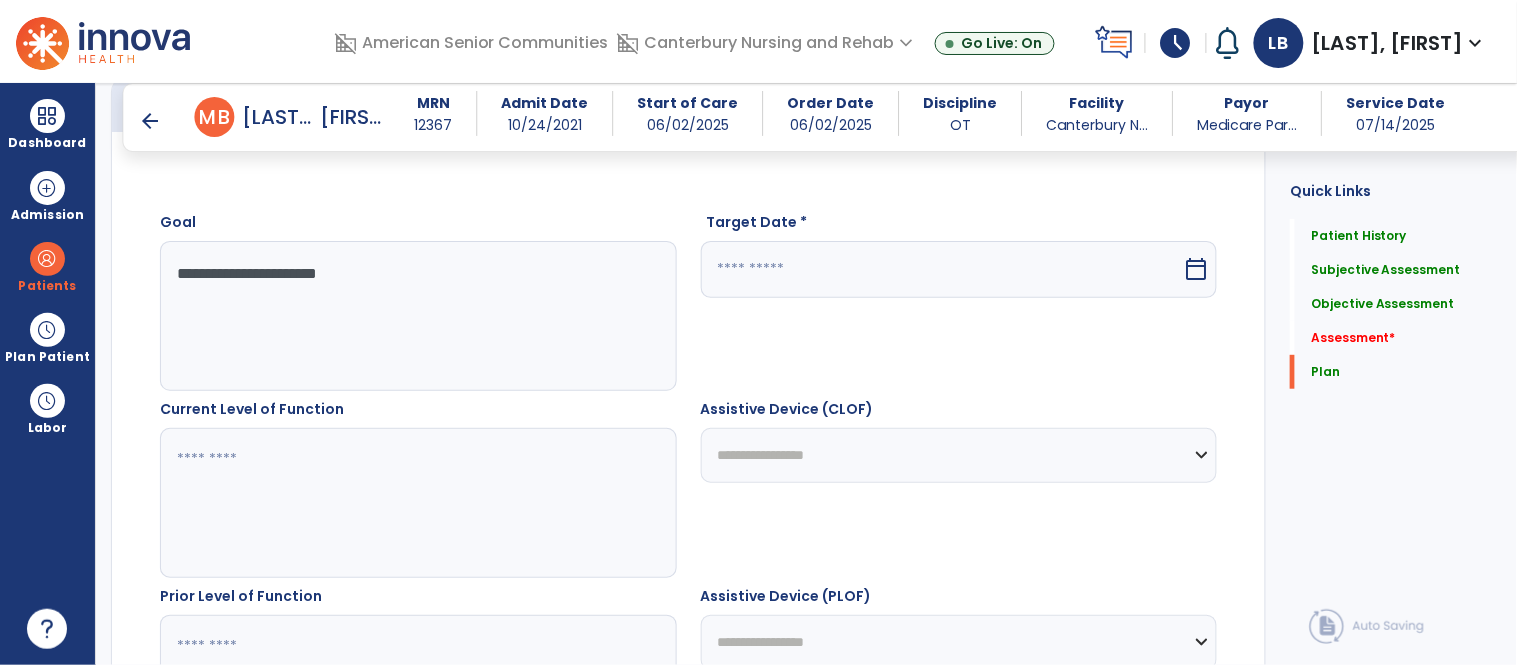 type on "**********" 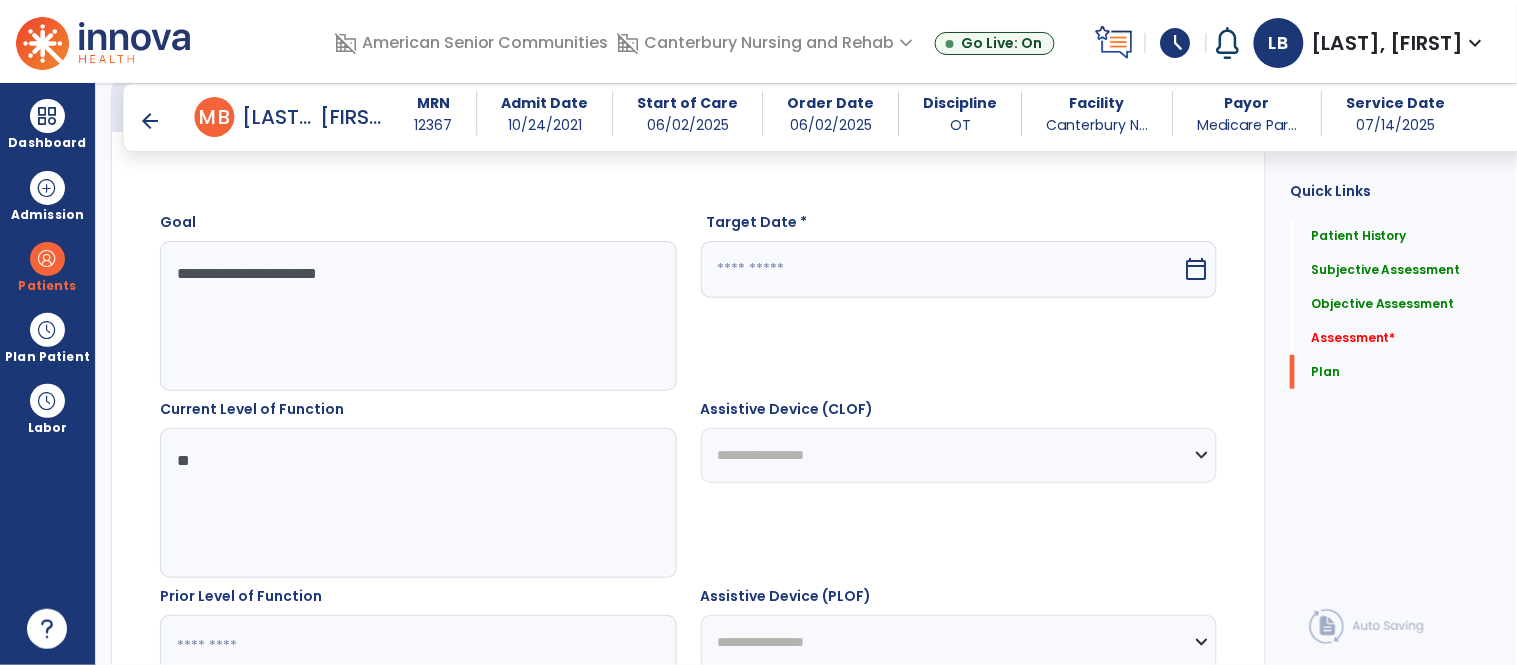 type on "*" 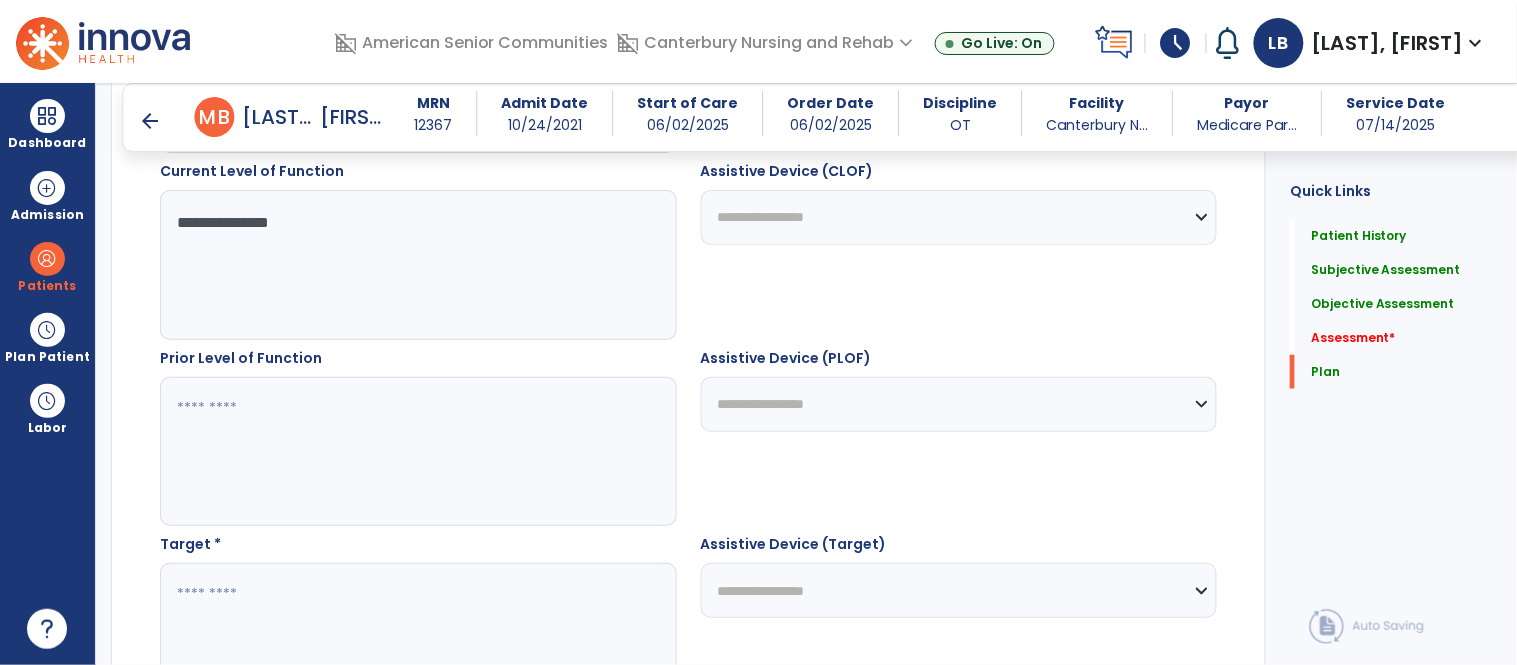 scroll, scrollTop: 4387, scrollLeft: 0, axis: vertical 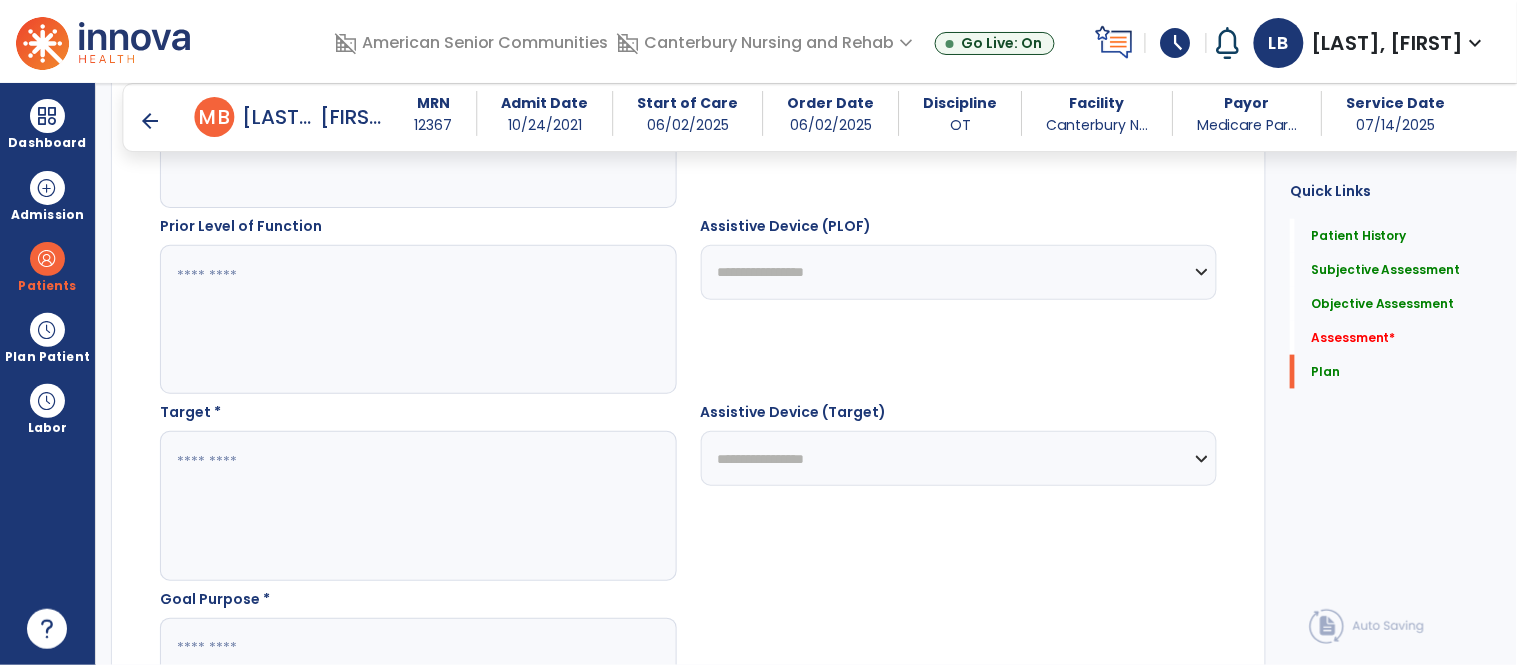type on "**********" 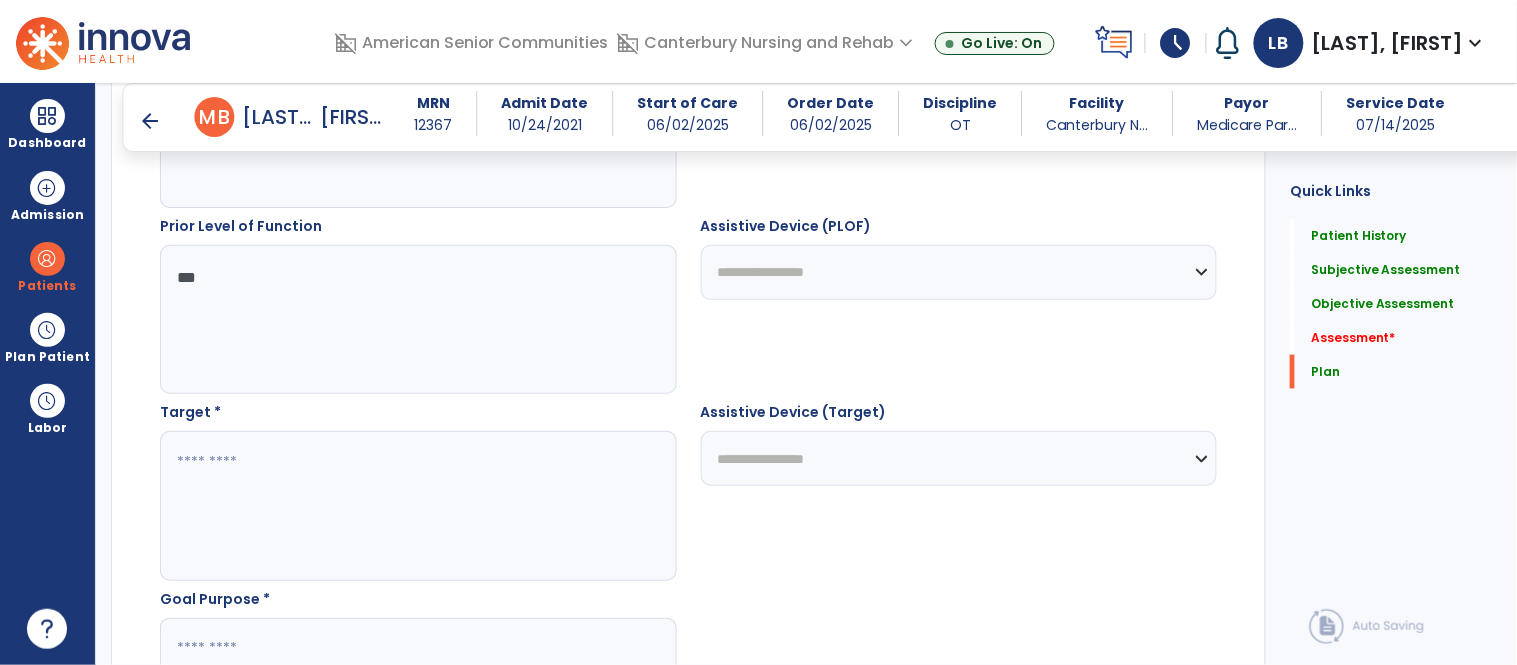 type on "***" 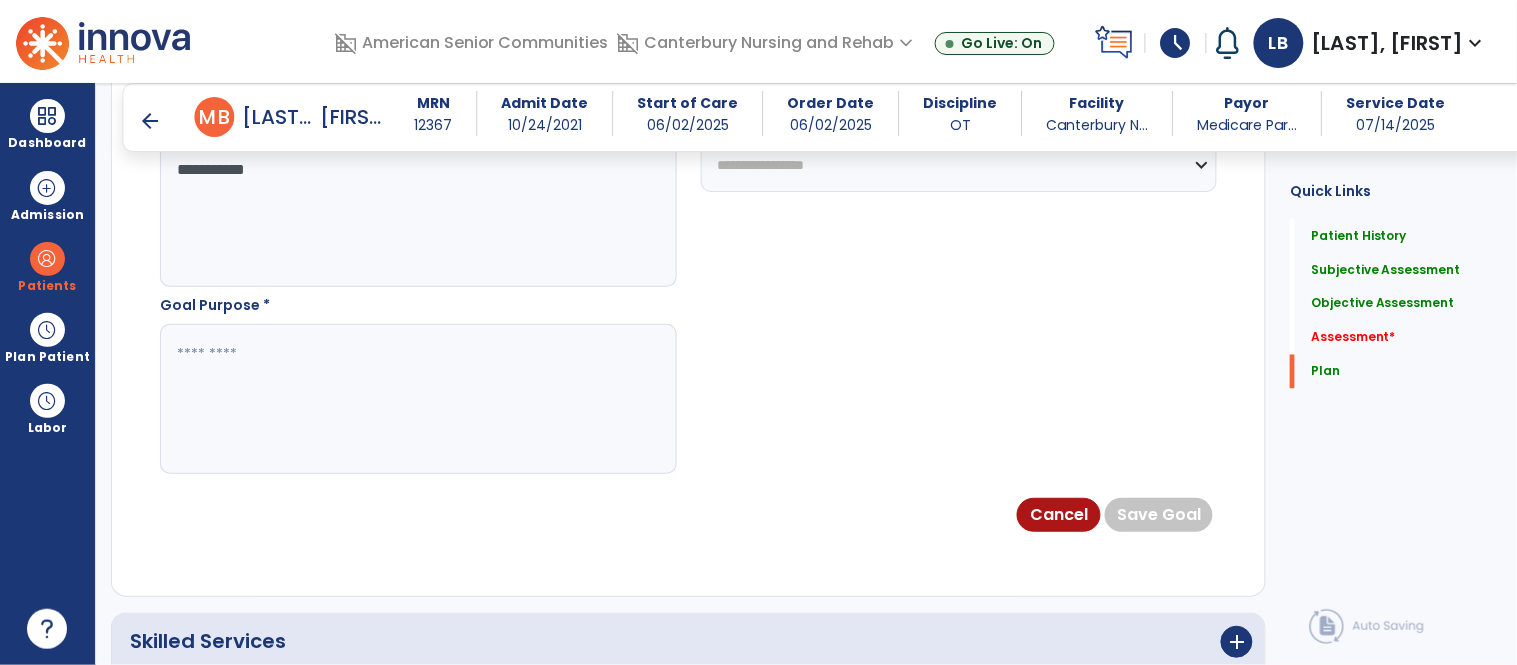 scroll, scrollTop: 4683, scrollLeft: 0, axis: vertical 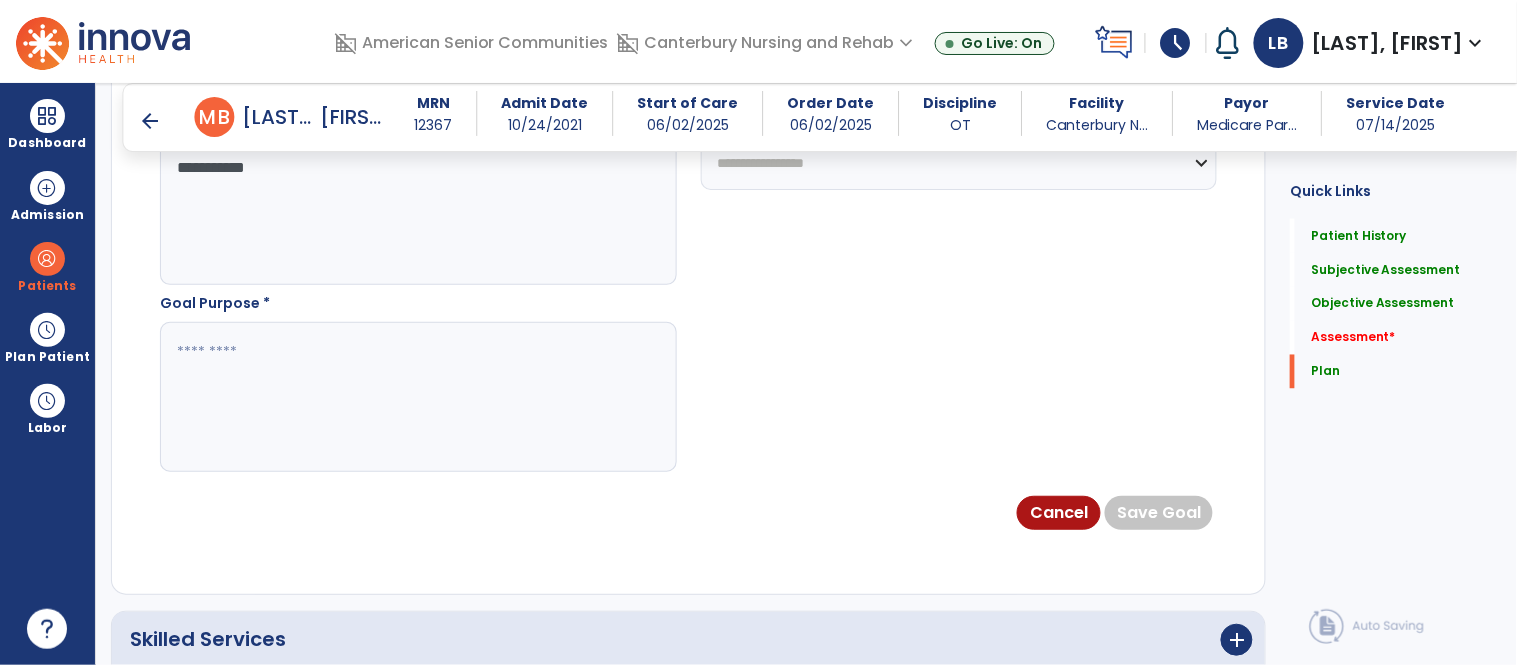 type on "**********" 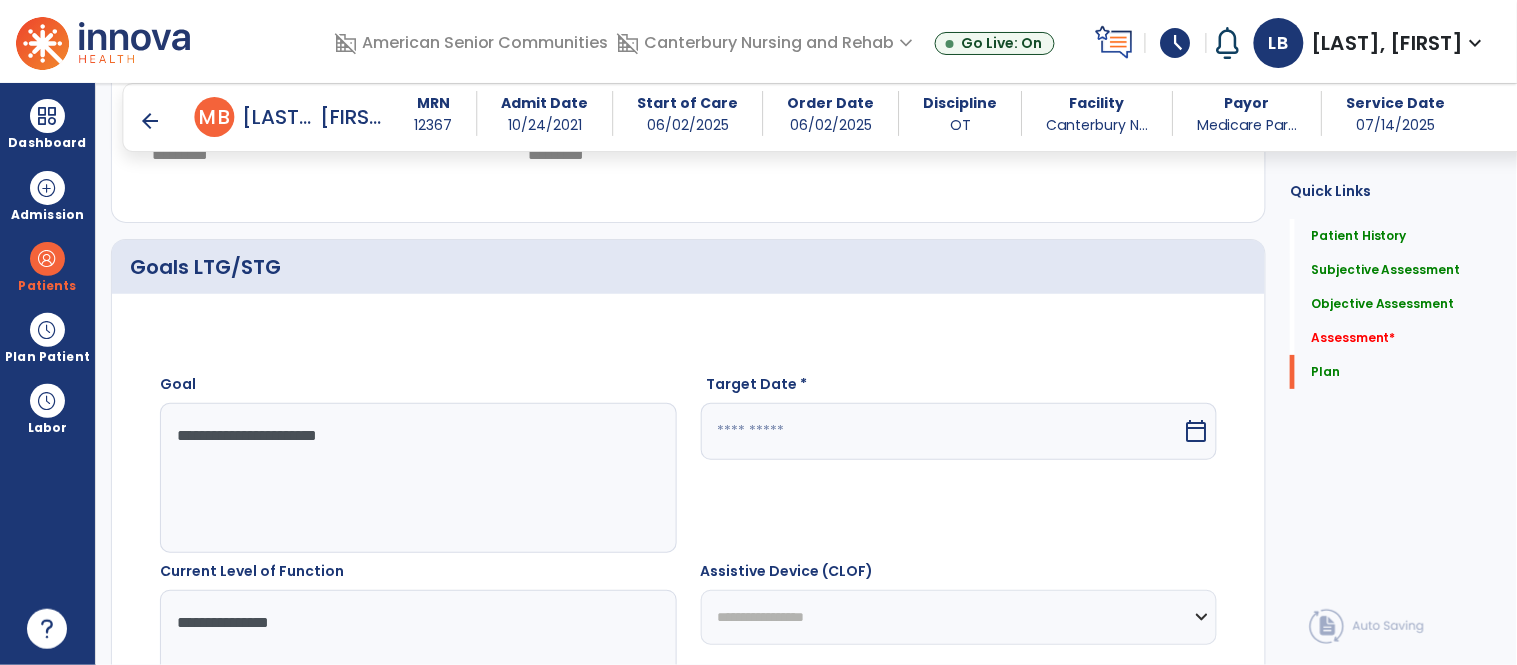 type on "**********" 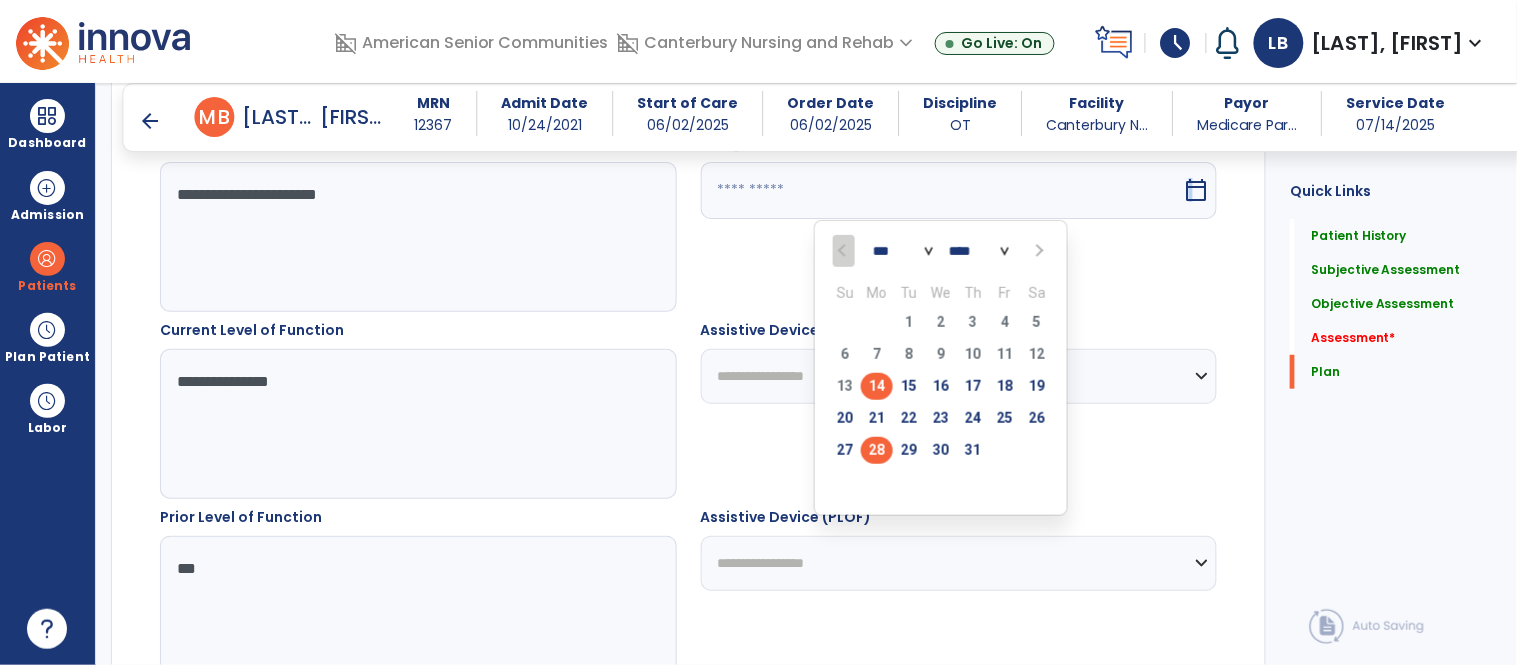 click on "28" at bounding box center (877, 450) 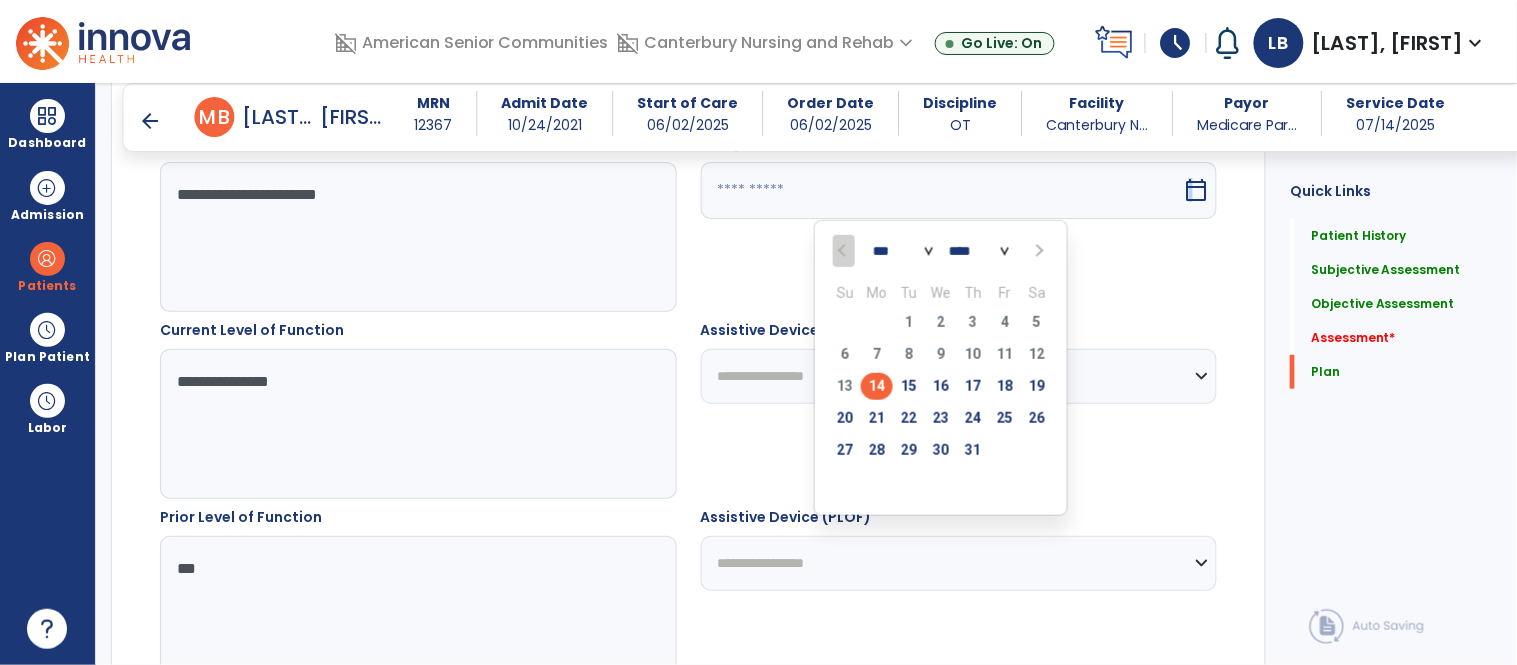 type on "*********" 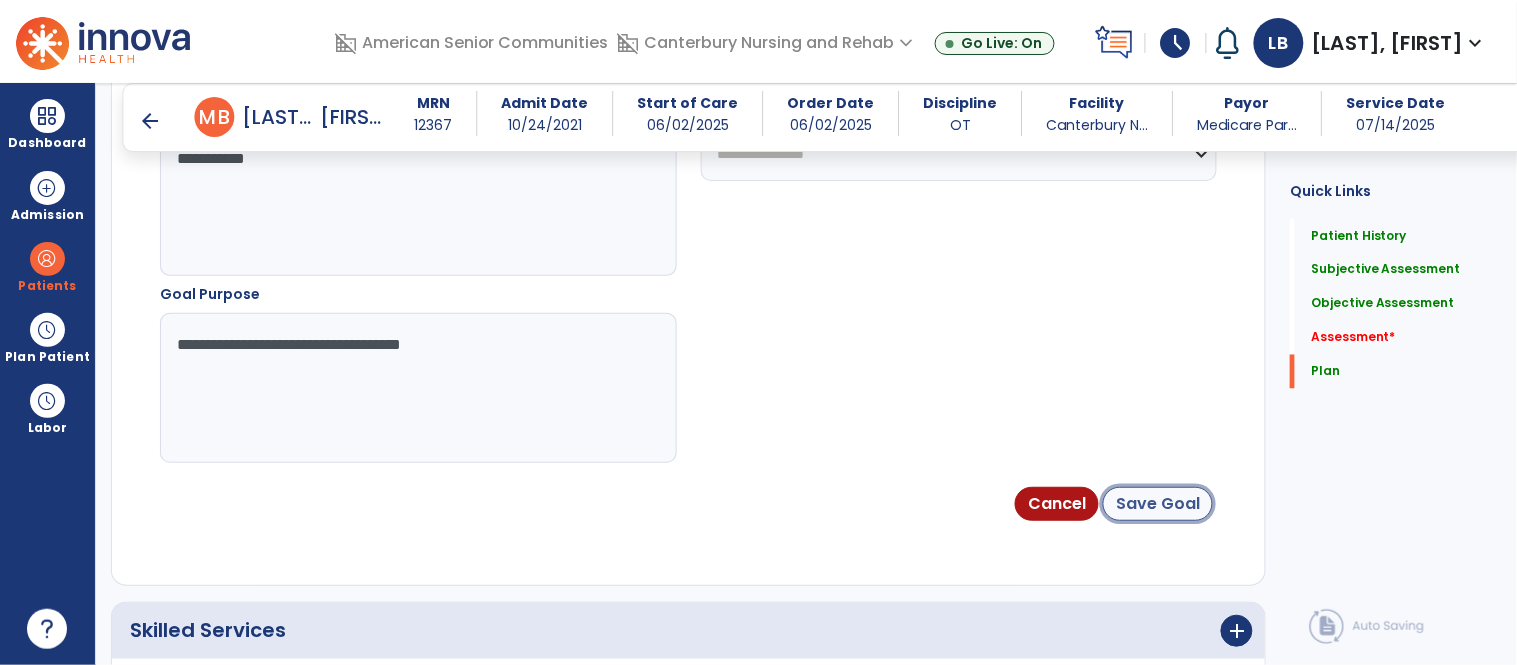 click on "Save Goal" 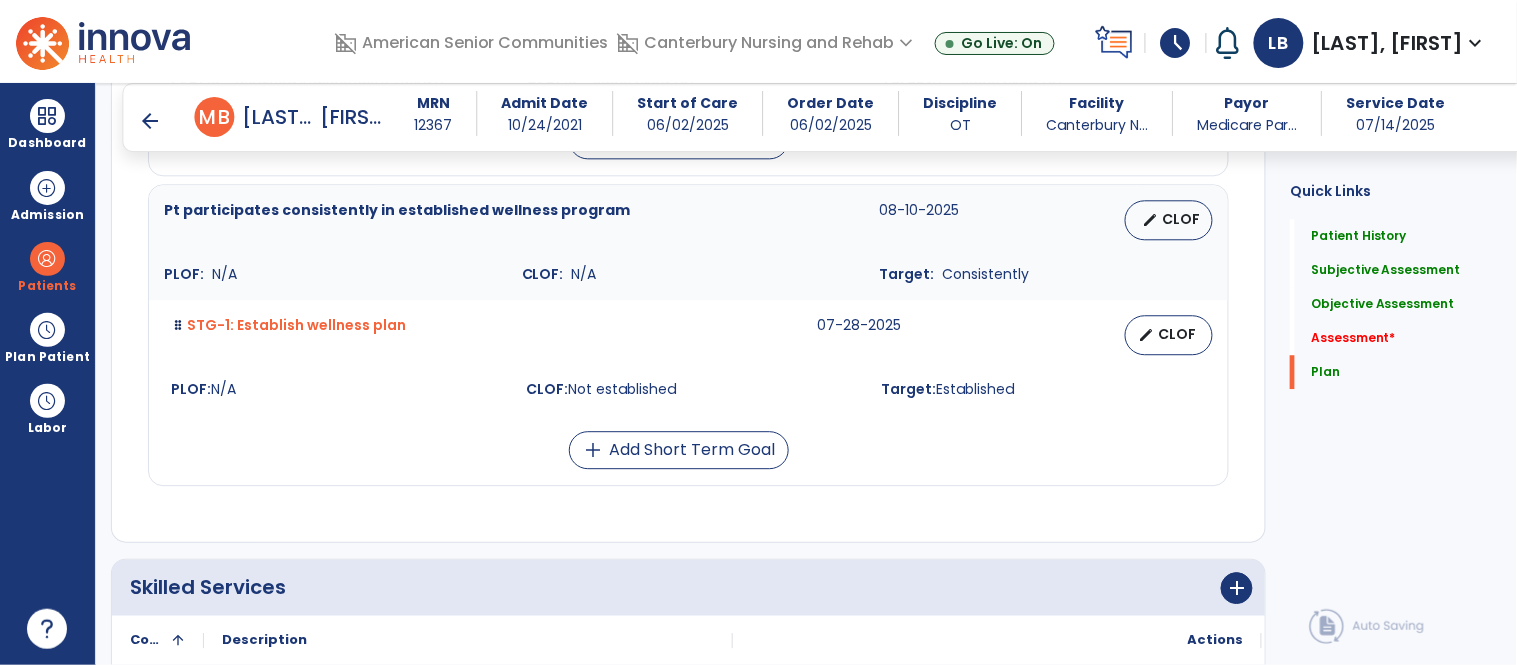 scroll, scrollTop: 5190, scrollLeft: 0, axis: vertical 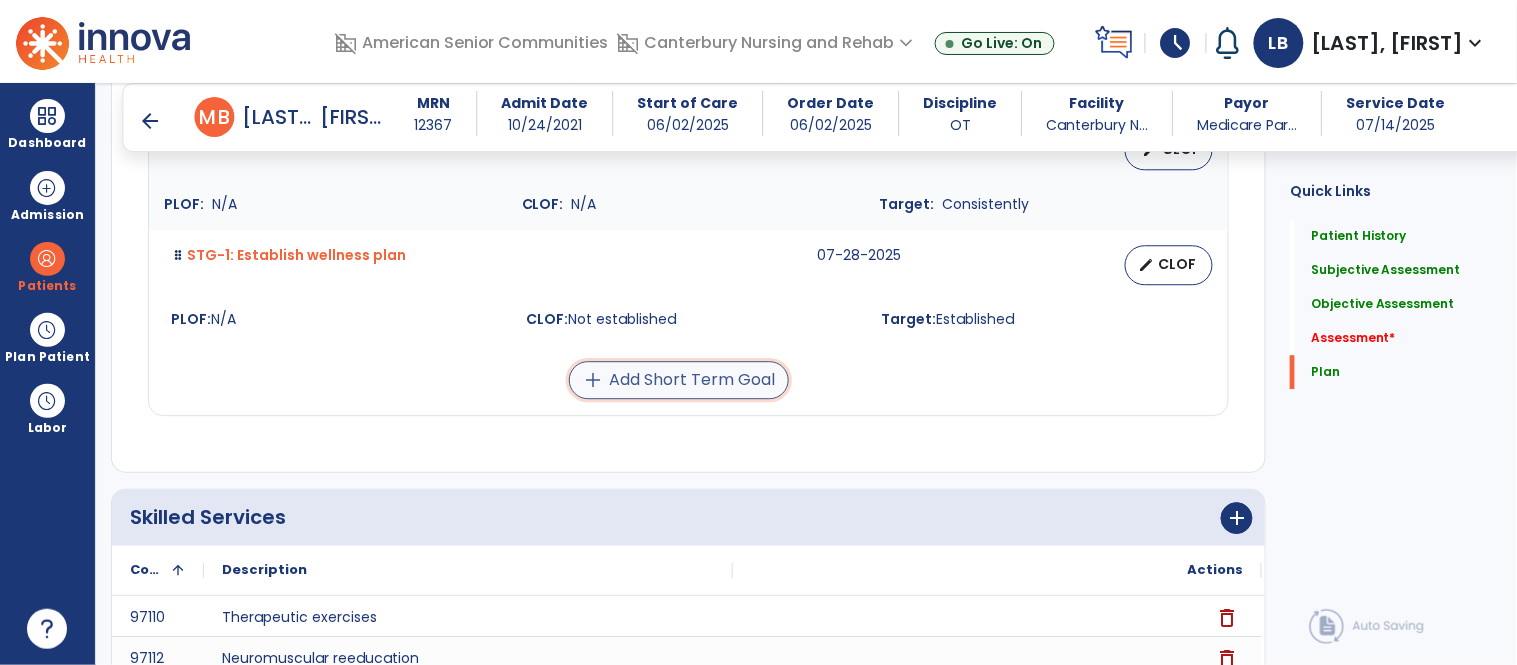 click on "add  Add Short Term Goal" at bounding box center [679, 380] 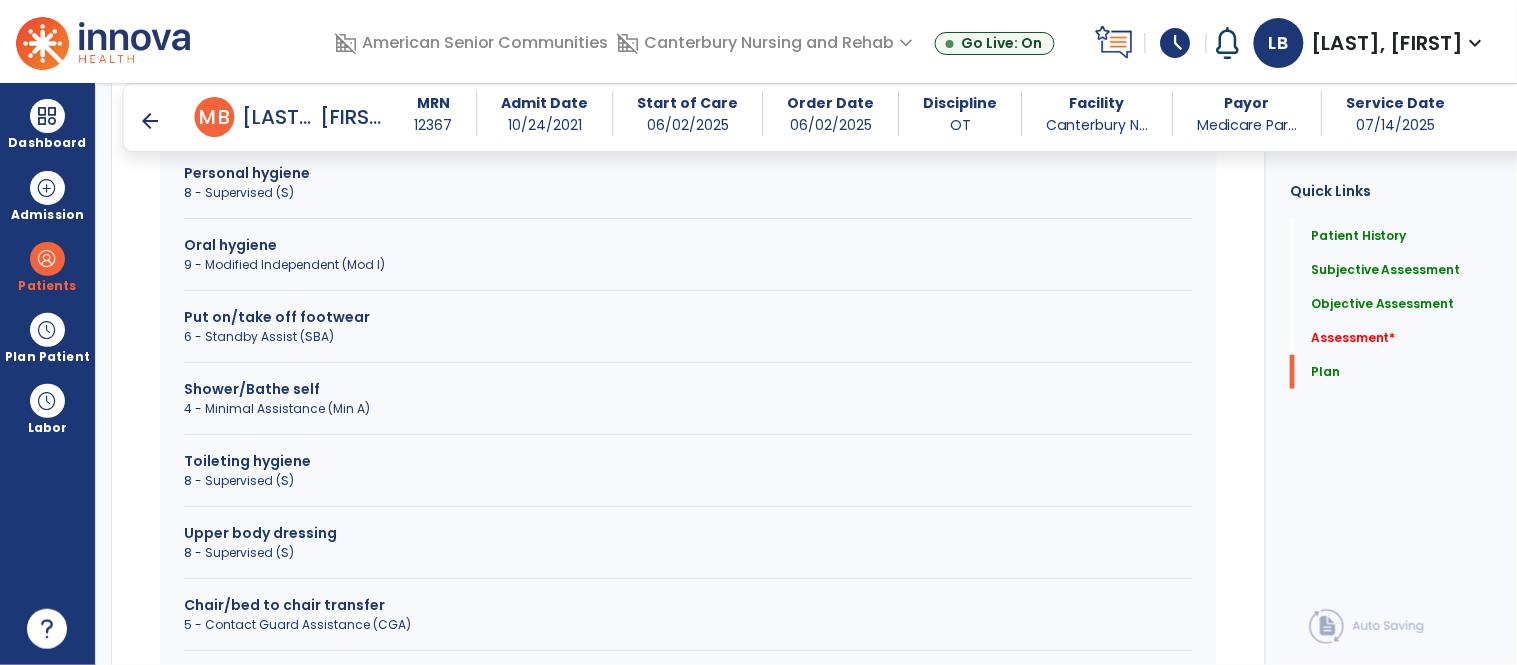 scroll, scrollTop: 3721, scrollLeft: 0, axis: vertical 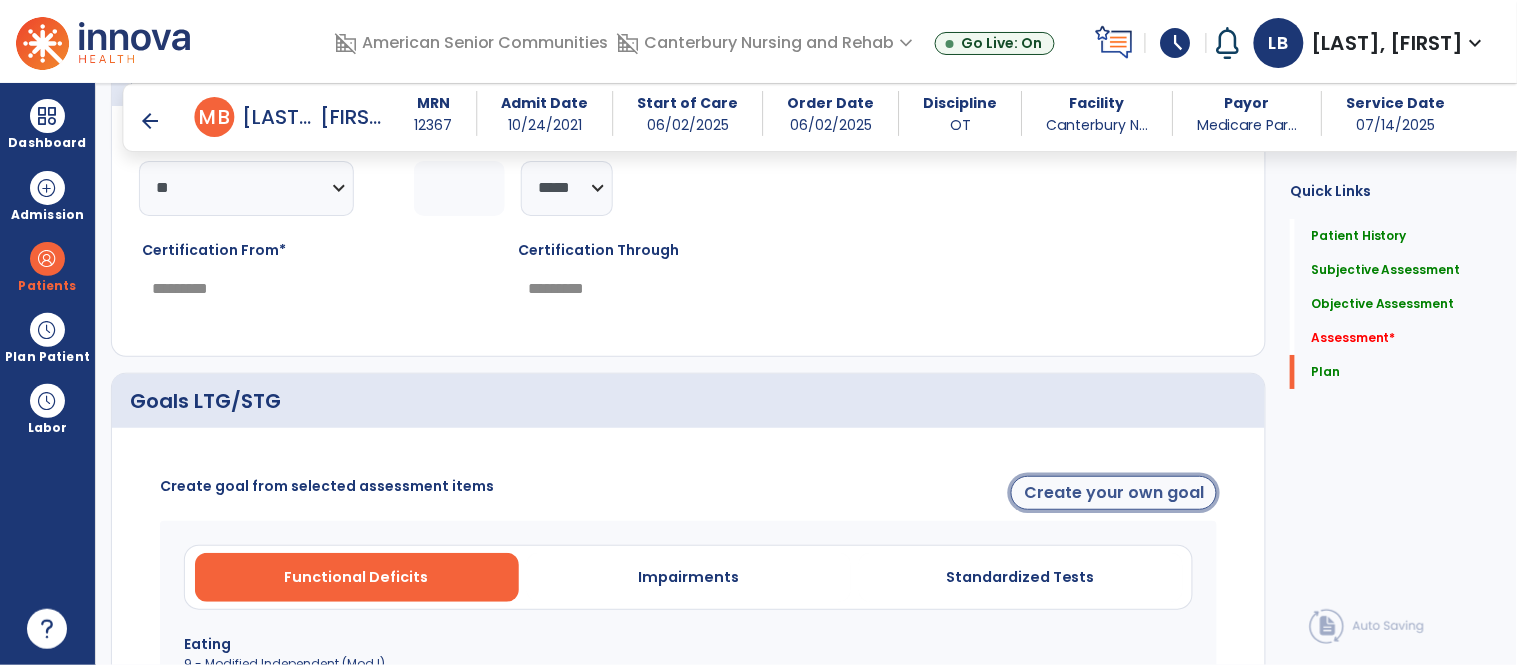 click on "Create your own goal" 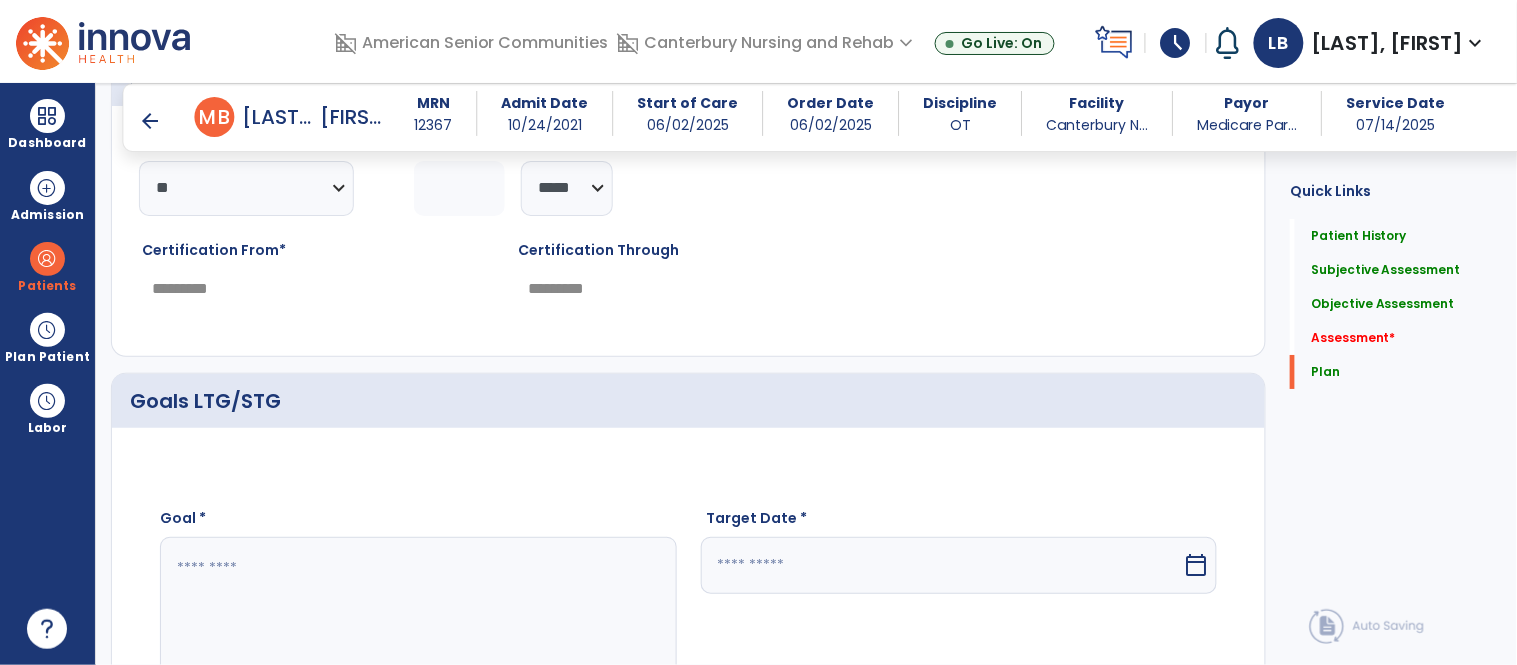 click 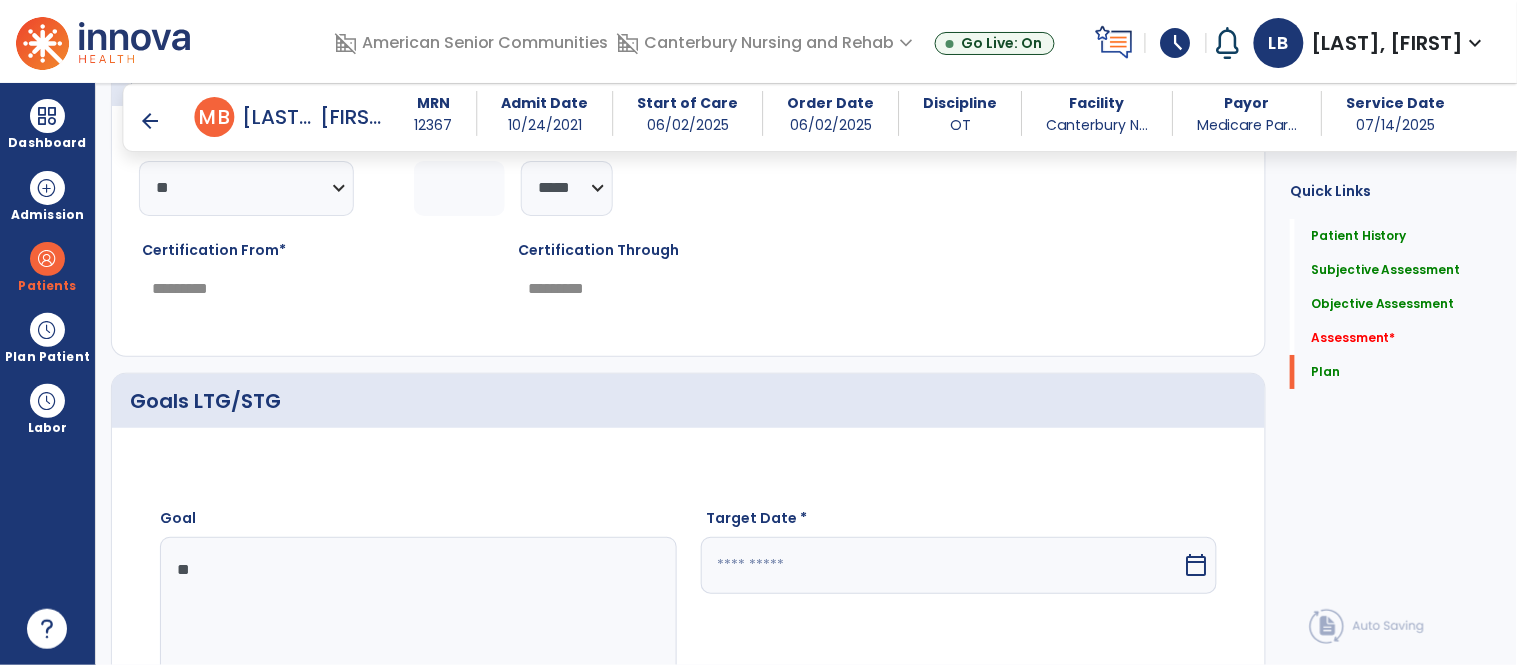type on "*" 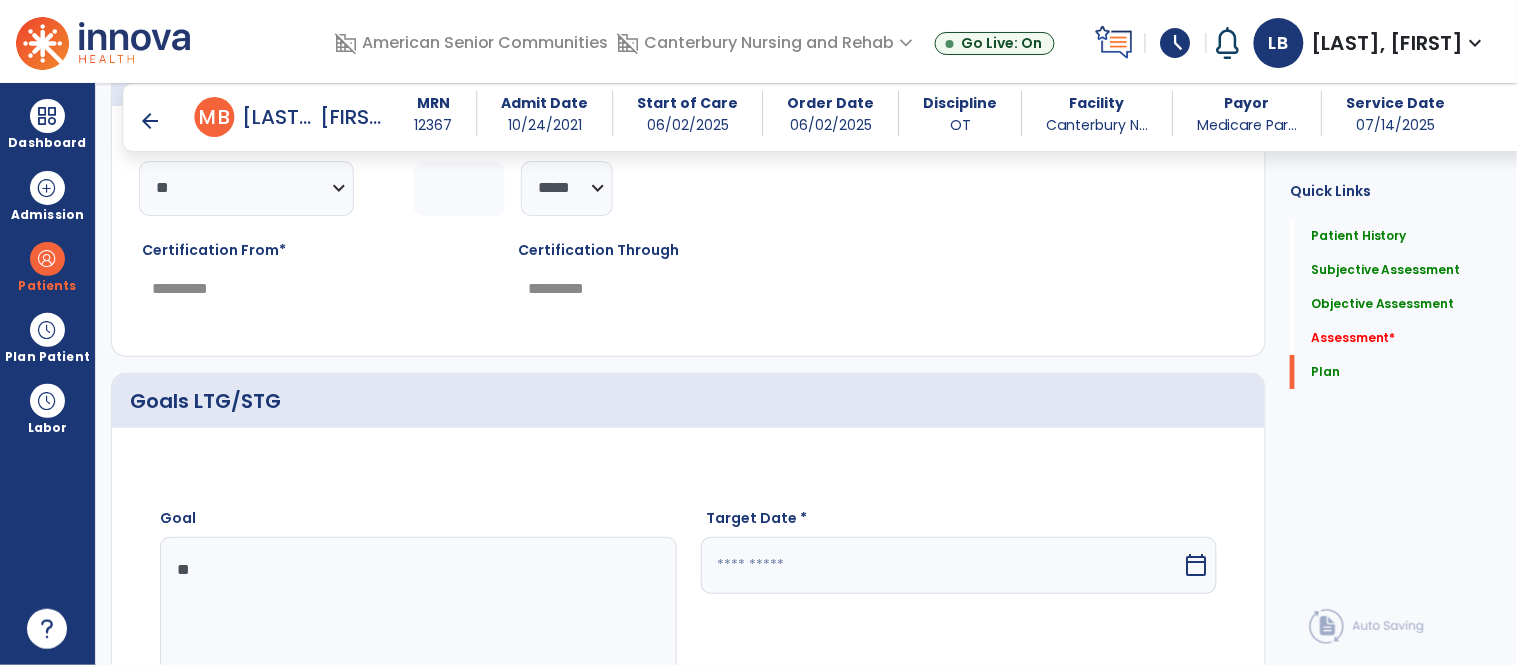type on "*" 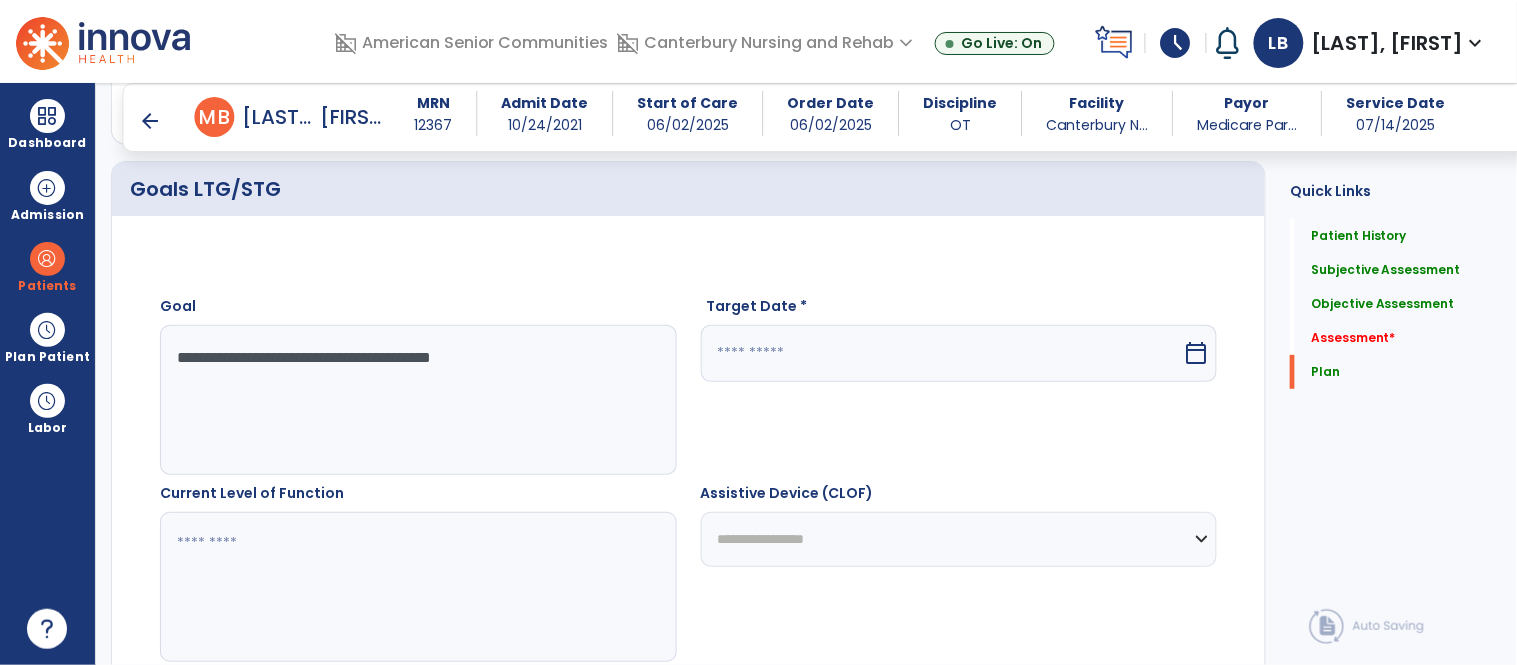 scroll, scrollTop: 4032, scrollLeft: 0, axis: vertical 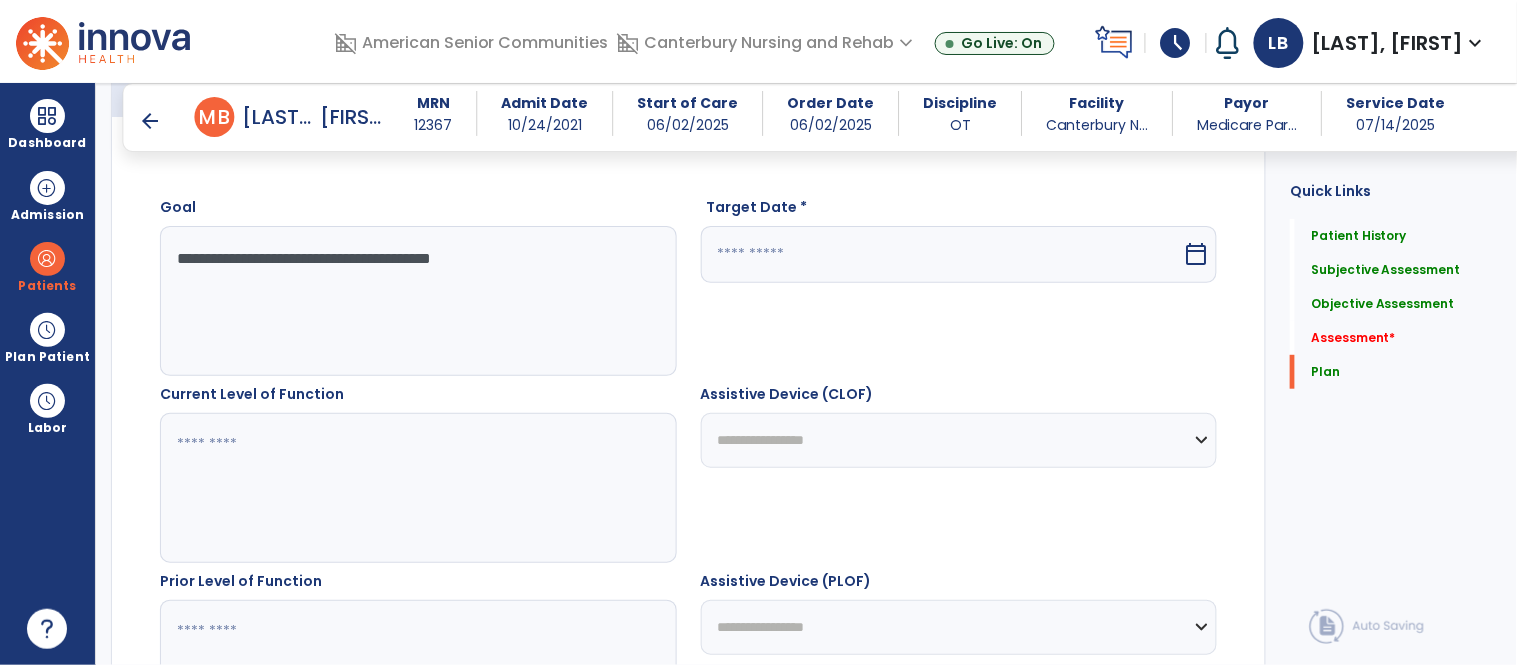 type on "**********" 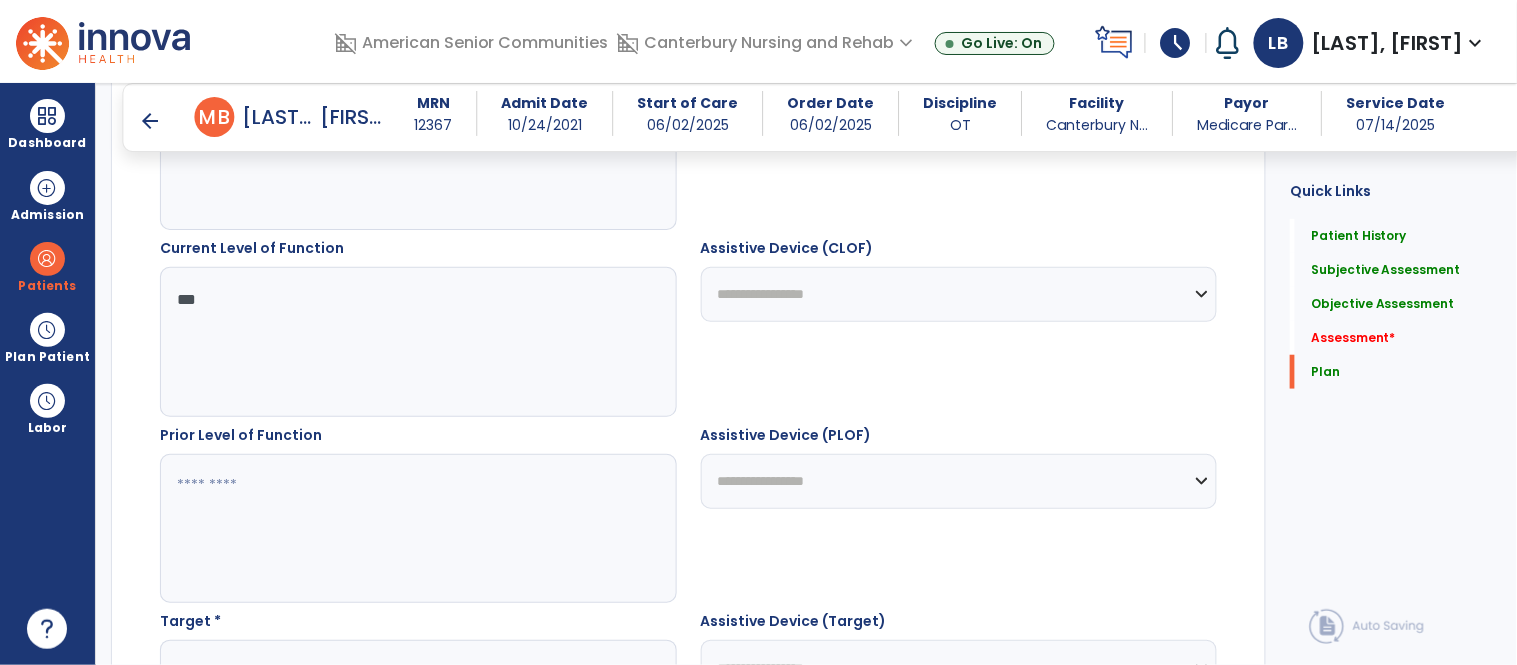 scroll, scrollTop: 4241, scrollLeft: 0, axis: vertical 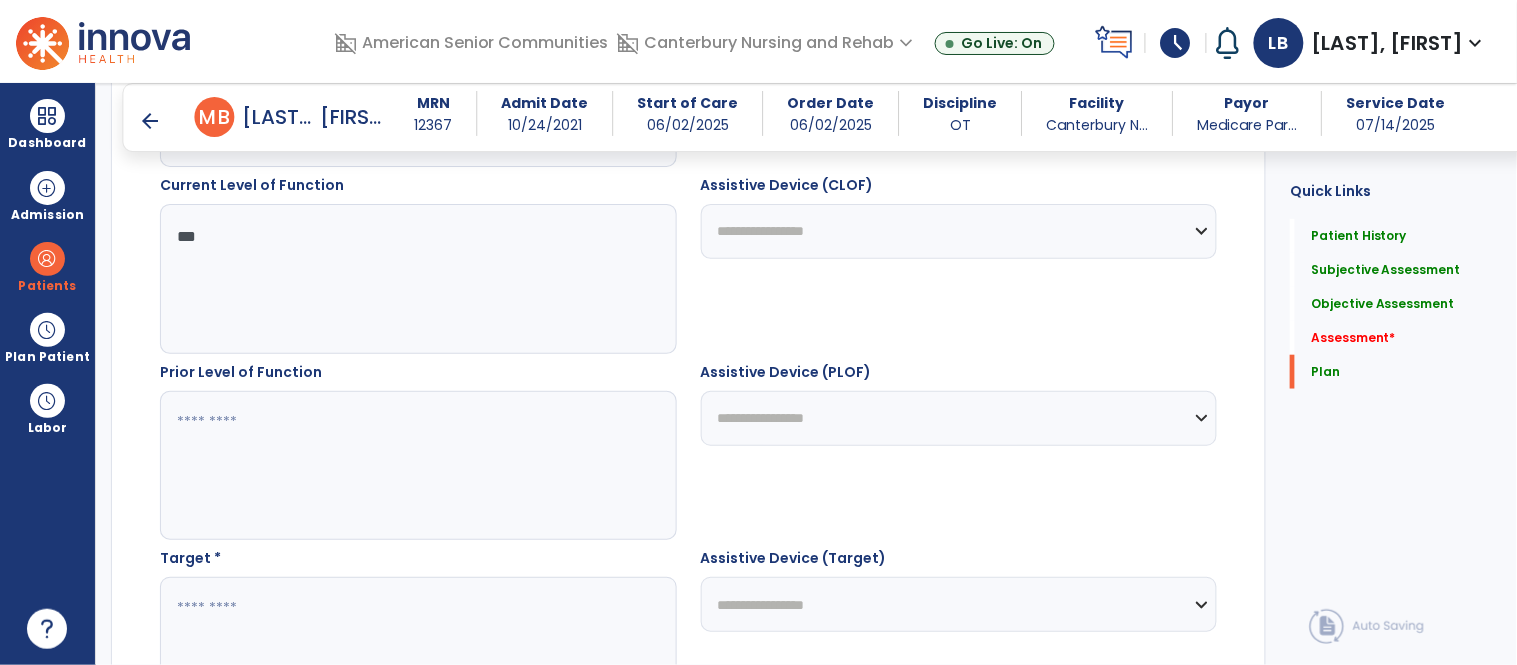 type on "***" 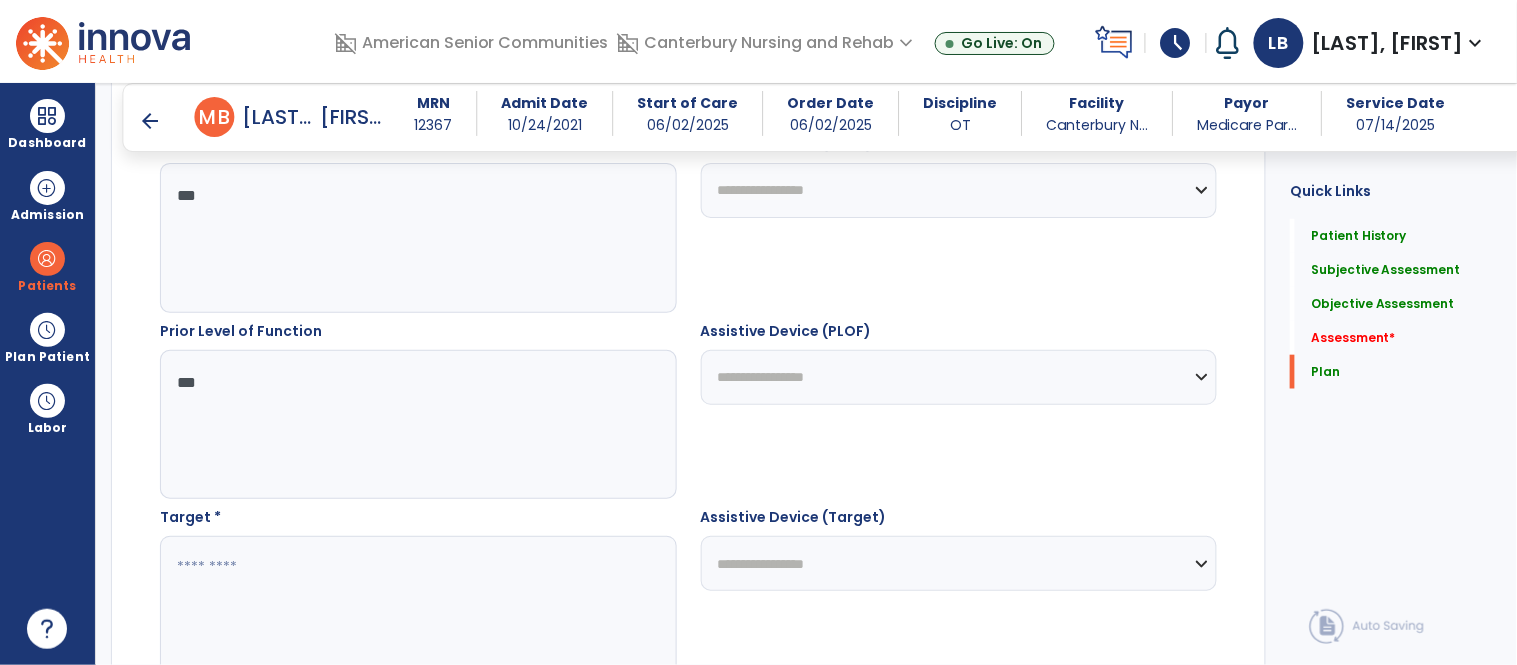 scroll, scrollTop: 4374, scrollLeft: 0, axis: vertical 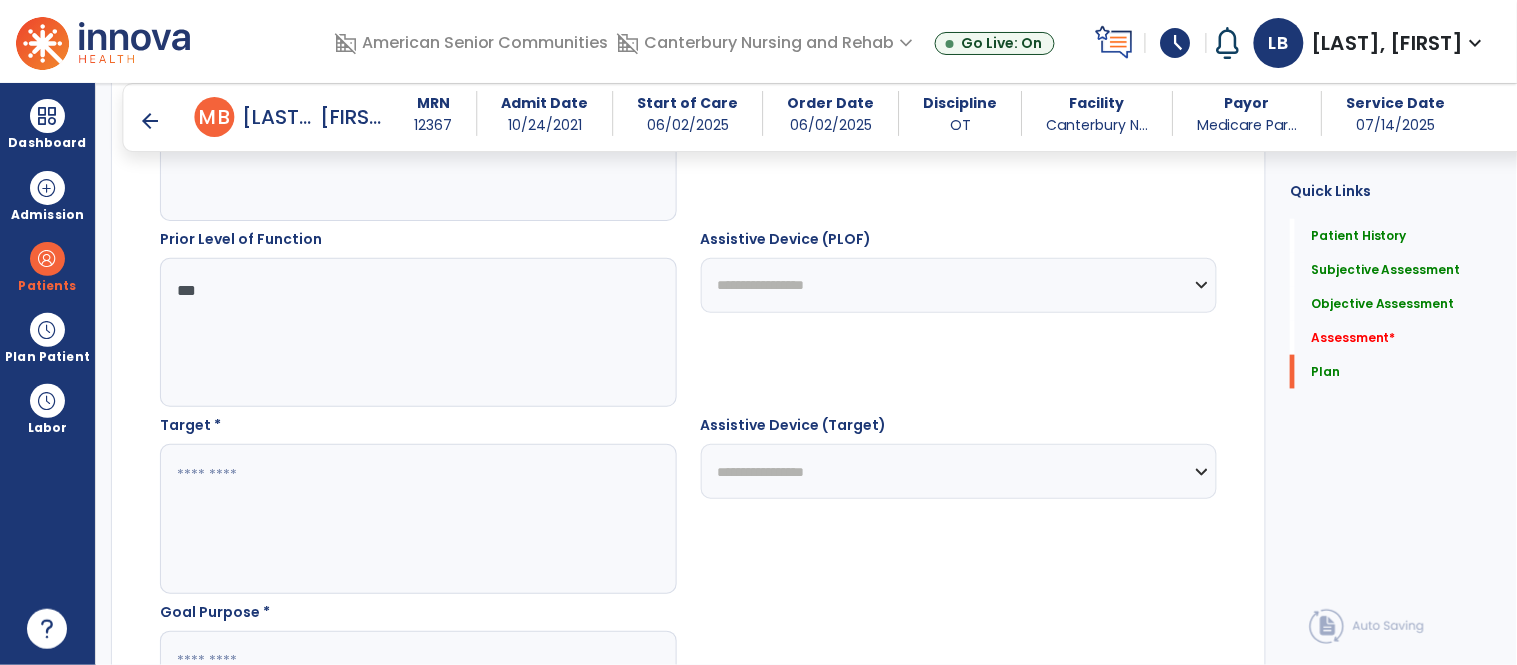 type on "***" 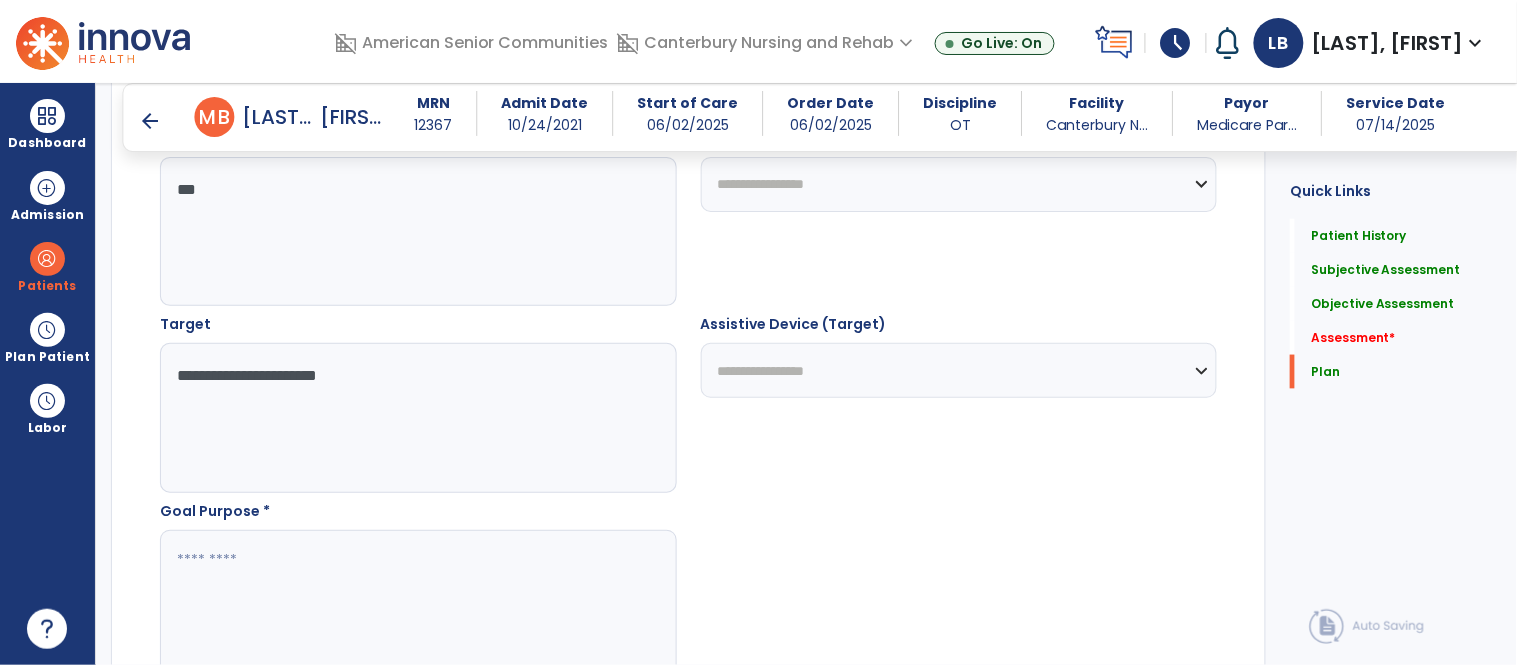 scroll, scrollTop: 4635, scrollLeft: 0, axis: vertical 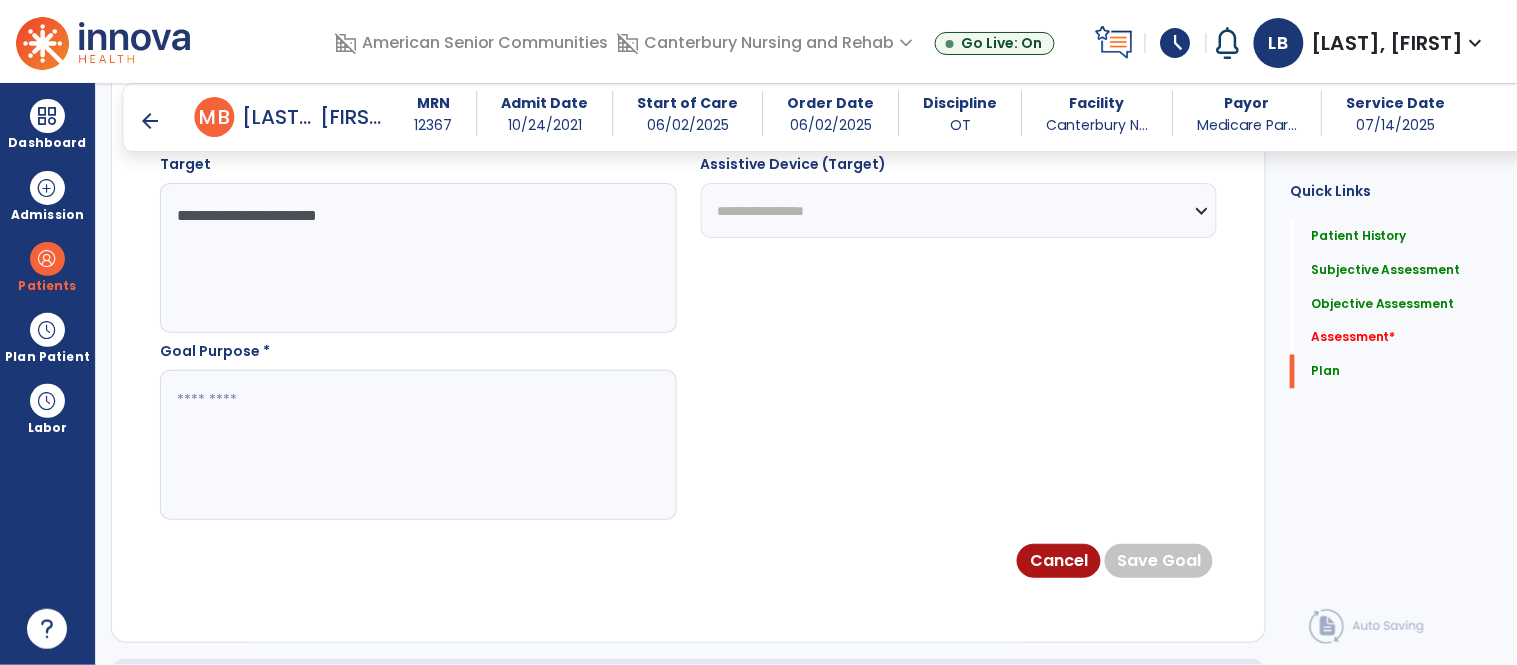 type on "**********" 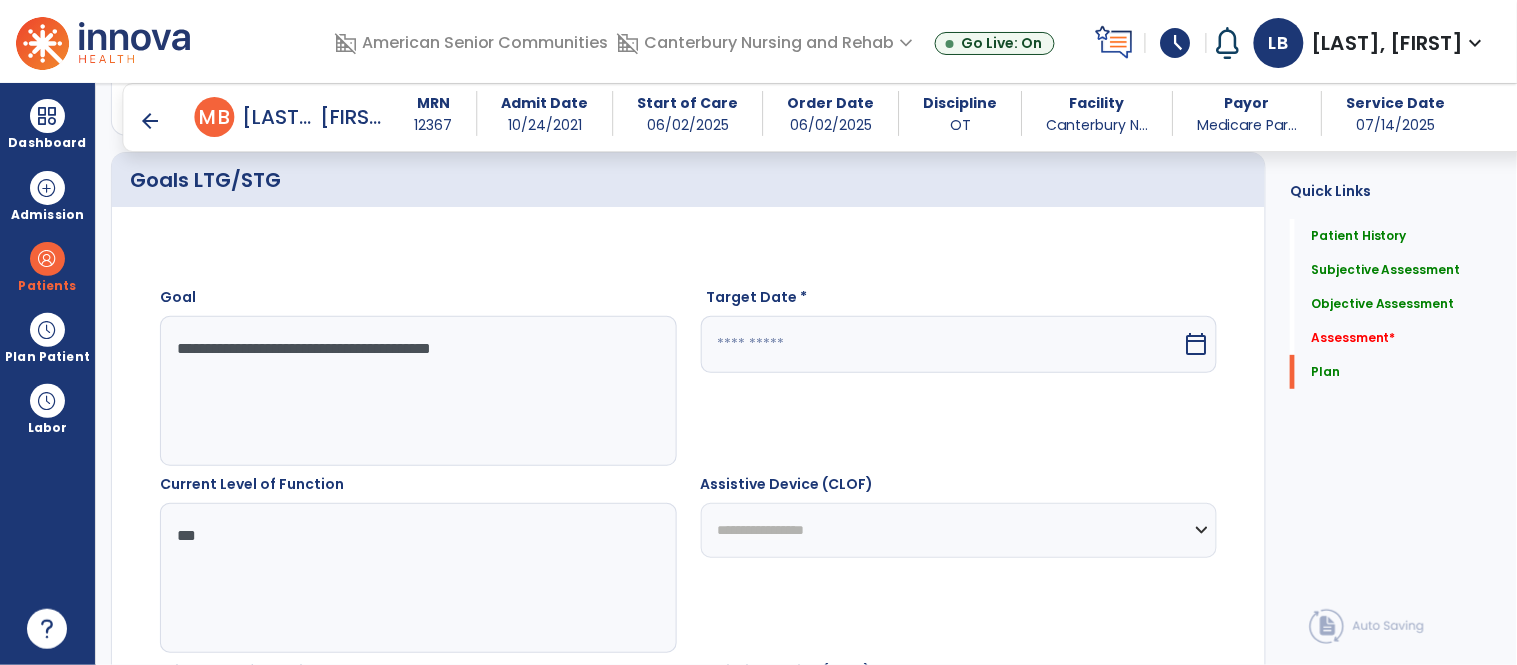 type on "**********" 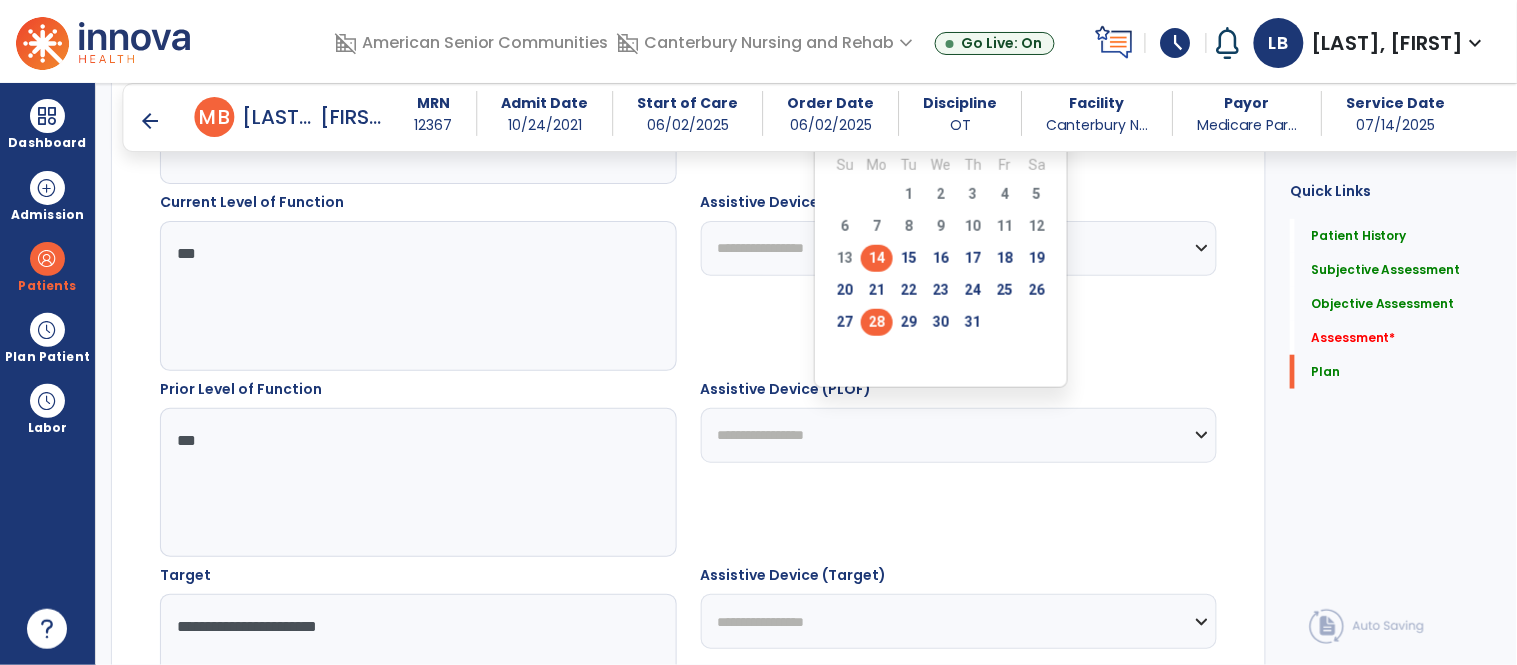click on "28" at bounding box center (877, 322) 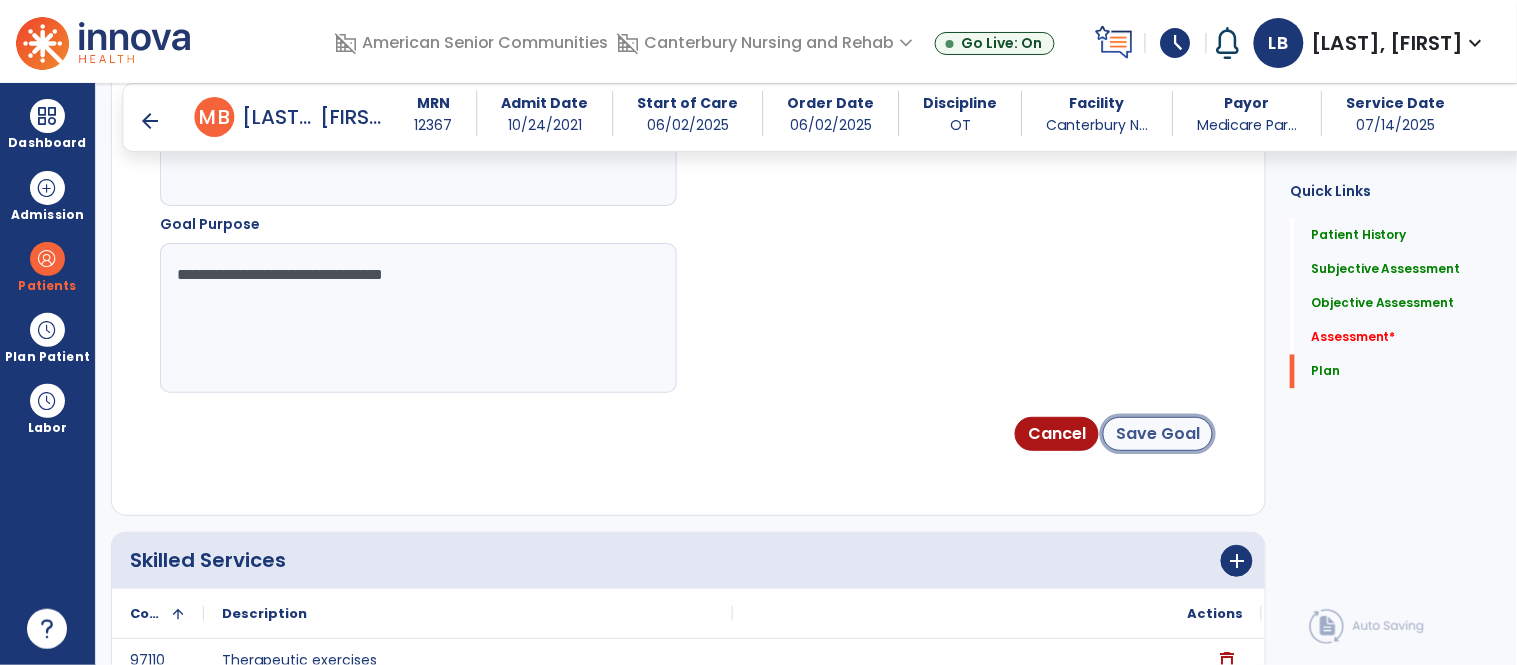 click on "Save Goal" 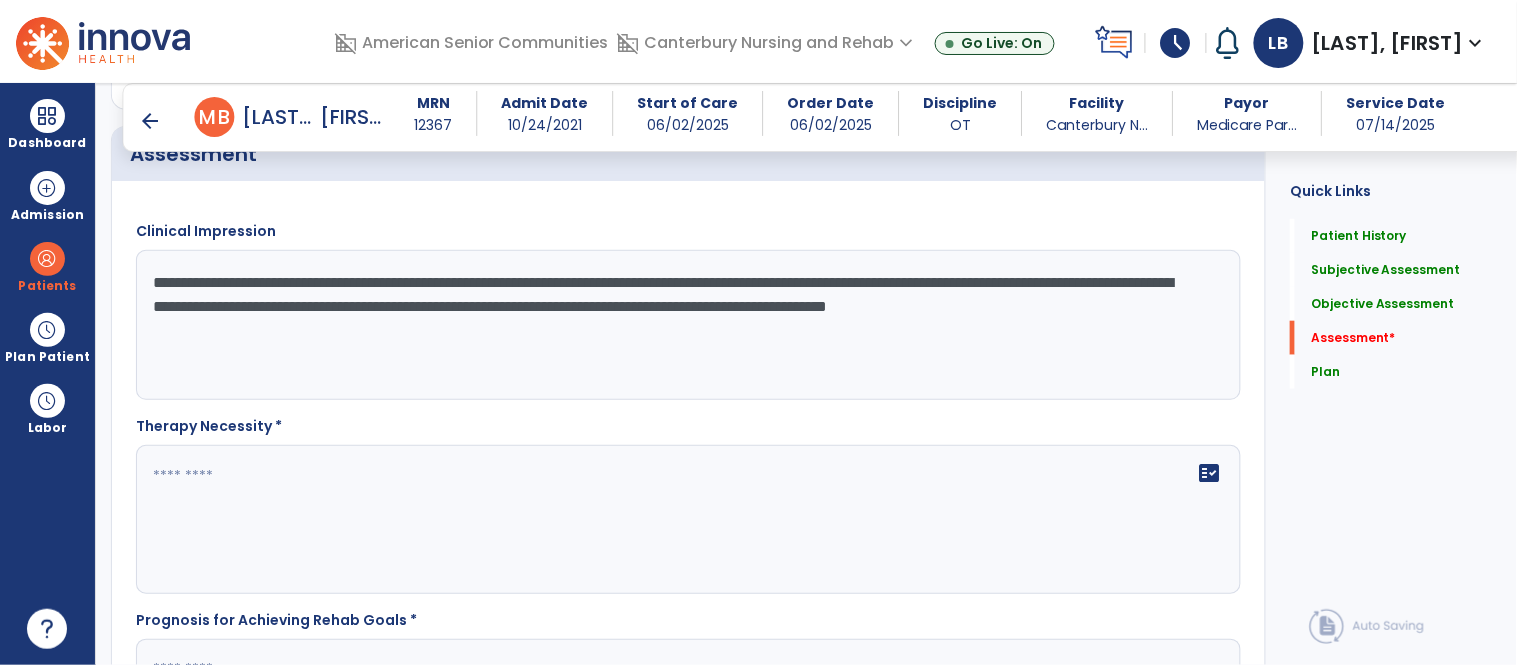 scroll, scrollTop: 2262, scrollLeft: 0, axis: vertical 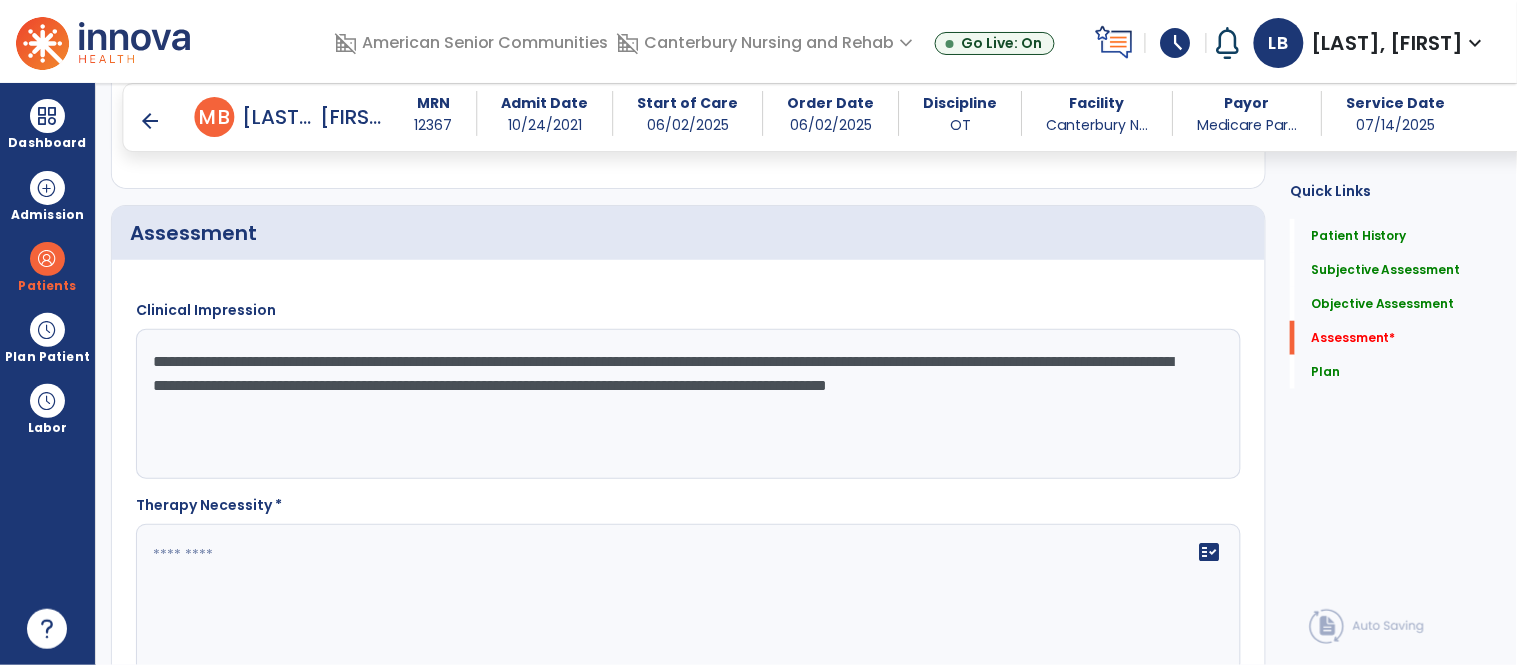 click on "**********" 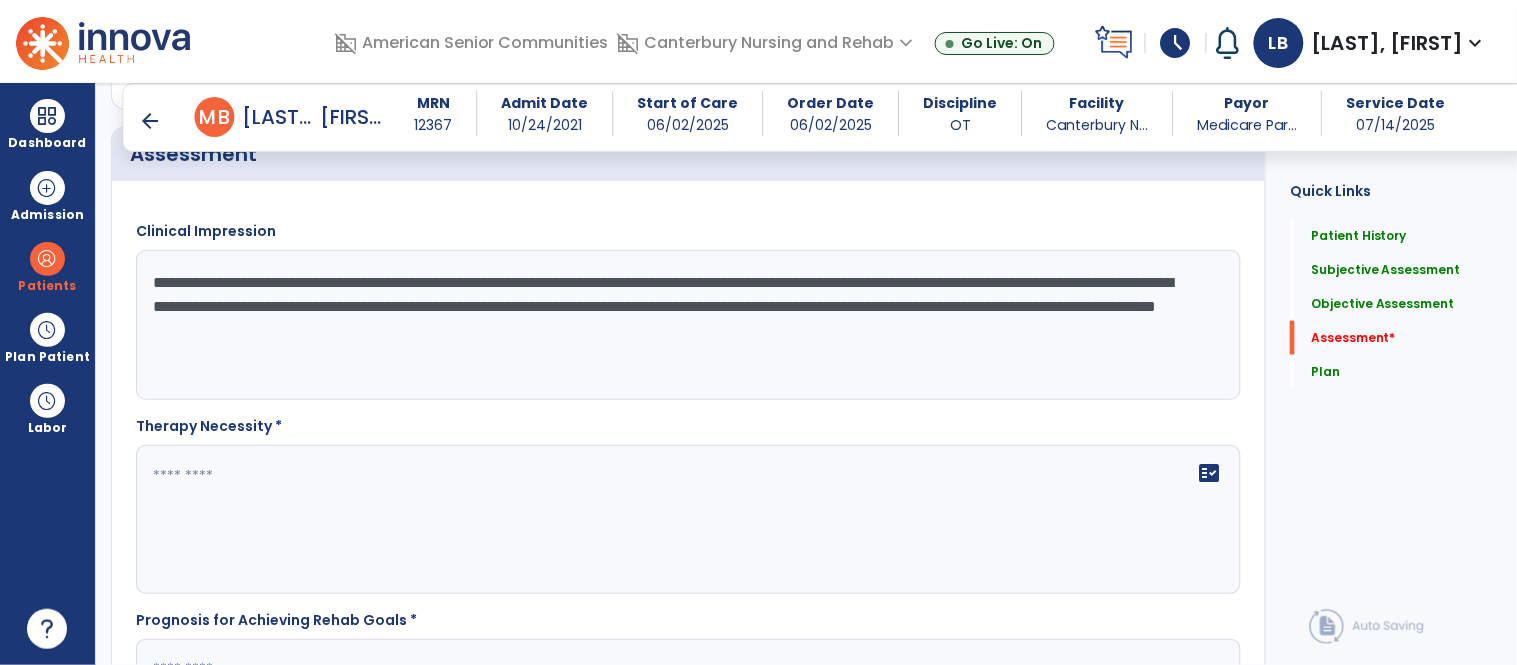 scroll, scrollTop: 2342, scrollLeft: 0, axis: vertical 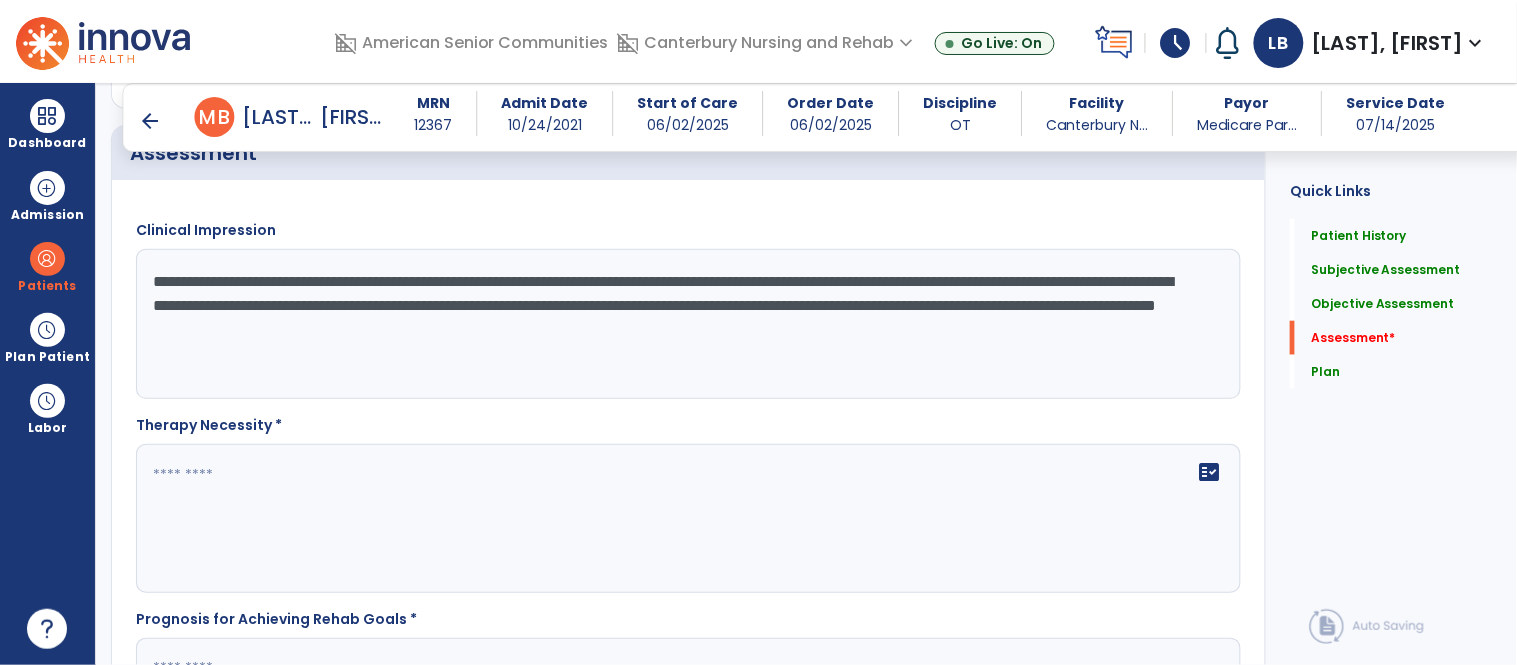 type on "**********" 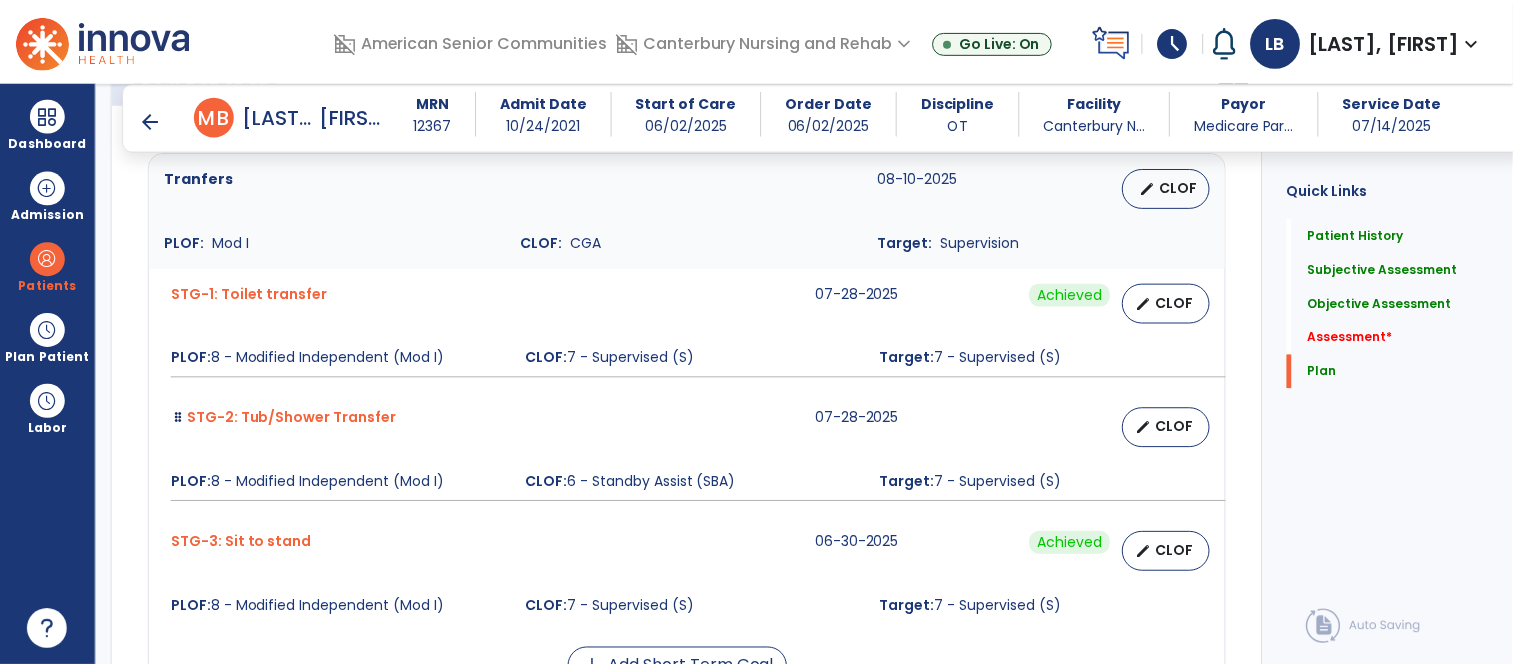 scroll, scrollTop: 4040, scrollLeft: 0, axis: vertical 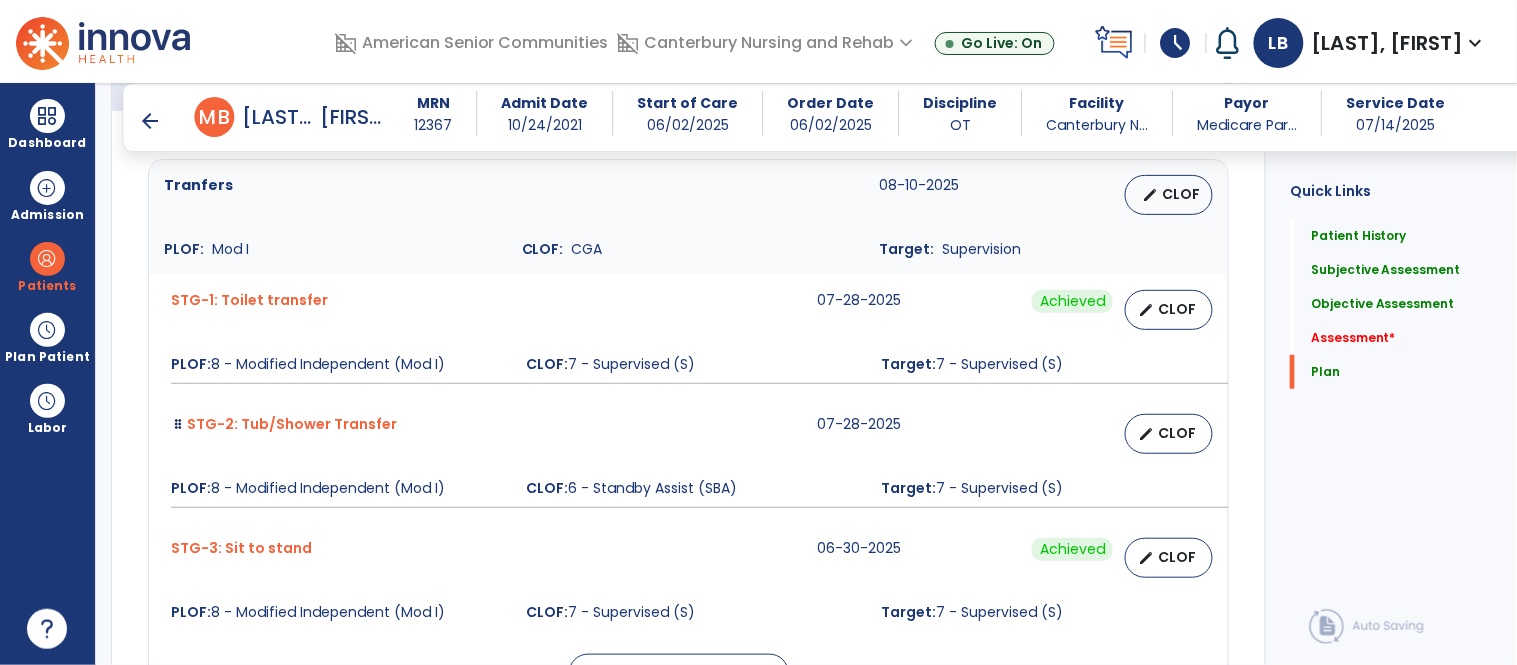 type on "**********" 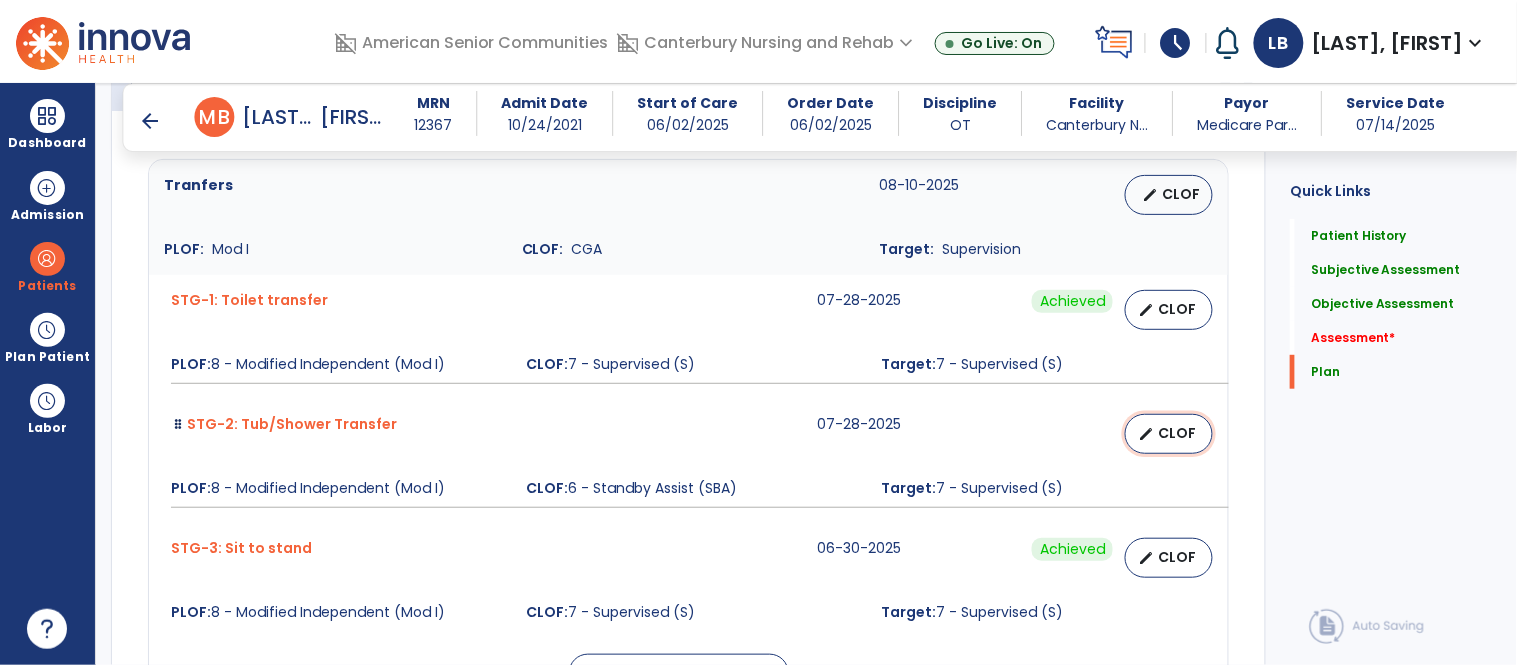 click on "edit" at bounding box center [1146, 434] 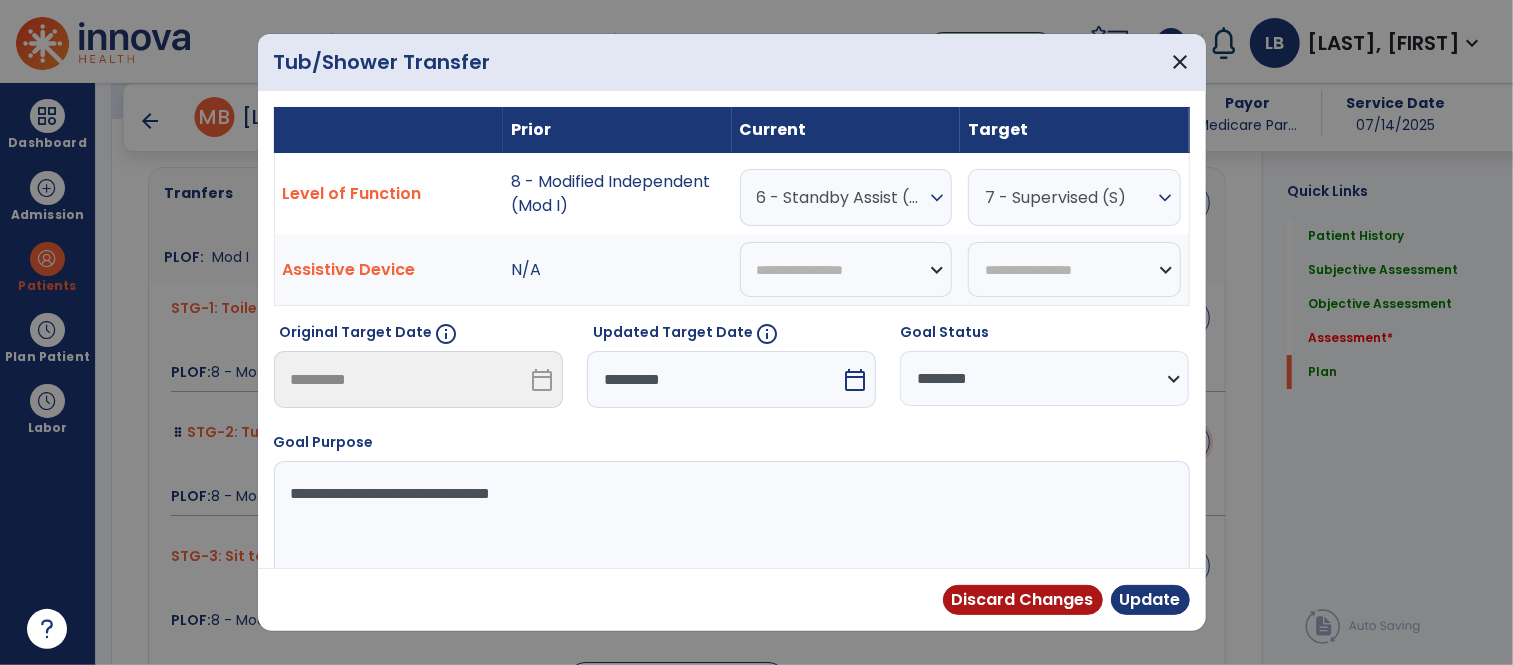 scroll, scrollTop: 4040, scrollLeft: 0, axis: vertical 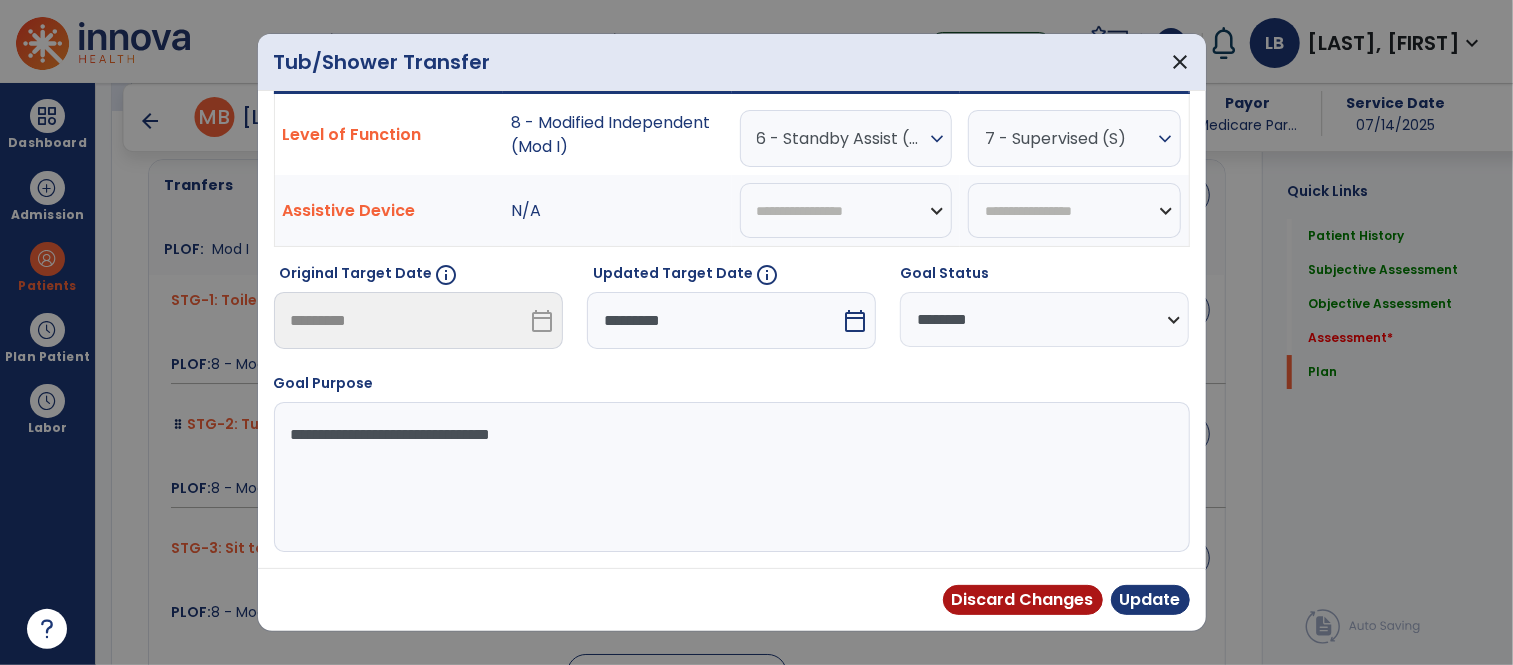 click on "**********" at bounding box center (1044, 319) 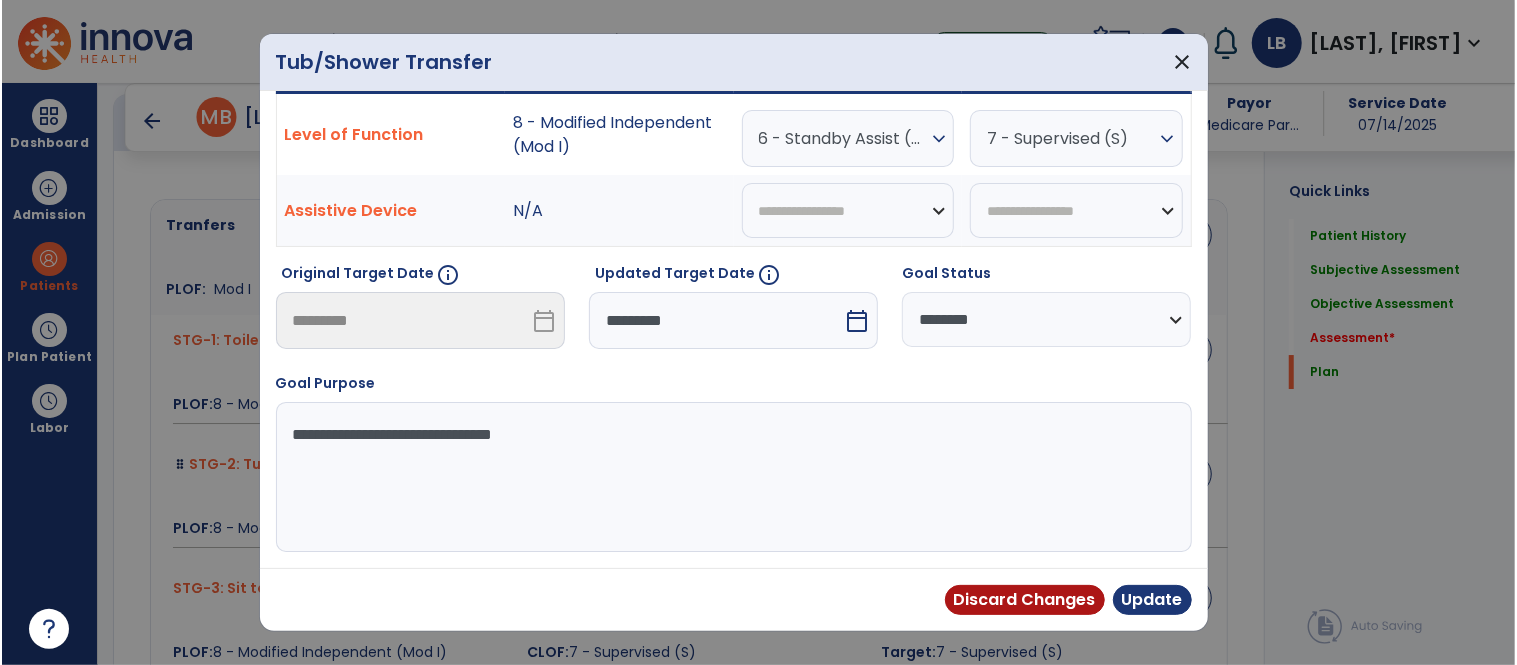 scroll, scrollTop: 4080, scrollLeft: 0, axis: vertical 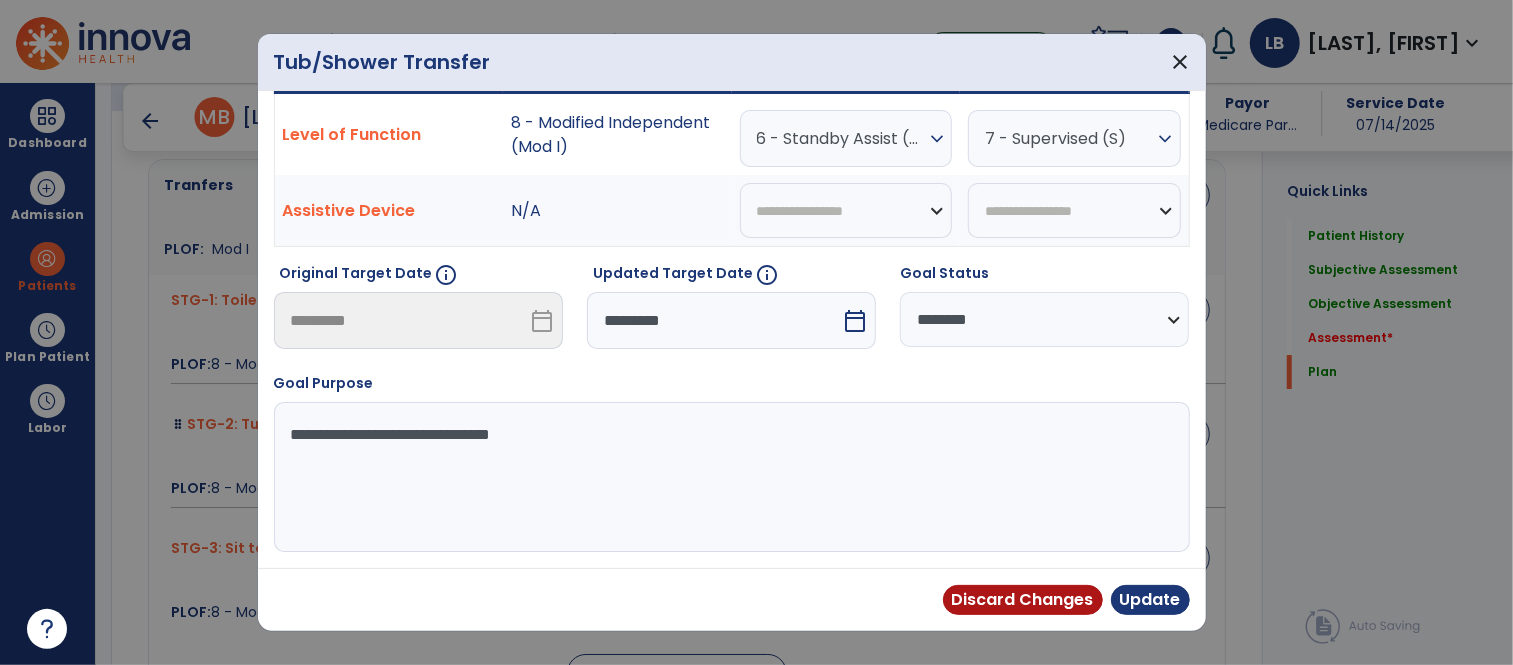 select on "**********" 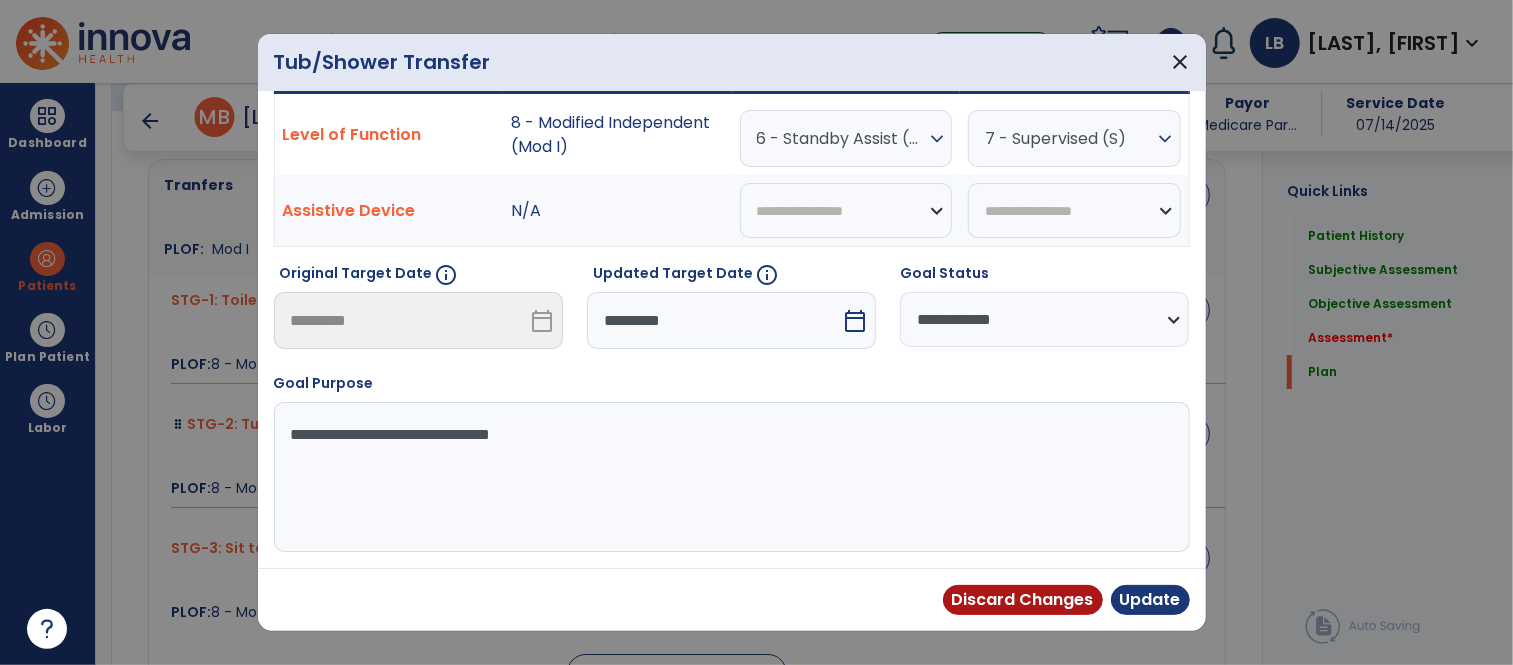 click on "**********" at bounding box center [1044, 319] 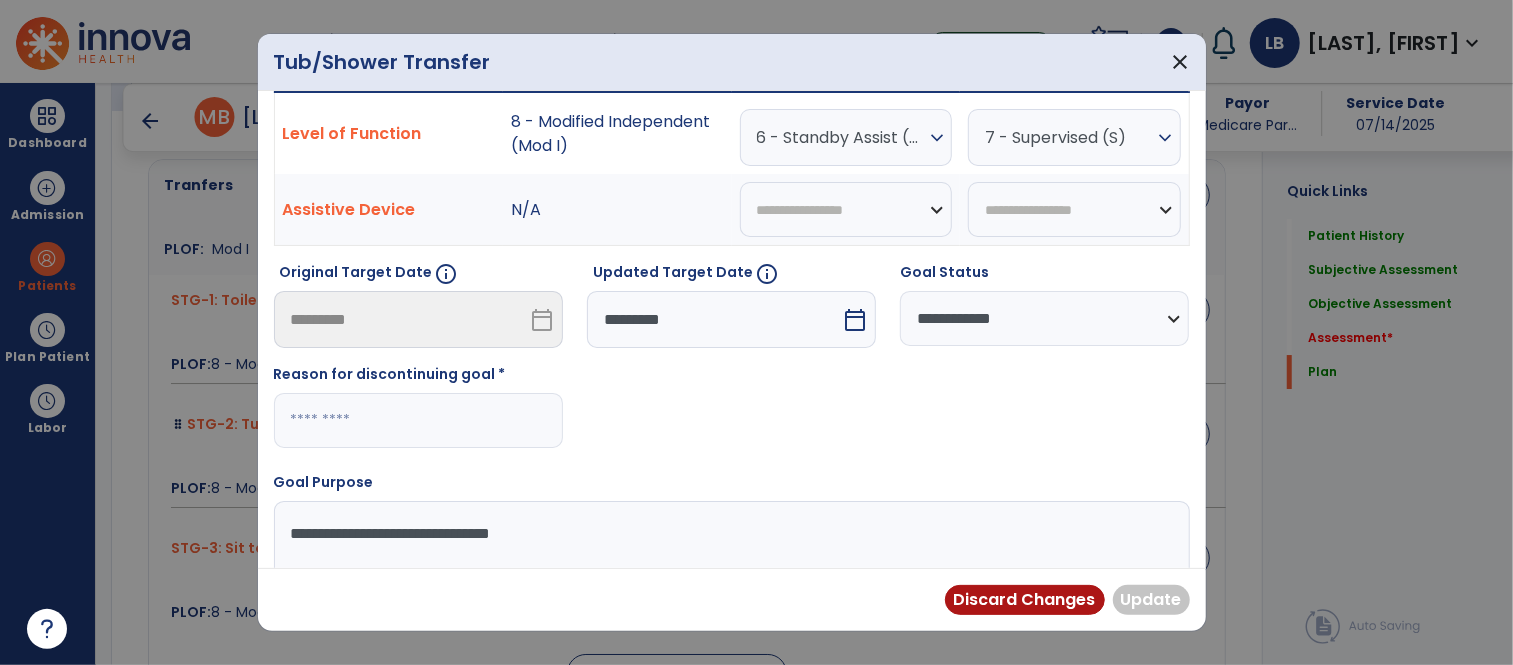 click at bounding box center (418, 420) 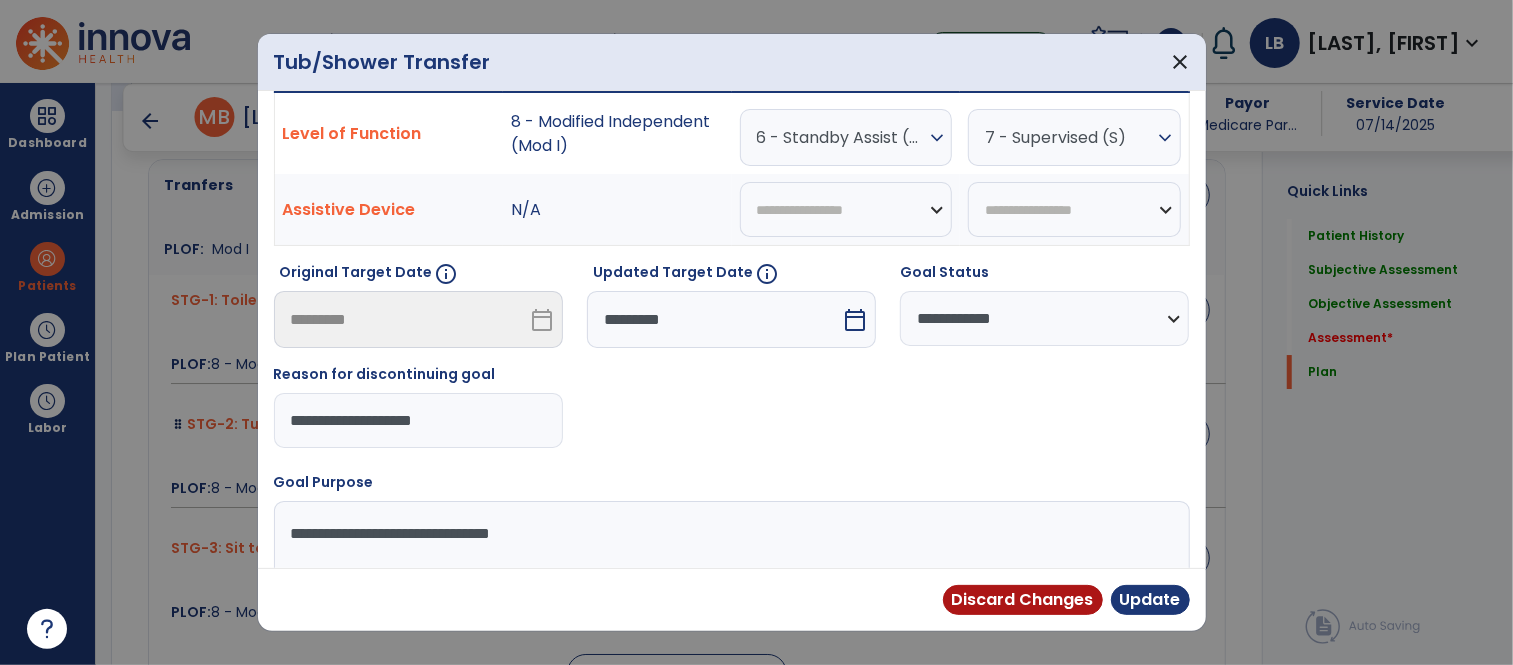 type on "**********" 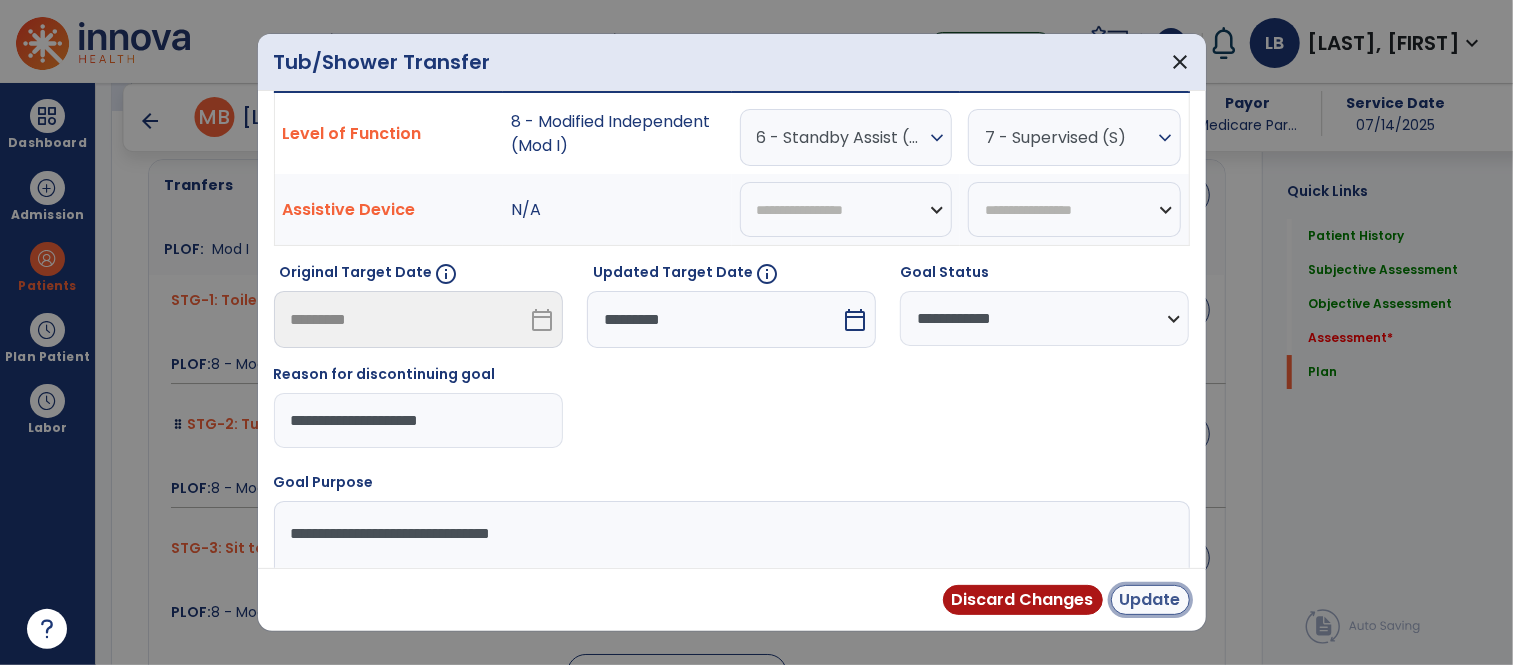 click on "Update" at bounding box center (1150, 600) 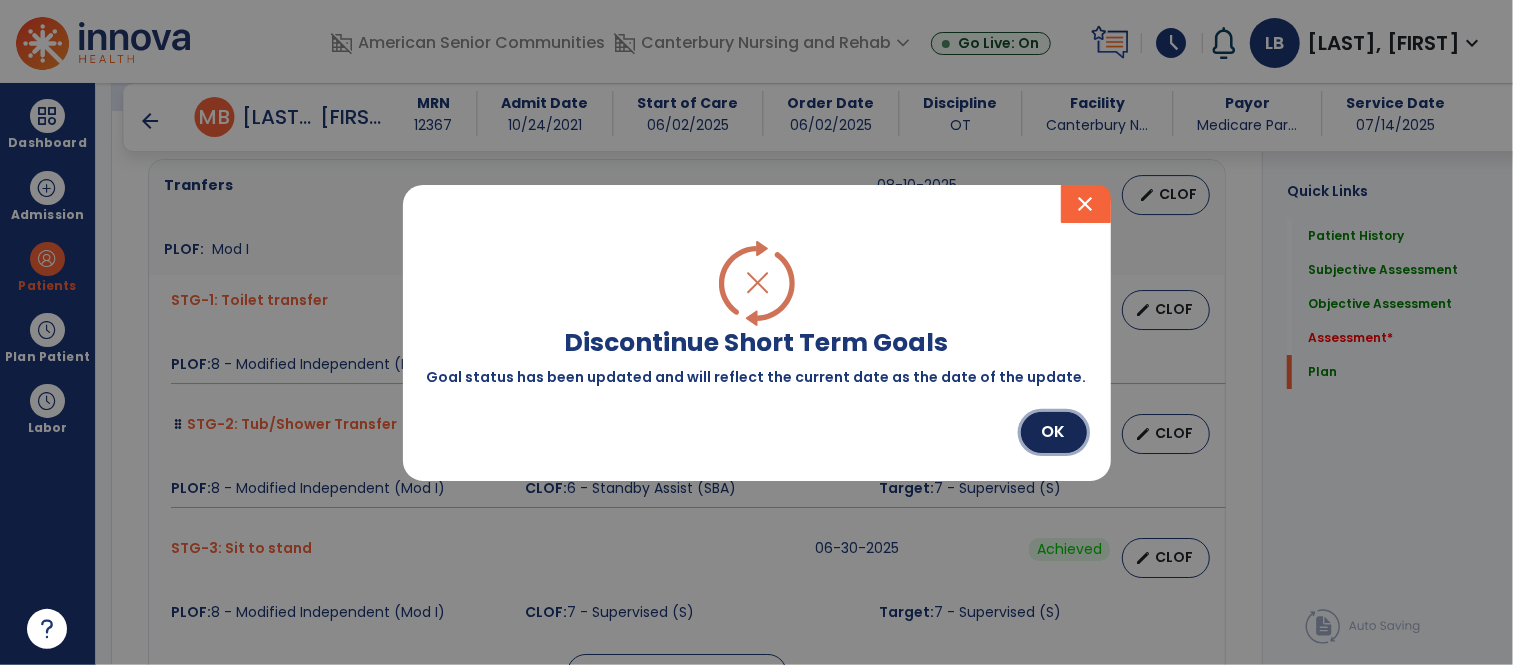 click on "OK" at bounding box center (1054, 432) 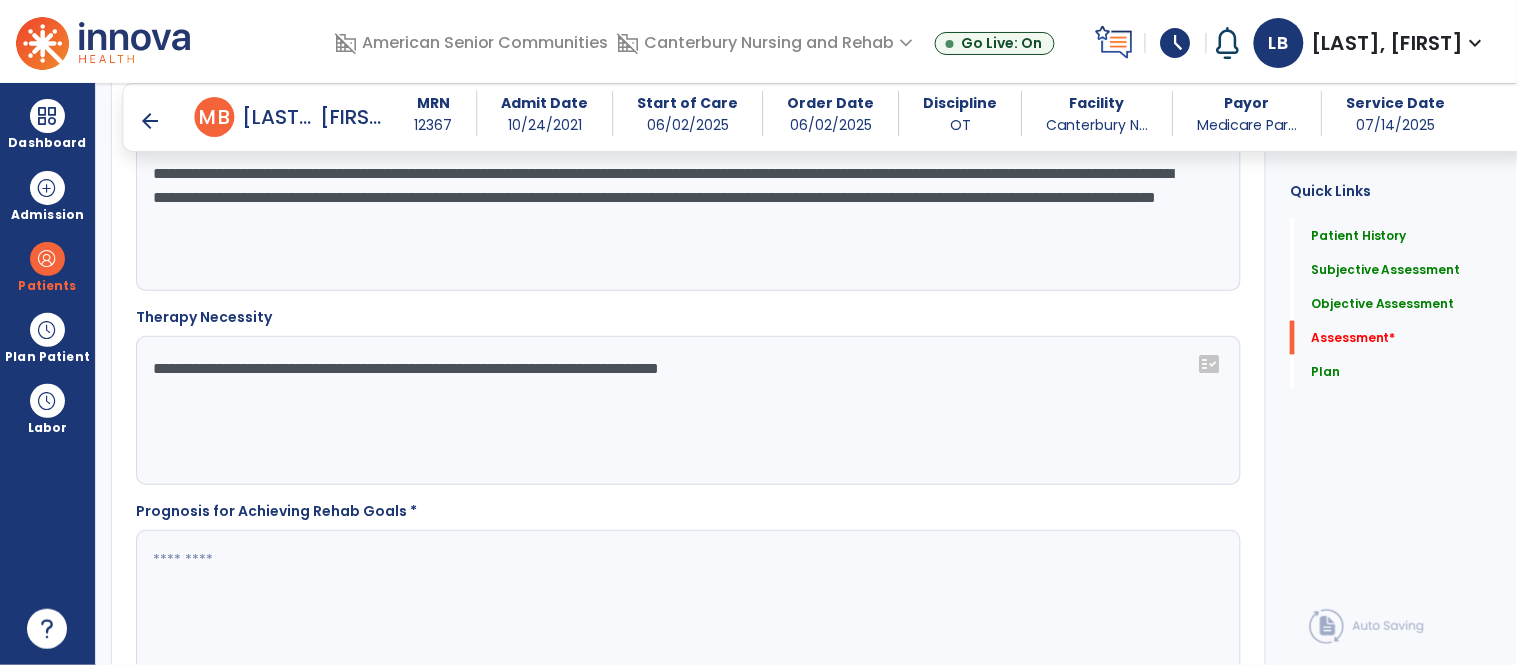 scroll, scrollTop: 2442, scrollLeft: 0, axis: vertical 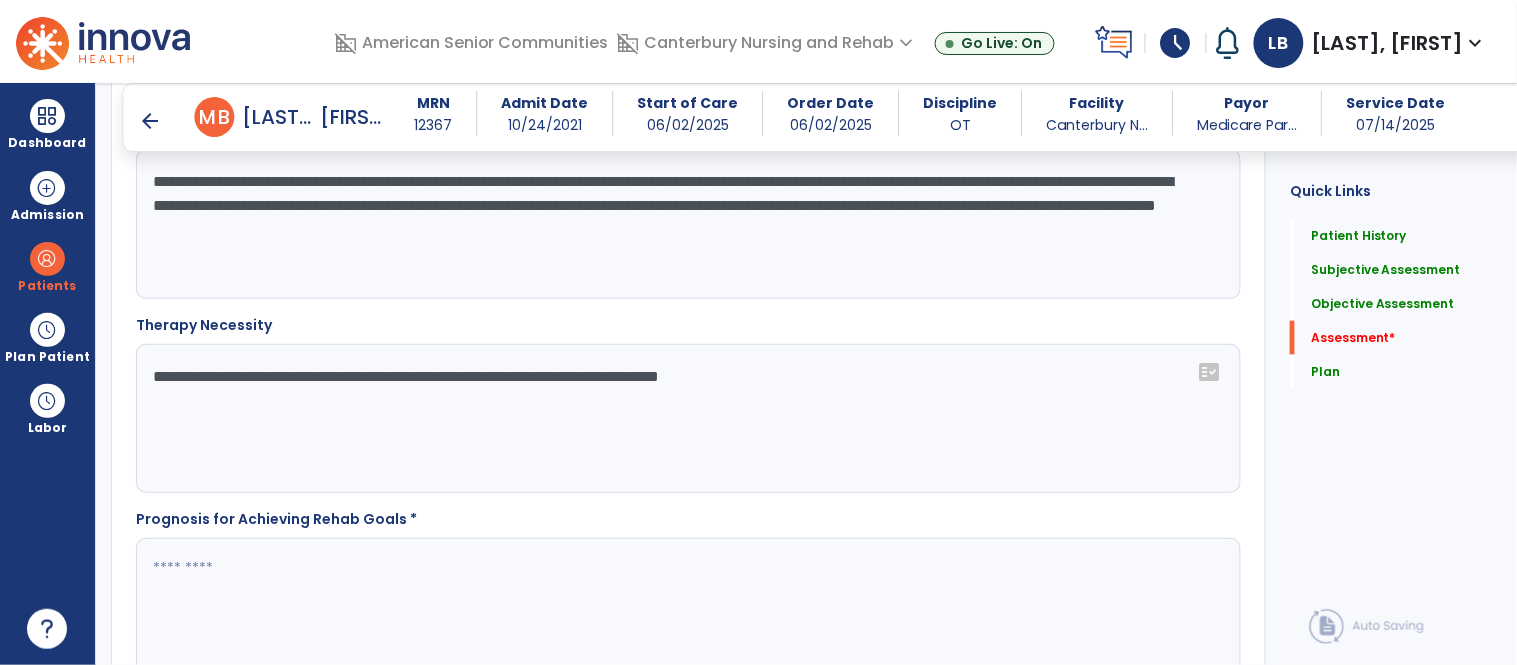 click on "**********" 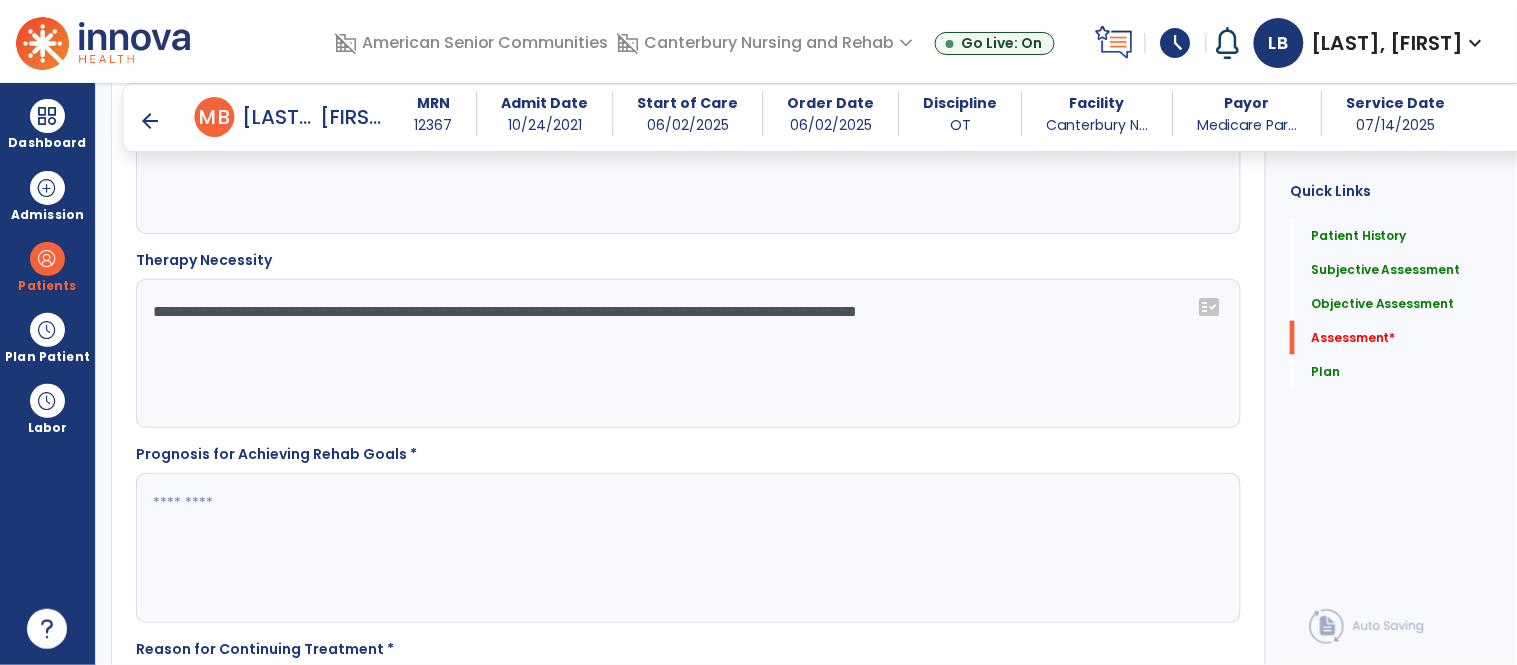 scroll, scrollTop: 2541, scrollLeft: 0, axis: vertical 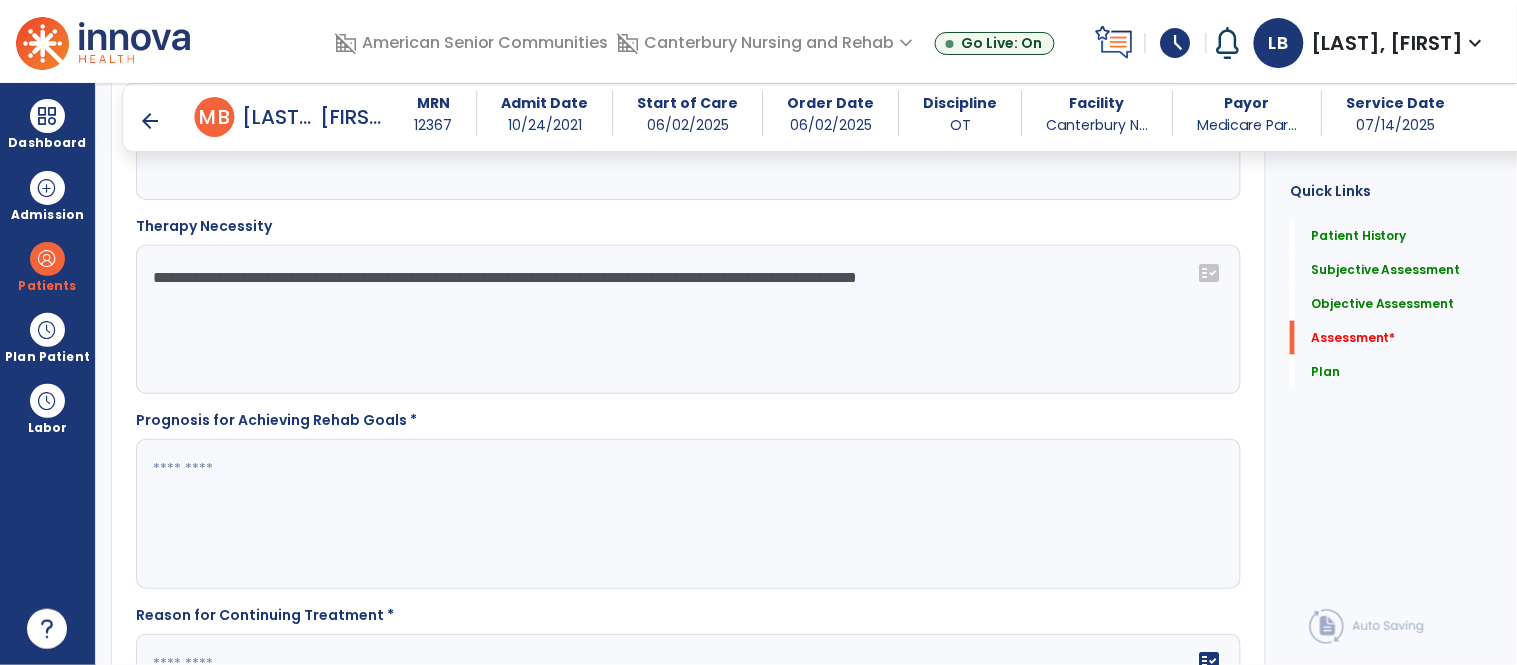 type on "**********" 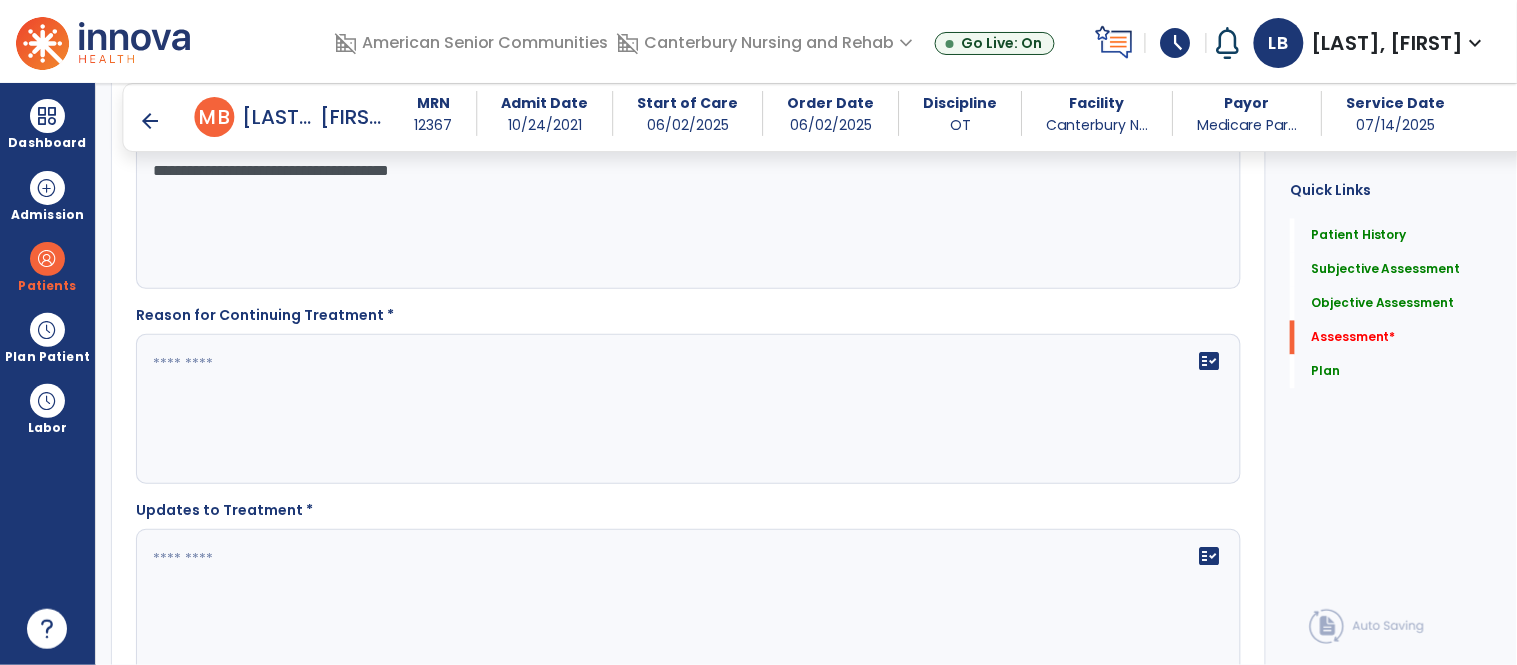 scroll, scrollTop: 2855, scrollLeft: 0, axis: vertical 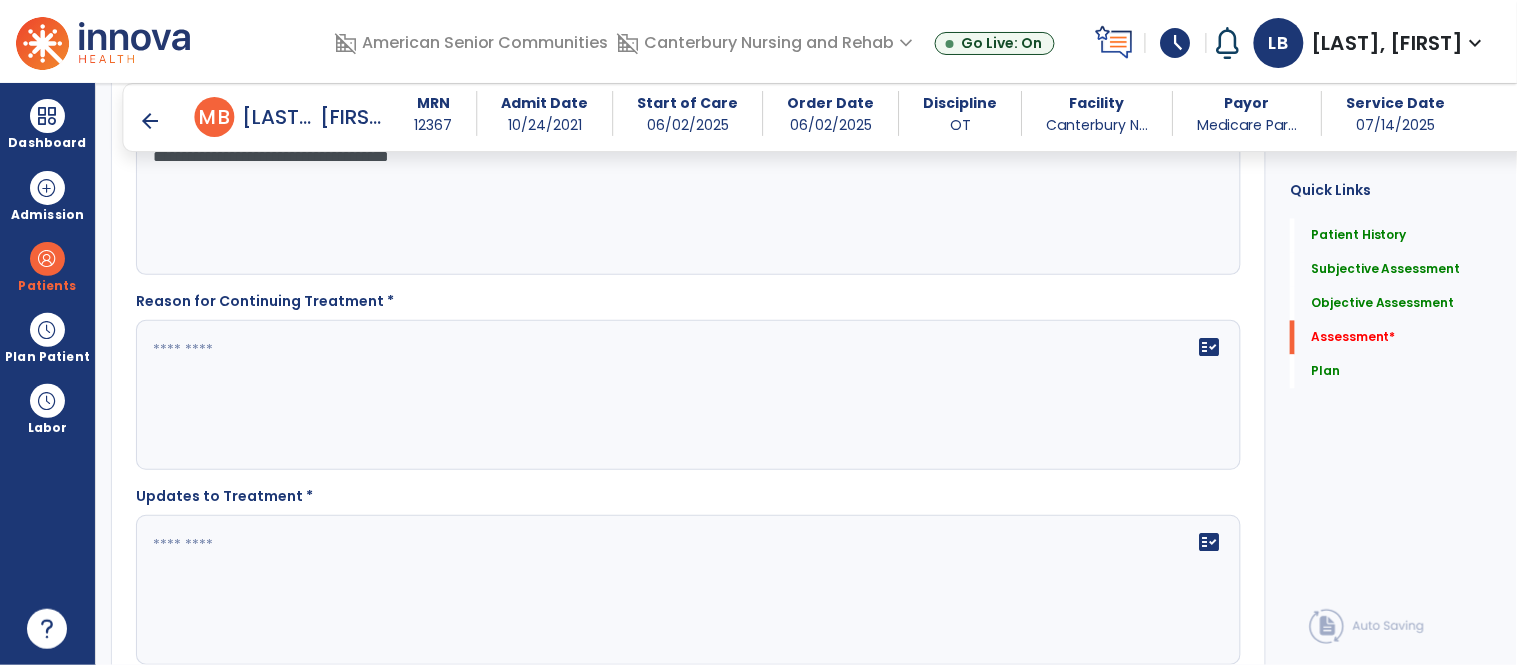 type on "**********" 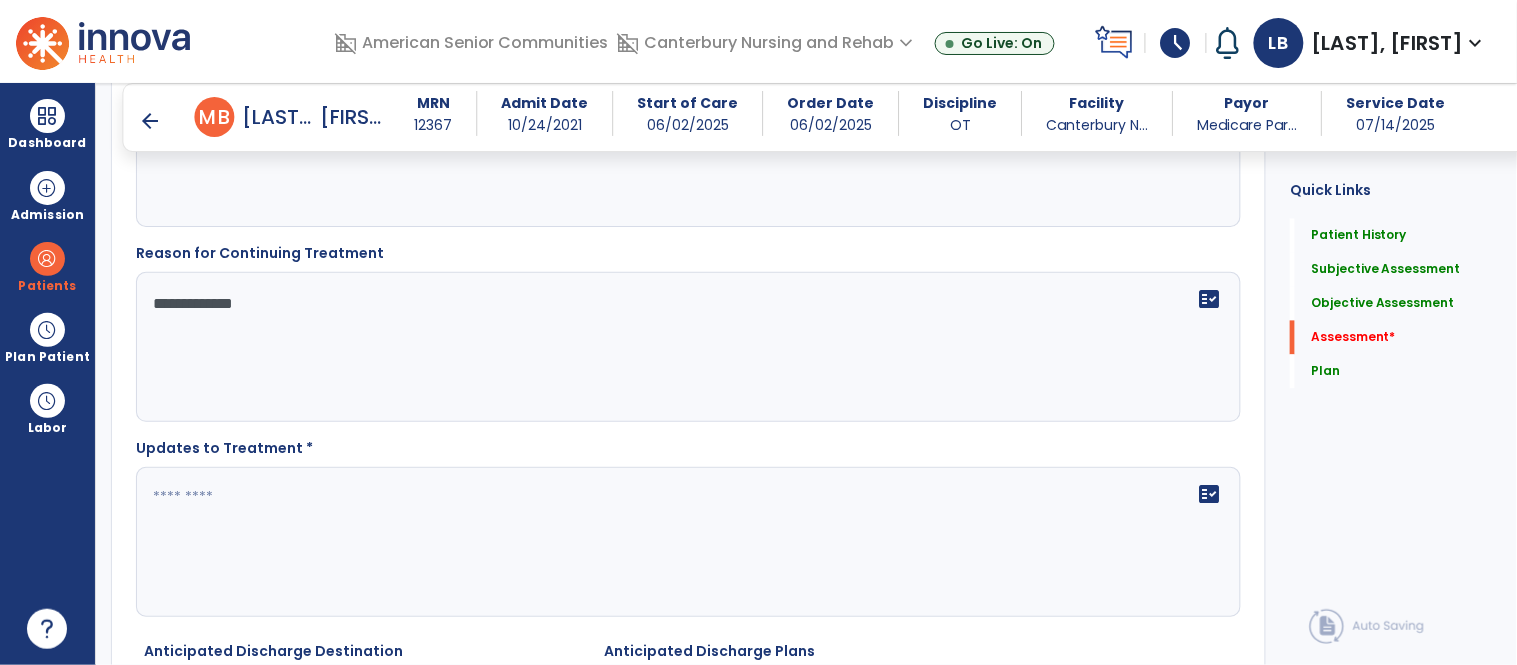 scroll, scrollTop: 2962, scrollLeft: 0, axis: vertical 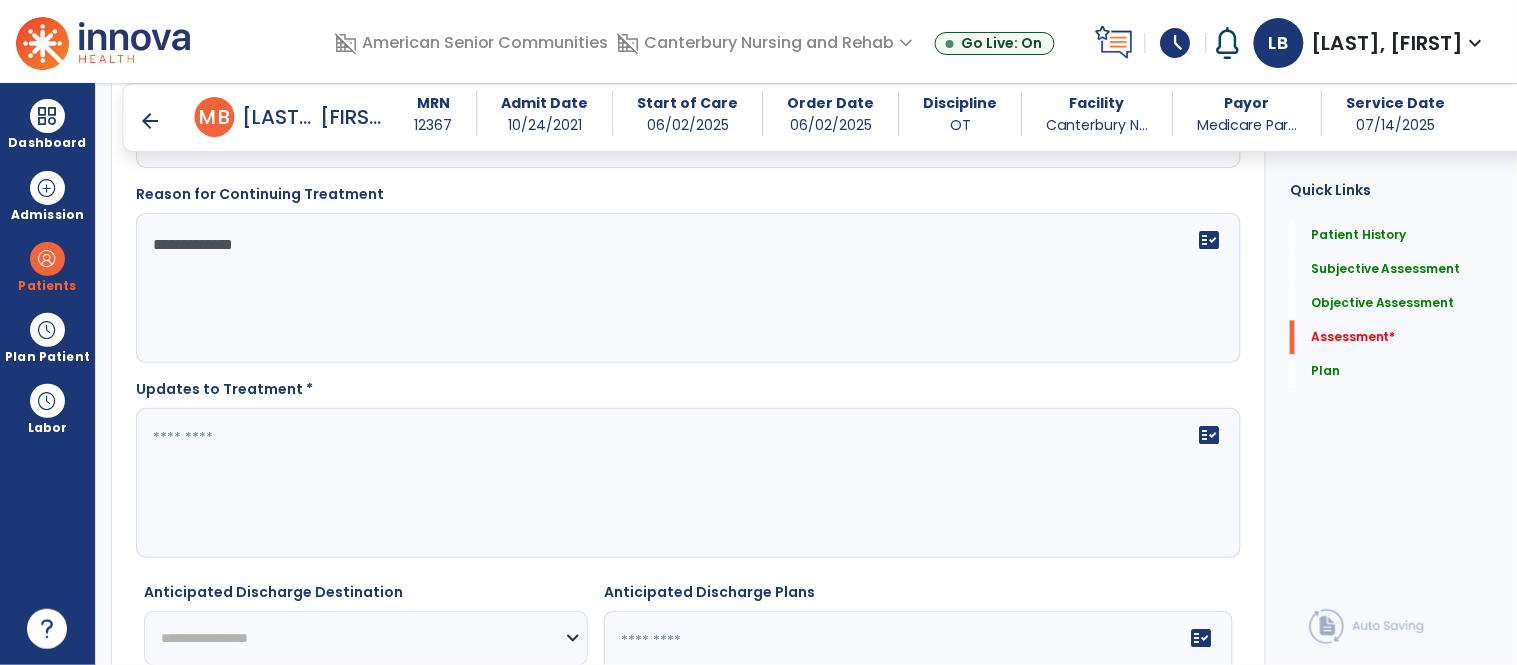 type on "**********" 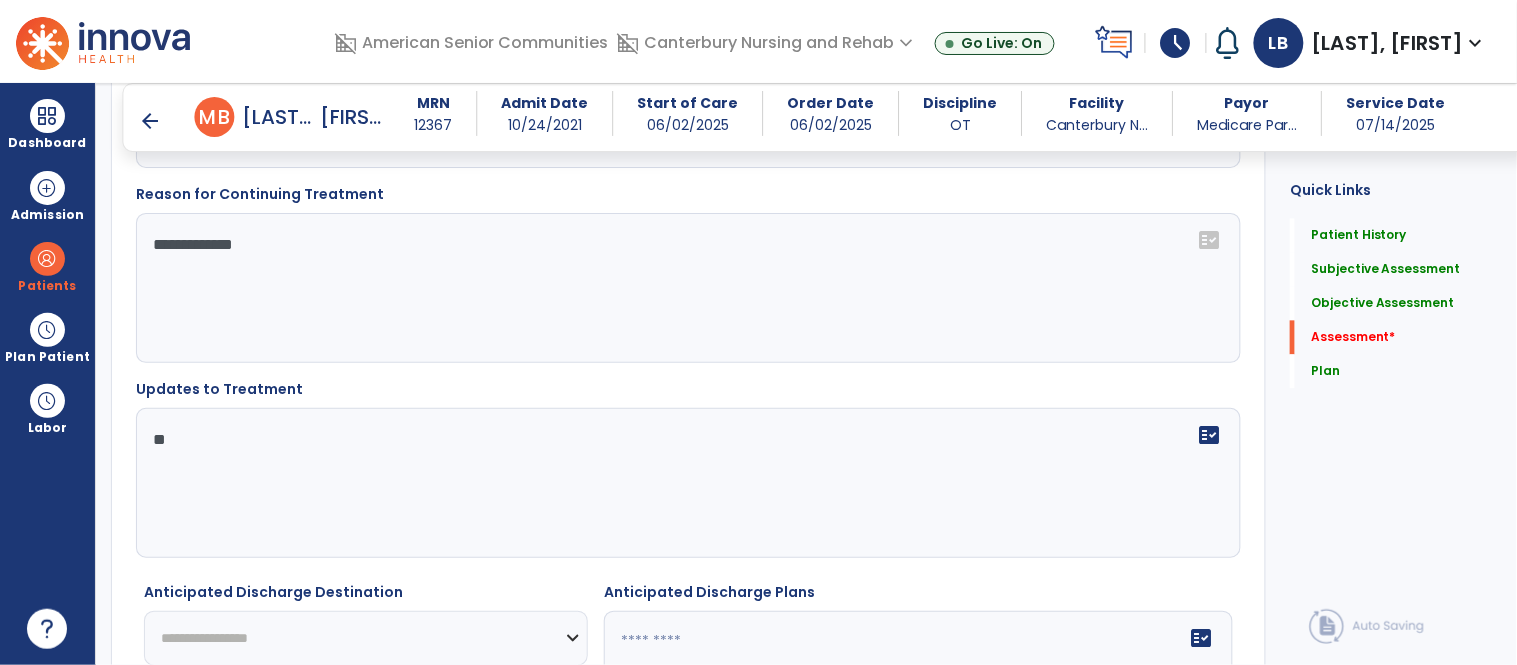 type on "*" 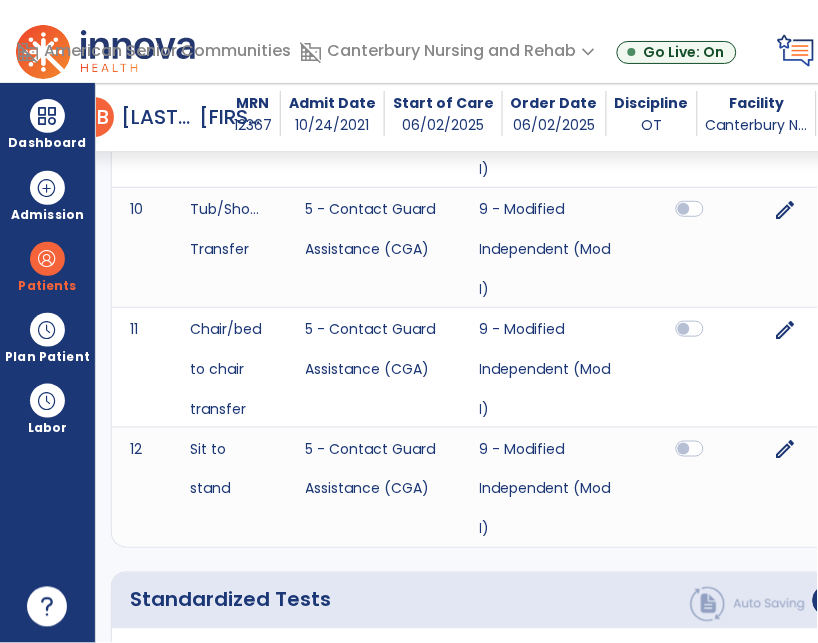 scroll, scrollTop: 3213, scrollLeft: 0, axis: vertical 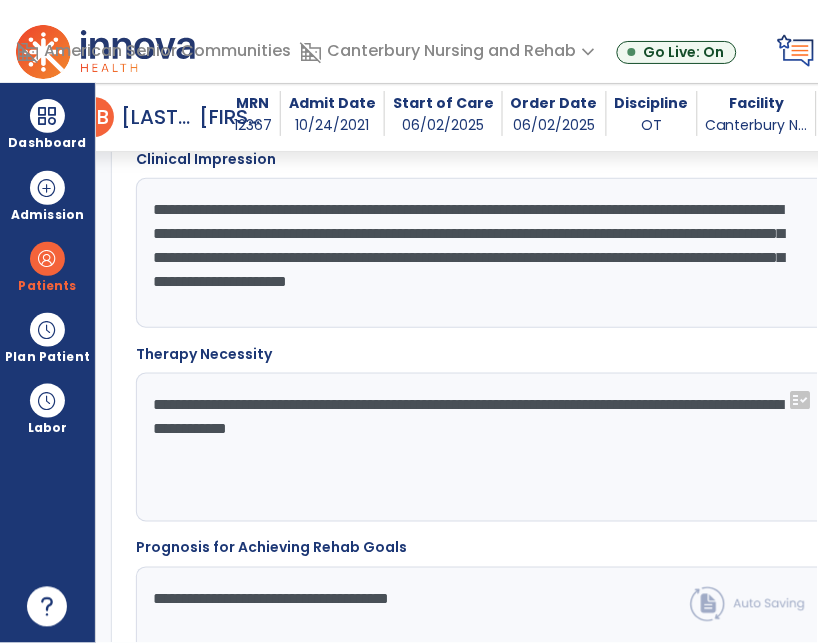 type on "**********" 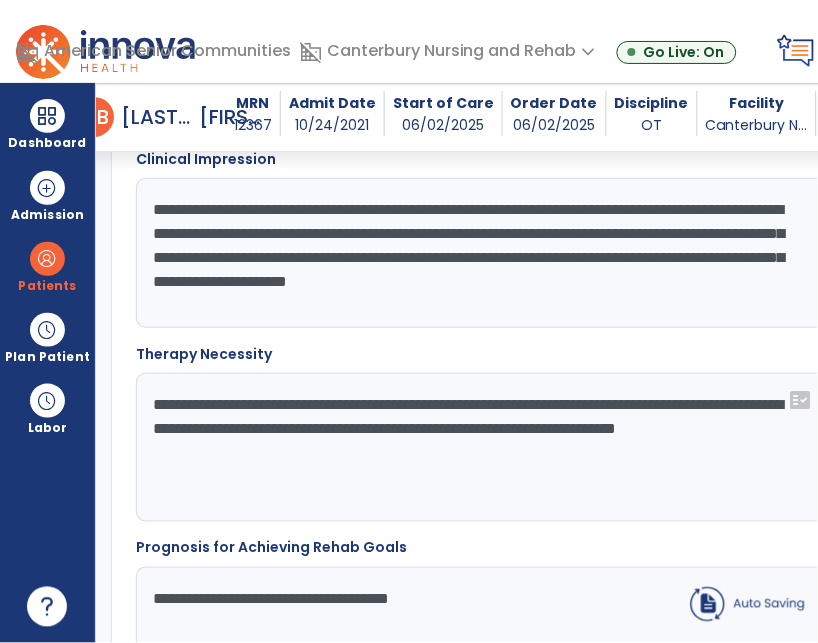 click on "**********" 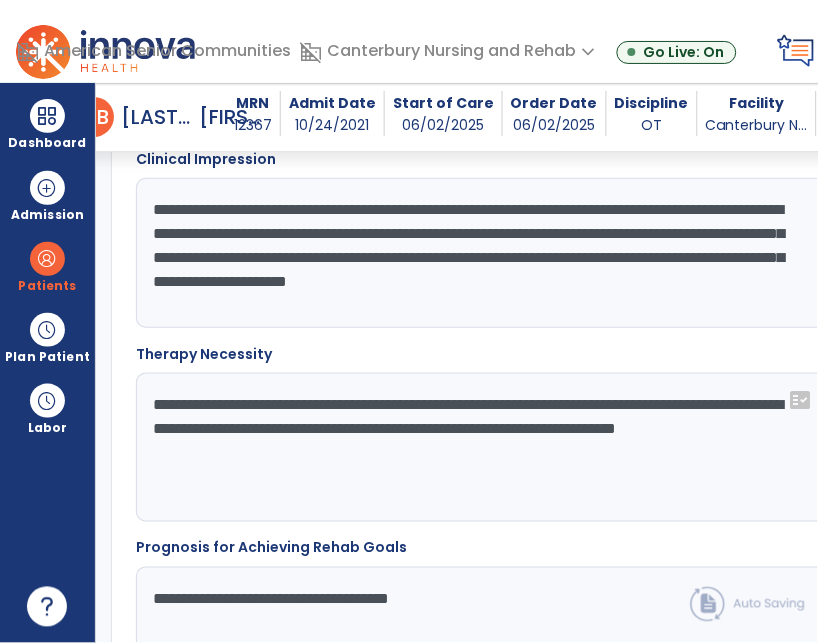 click on "**********" 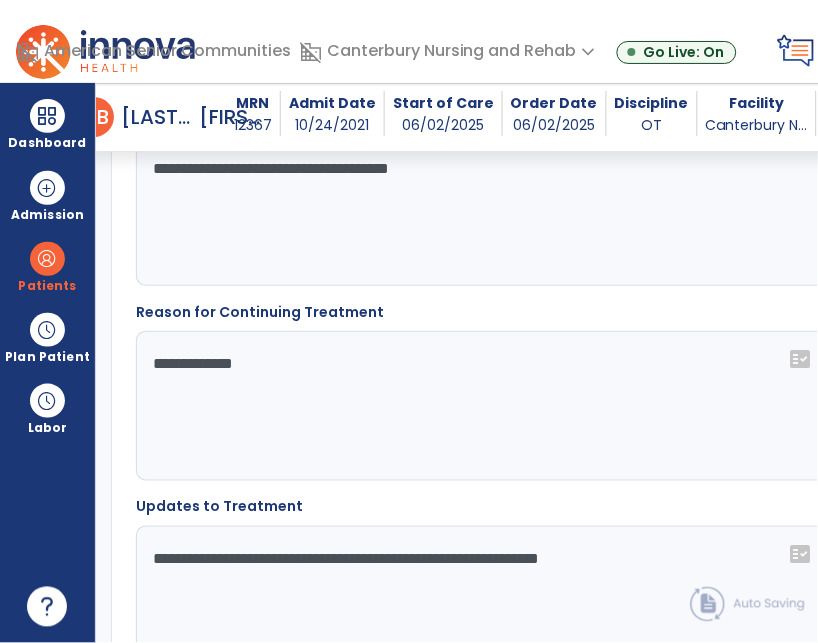 scroll, scrollTop: 3578, scrollLeft: 0, axis: vertical 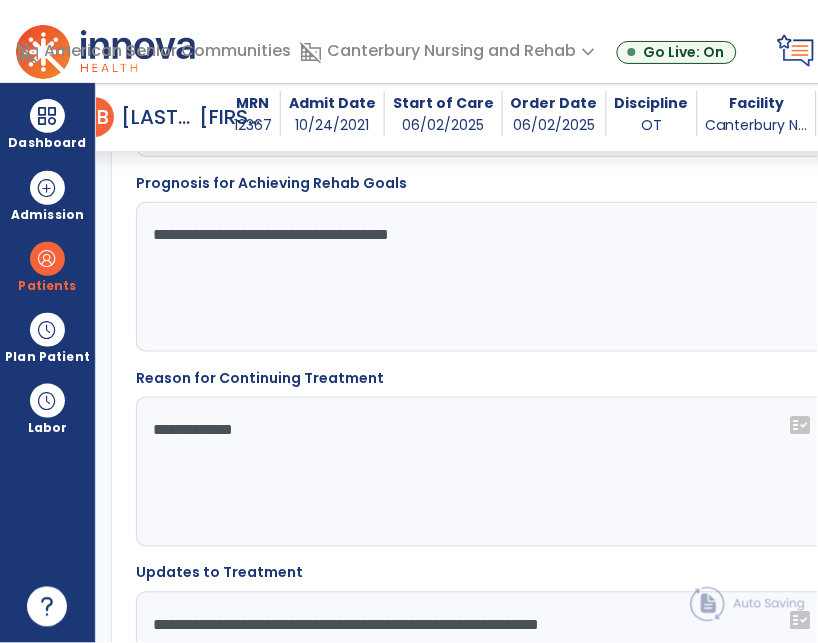 type on "**********" 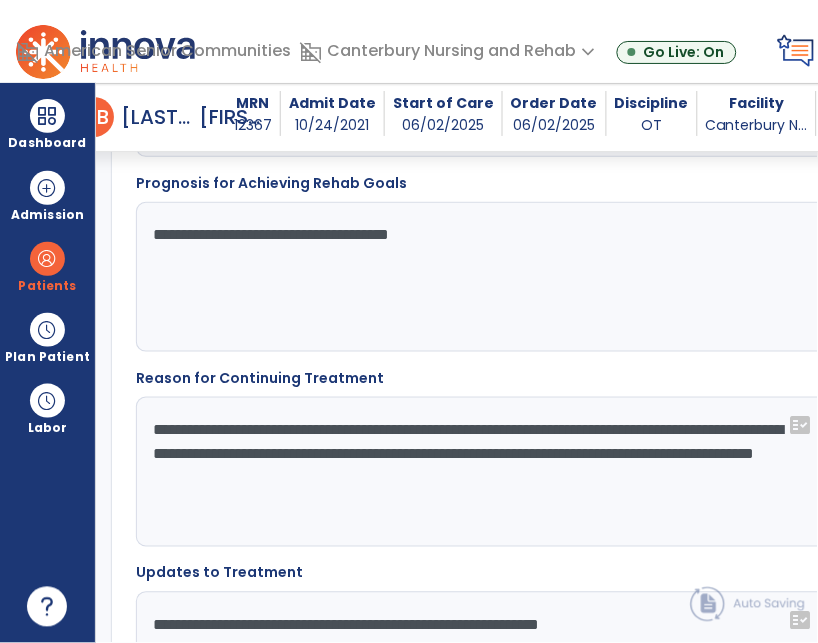 click on "**********" 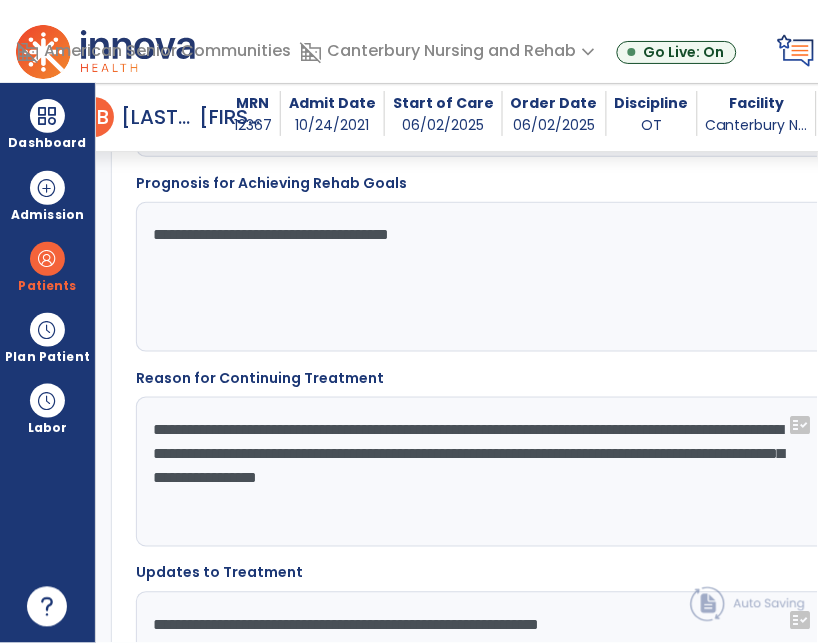 drag, startPoint x: 607, startPoint y: 485, endPoint x: 405, endPoint y: 480, distance: 202.06187 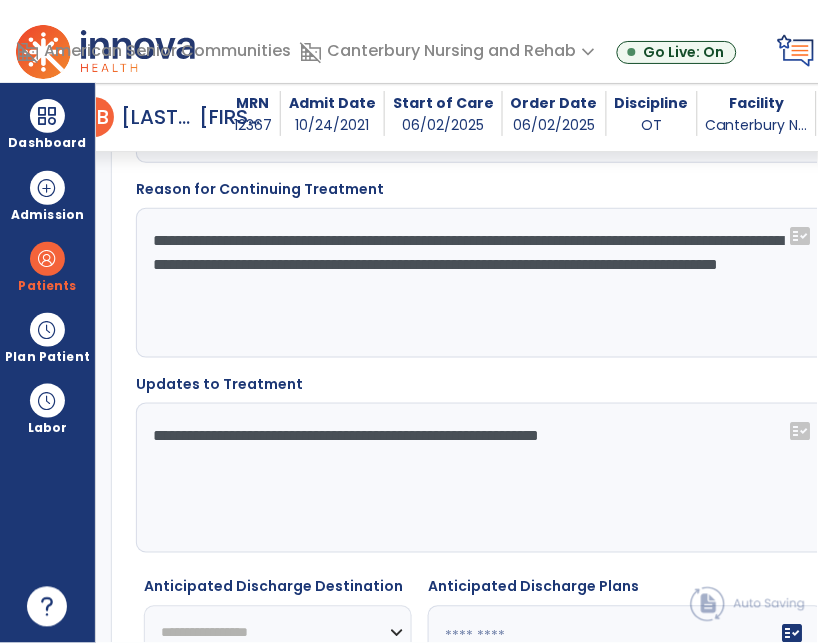scroll, scrollTop: 3804, scrollLeft: 0, axis: vertical 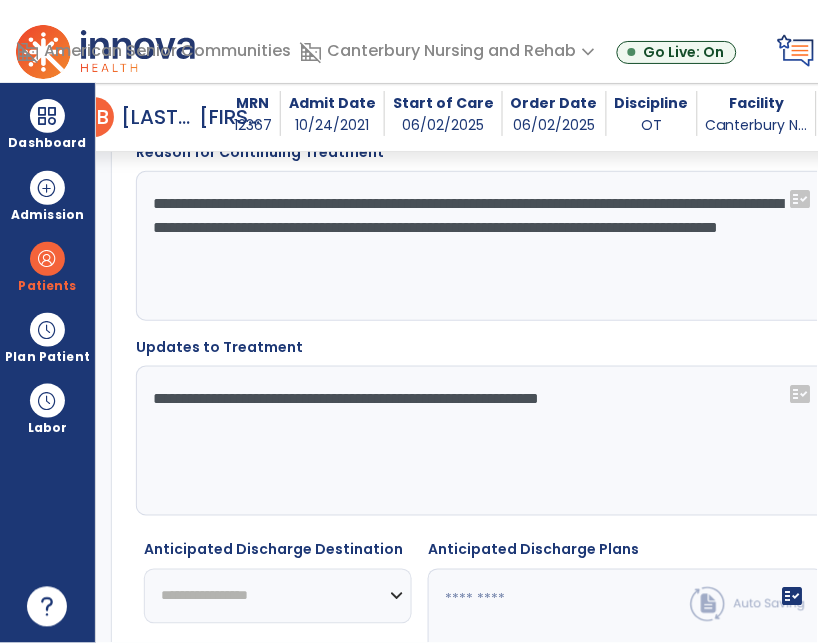 type on "**********" 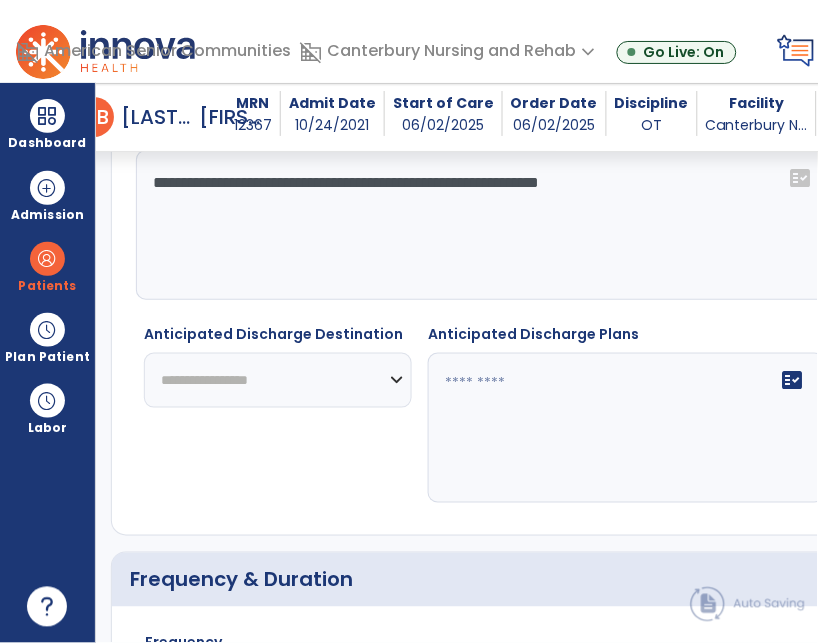 scroll, scrollTop: 4090, scrollLeft: 0, axis: vertical 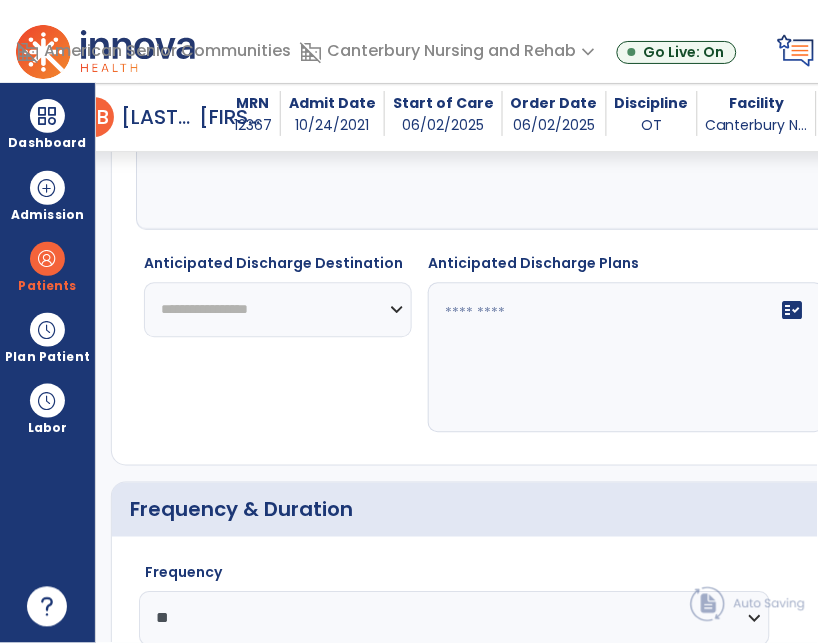click on "**********" 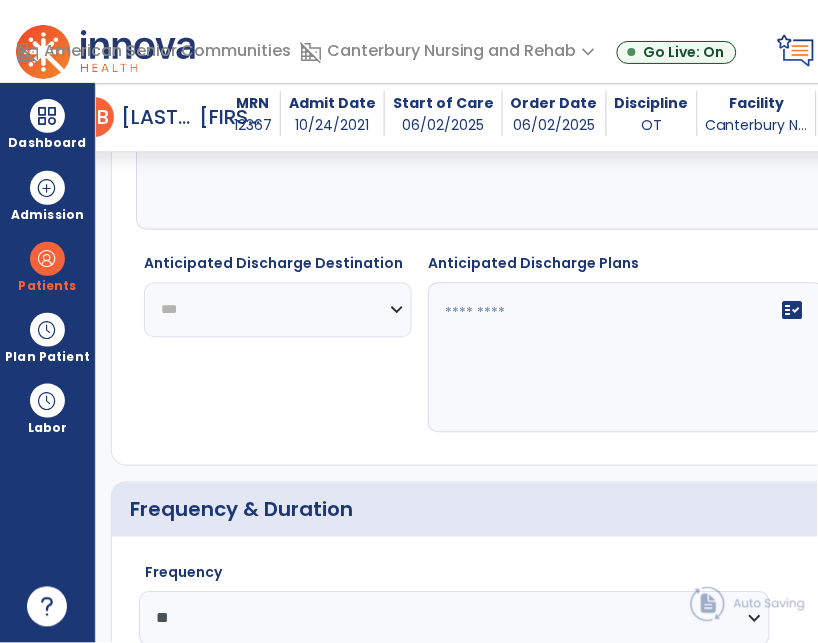 click on "**********" 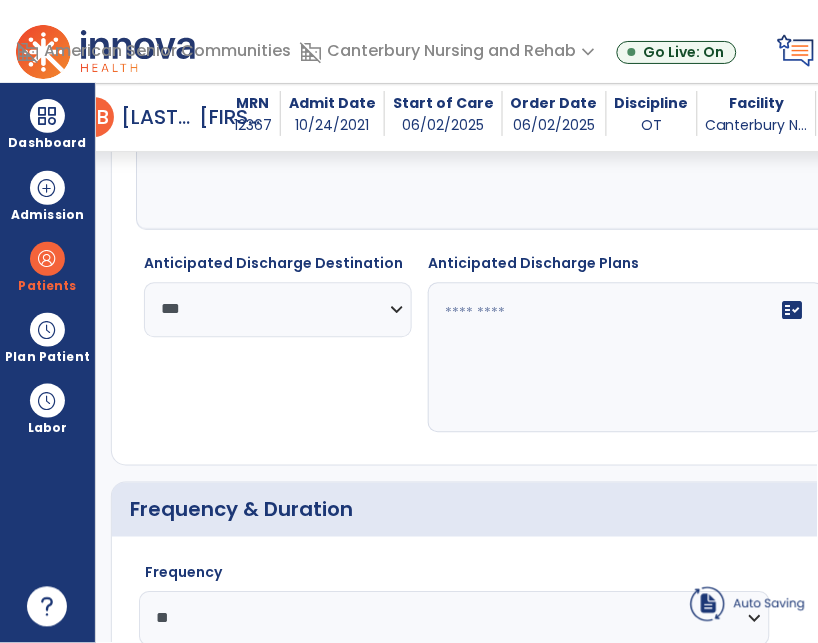 click 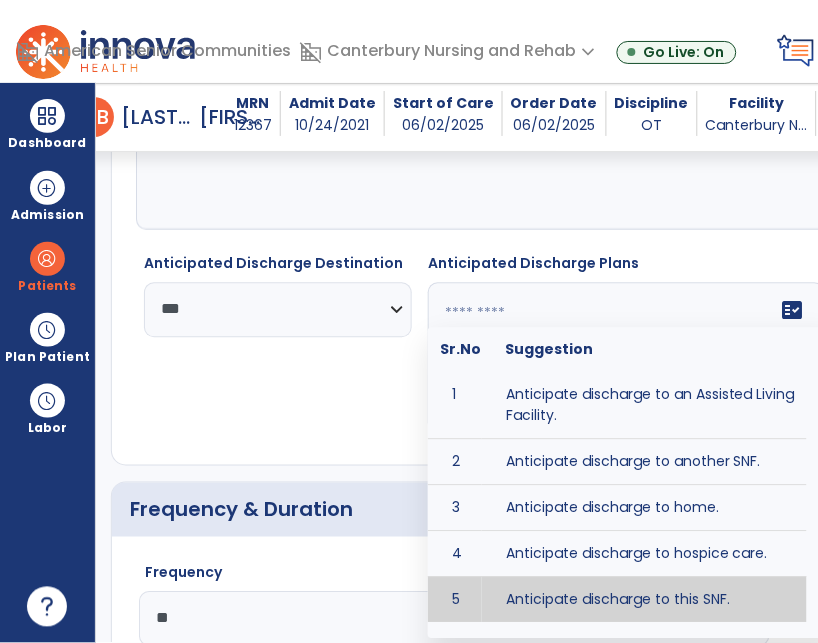 type on "**********" 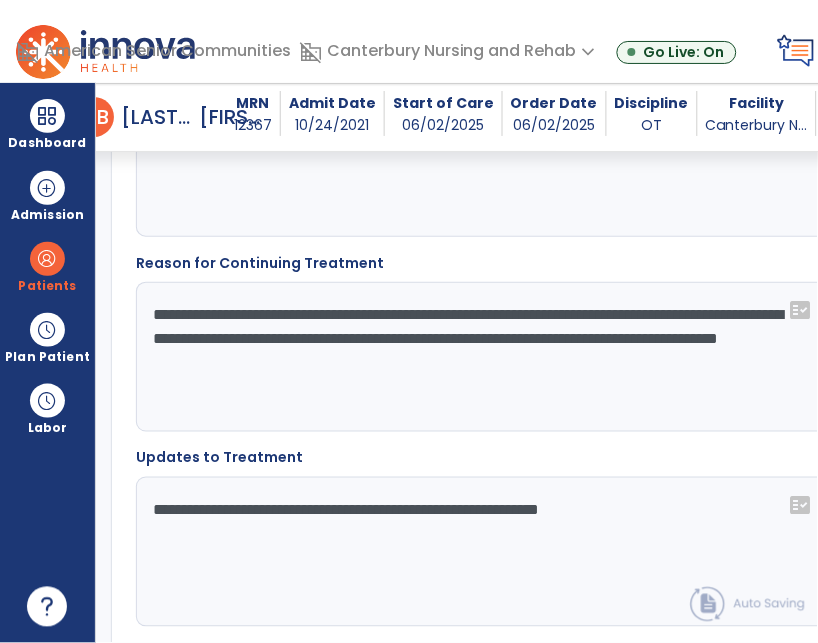 scroll, scrollTop: 3707, scrollLeft: 0, axis: vertical 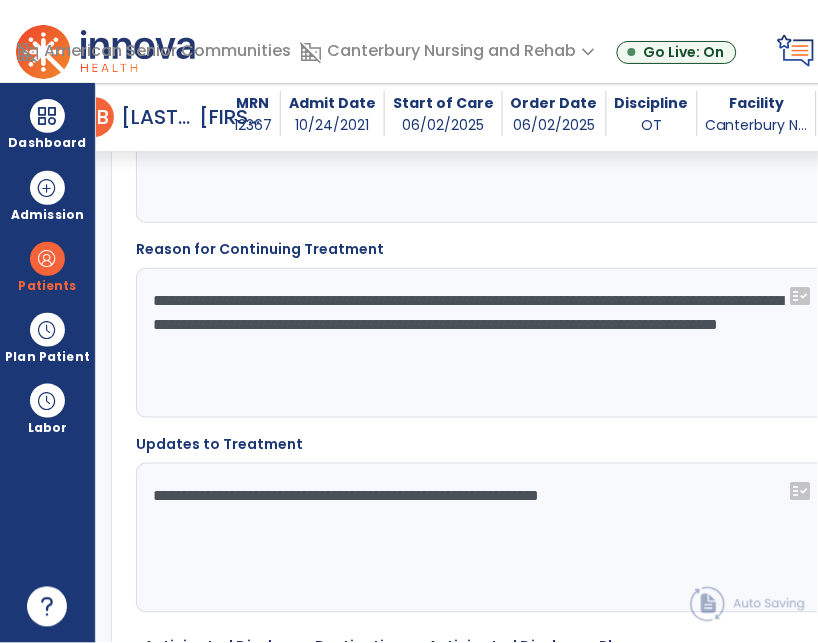 click on "**********" 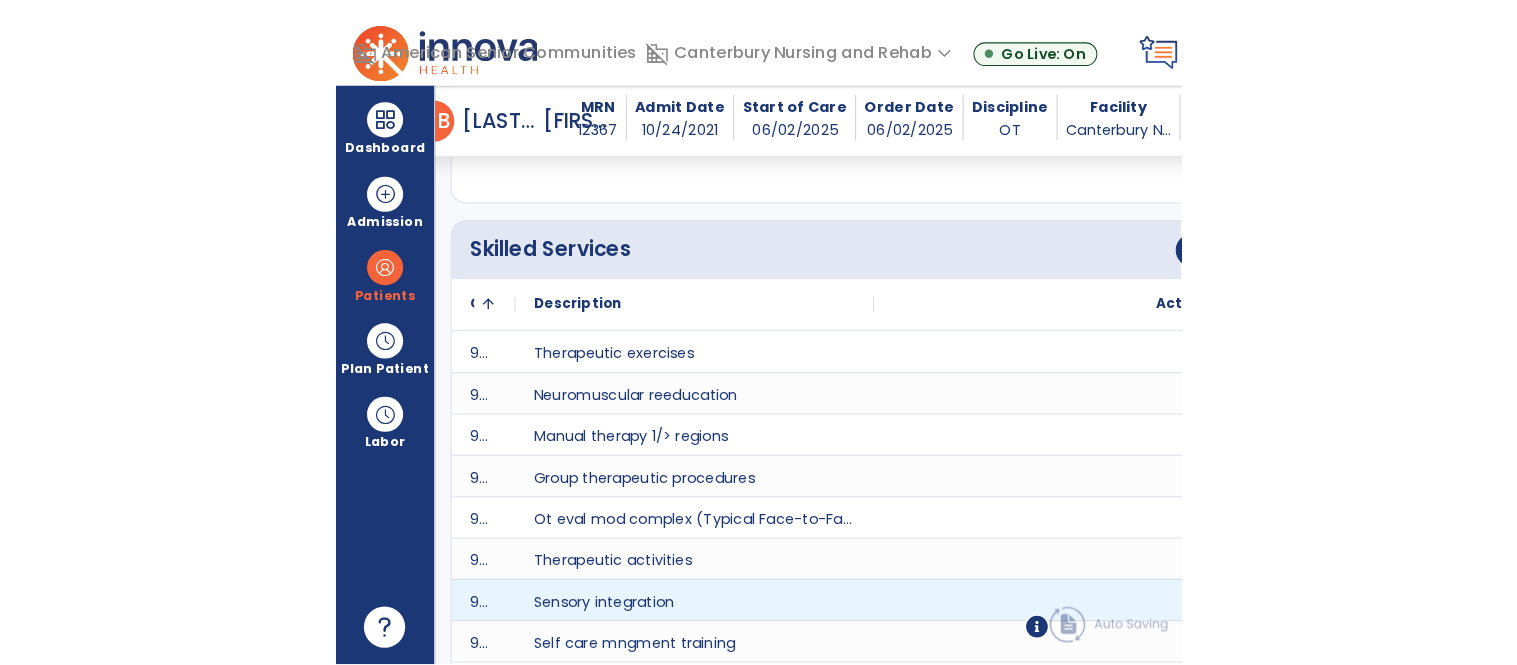 scroll, scrollTop: 7278, scrollLeft: 0, axis: vertical 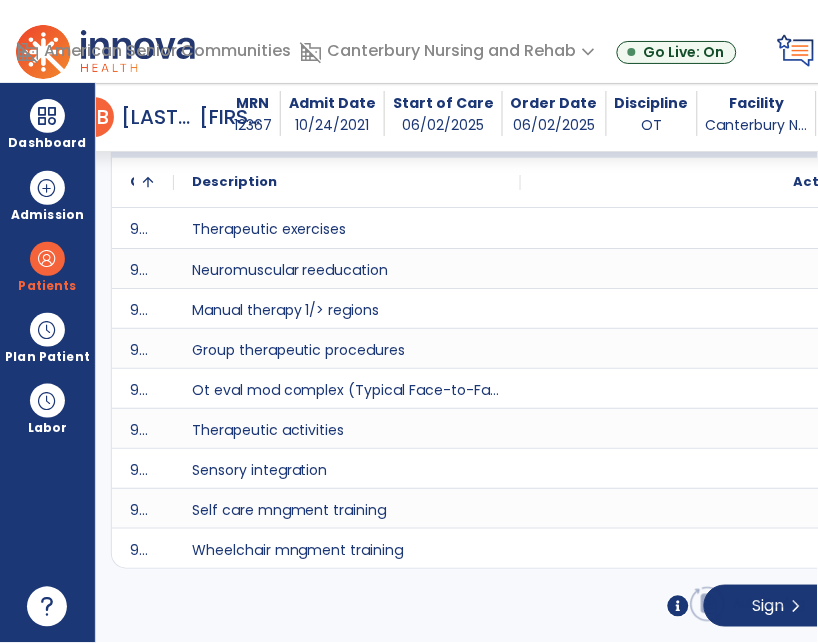 type on "**********" 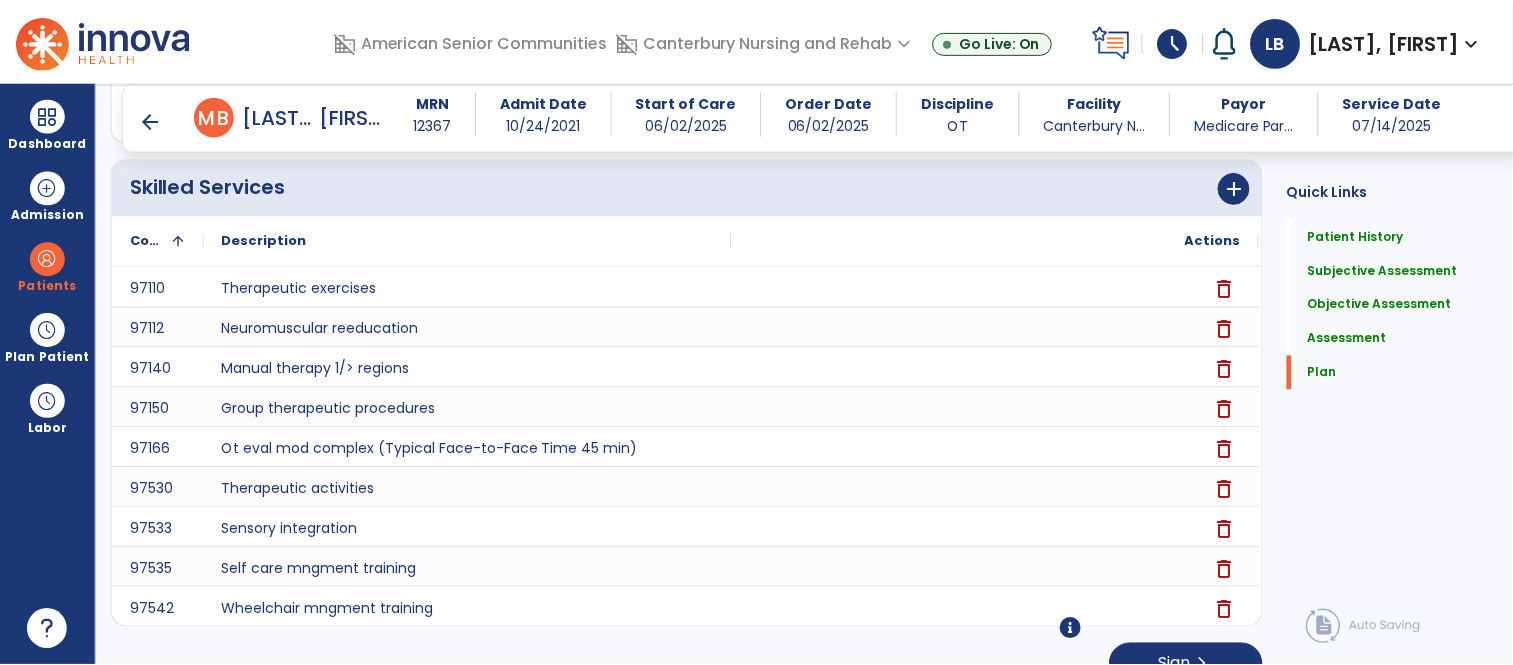 scroll, scrollTop: 5695, scrollLeft: 0, axis: vertical 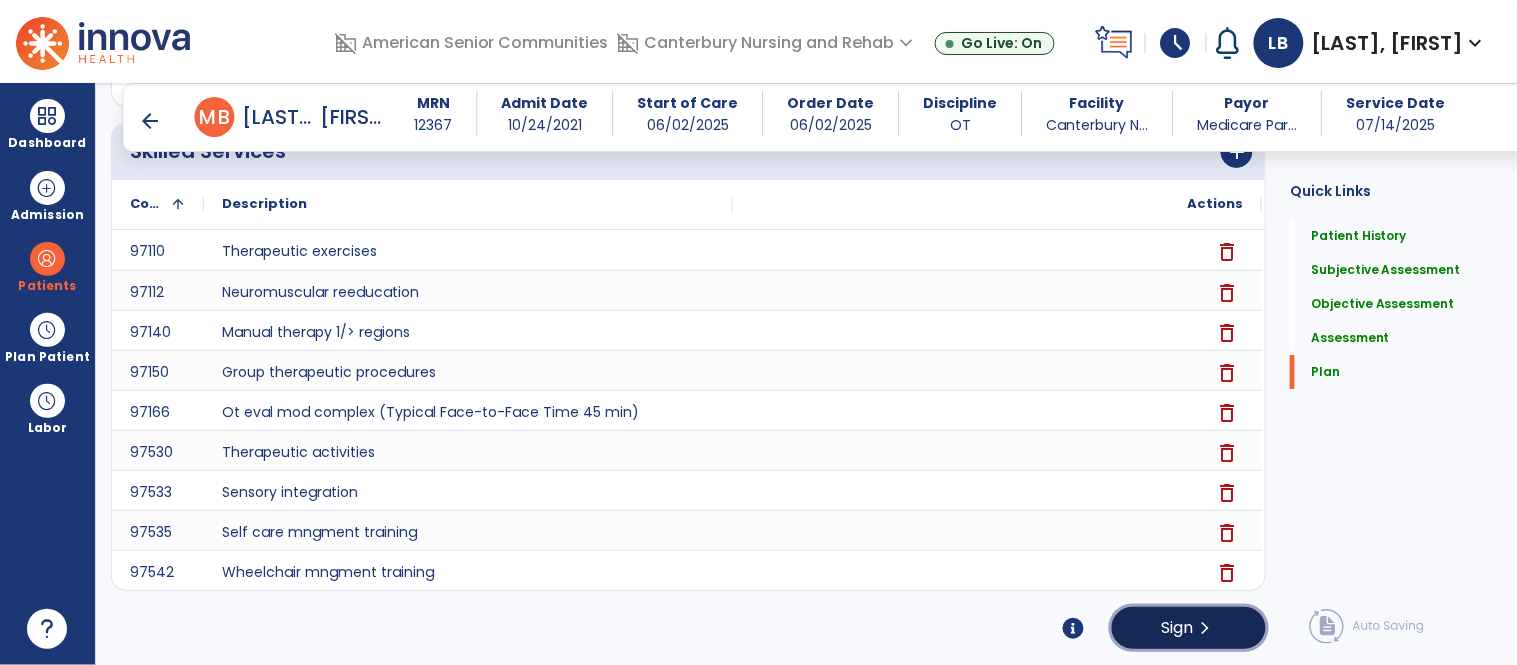 click on "chevron_right" 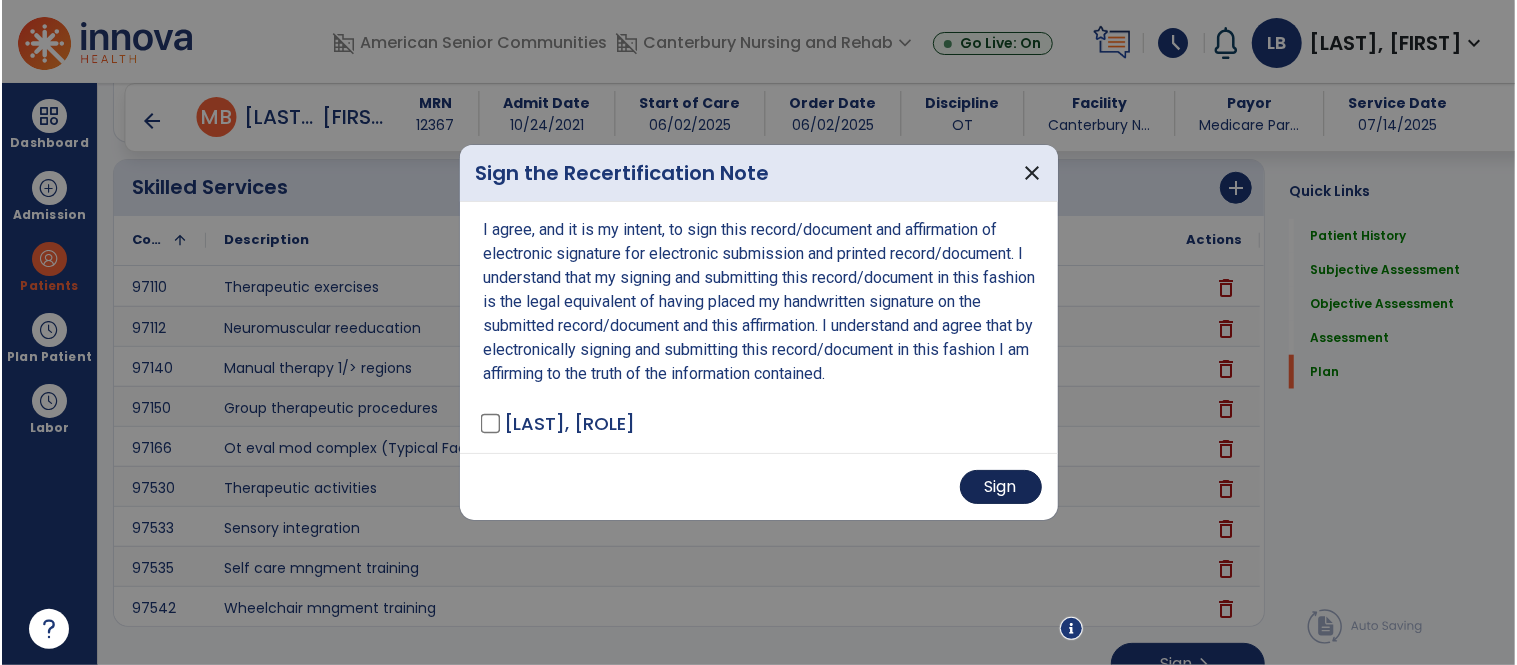 scroll, scrollTop: 5735, scrollLeft: 0, axis: vertical 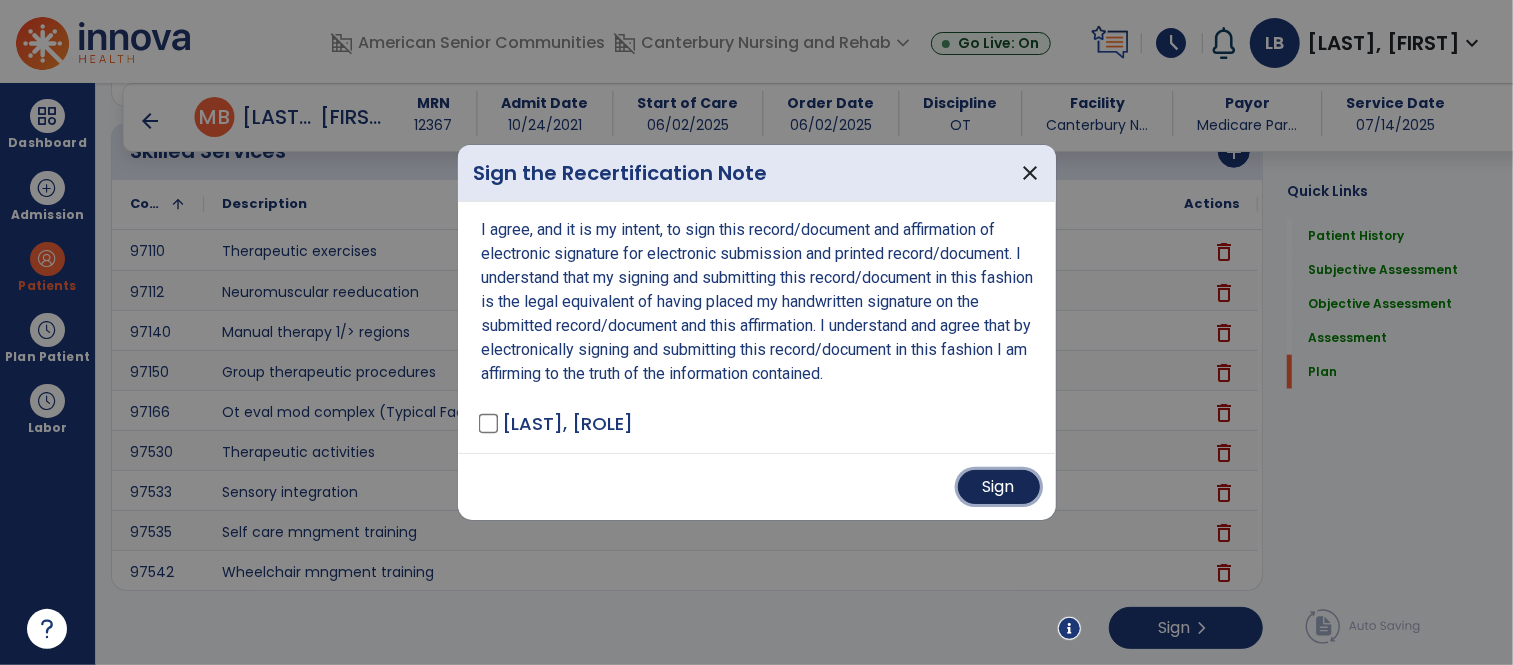 click on "Sign" at bounding box center [999, 487] 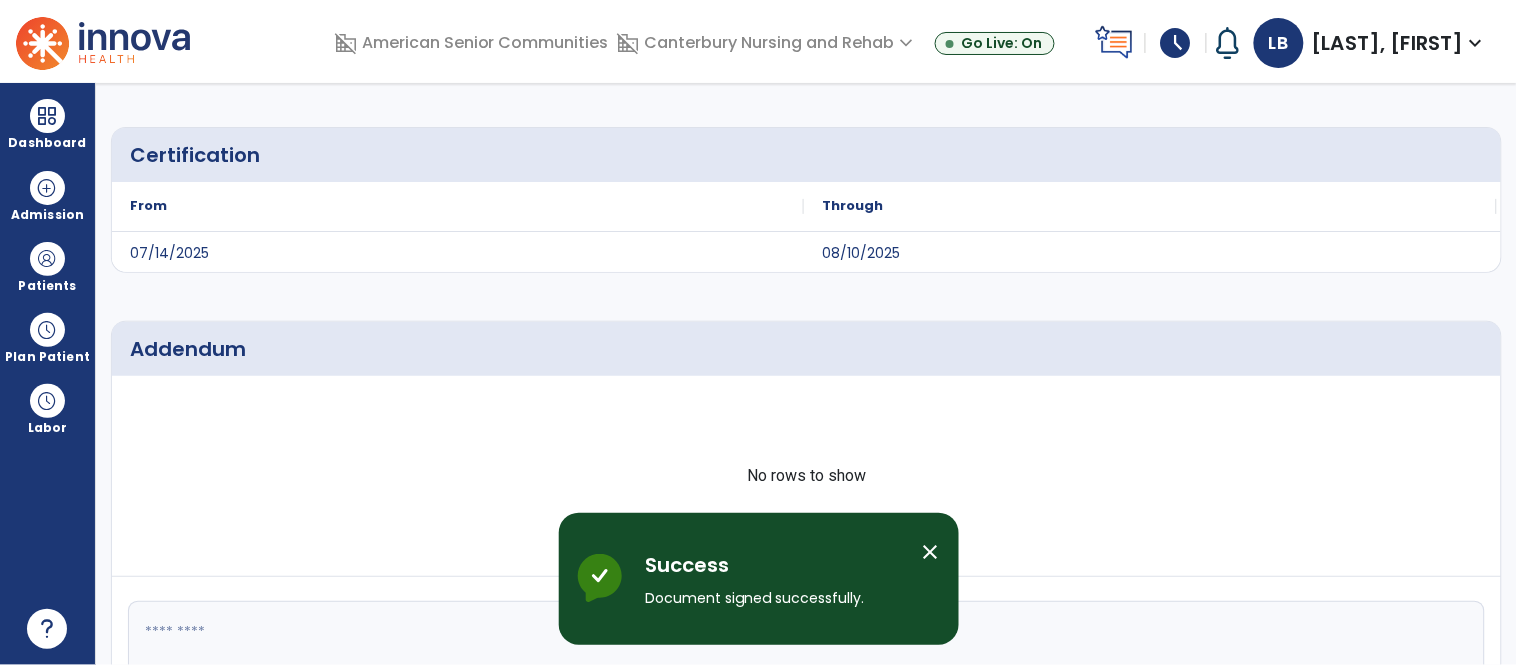 scroll, scrollTop: 0, scrollLeft: 0, axis: both 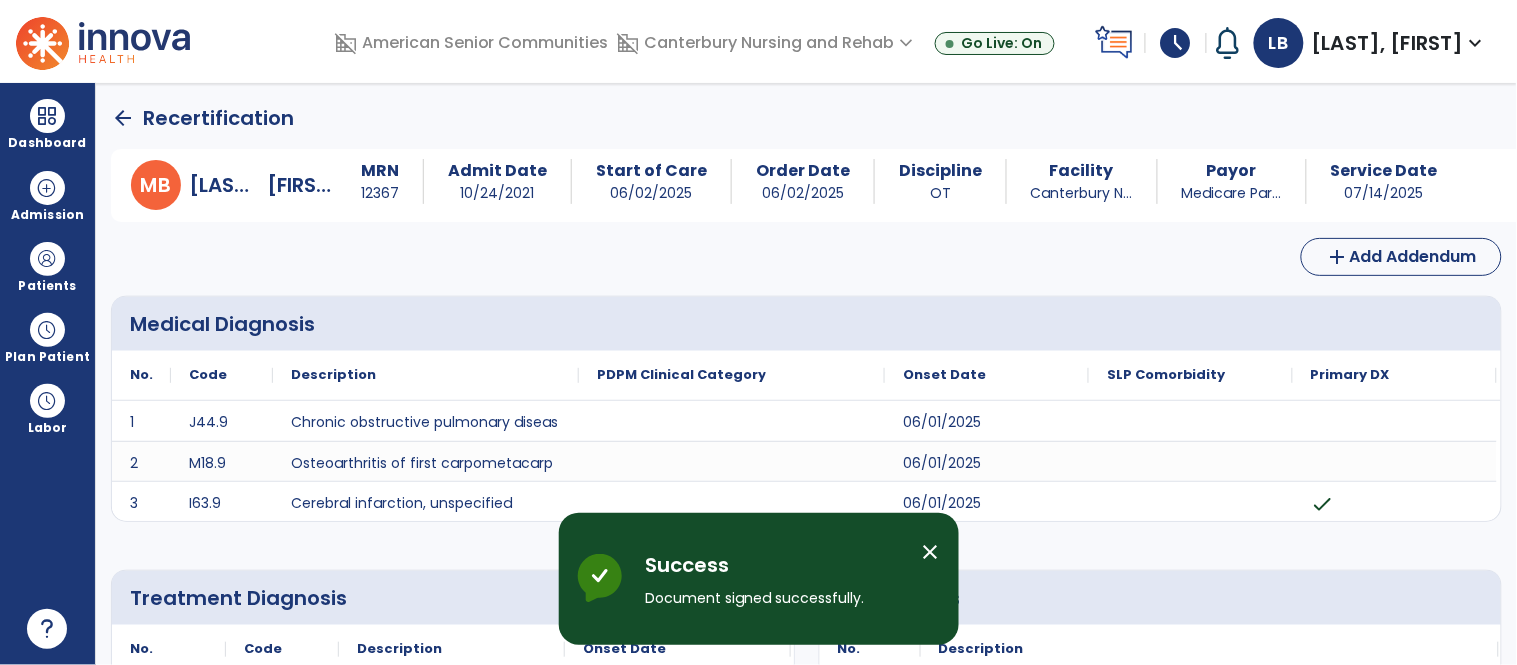 click on "close" at bounding box center (931, 552) 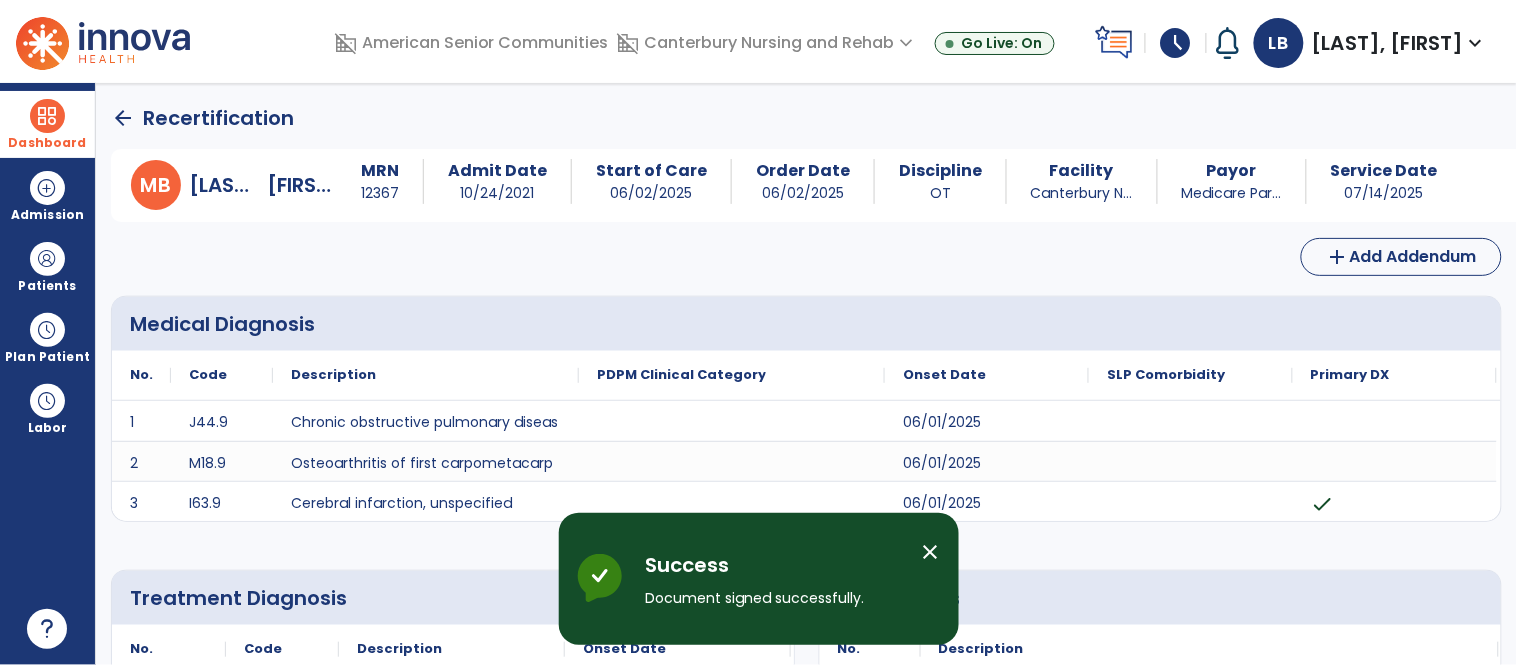drag, startPoint x: 54, startPoint y: 112, endPoint x: 66, endPoint y: 113, distance: 12.0415945 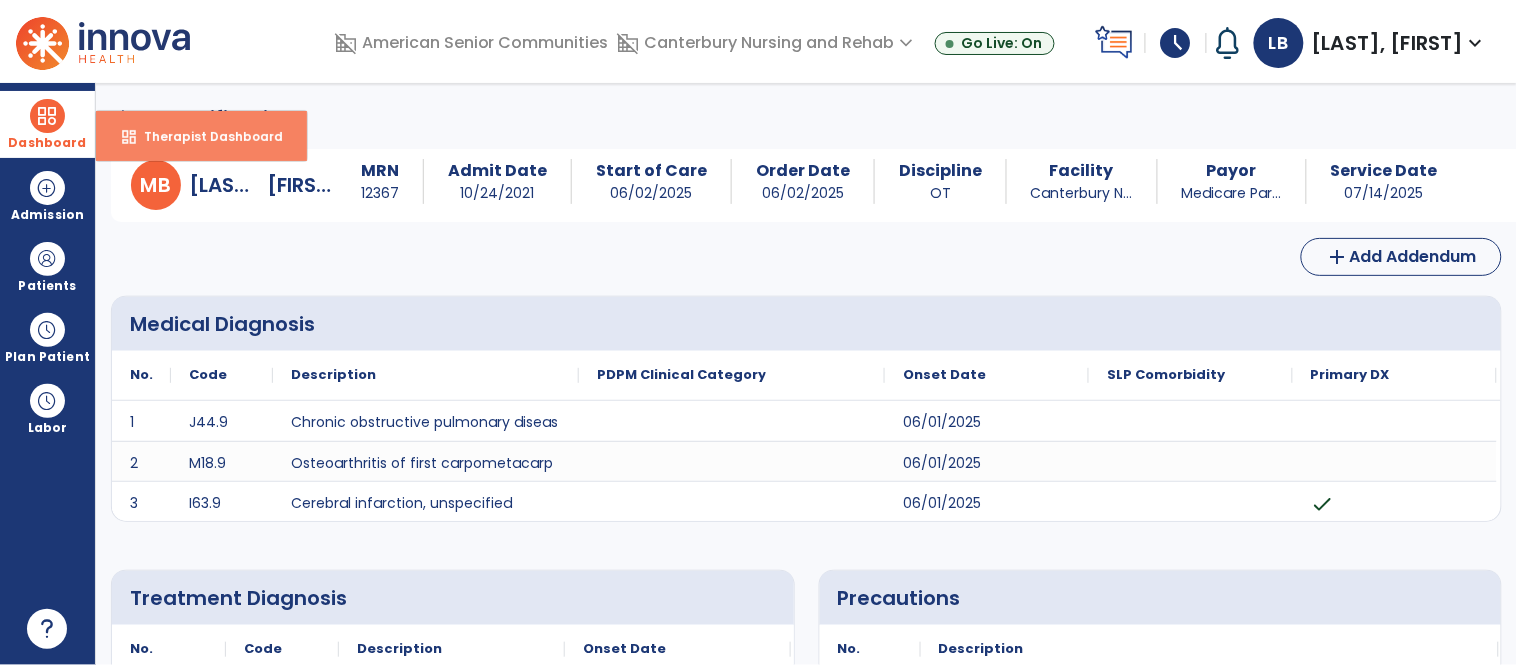 click on "dashboard  Therapist Dashboard" at bounding box center (201, 136) 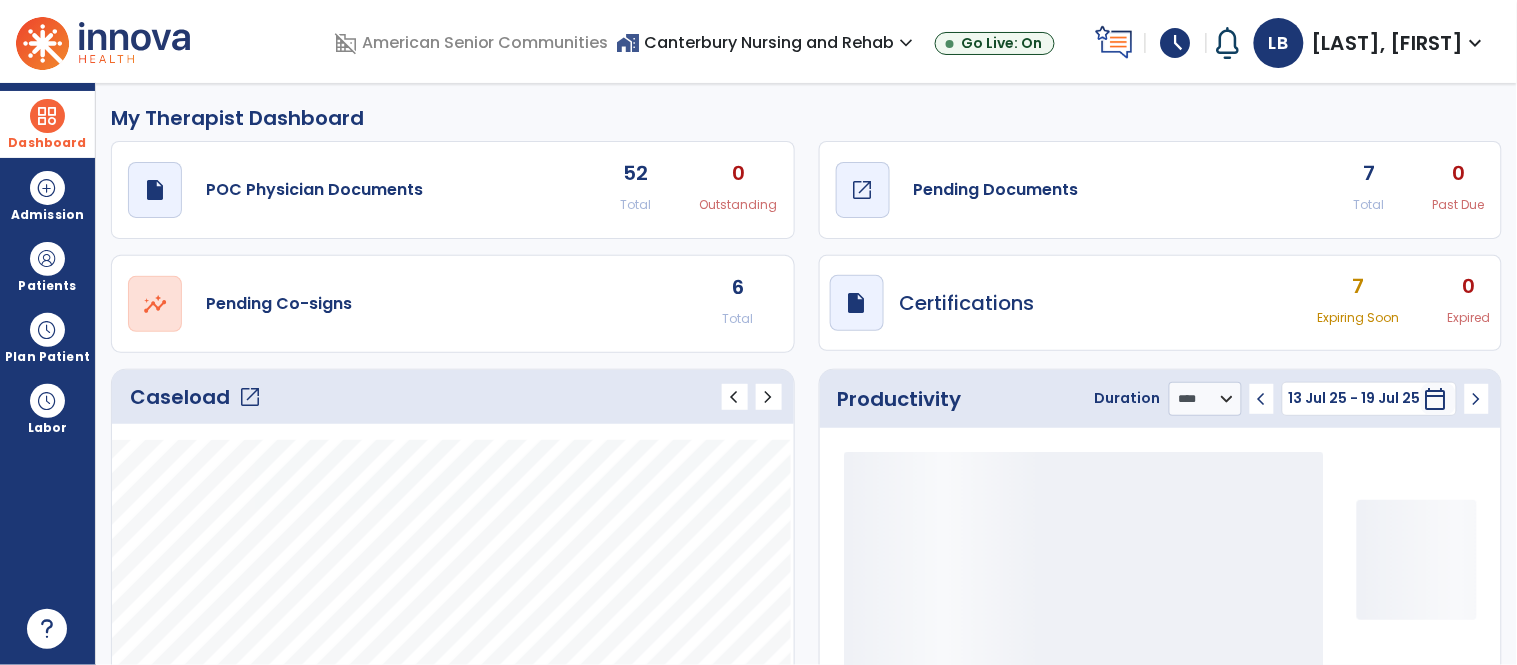 click on "draft   open_in_new" 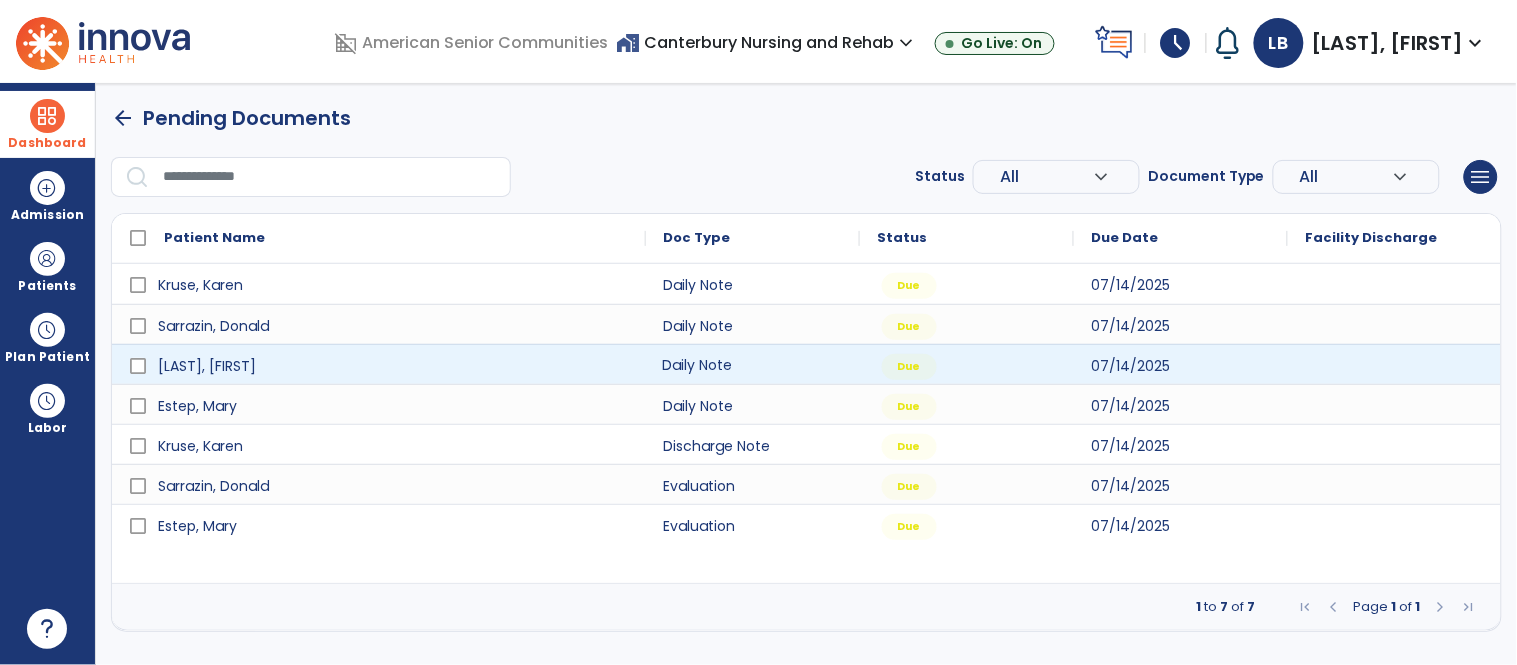 click on "Daily Note" at bounding box center [753, 364] 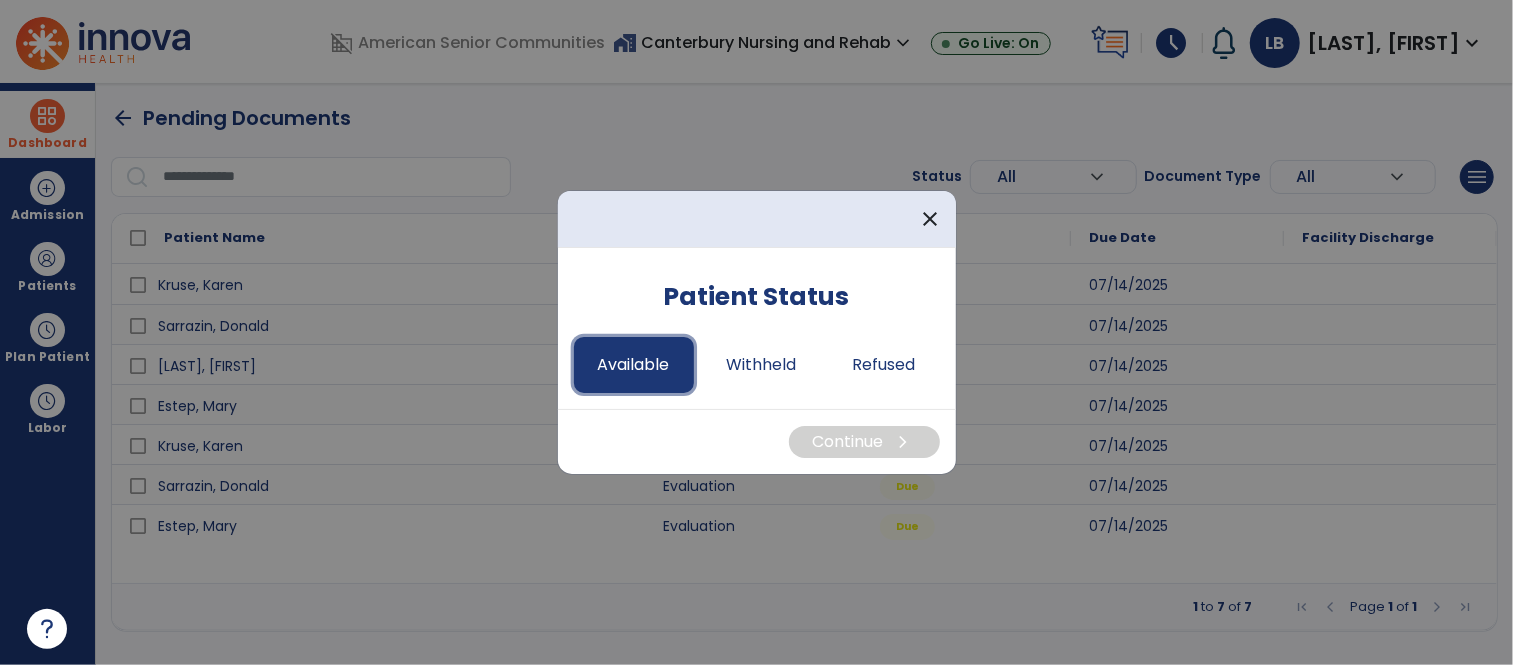 click on "Available" at bounding box center [634, 365] 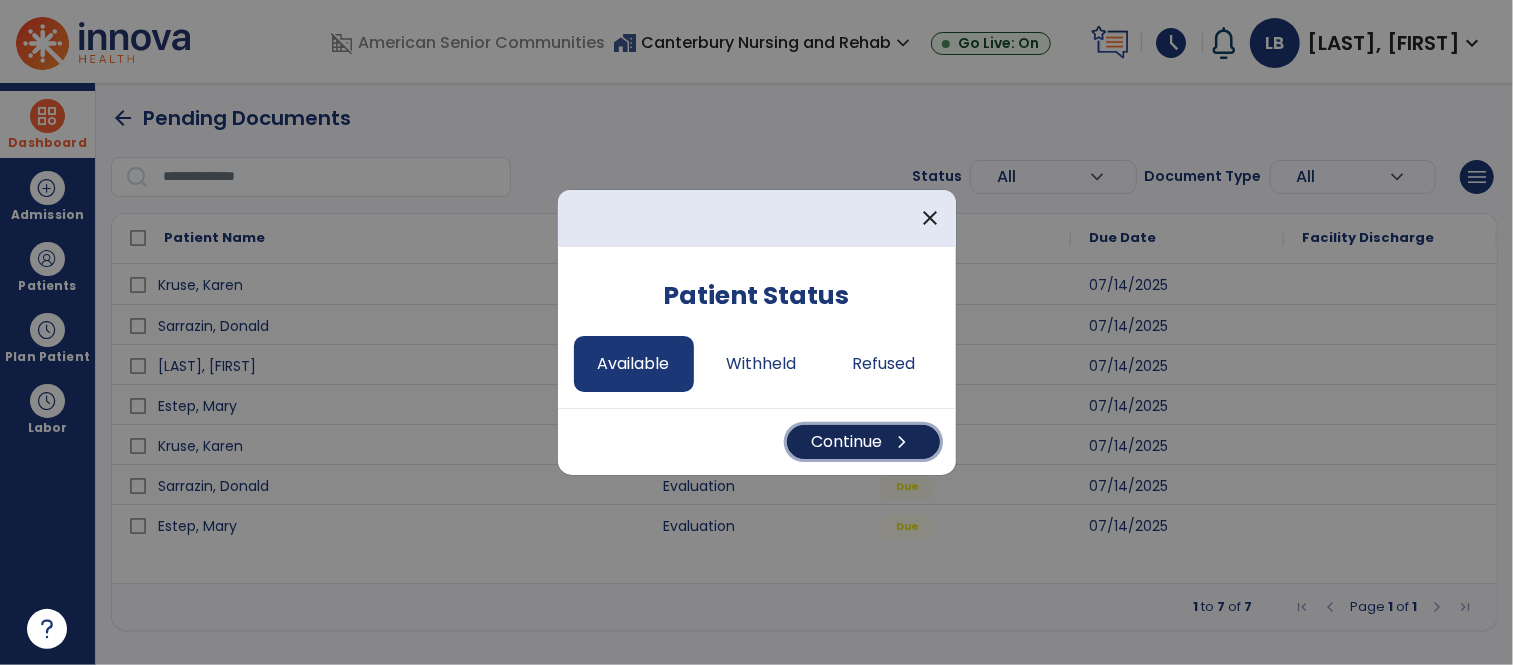 click on "Continue   chevron_right" at bounding box center (863, 442) 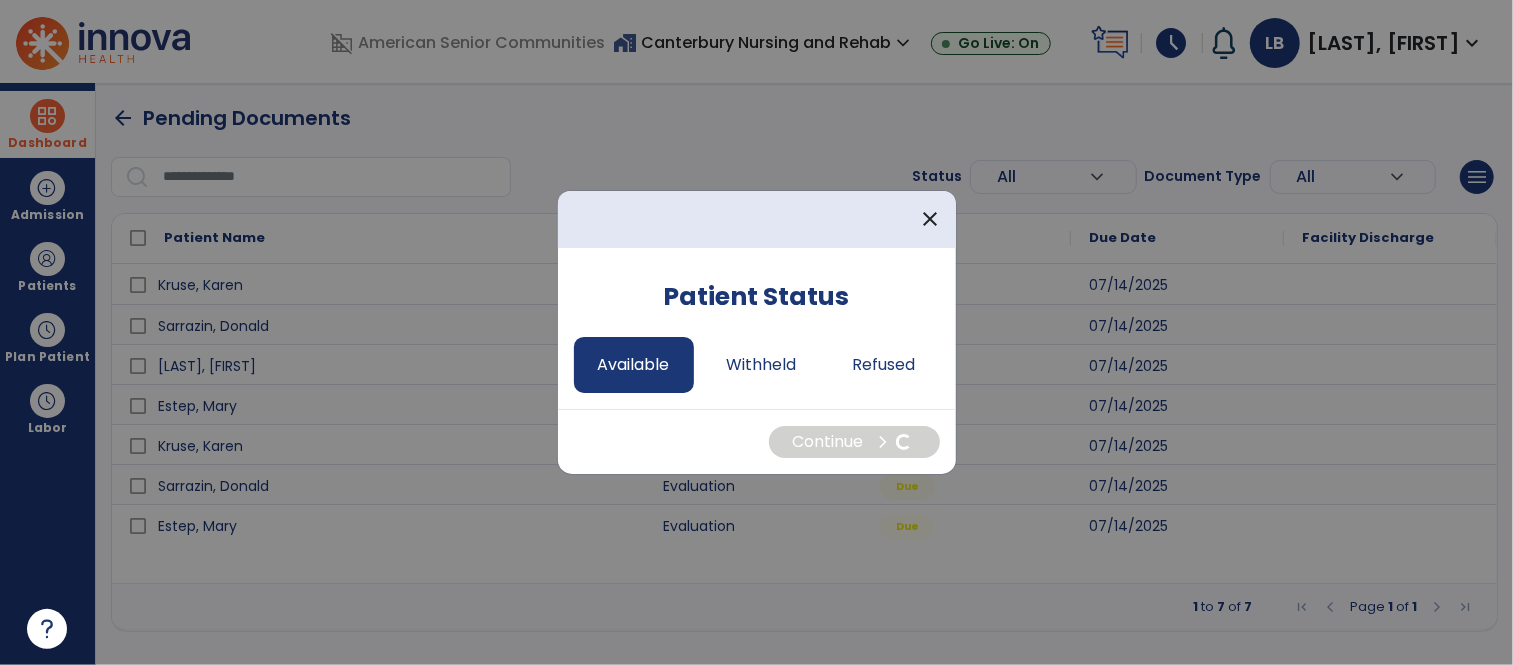 select on "*" 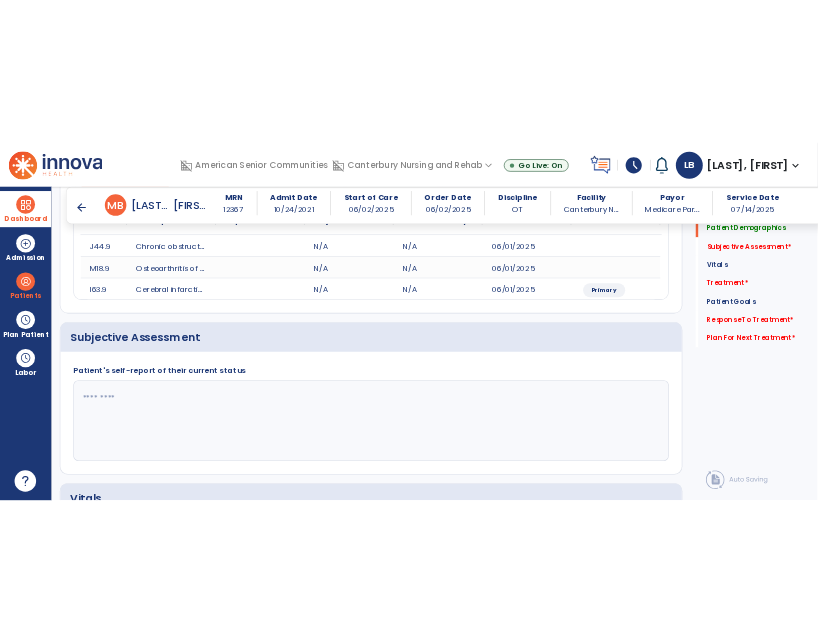scroll, scrollTop: 277, scrollLeft: 0, axis: vertical 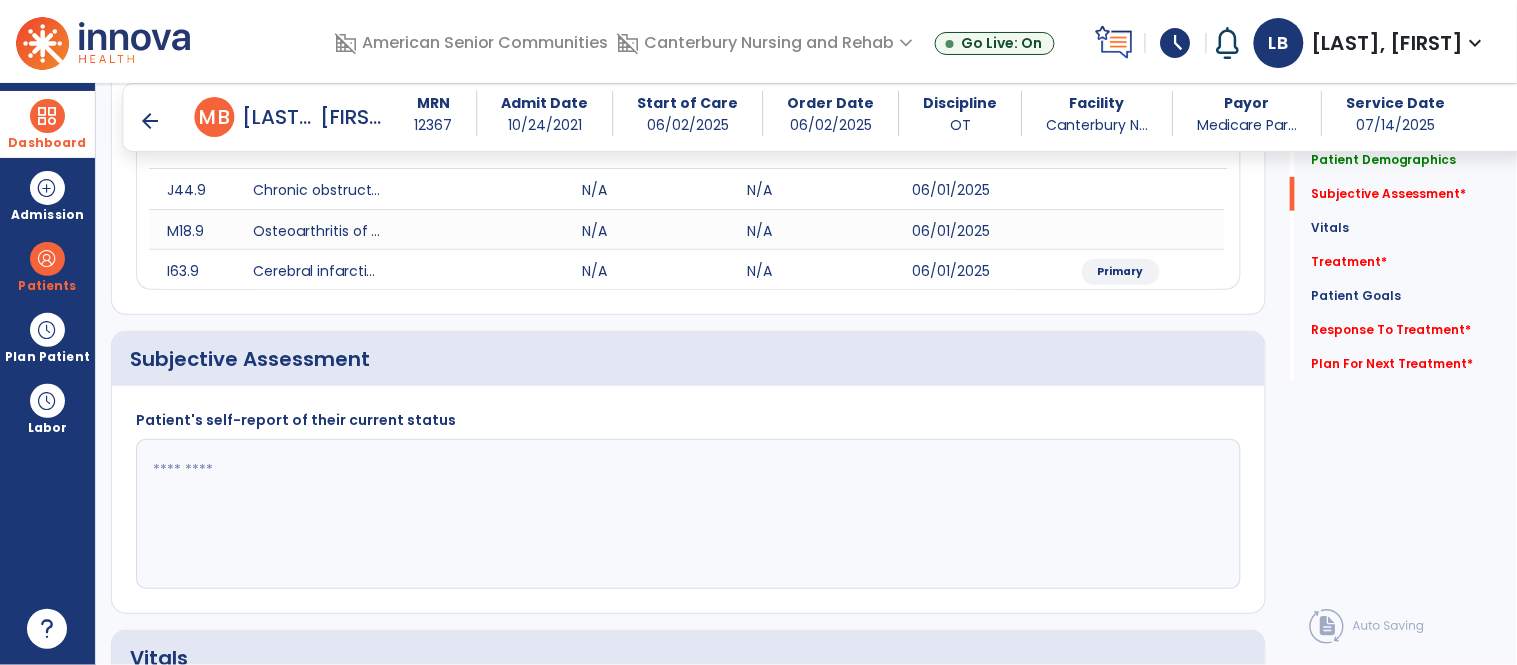 click 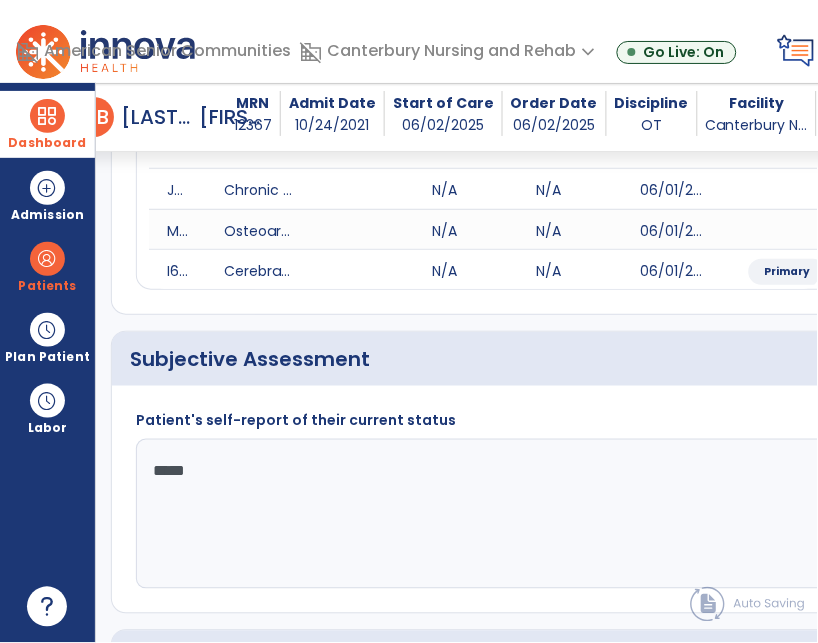 drag, startPoint x: 172, startPoint y: 475, endPoint x: 126, endPoint y: 475, distance: 46 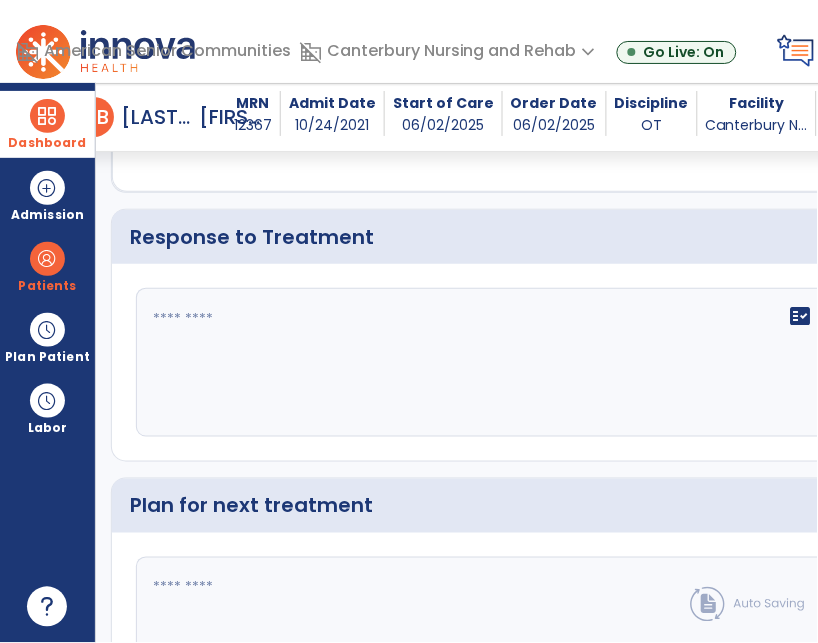 scroll, scrollTop: 3763, scrollLeft: 0, axis: vertical 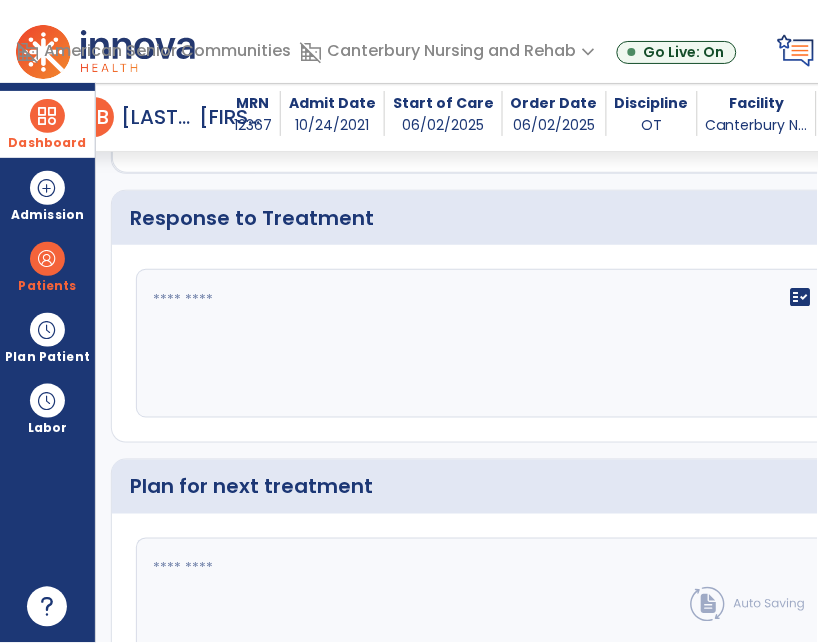 type on "**********" 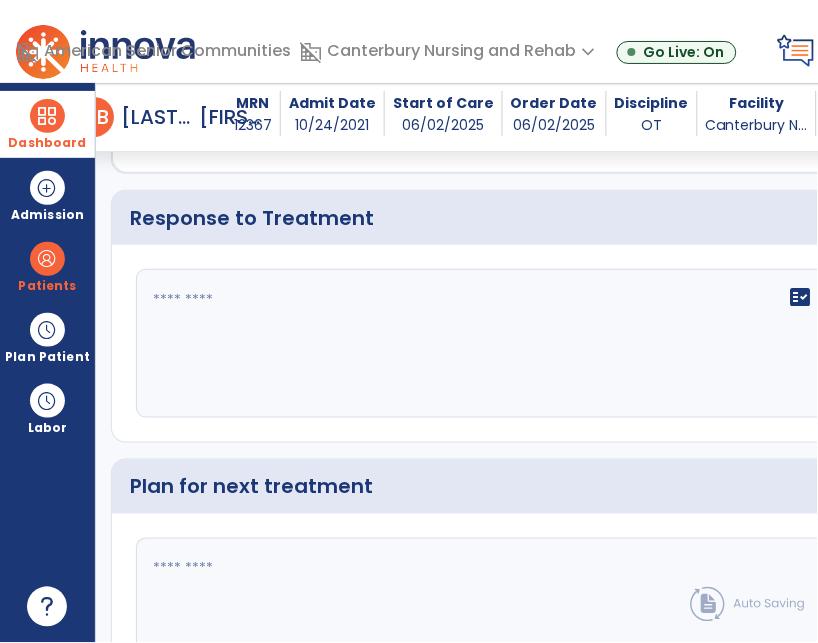 click on "fact_check" 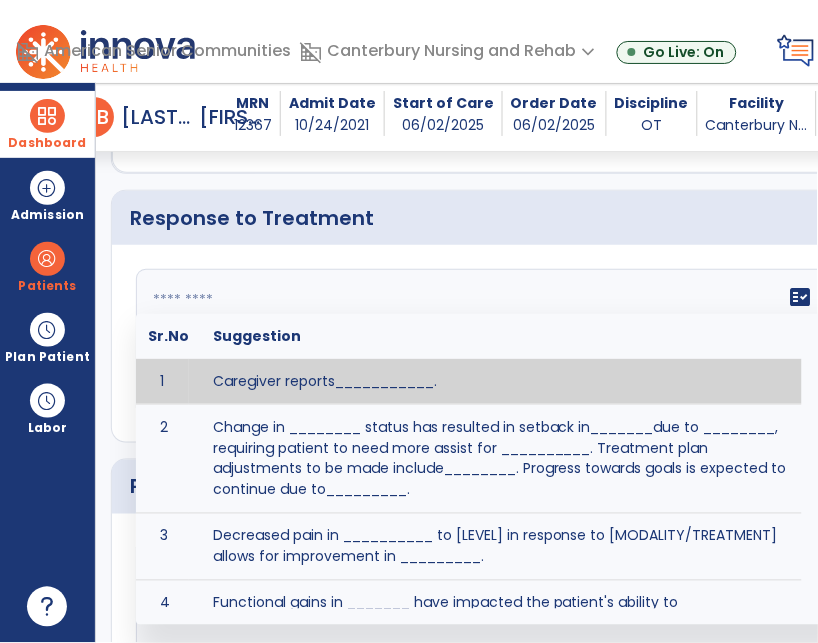 paste on "**********" 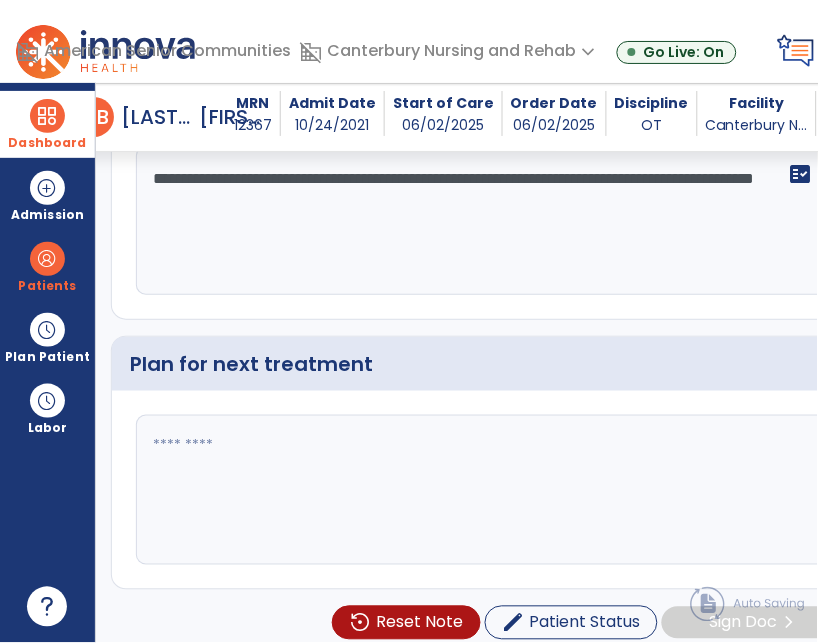 scroll, scrollTop: 3903, scrollLeft: 0, axis: vertical 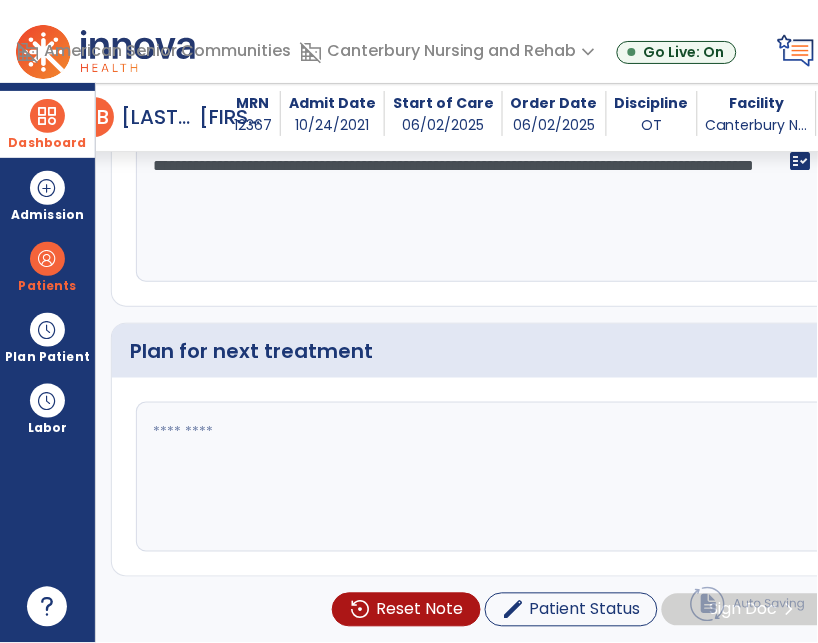 type on "**********" 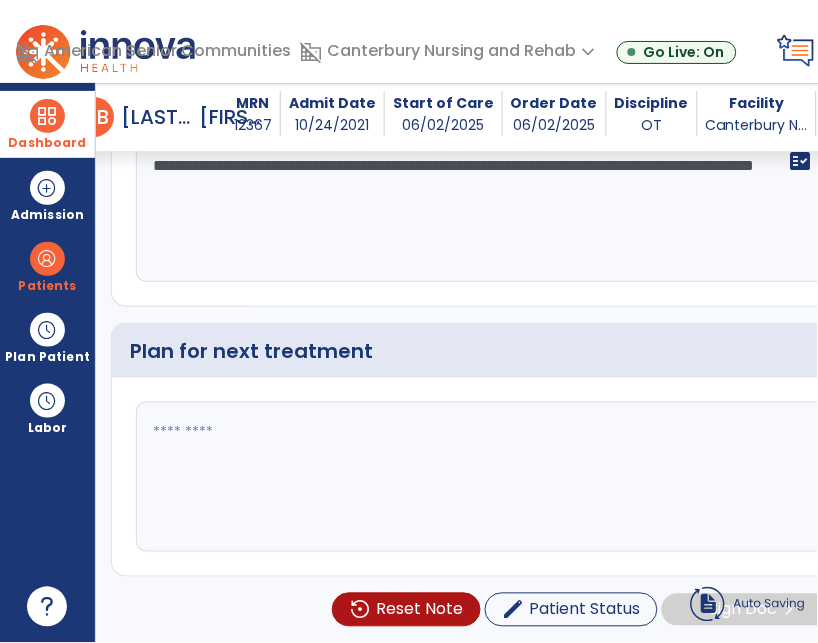 click 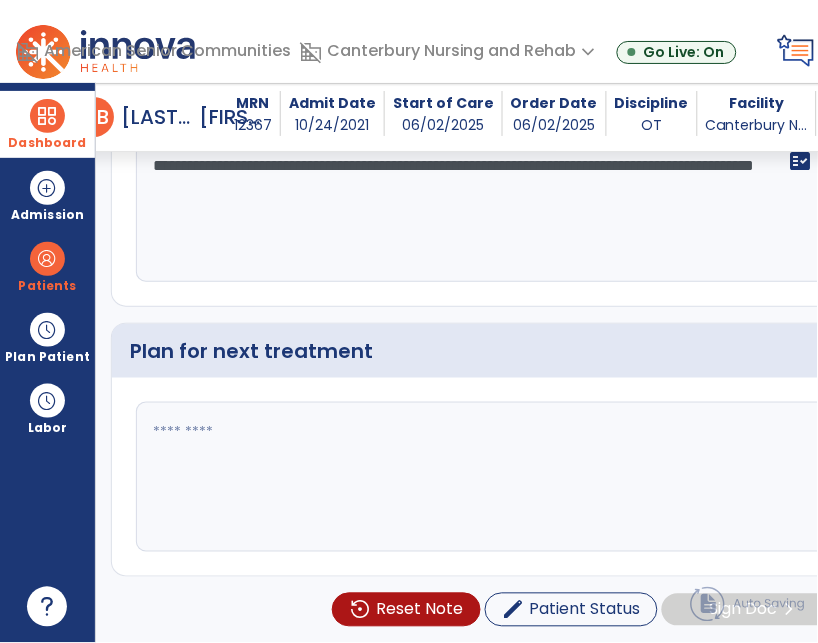 click 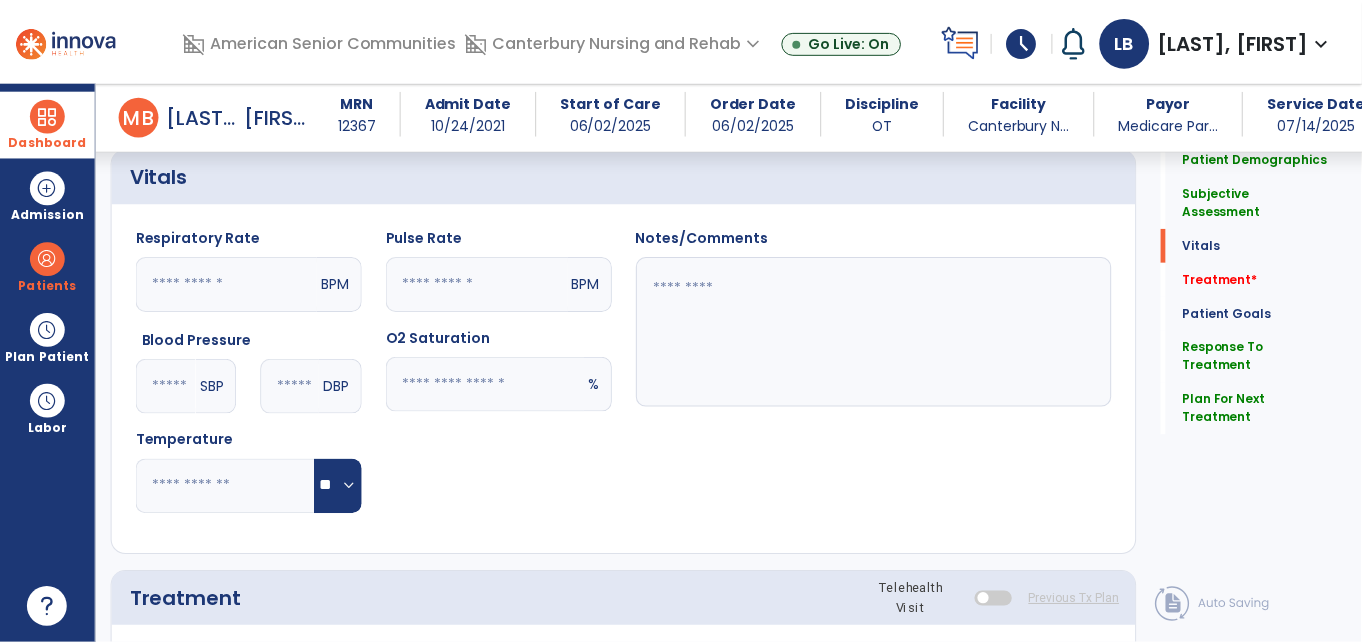 scroll, scrollTop: 1153, scrollLeft: 0, axis: vertical 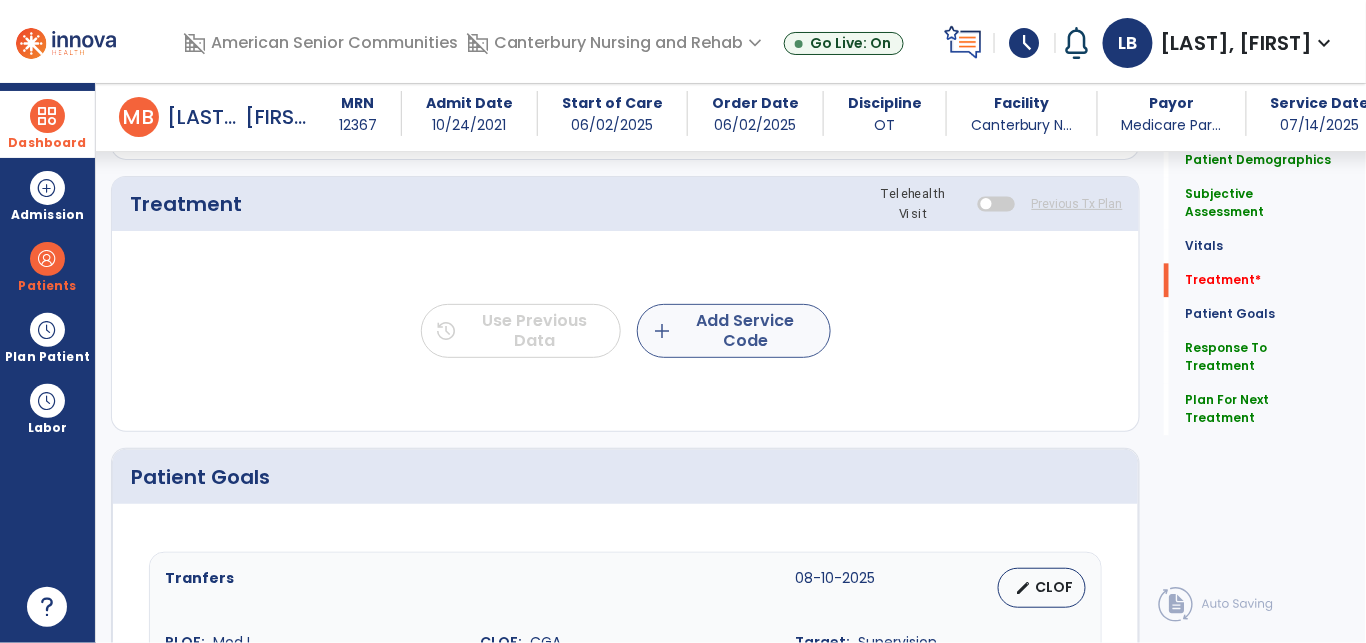 type on "**********" 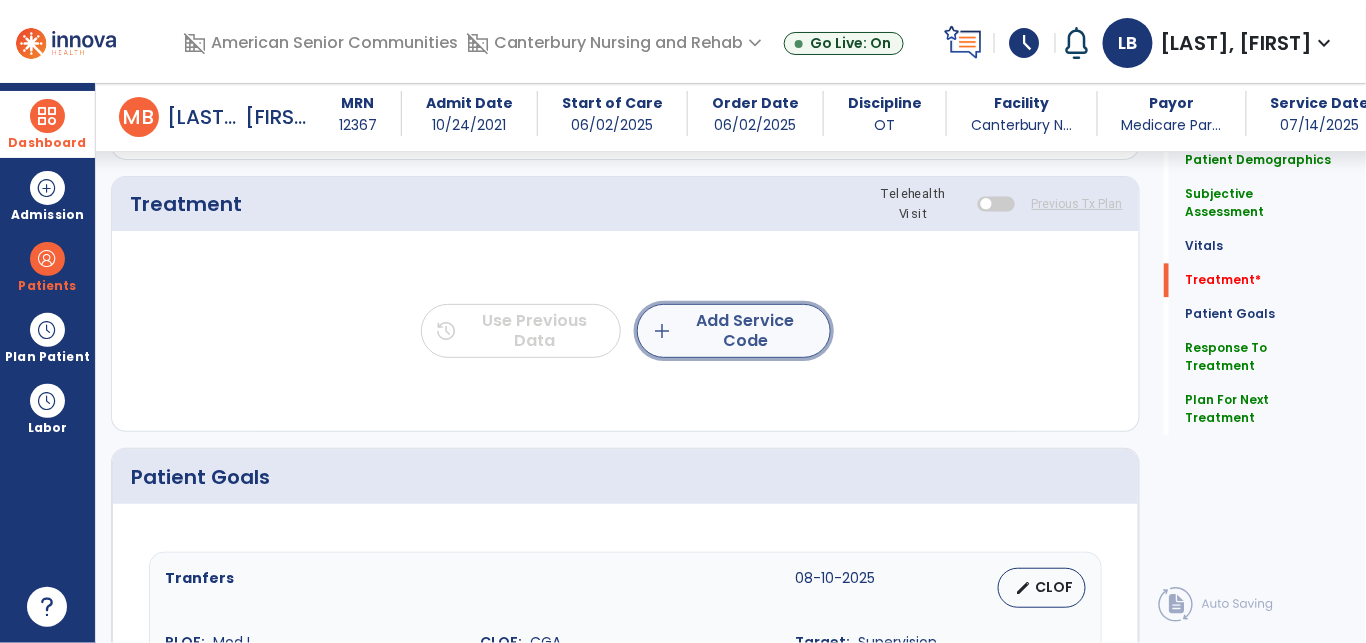 click on "add  Add Service Code" 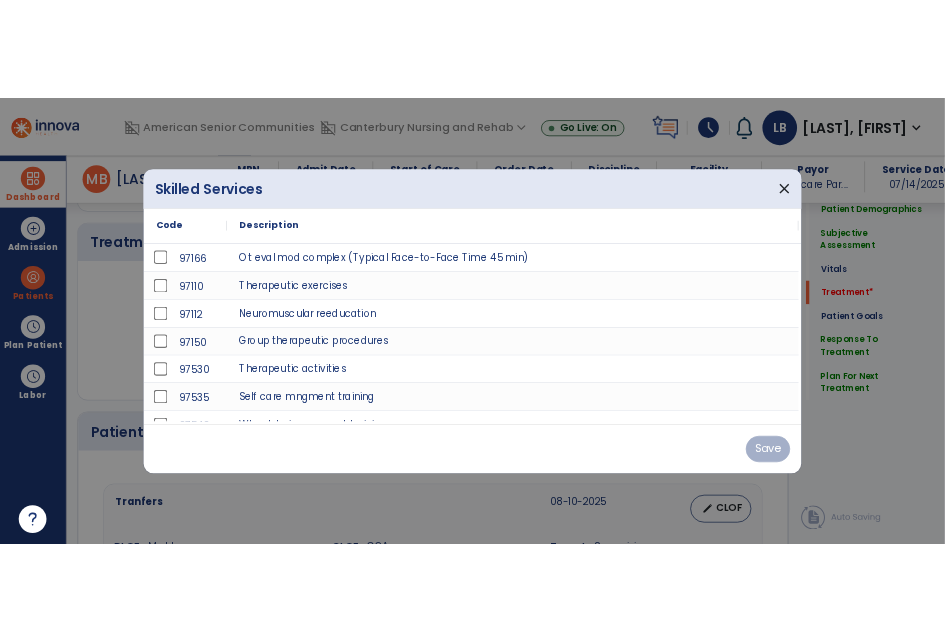 scroll, scrollTop: 1153, scrollLeft: 0, axis: vertical 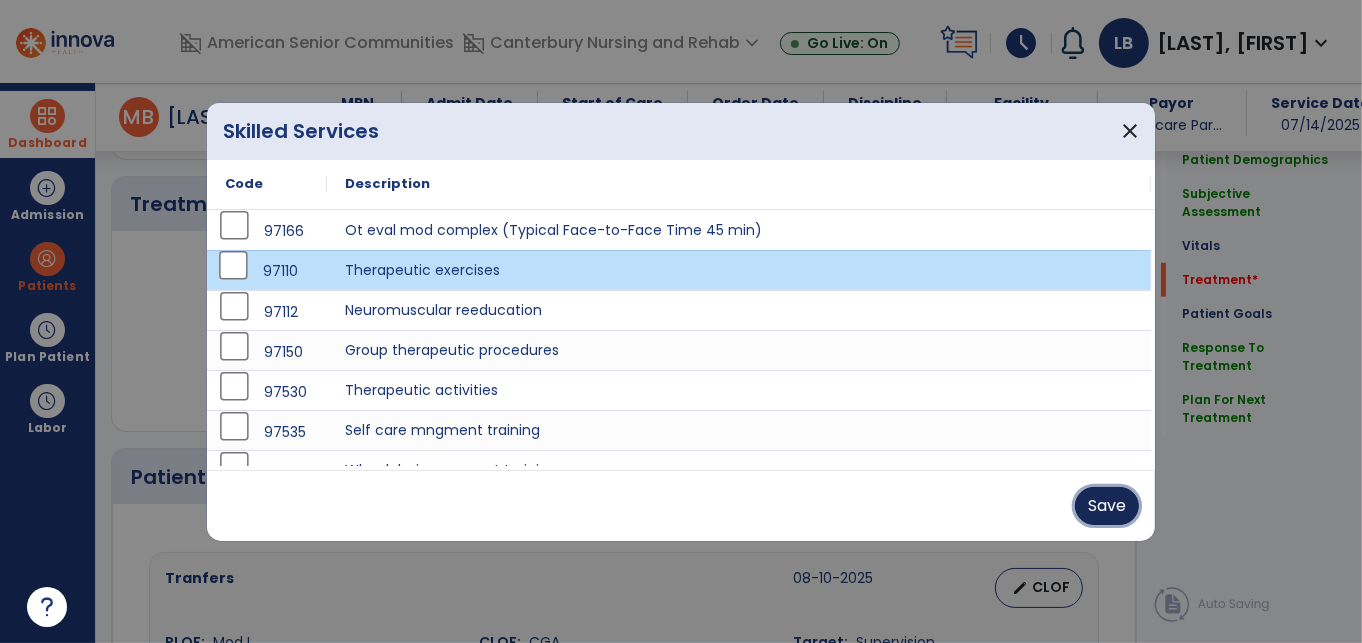 click on "Save" at bounding box center (1107, 506) 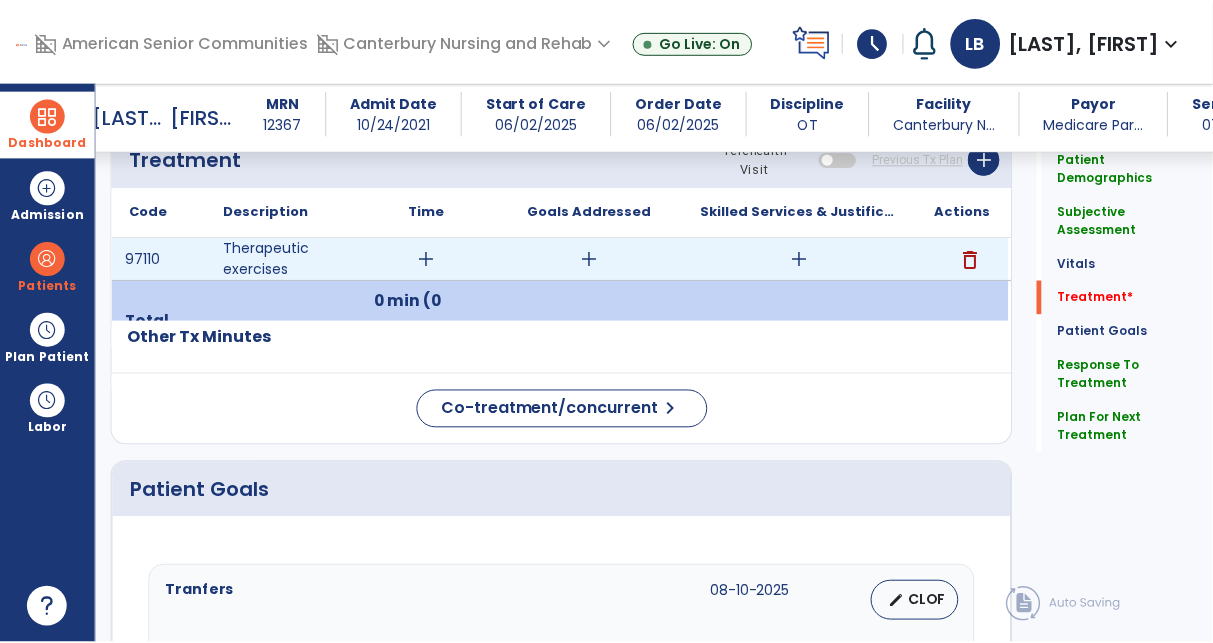 scroll, scrollTop: 1086, scrollLeft: 0, axis: vertical 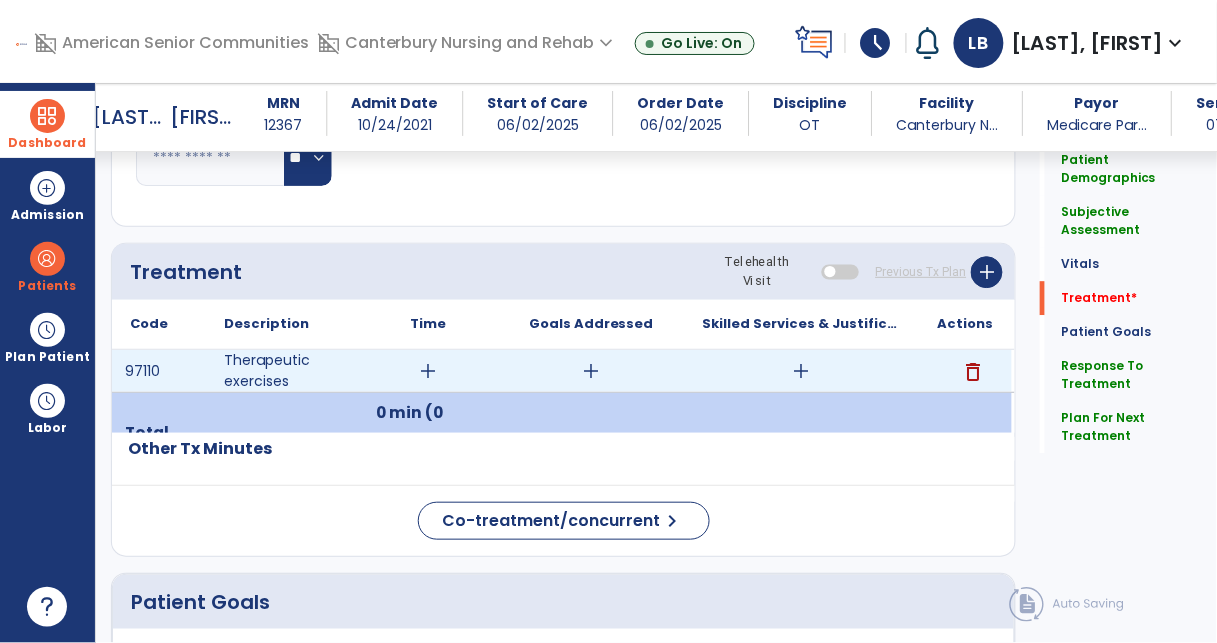 click on "add" at bounding box center (802, 371) 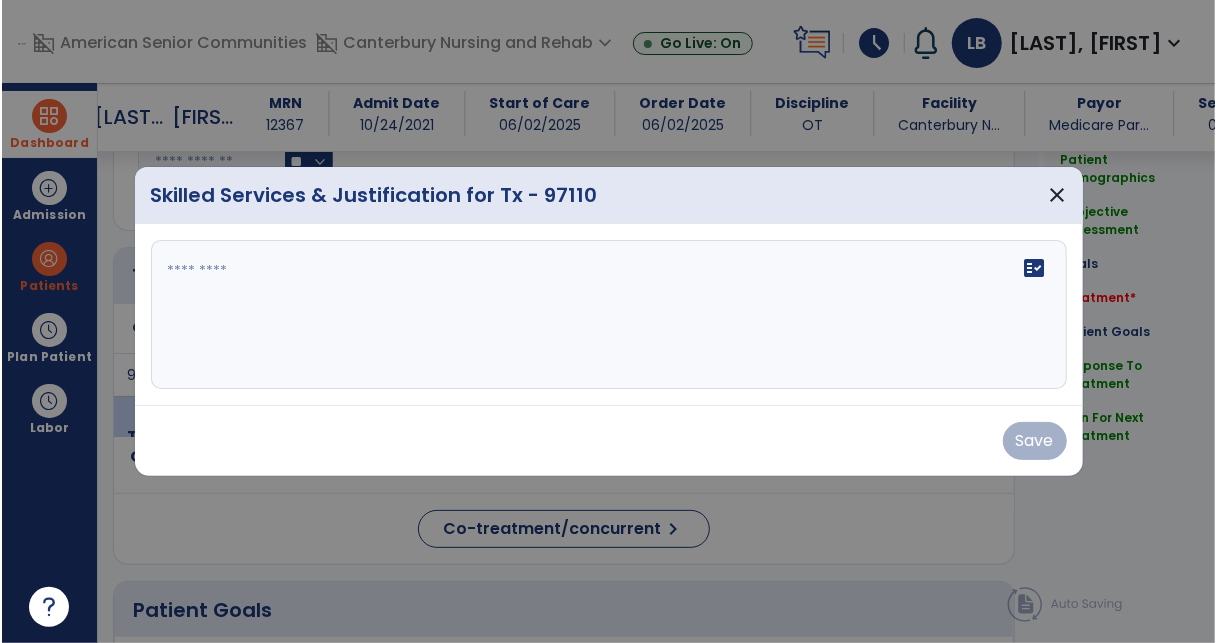 scroll, scrollTop: 1086, scrollLeft: 0, axis: vertical 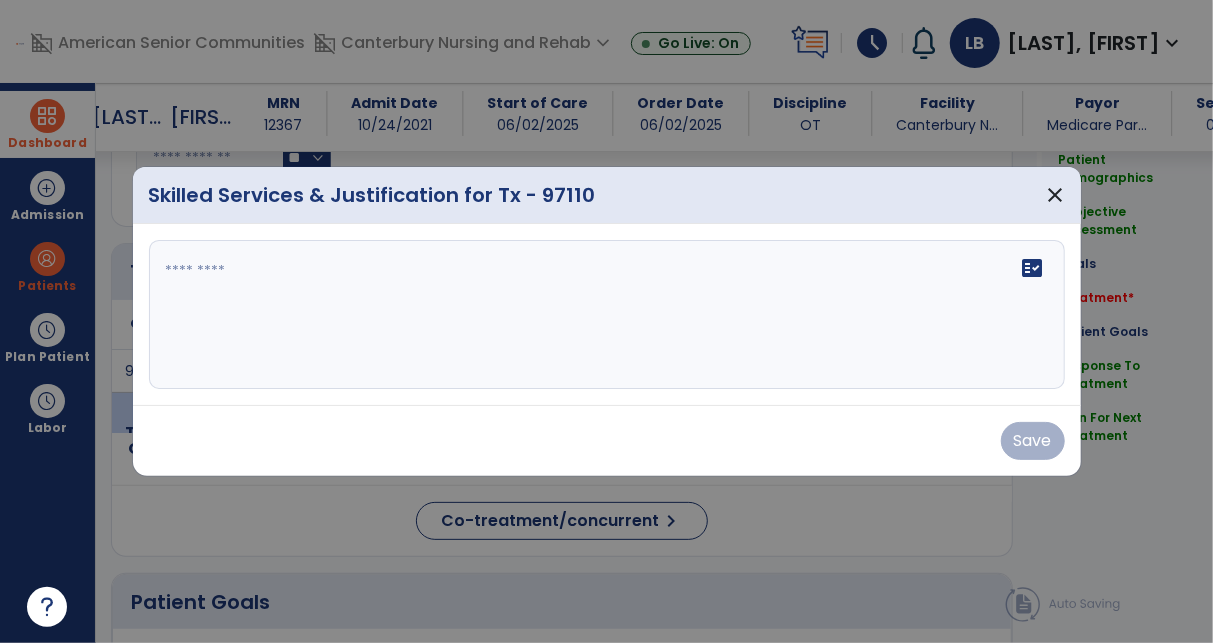 click at bounding box center (607, 315) 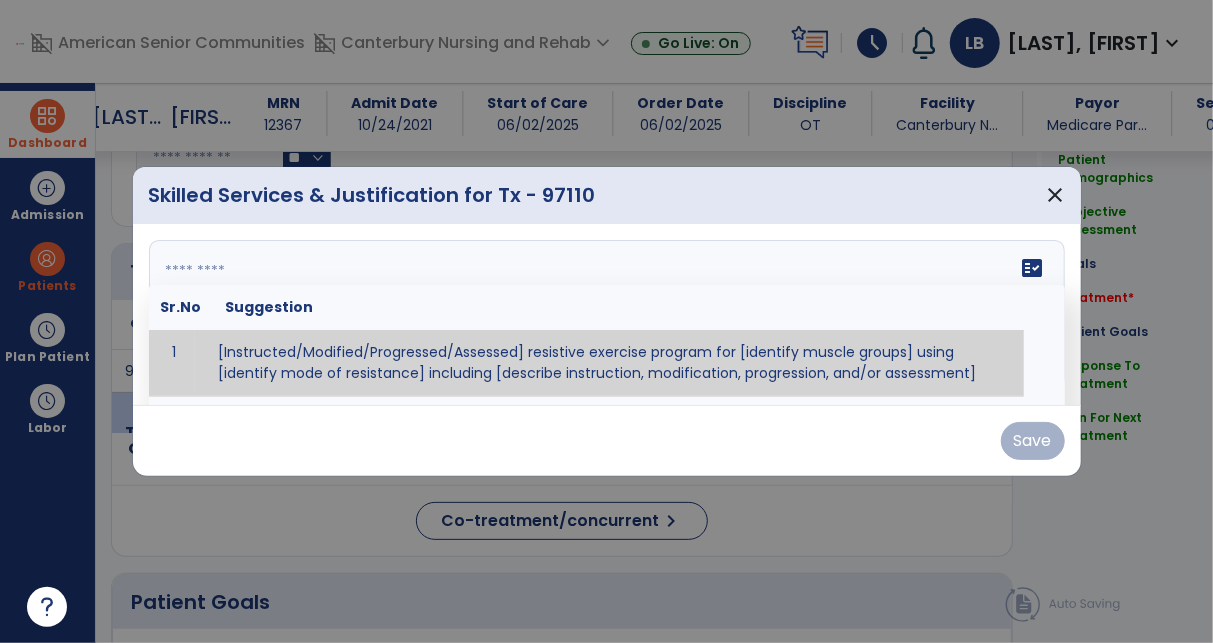 paste on "**********" 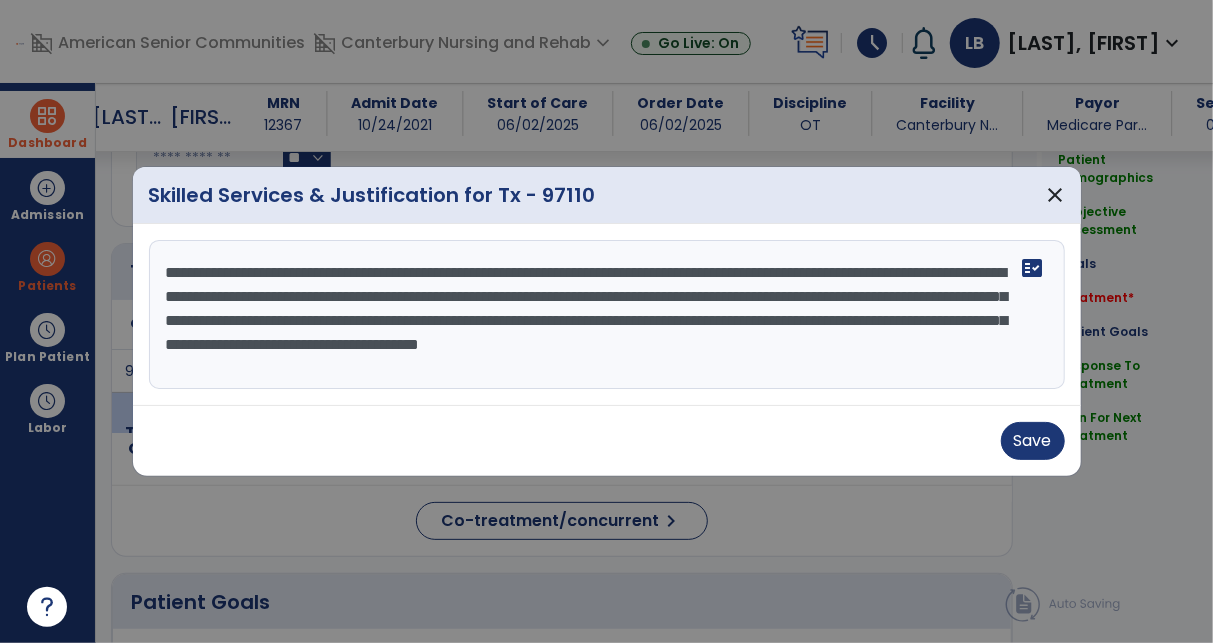 click on "**********" at bounding box center (607, 315) 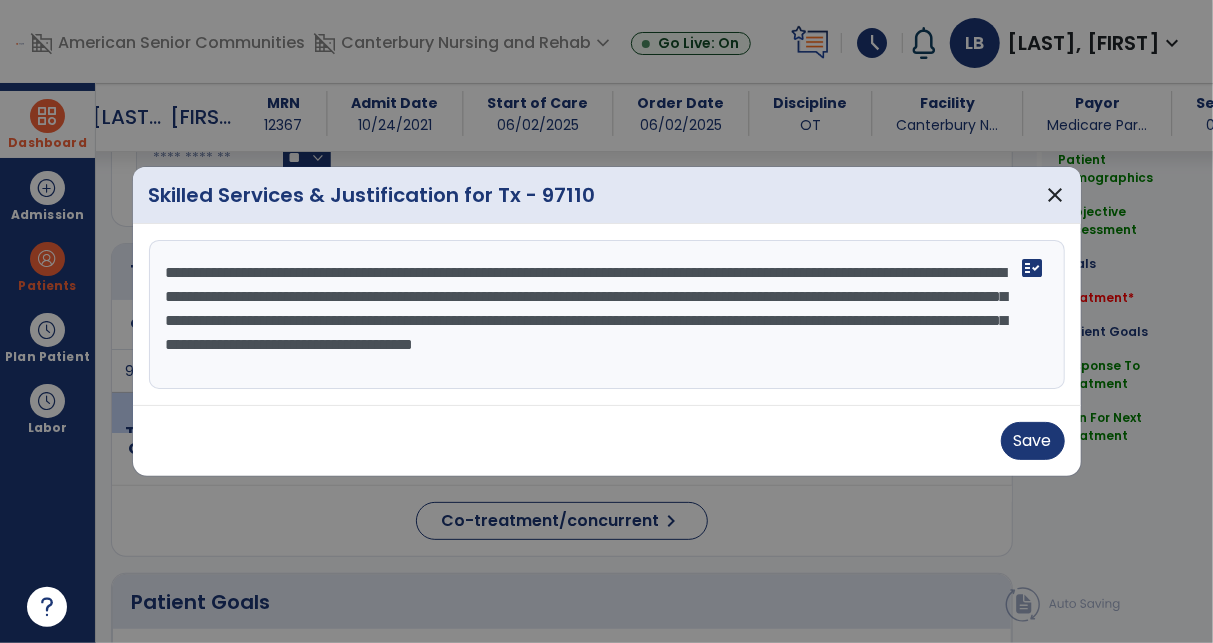 drag, startPoint x: 920, startPoint y: 318, endPoint x: 847, endPoint y: 317, distance: 73.00685 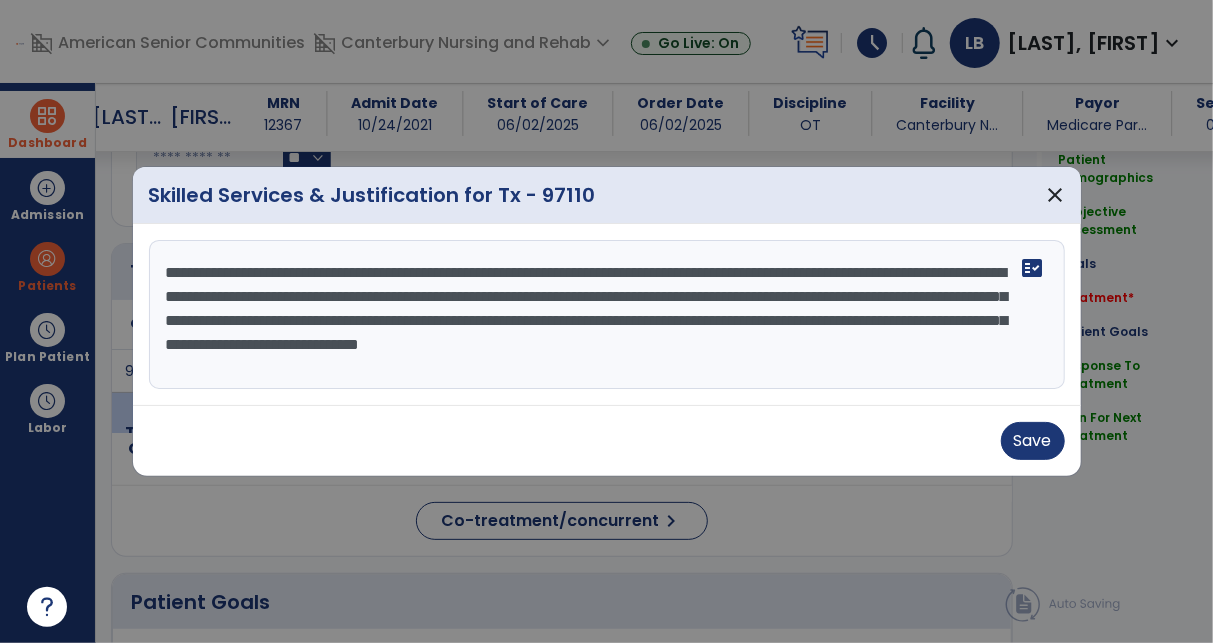 click on "**********" at bounding box center (607, 315) 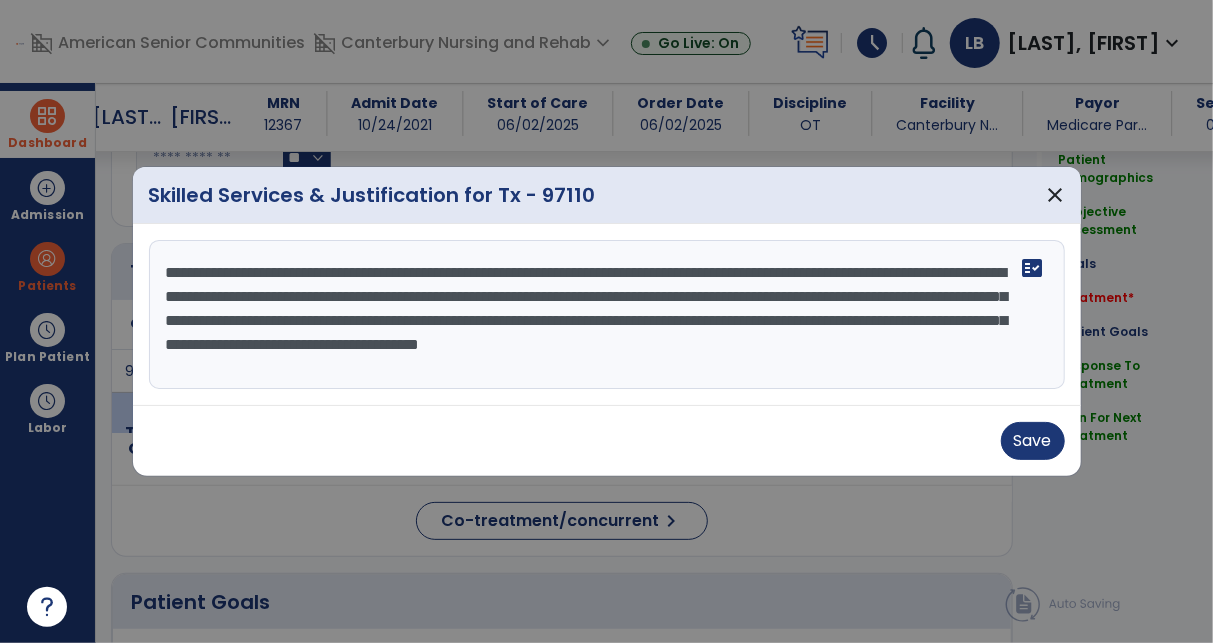 click on "**********" at bounding box center (607, 315) 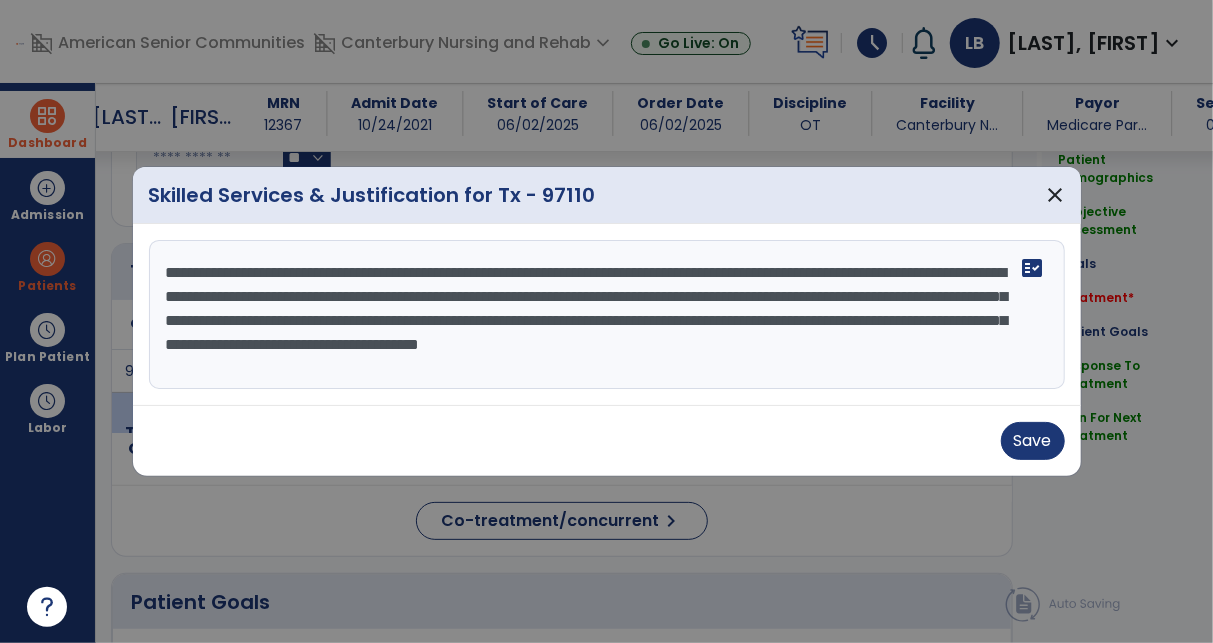 drag, startPoint x: 467, startPoint y: 345, endPoint x: 245, endPoint y: 342, distance: 222.02026 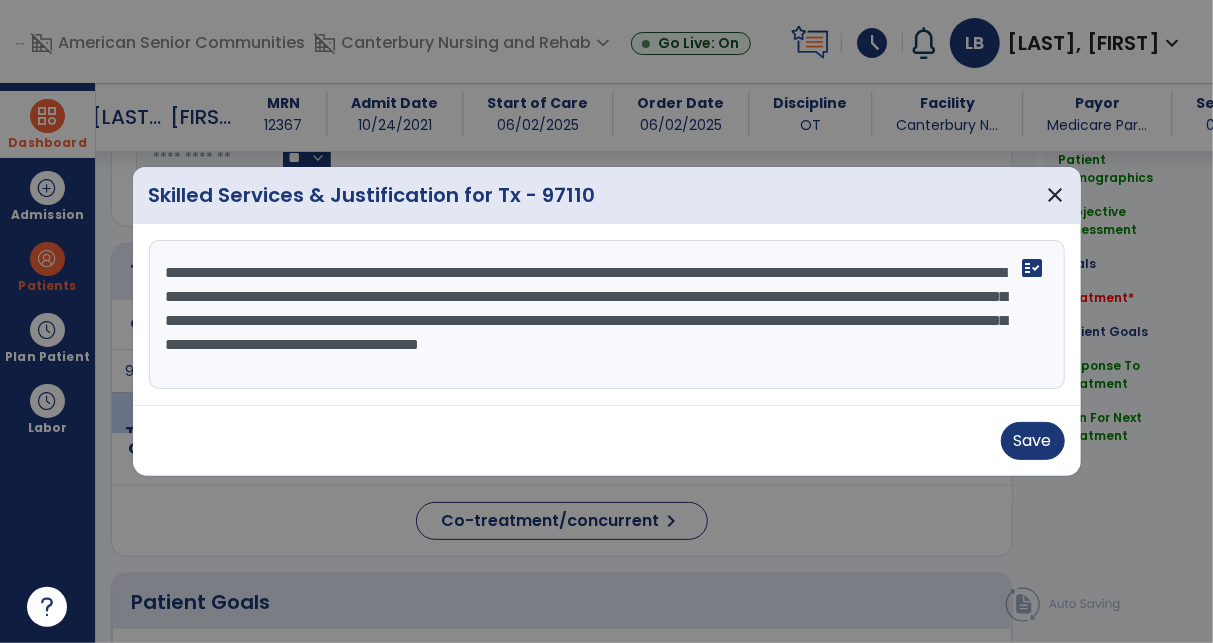 click on "**********" at bounding box center (607, 315) 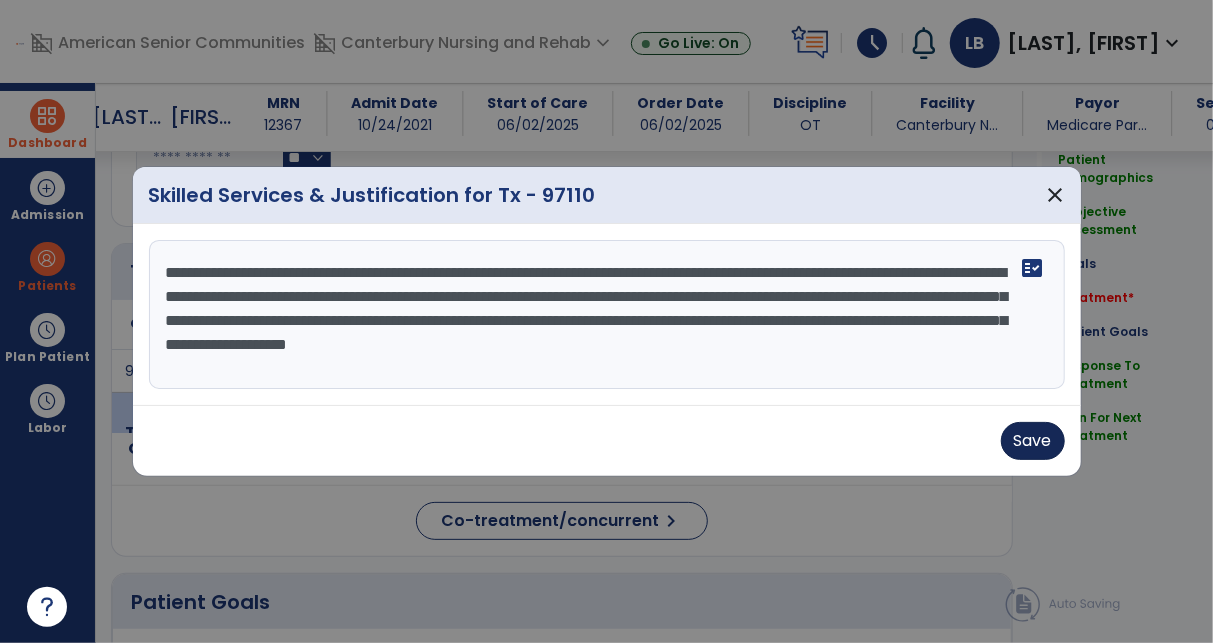type on "**********" 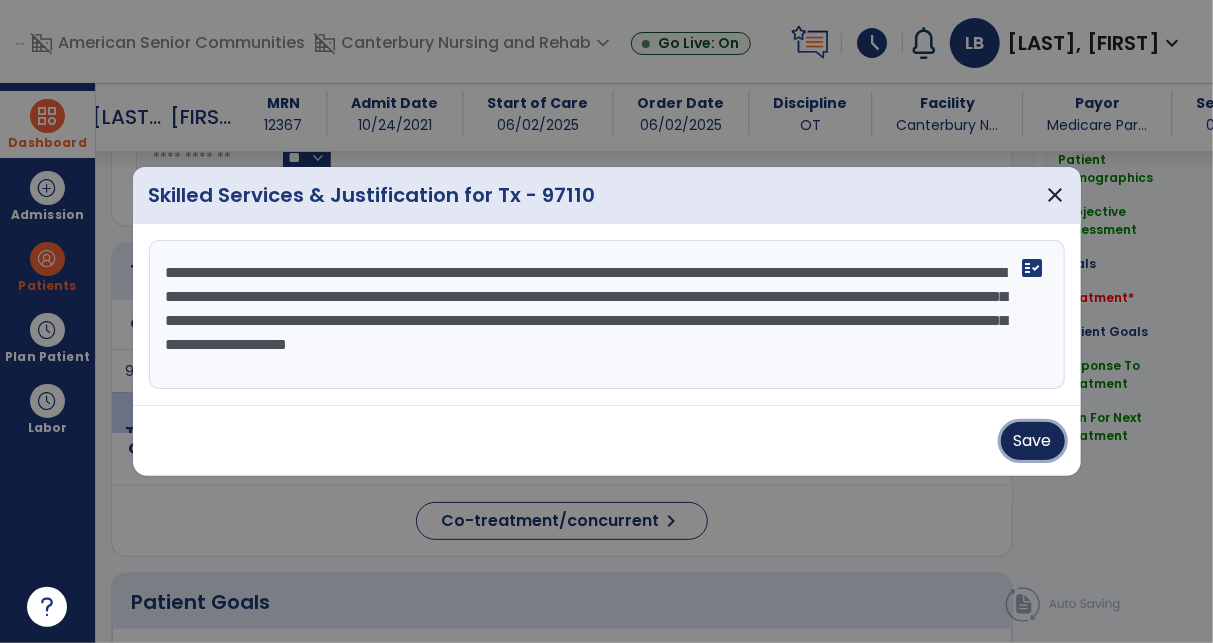 drag, startPoint x: 1028, startPoint y: 438, endPoint x: 974, endPoint y: 384, distance: 76.36753 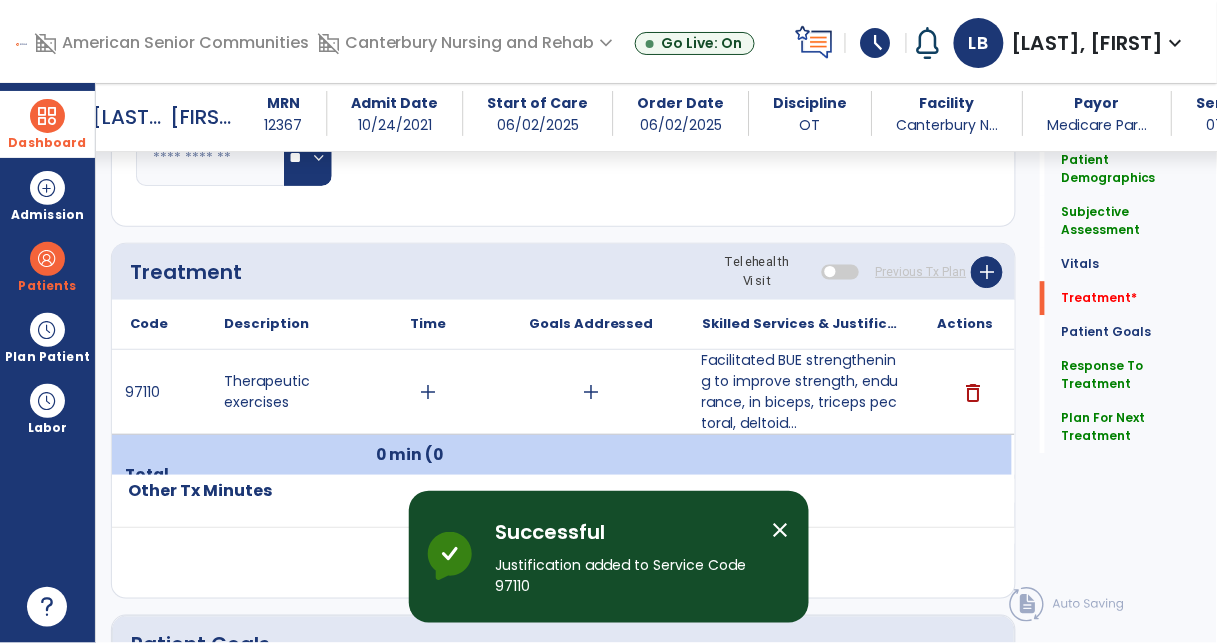 click on "close" at bounding box center (781, 530) 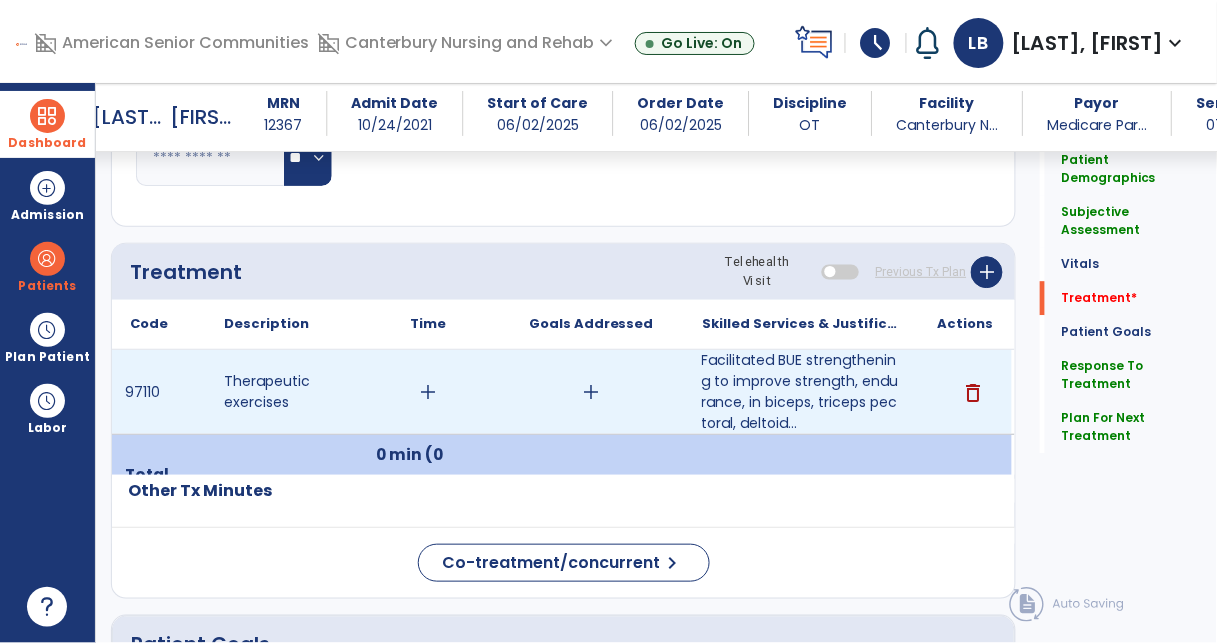 click on "add" at bounding box center [428, 392] 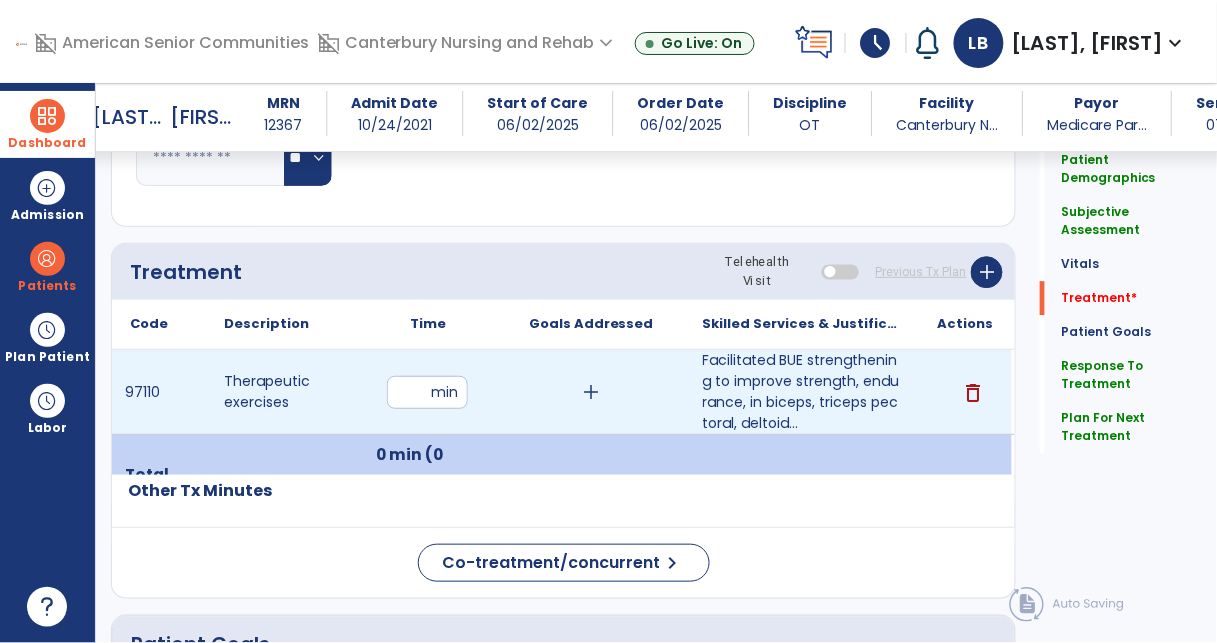 type on "**" 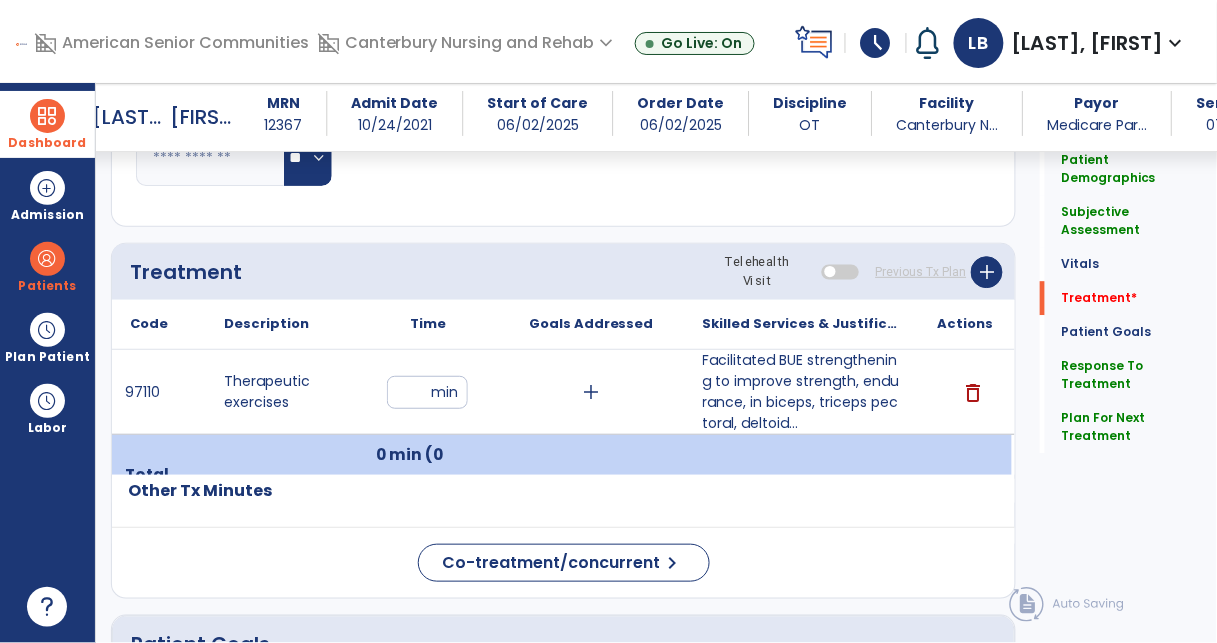 drag, startPoint x: 777, startPoint y: 501, endPoint x: 672, endPoint y: 450, distance: 116.73046 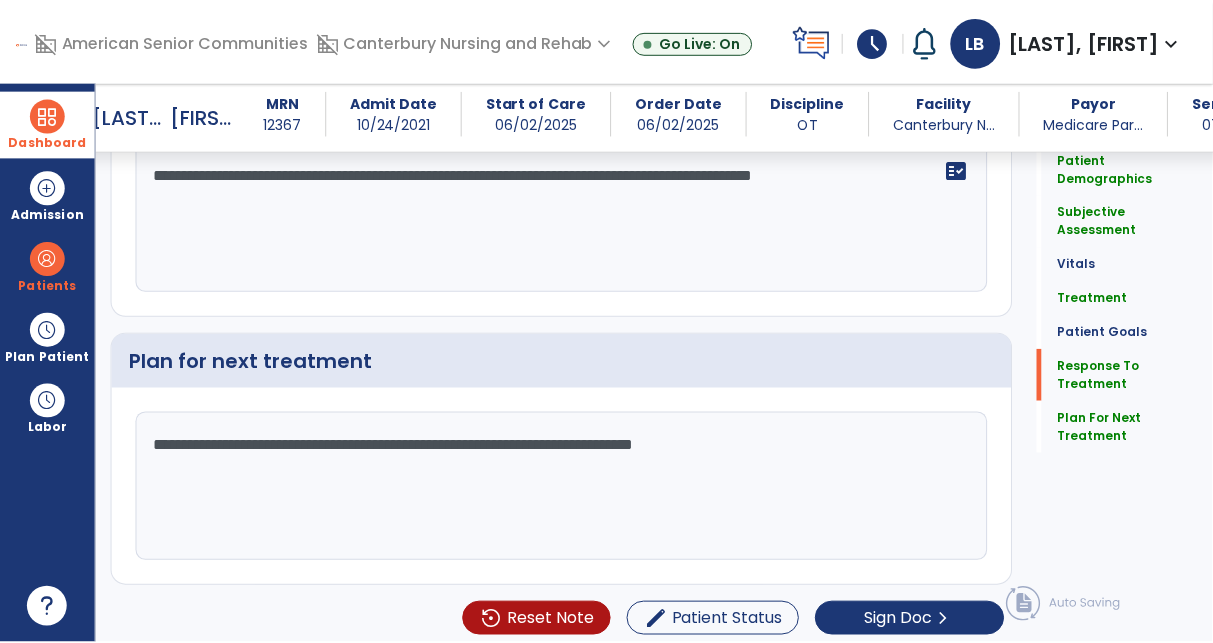 scroll, scrollTop: 3341, scrollLeft: 0, axis: vertical 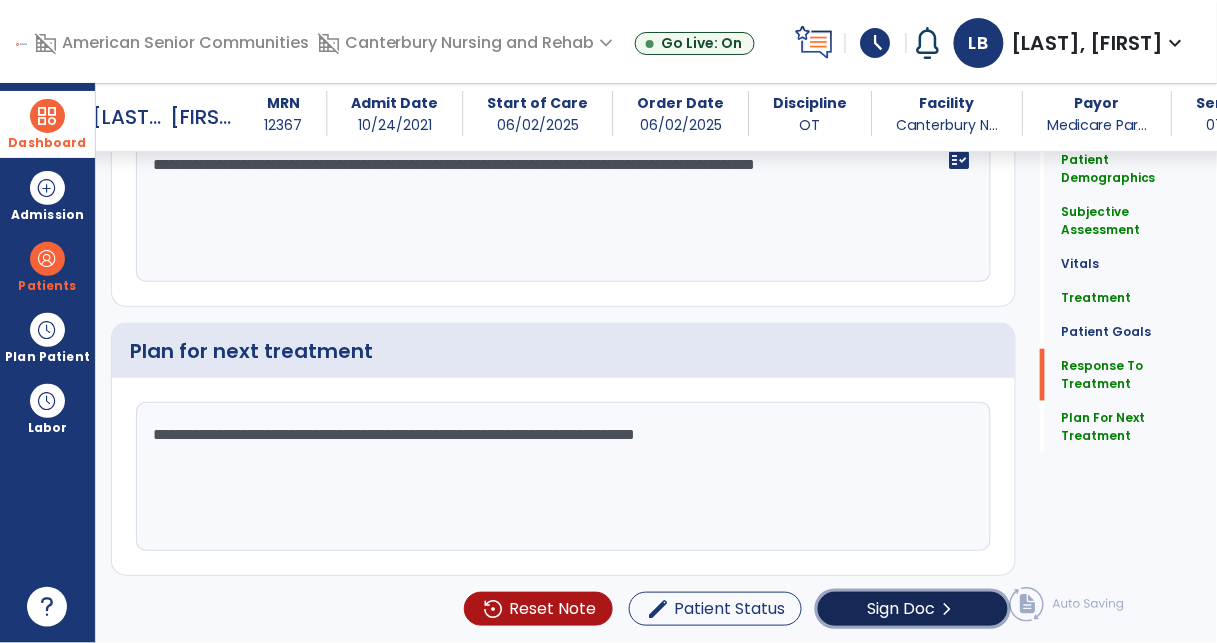 click on "Sign Doc  chevron_right" 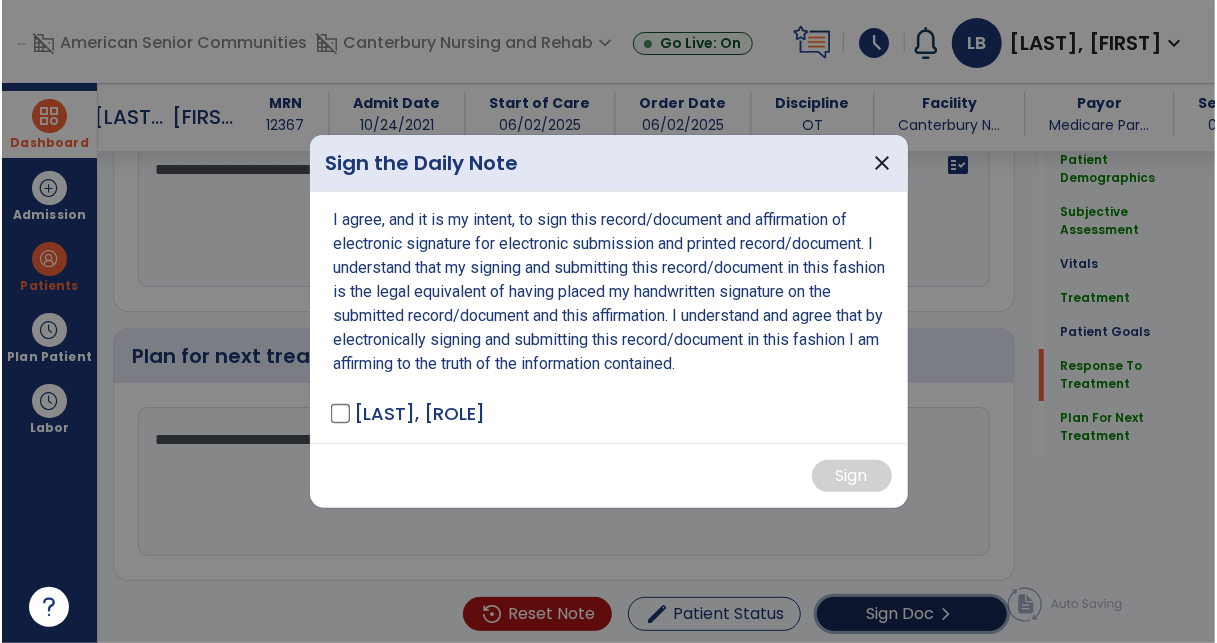 scroll, scrollTop: 3341, scrollLeft: 0, axis: vertical 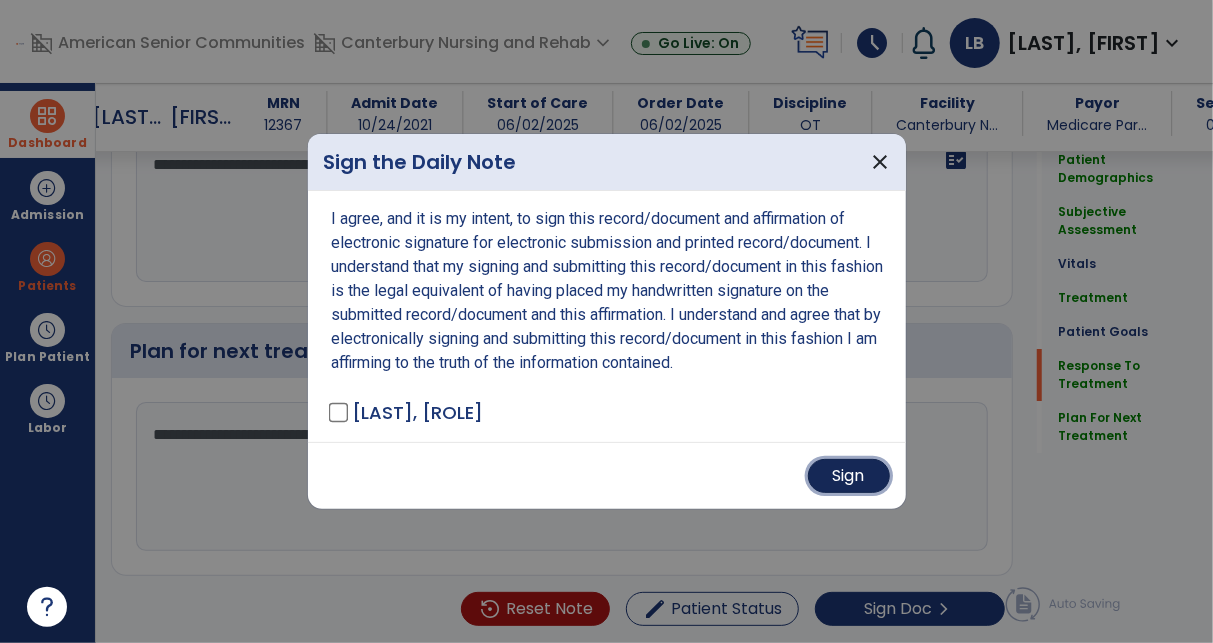 click on "Sign" at bounding box center (849, 476) 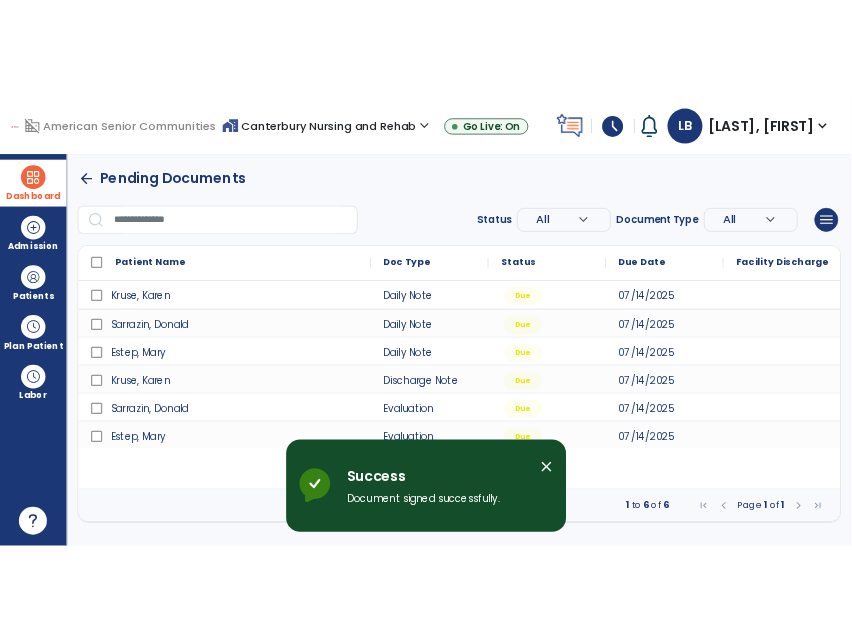 scroll, scrollTop: 0, scrollLeft: 0, axis: both 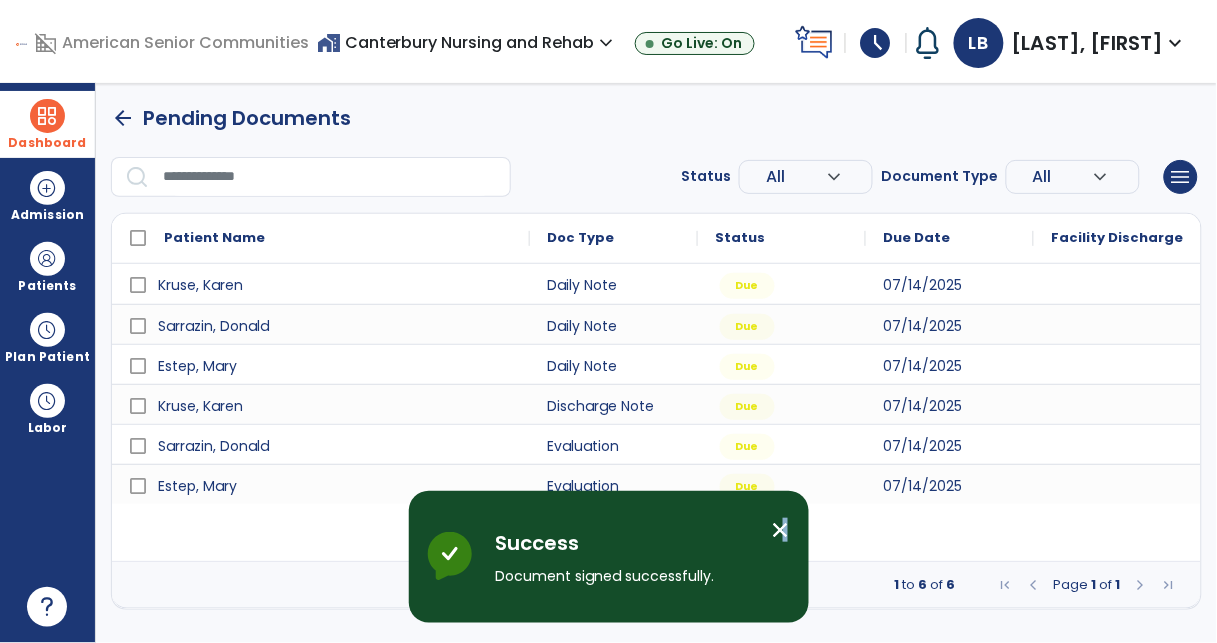 click on "close" at bounding box center [781, 530] 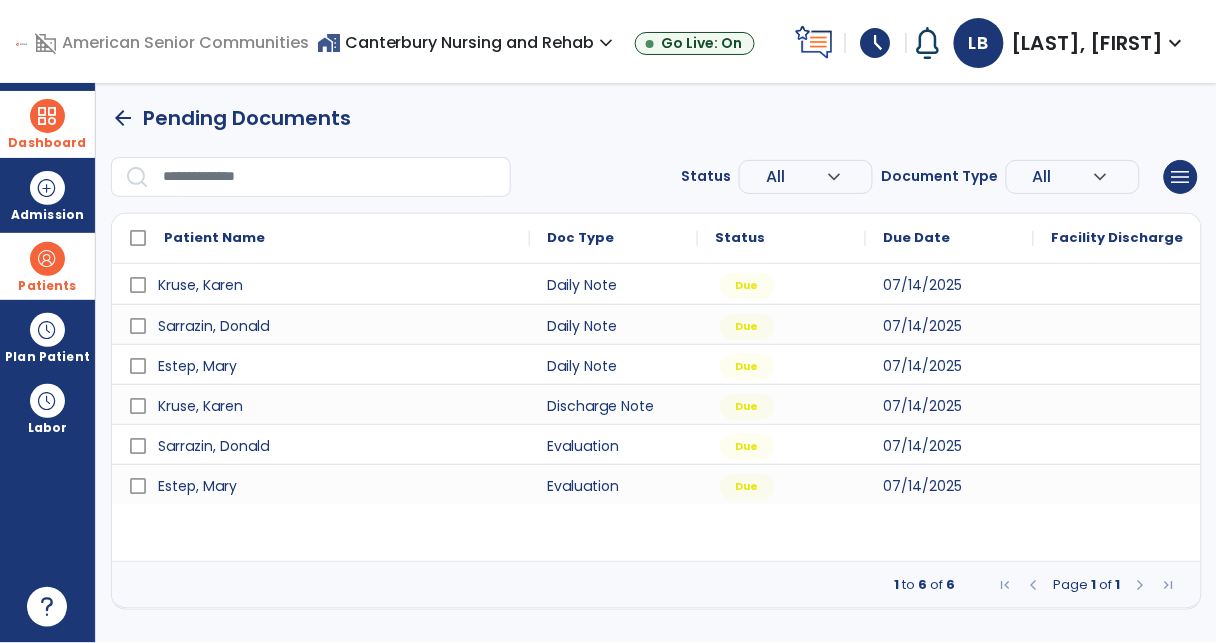 click at bounding box center (47, 259) 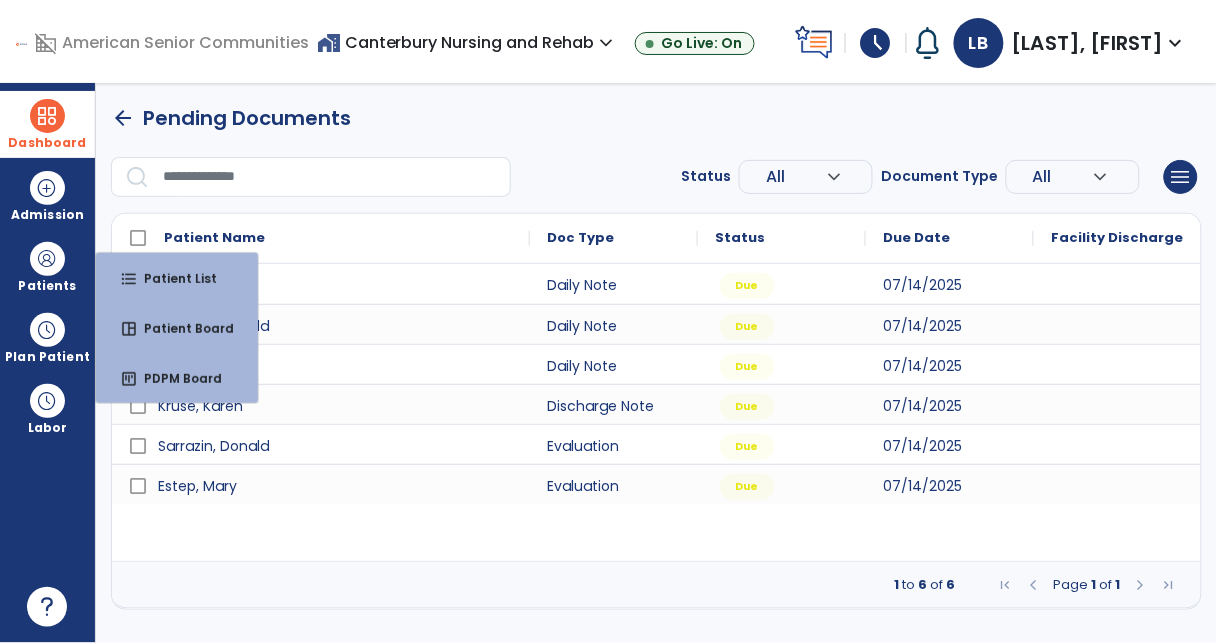 drag, startPoint x: 468, startPoint y: 121, endPoint x: 471, endPoint y: 111, distance: 10.440307 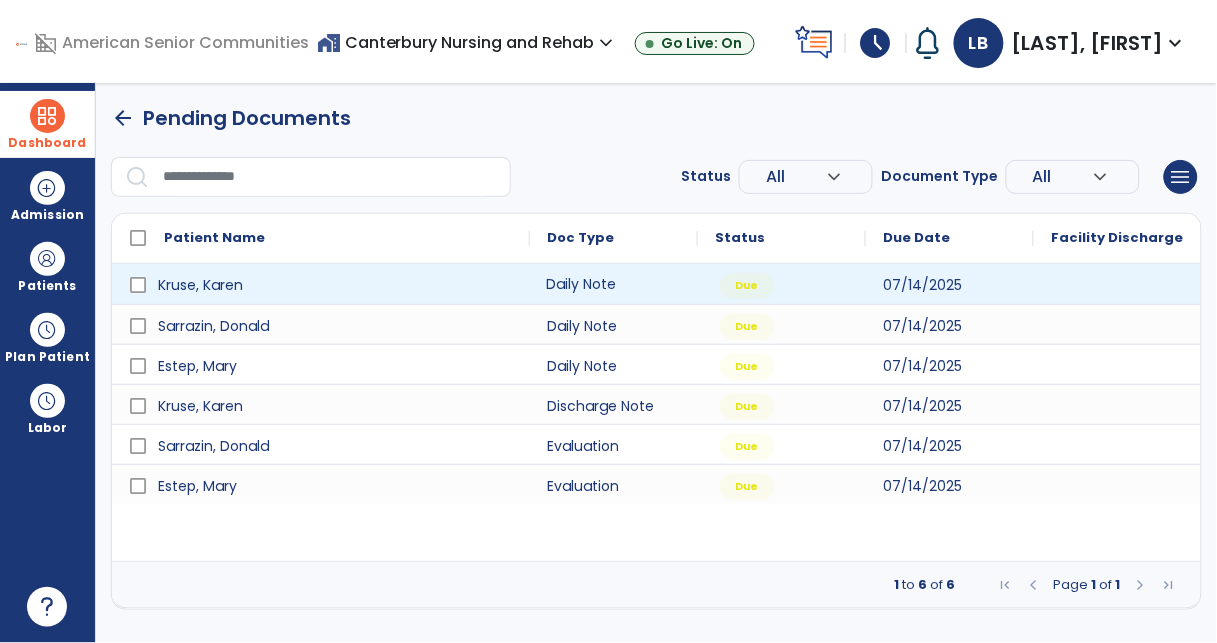 click on "Daily Note" at bounding box center [614, 284] 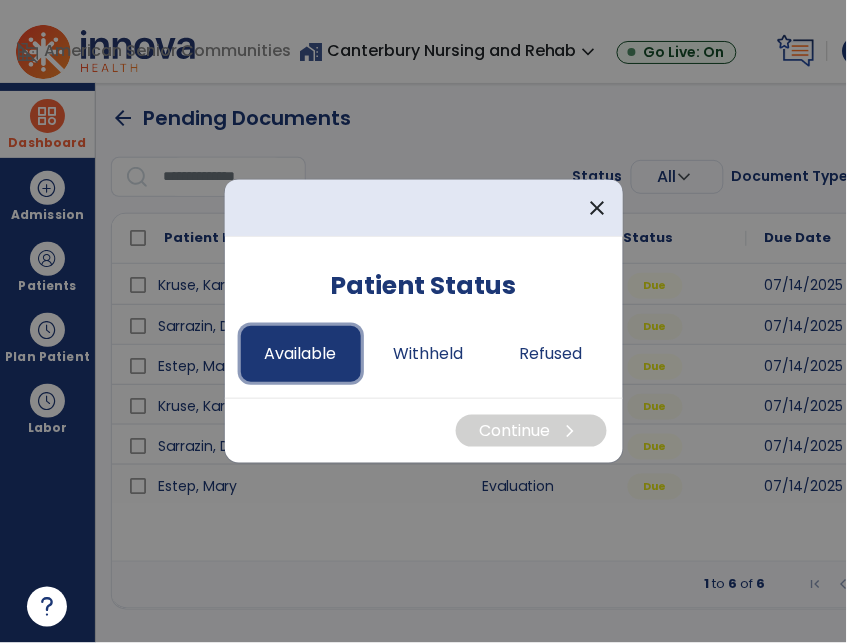 drag, startPoint x: 316, startPoint y: 347, endPoint x: 329, endPoint y: 345, distance: 13.152946 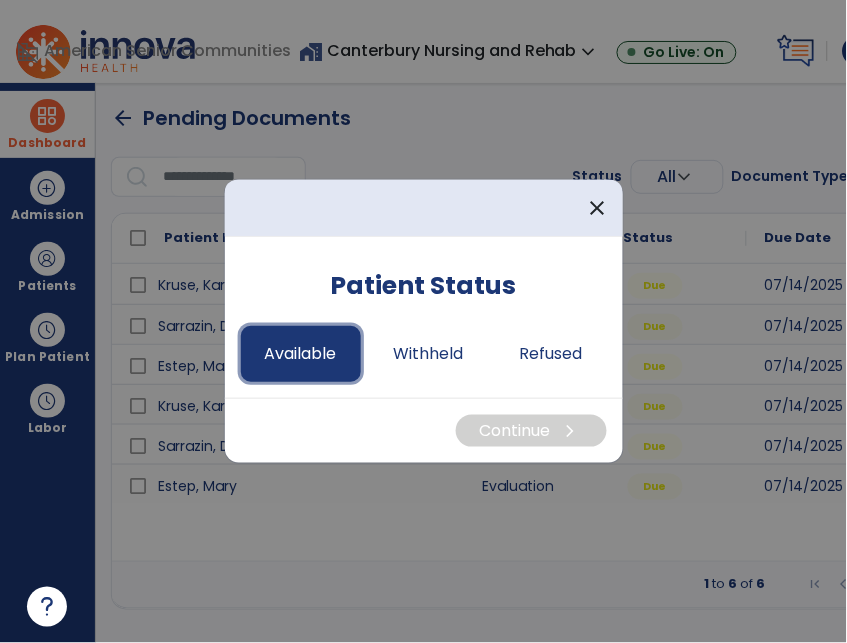 click on "Available" at bounding box center [301, 354] 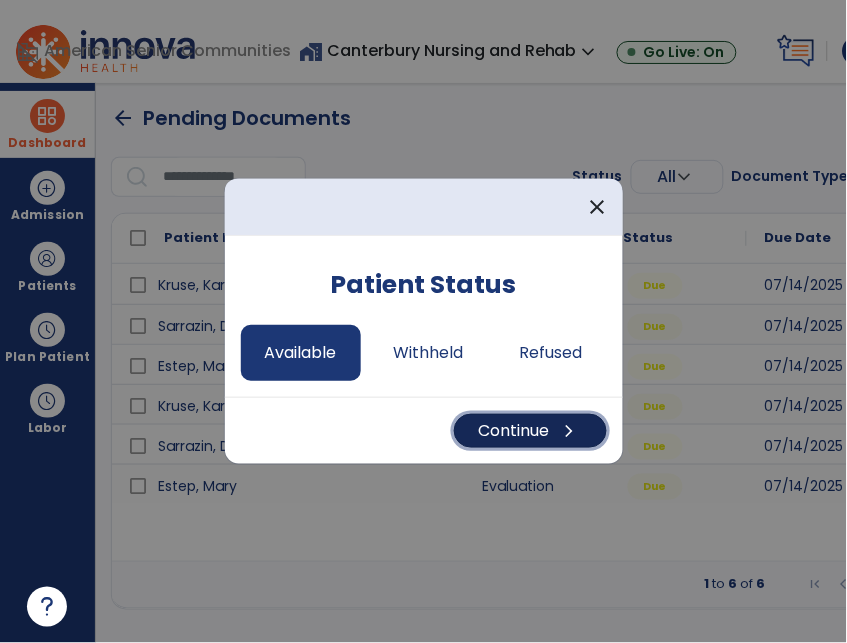 click on "Continue   chevron_right" at bounding box center [530, 431] 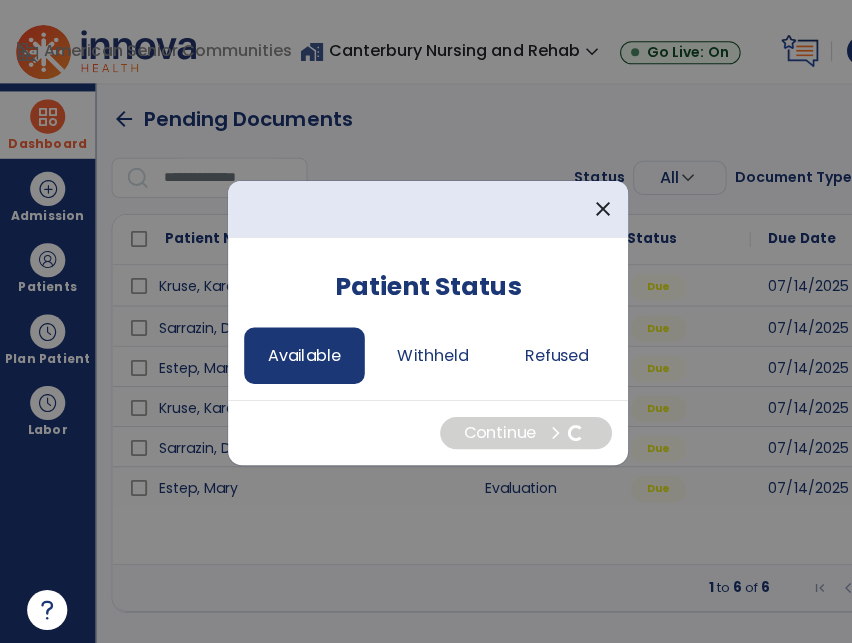 select on "*" 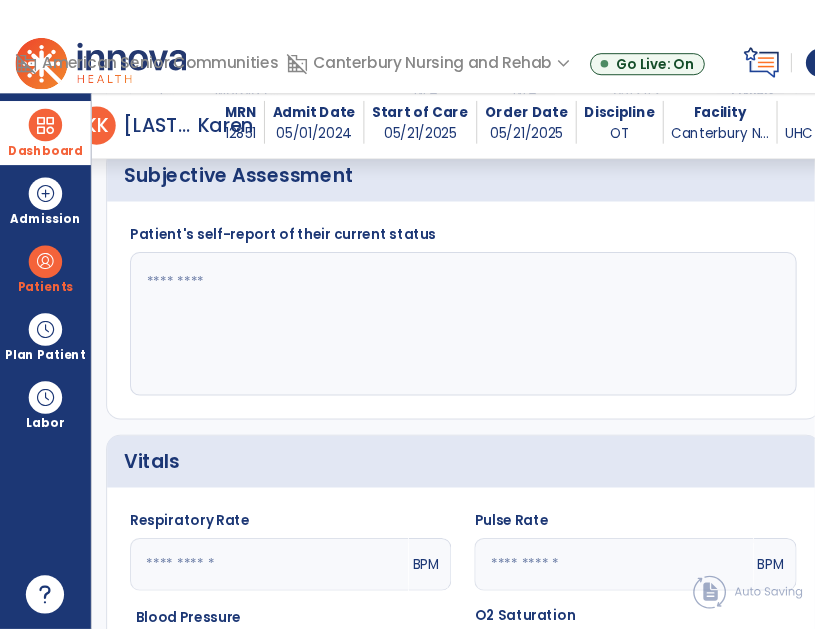 scroll, scrollTop: 411, scrollLeft: 0, axis: vertical 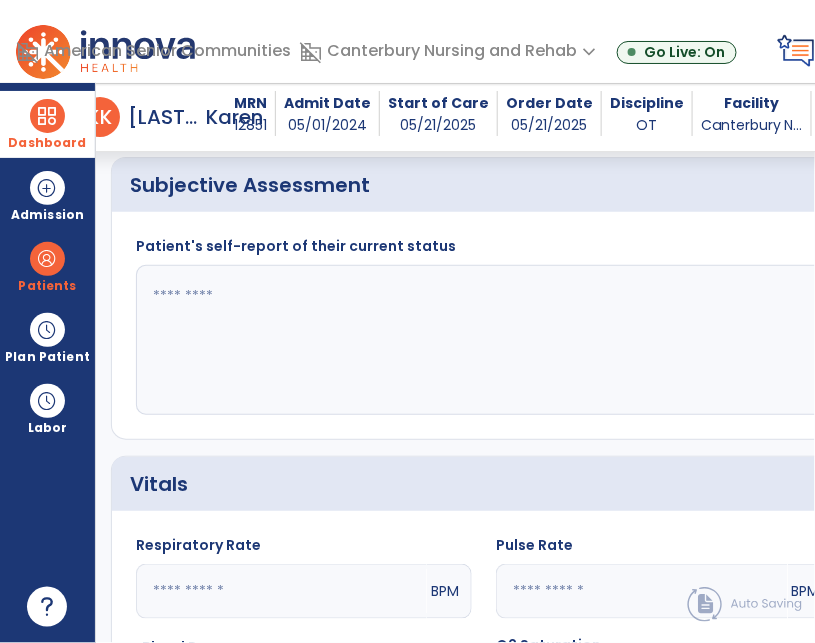 click 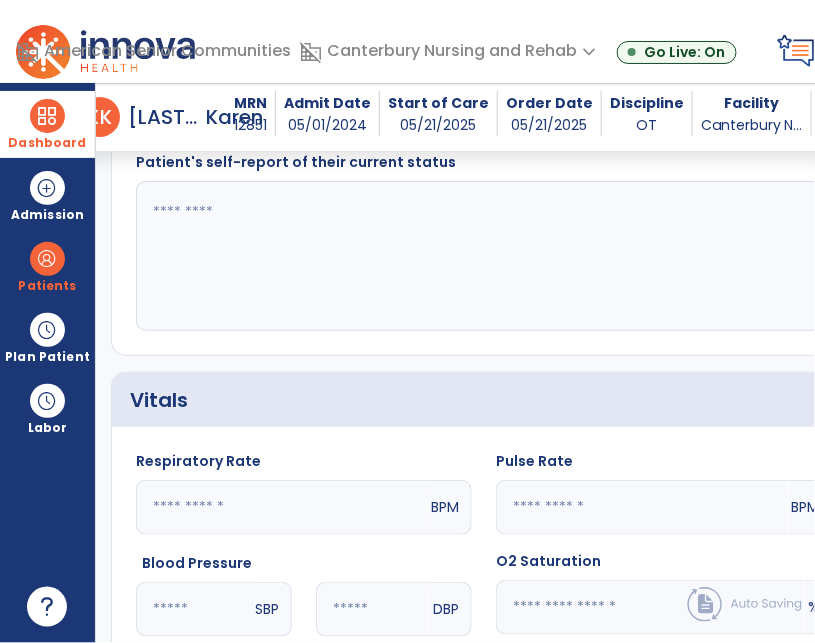scroll, scrollTop: 221, scrollLeft: 0, axis: vertical 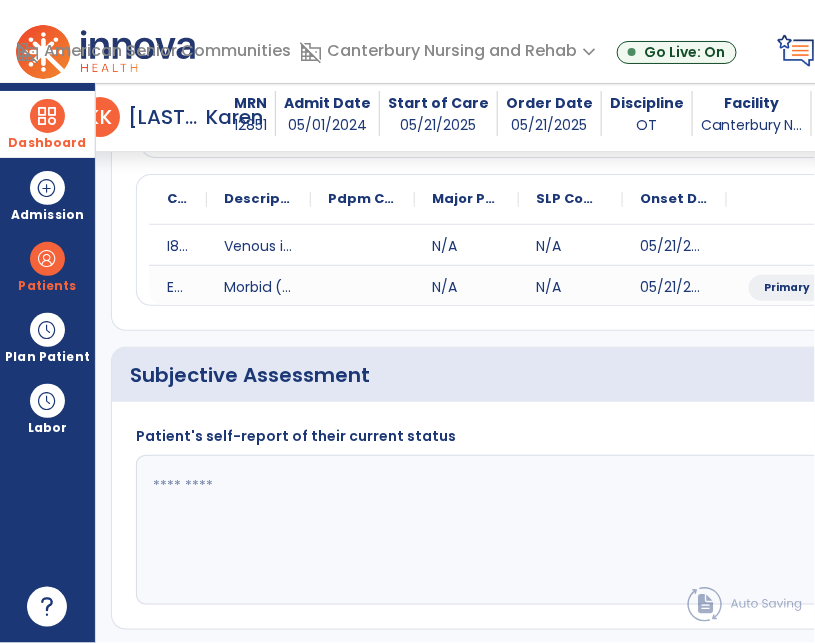 drag, startPoint x: 299, startPoint y: 507, endPoint x: 126, endPoint y: 414, distance: 196.41283 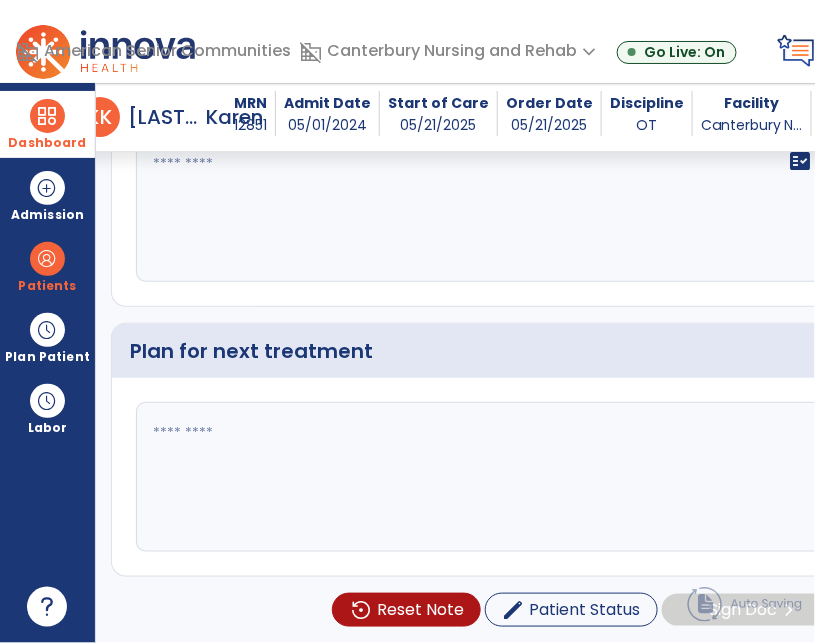 scroll, scrollTop: 3008, scrollLeft: 0, axis: vertical 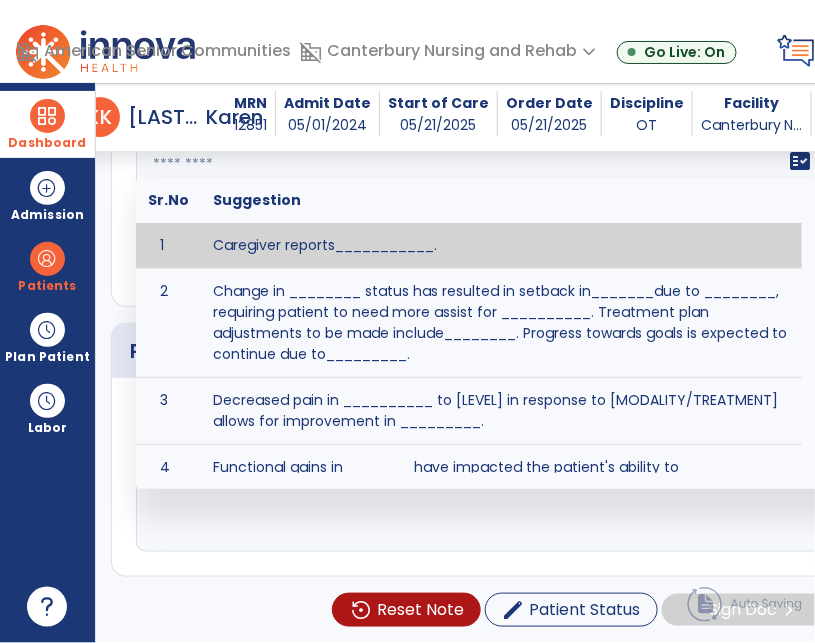 paste on "**********" 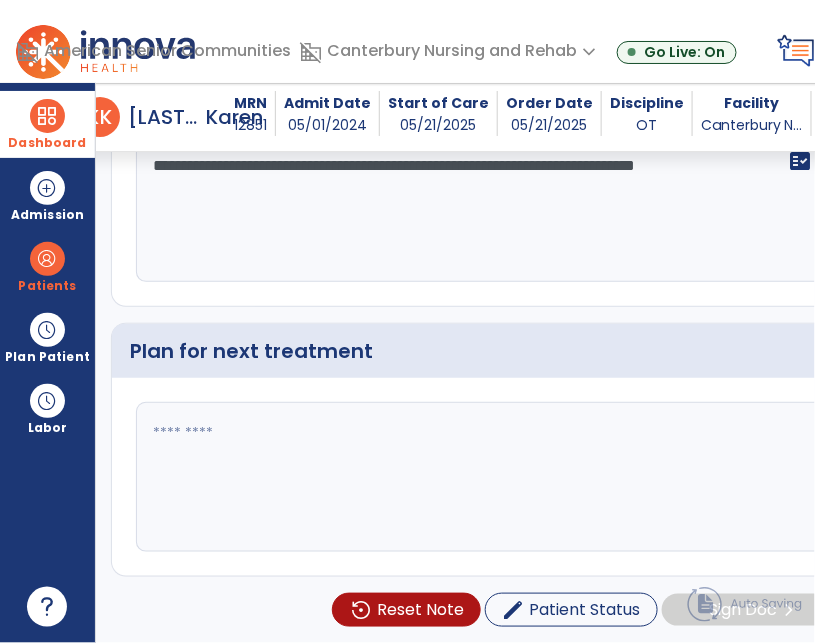 type on "**********" 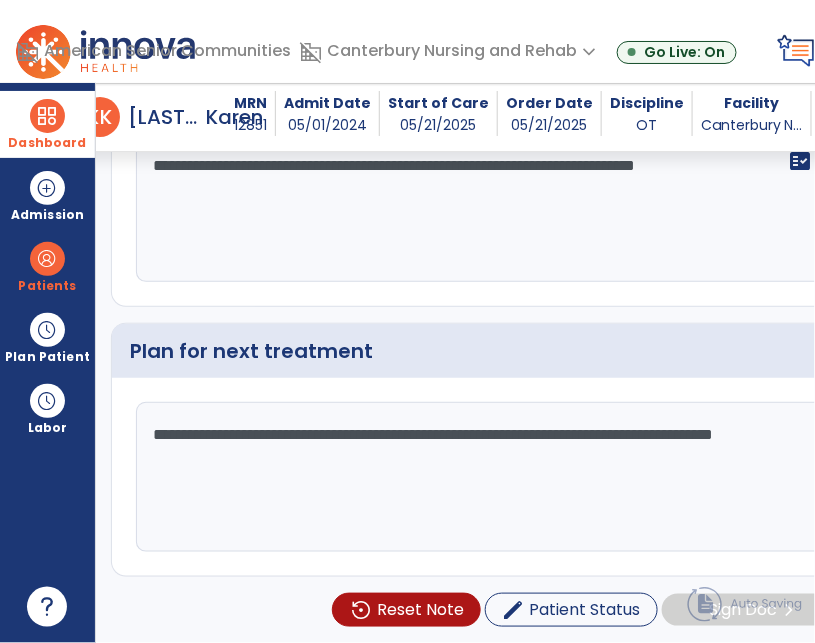 type on "**********" 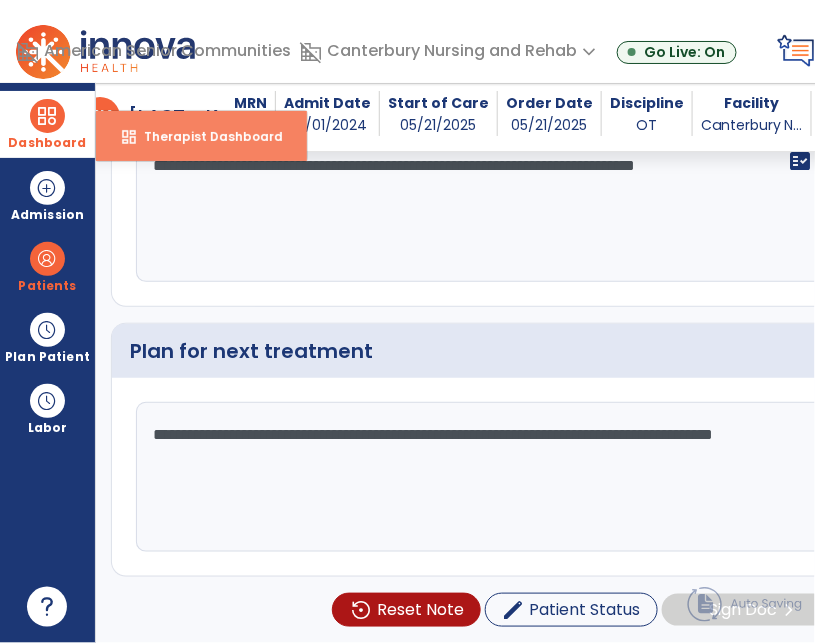click on "Therapist Dashboard" at bounding box center (205, 136) 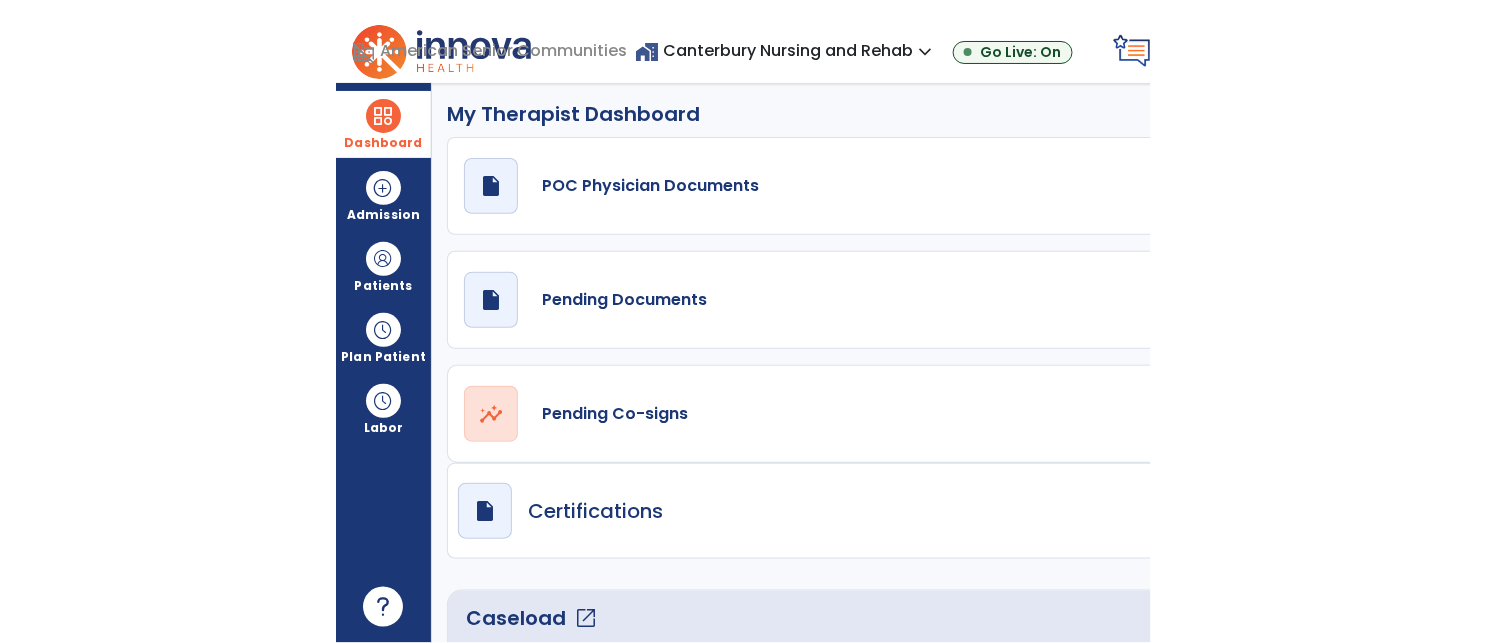 scroll, scrollTop: 0, scrollLeft: 0, axis: both 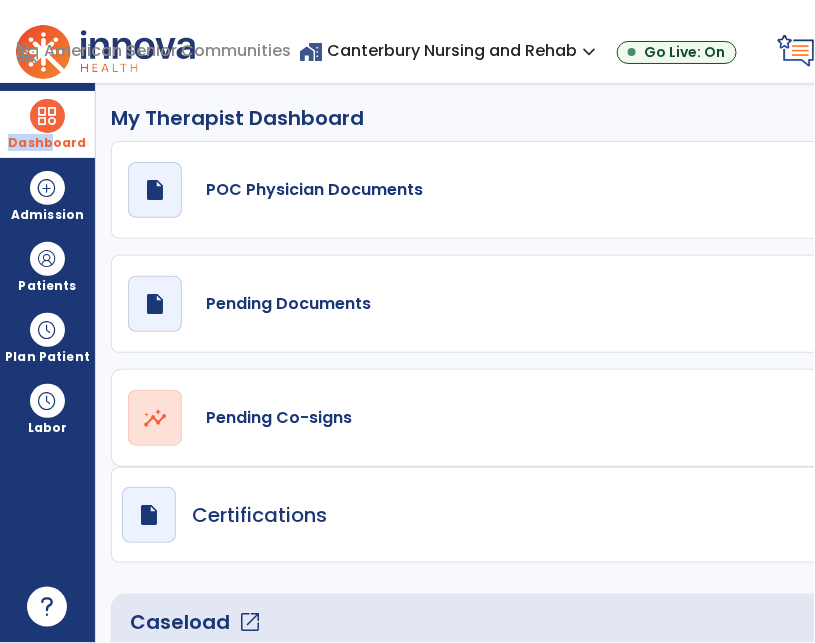 click on "Dashboard" at bounding box center (47, 124) 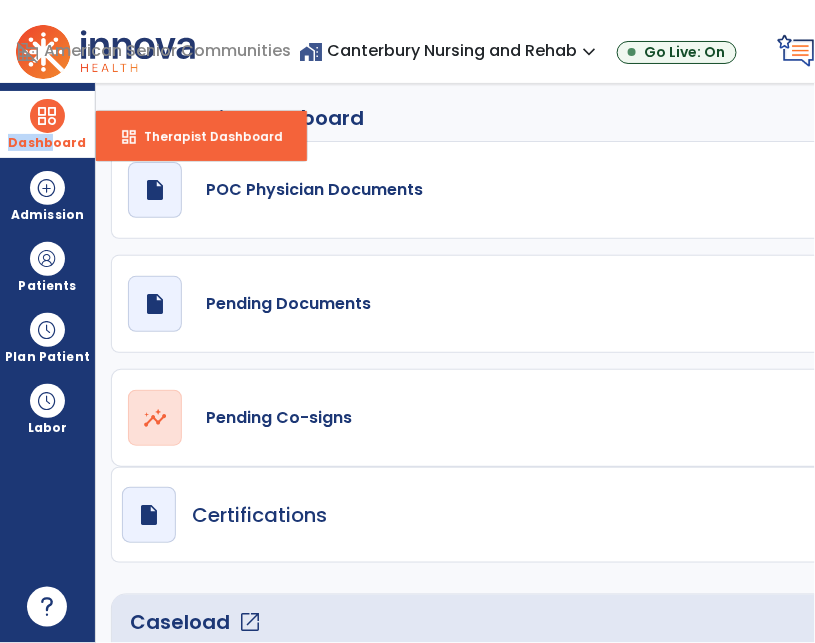 click at bounding box center [47, 116] 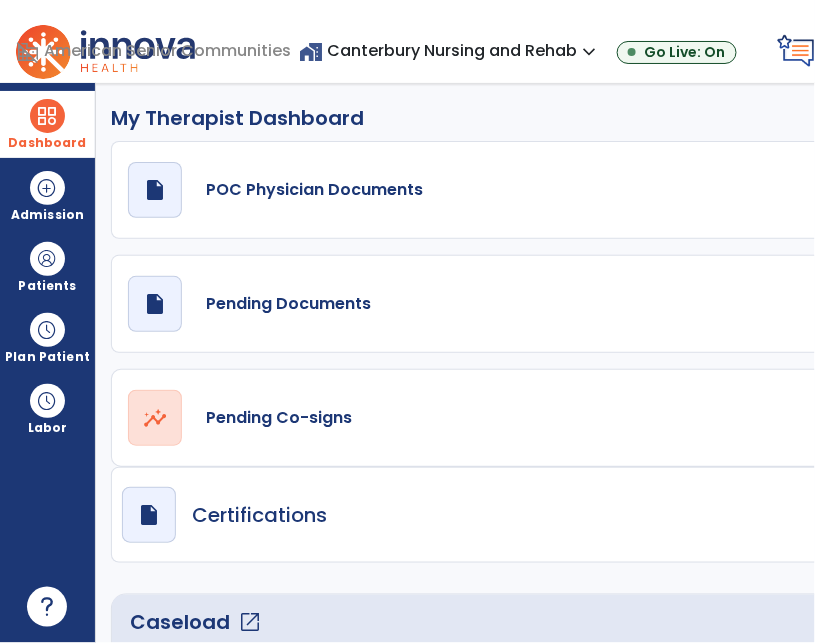 click at bounding box center [47, 116] 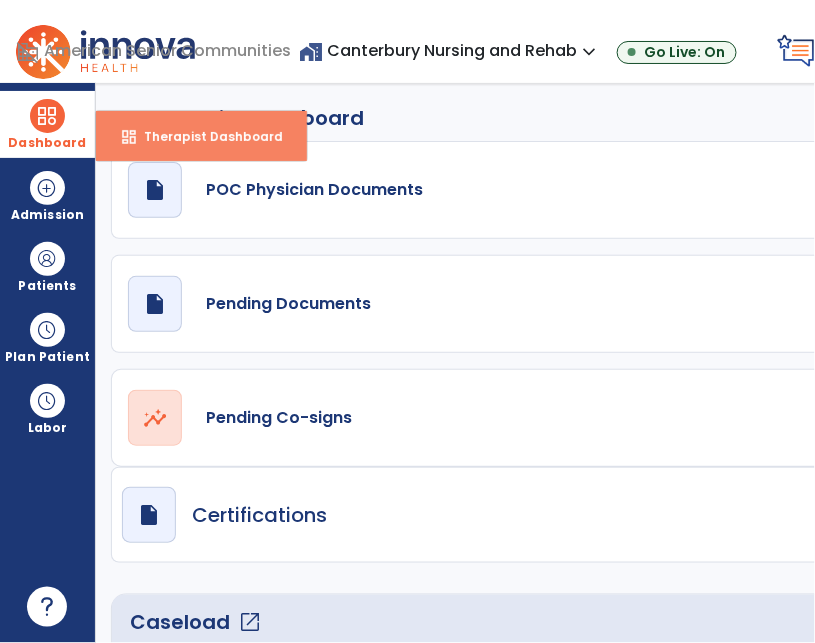 click on "Therapist Dashboard" at bounding box center (205, 136) 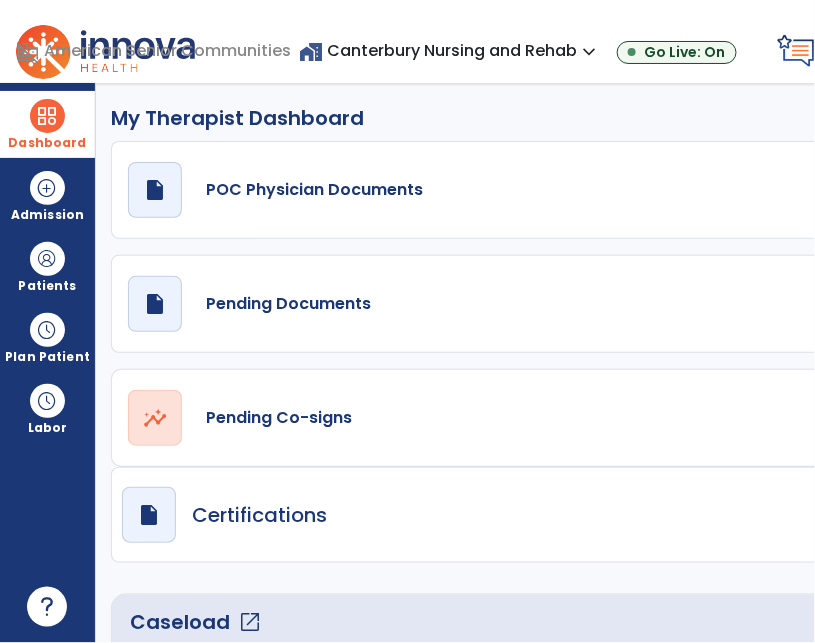 click at bounding box center (47, 116) 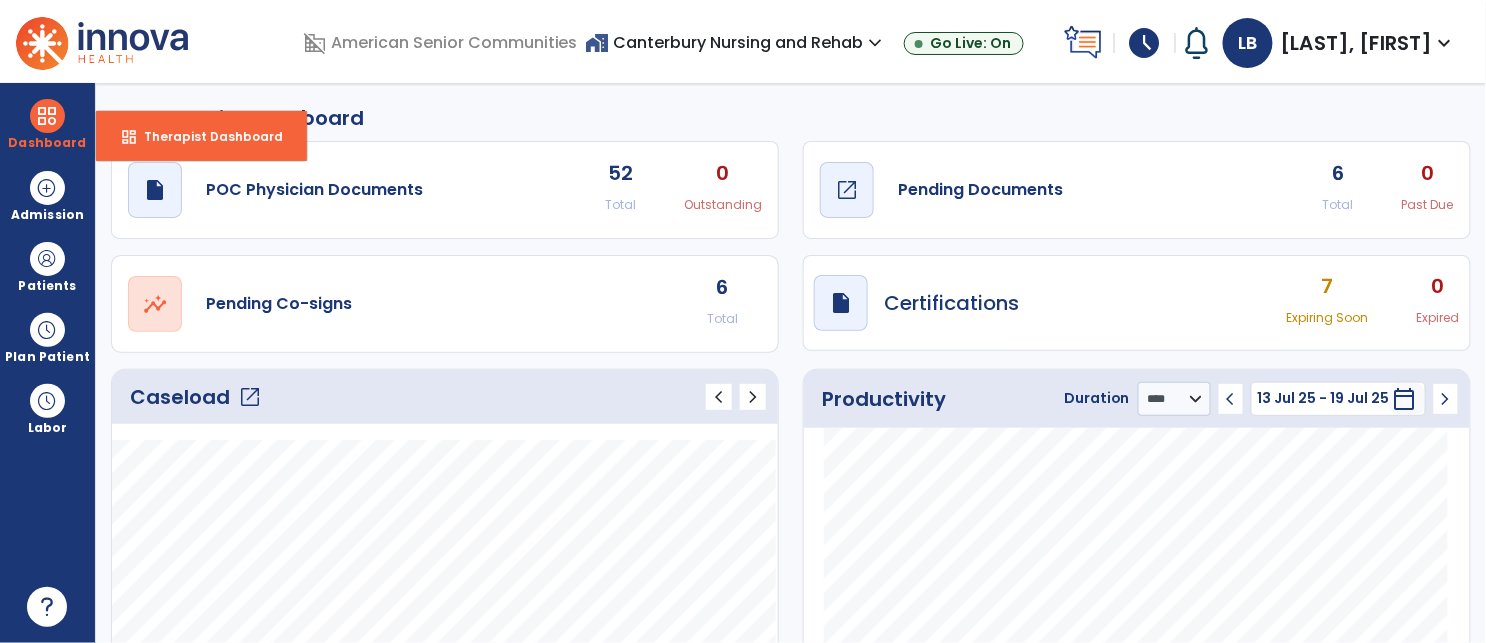 click on "open_in_new" 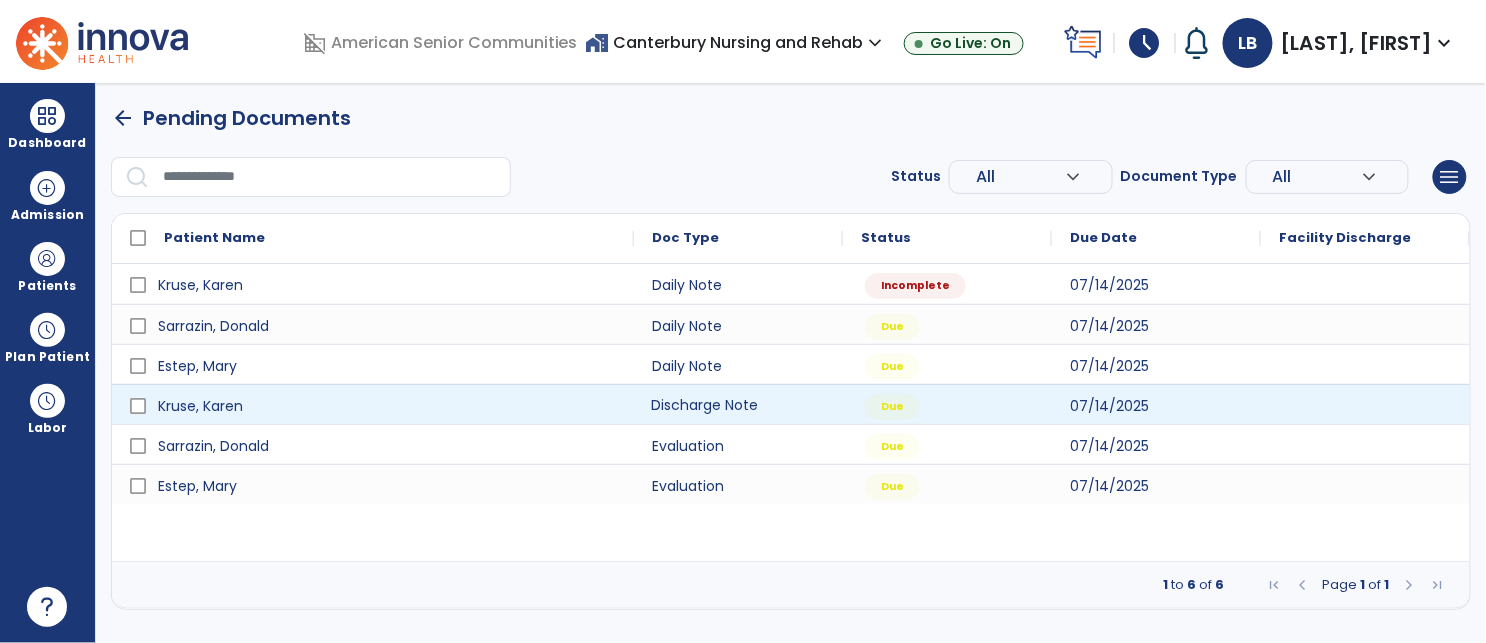 click on "Discharge Note" at bounding box center [738, 404] 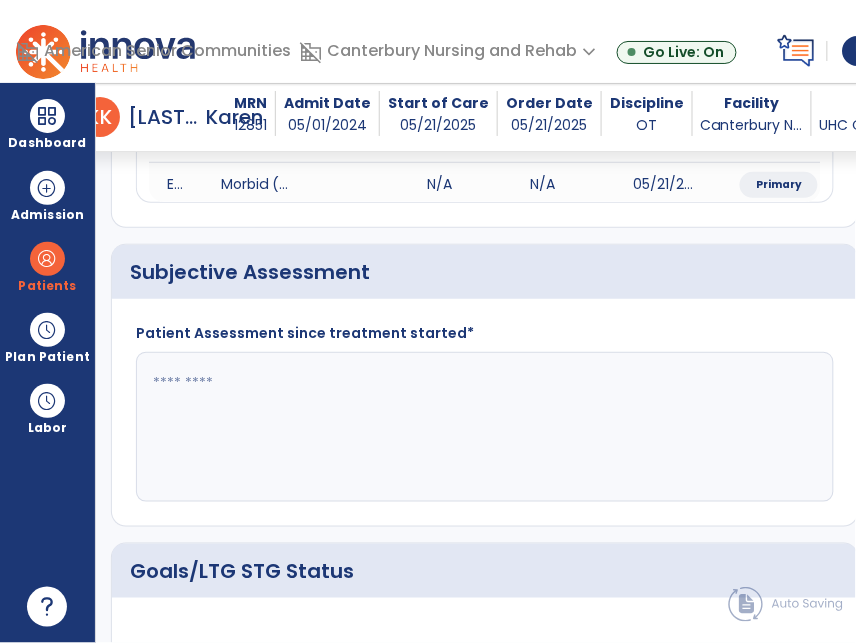 scroll, scrollTop: 307, scrollLeft: 0, axis: vertical 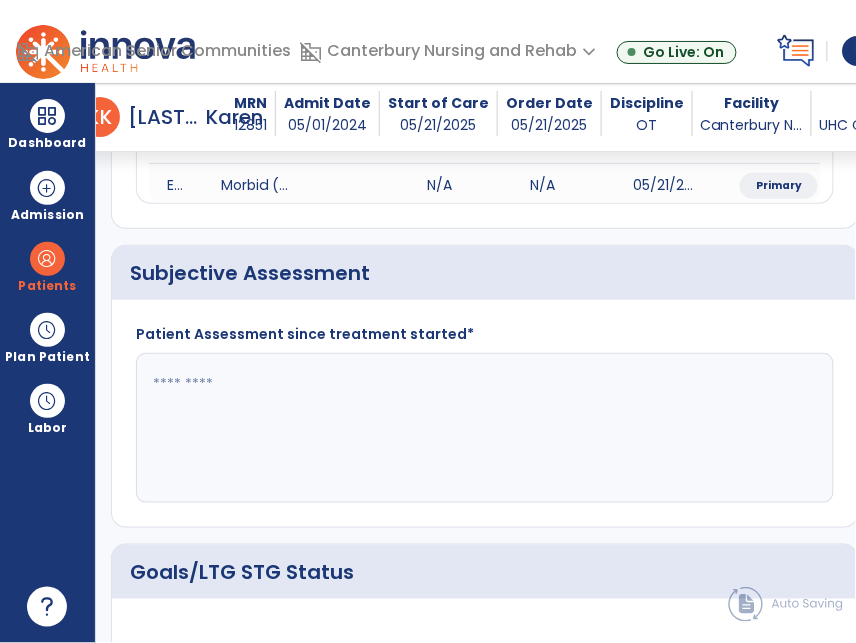 click 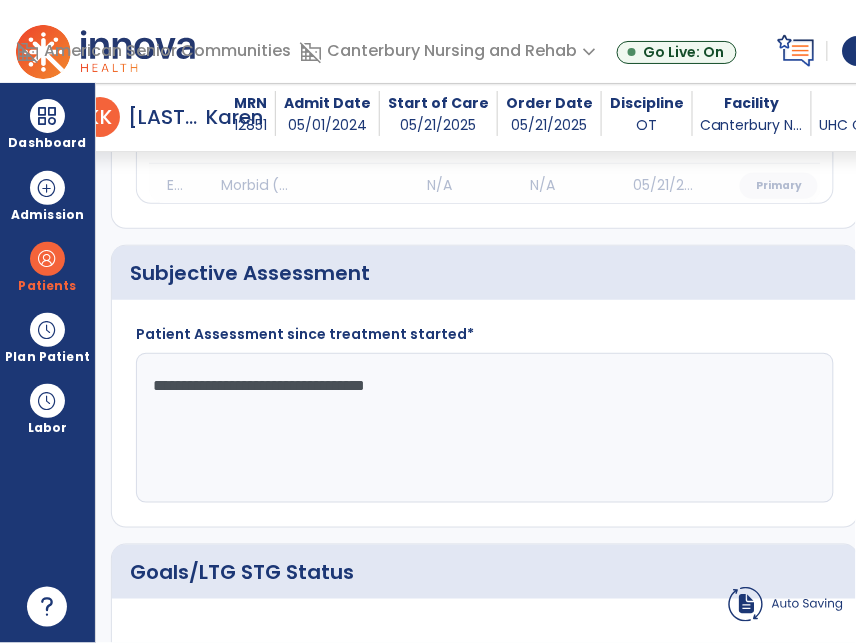 click on "**********" 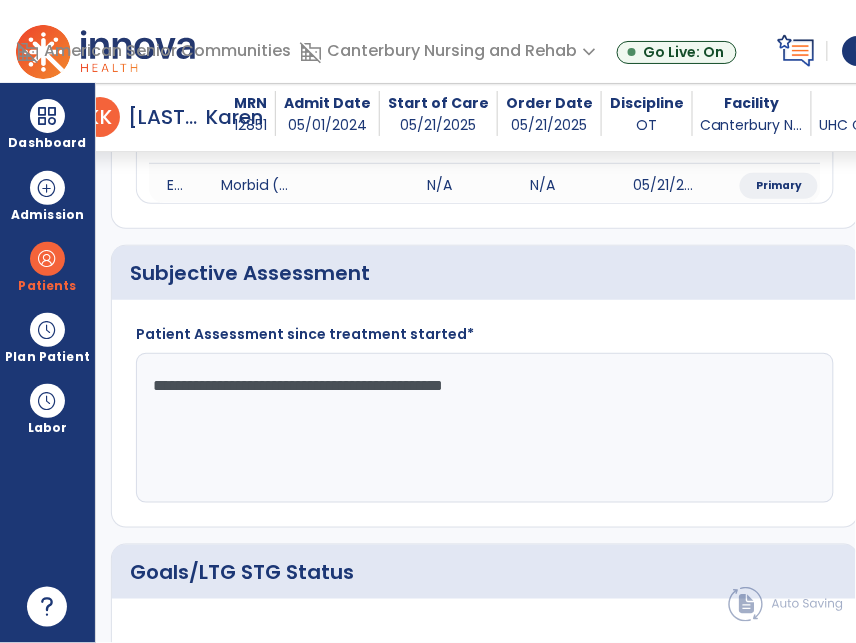 click on "**********" 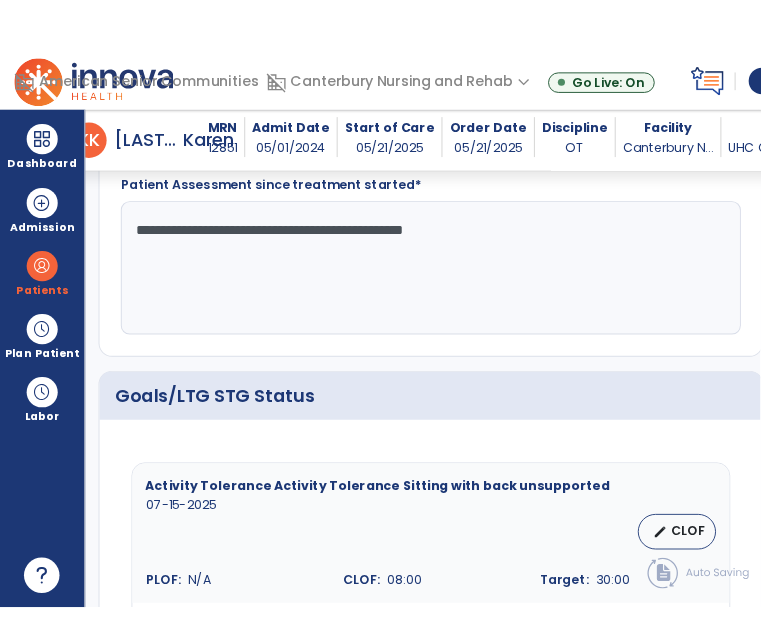 scroll, scrollTop: 723, scrollLeft: 0, axis: vertical 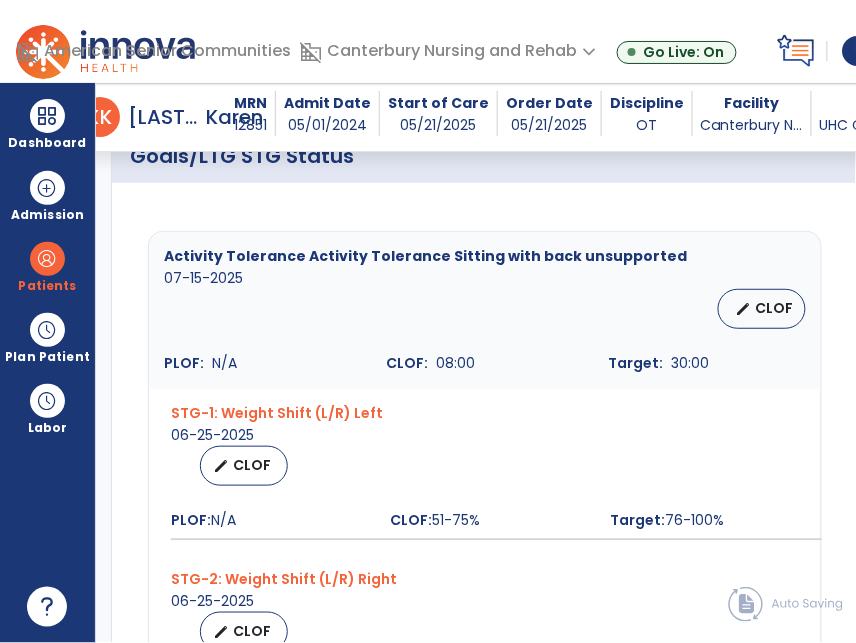 type on "**********" 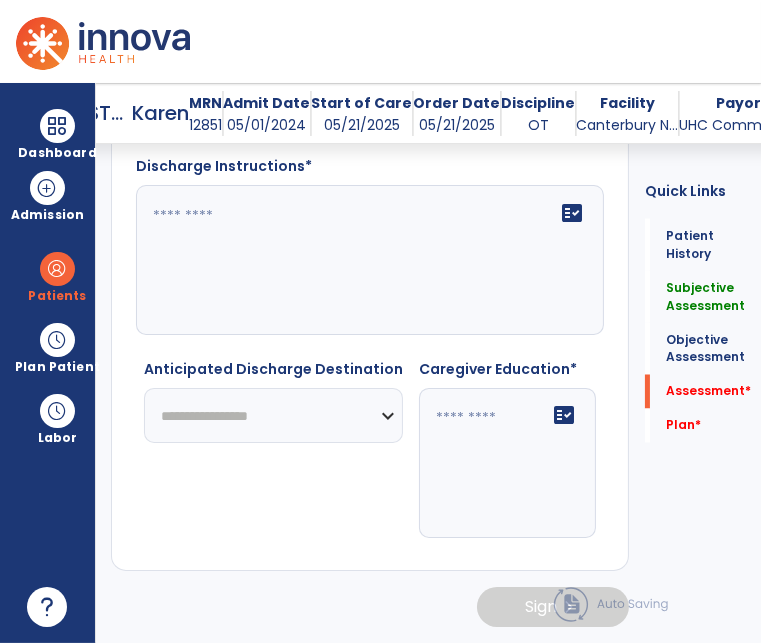 scroll, scrollTop: 2637, scrollLeft: 0, axis: vertical 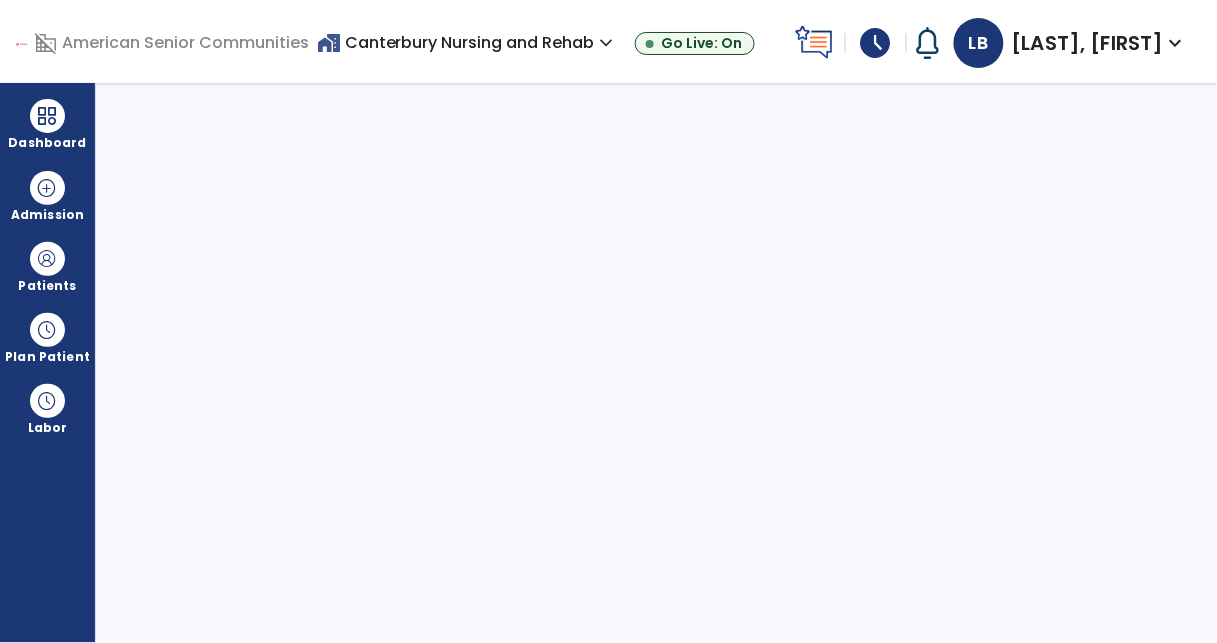 select on "****" 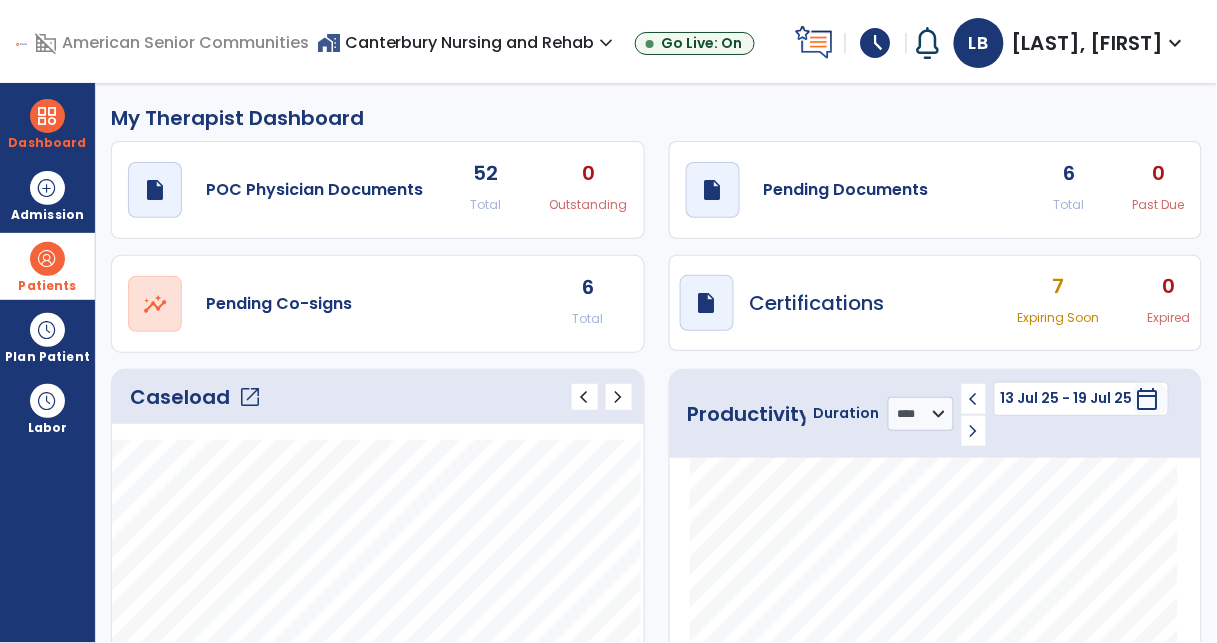 click at bounding box center [47, 259] 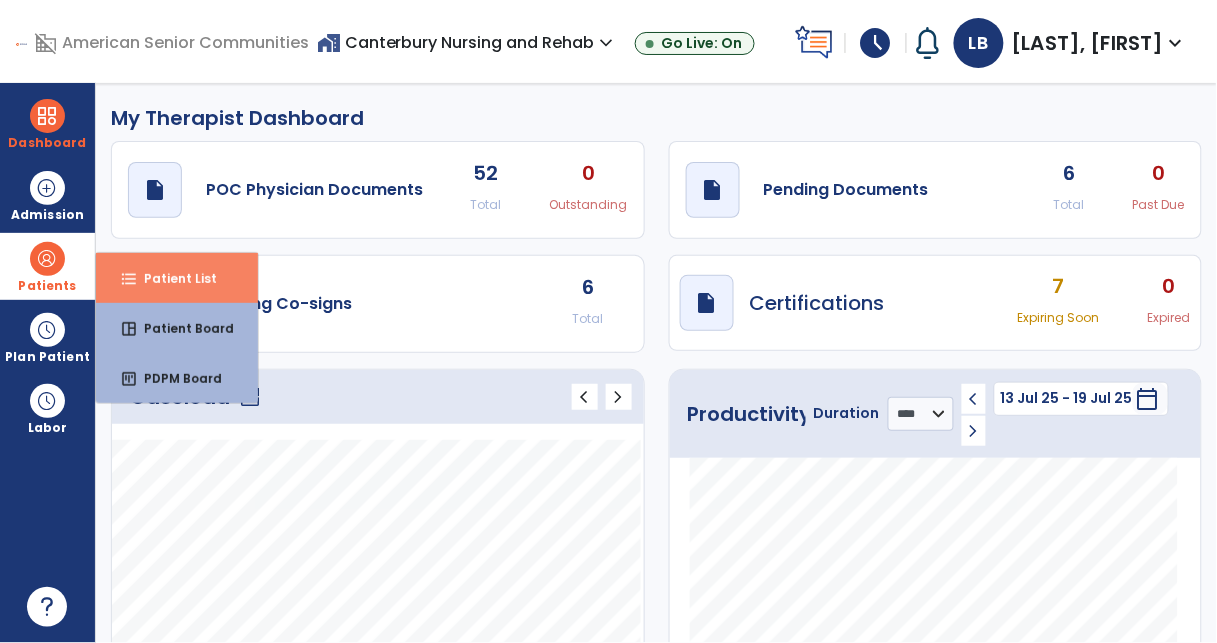 click on "Patient List" at bounding box center [172, 278] 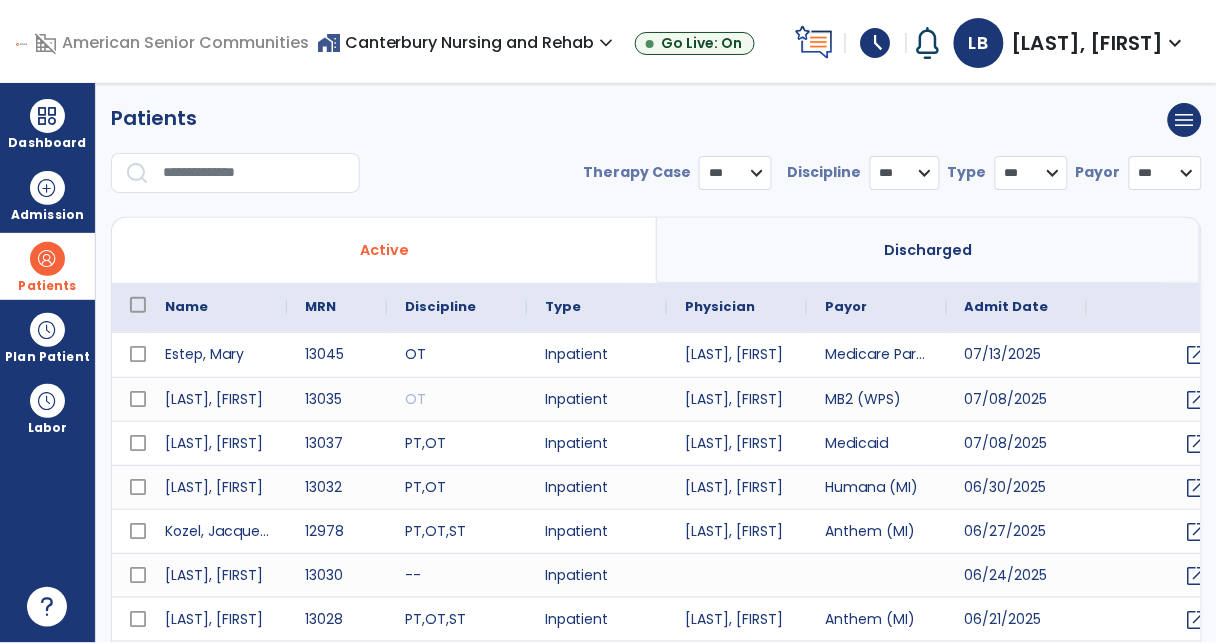 select on "***" 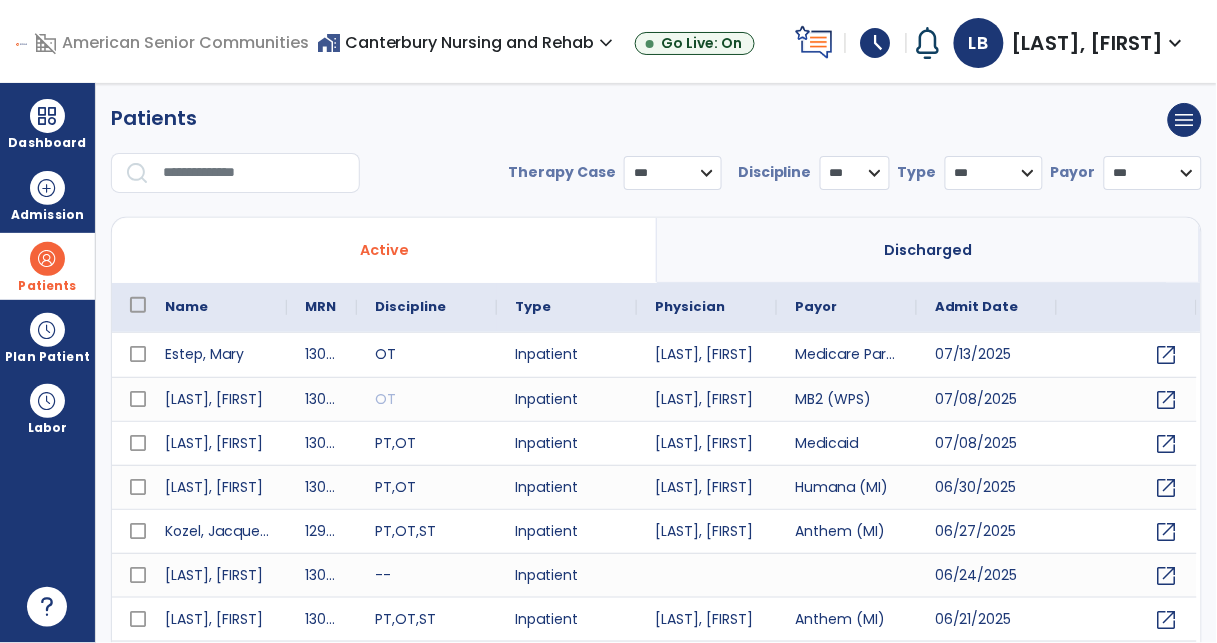 click at bounding box center [254, 173] 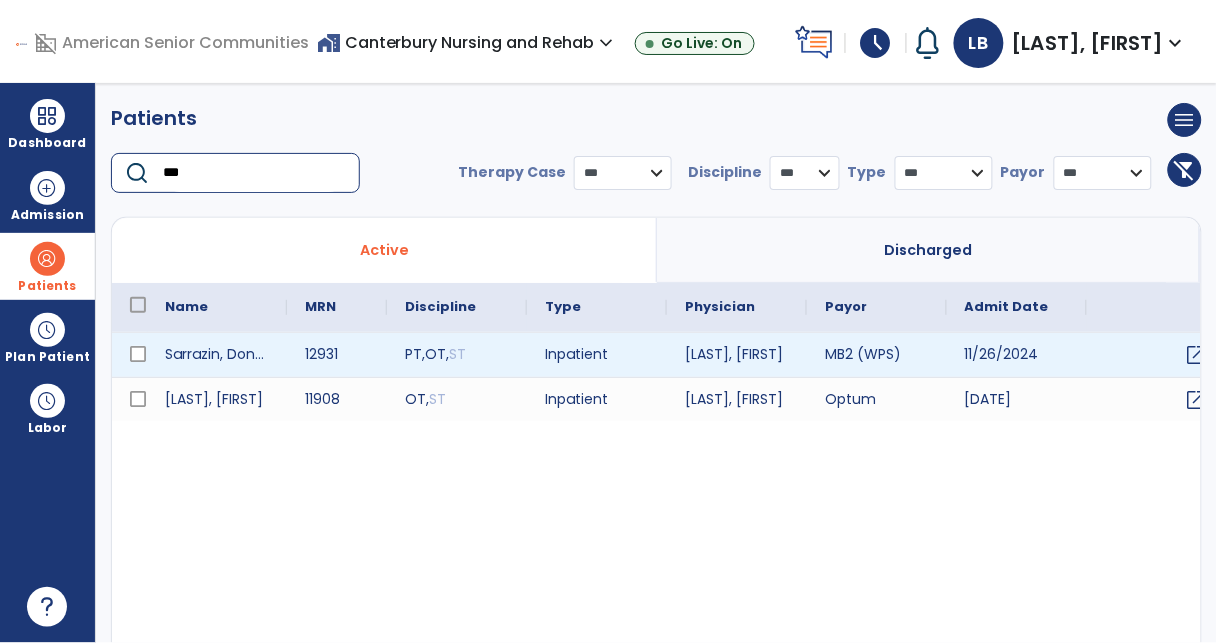 type on "***" 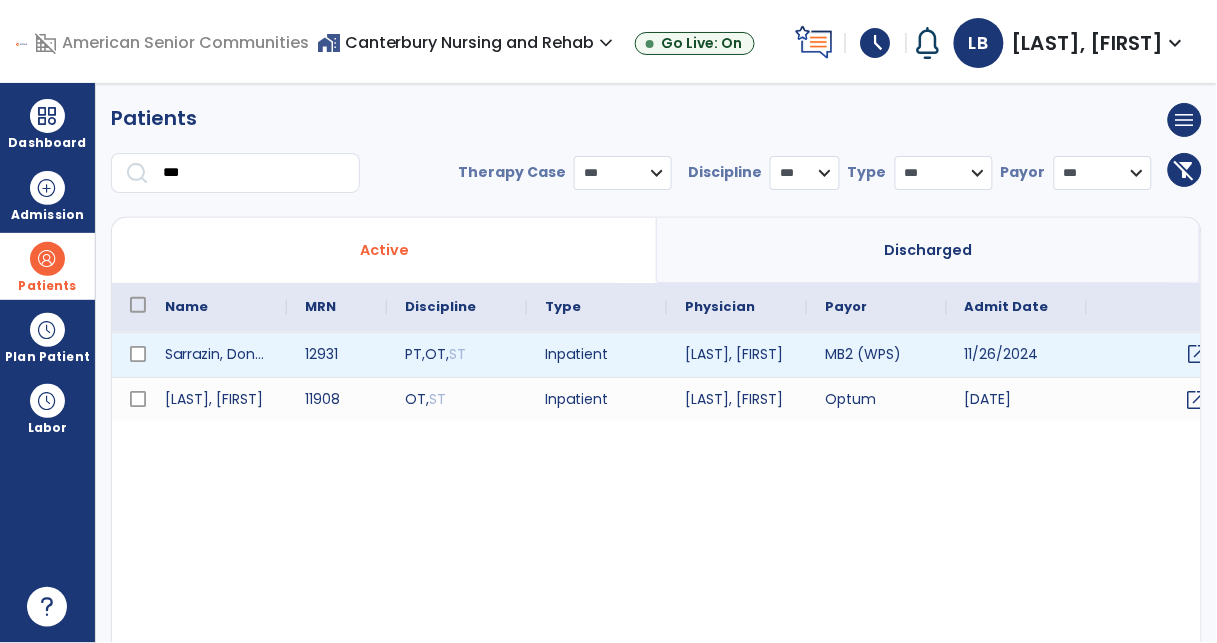 click on "open_in_new" at bounding box center [1198, 354] 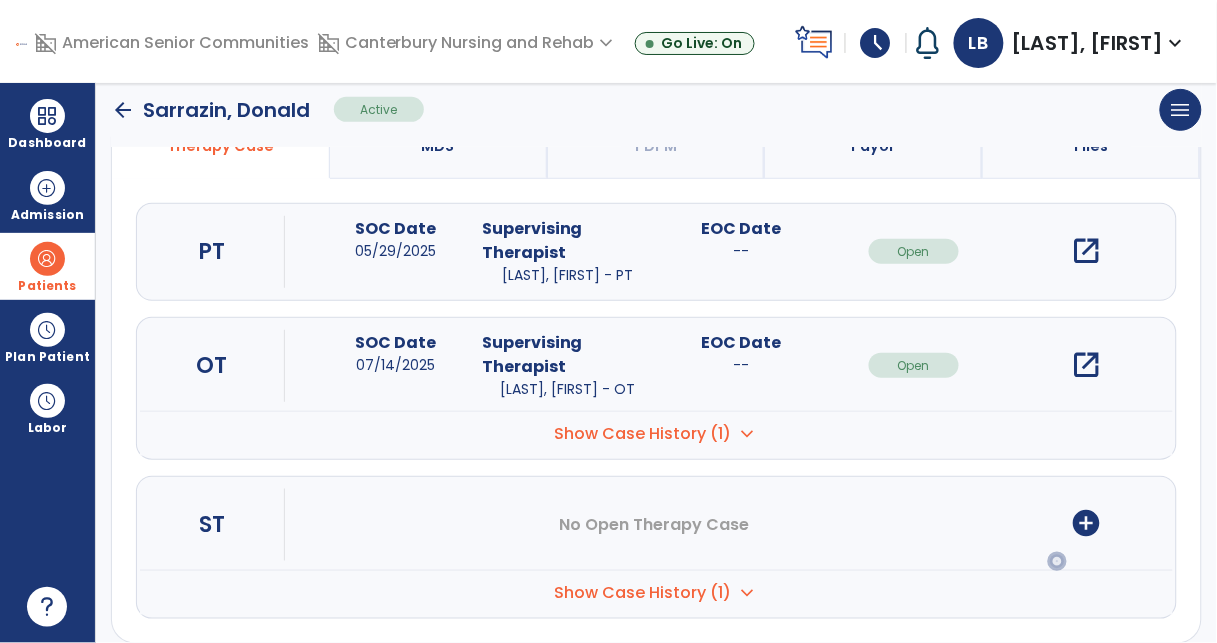 scroll, scrollTop: 253, scrollLeft: 0, axis: vertical 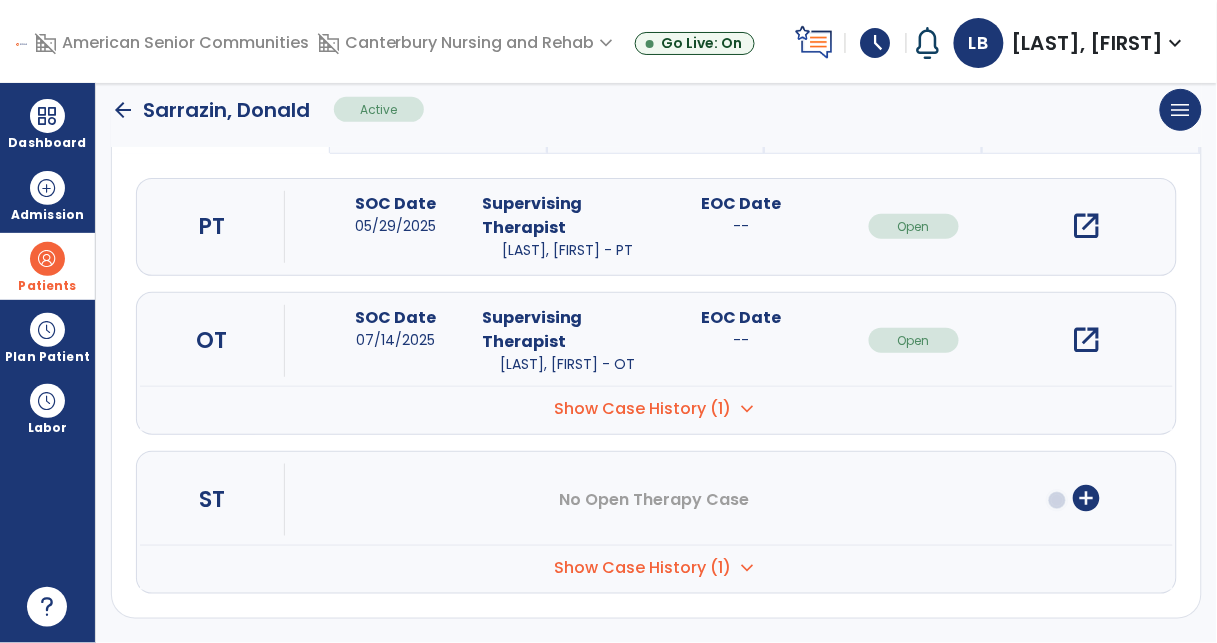 click on "Show Case History (1)" at bounding box center [642, 409] 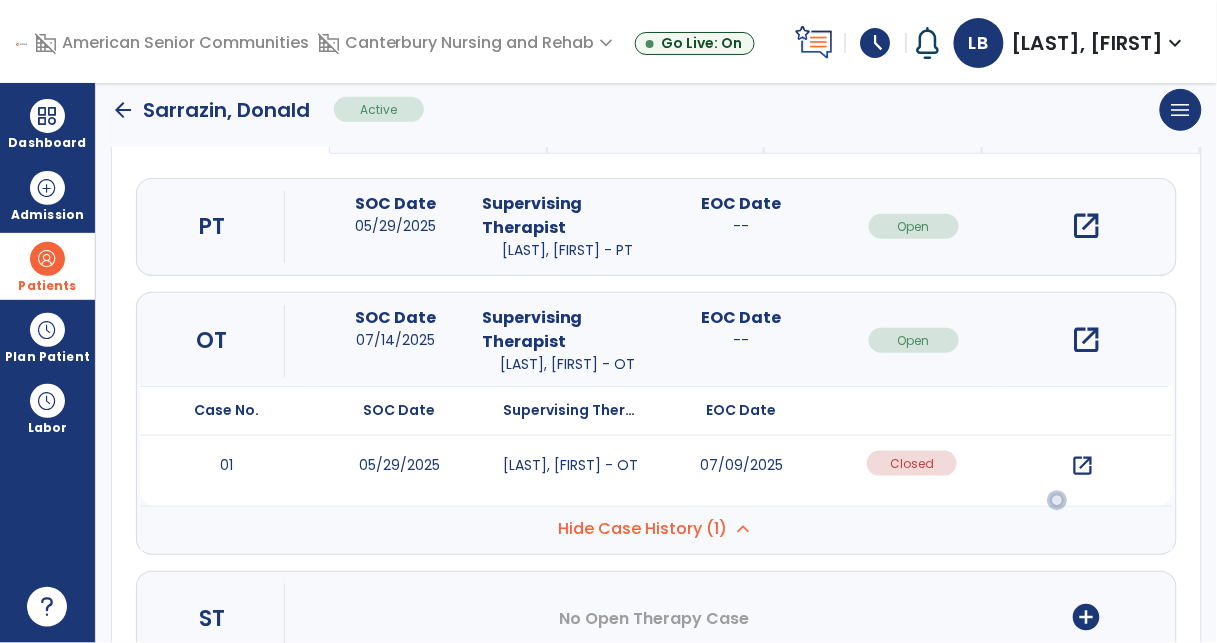 click on "open_in_new" at bounding box center (1083, 466) 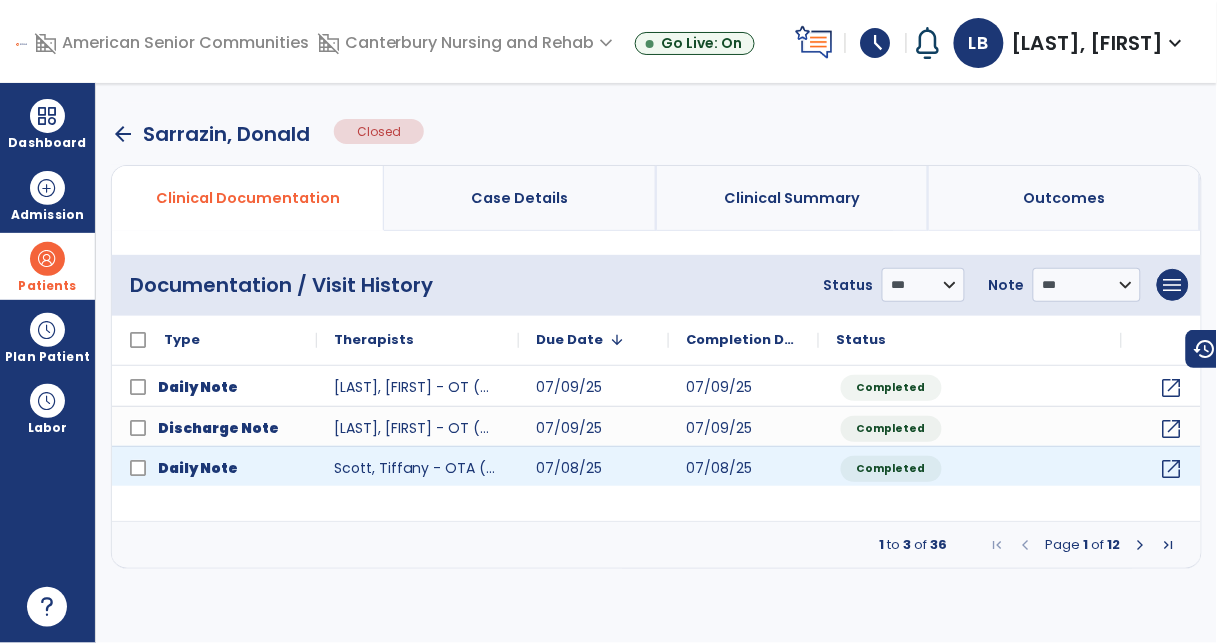 scroll, scrollTop: 0, scrollLeft: 0, axis: both 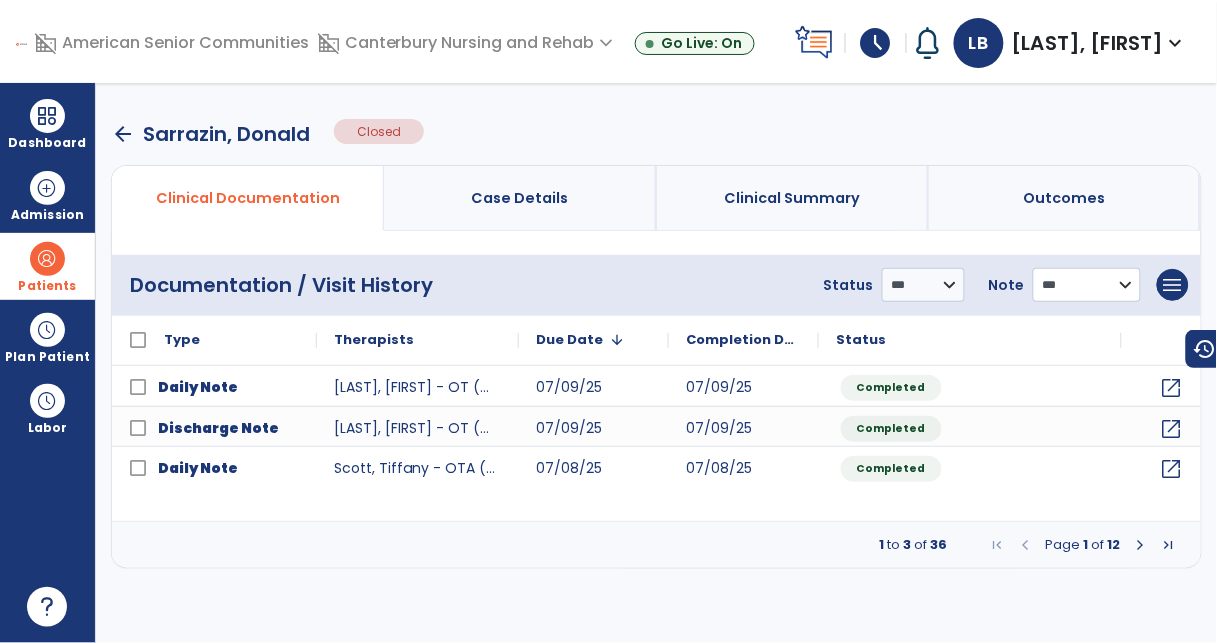 click on "**********" at bounding box center [923, 285] 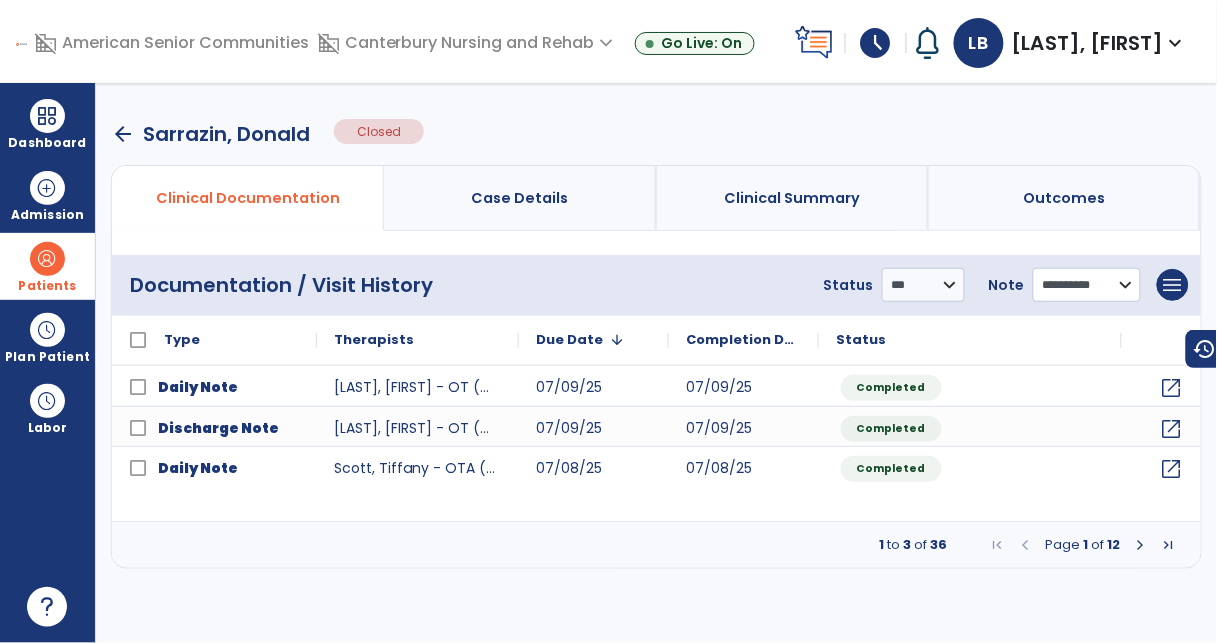 click on "**********" at bounding box center [923, 285] 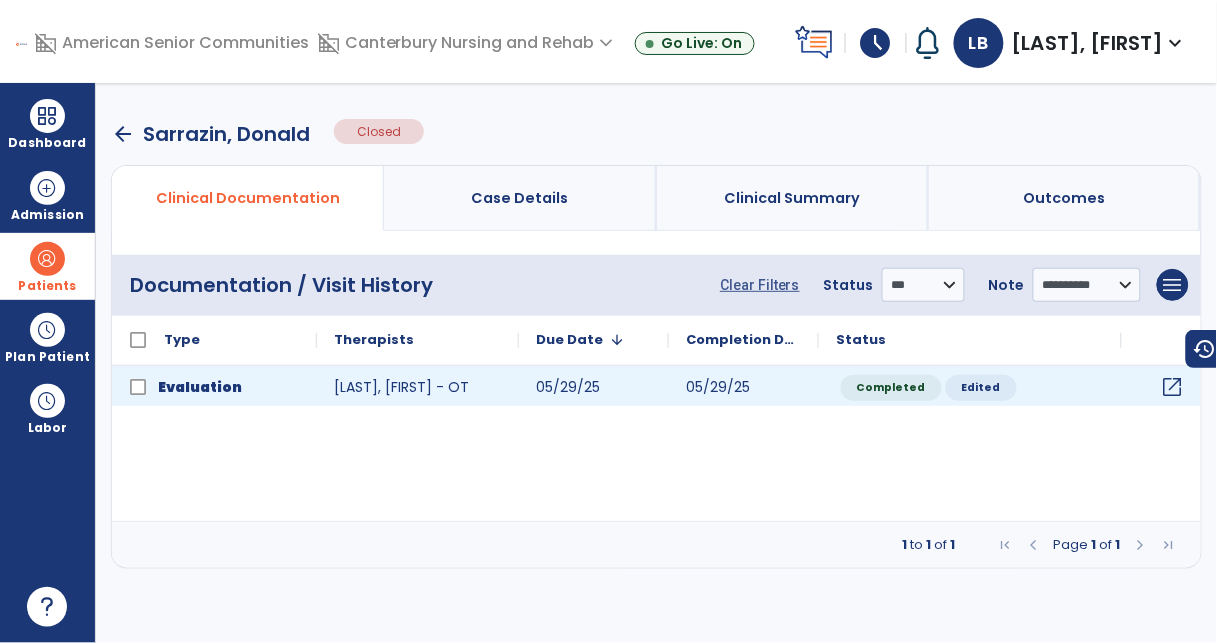 click on "open_in_new" 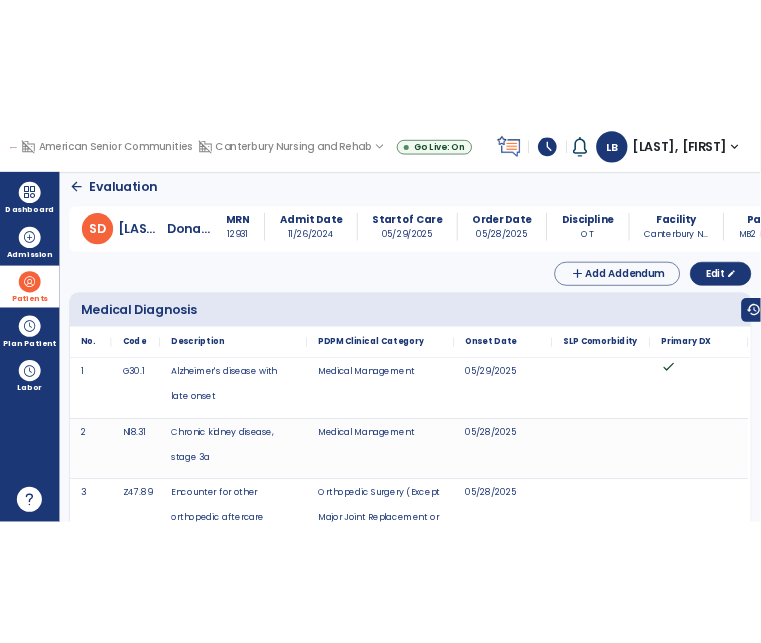 scroll, scrollTop: 0, scrollLeft: 0, axis: both 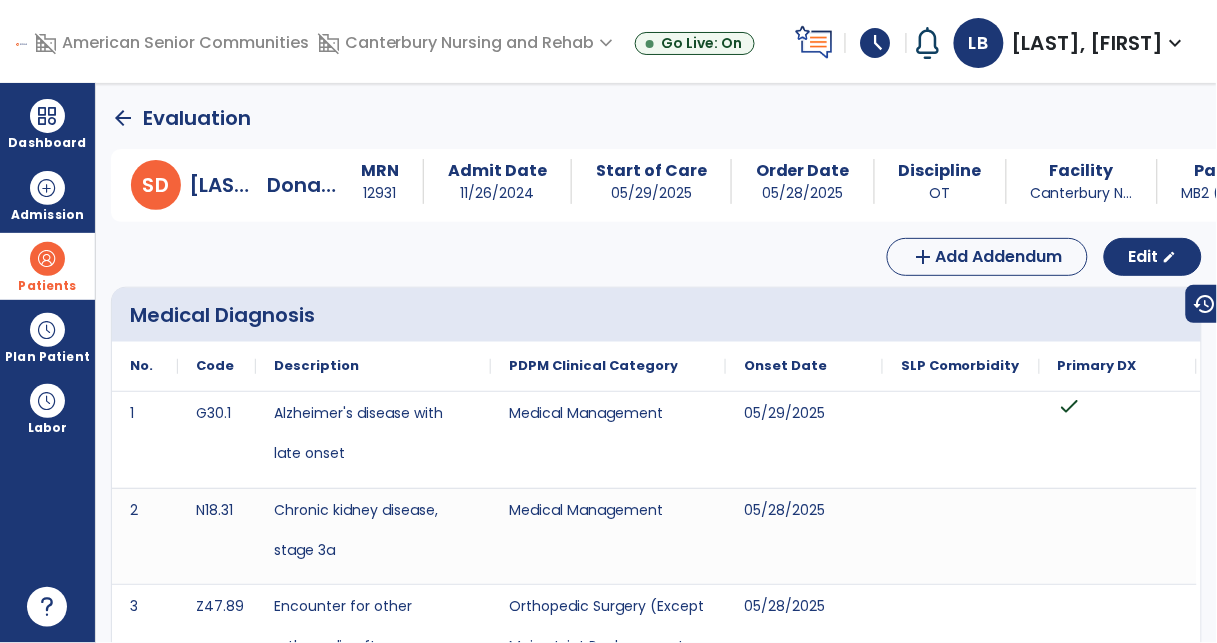 click on "arrow_back" 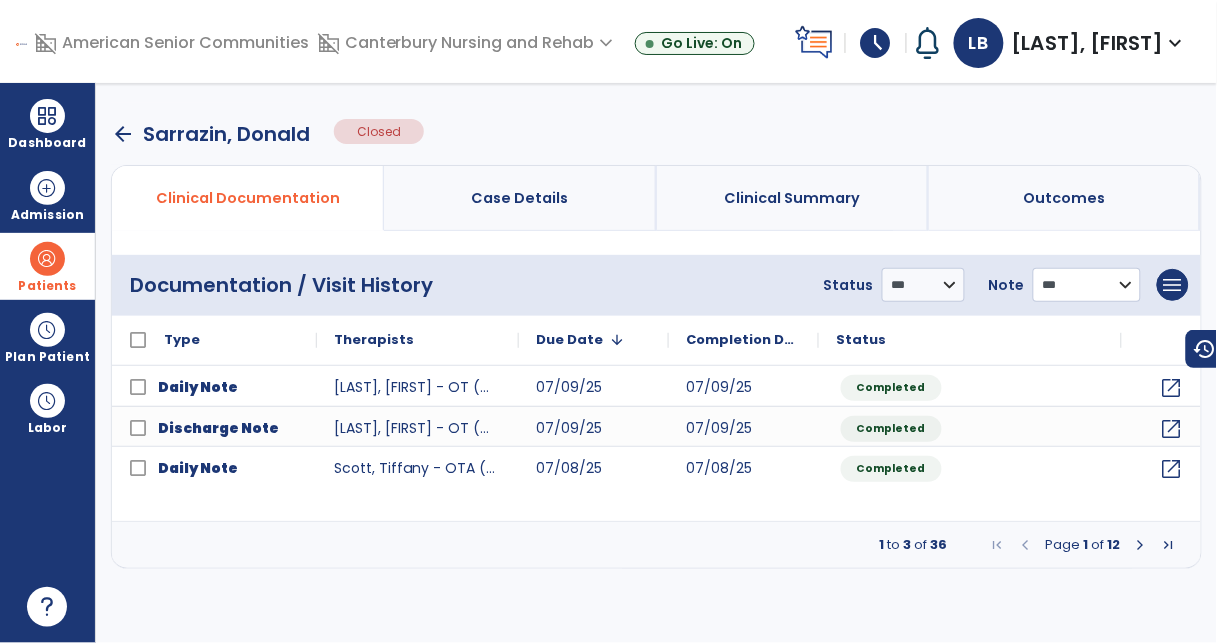 click on "**********" at bounding box center (923, 285) 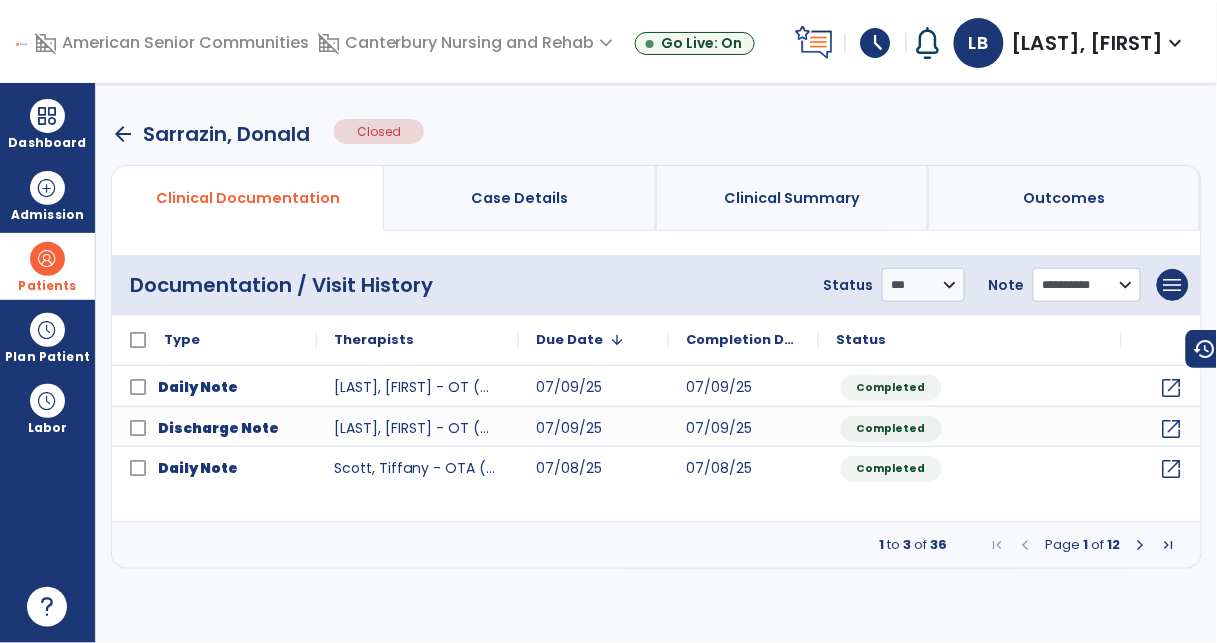 click on "**********" at bounding box center [923, 285] 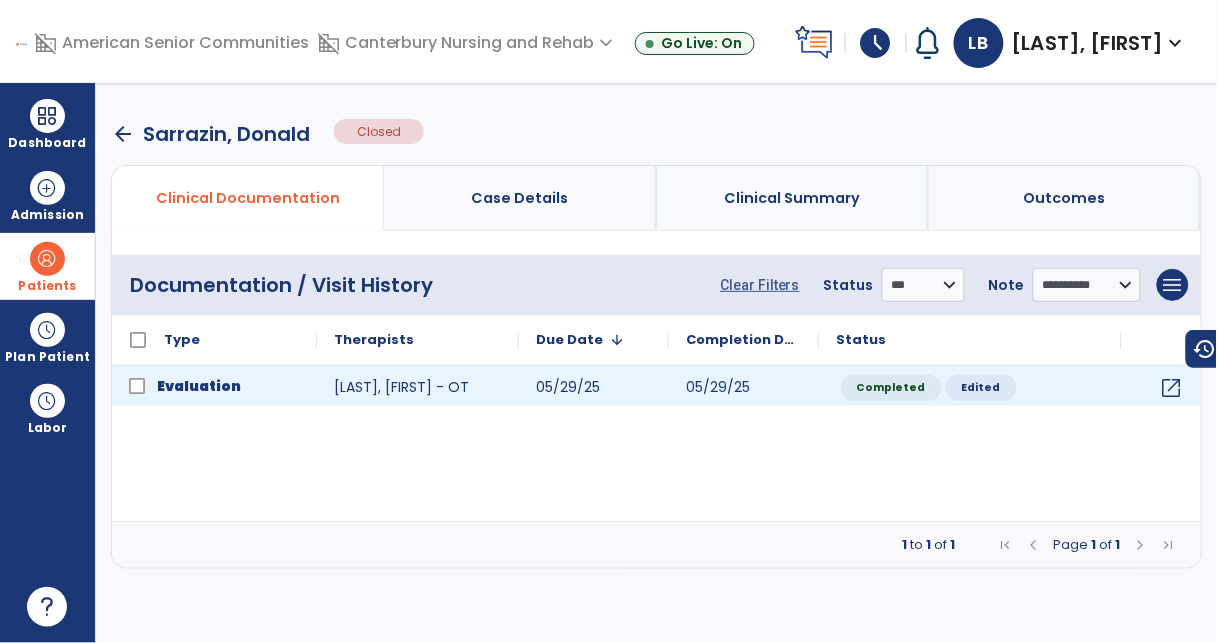 click 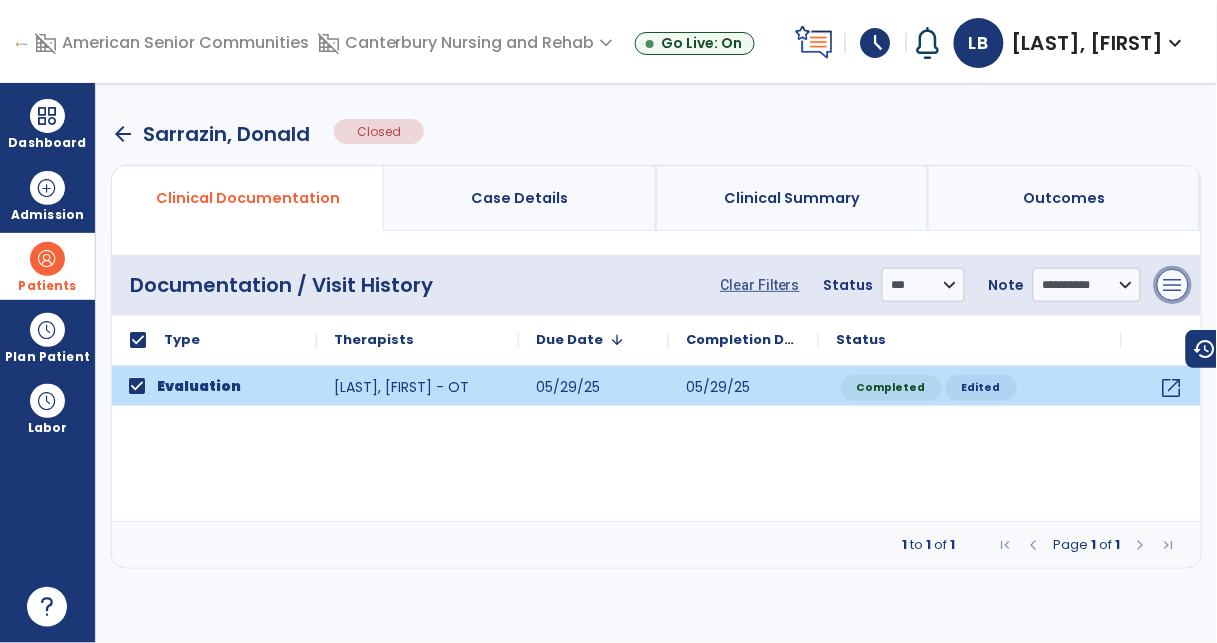 click on "menu" at bounding box center (1173, 285) 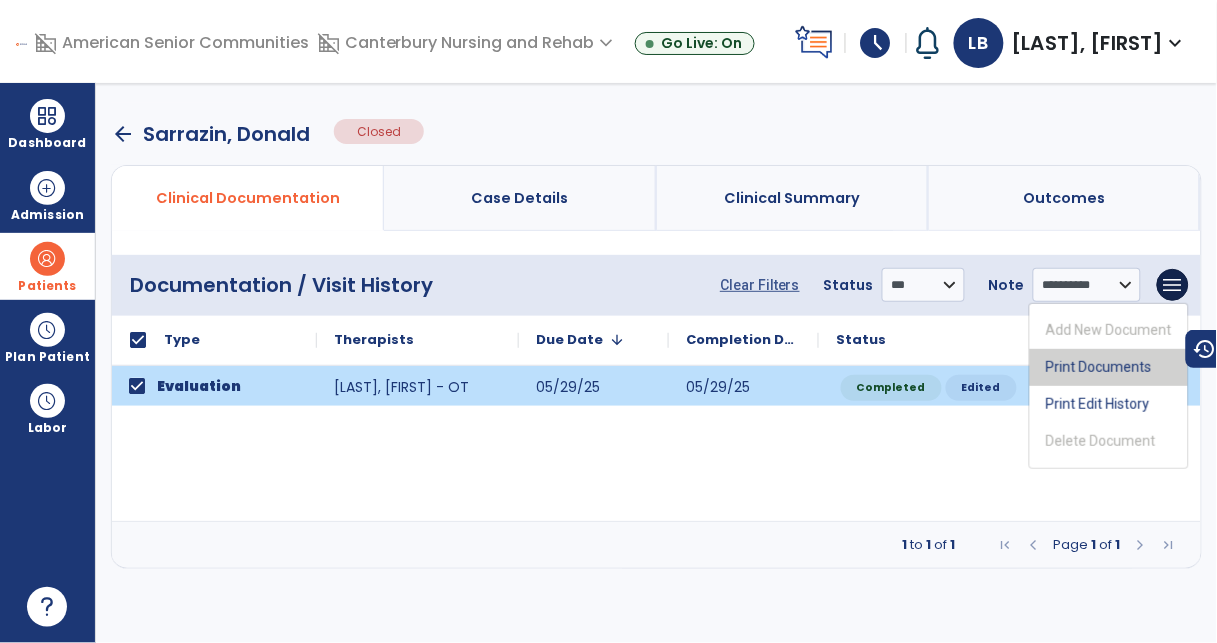 click on "Print Documents" at bounding box center [1109, 367] 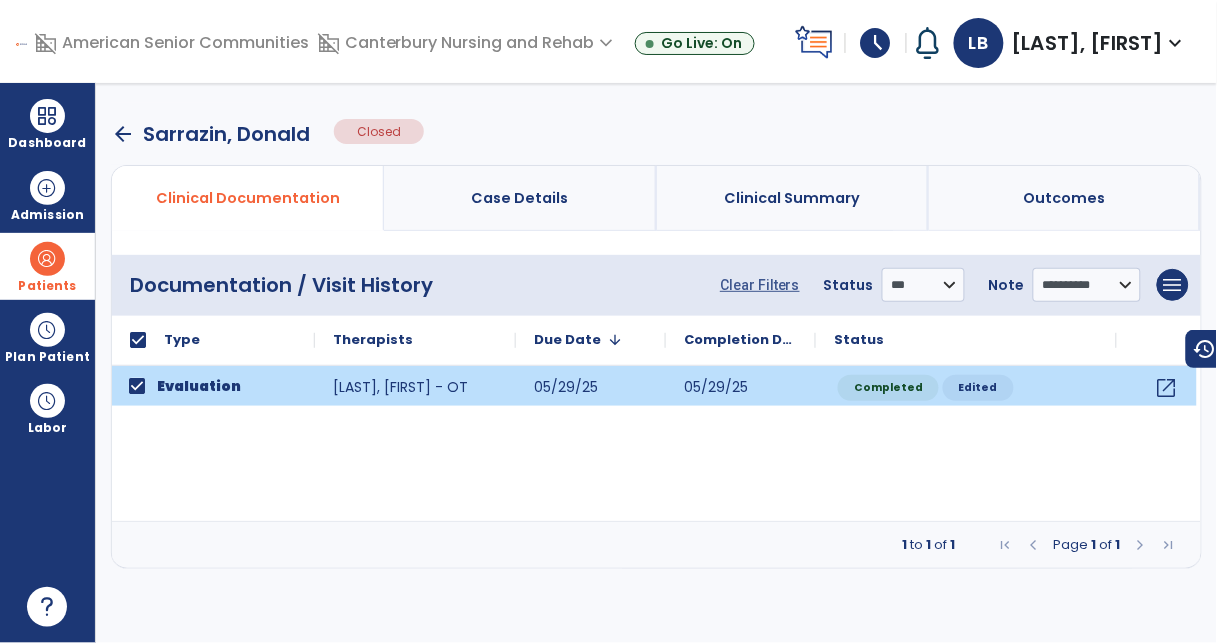 select on "***" 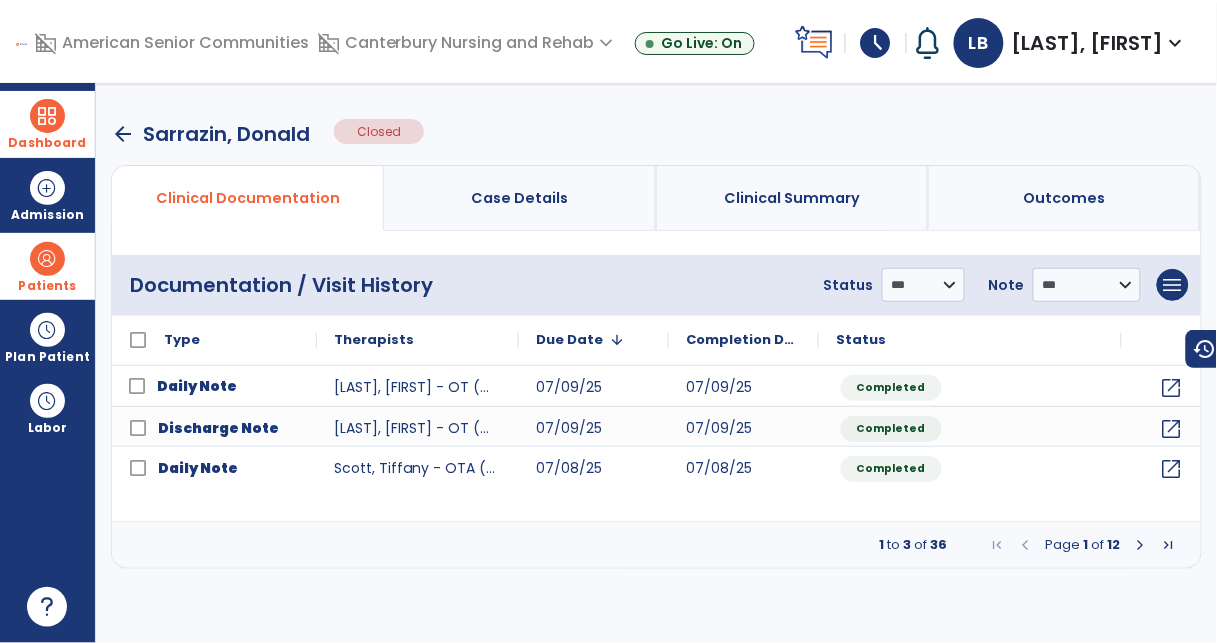 click at bounding box center [47, 116] 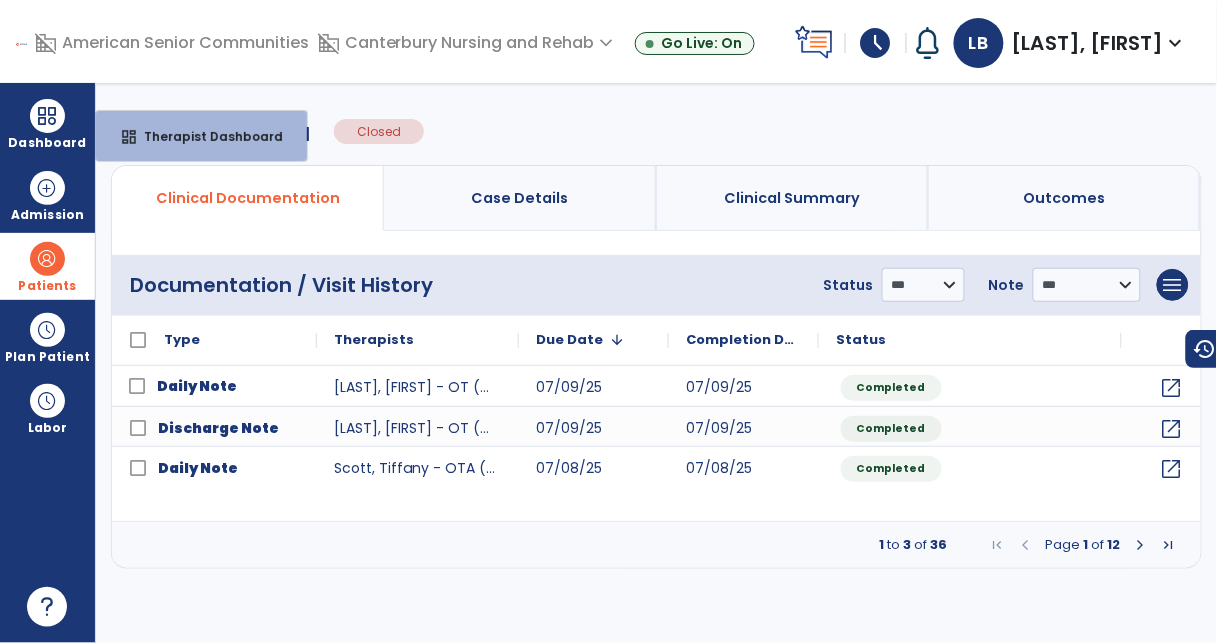 click on "arrow_back   Sarrazin, Donald  Closed" at bounding box center (656, 134) 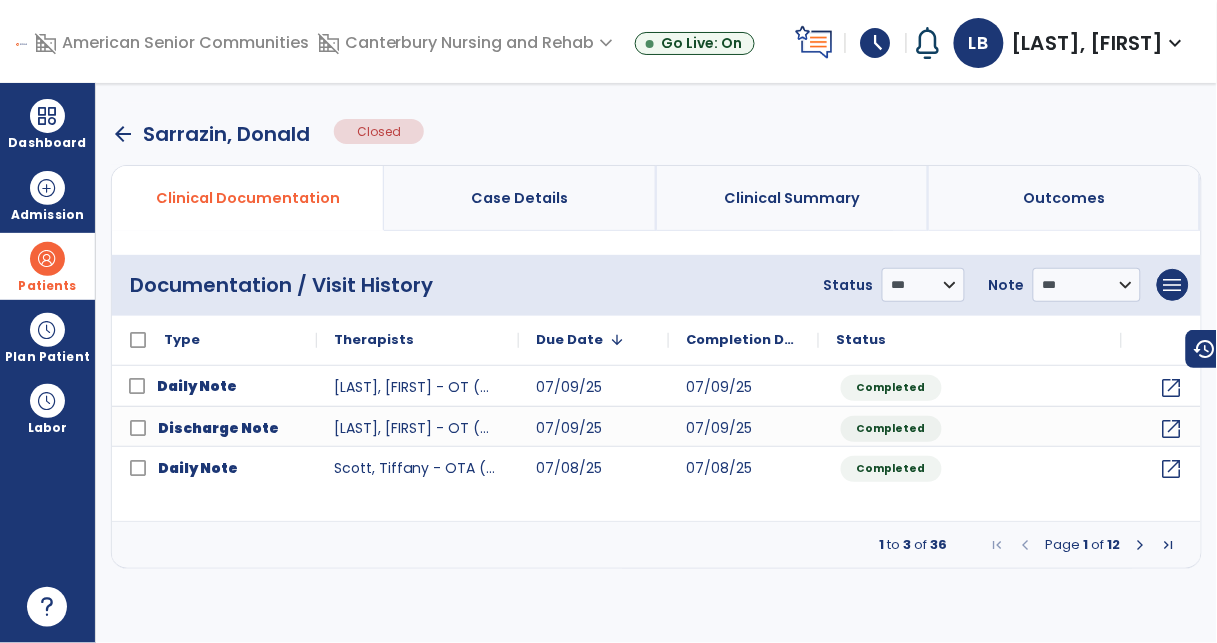 click on "arrow_back" at bounding box center [123, 134] 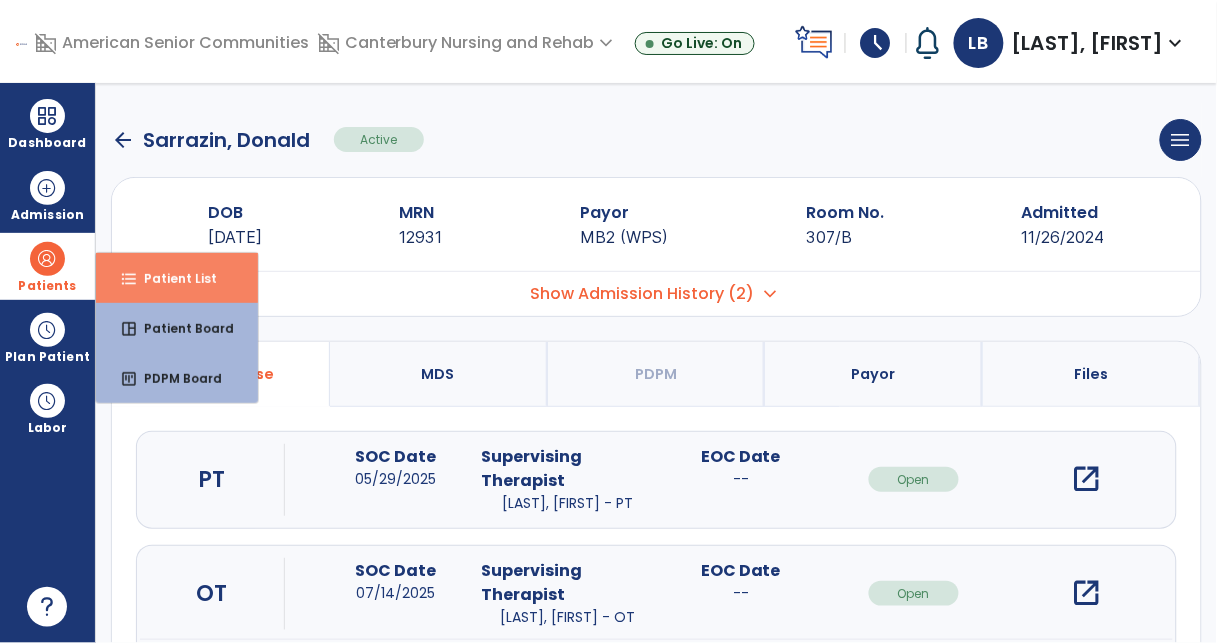 click on "Patient List" at bounding box center (172, 278) 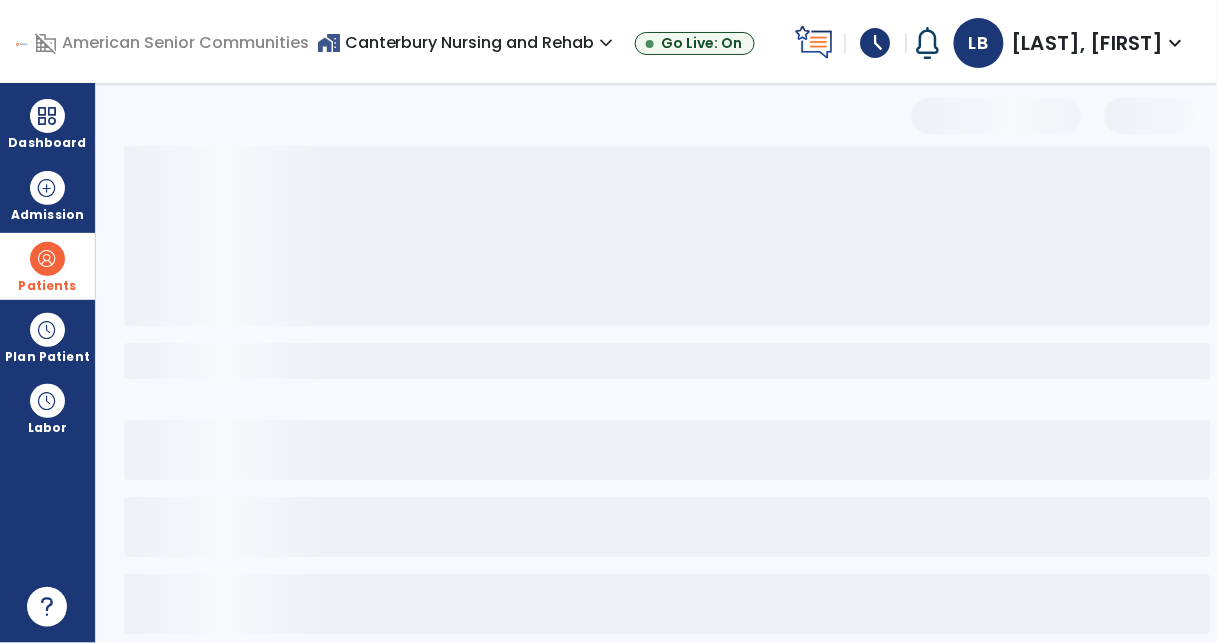 select on "***" 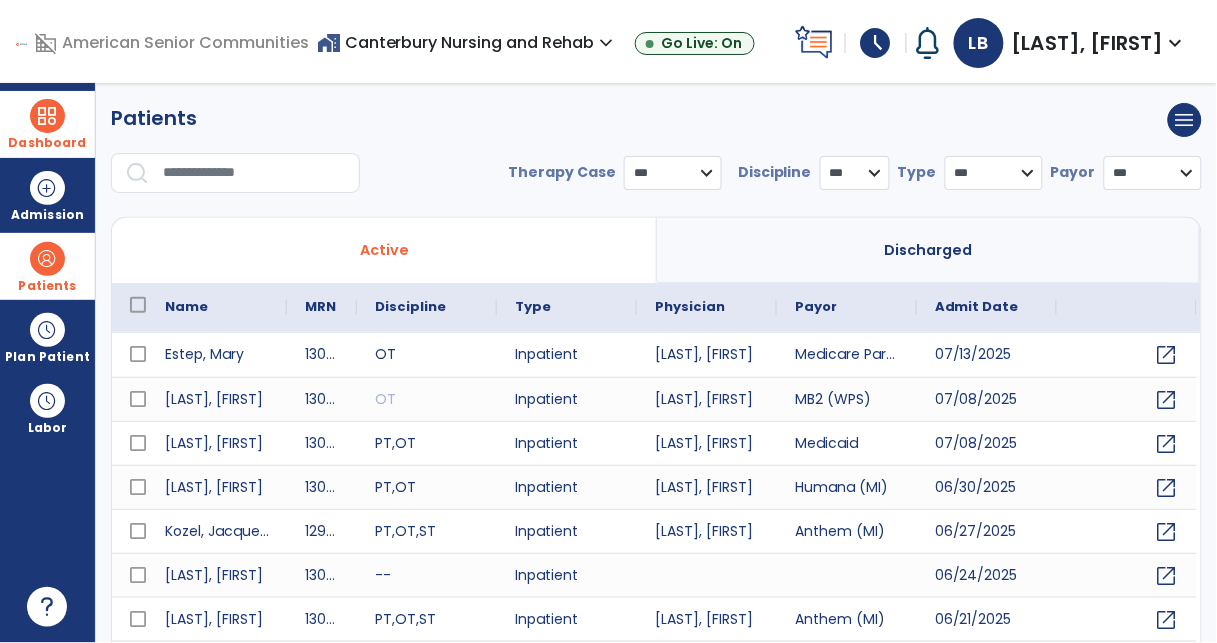click at bounding box center [47, 116] 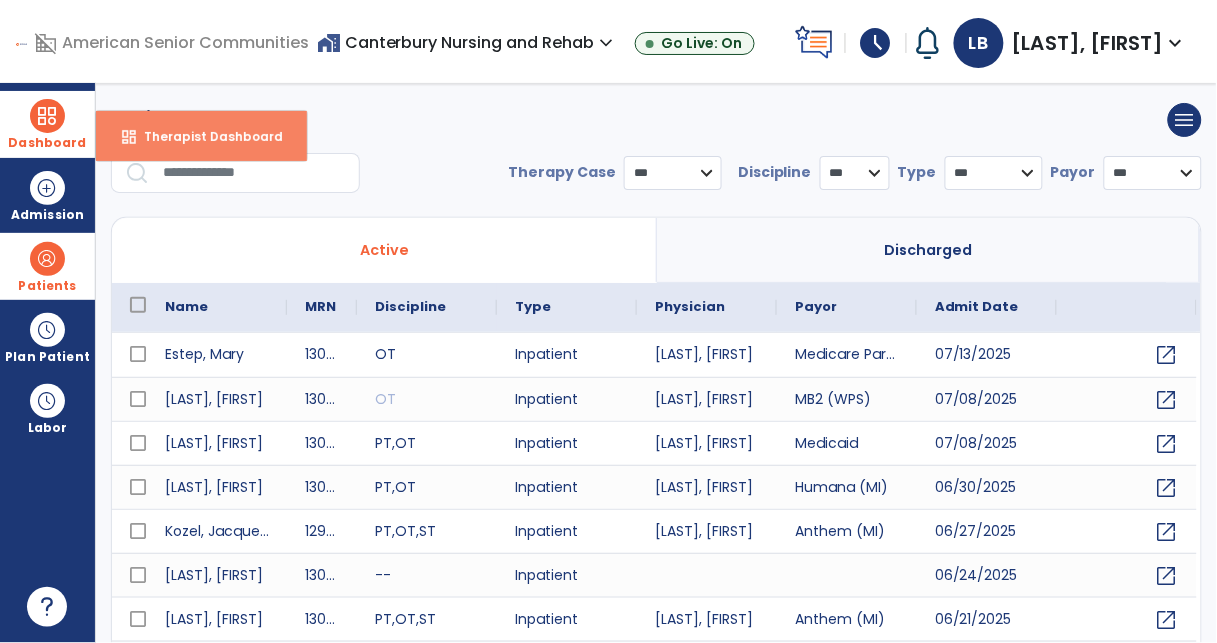 click on "Therapist Dashboard" at bounding box center [205, 136] 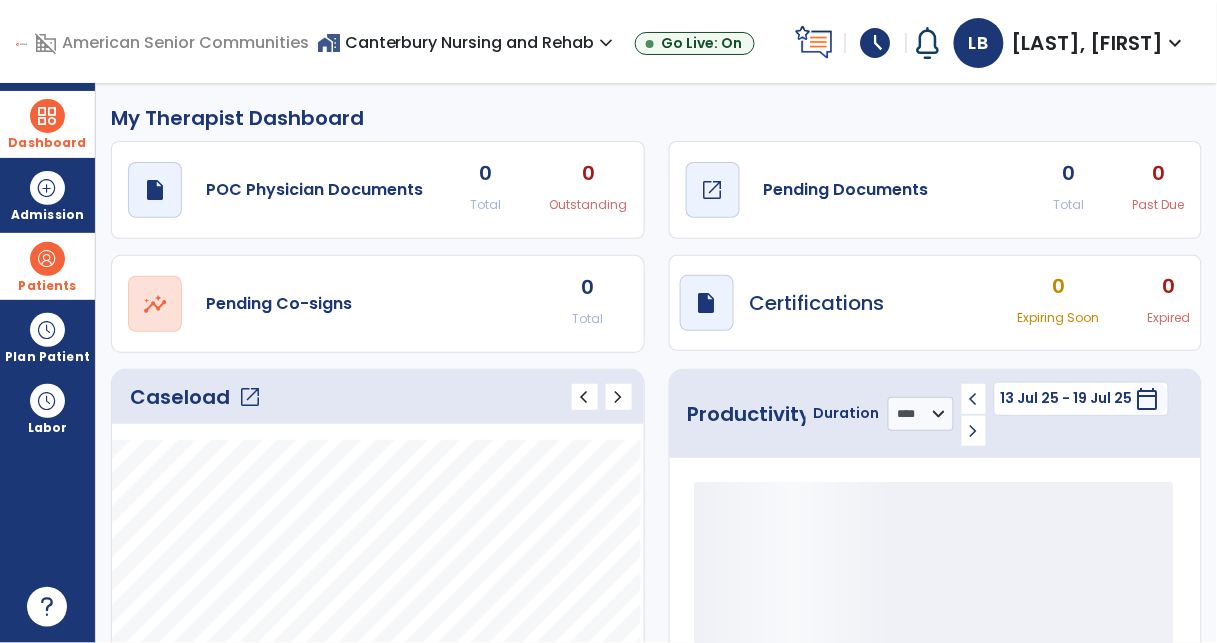 click on "open_in_new" 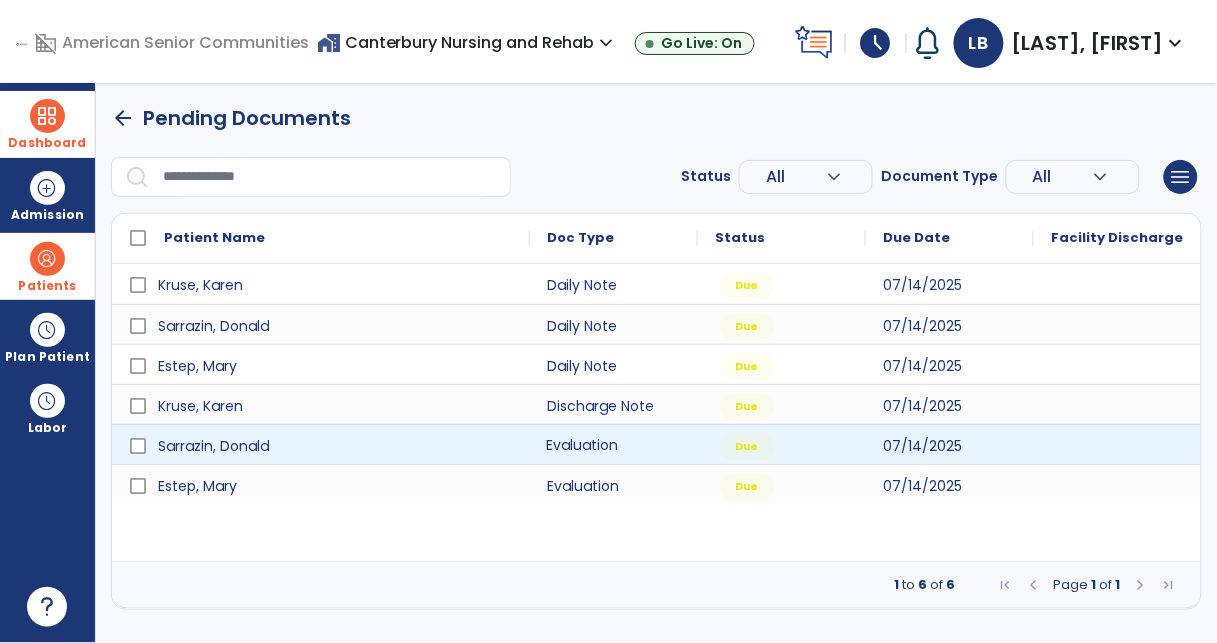 click on "Evaluation" at bounding box center (614, 444) 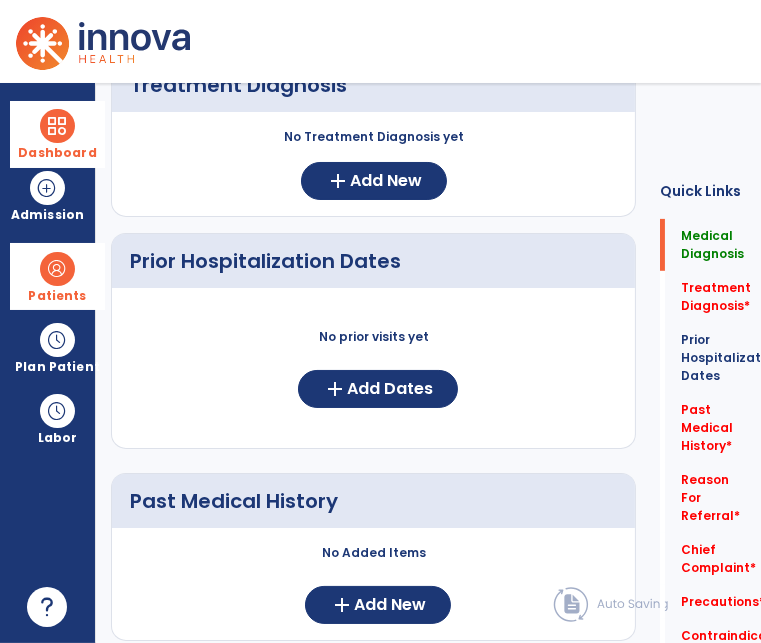 scroll, scrollTop: 0, scrollLeft: 0, axis: both 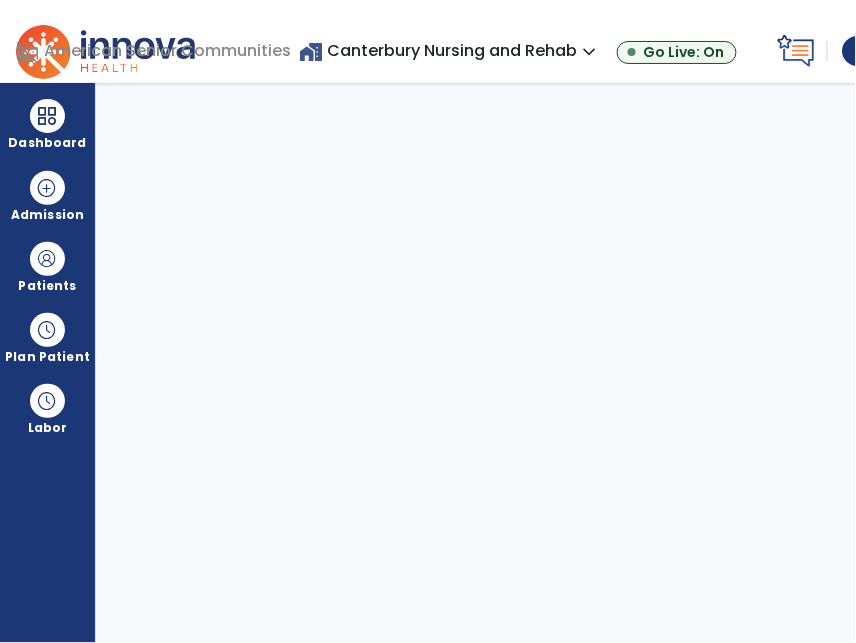 select on "****" 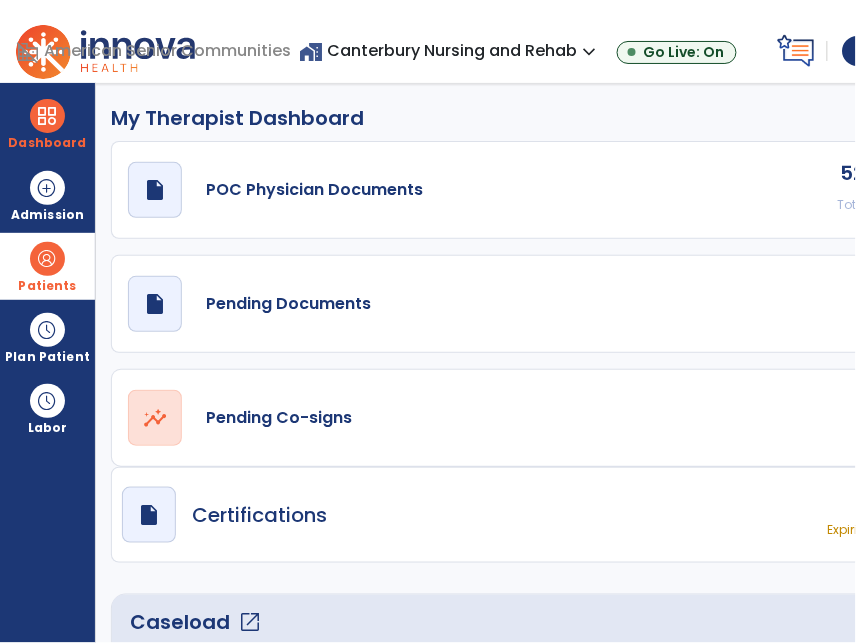 click on "Patients" at bounding box center [47, 286] 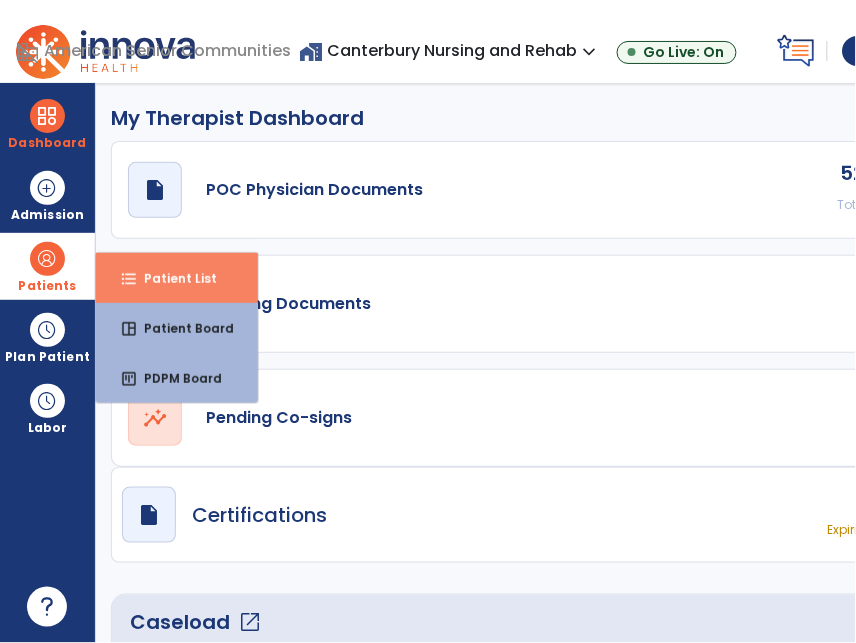 click on "format_list_bulleted" at bounding box center [129, 279] 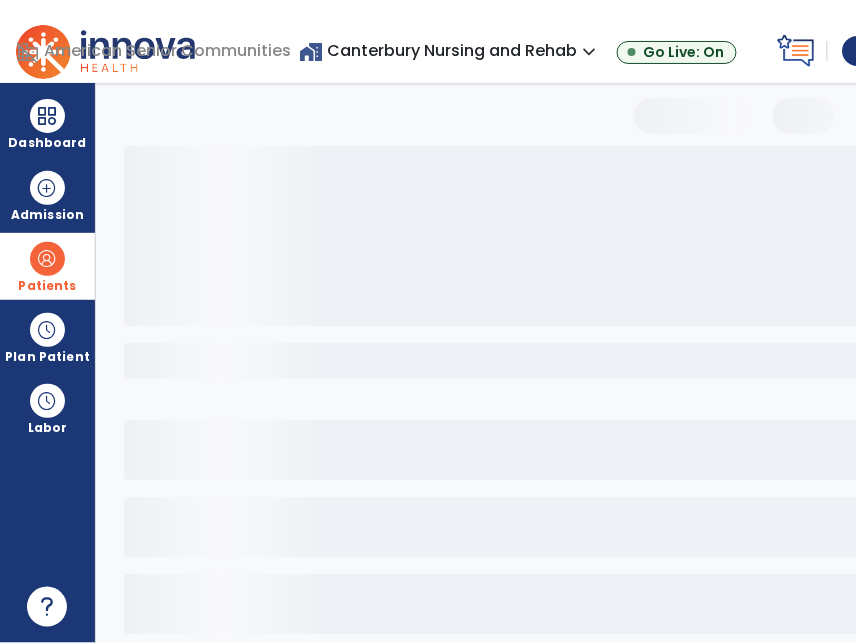 select on "***" 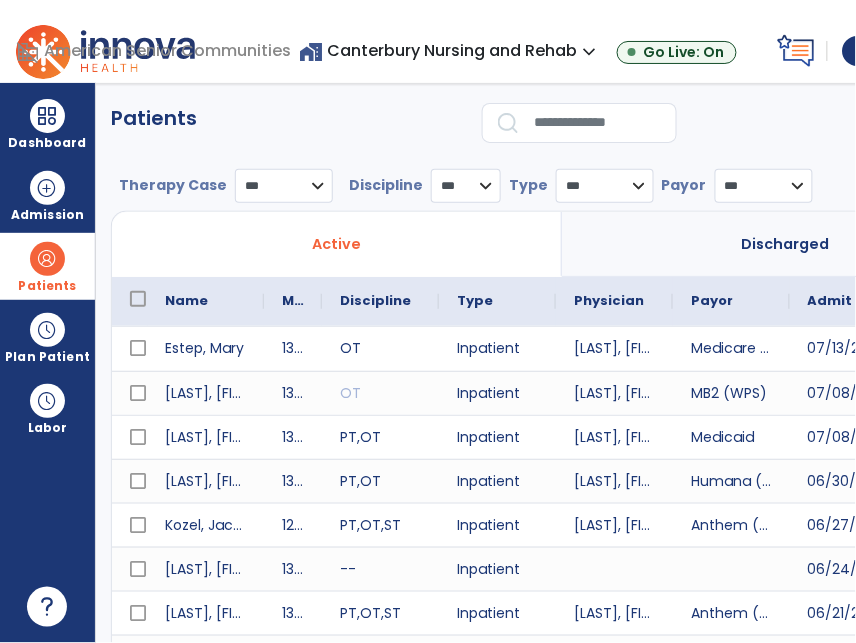 click at bounding box center [598, 123] 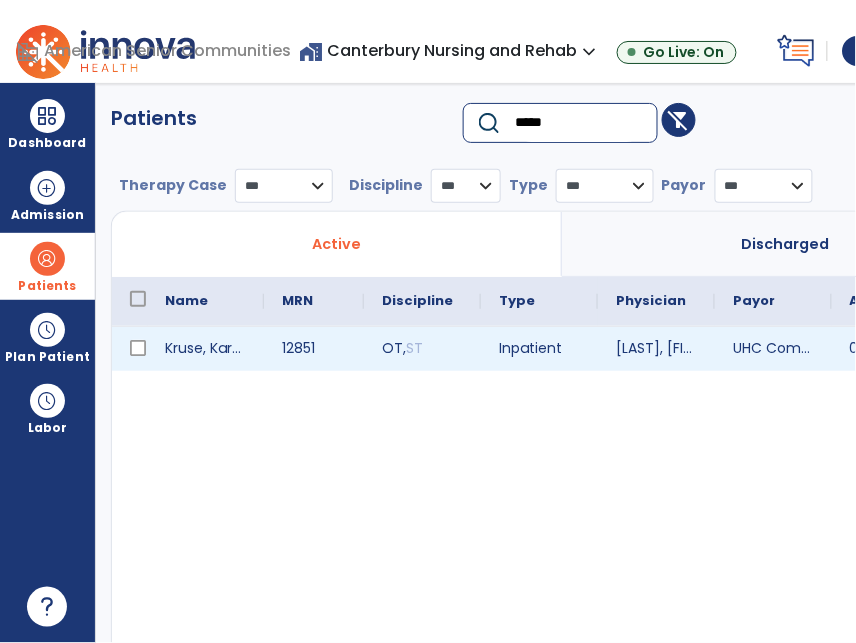 type on "*****" 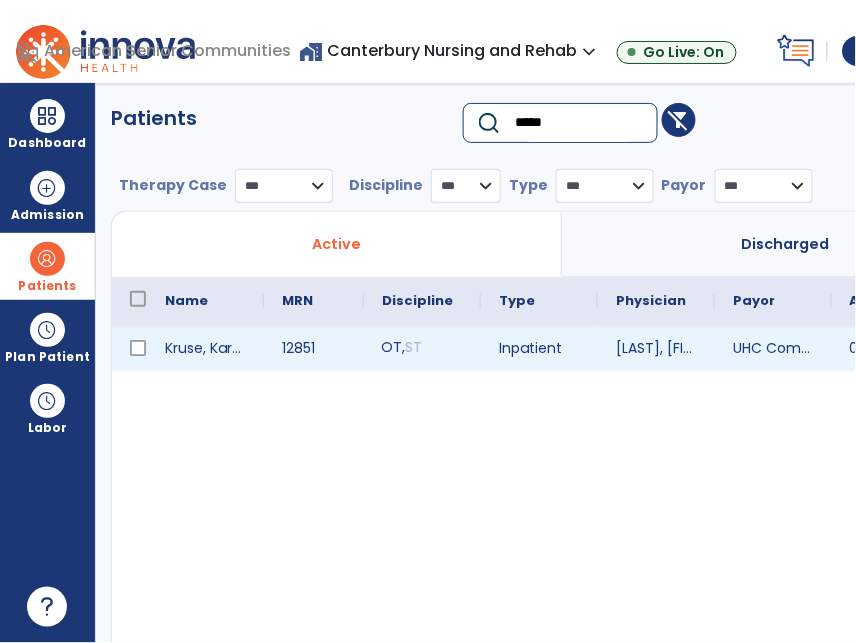 click on "OT , ST" at bounding box center (401, 347) 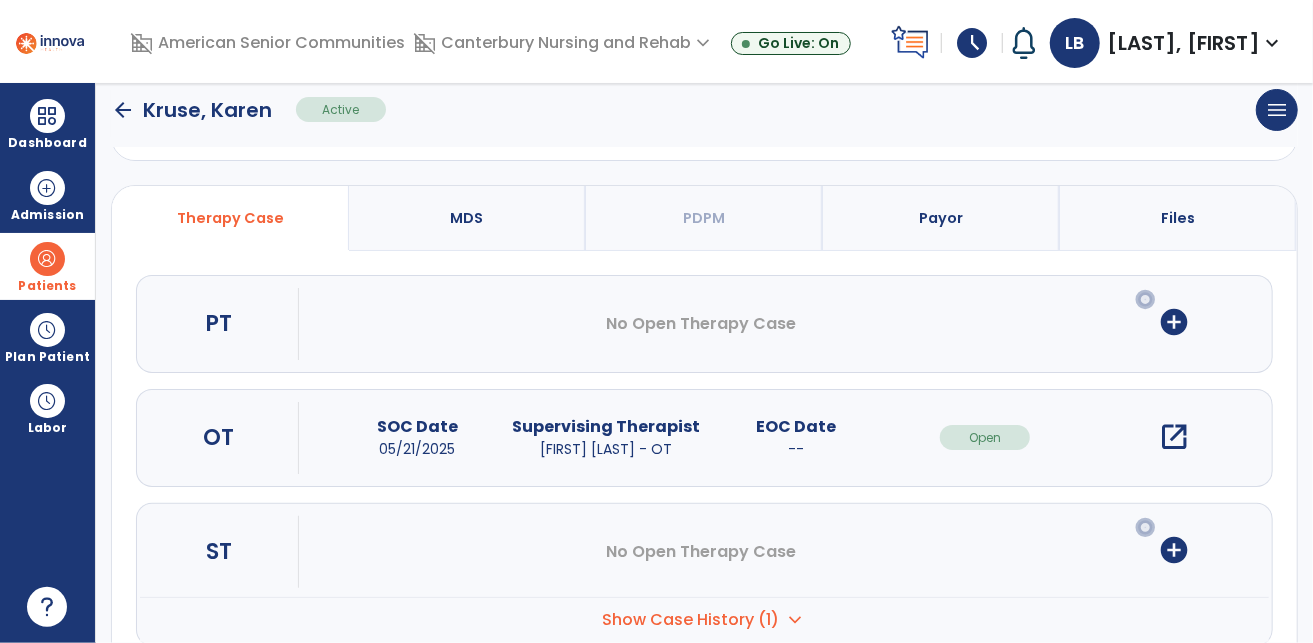 scroll, scrollTop: 163, scrollLeft: 0, axis: vertical 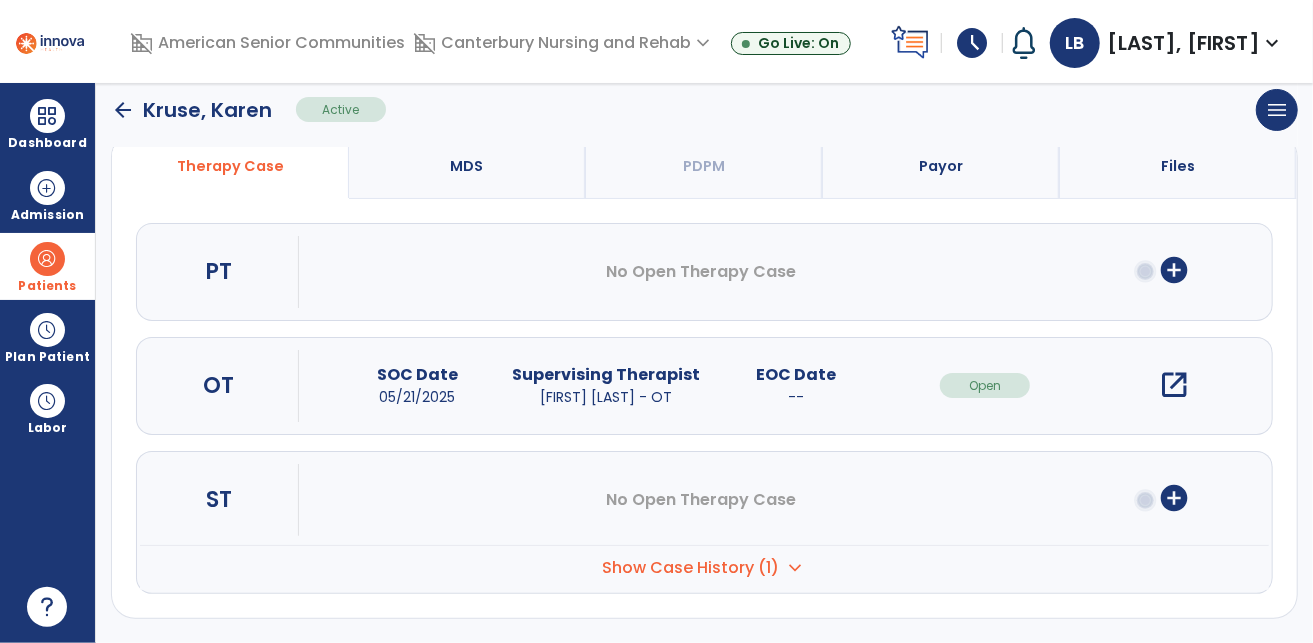 click on "open_in_new" at bounding box center [1174, 385] 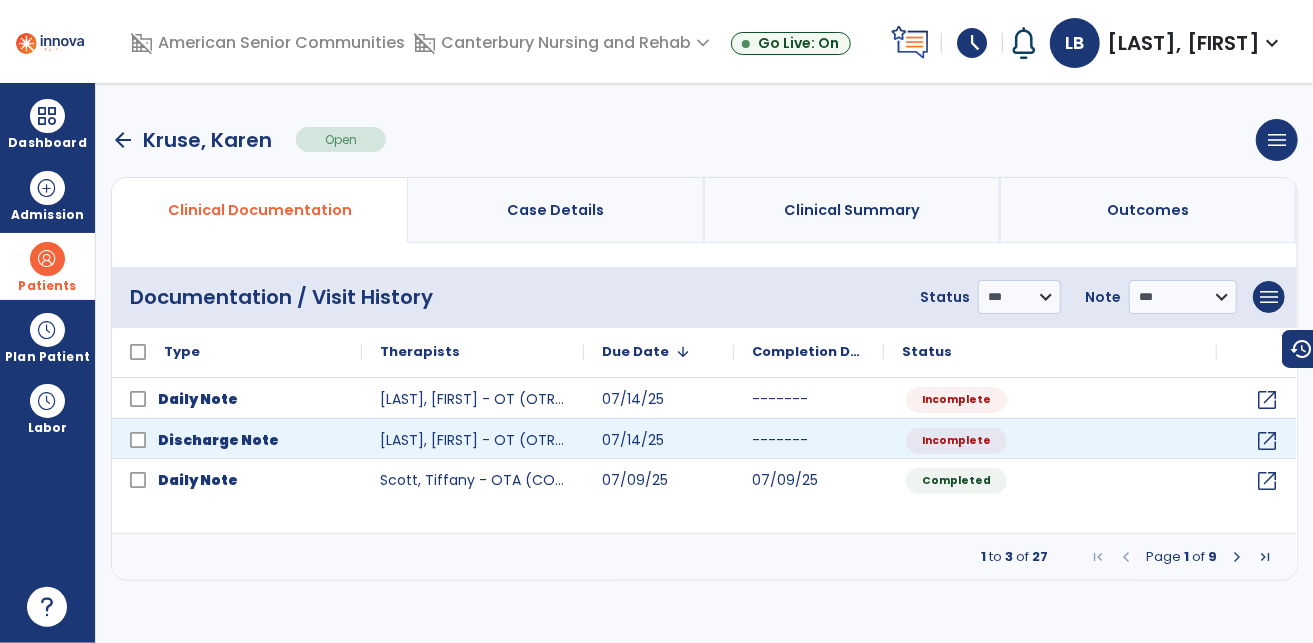 scroll, scrollTop: 0, scrollLeft: 0, axis: both 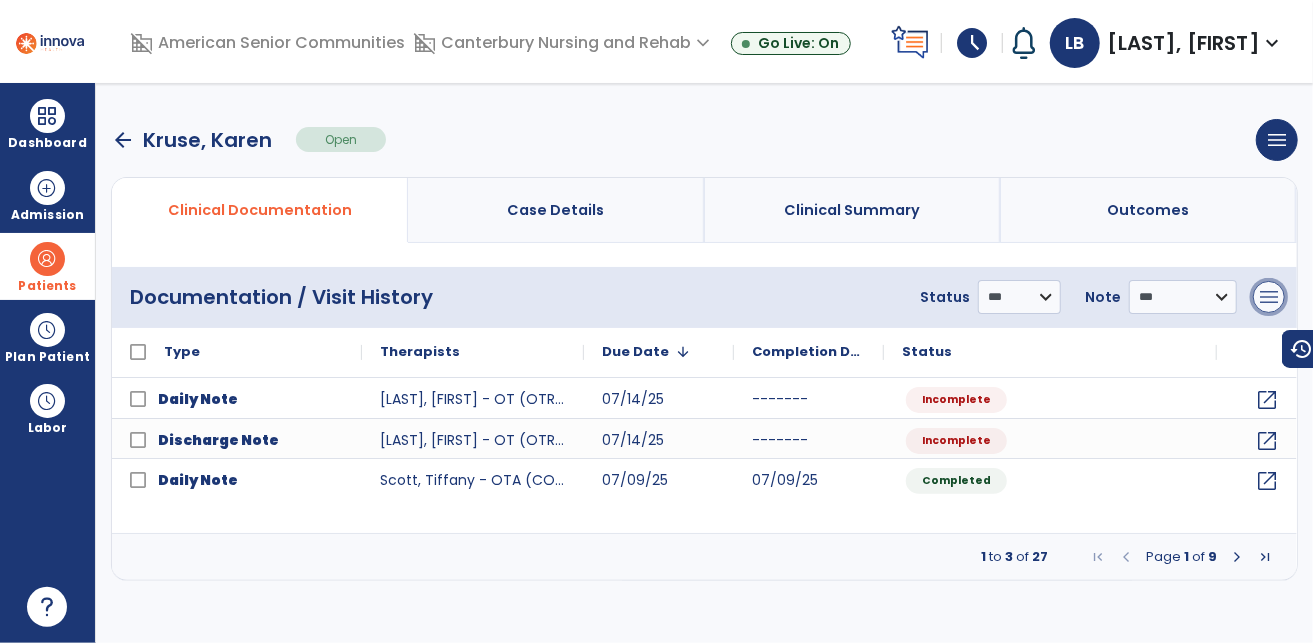 click on "menu" at bounding box center [1269, 297] 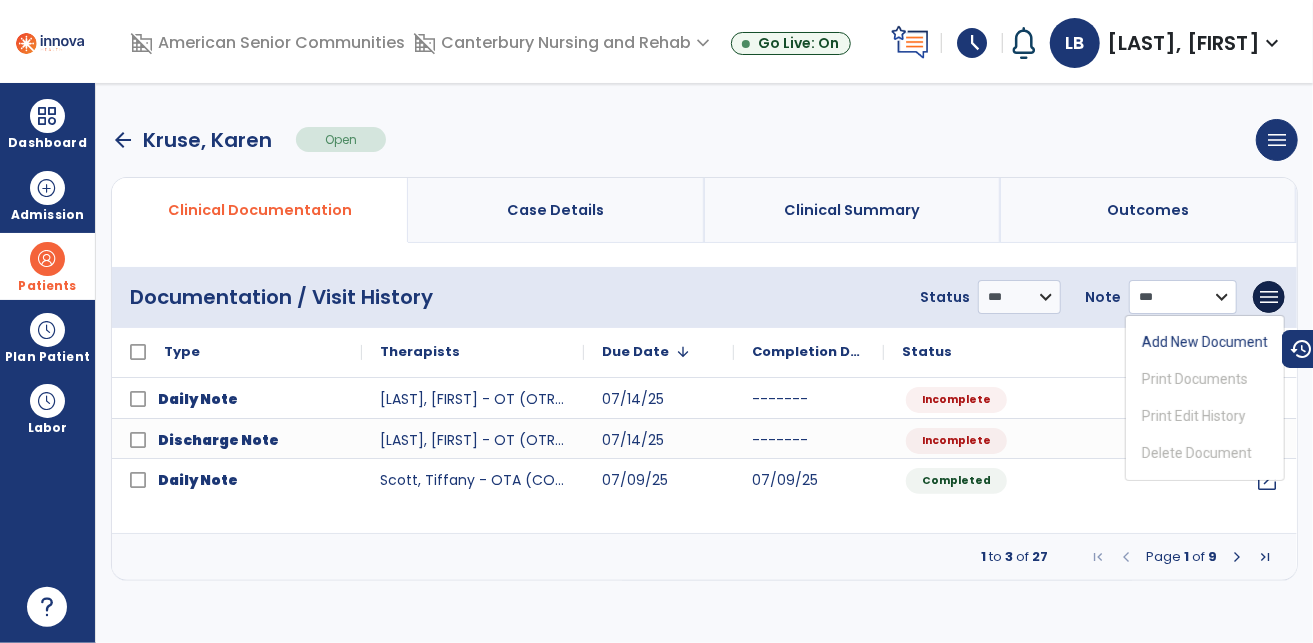 click on "**********" at bounding box center [1019, 297] 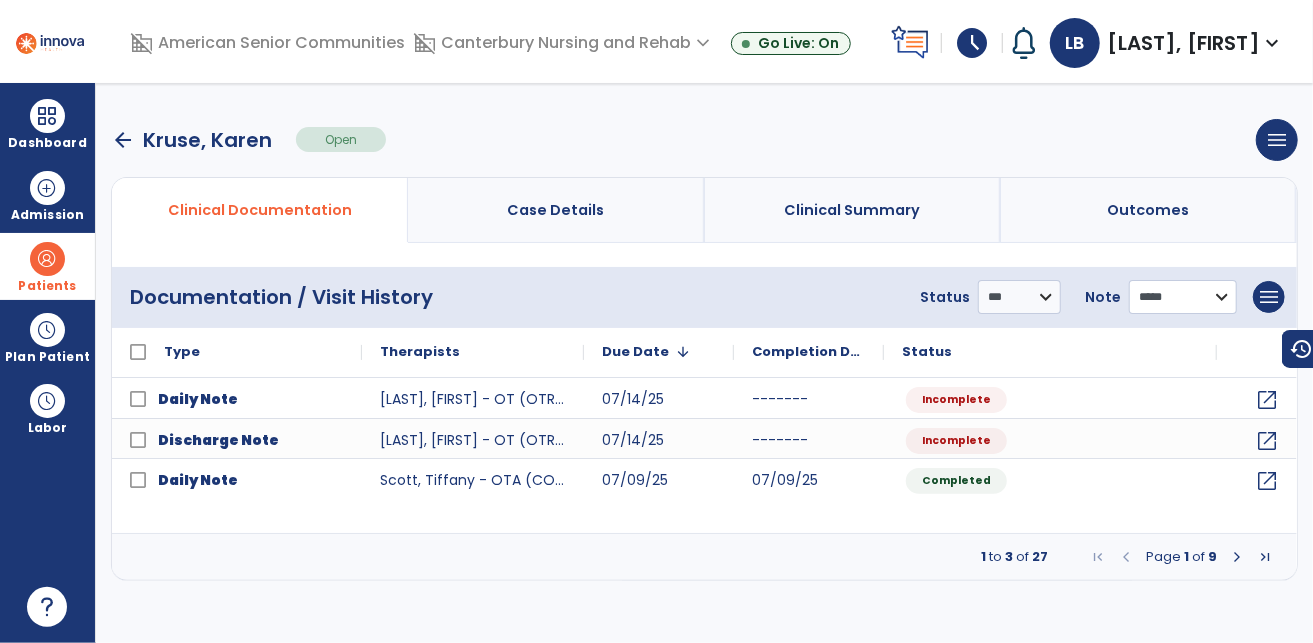 click on "**********" at bounding box center (1019, 297) 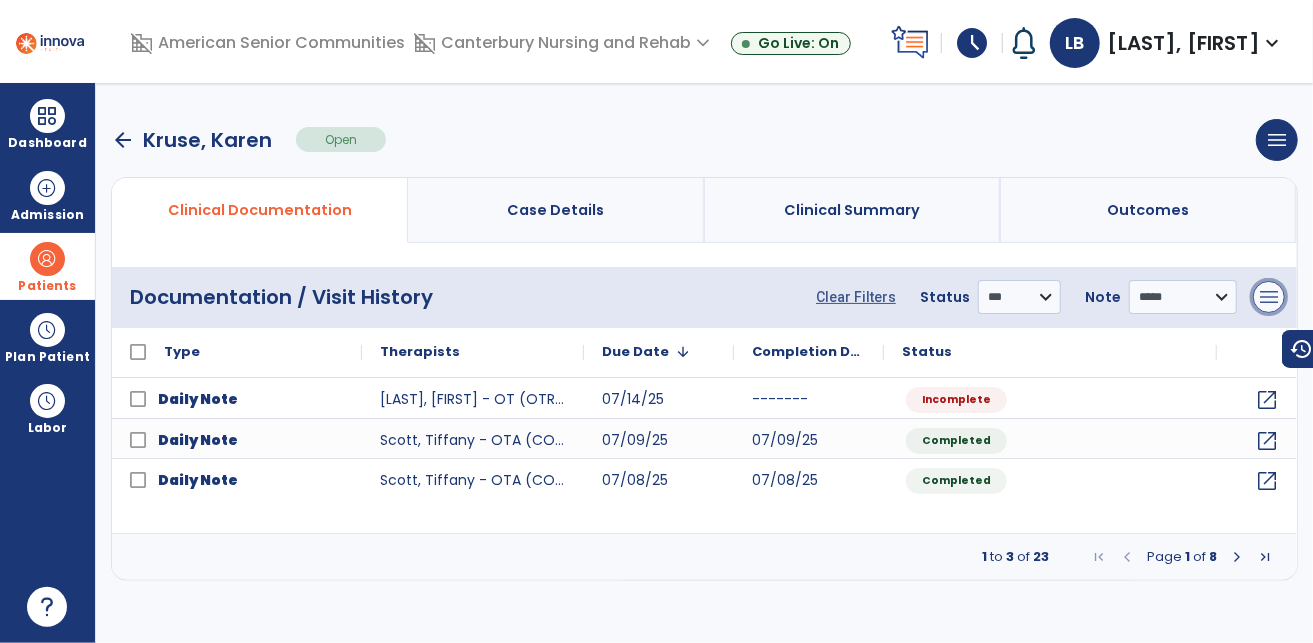 click on "menu" at bounding box center (1269, 297) 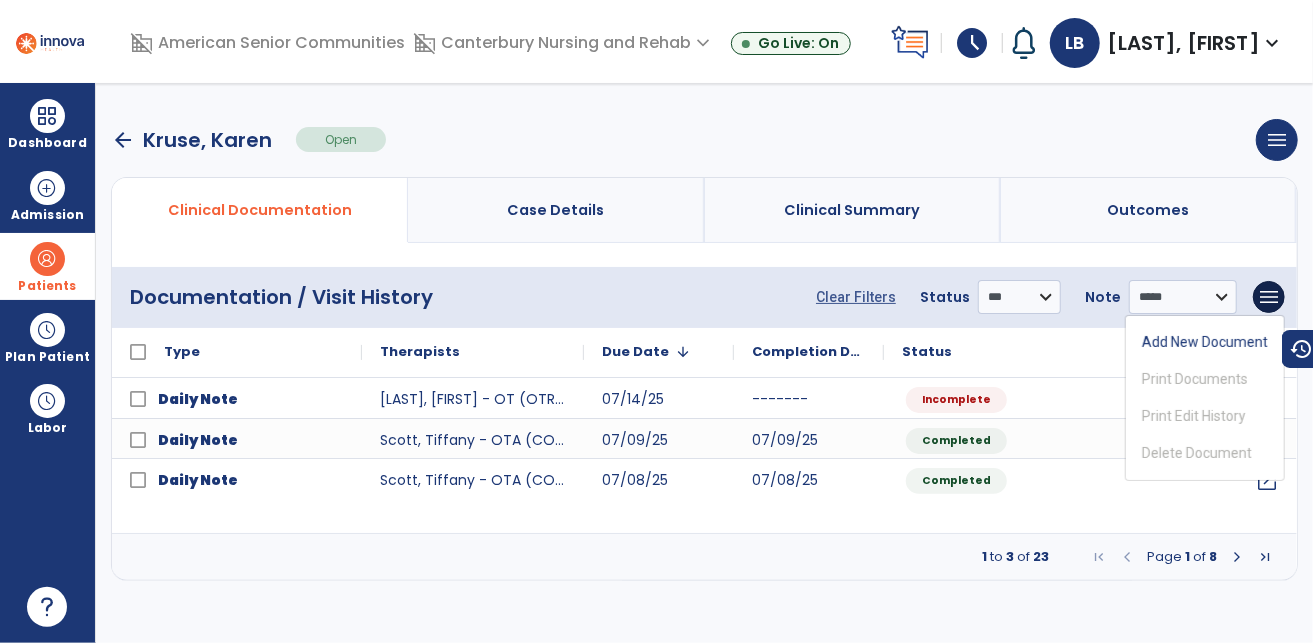 drag, startPoint x: 1084, startPoint y: 316, endPoint x: 1144, endPoint y: 337, distance: 63.56886 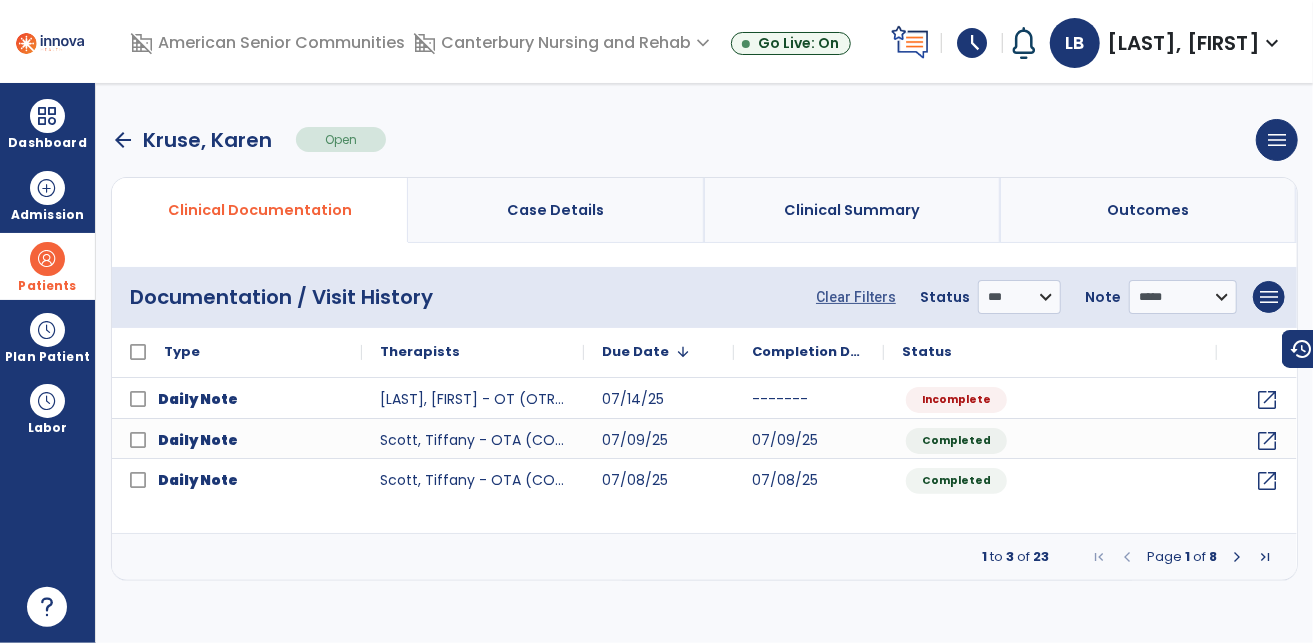 click on "**********" at bounding box center (1050, 297) 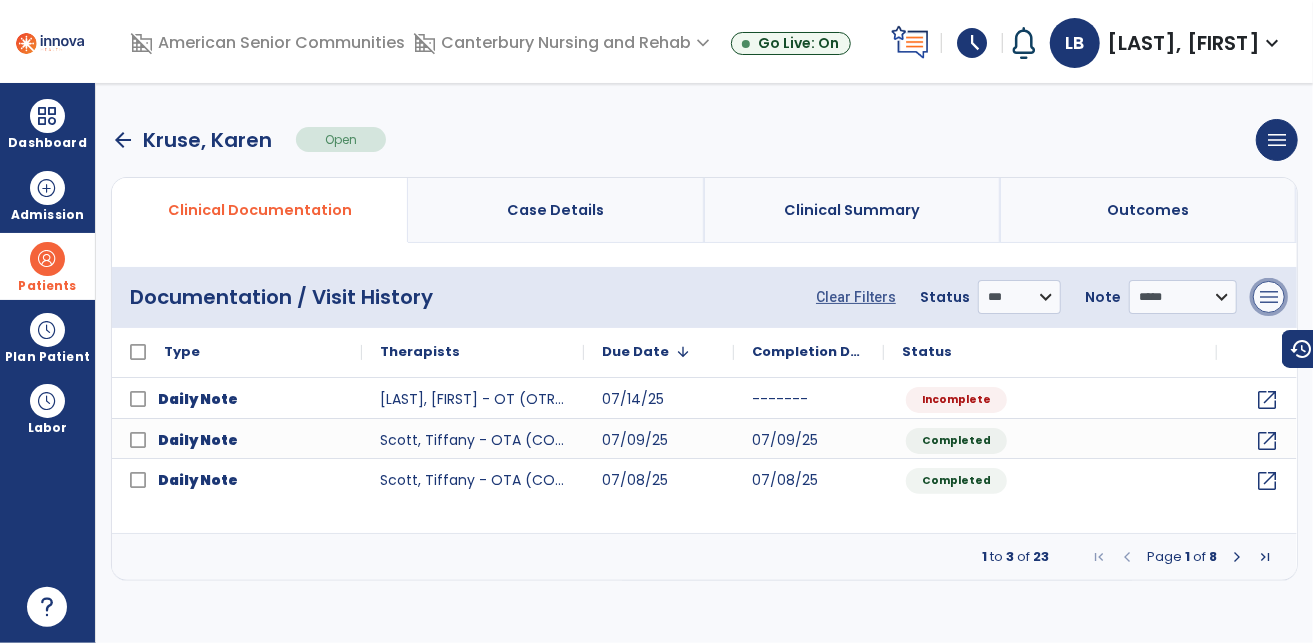 click on "menu" at bounding box center [1269, 297] 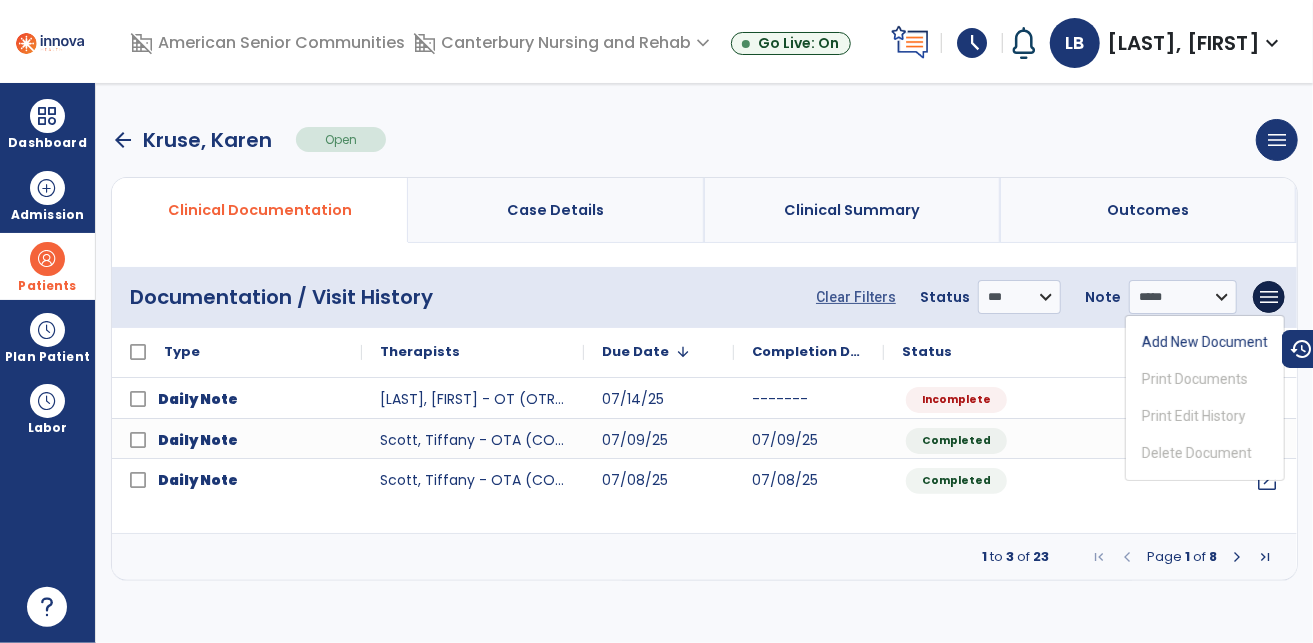 drag, startPoint x: 1127, startPoint y: 254, endPoint x: 5, endPoint y: 254, distance: 1122 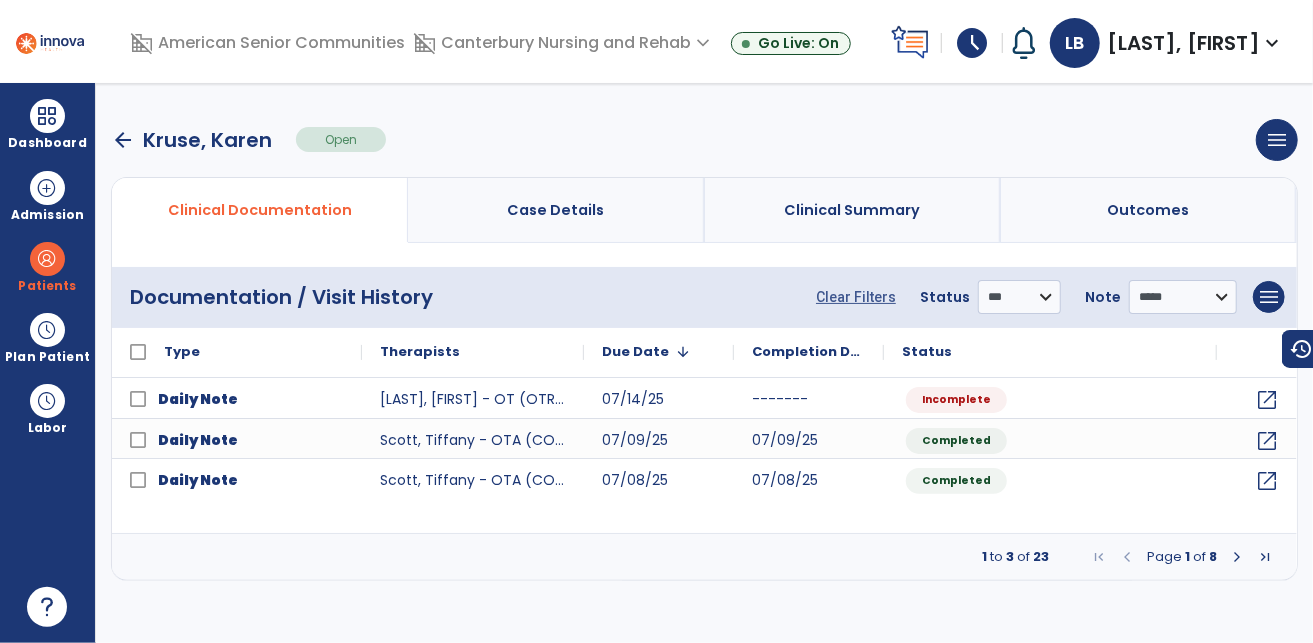 click on "Type" 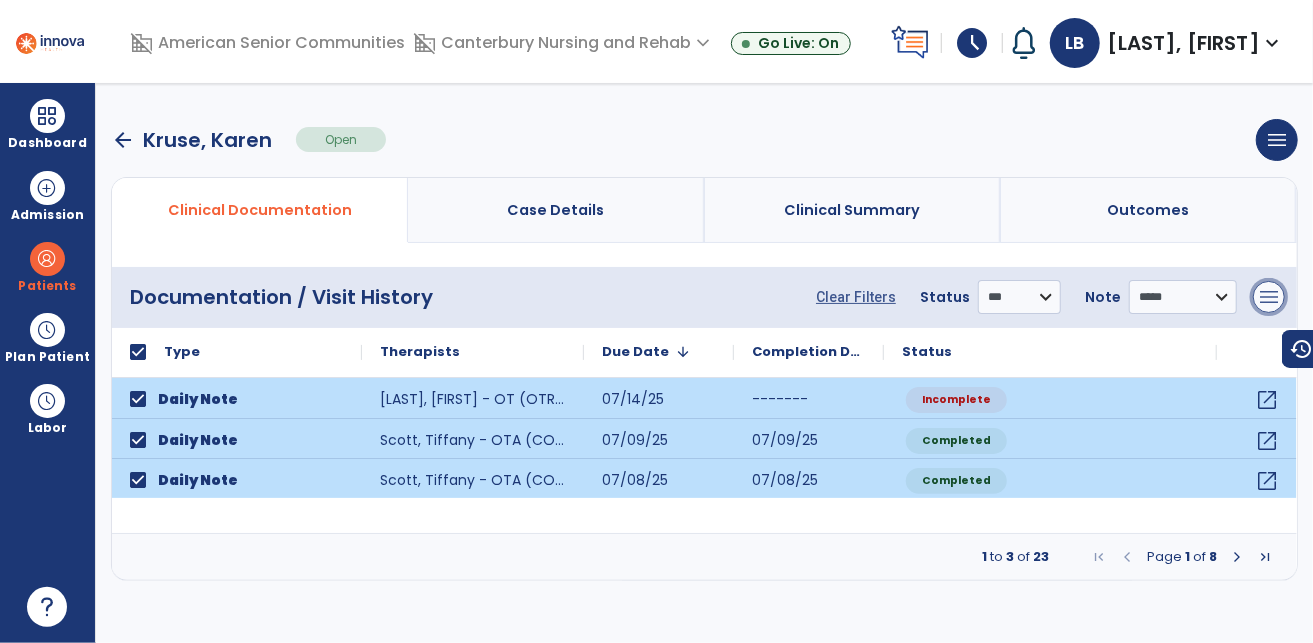 click on "menu" at bounding box center (1269, 297) 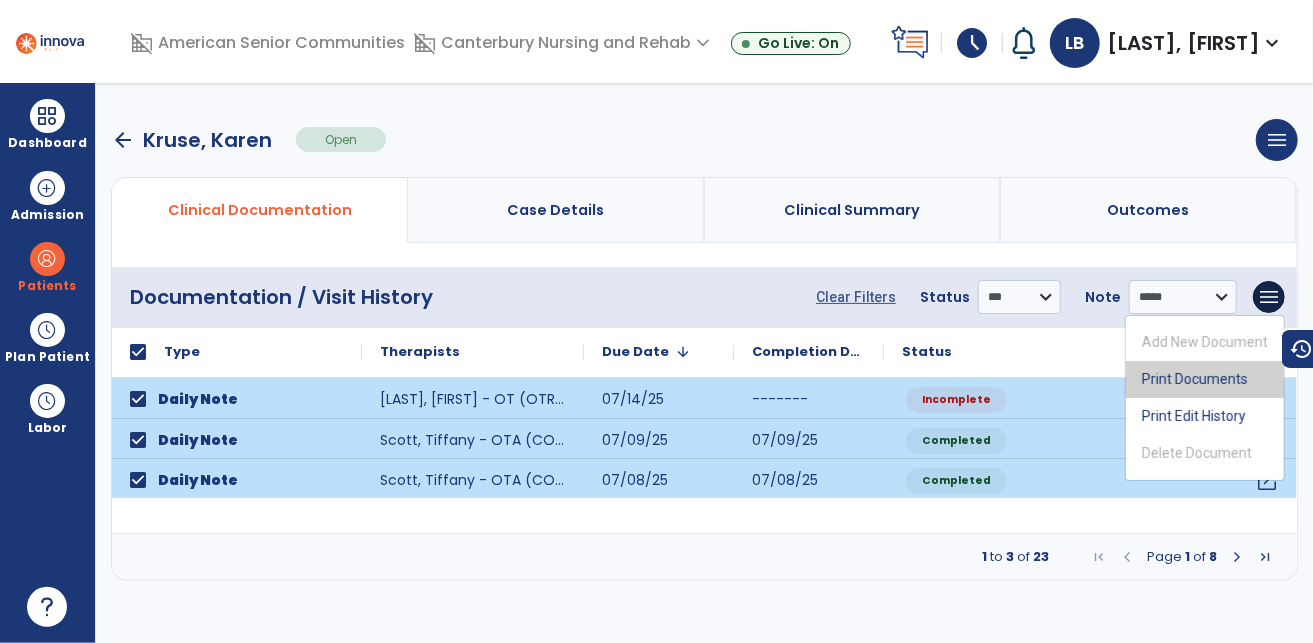 click on "Print Documents" at bounding box center (1205, 379) 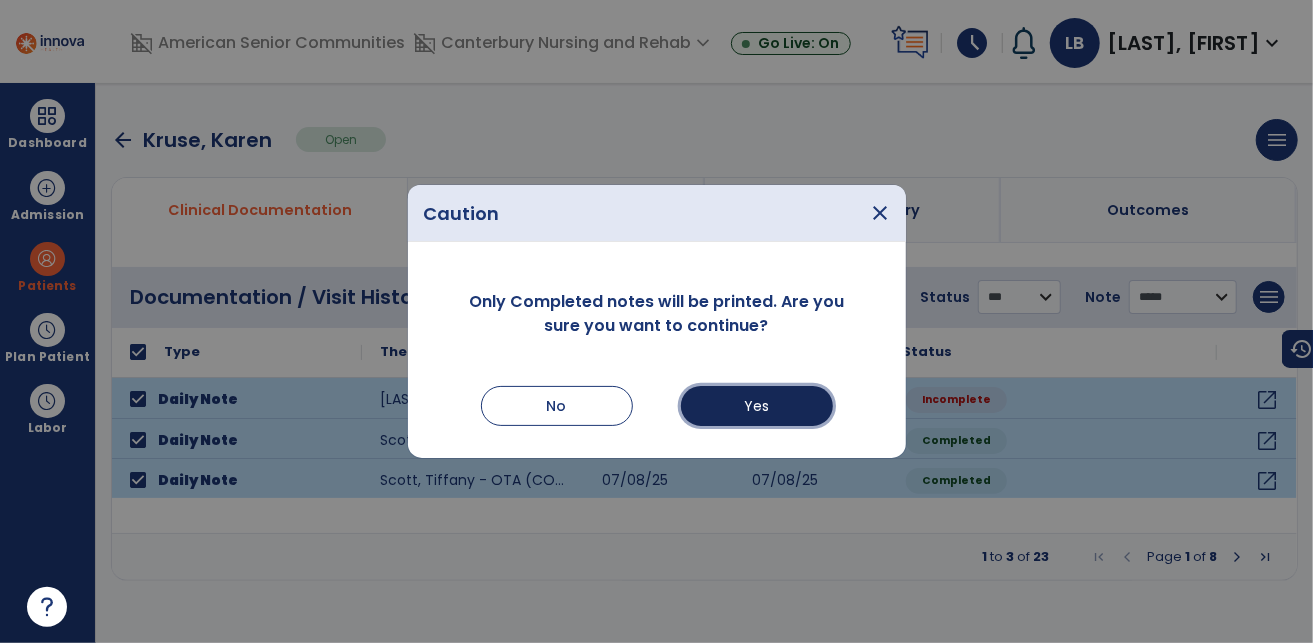 click on "Yes" at bounding box center (757, 406) 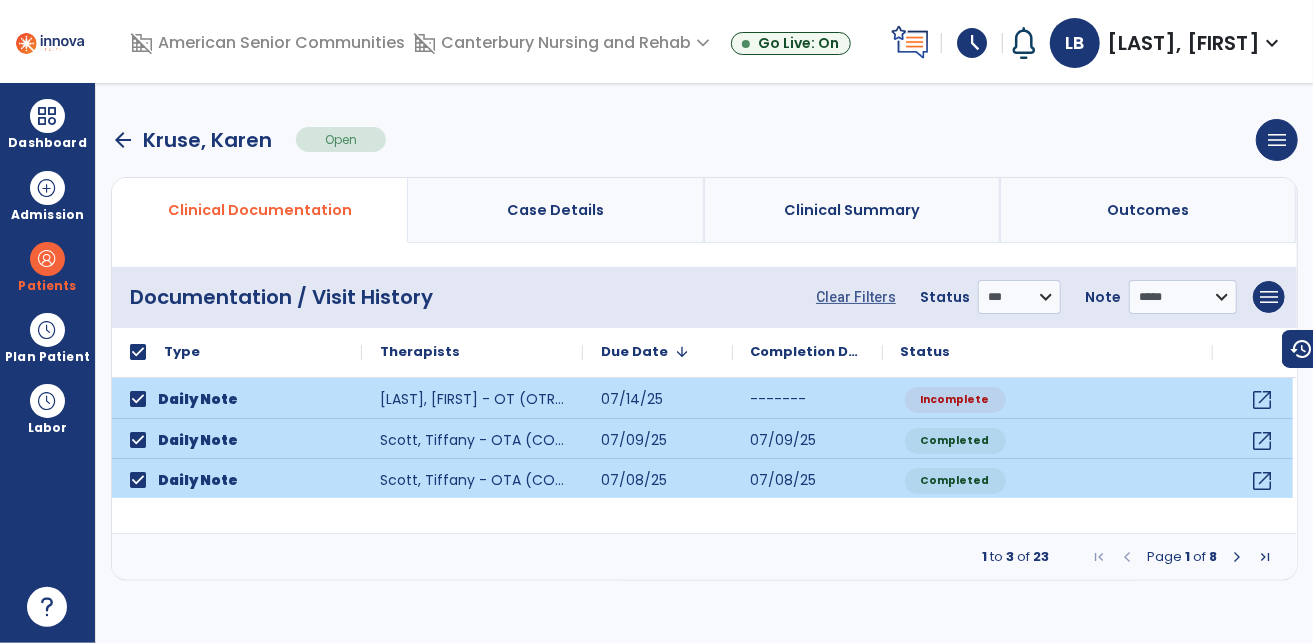 select on "***" 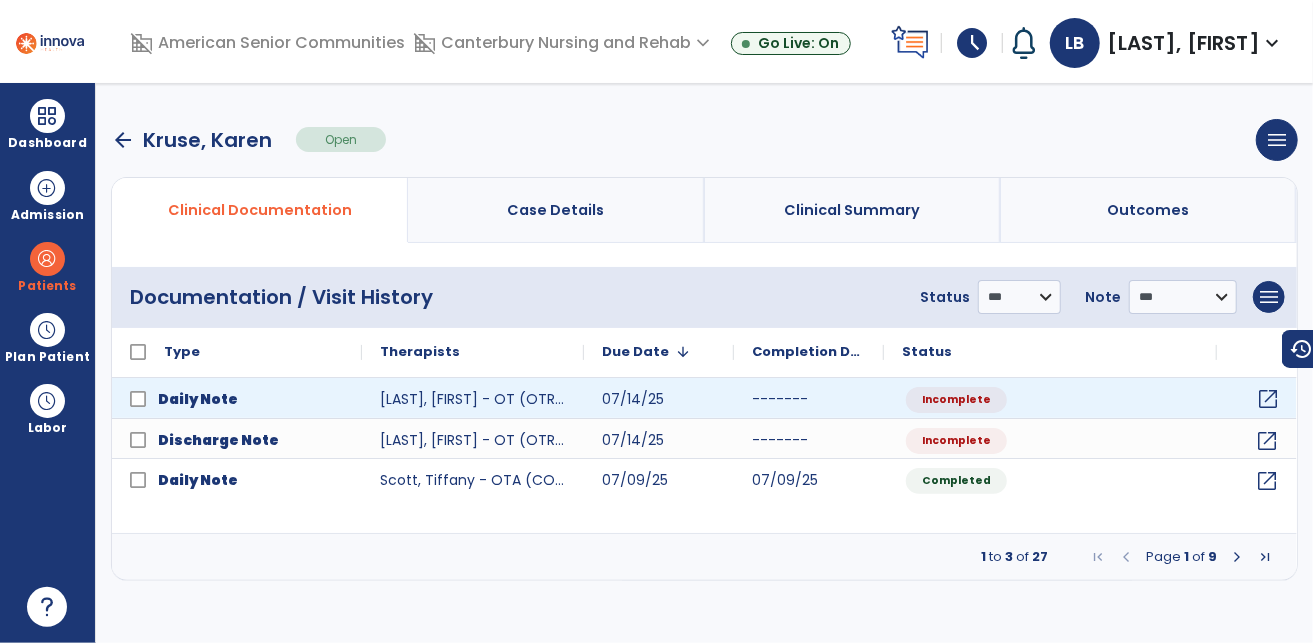 click on "open_in_new" 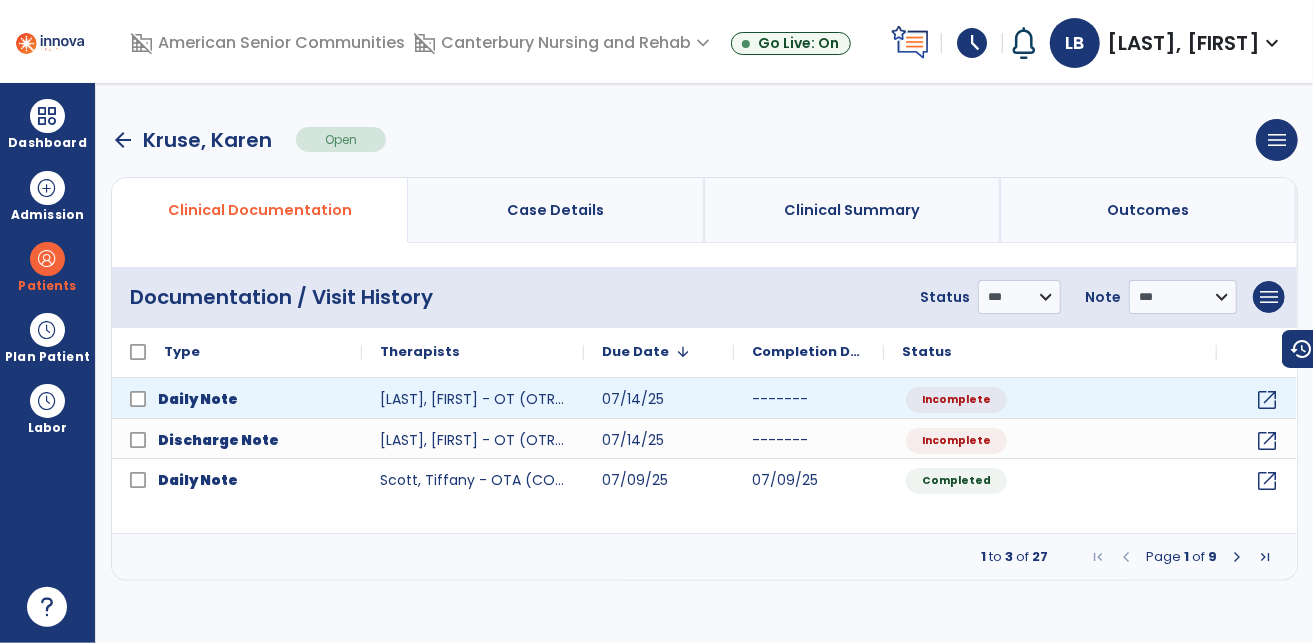 select on "*" 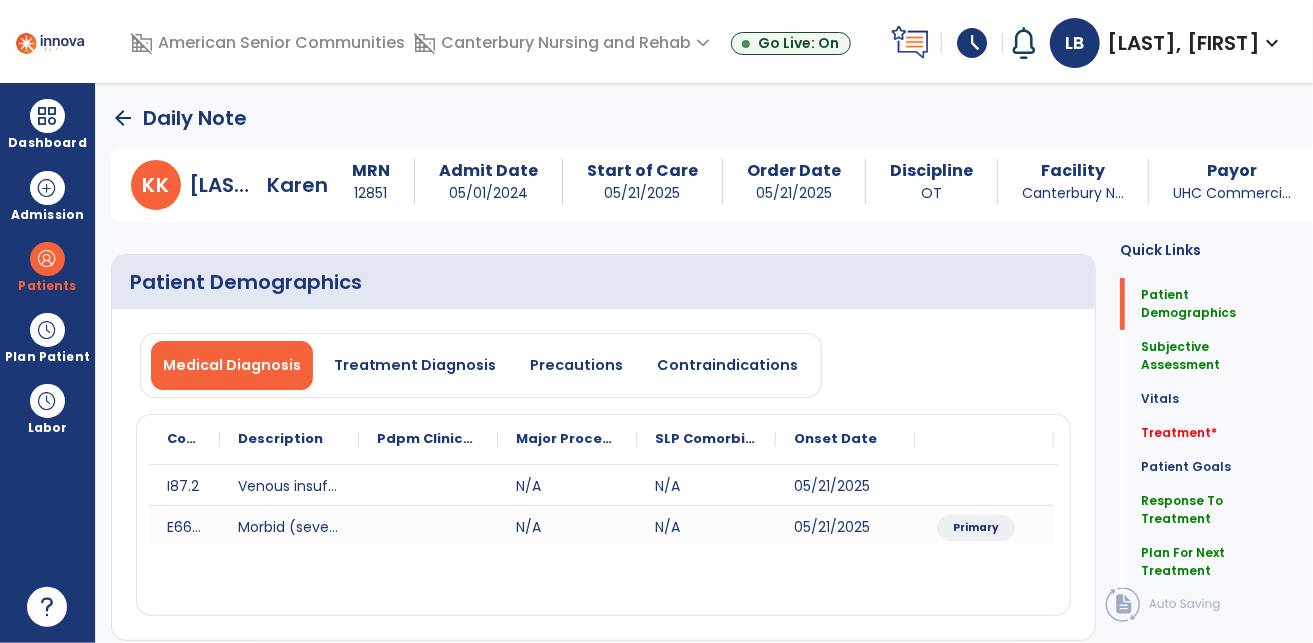 click on "arrow_back" 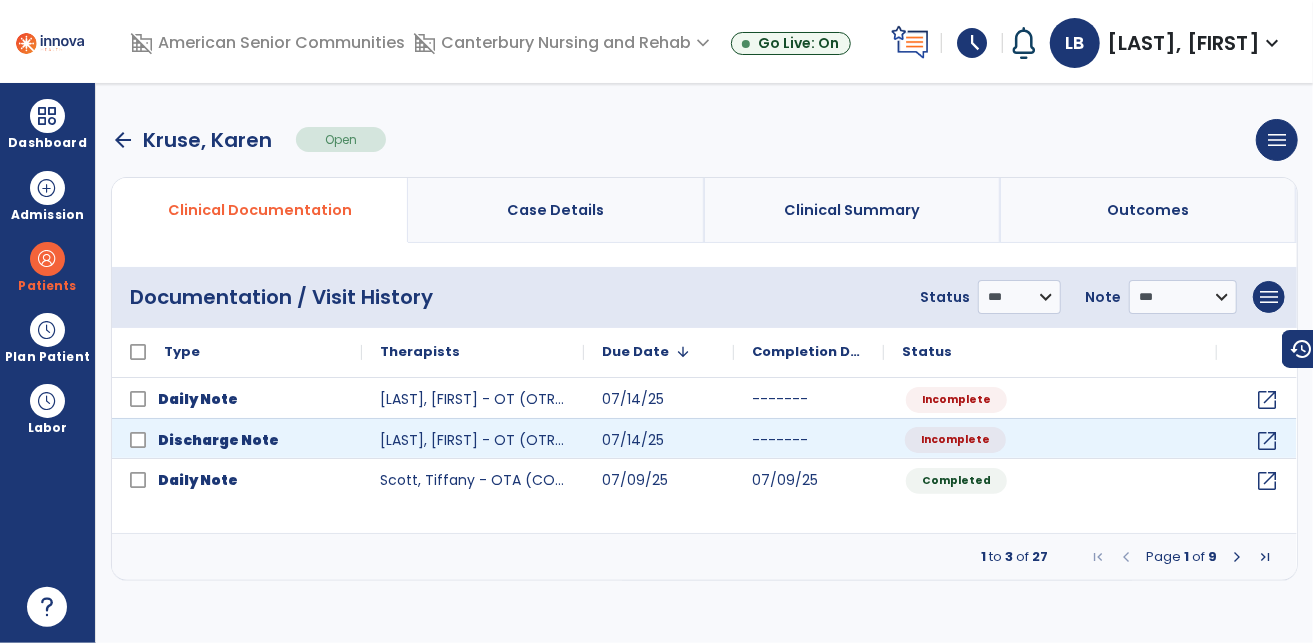 click on "Incomplete" 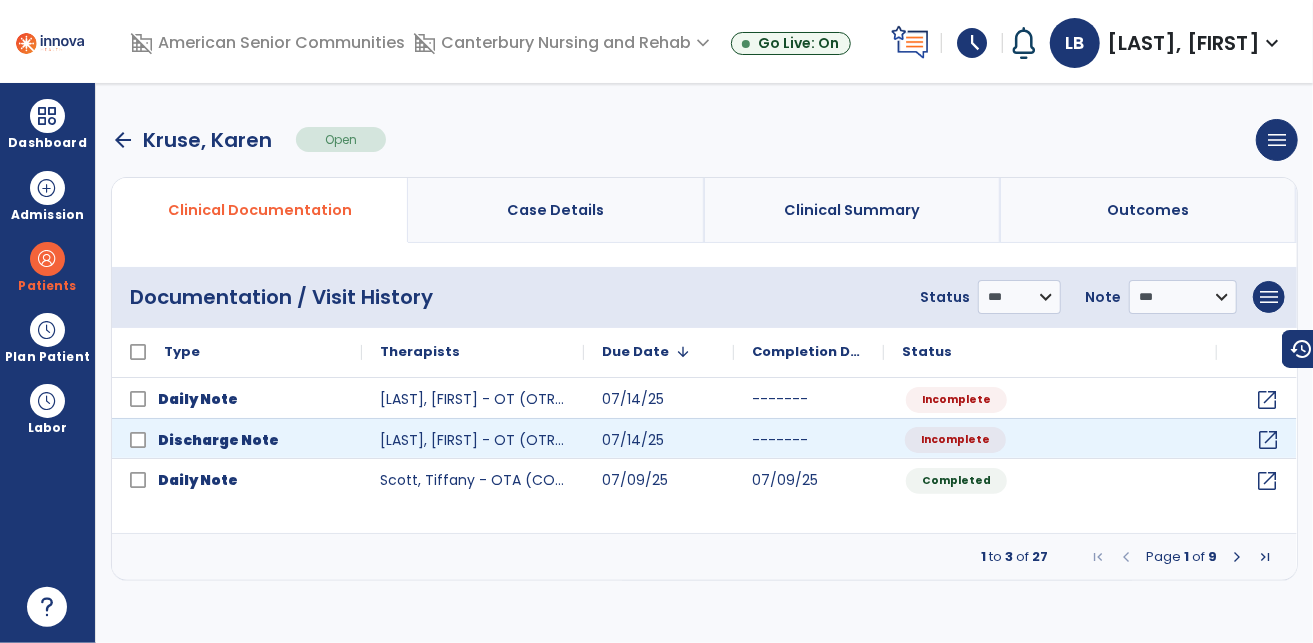 click on "open_in_new" 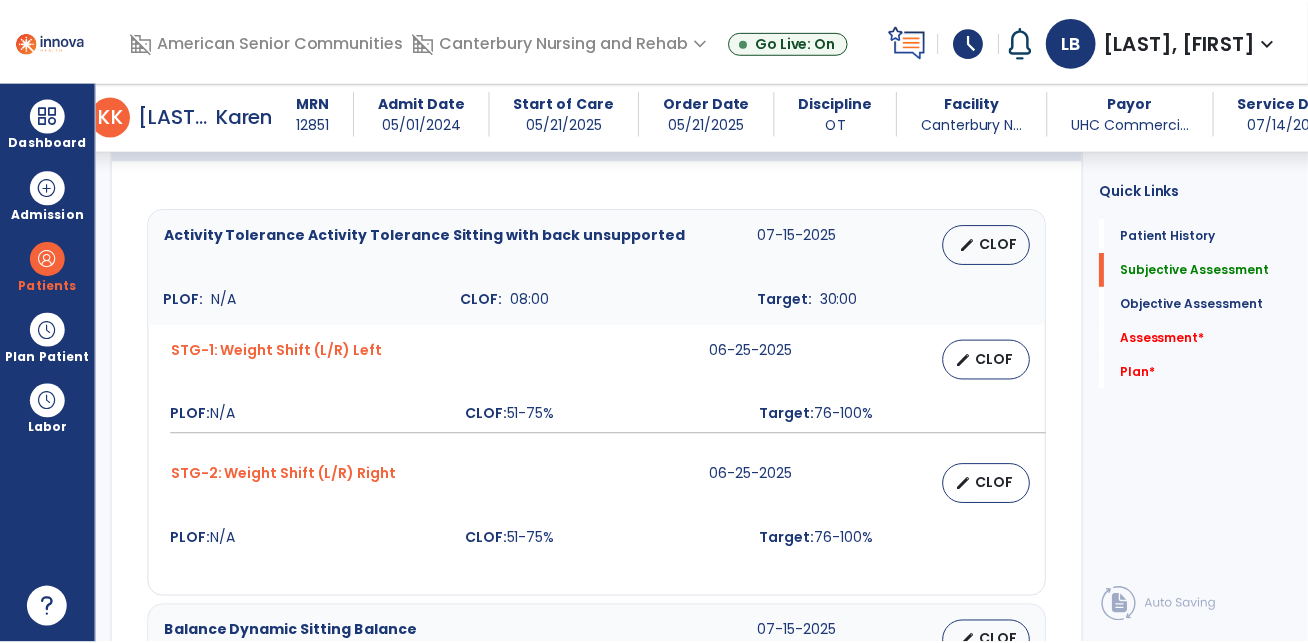 scroll, scrollTop: 833, scrollLeft: 0, axis: vertical 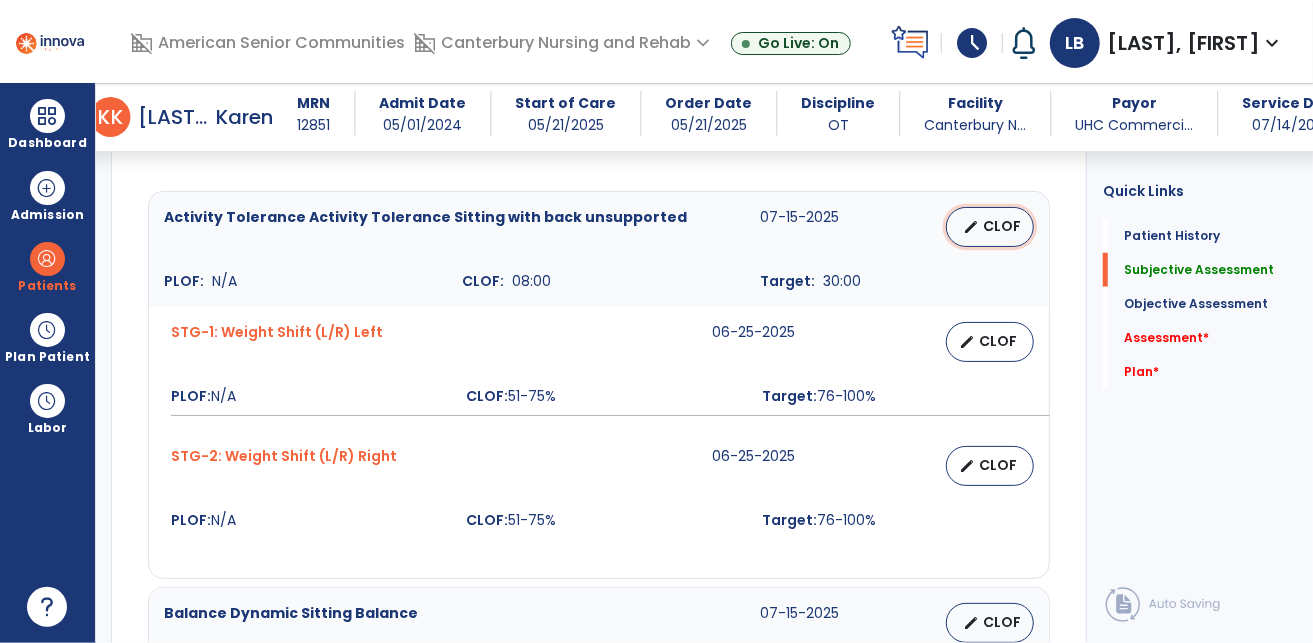 click on "CLOF" at bounding box center (1002, 226) 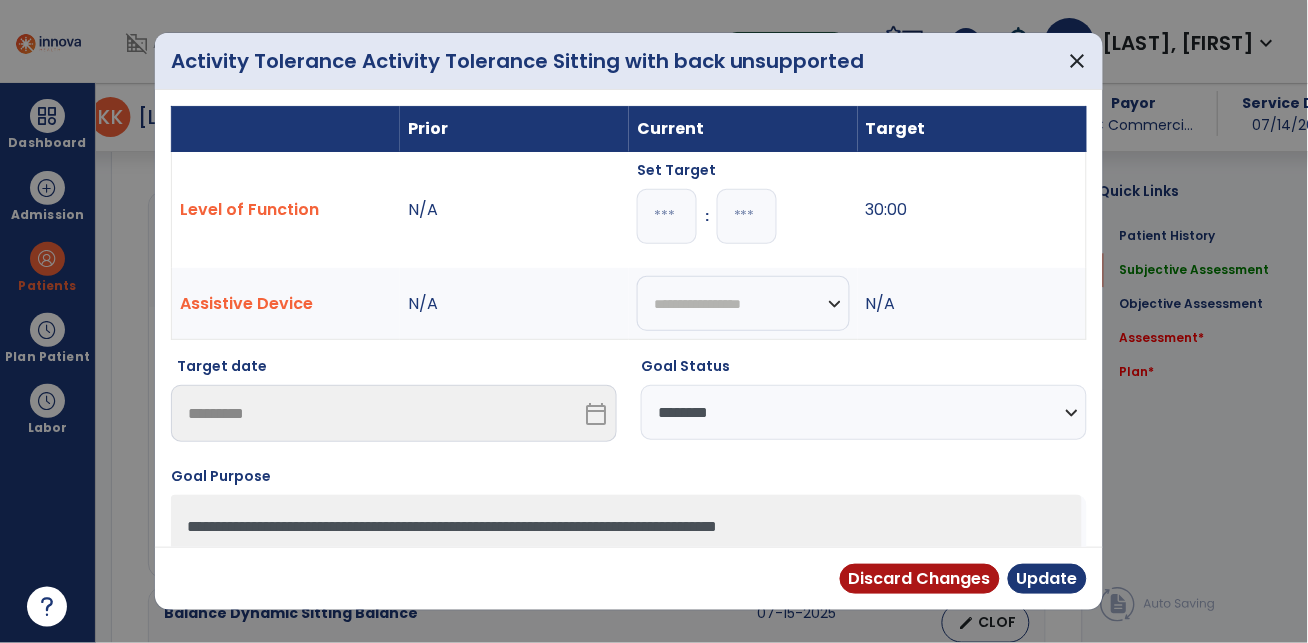 scroll, scrollTop: 833, scrollLeft: 0, axis: vertical 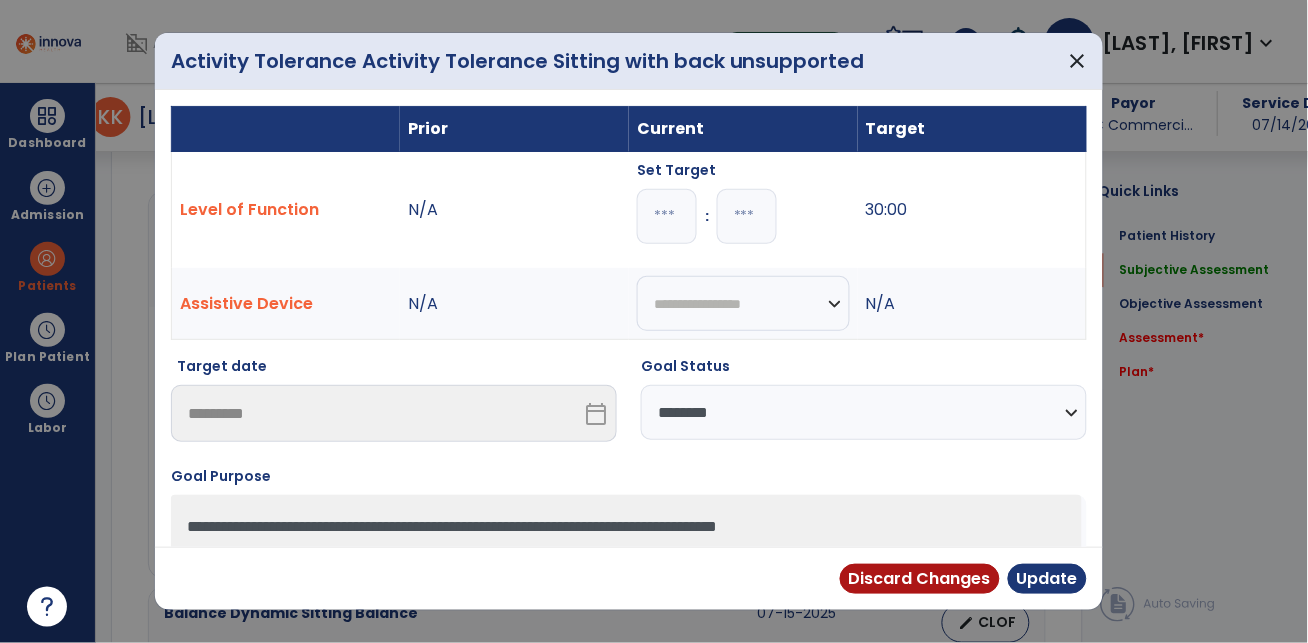 click on "**********" at bounding box center (864, 412) 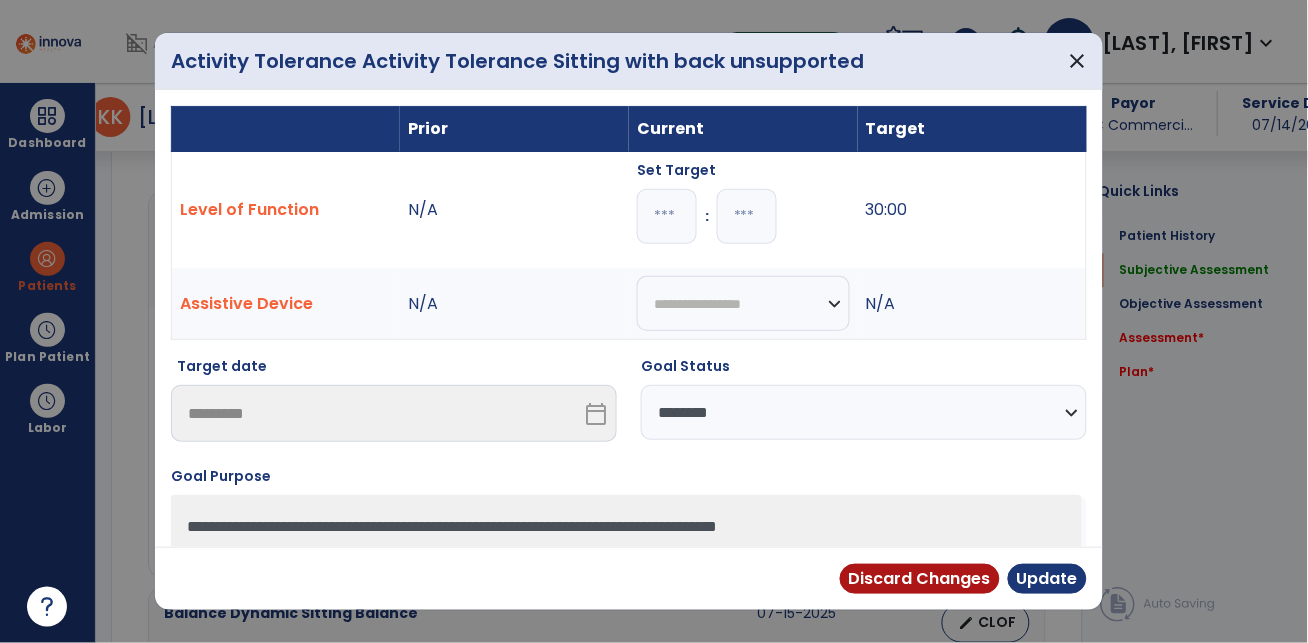 select on "**********" 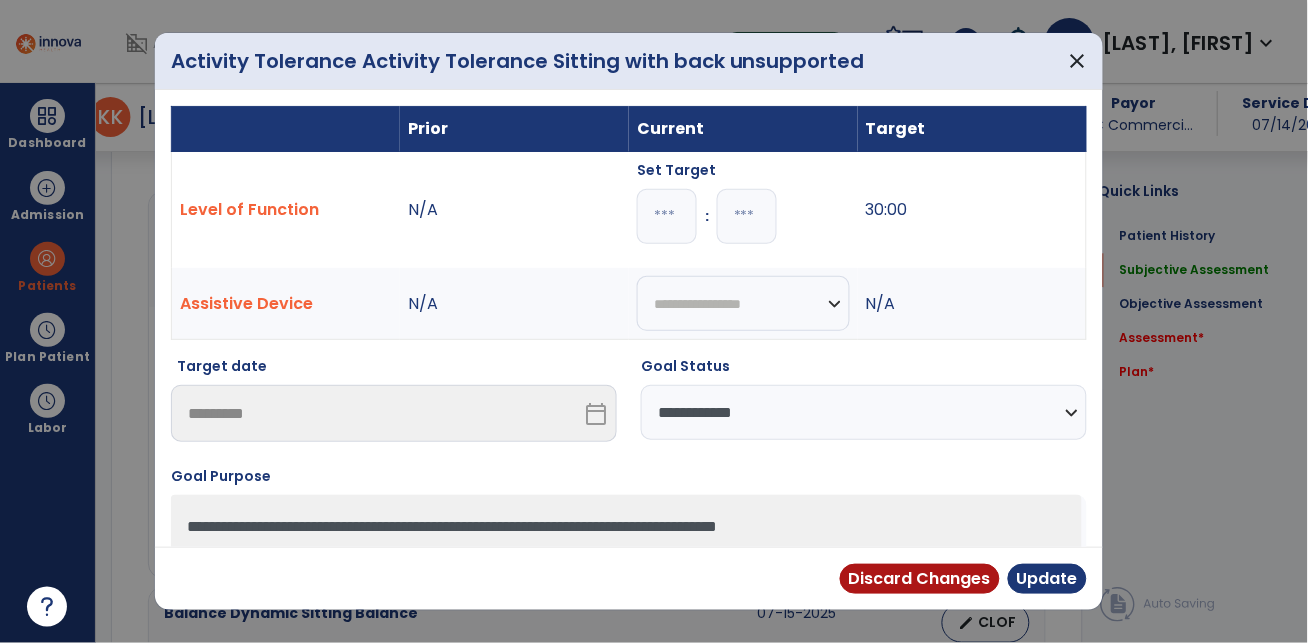 click on "**********" at bounding box center (864, 412) 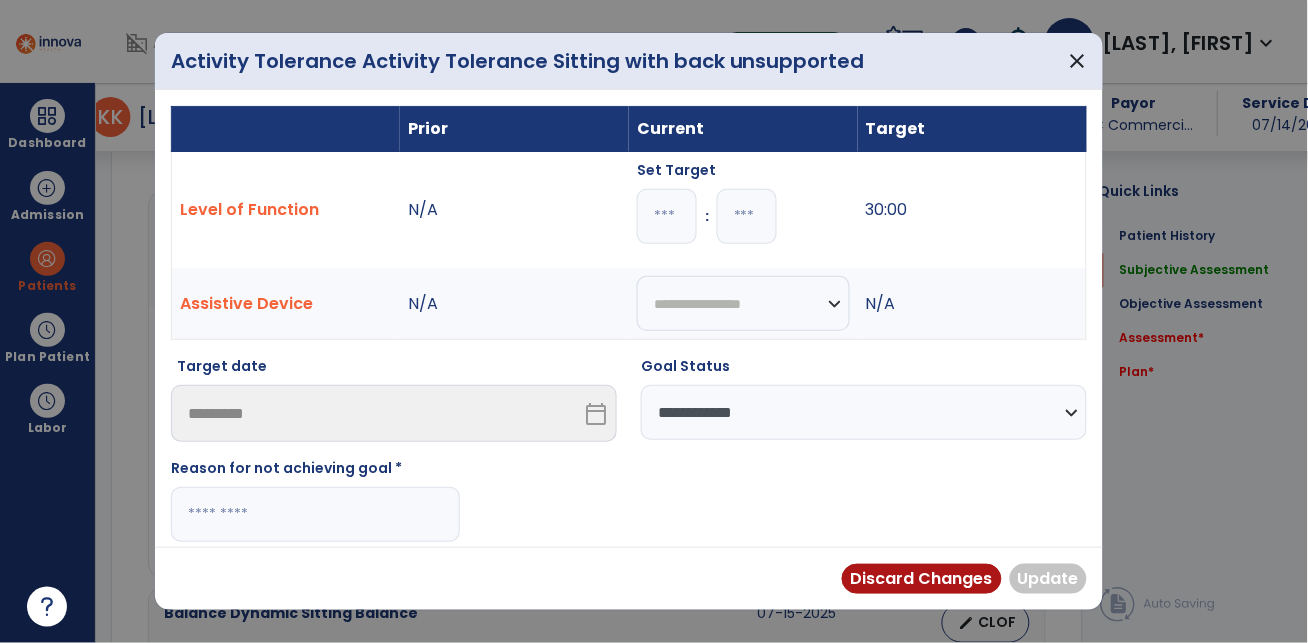 click at bounding box center [315, 514] 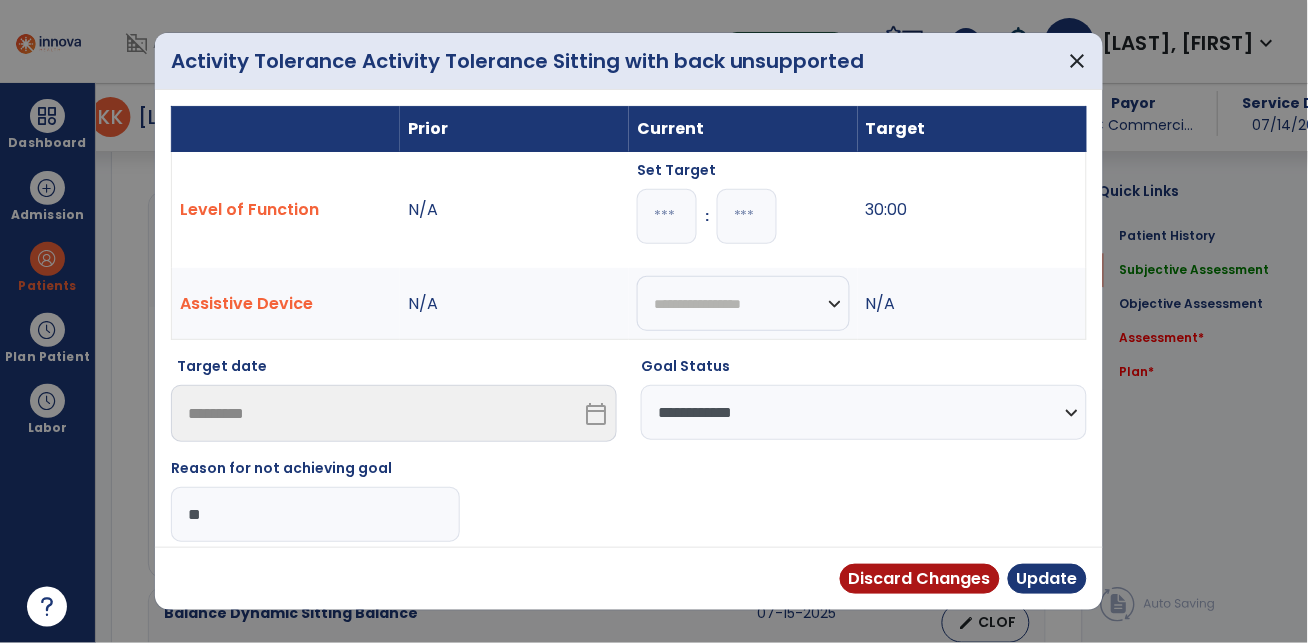 type on "*" 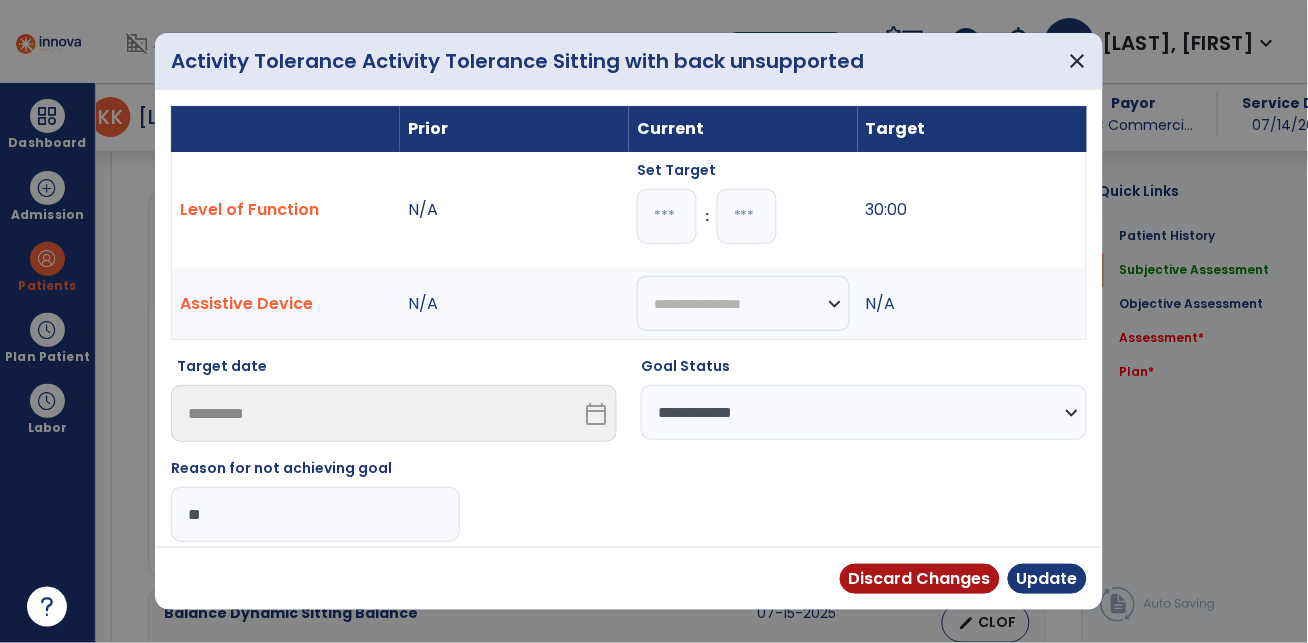 type on "*" 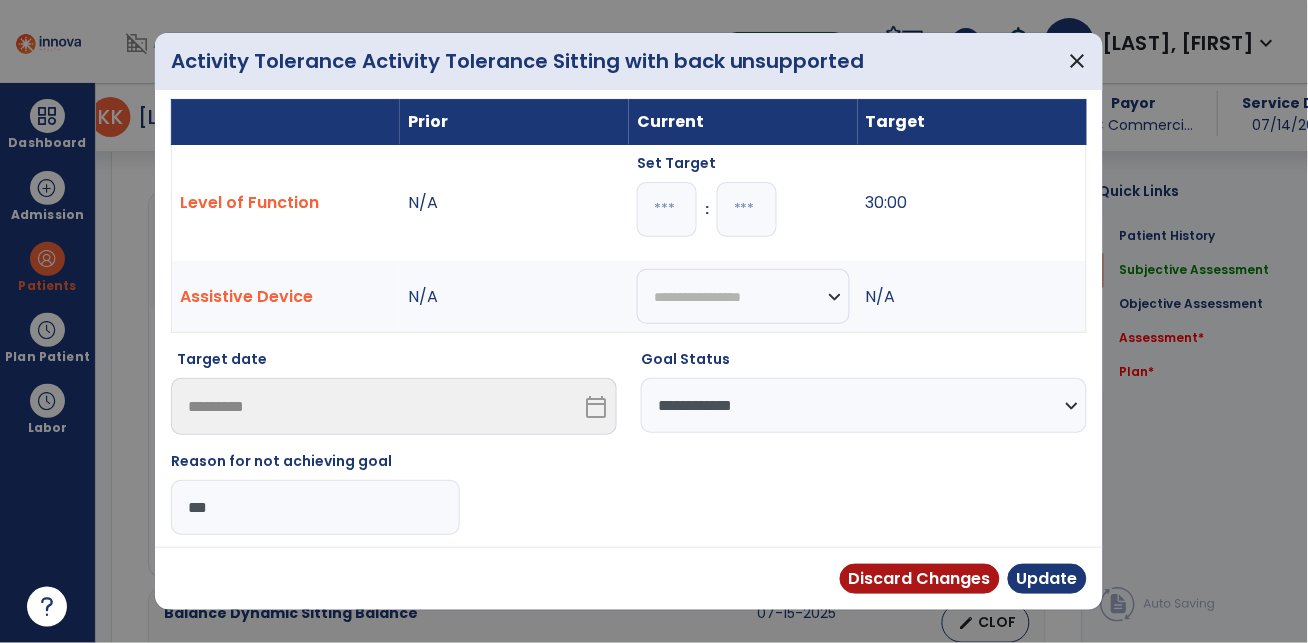 scroll, scrollTop: 11, scrollLeft: 0, axis: vertical 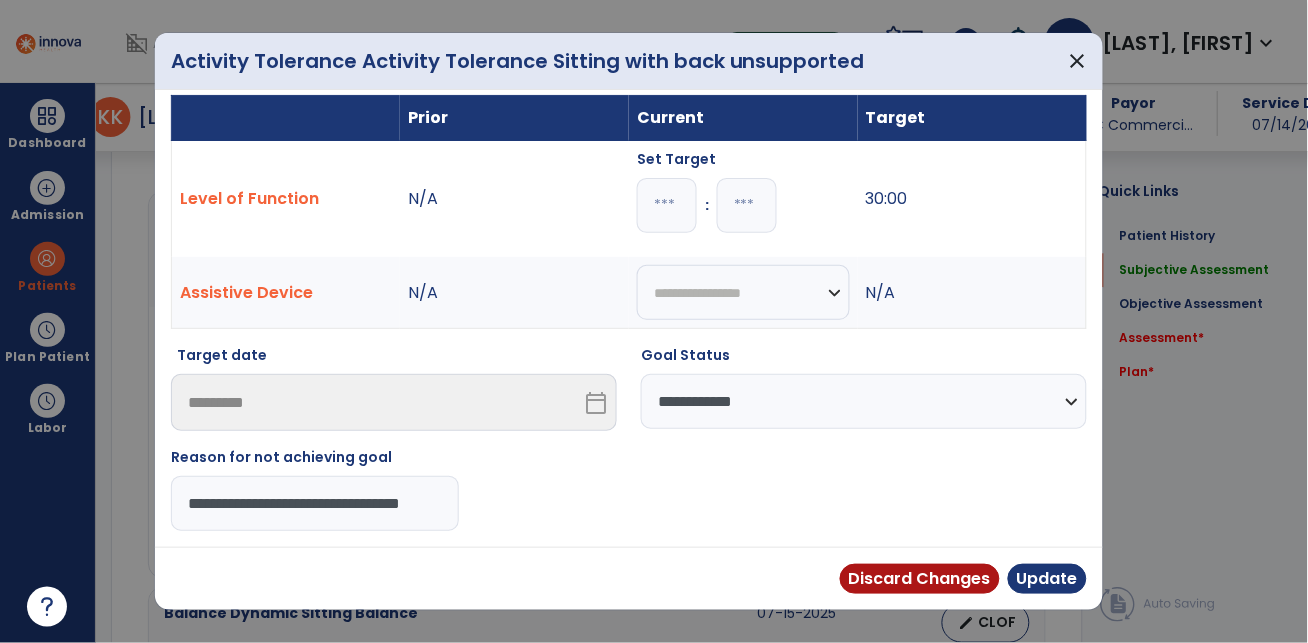 type on "**********" 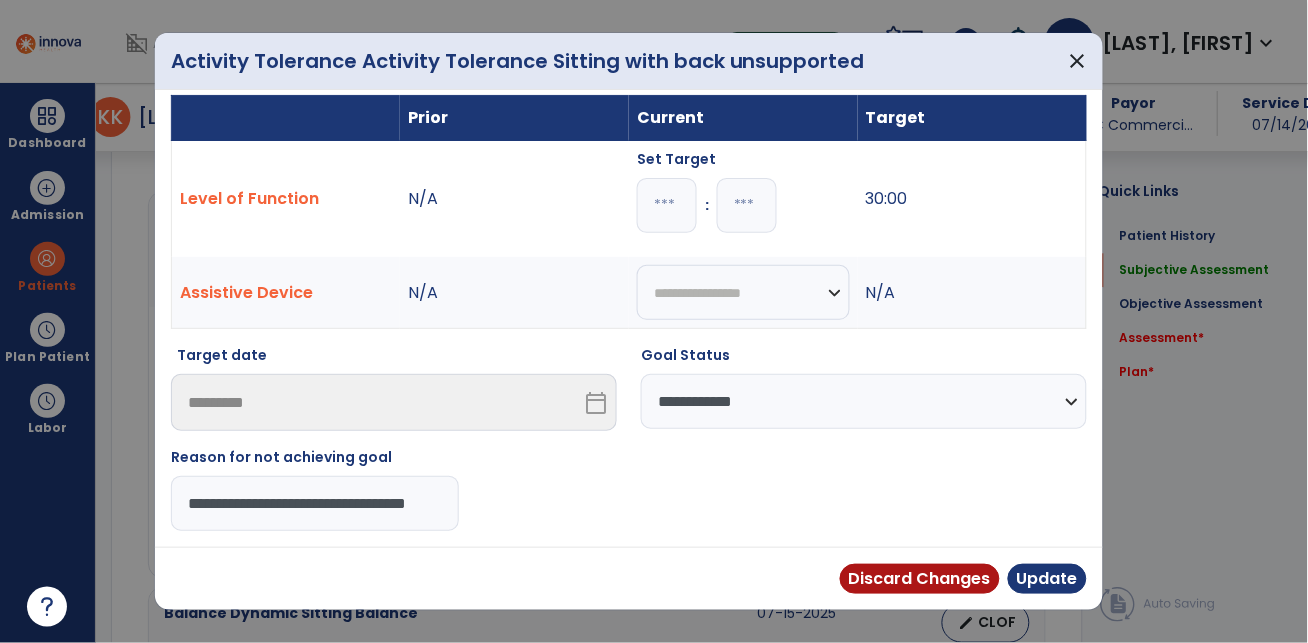 scroll, scrollTop: 0, scrollLeft: 31, axis: horizontal 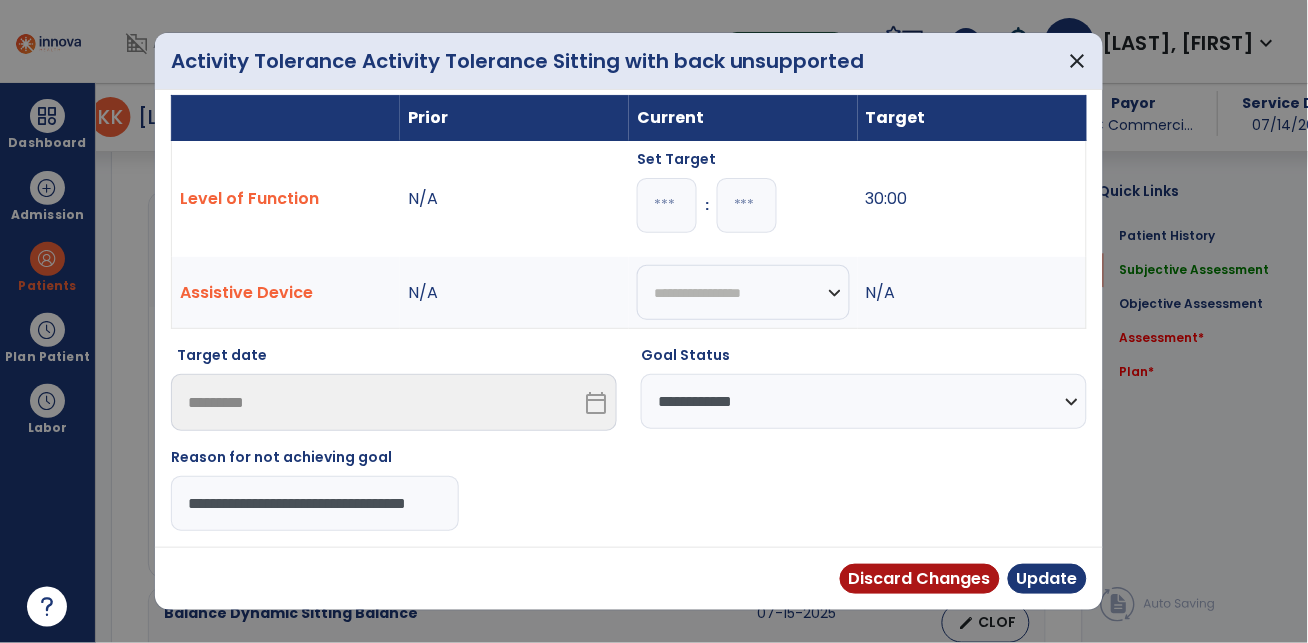 drag, startPoint x: 454, startPoint y: 503, endPoint x: 56, endPoint y: 485, distance: 398.40683 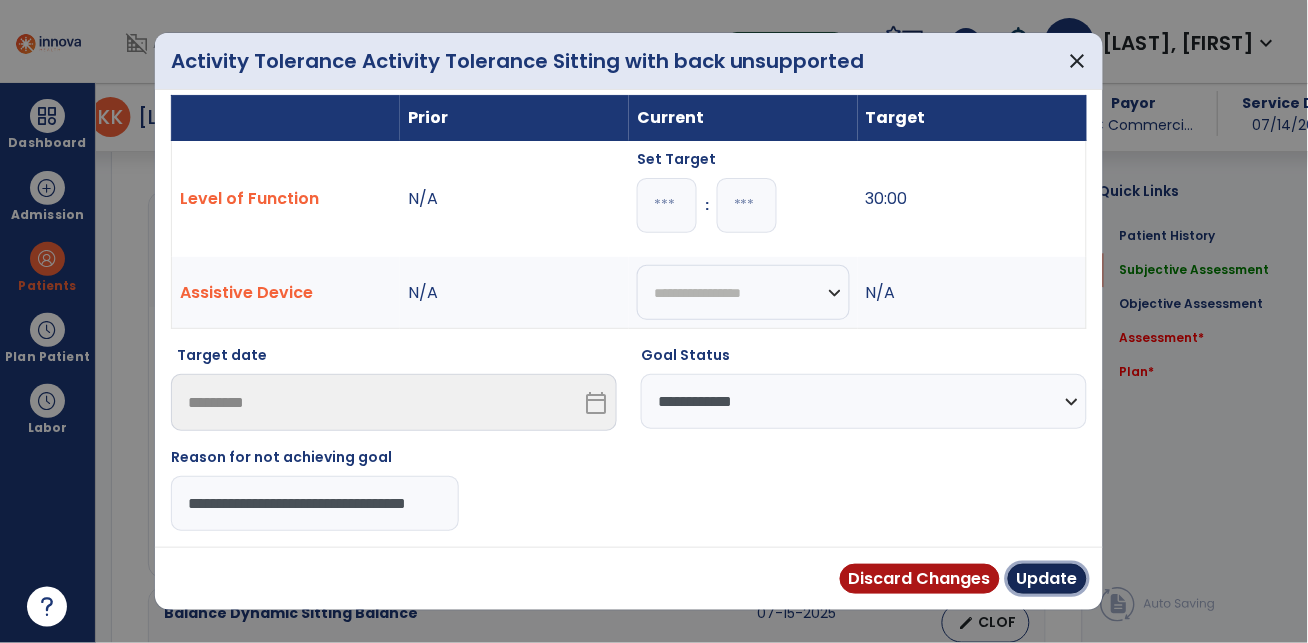 drag, startPoint x: 1073, startPoint y: 589, endPoint x: 1063, endPoint y: 595, distance: 11.661903 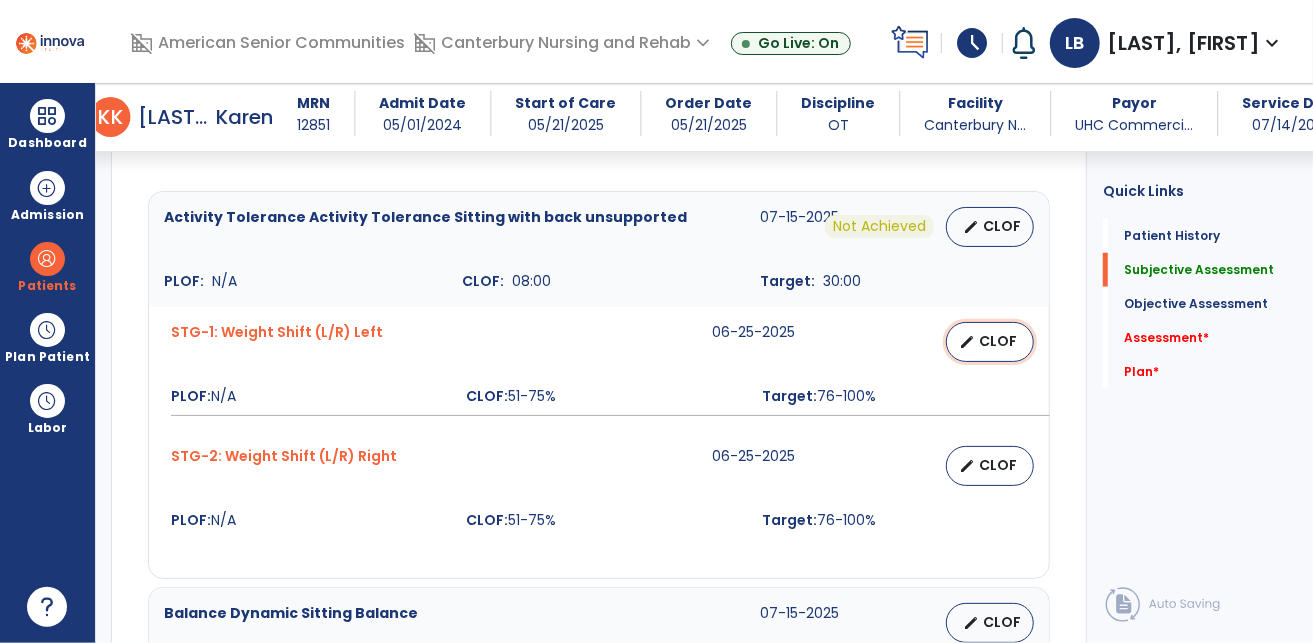 click on "edit" at bounding box center [967, 342] 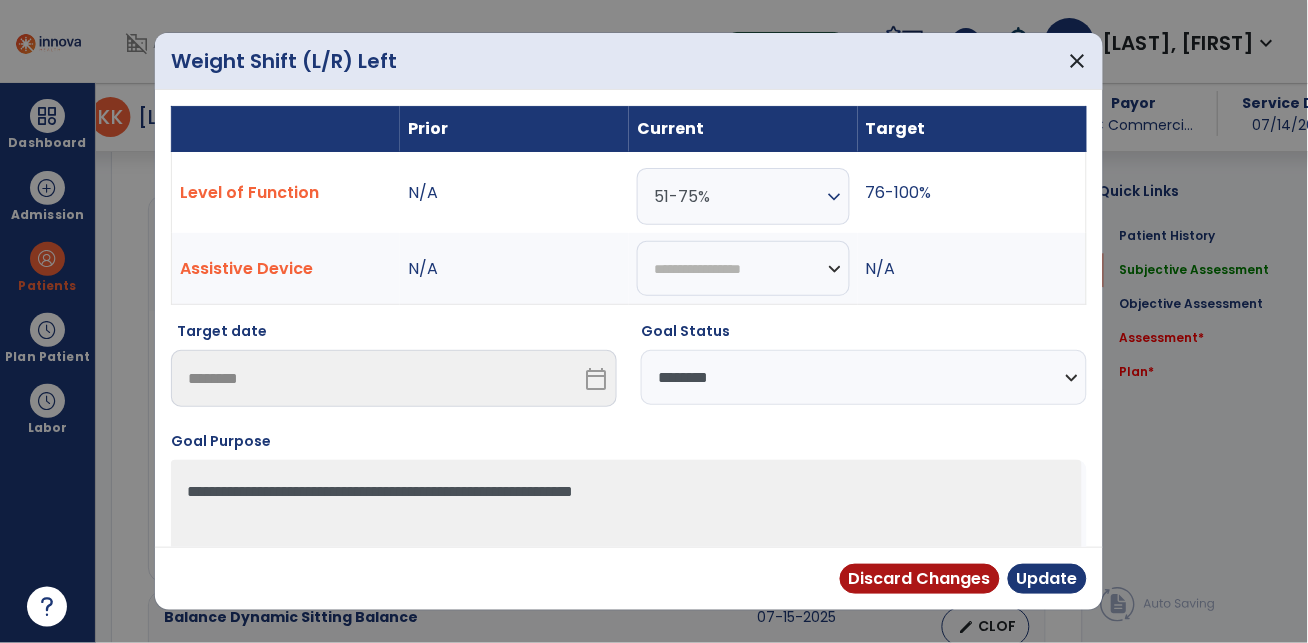 scroll, scrollTop: 833, scrollLeft: 0, axis: vertical 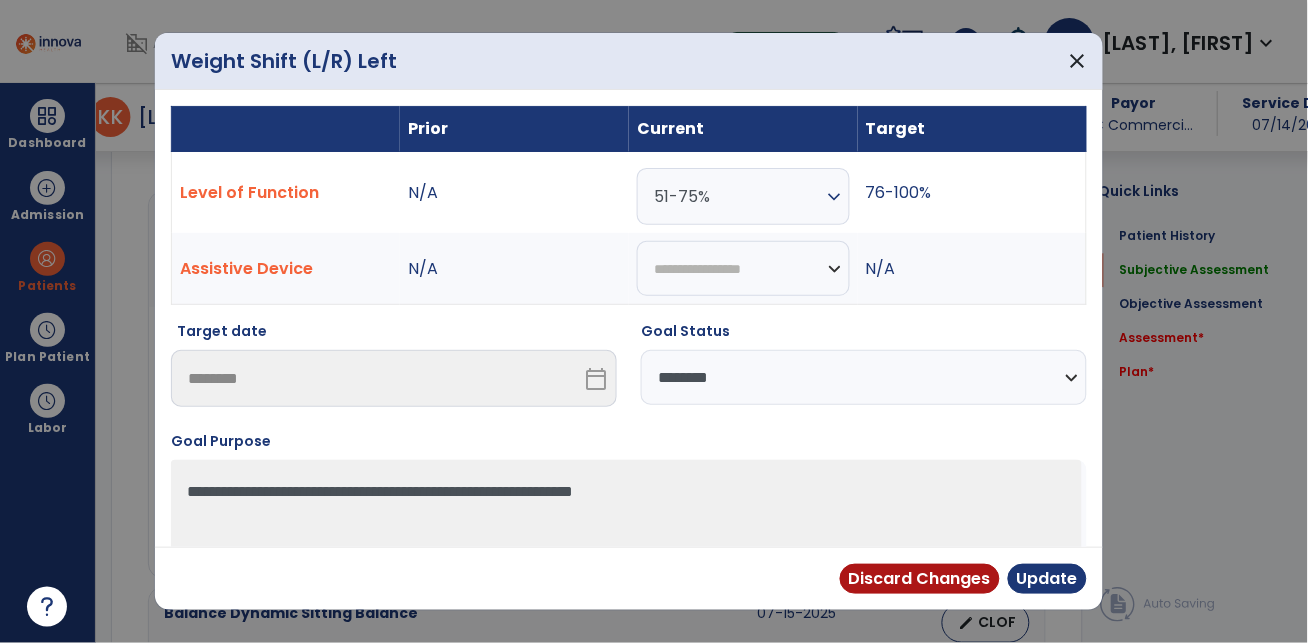 click on "**********" at bounding box center [864, 377] 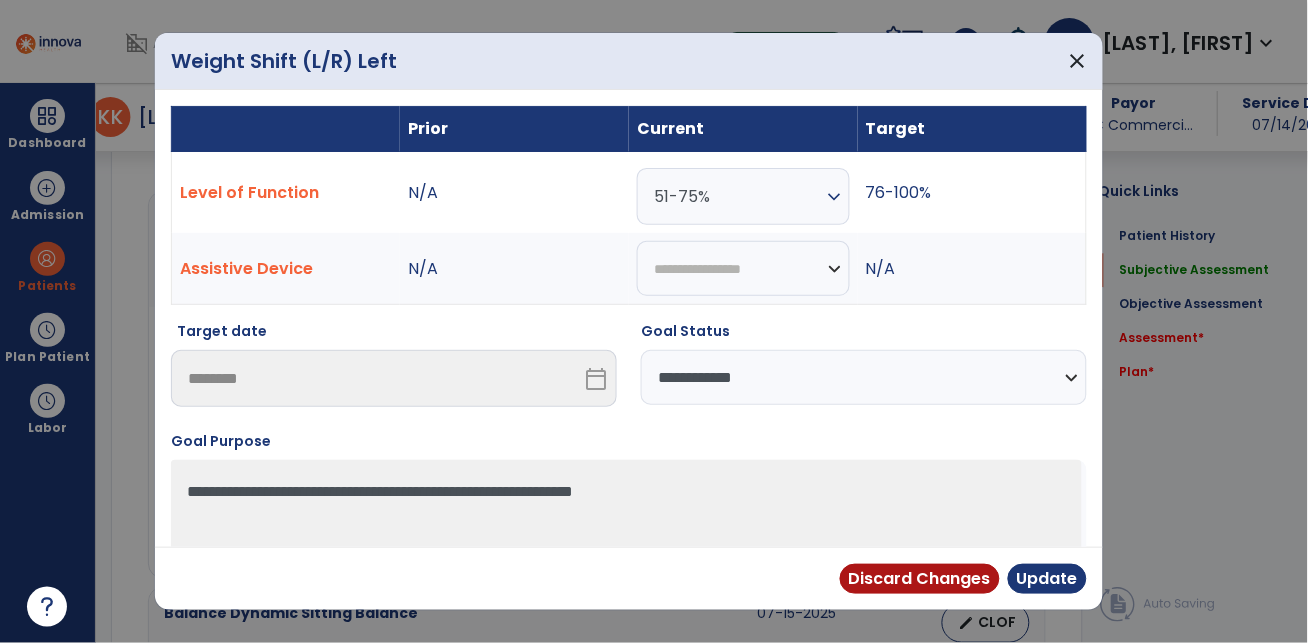 click on "**********" at bounding box center (864, 377) 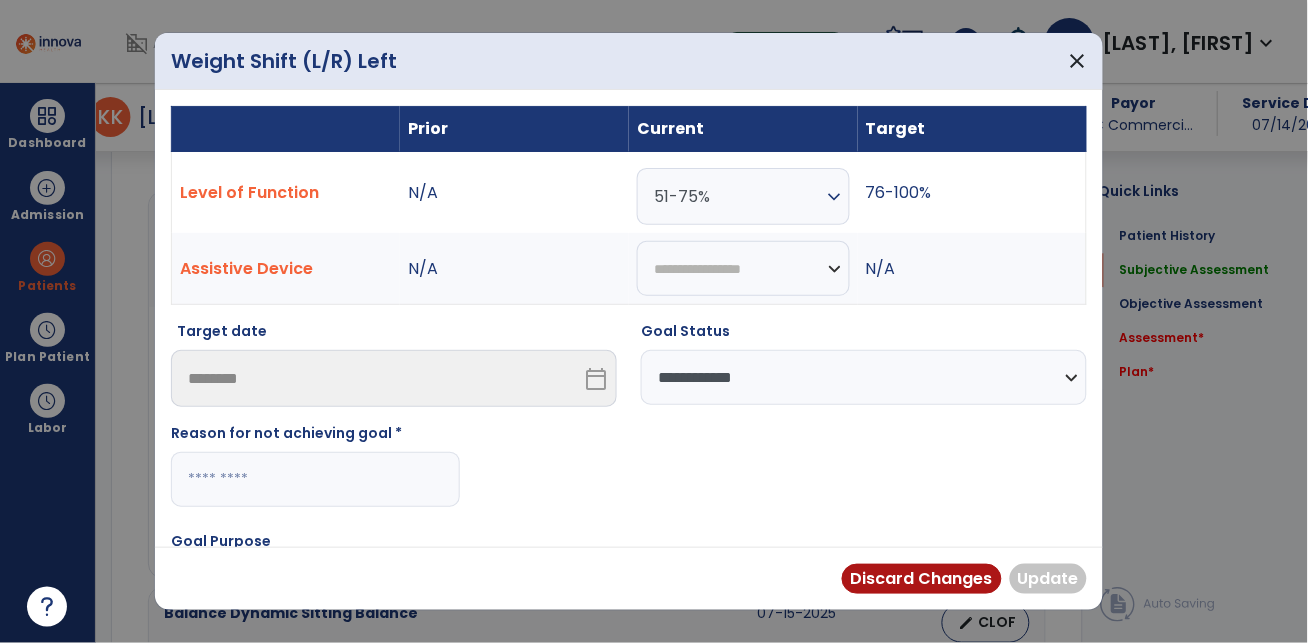 click at bounding box center (315, 479) 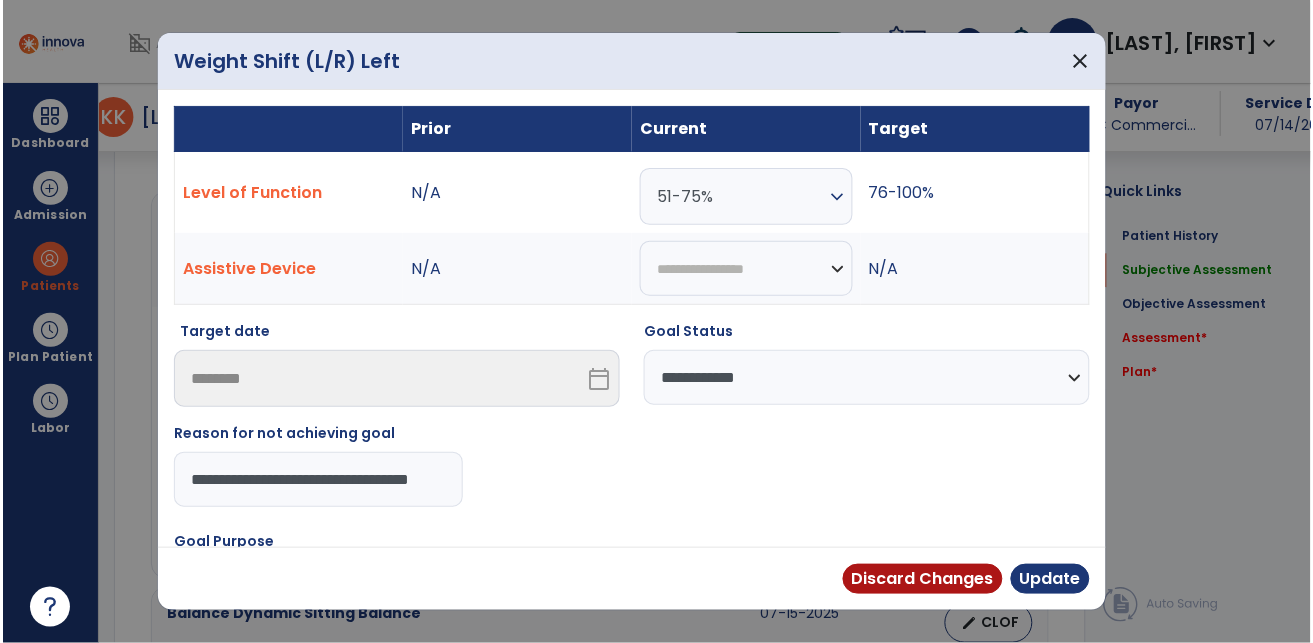 scroll, scrollTop: 0, scrollLeft: 31, axis: horizontal 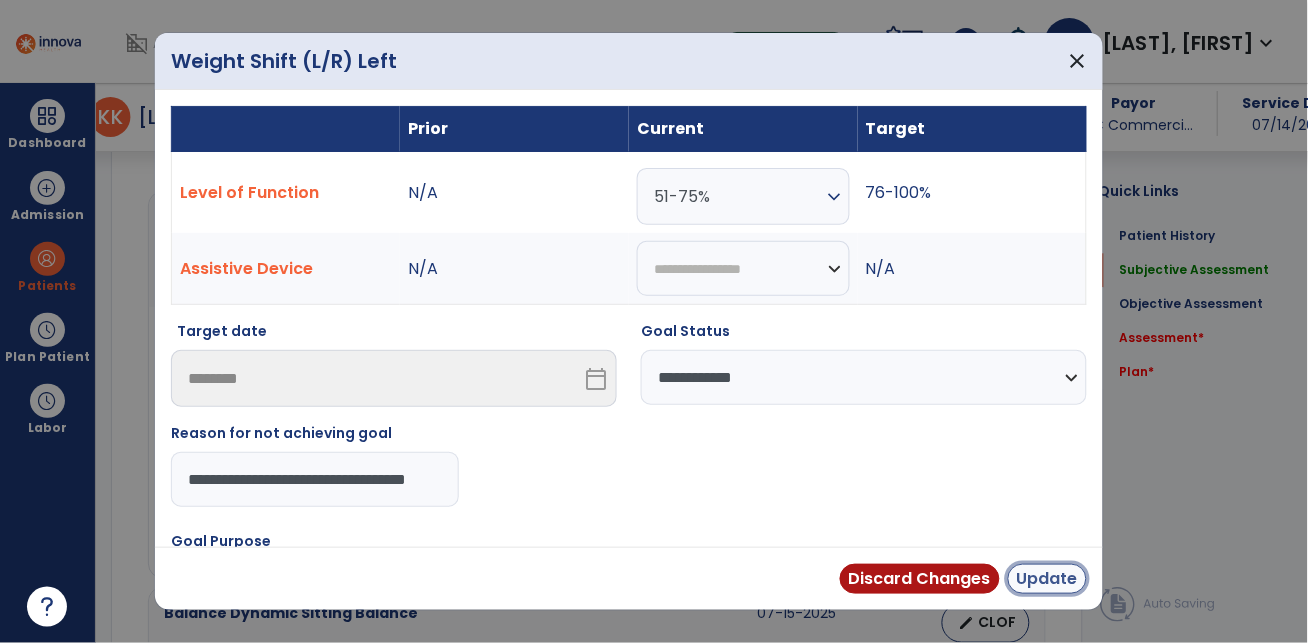 click on "Update" at bounding box center (1047, 579) 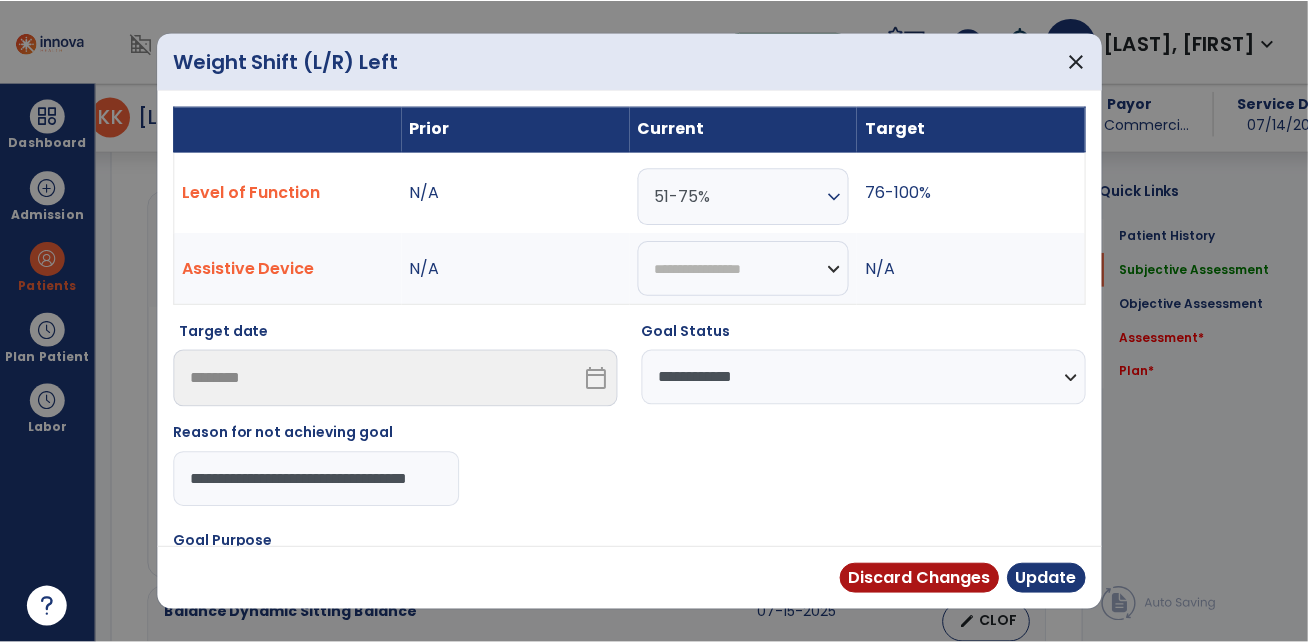 scroll, scrollTop: 0, scrollLeft: 0, axis: both 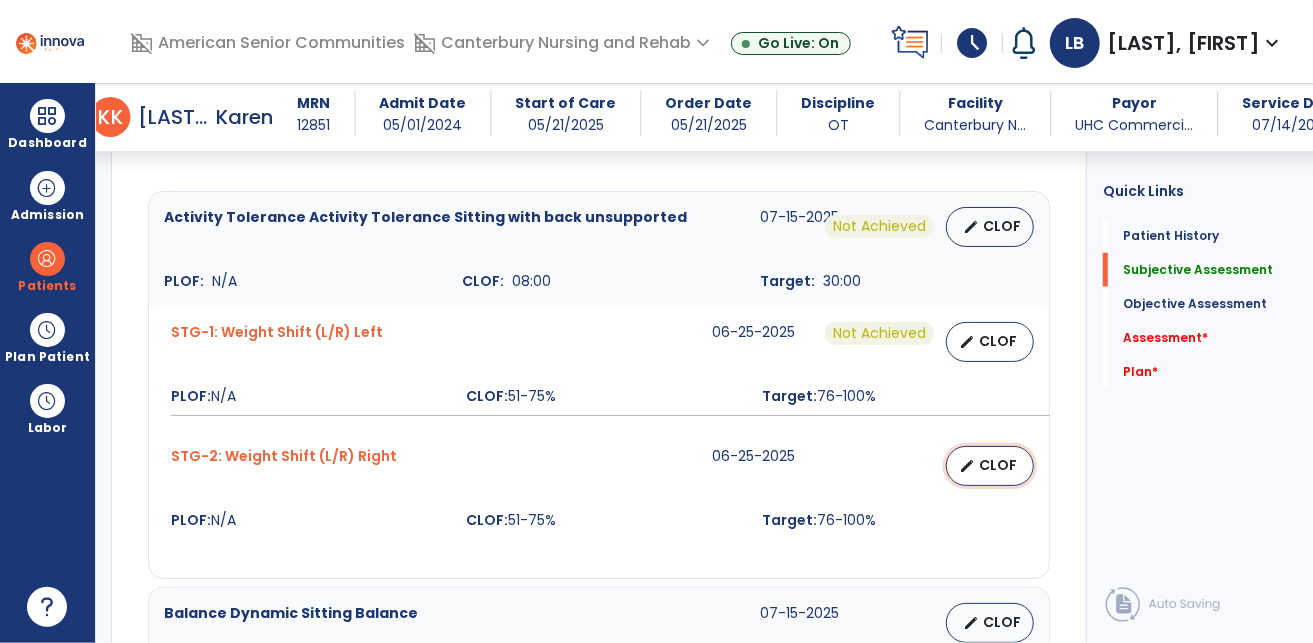click on "CLOF" at bounding box center (998, 465) 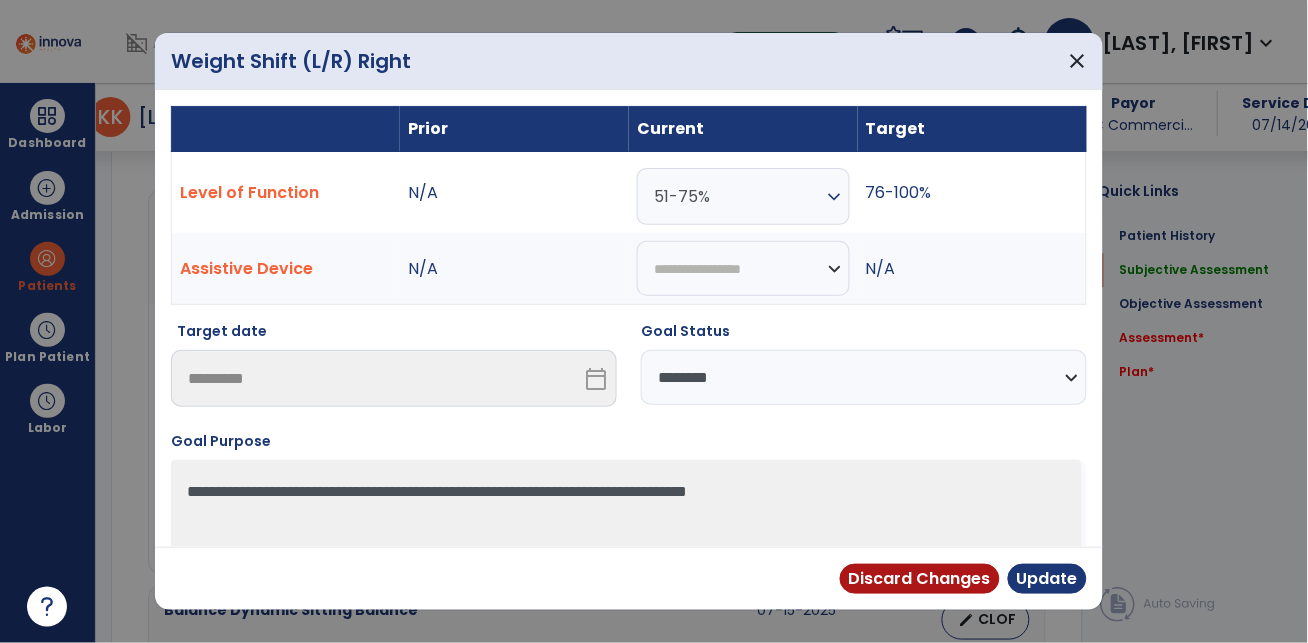 scroll, scrollTop: 833, scrollLeft: 0, axis: vertical 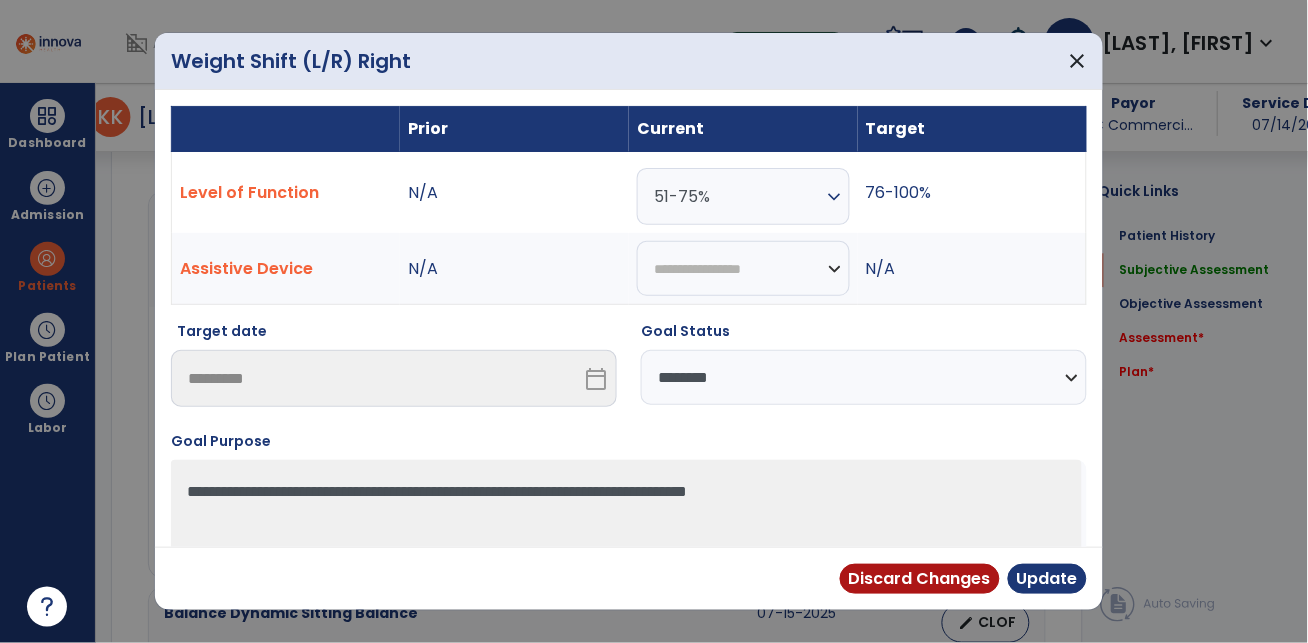 click on "**********" at bounding box center [864, 377] 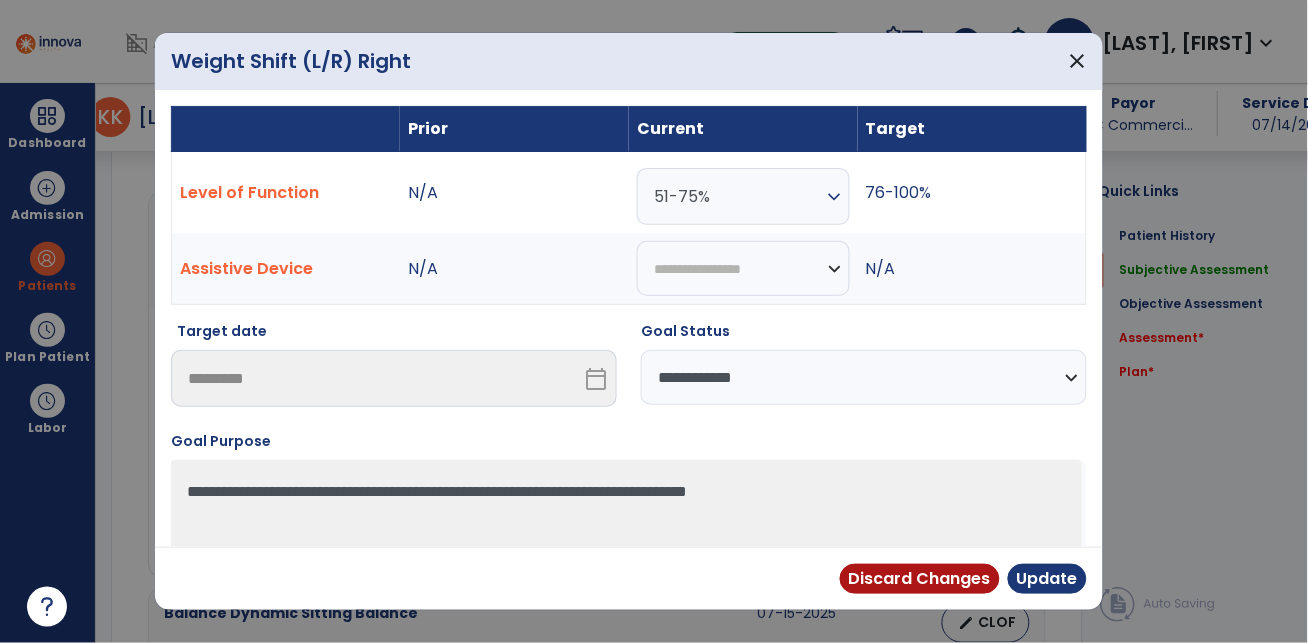 click on "**********" at bounding box center (864, 377) 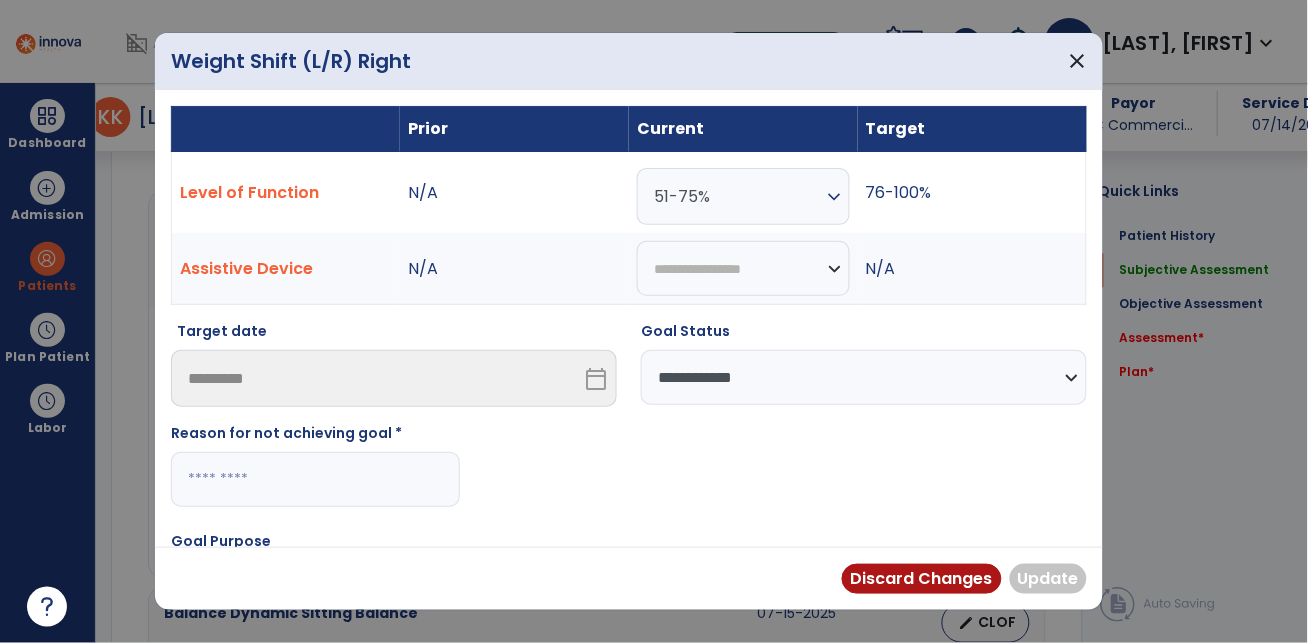 drag, startPoint x: 362, startPoint y: 487, endPoint x: 381, endPoint y: 490, distance: 19.235384 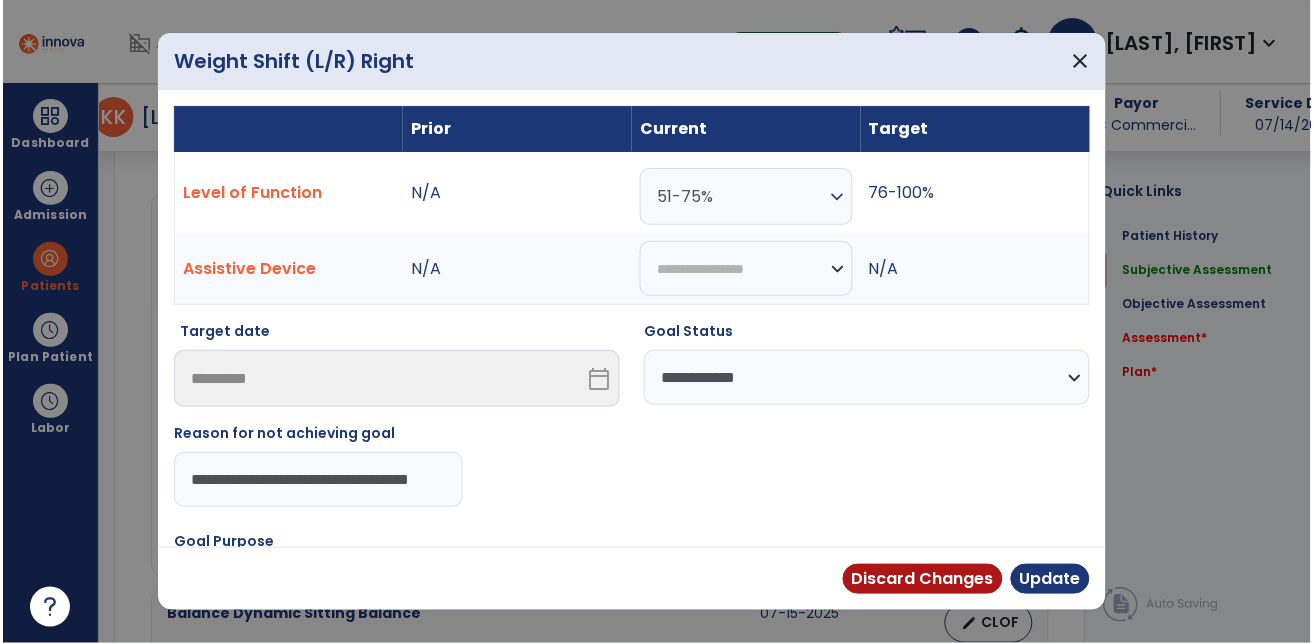 scroll, scrollTop: 0, scrollLeft: 31, axis: horizontal 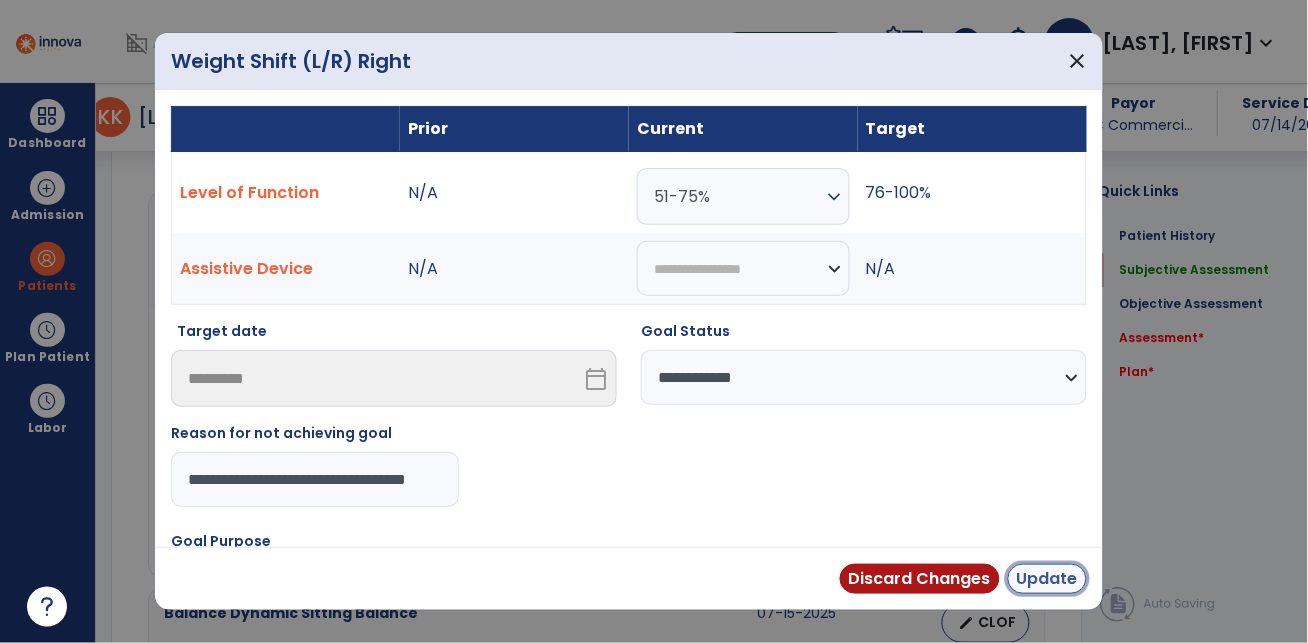 click on "Update" at bounding box center [1047, 579] 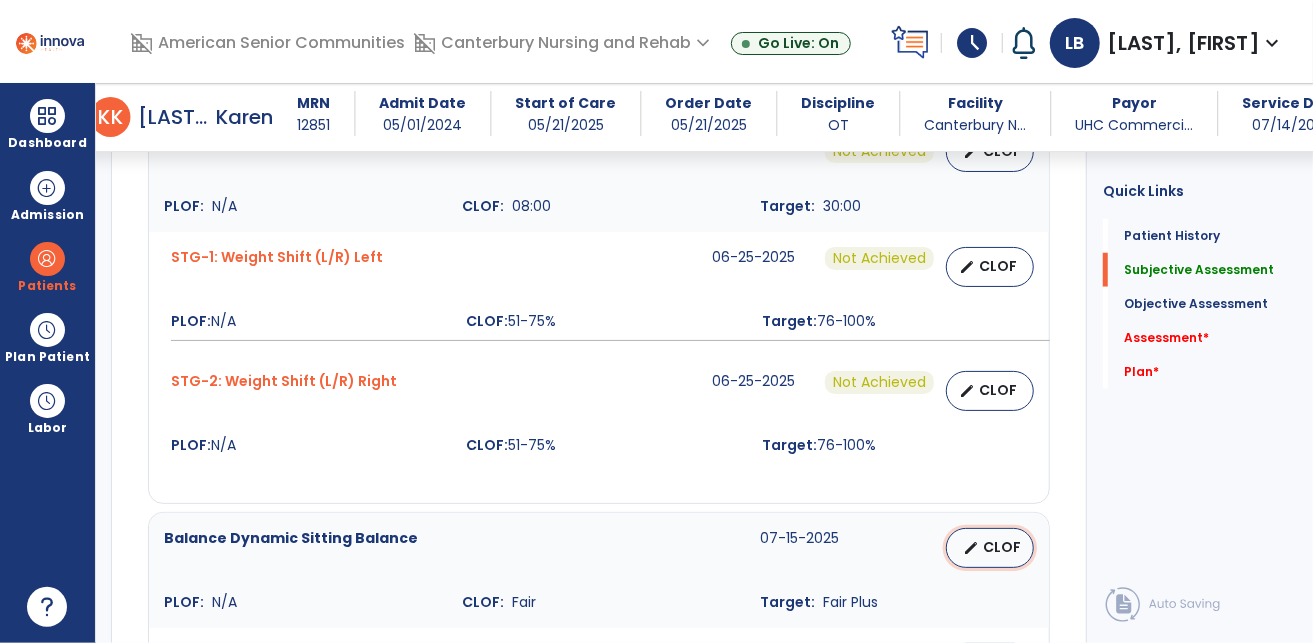 click on "CLOF" at bounding box center (1002, 547) 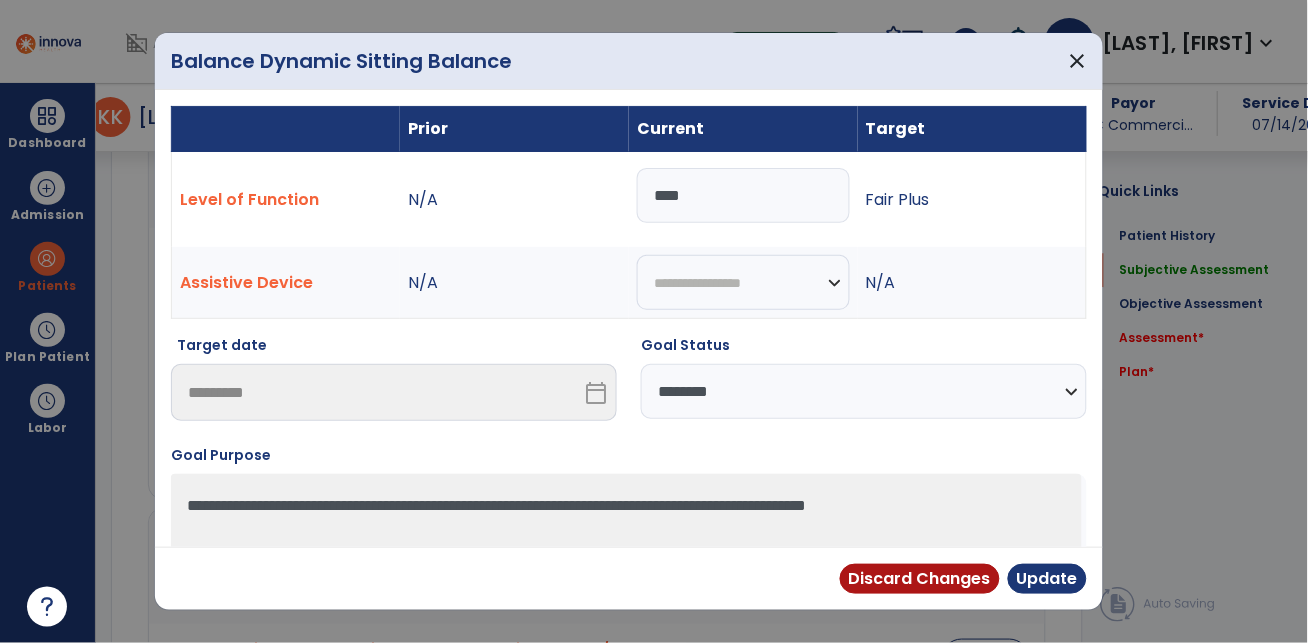 scroll, scrollTop: 908, scrollLeft: 0, axis: vertical 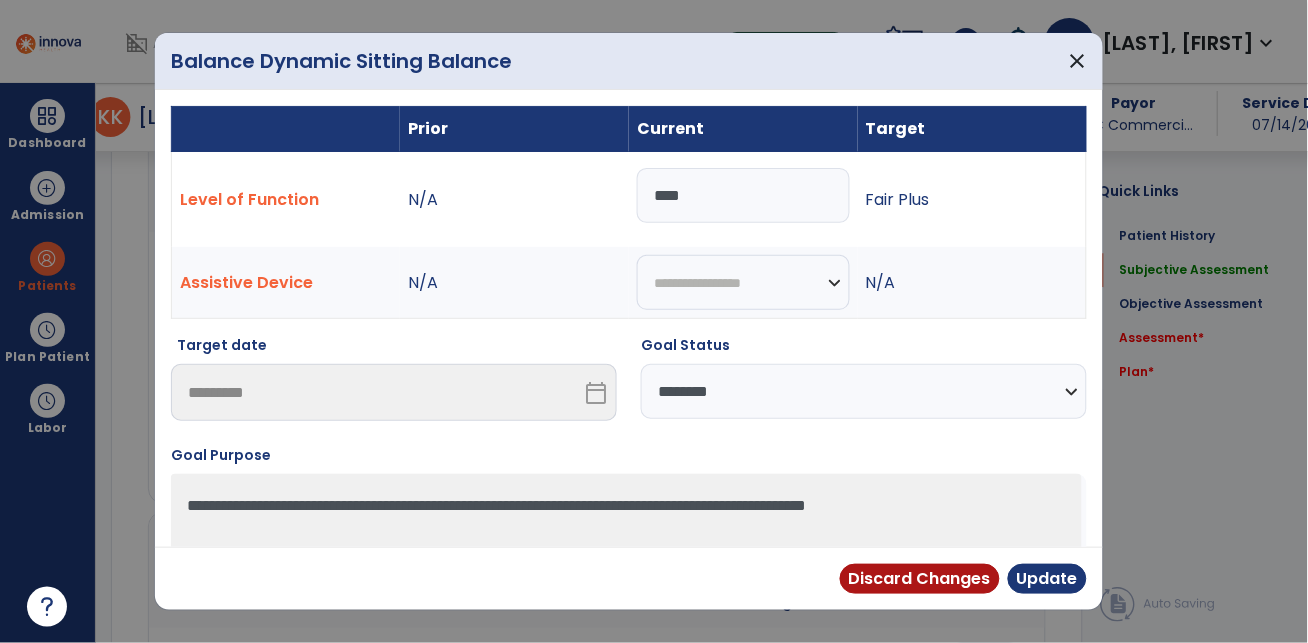 click on "**********" at bounding box center (864, 391) 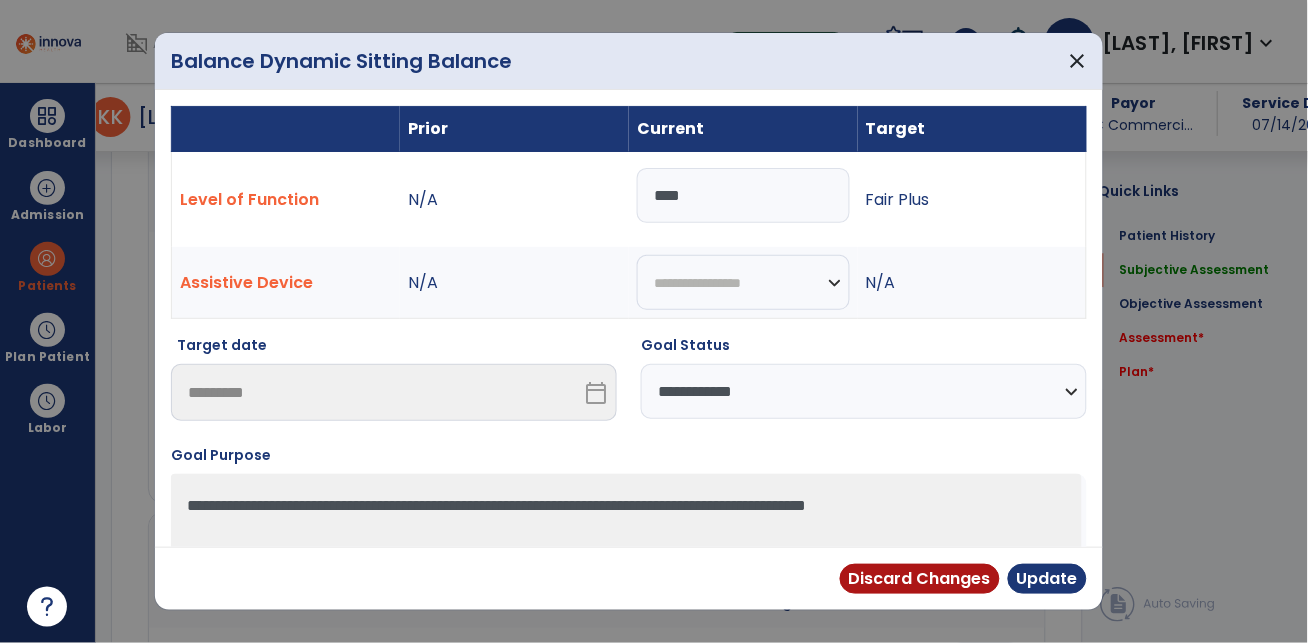 click on "**********" at bounding box center [864, 391] 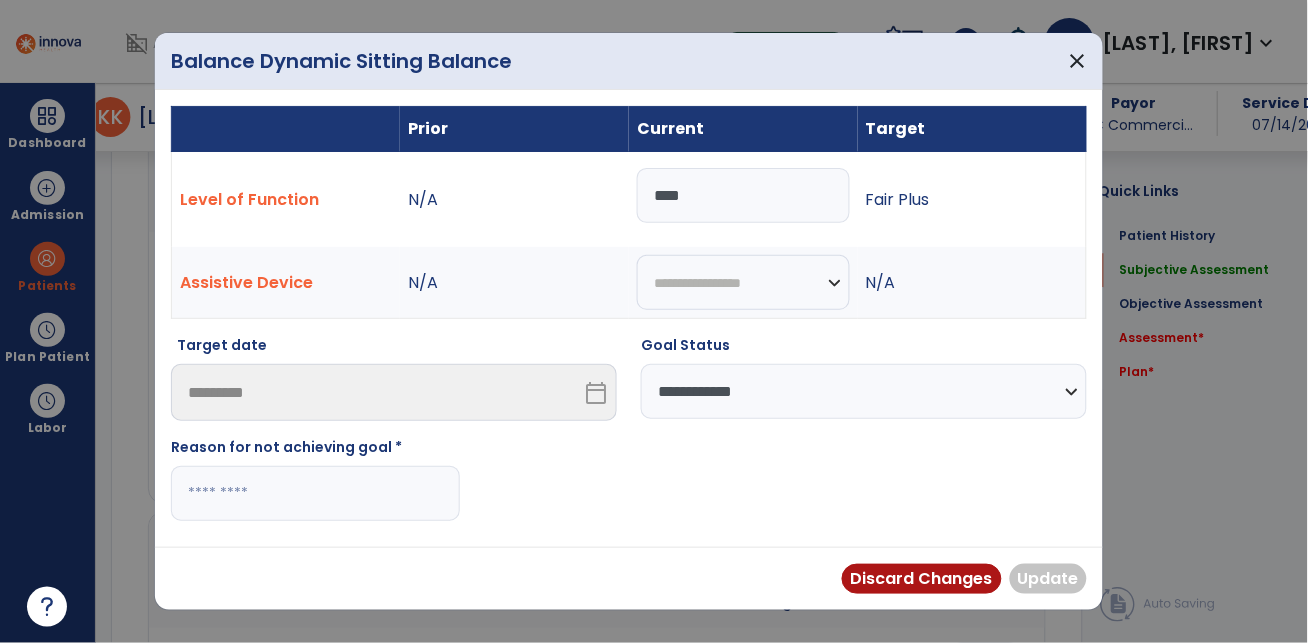 drag, startPoint x: 312, startPoint y: 504, endPoint x: 326, endPoint y: 478, distance: 29.529646 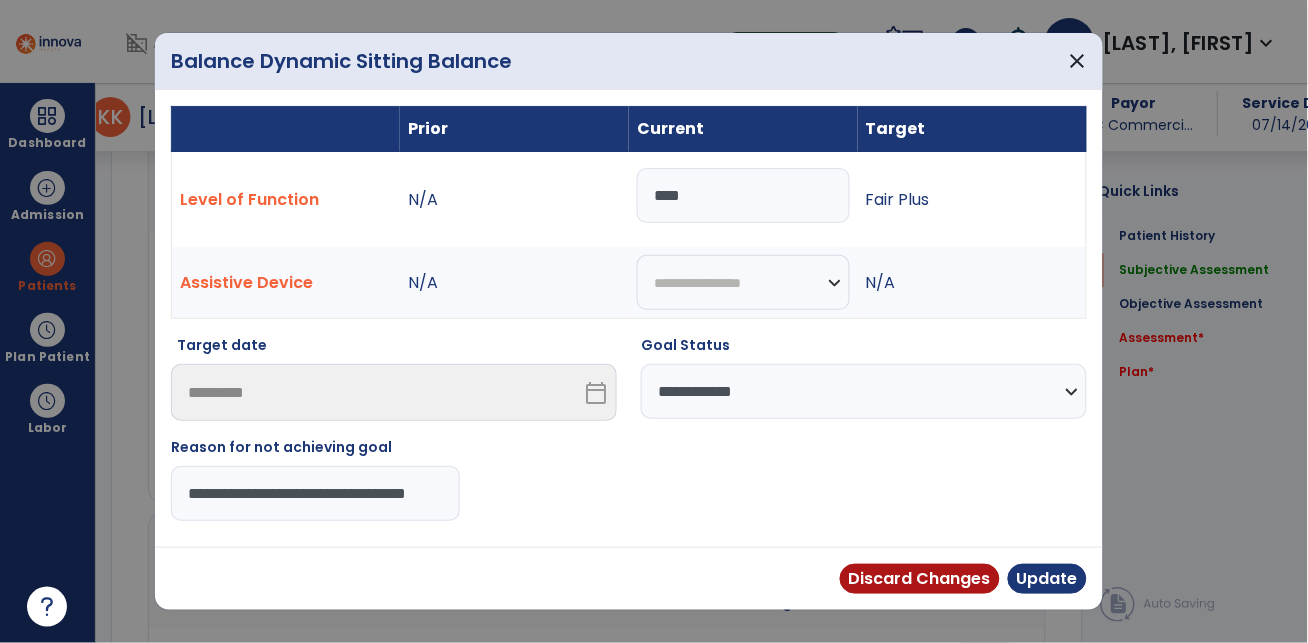 scroll, scrollTop: 0, scrollLeft: 31, axis: horizontal 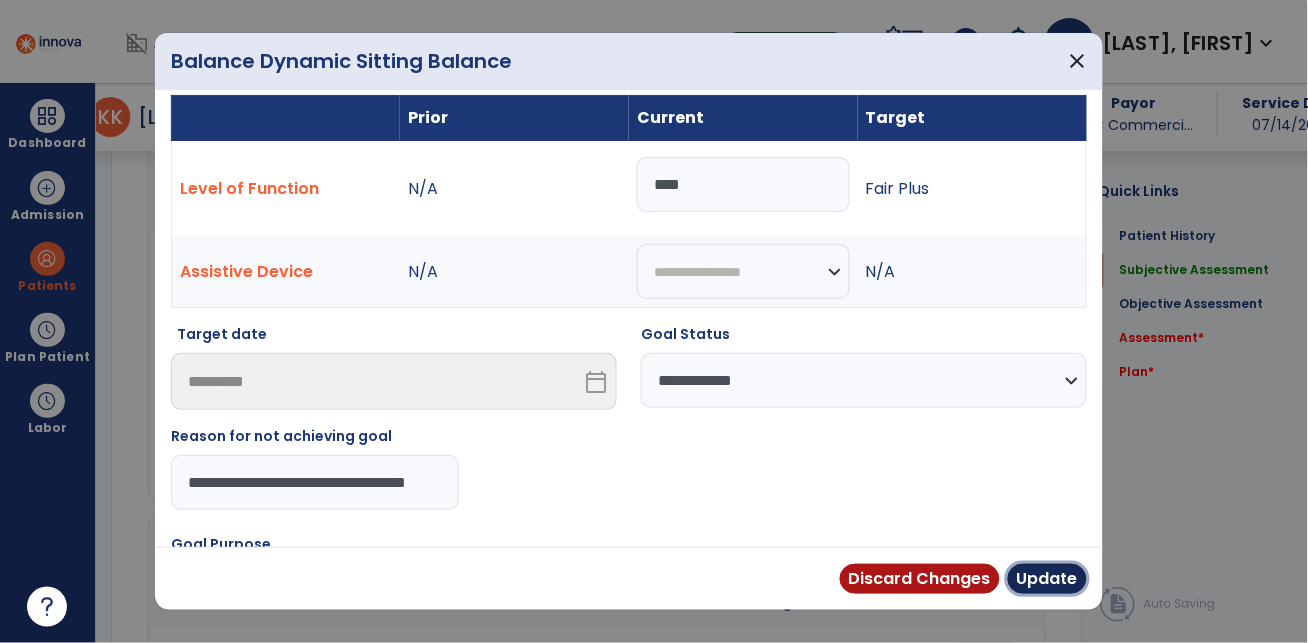 click on "Update" at bounding box center (1047, 579) 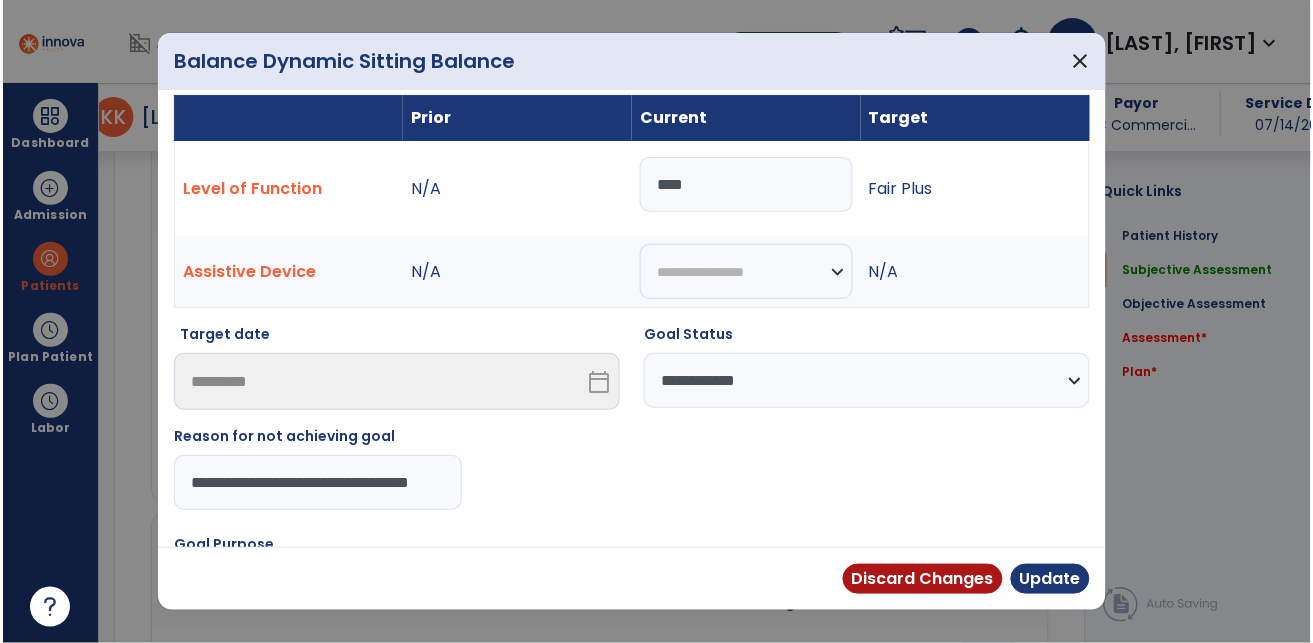 scroll, scrollTop: 0, scrollLeft: 0, axis: both 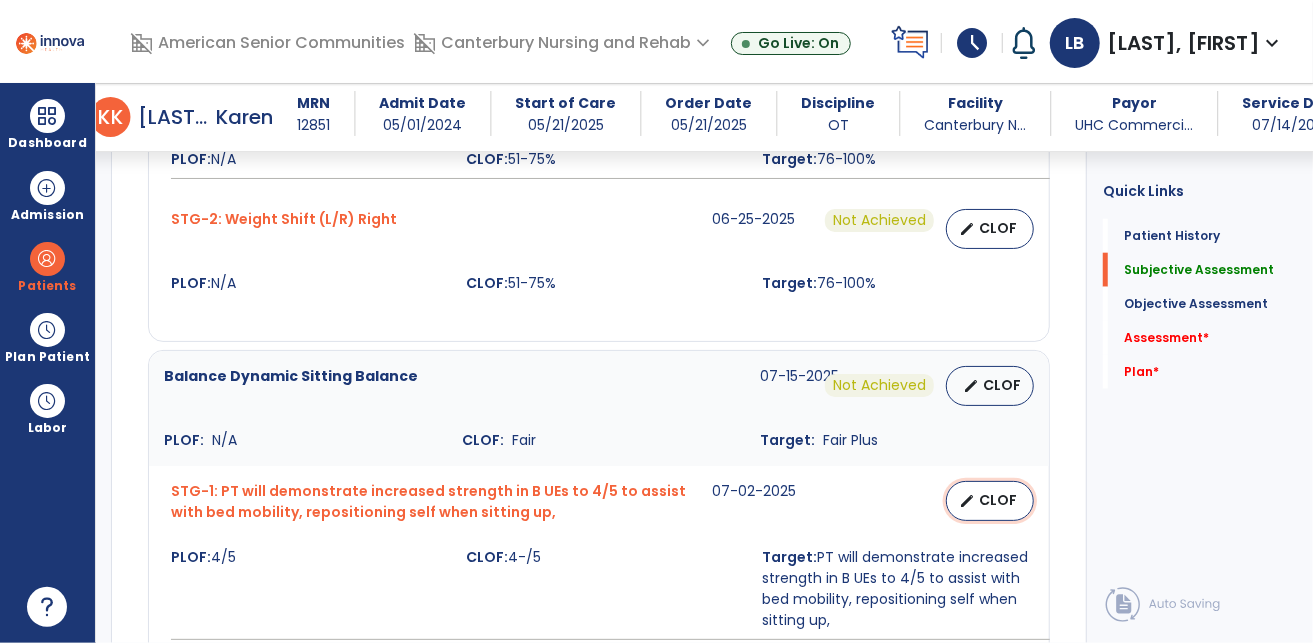 click on "CLOF" at bounding box center (998, 500) 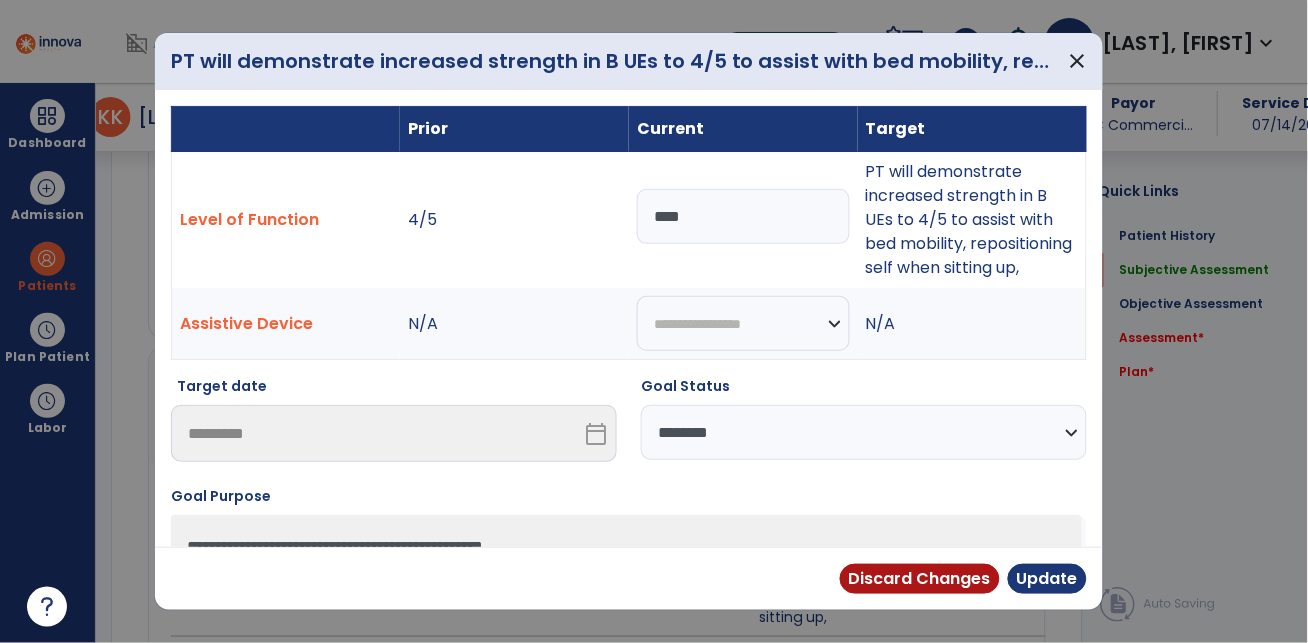 scroll, scrollTop: 1070, scrollLeft: 0, axis: vertical 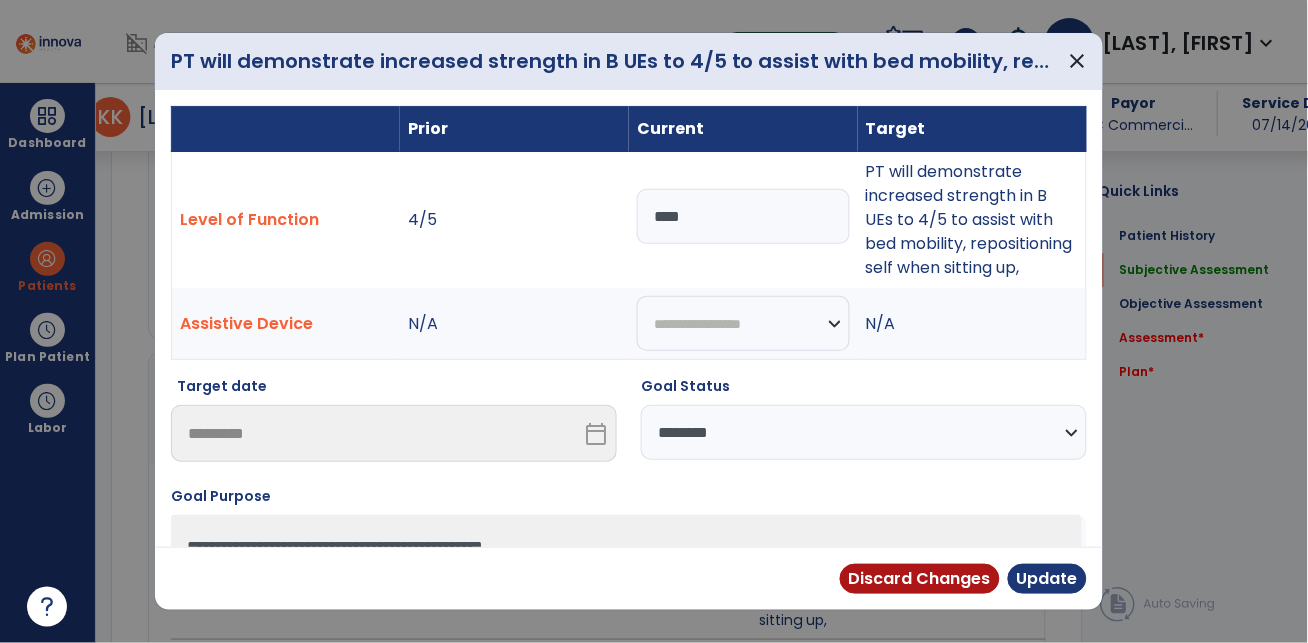 click on "Goal Status" at bounding box center (864, 390) 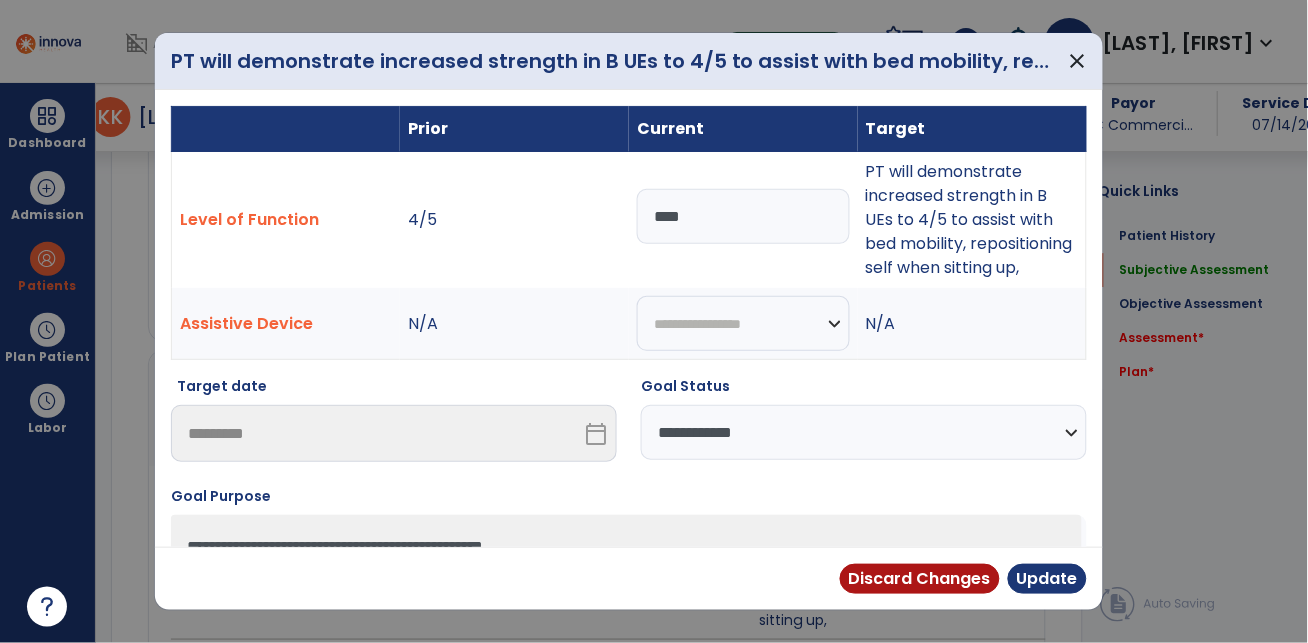 click on "**********" at bounding box center (864, 432) 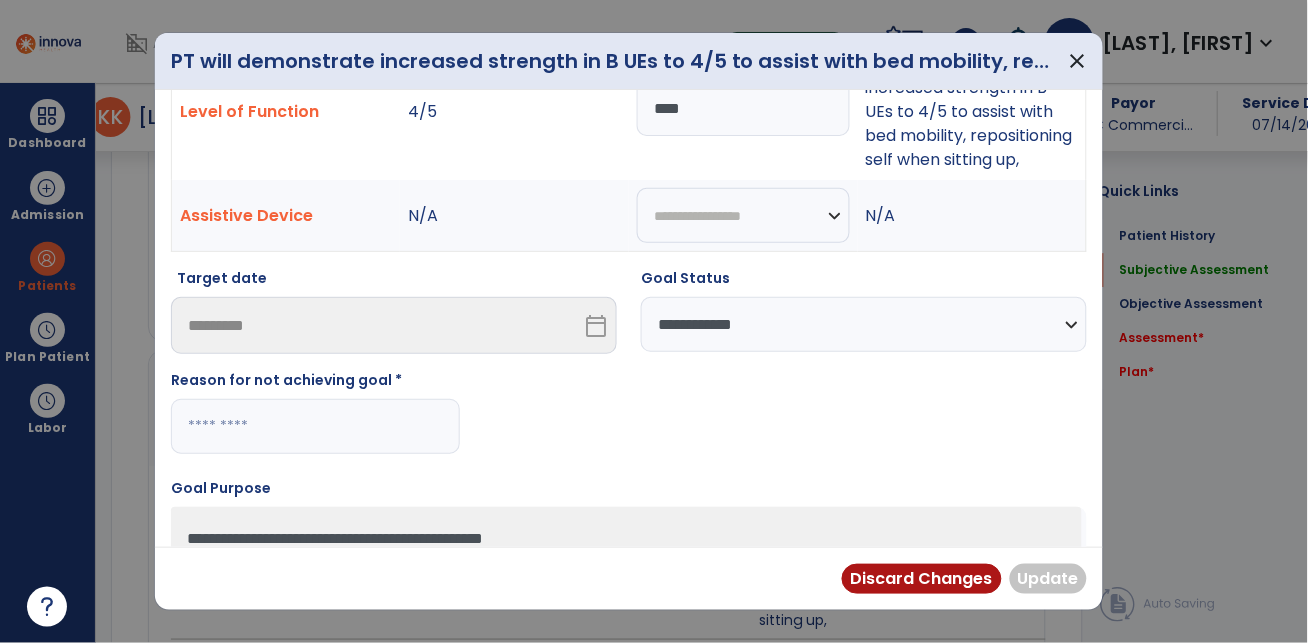 scroll, scrollTop: 110, scrollLeft: 0, axis: vertical 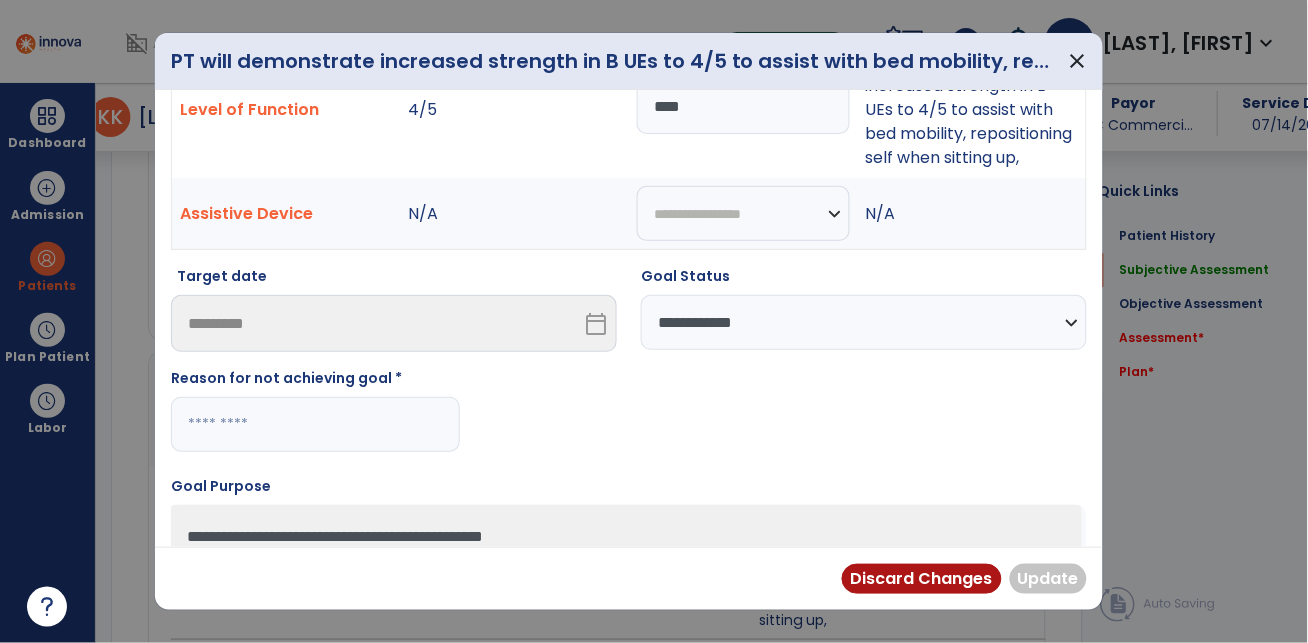 click on "Reason for not achieving goal *" at bounding box center (315, 410) 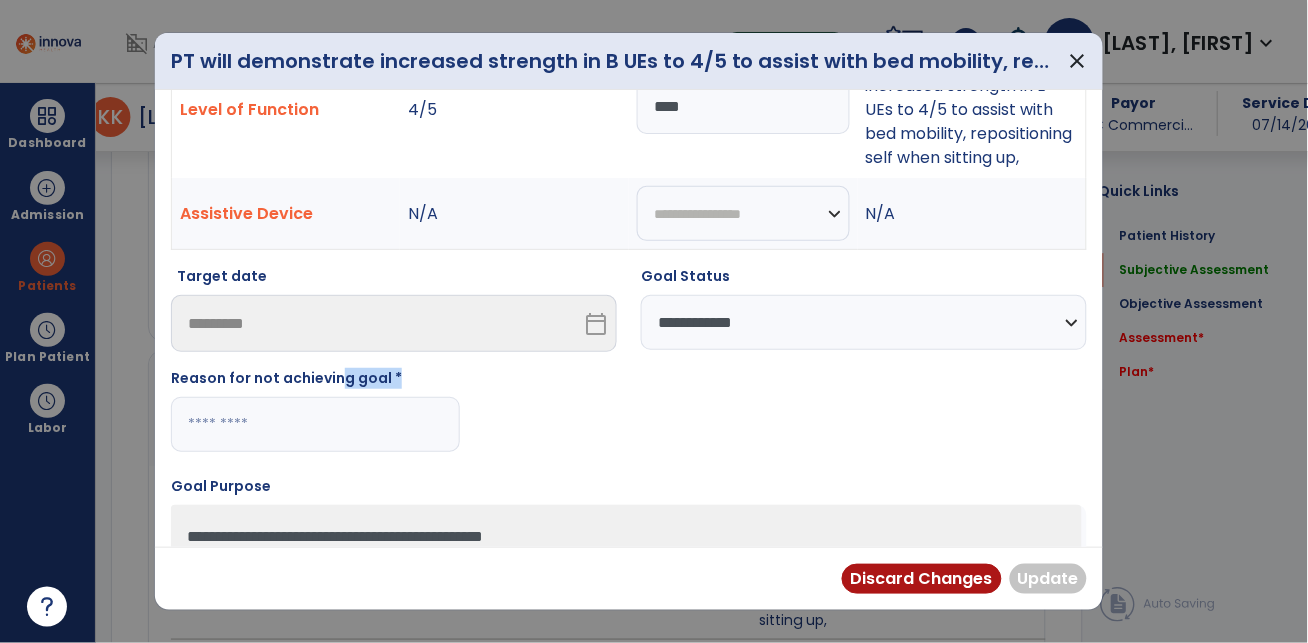 click at bounding box center (315, 424) 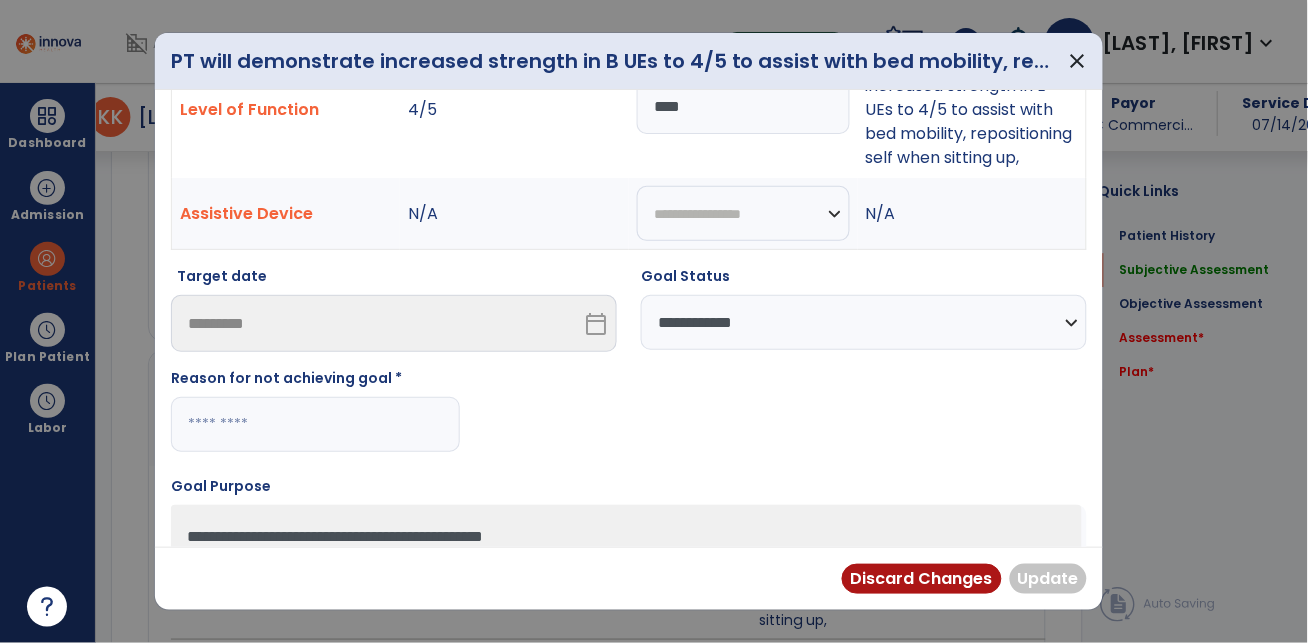 paste on "**********" 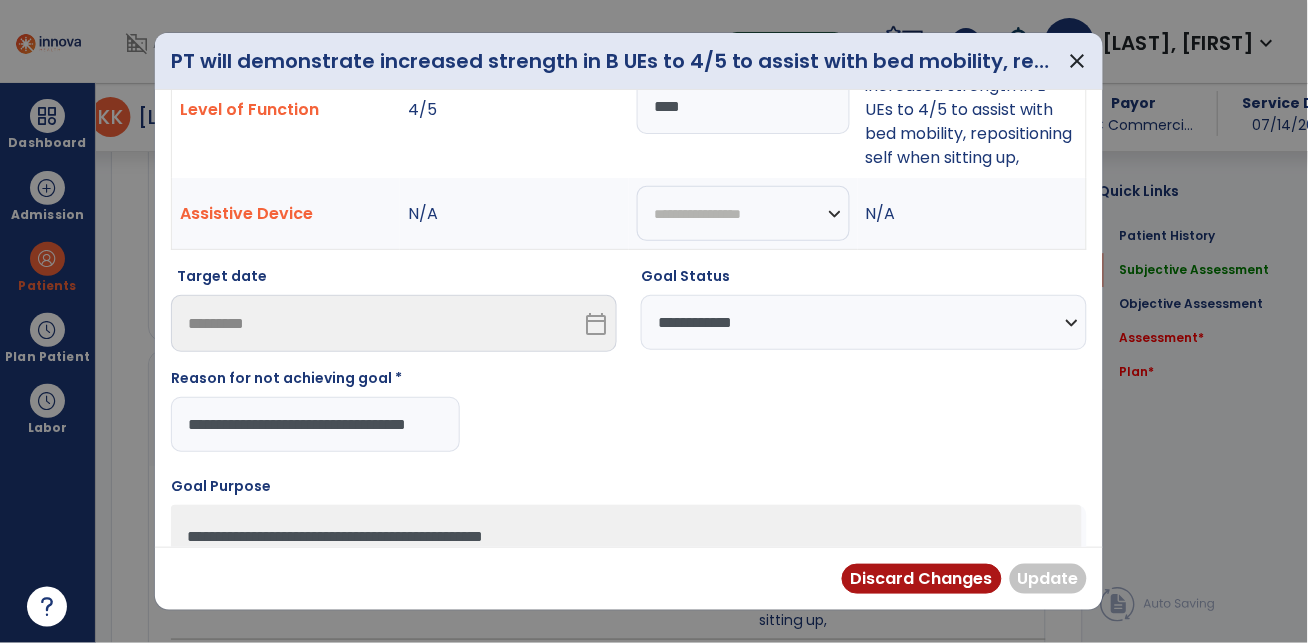 scroll, scrollTop: 0, scrollLeft: 31, axis: horizontal 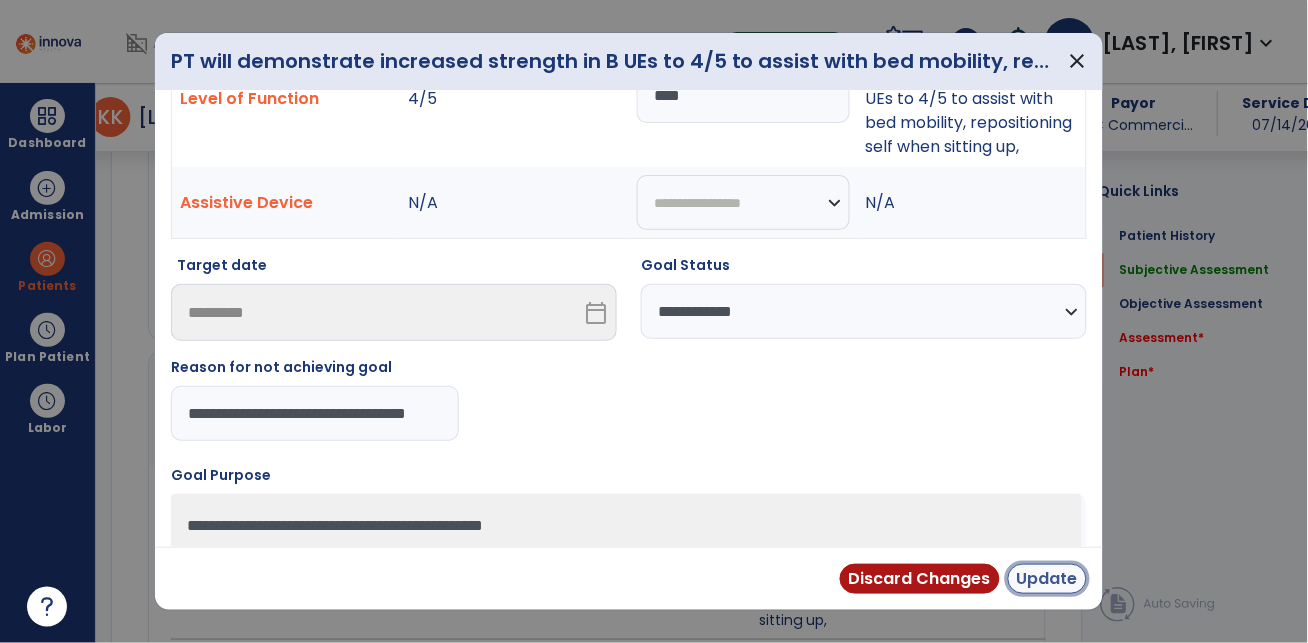 click on "Update" at bounding box center [1047, 579] 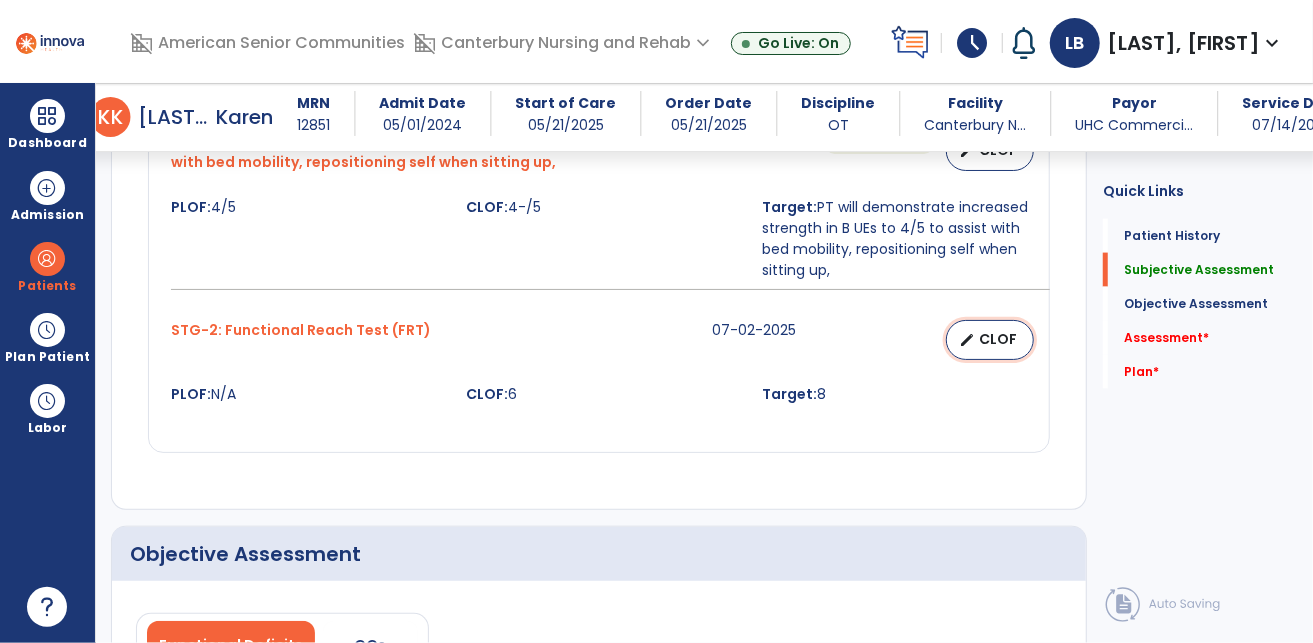 click on "edit" at bounding box center [967, 340] 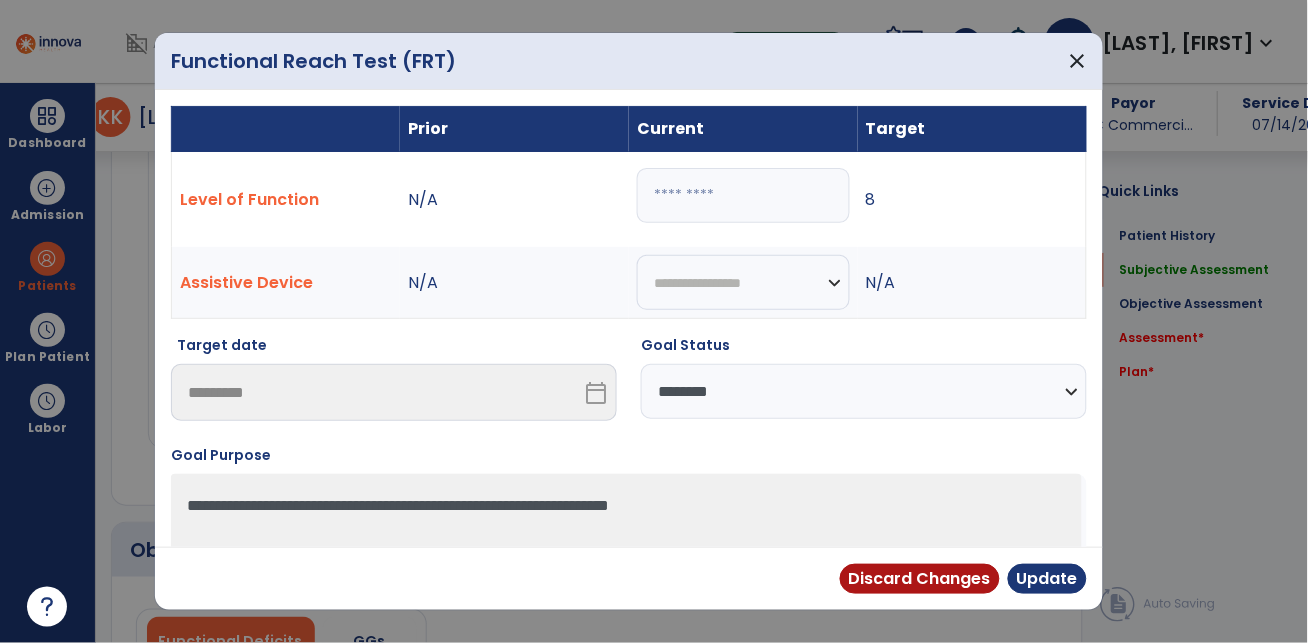 scroll, scrollTop: 1420, scrollLeft: 0, axis: vertical 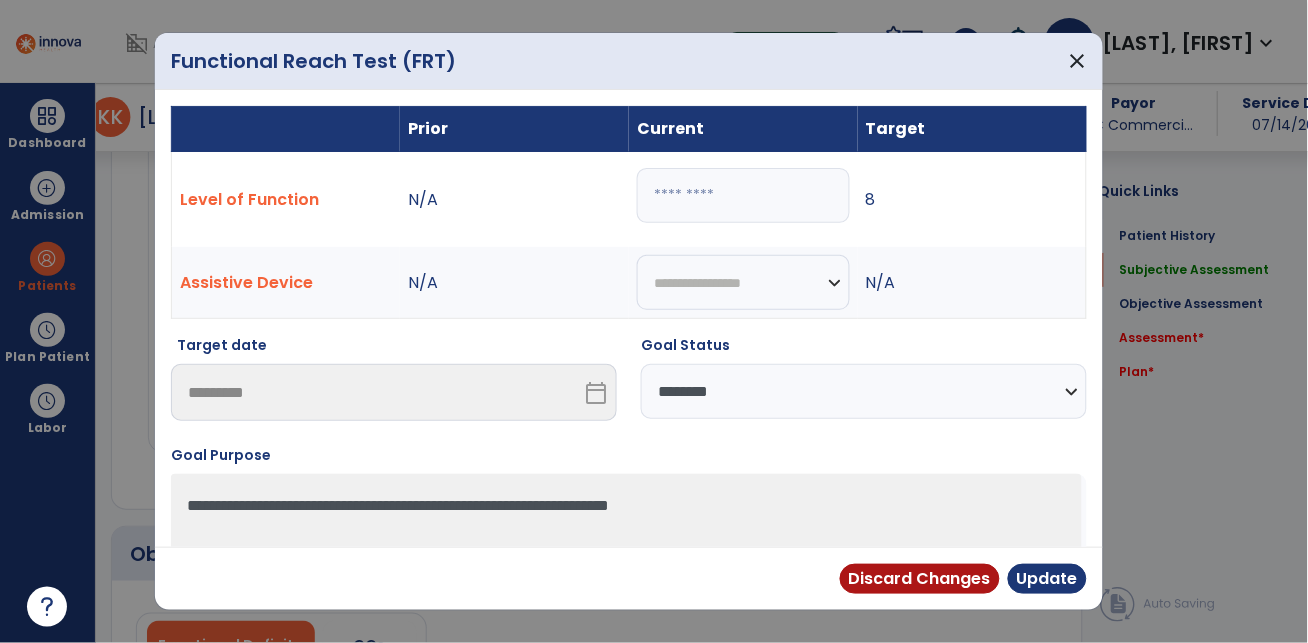 click on "**********" at bounding box center [864, 391] 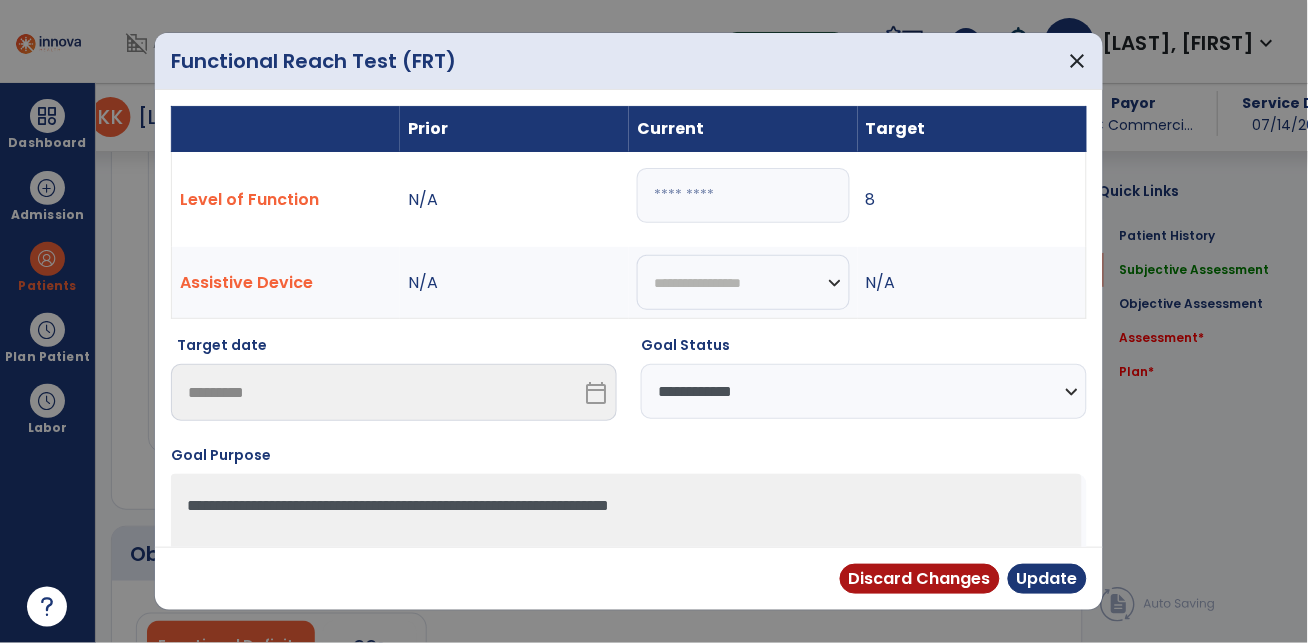 click on "**********" at bounding box center [864, 391] 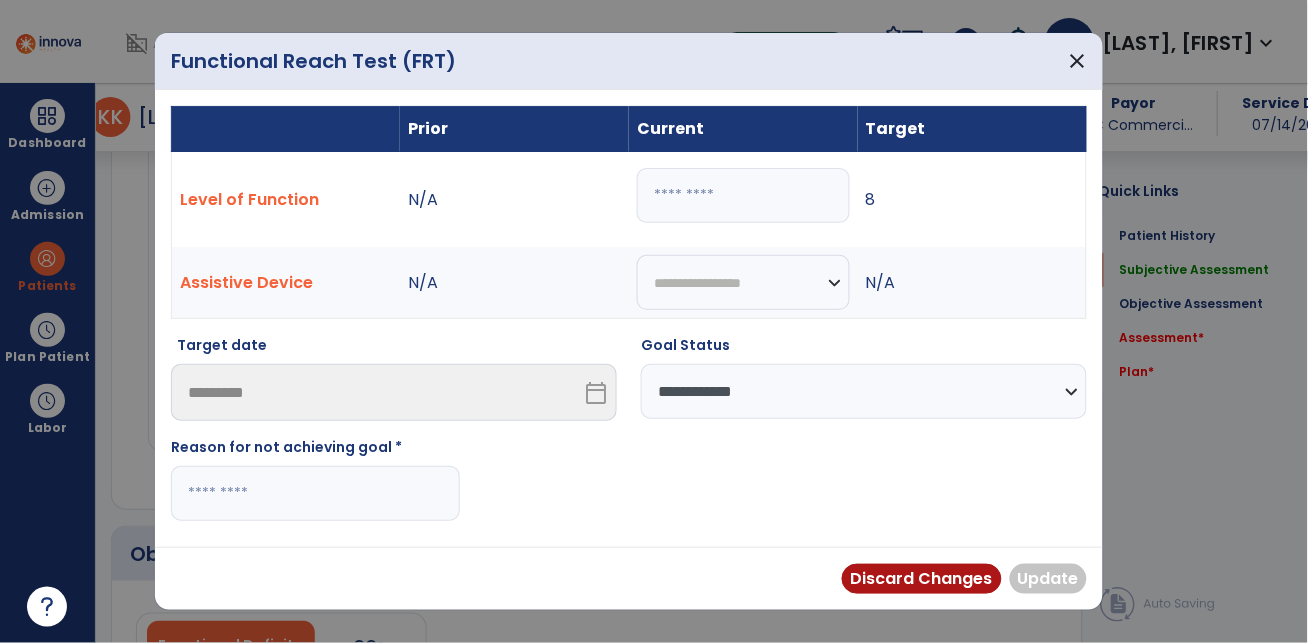 drag, startPoint x: 235, startPoint y: 518, endPoint x: 266, endPoint y: 491, distance: 41.109608 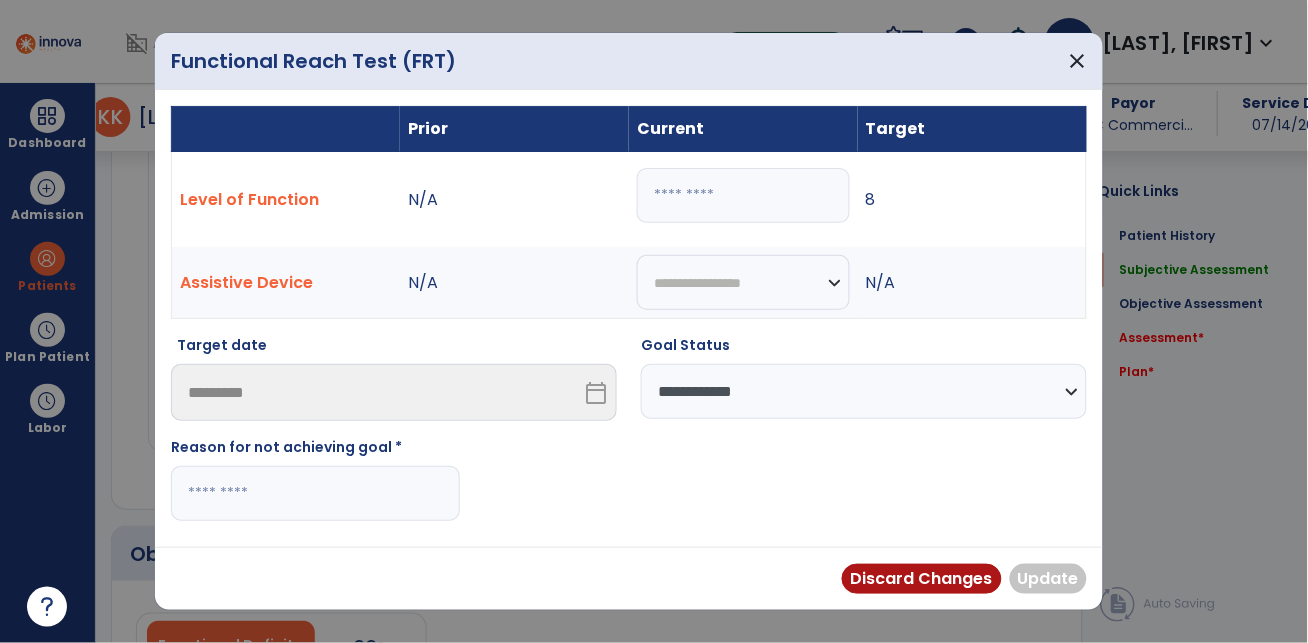 paste on "**********" 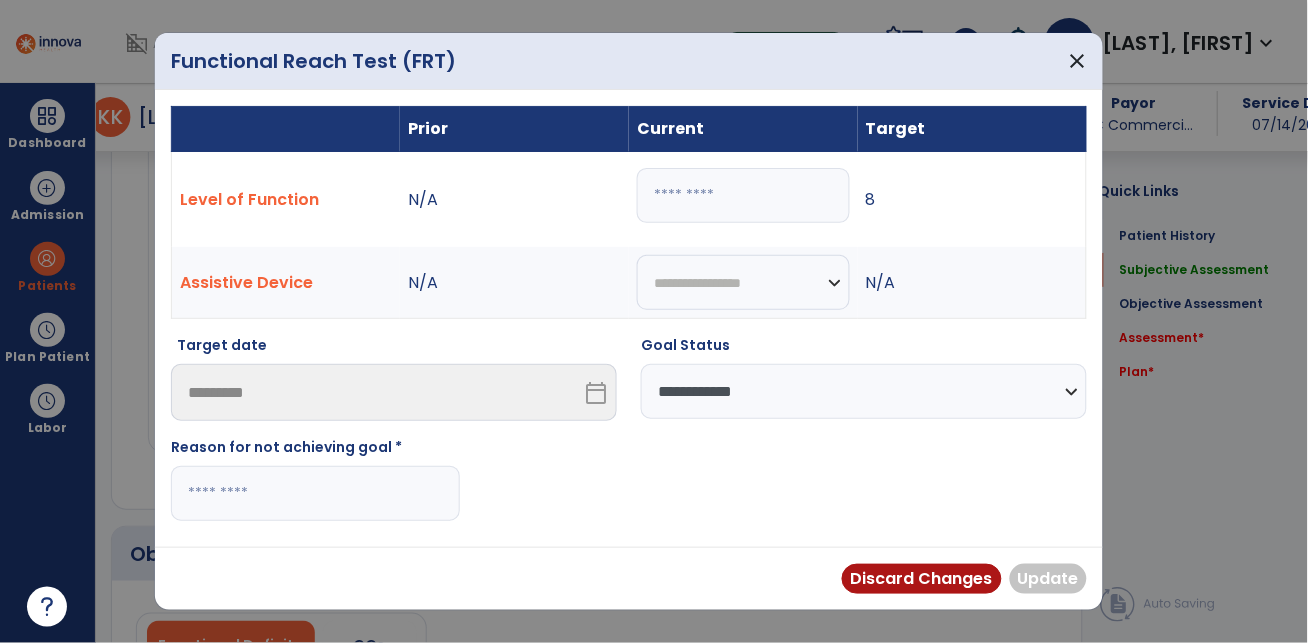 type on "**********" 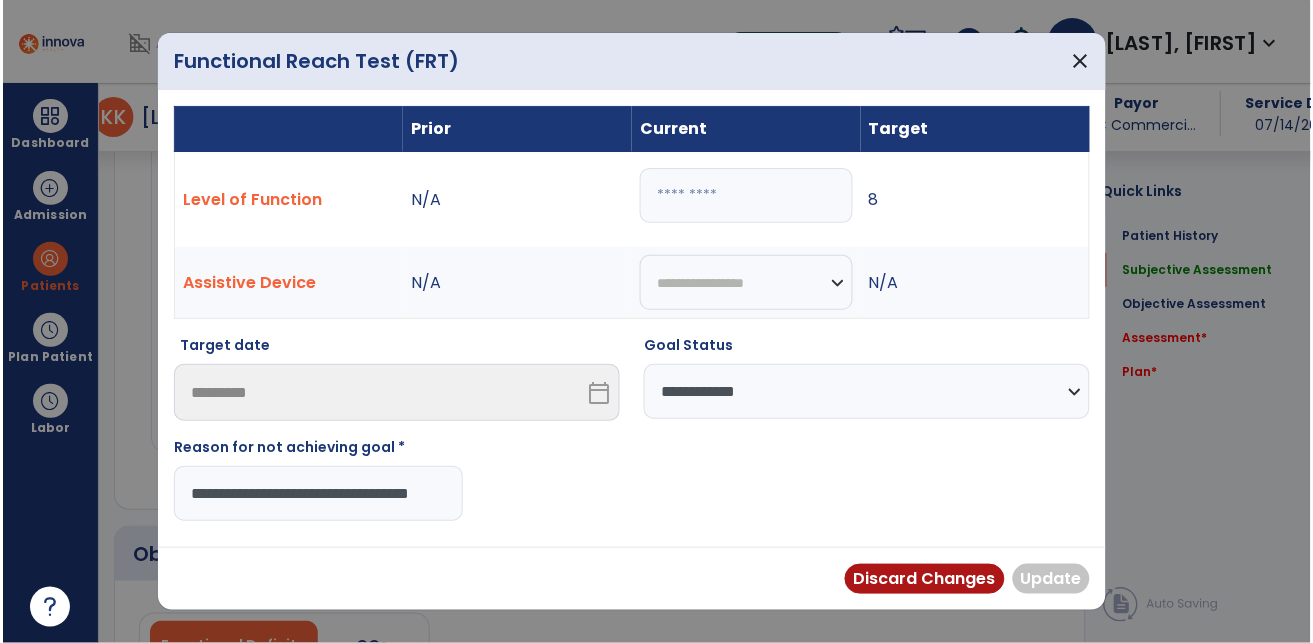 scroll, scrollTop: 0, scrollLeft: 31, axis: horizontal 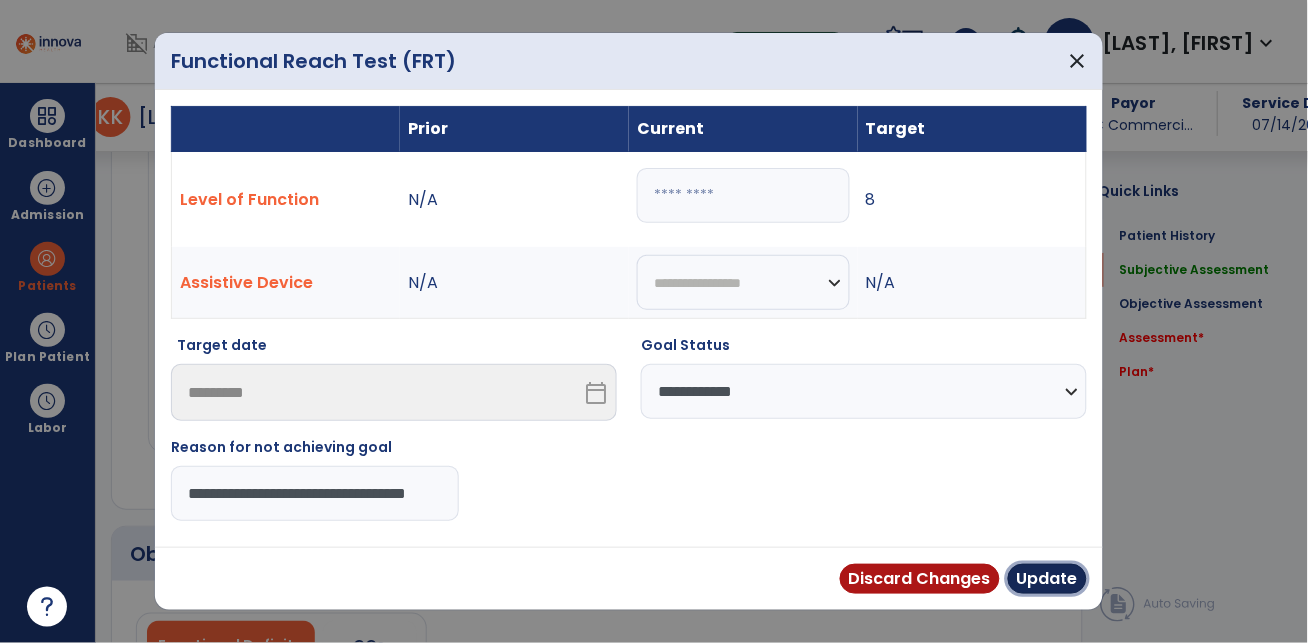 click on "Update" at bounding box center (1047, 579) 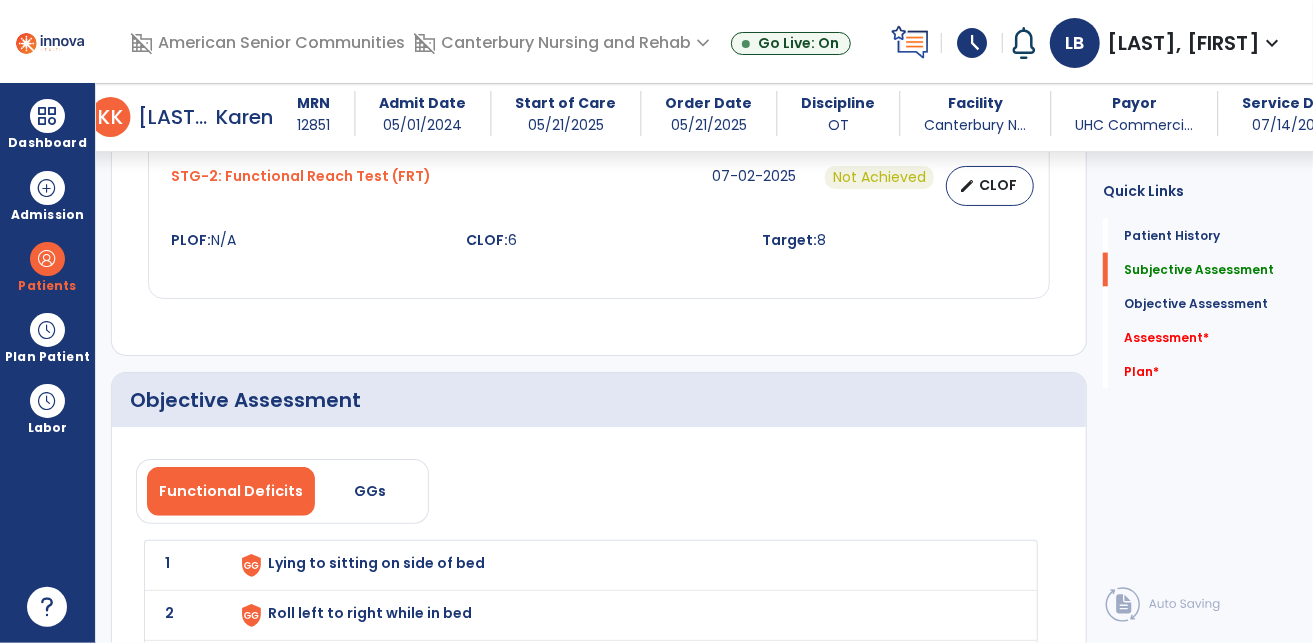 scroll, scrollTop: 1714, scrollLeft: 0, axis: vertical 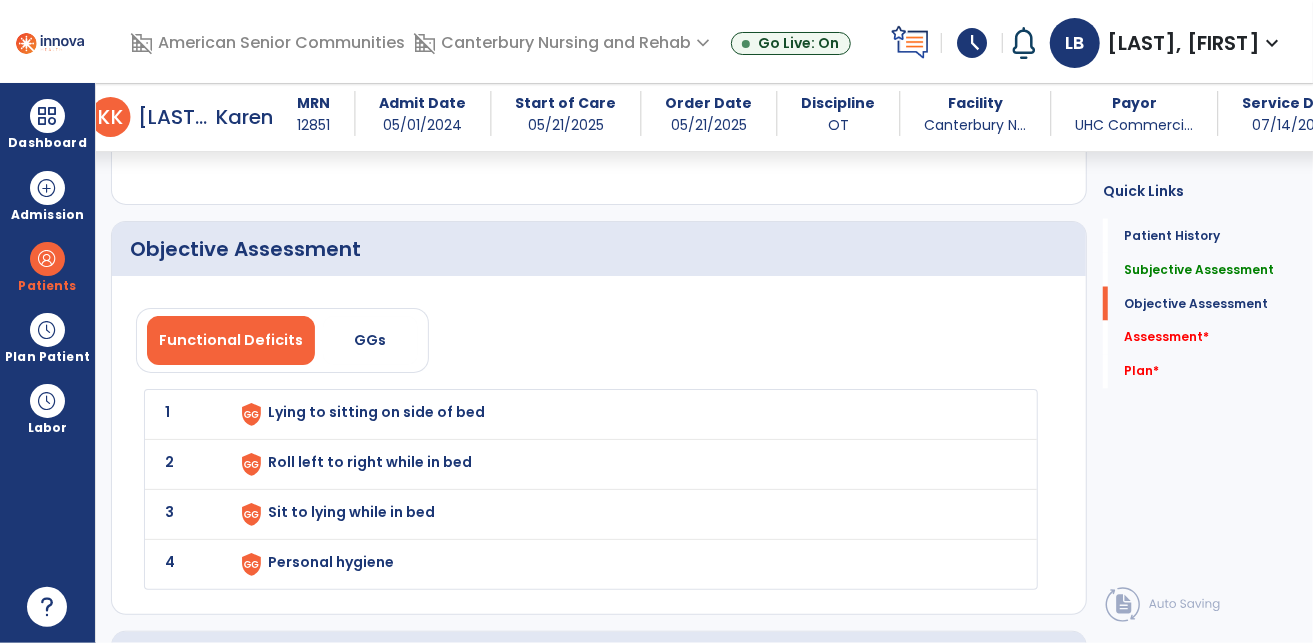 click on "Lying to sitting on side of bed" at bounding box center (376, 412) 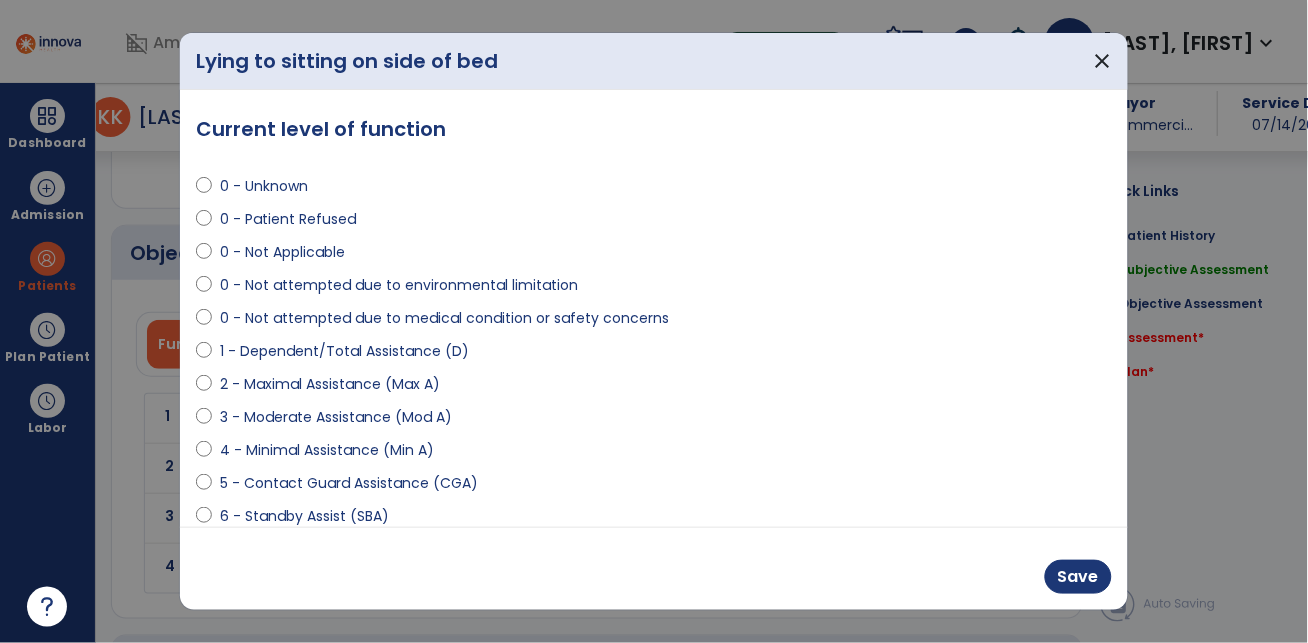 scroll, scrollTop: 1725, scrollLeft: 0, axis: vertical 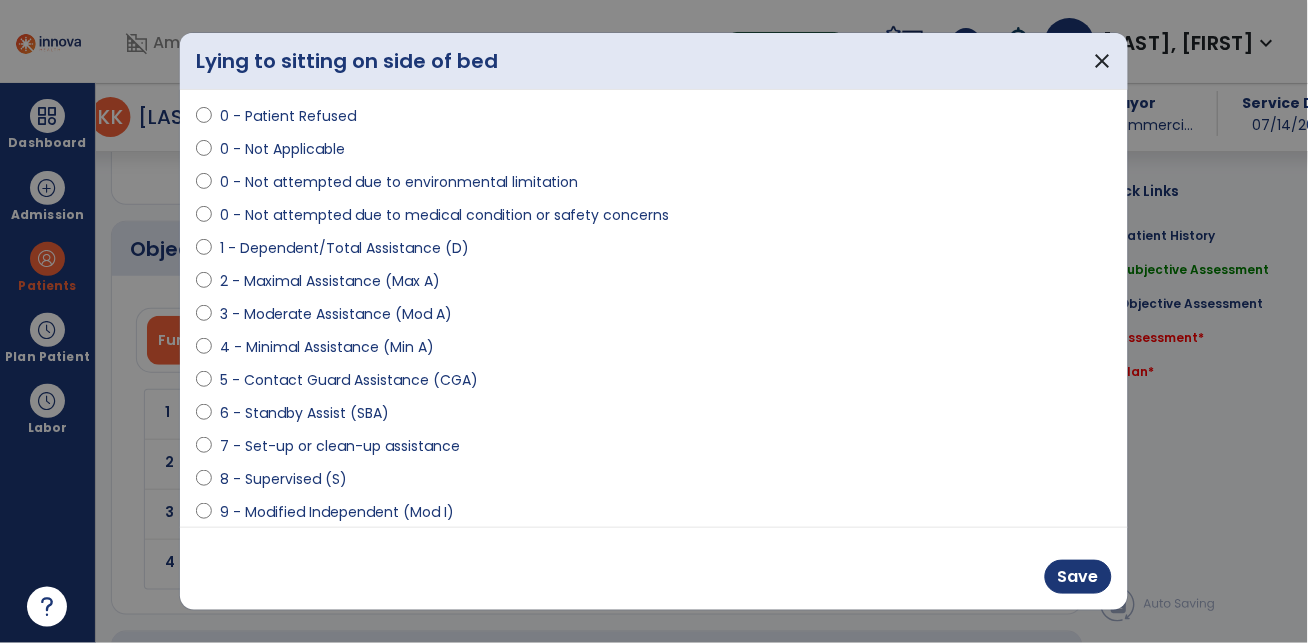 select on "**********" 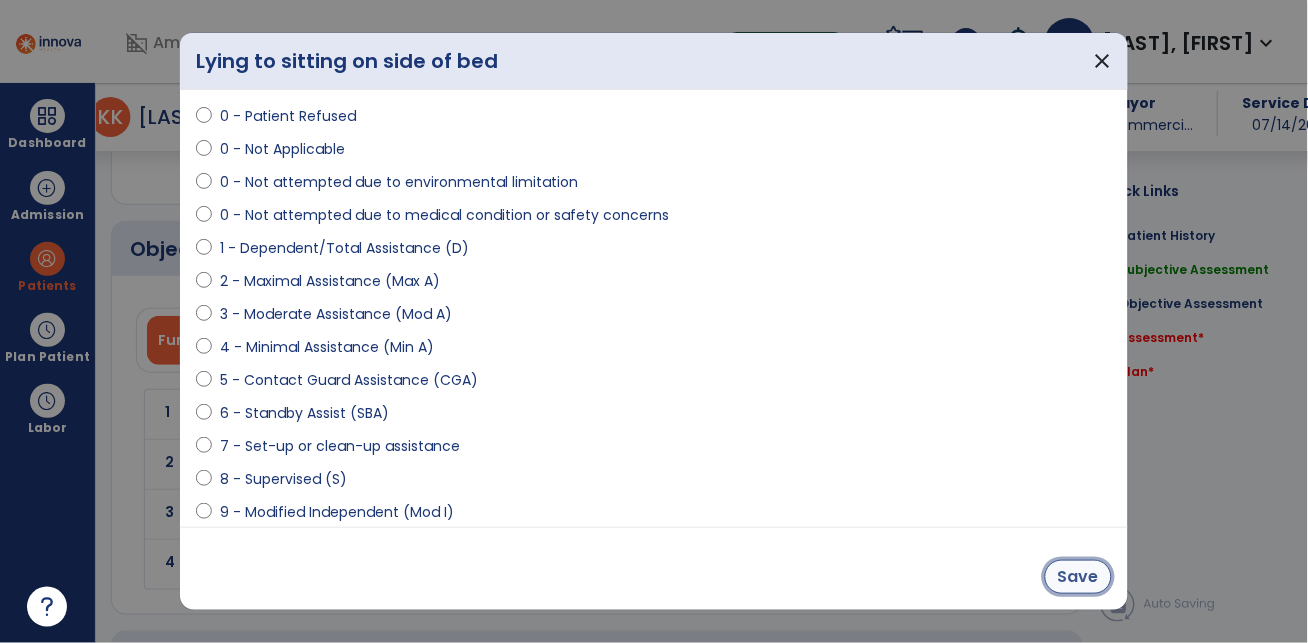 click on "Save" at bounding box center (1078, 577) 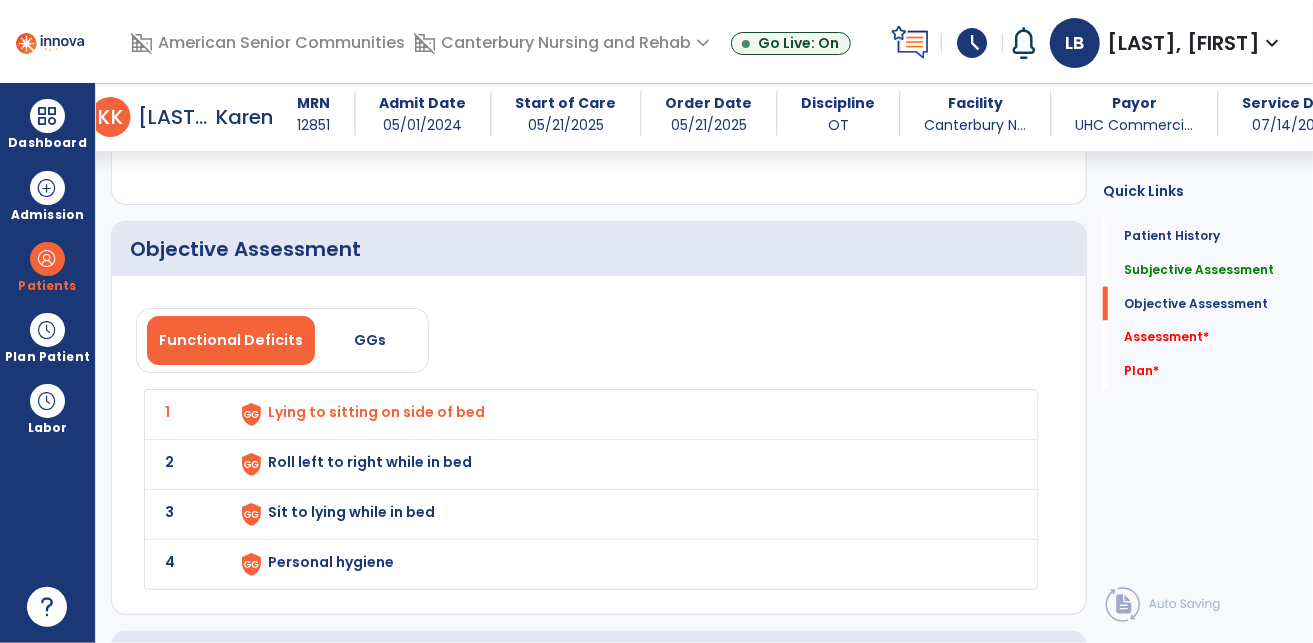 click on "Roll left to right while in bed" at bounding box center (376, 412) 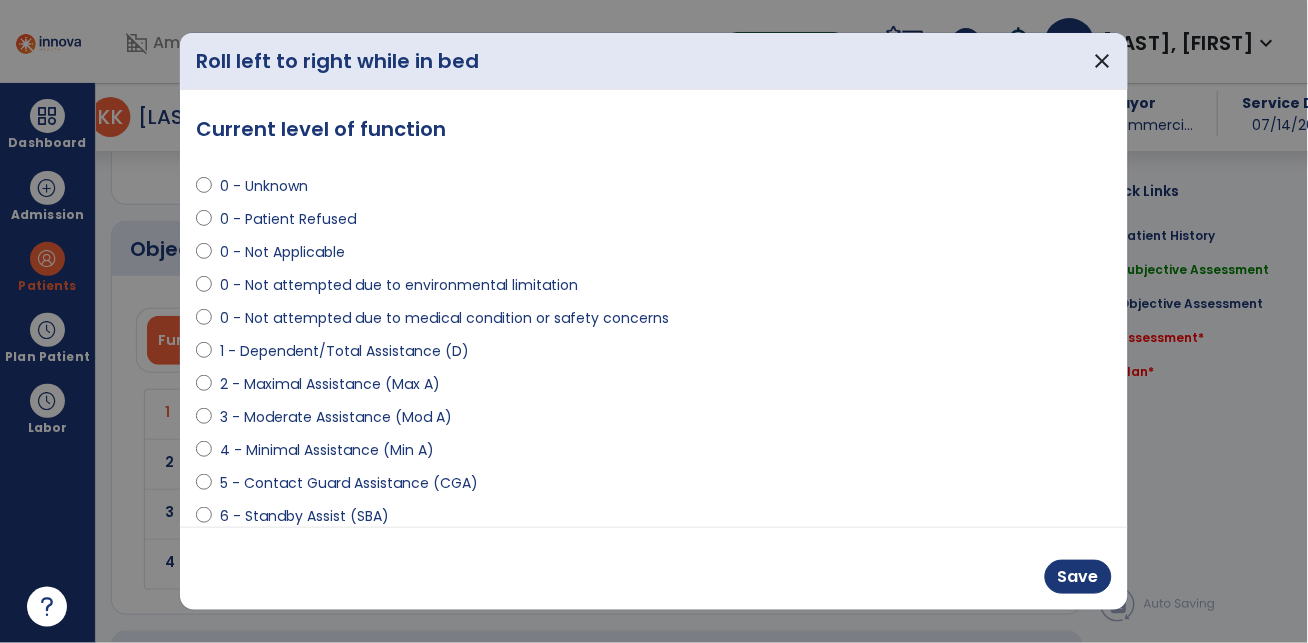 scroll, scrollTop: 1725, scrollLeft: 0, axis: vertical 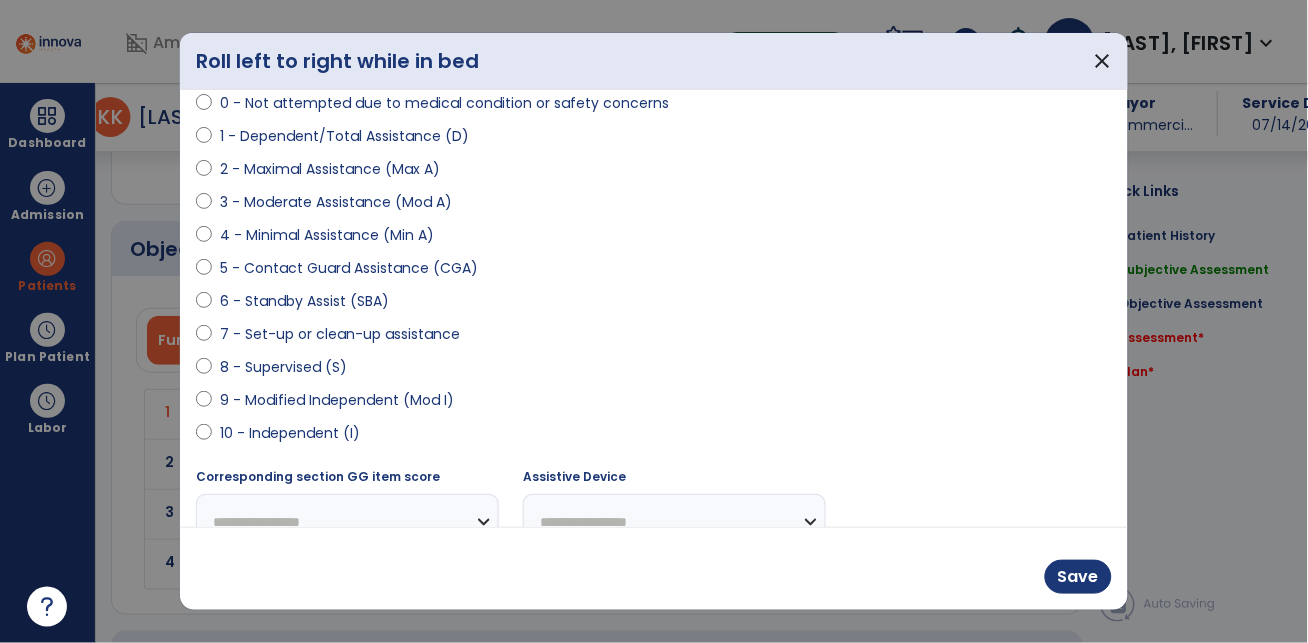 select on "**********" 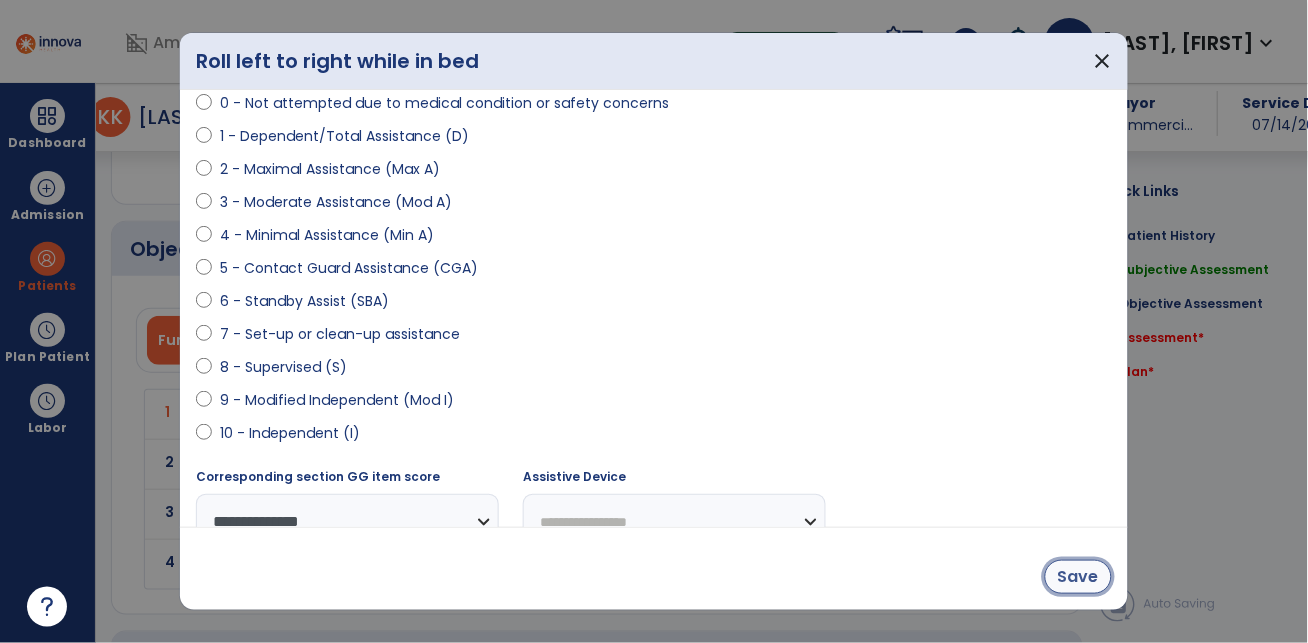 click on "Save" at bounding box center (1078, 577) 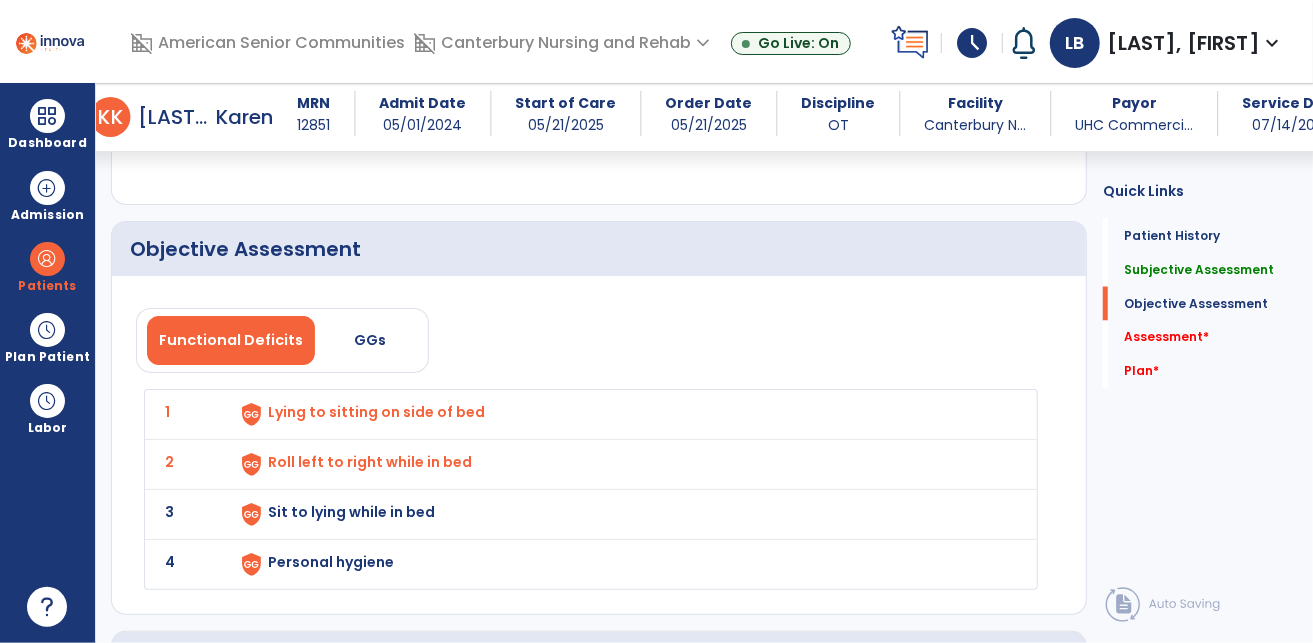 click on "Sit to lying while in bed" at bounding box center [376, 412] 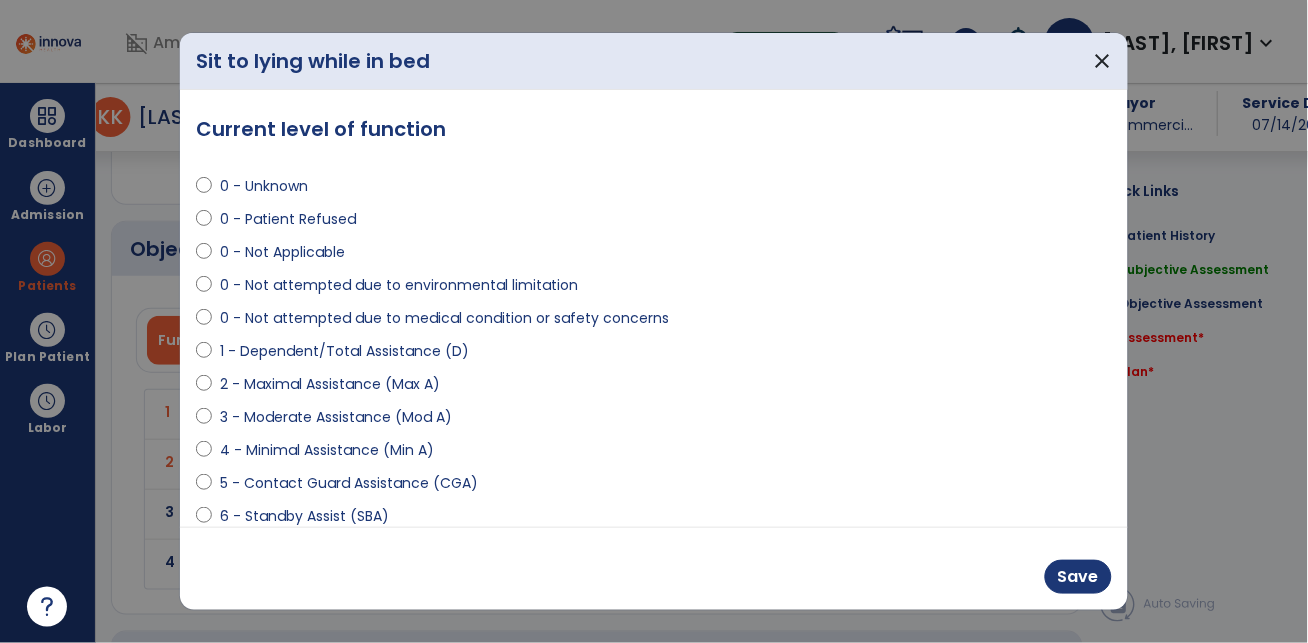 scroll, scrollTop: 1725, scrollLeft: 0, axis: vertical 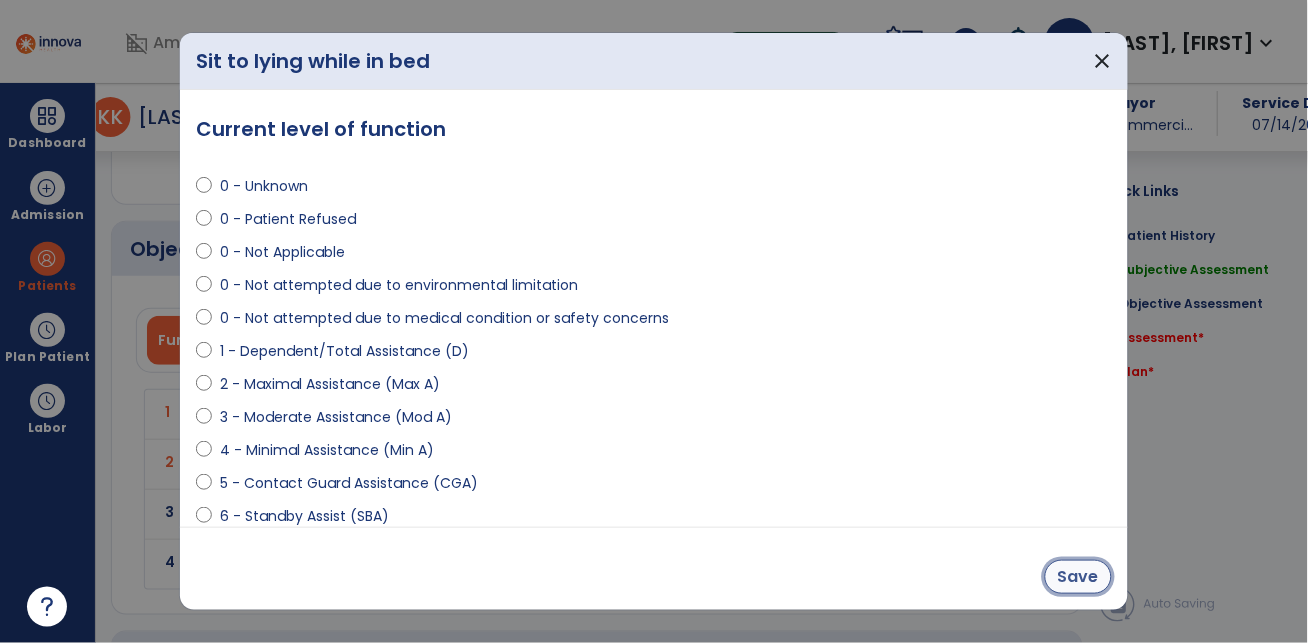 click on "Save" at bounding box center (1078, 577) 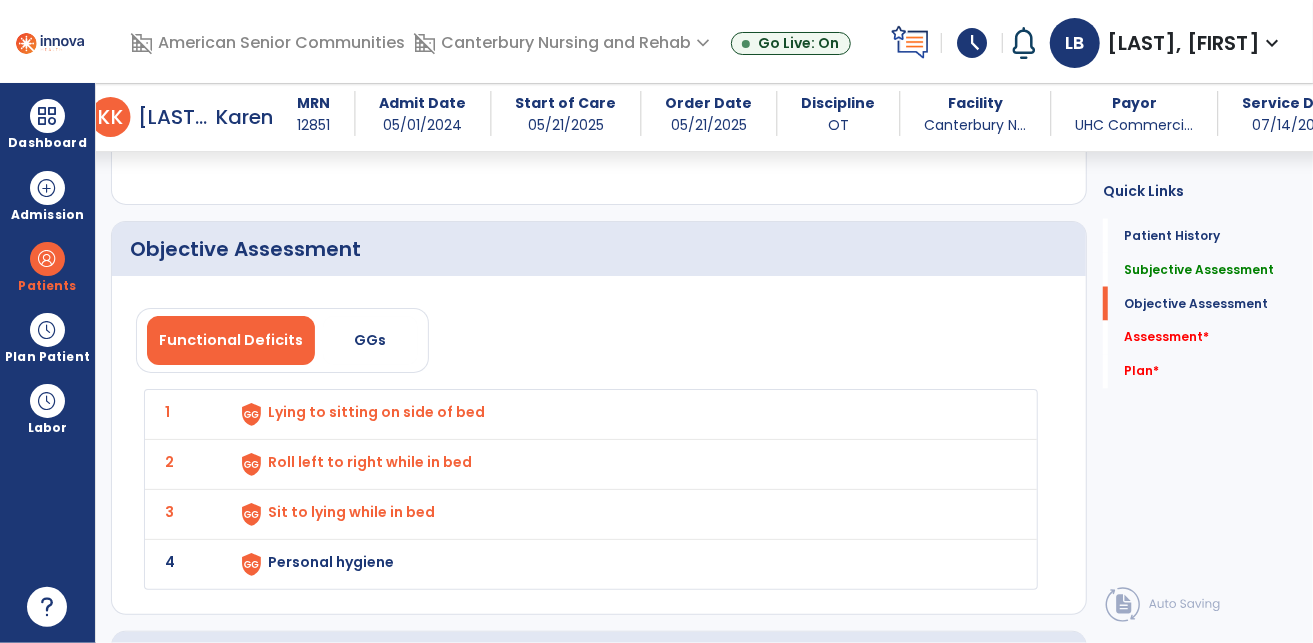 click on "Personal hygiene" at bounding box center [376, 412] 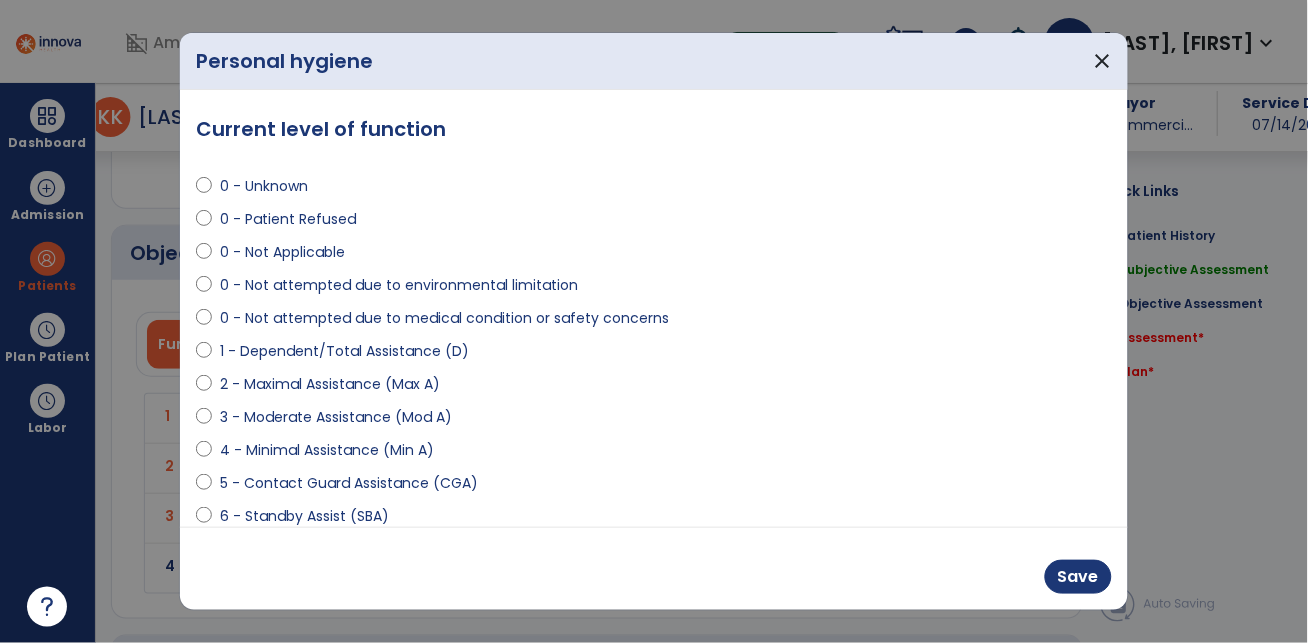 scroll, scrollTop: 1725, scrollLeft: 0, axis: vertical 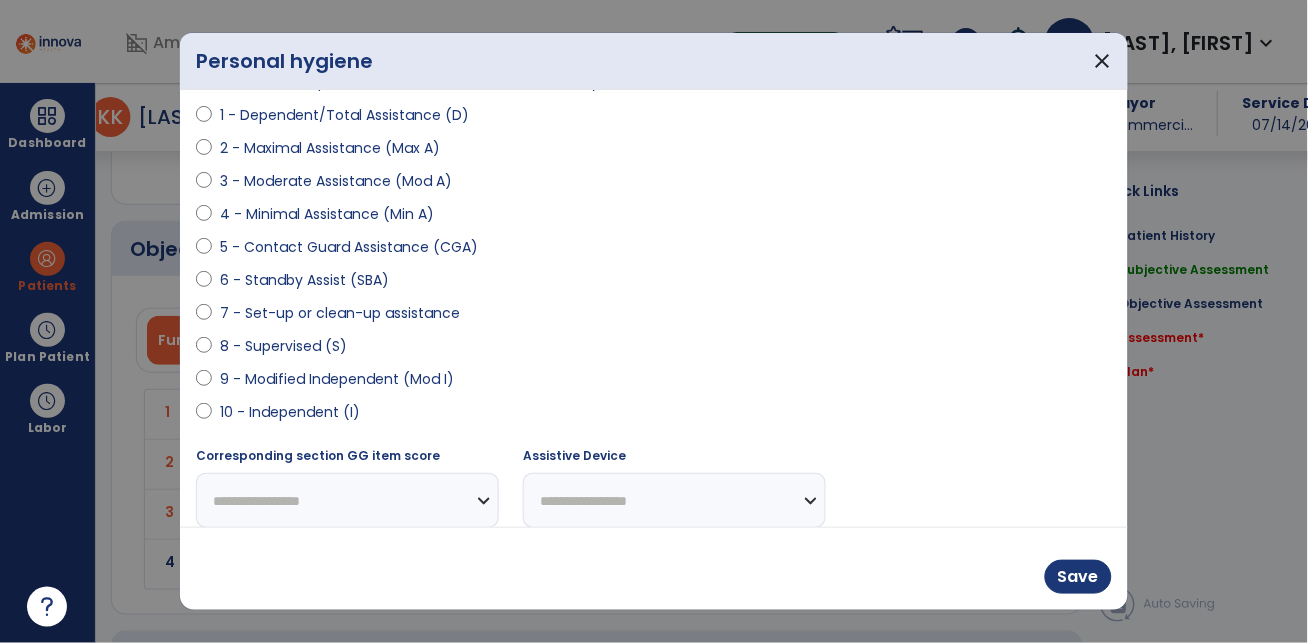 select on "**********" 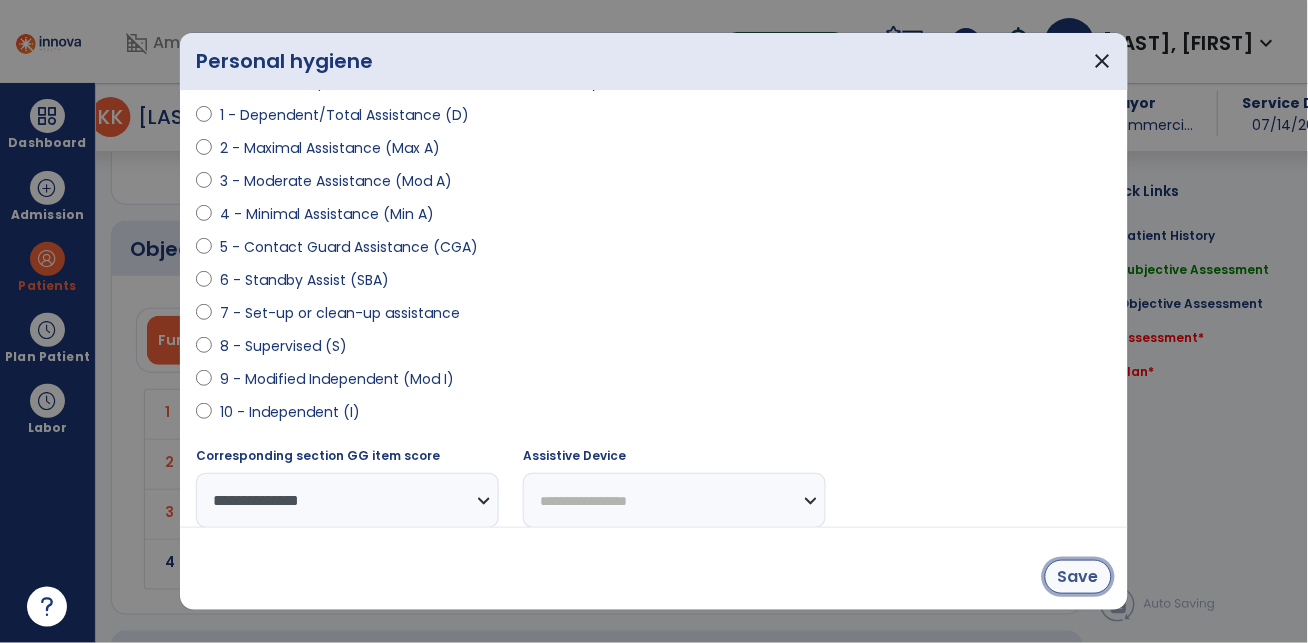 click on "Save" at bounding box center [1078, 577] 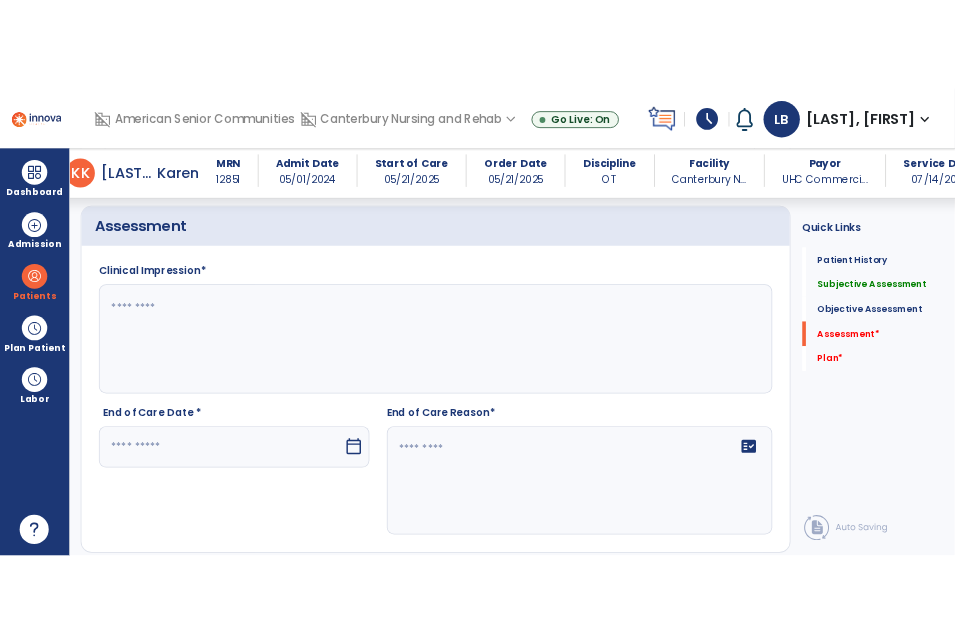 scroll, scrollTop: 2211, scrollLeft: 0, axis: vertical 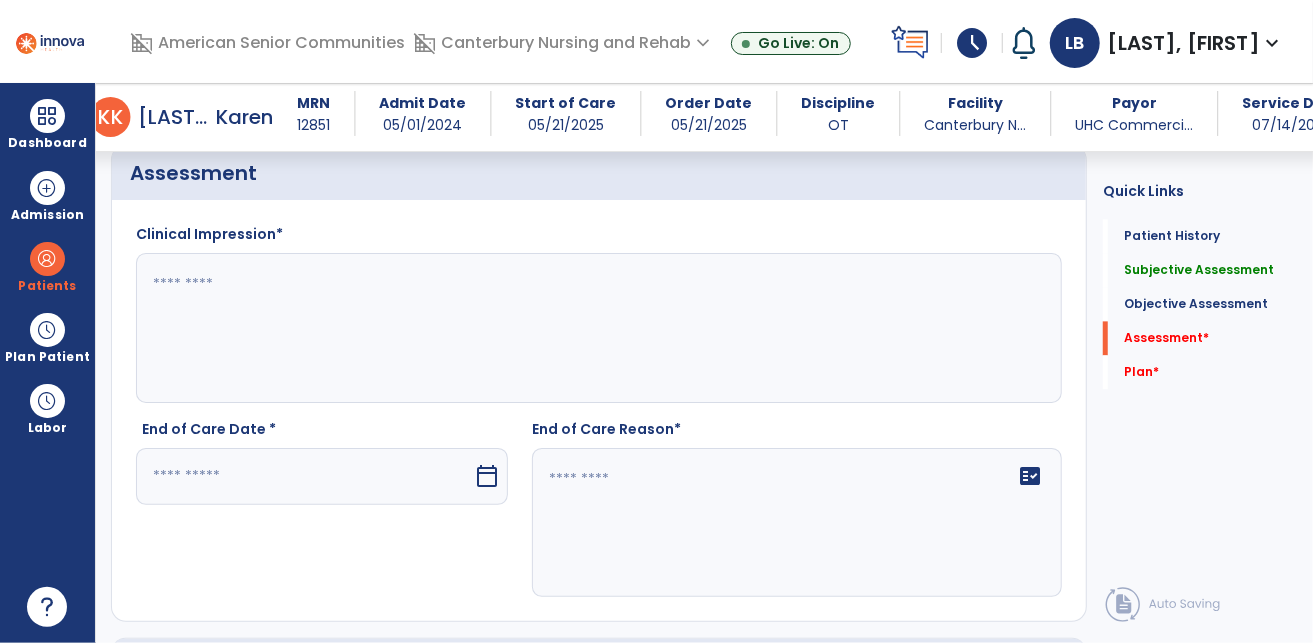 click 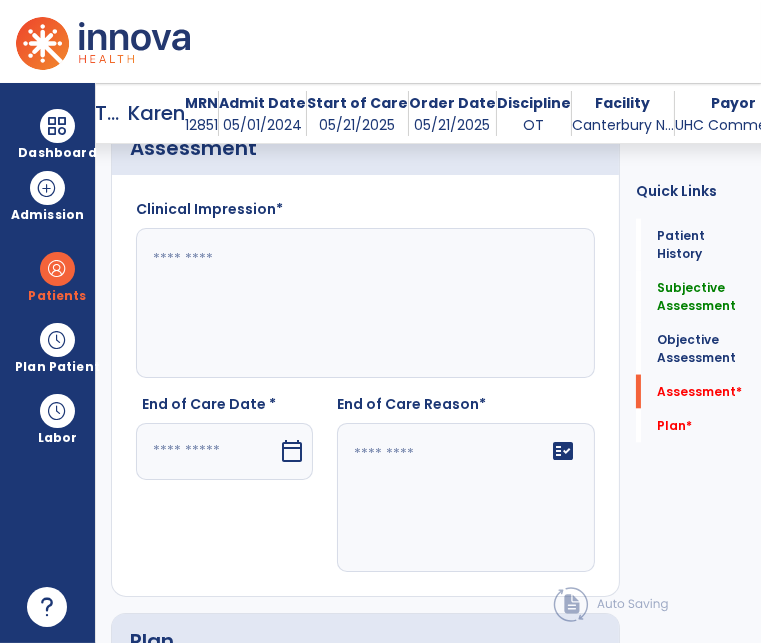 scroll, scrollTop: 2742, scrollLeft: 0, axis: vertical 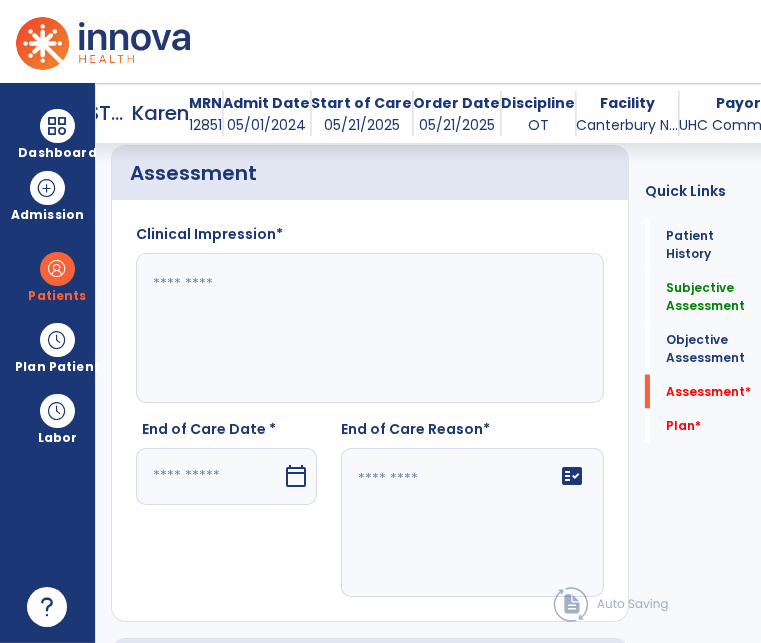 click 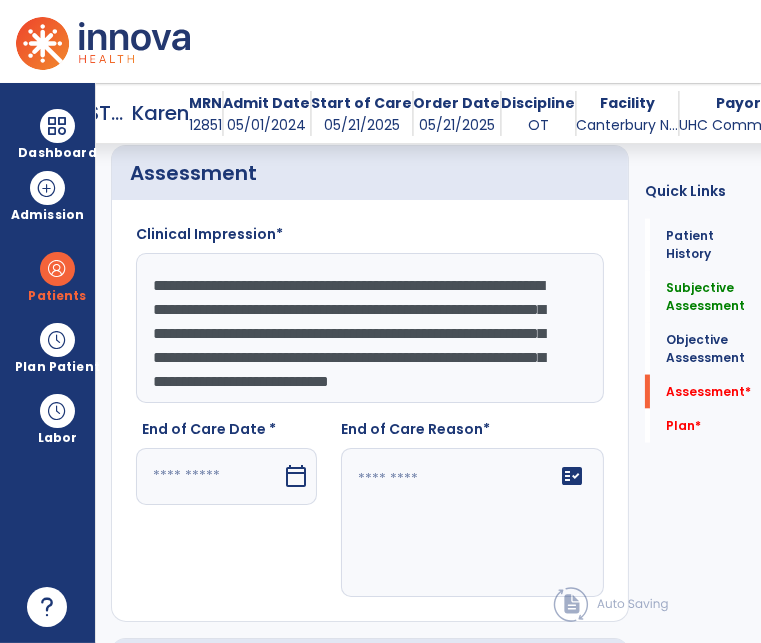scroll, scrollTop: 40, scrollLeft: 0, axis: vertical 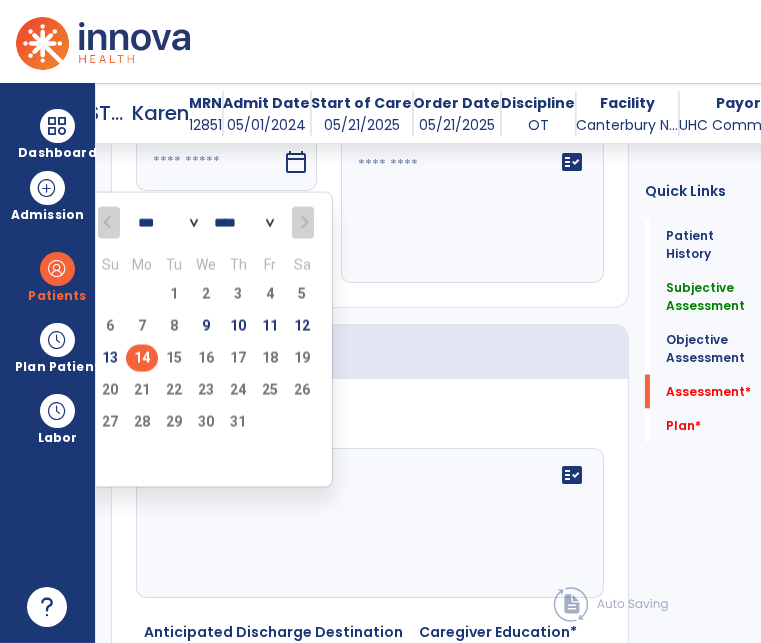 click on "14" at bounding box center (142, 358) 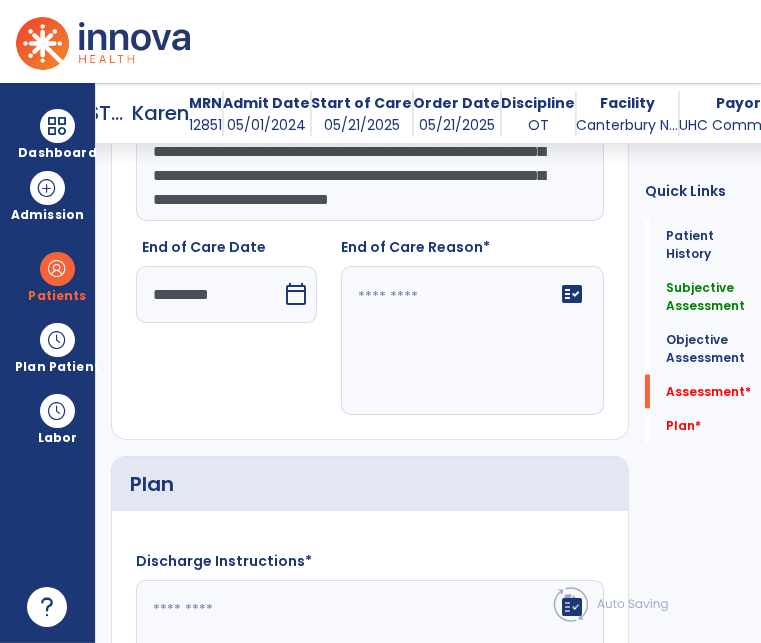 scroll, scrollTop: 2870, scrollLeft: 0, axis: vertical 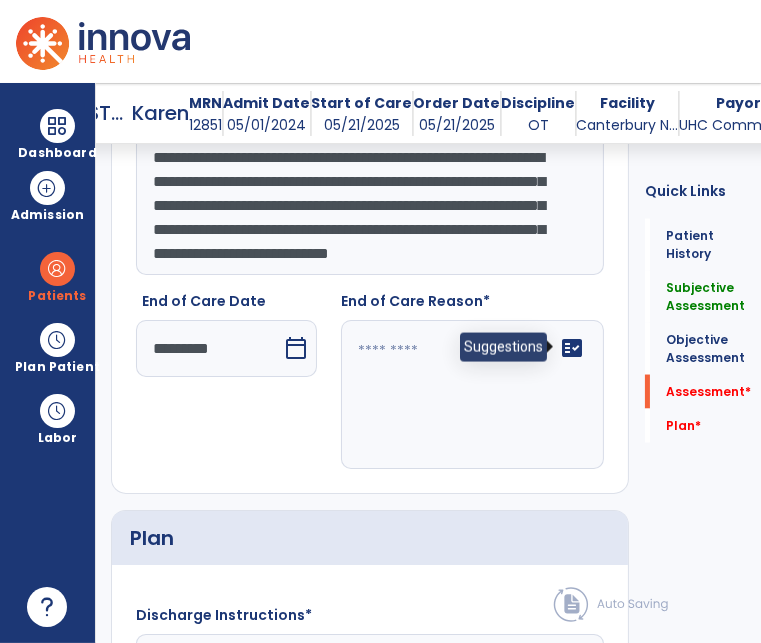 click on "fact_check" 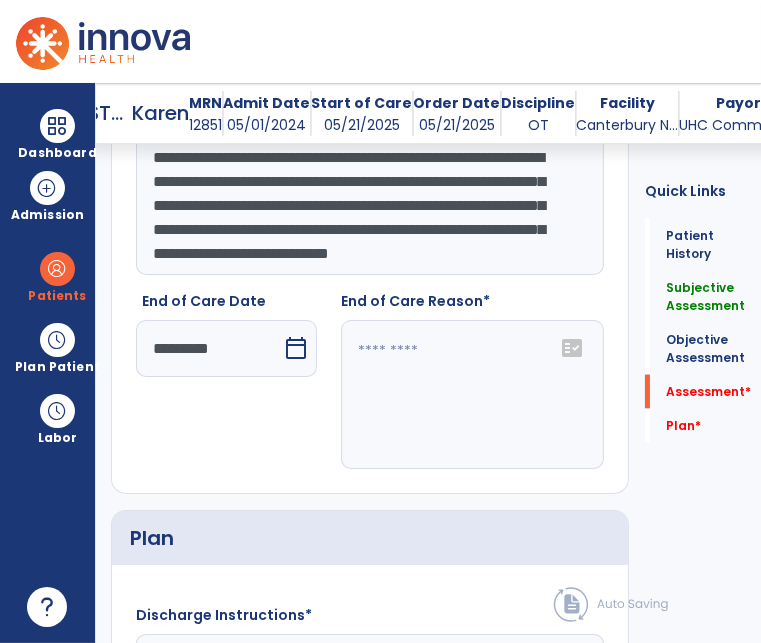 click on "fact_check" 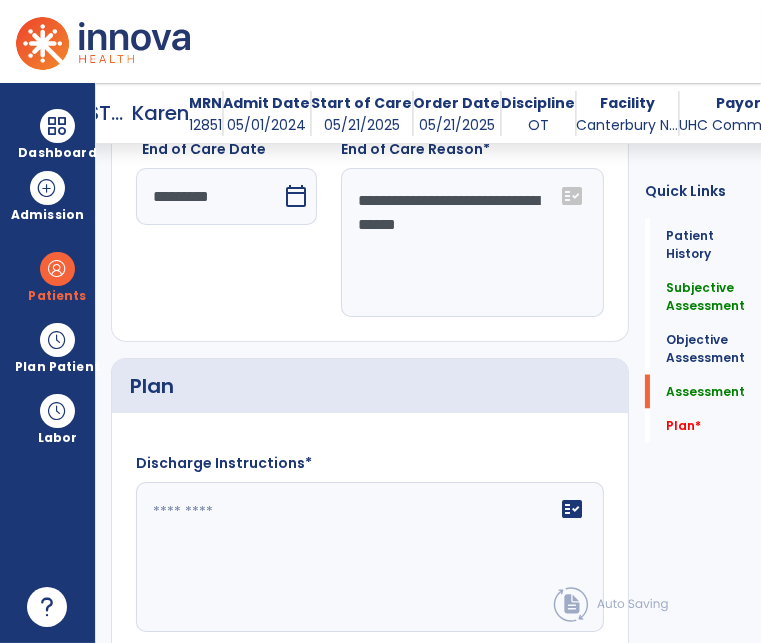 scroll, scrollTop: 3024, scrollLeft: 0, axis: vertical 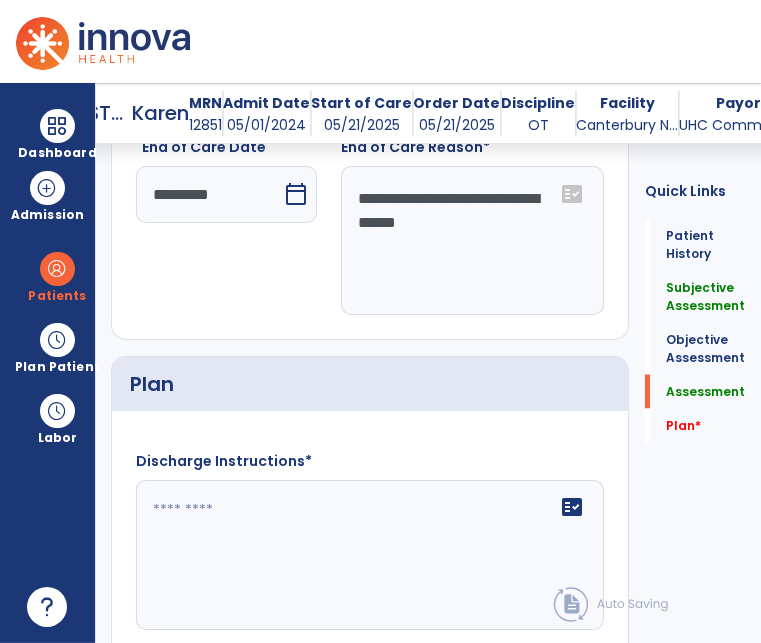 type on "**********" 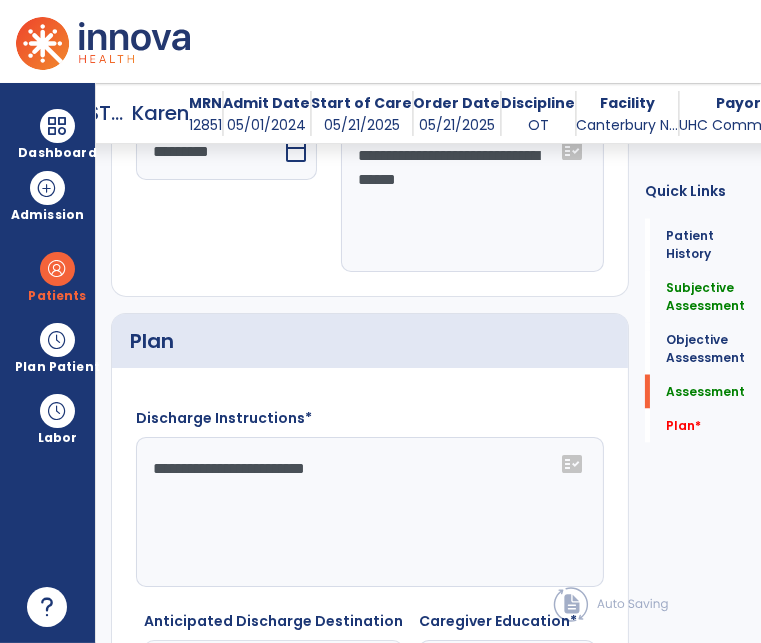 scroll, scrollTop: 3072, scrollLeft: 0, axis: vertical 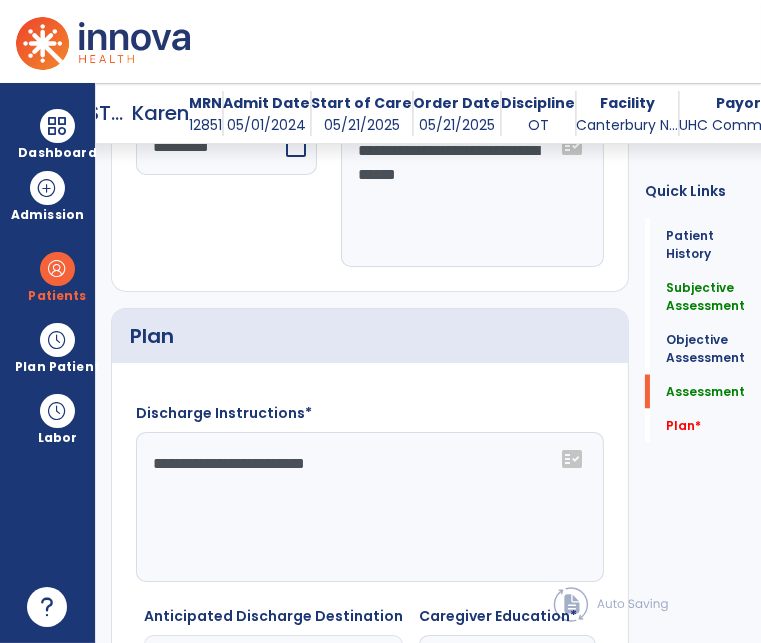 click on "**********" 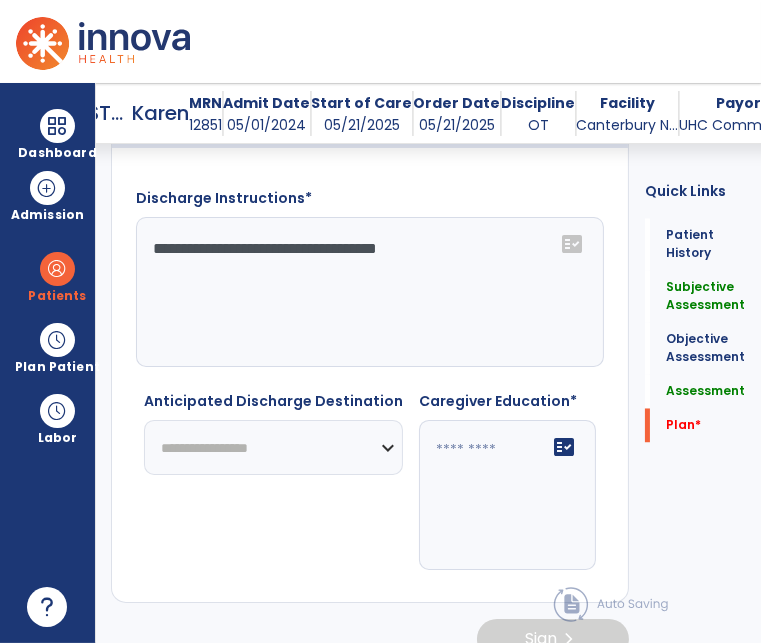 scroll, scrollTop: 3292, scrollLeft: 0, axis: vertical 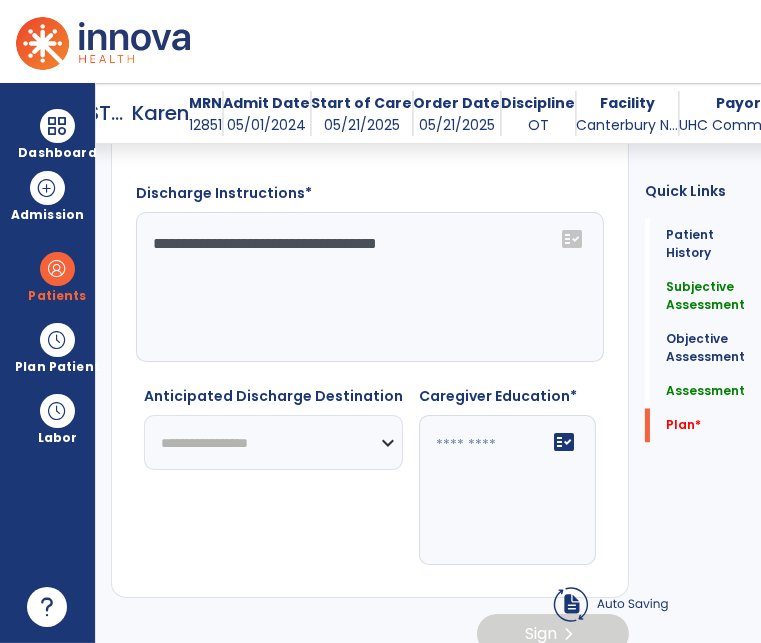 type on "**********" 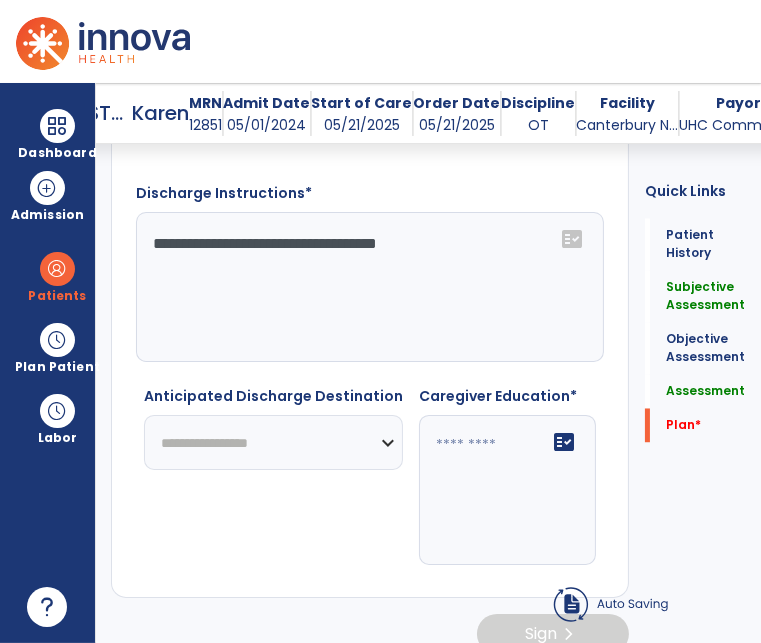 click on "**********" 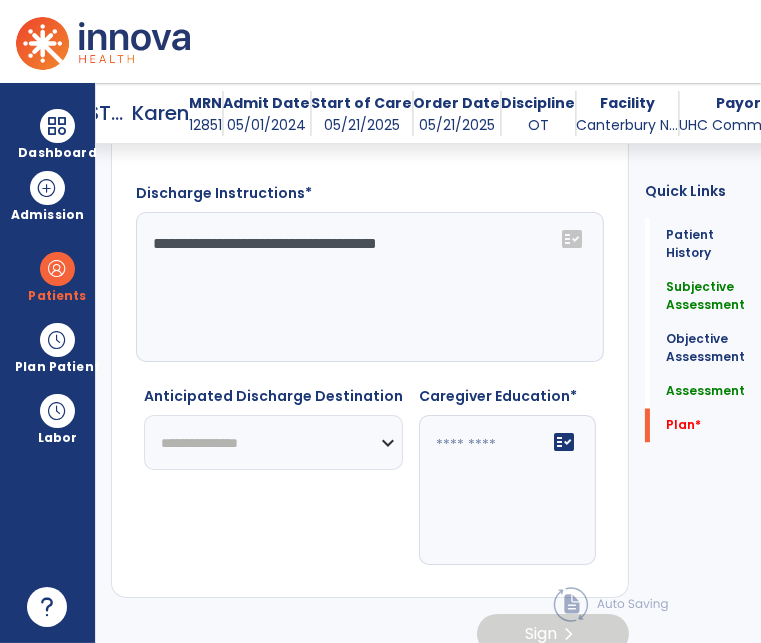 click on "**********" 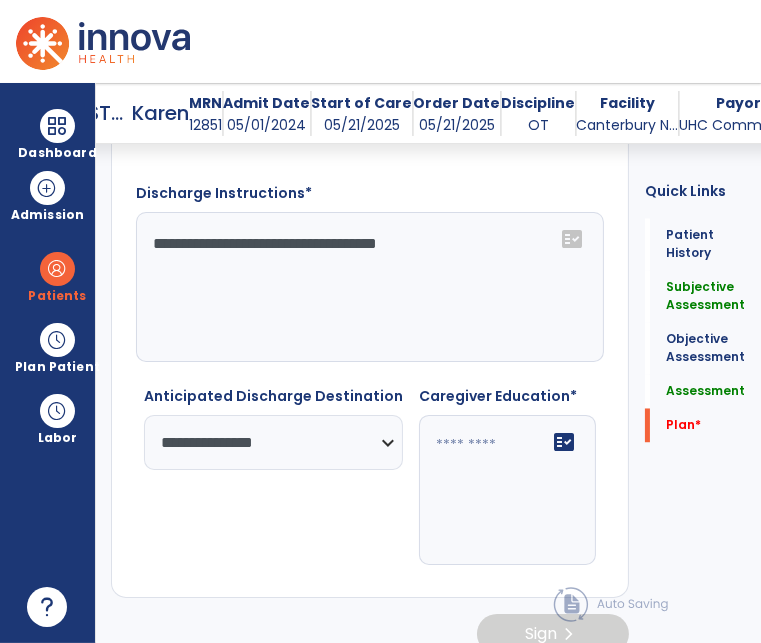 click on "**********" 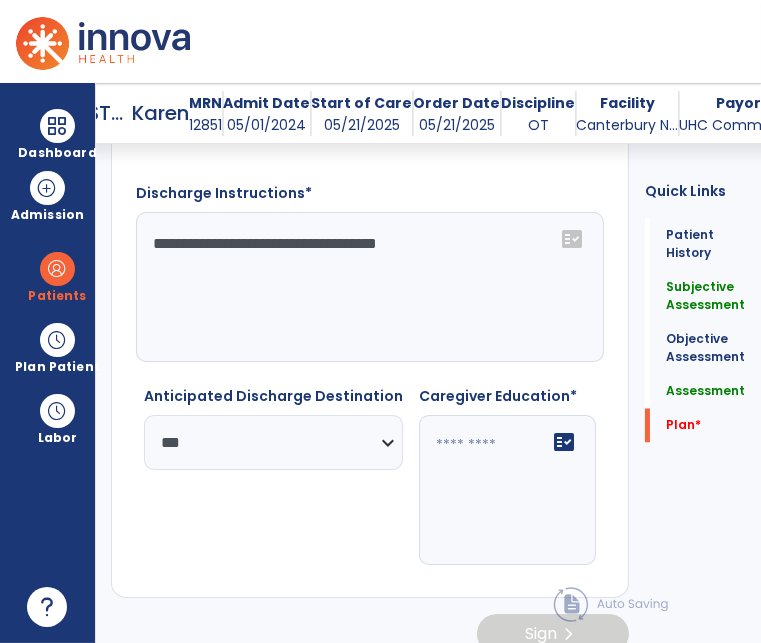 click on "**********" 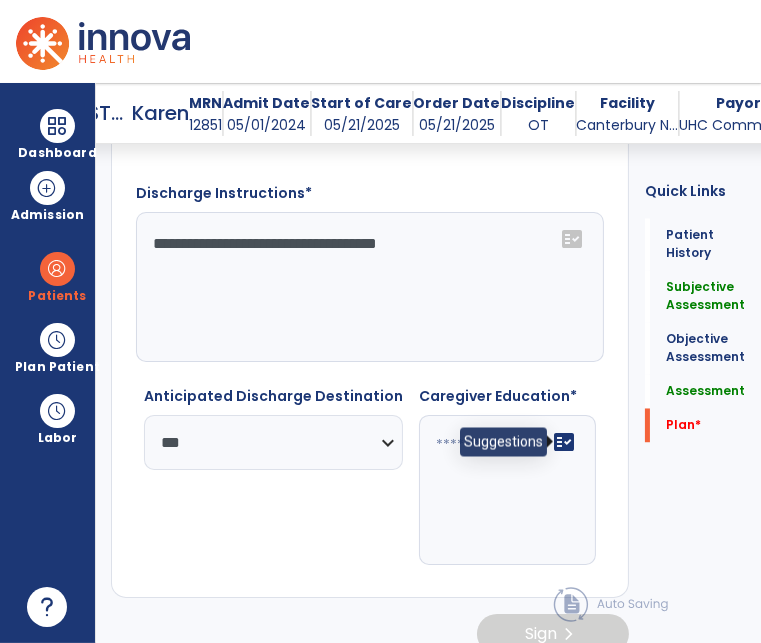 click on "fact_check" 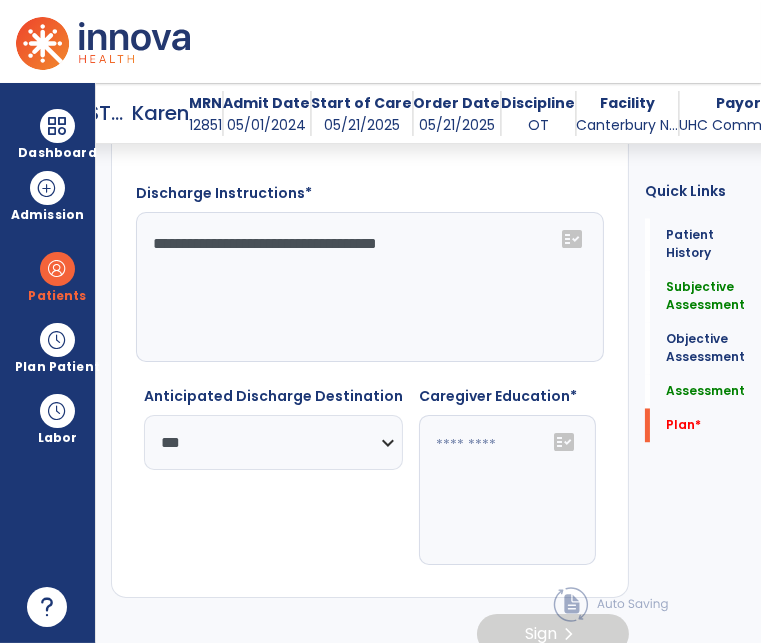click on "fact_check" 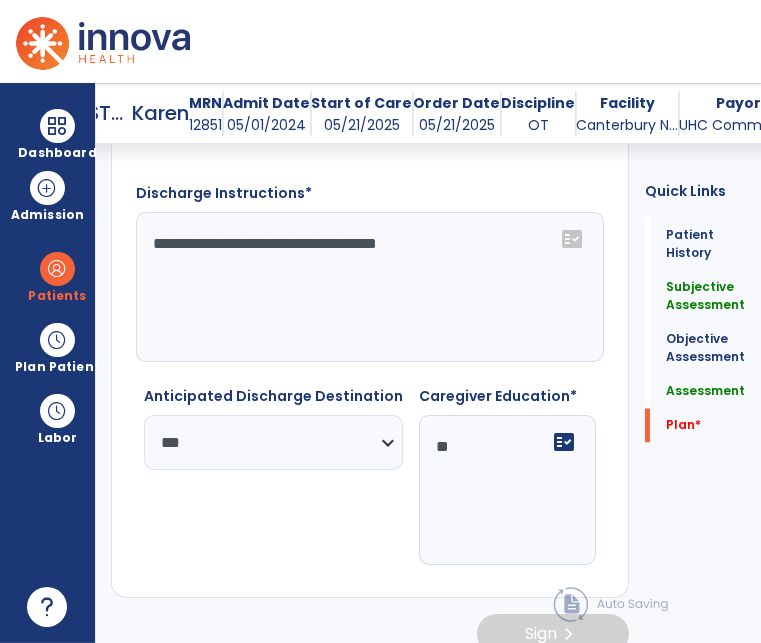 type on "*" 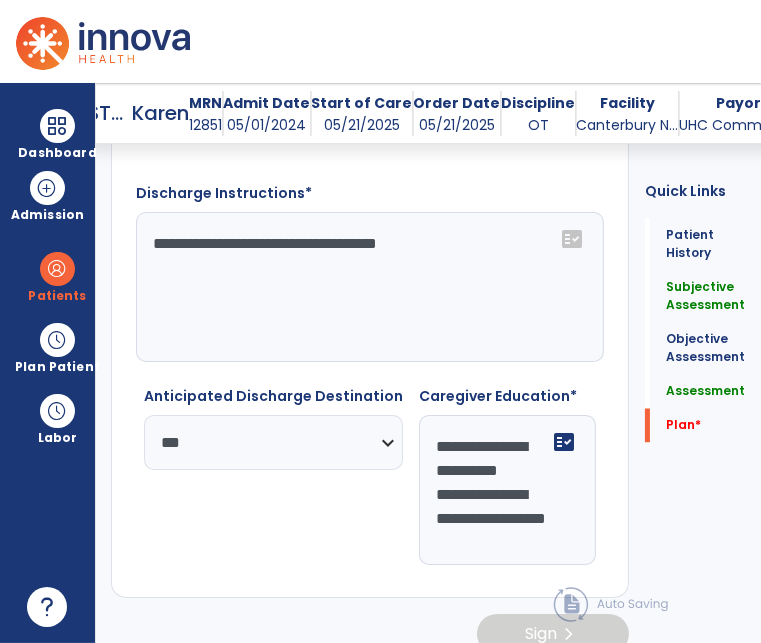 type on "**********" 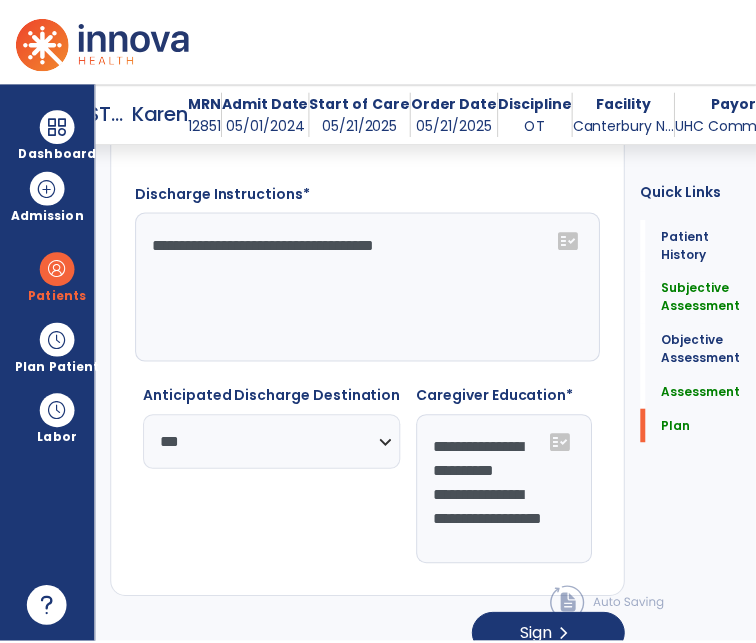 scroll, scrollTop: 3324, scrollLeft: 0, axis: vertical 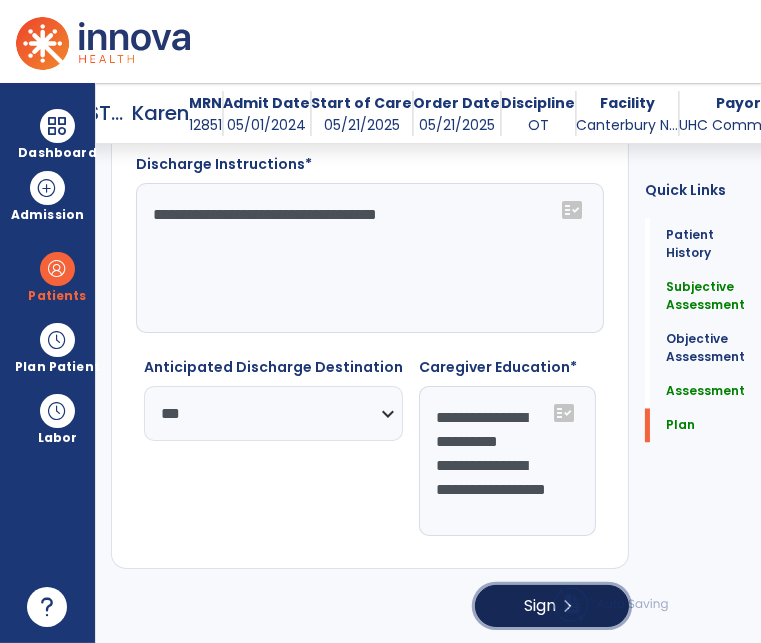 click on "Sign" 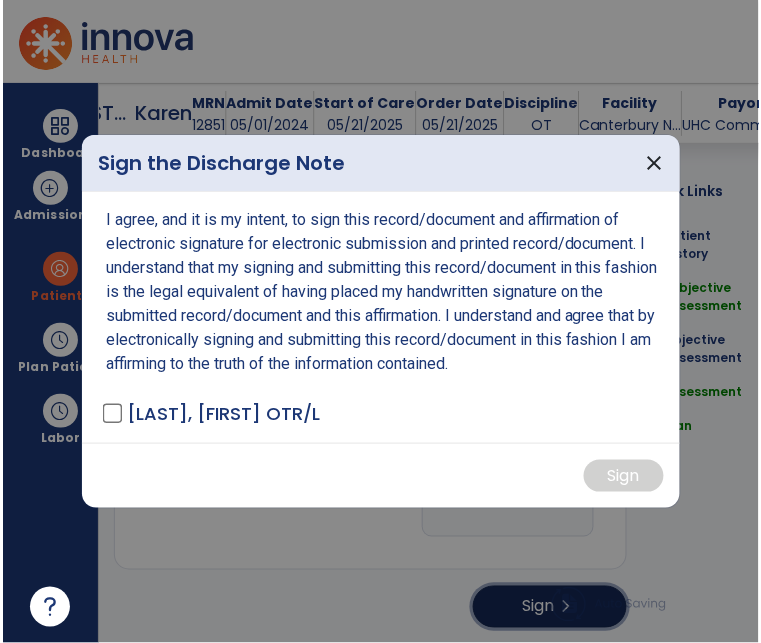 scroll, scrollTop: 3328, scrollLeft: 0, axis: vertical 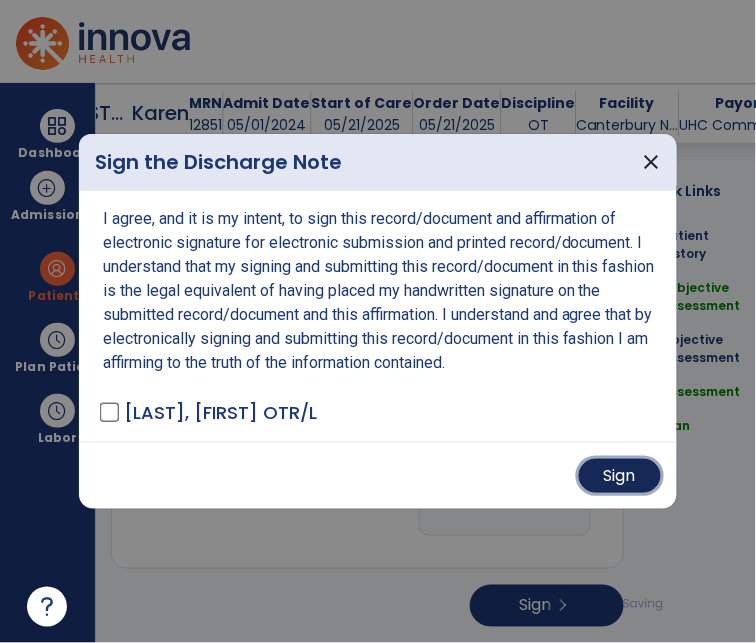 click on "Sign" at bounding box center (620, 476) 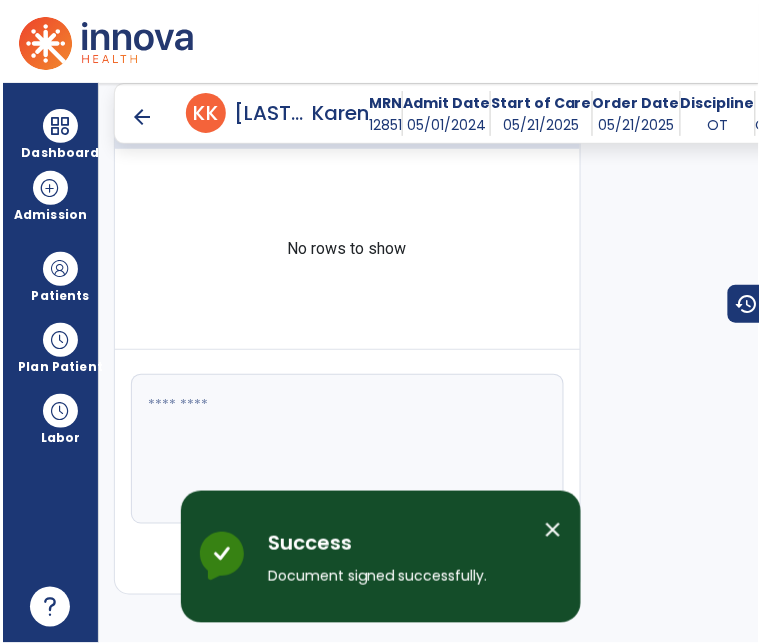 scroll, scrollTop: 0, scrollLeft: 0, axis: both 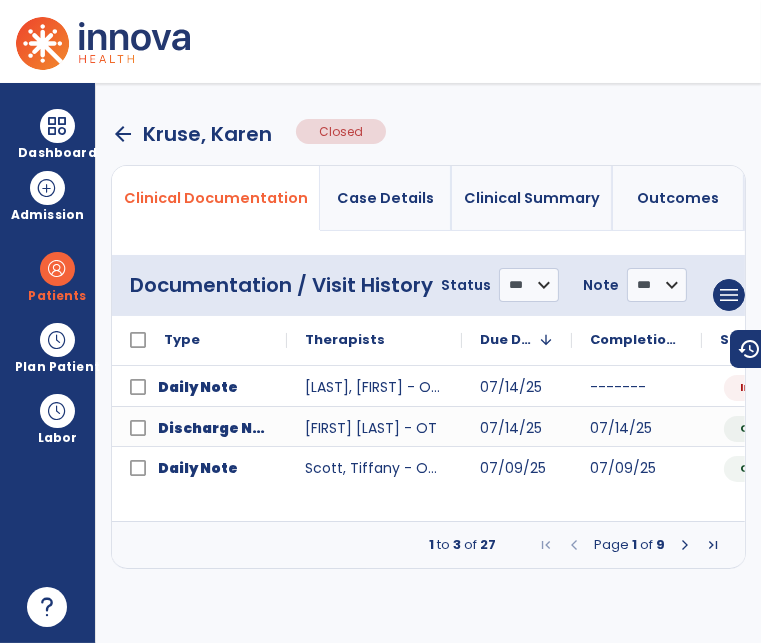 click on "arrow_back" at bounding box center [123, 134] 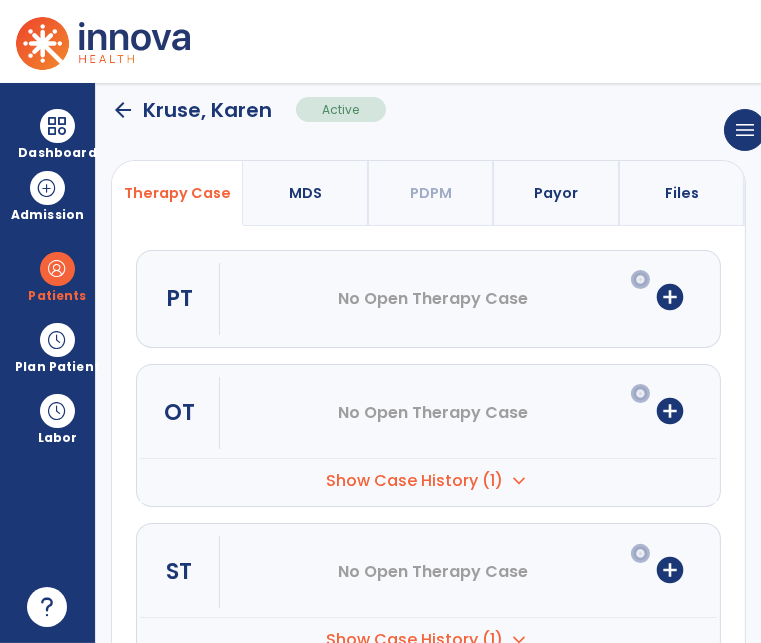 scroll, scrollTop: 203, scrollLeft: 0, axis: vertical 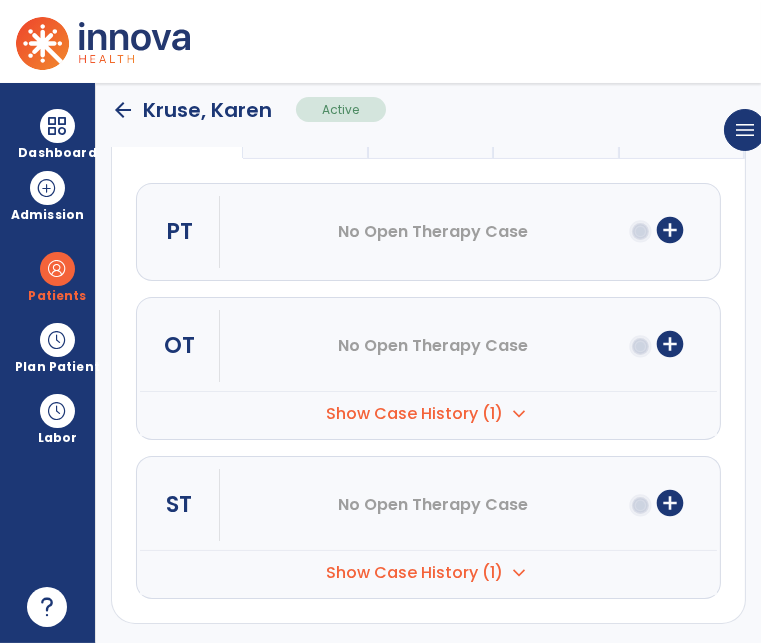 click on "Show Case History (1)" at bounding box center (414, 414) 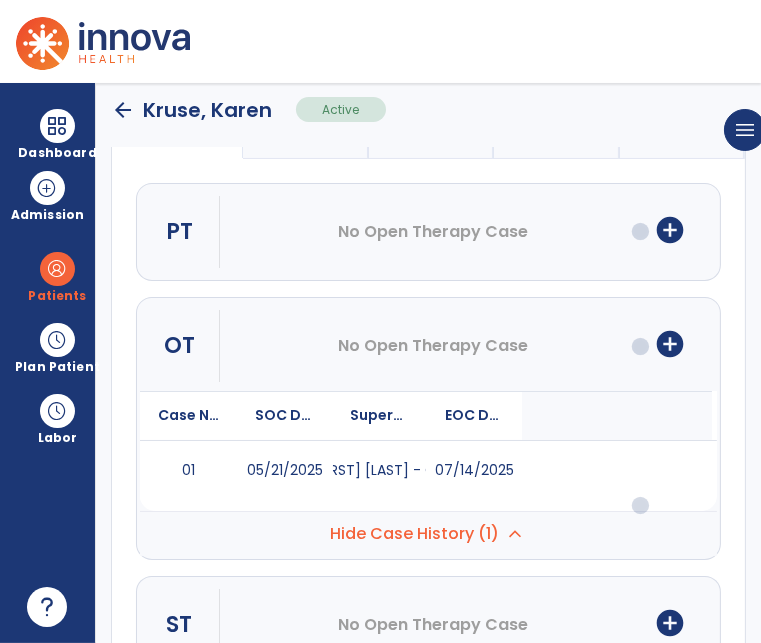 click on "Hide Case History (1)" at bounding box center (414, 534) 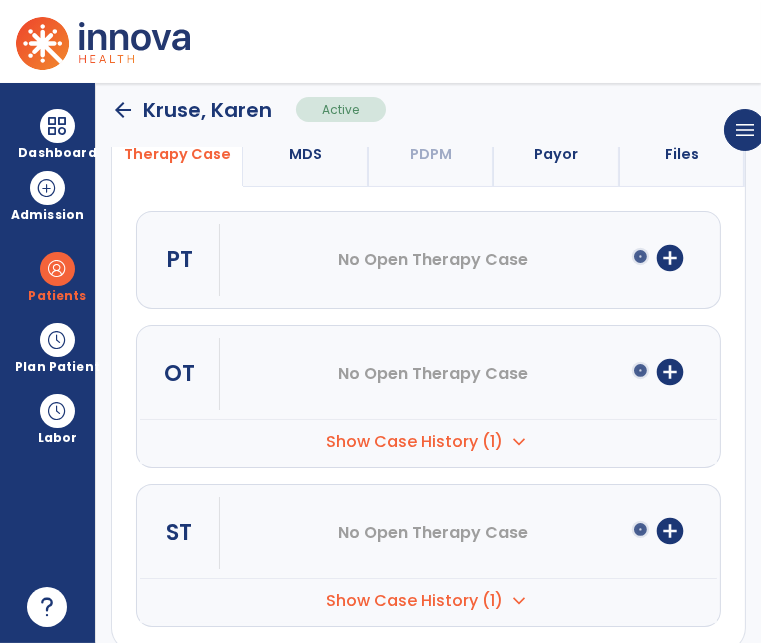 scroll, scrollTop: 208, scrollLeft: 0, axis: vertical 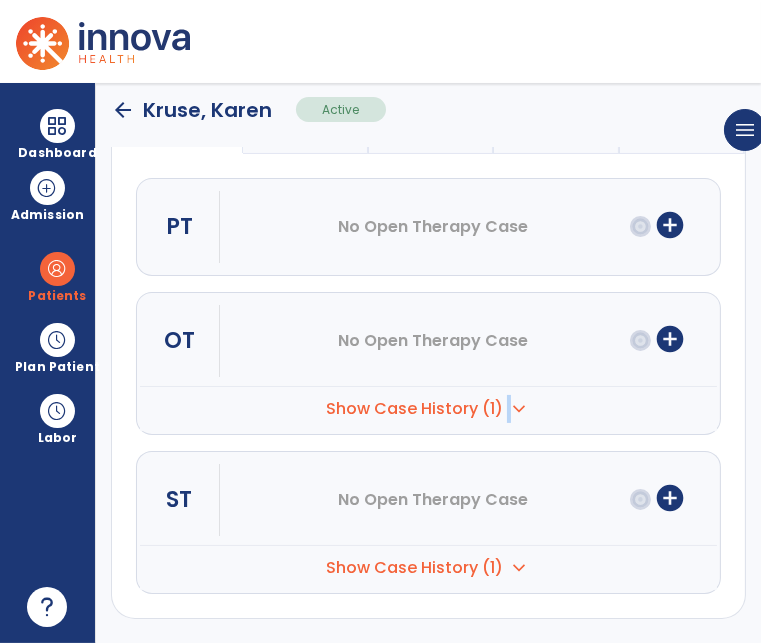 click on "Show Case History (1)     expand_more" at bounding box center [428, 408] 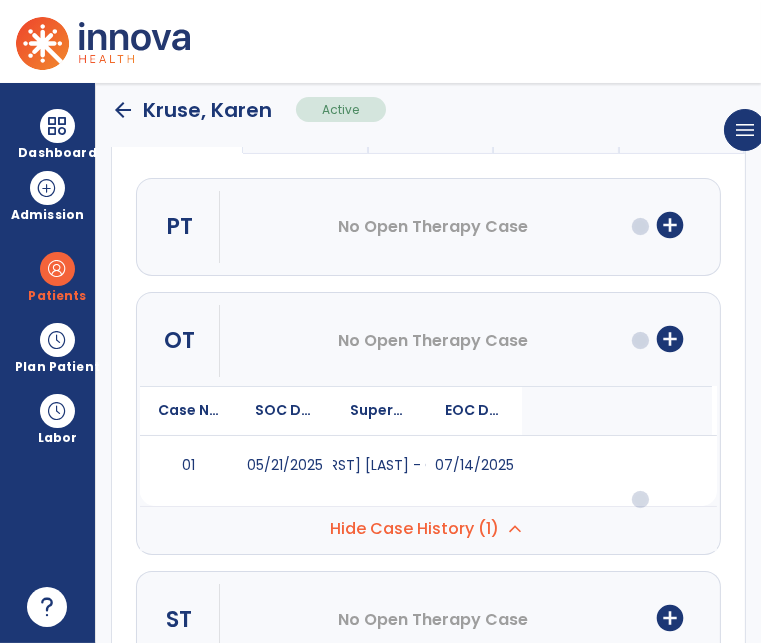 click on "07/14/2025" at bounding box center (474, 466) 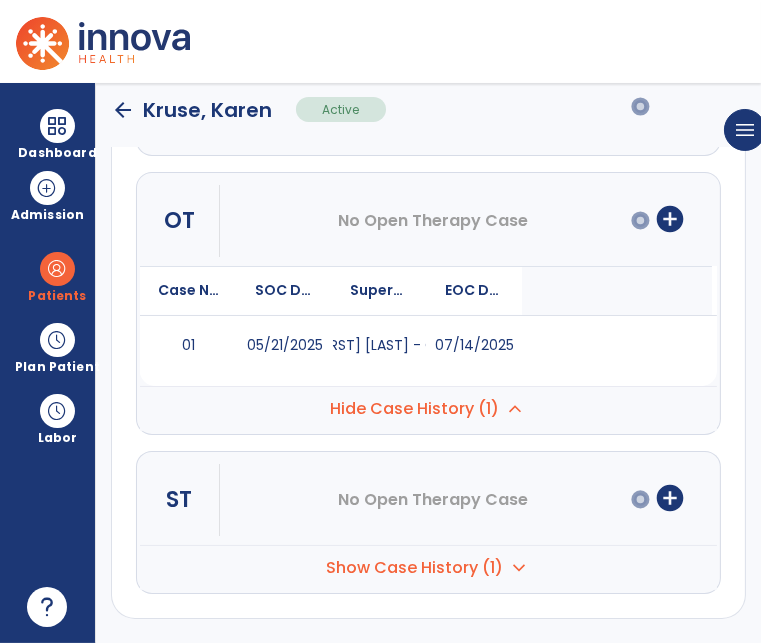 click on "Hide Case History (1)" at bounding box center (414, 409) 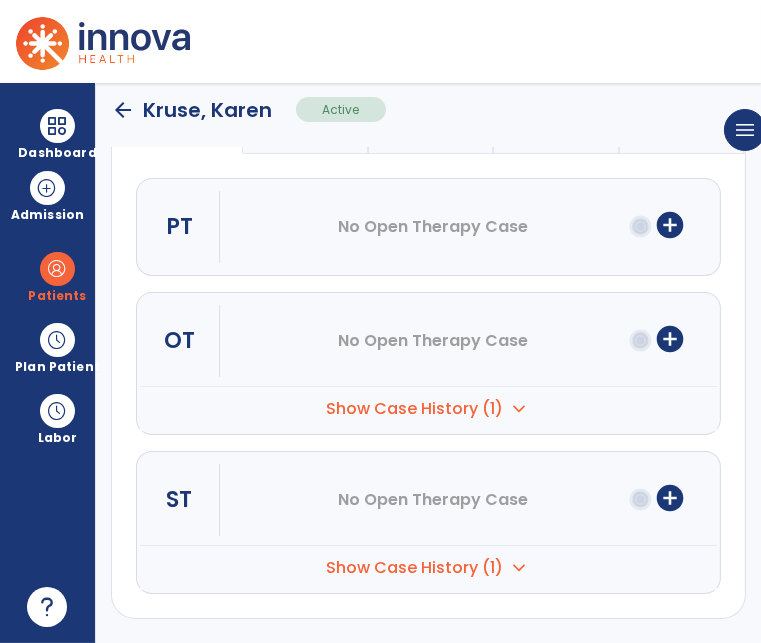 click on "Show Case History (1)" at bounding box center [414, 409] 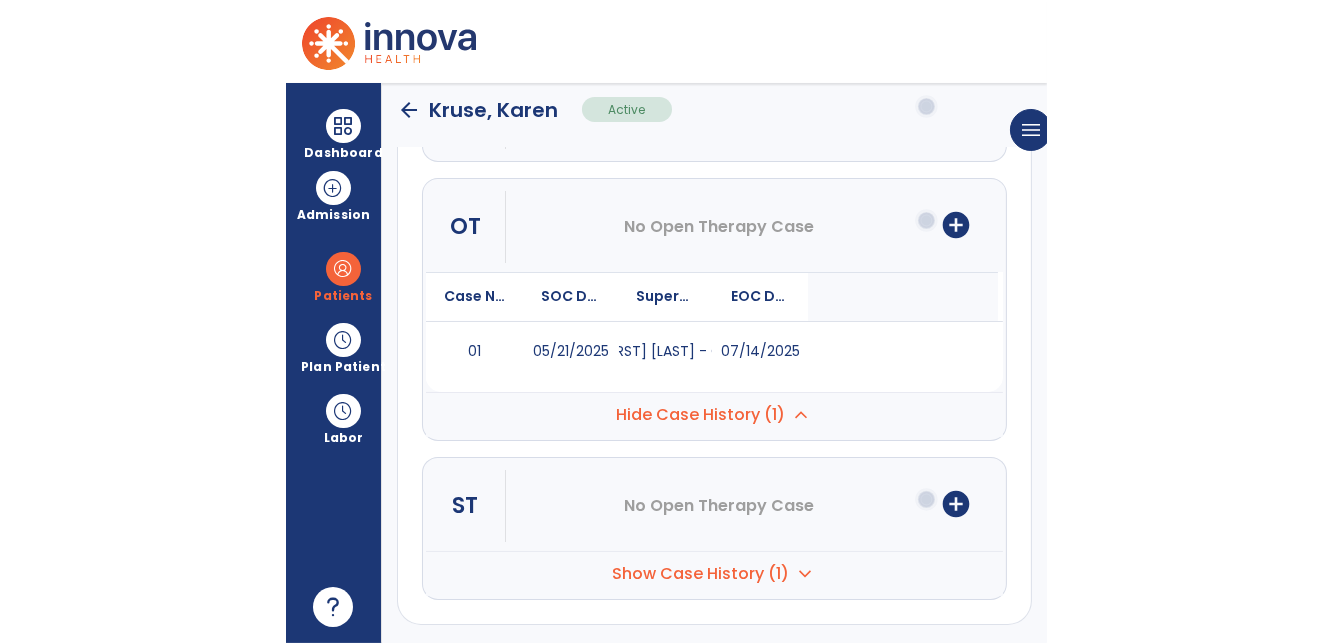 scroll, scrollTop: 328, scrollLeft: 0, axis: vertical 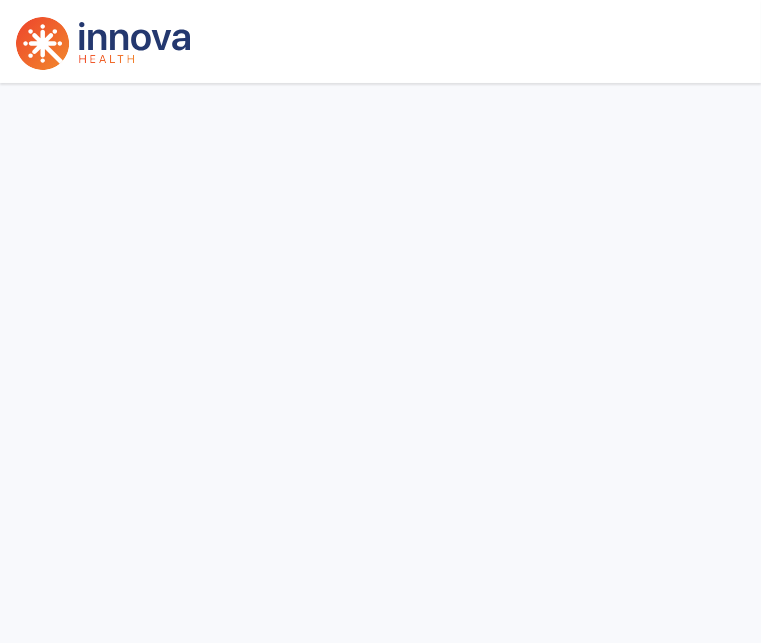 select on "****" 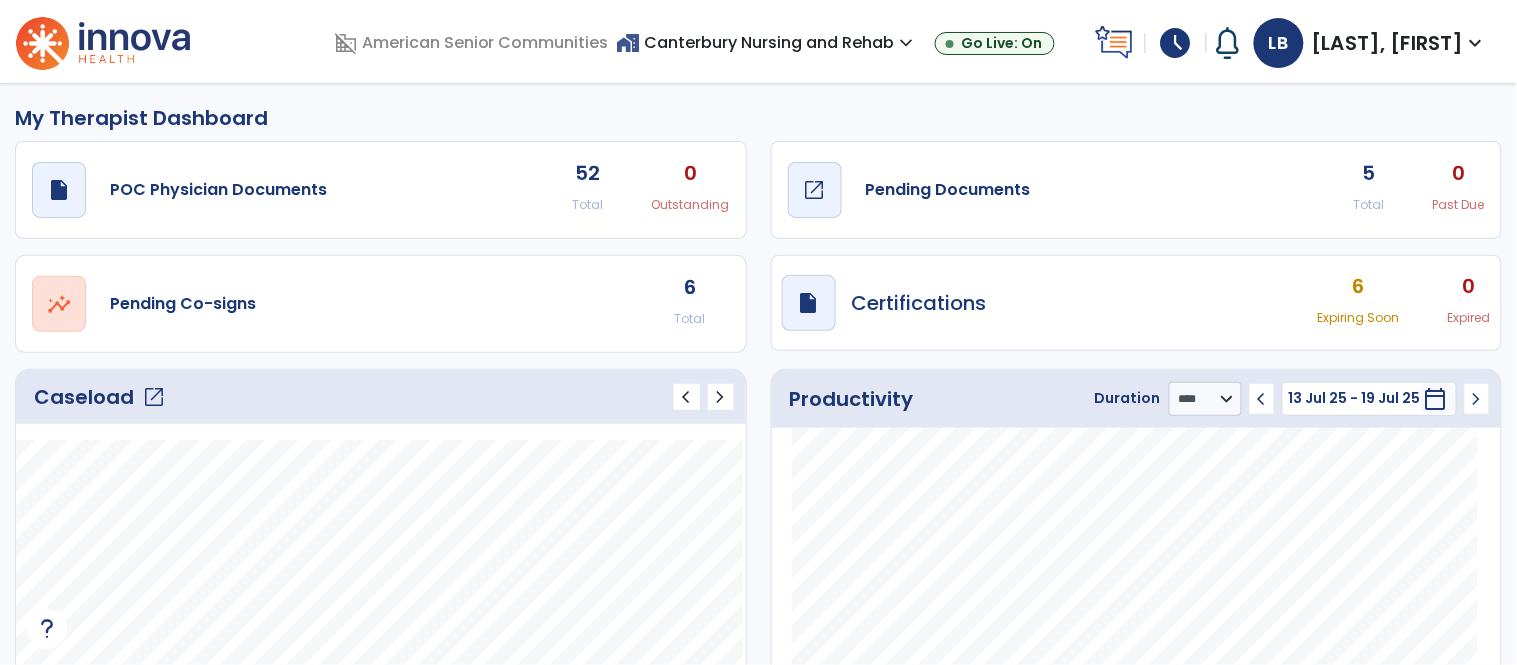 click on "open_in_new" 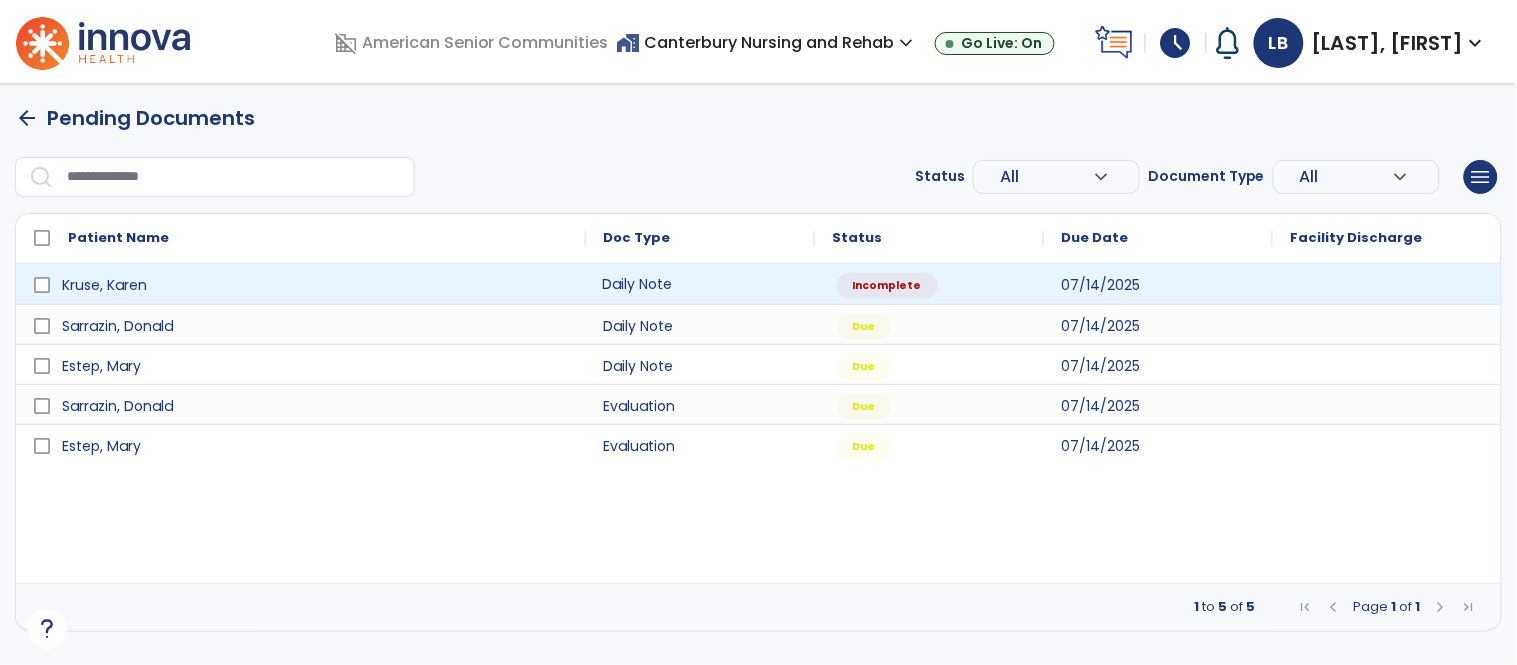click on "Daily Note" at bounding box center [700, 284] 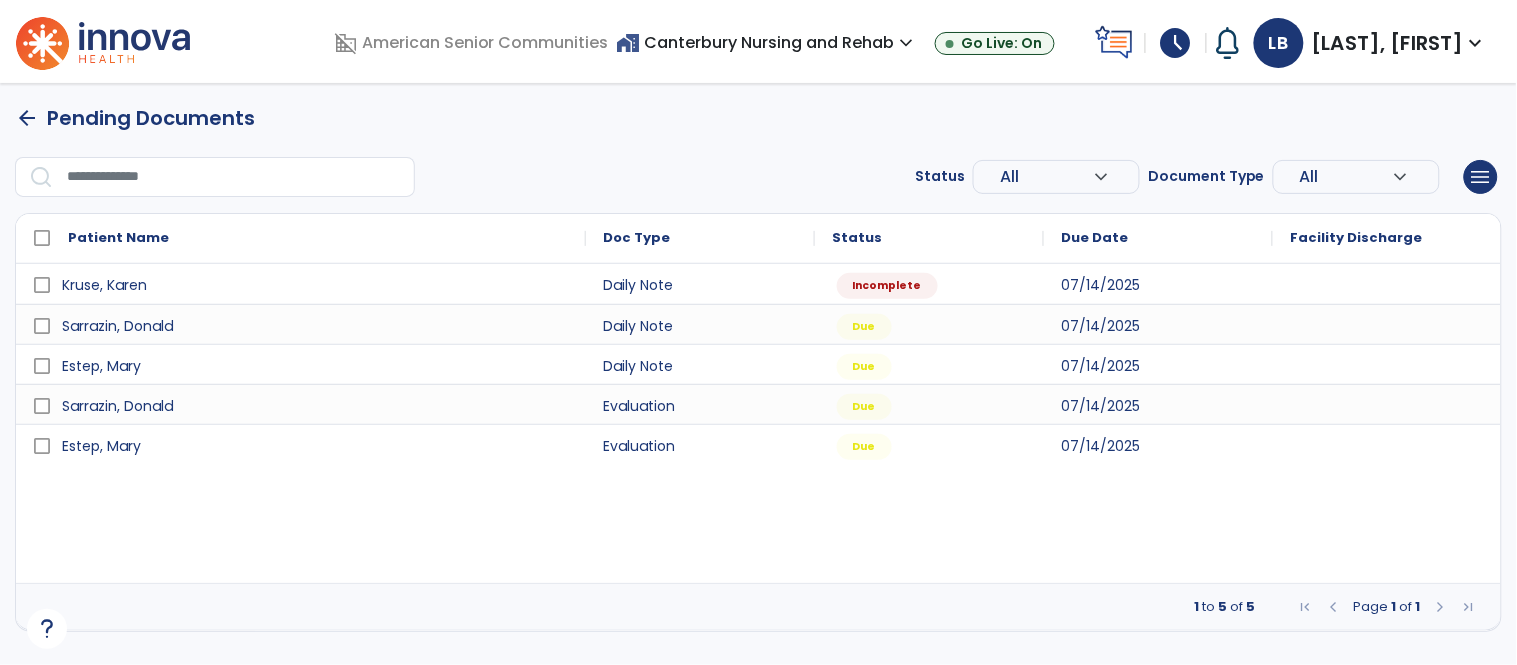 select on "*" 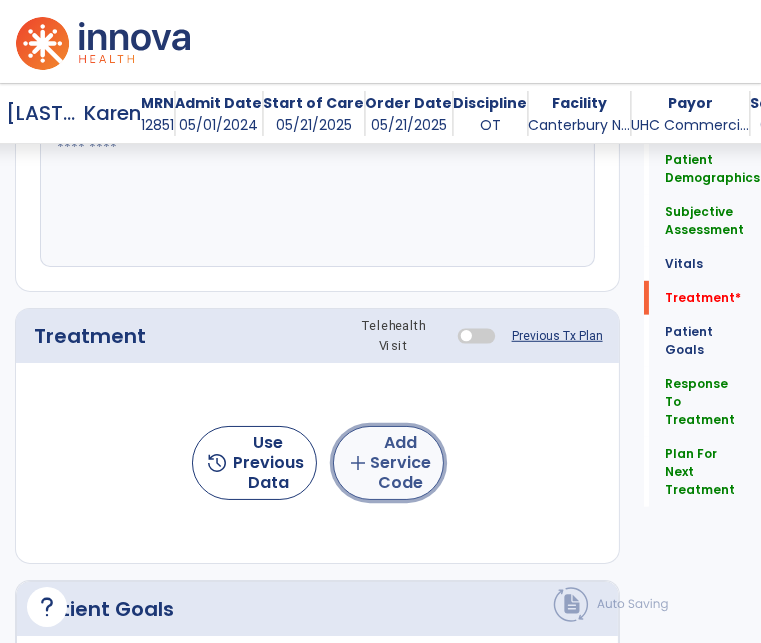 click on "add  Add Service Code" 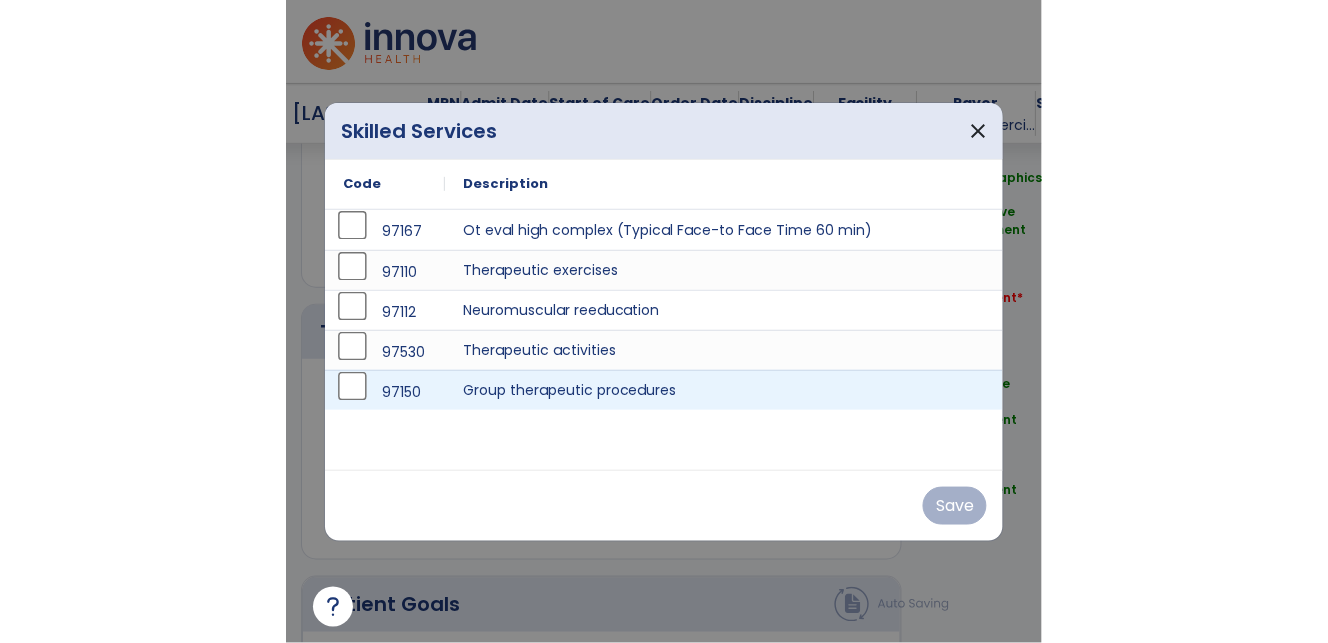 scroll, scrollTop: 1230, scrollLeft: 0, axis: vertical 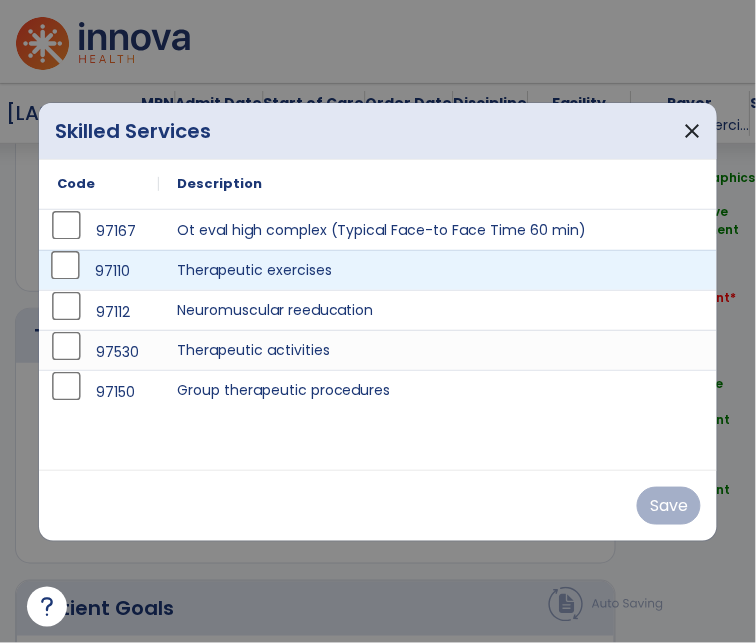 click on "97110" at bounding box center (99, 271) 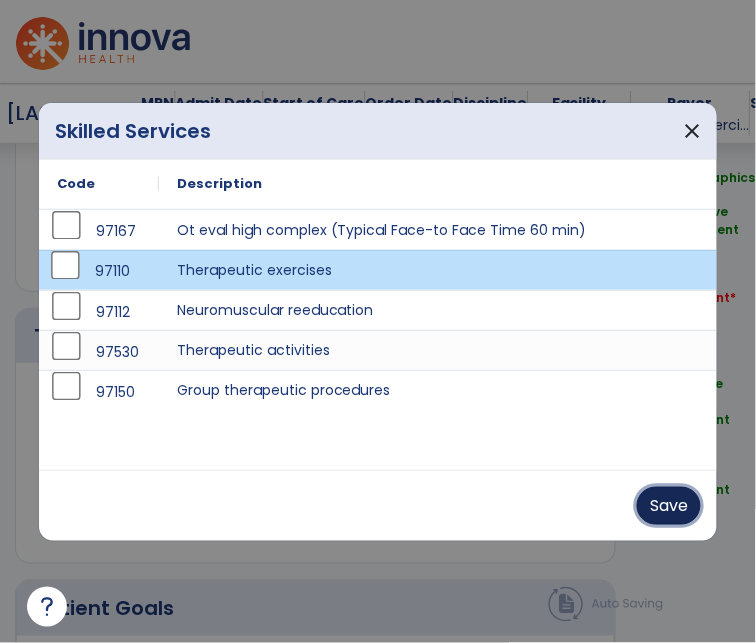 click on "Save" at bounding box center (669, 506) 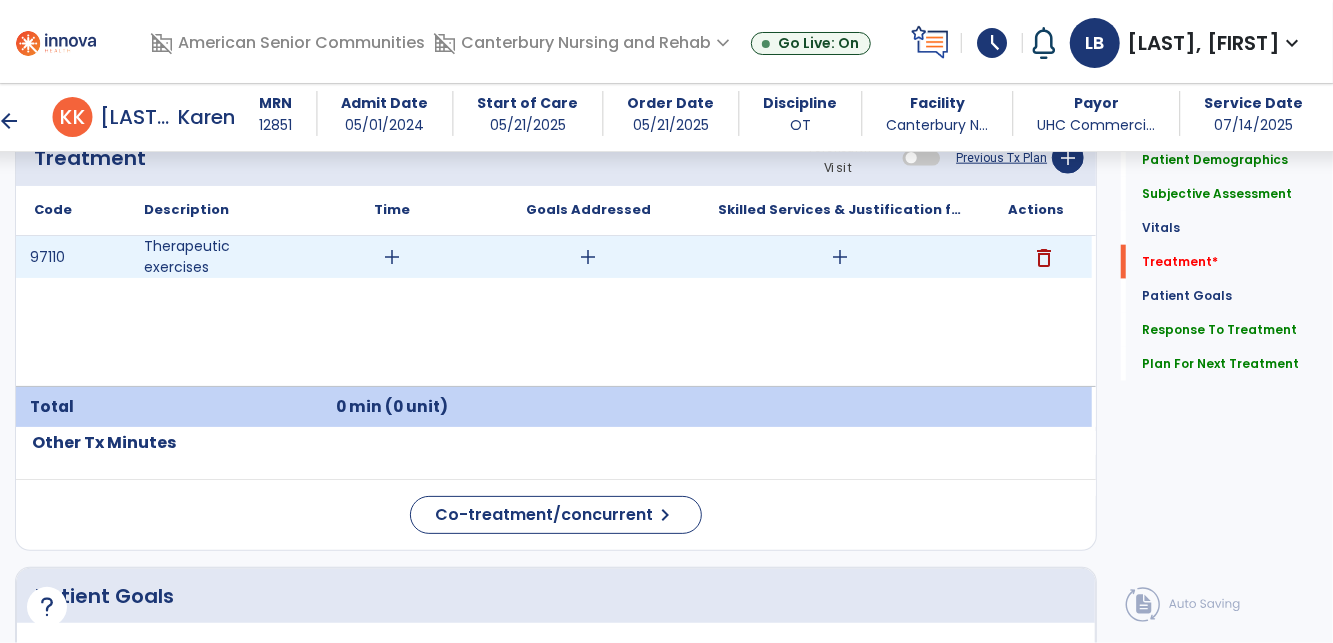 click on "add" at bounding box center (840, 257) 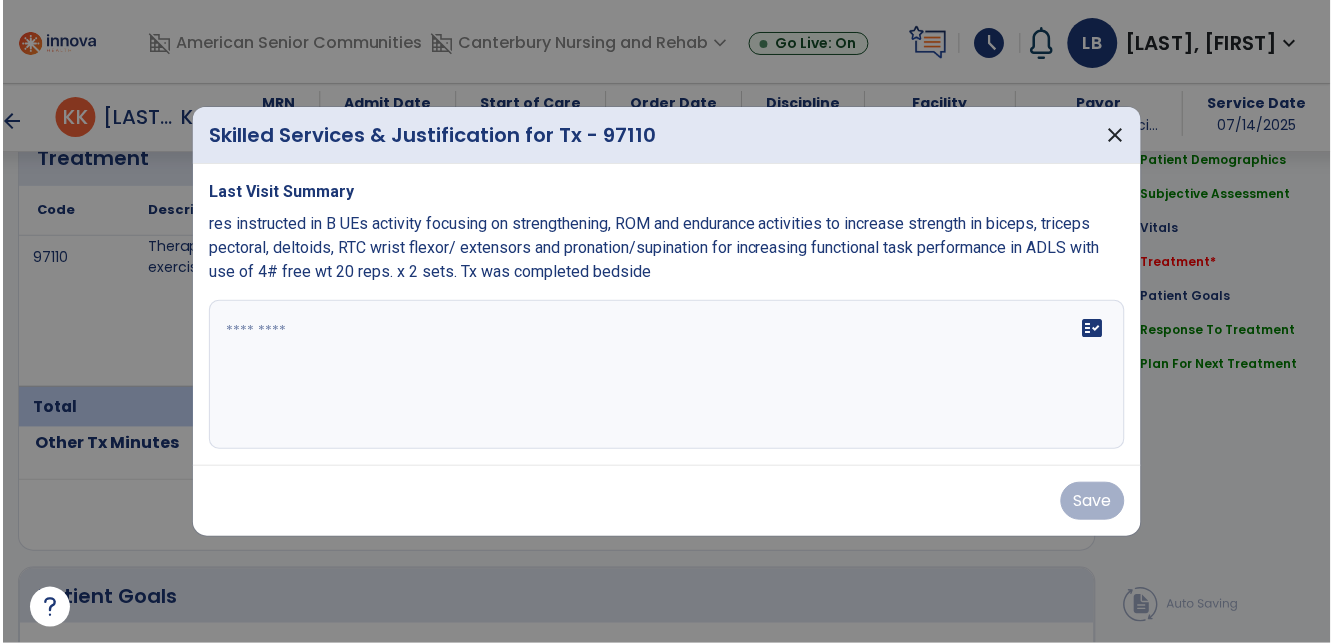 scroll, scrollTop: 1230, scrollLeft: 0, axis: vertical 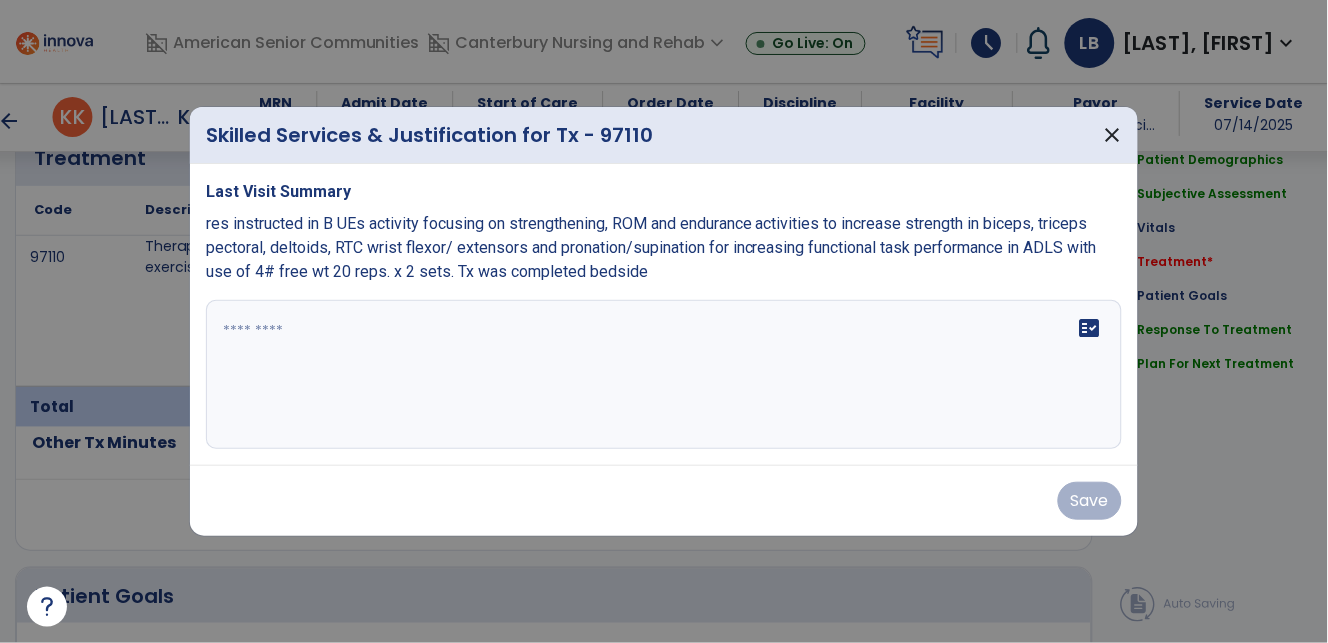 click at bounding box center [664, 375] 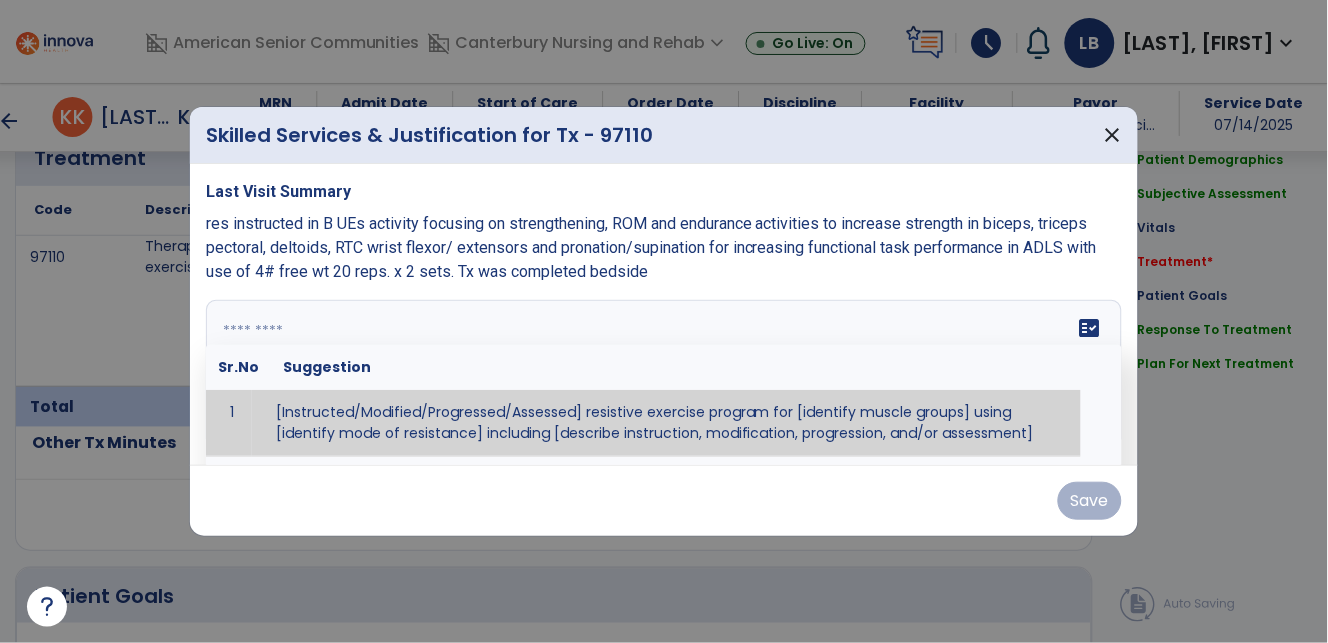 paste on "**********" 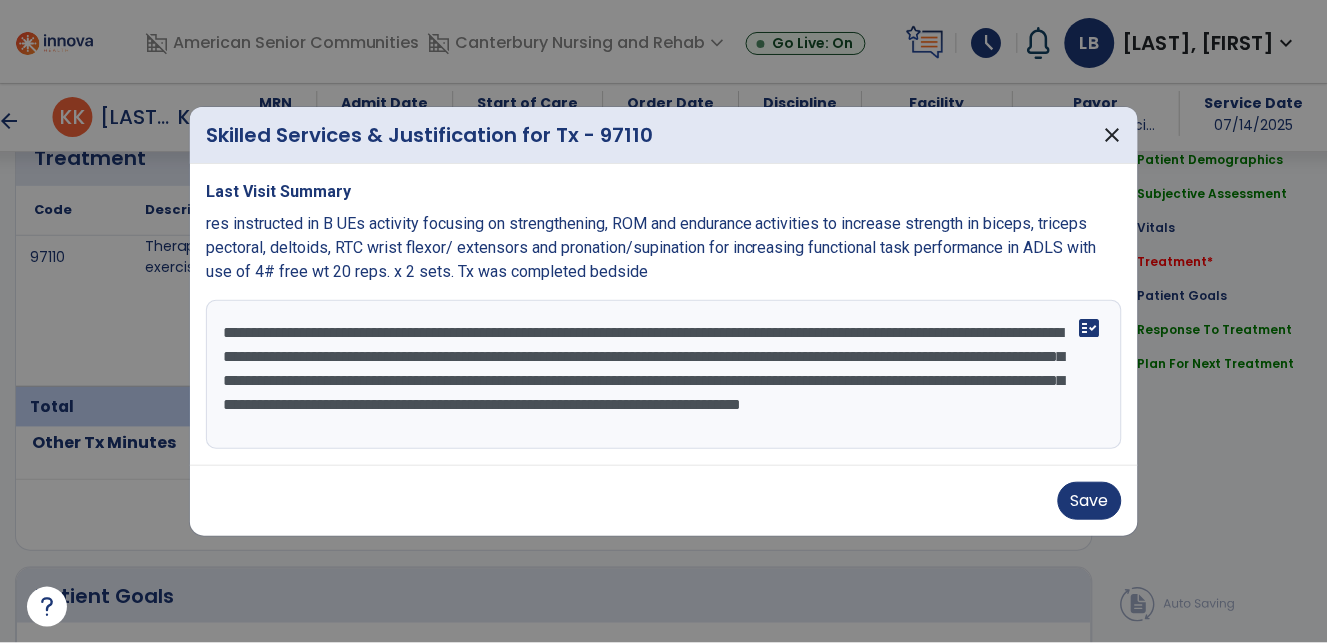 click on "**********" at bounding box center [664, 375] 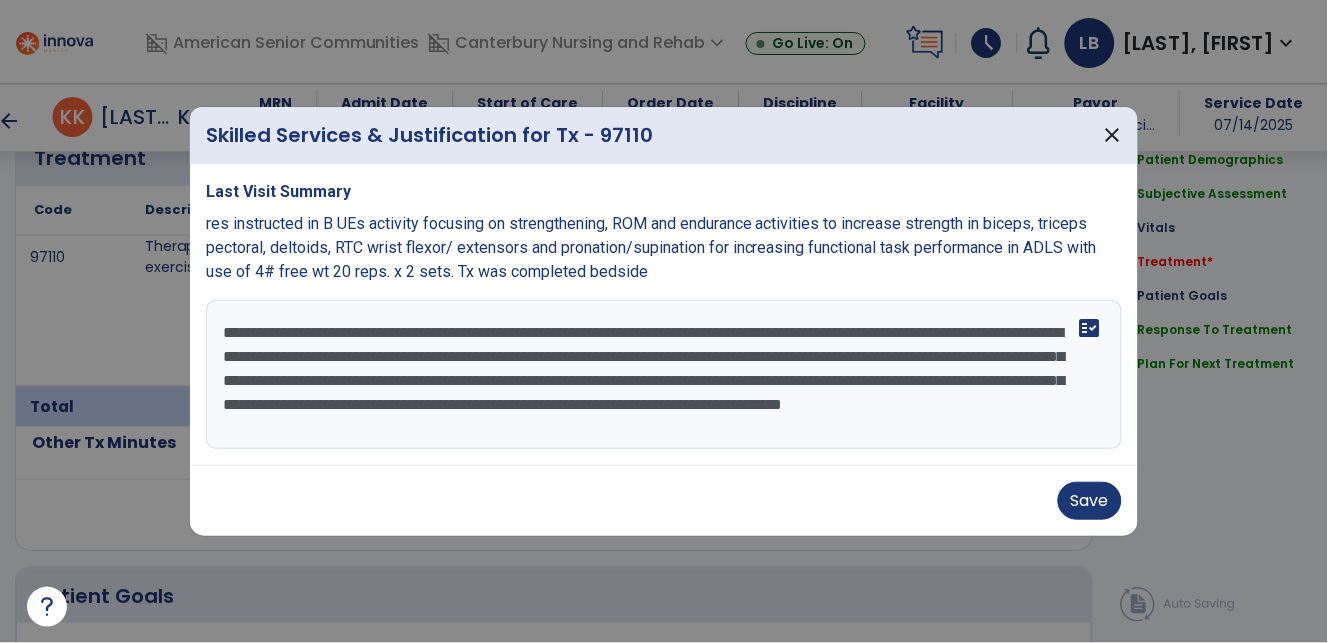 click on "**********" at bounding box center [664, 375] 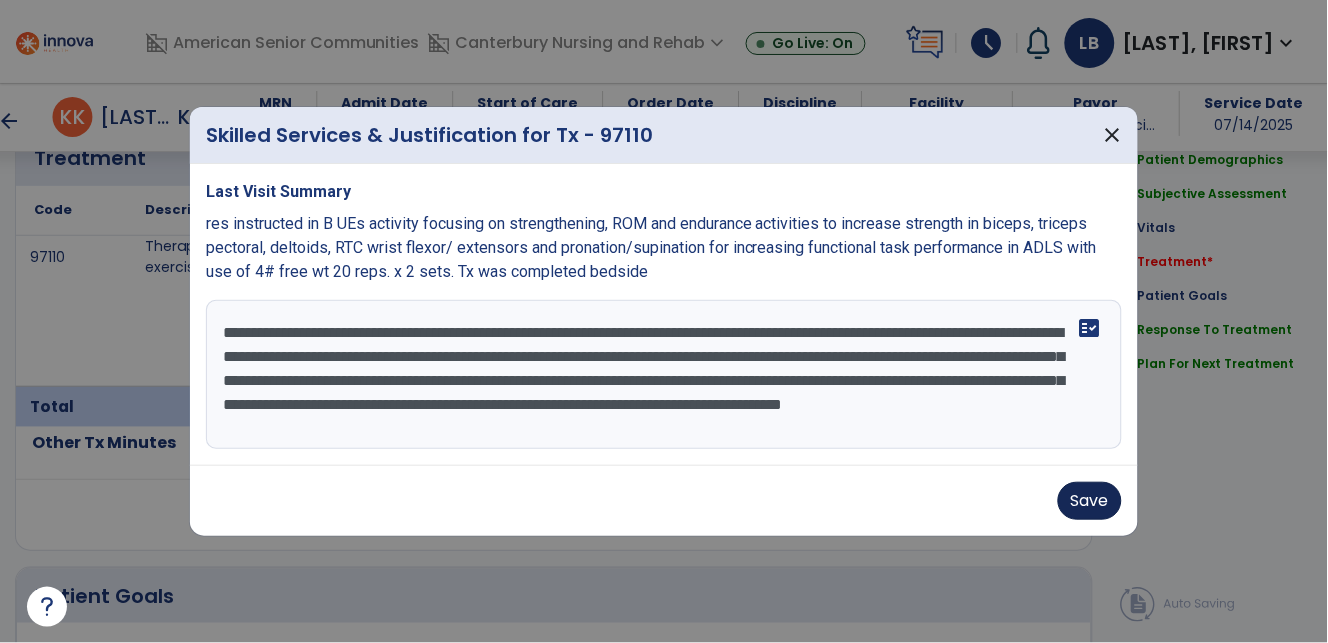 type on "**********" 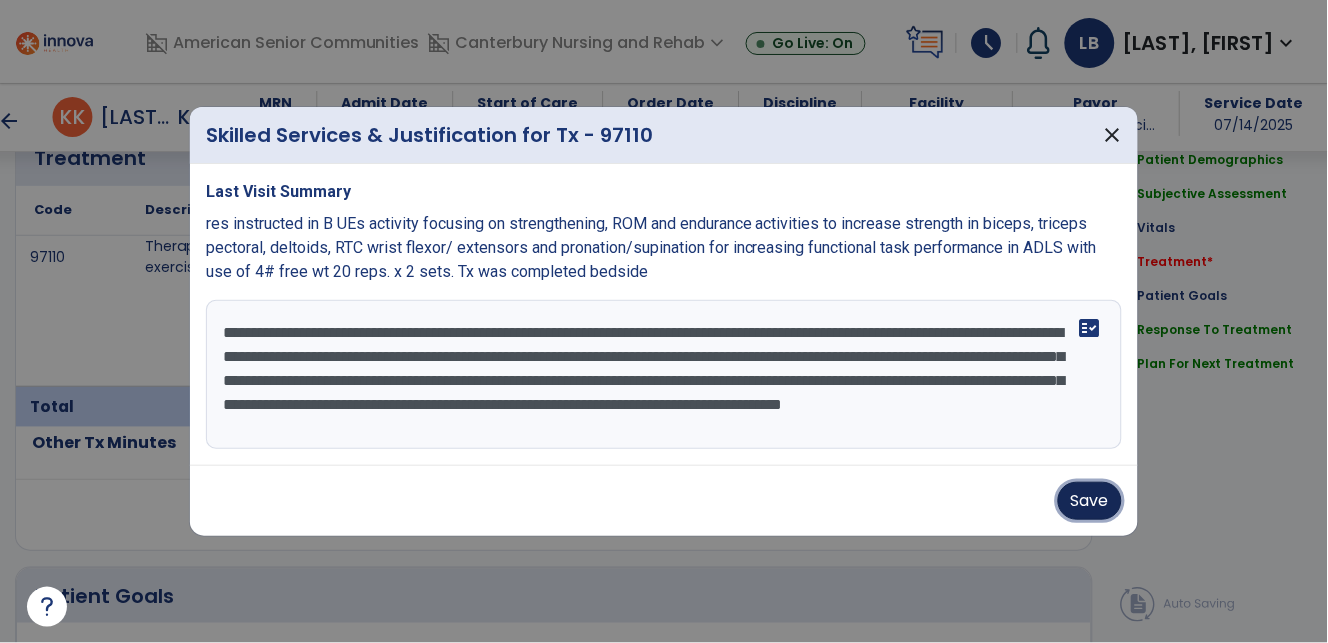 click on "Save" at bounding box center (1090, 501) 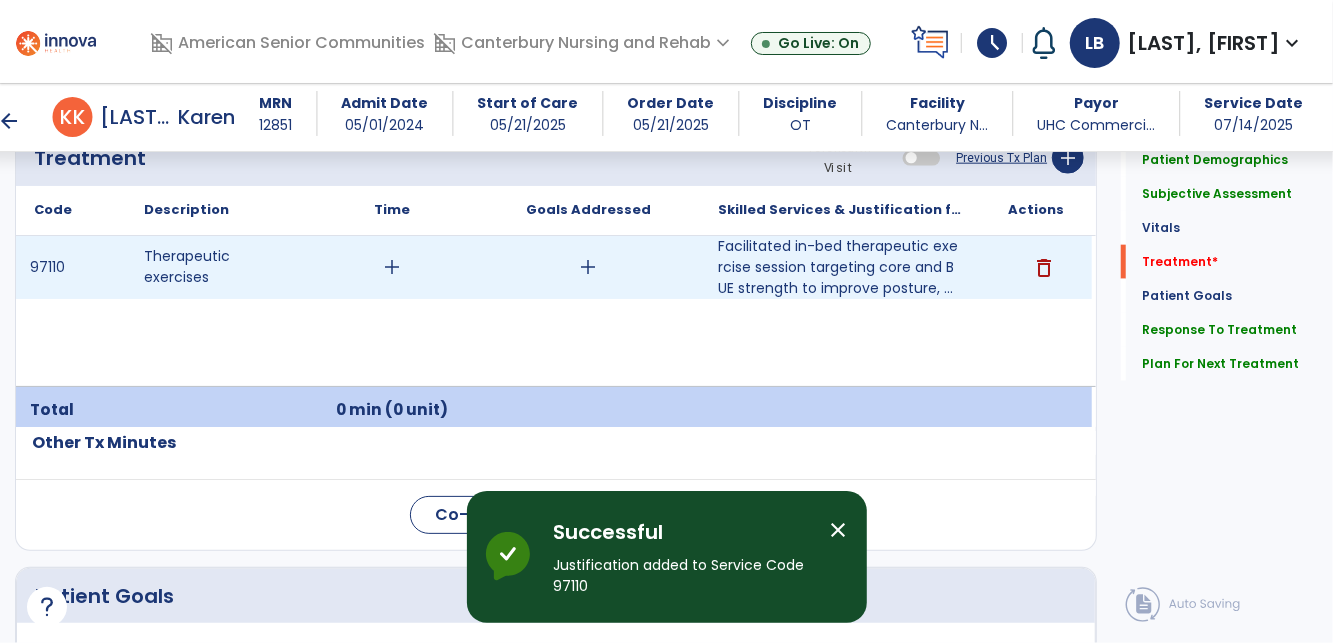 click on "add" at bounding box center (392, 267) 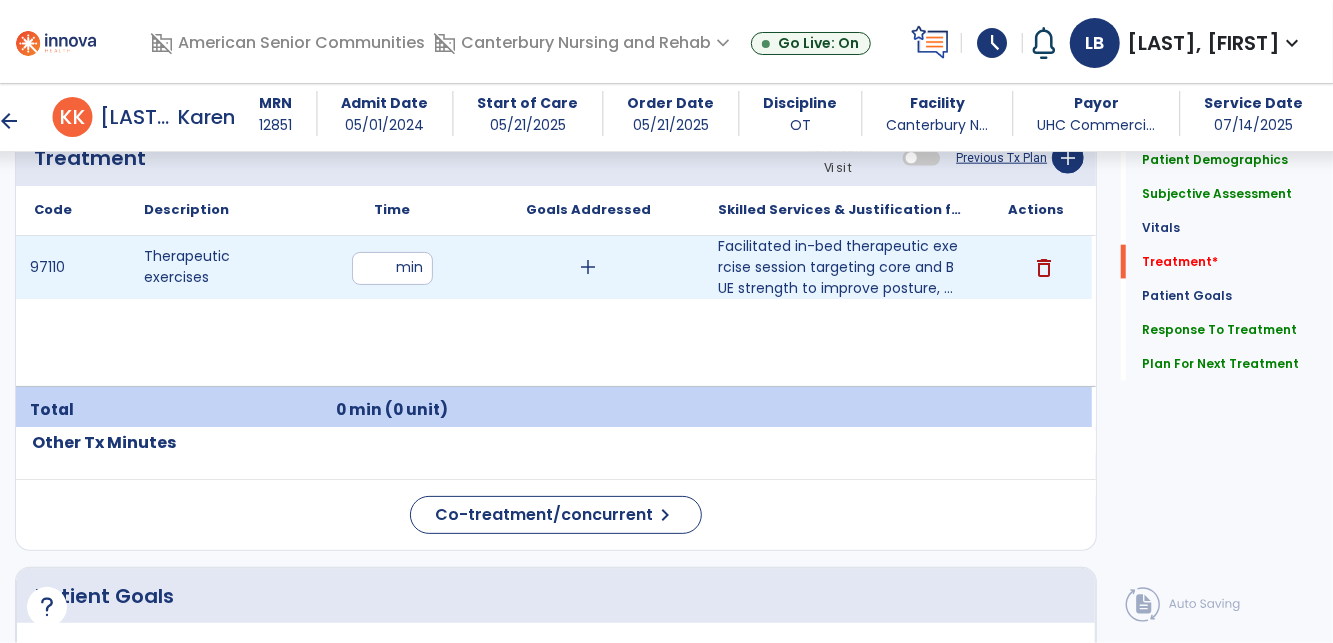 type on "**" 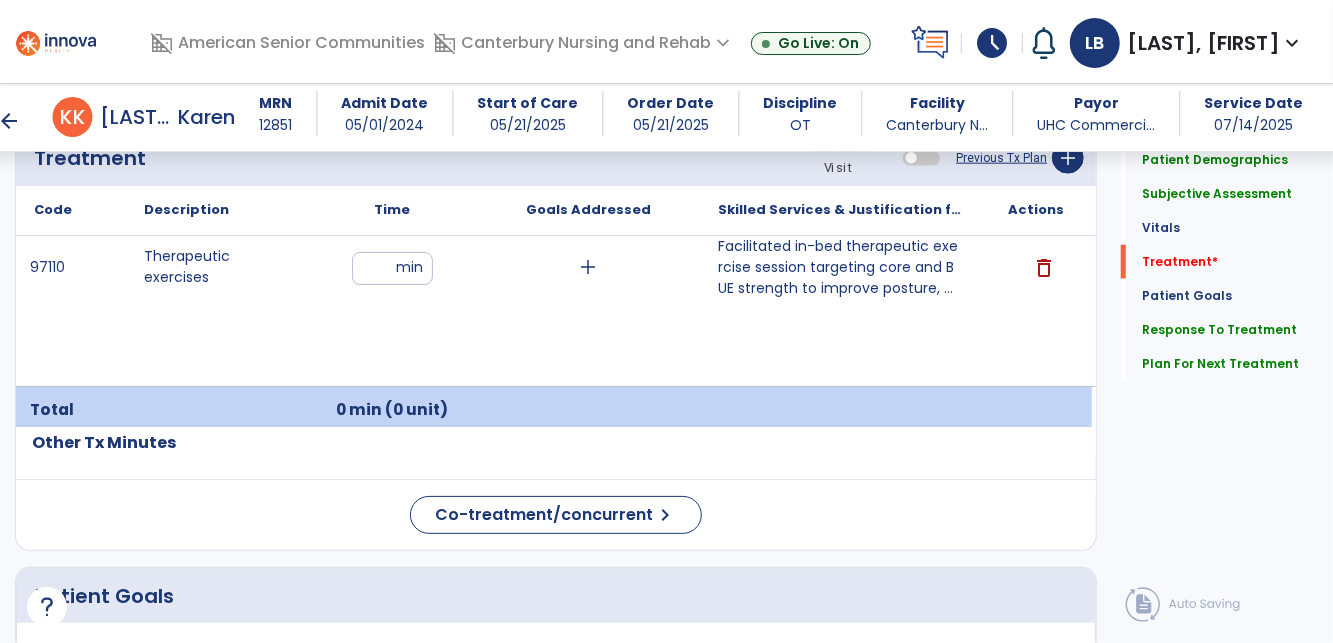 click on "97110  Therapeutic exercises  ** min add  Facilitated in-bed therapeutic exercise session targeting core and BUE strength to improve posture, ...   Facilitated in-bed therapeutic exercise session targeting core and BUE strength to improve posture, stability, and functional performance. Core exercises (rectus abdominis, obliques, transverse abdominis, paraspinals) and BUE strengthening (biceps, triceps, pectorals, deltoids, RTC, wrist flexors/extensors, pronation/supination) were completed using 4# weights across 6 BUE and 2 core movement variations, 2 x 2 sets of 20 reps.  VCs provided as needed for proper form, muscle activation, and task progression.   delete" at bounding box center [554, 311] 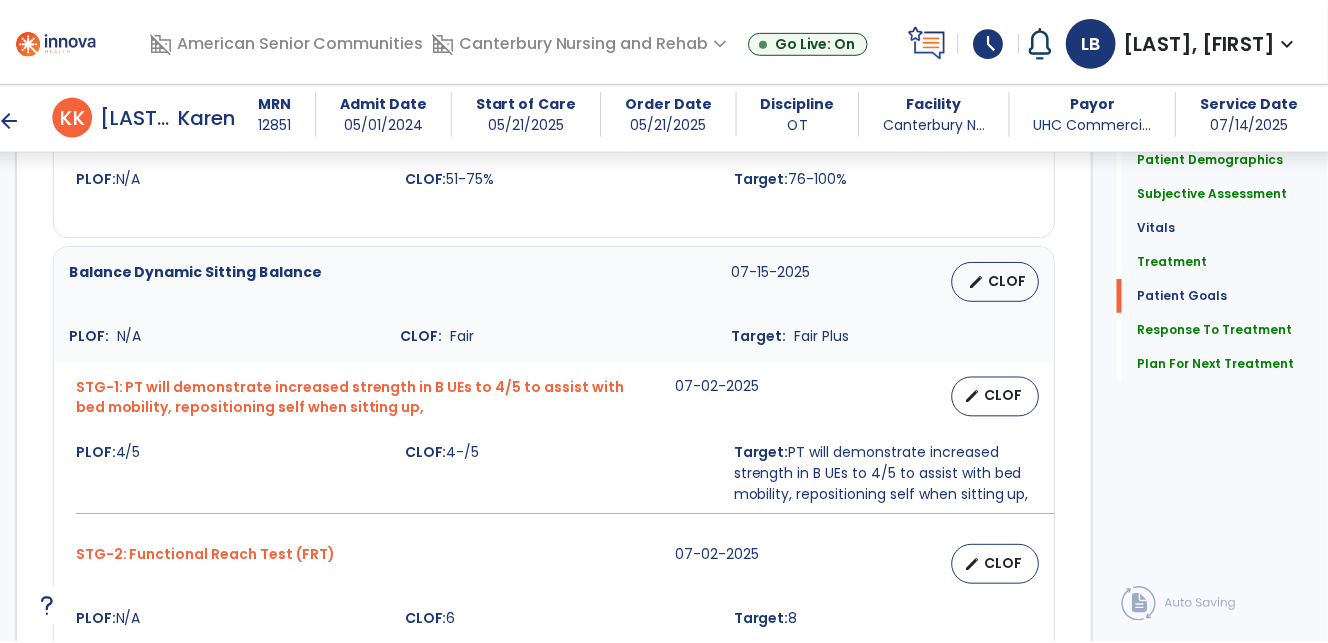 scroll, scrollTop: 2752, scrollLeft: 0, axis: vertical 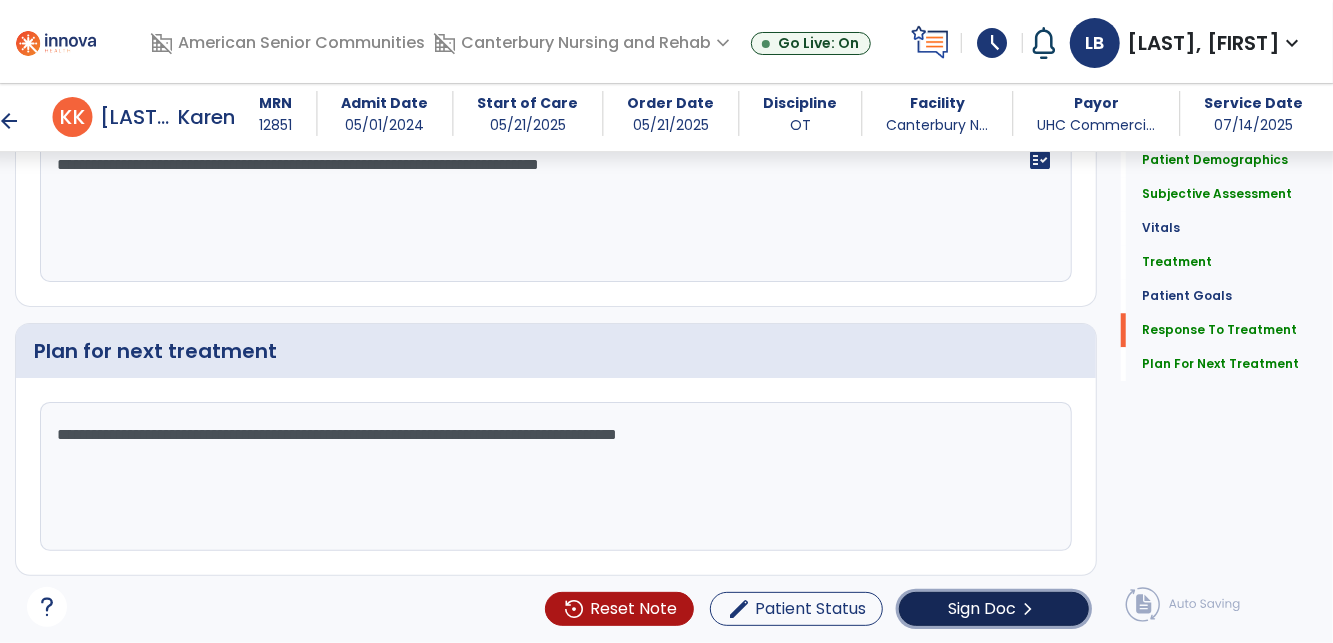 click on "Sign Doc" 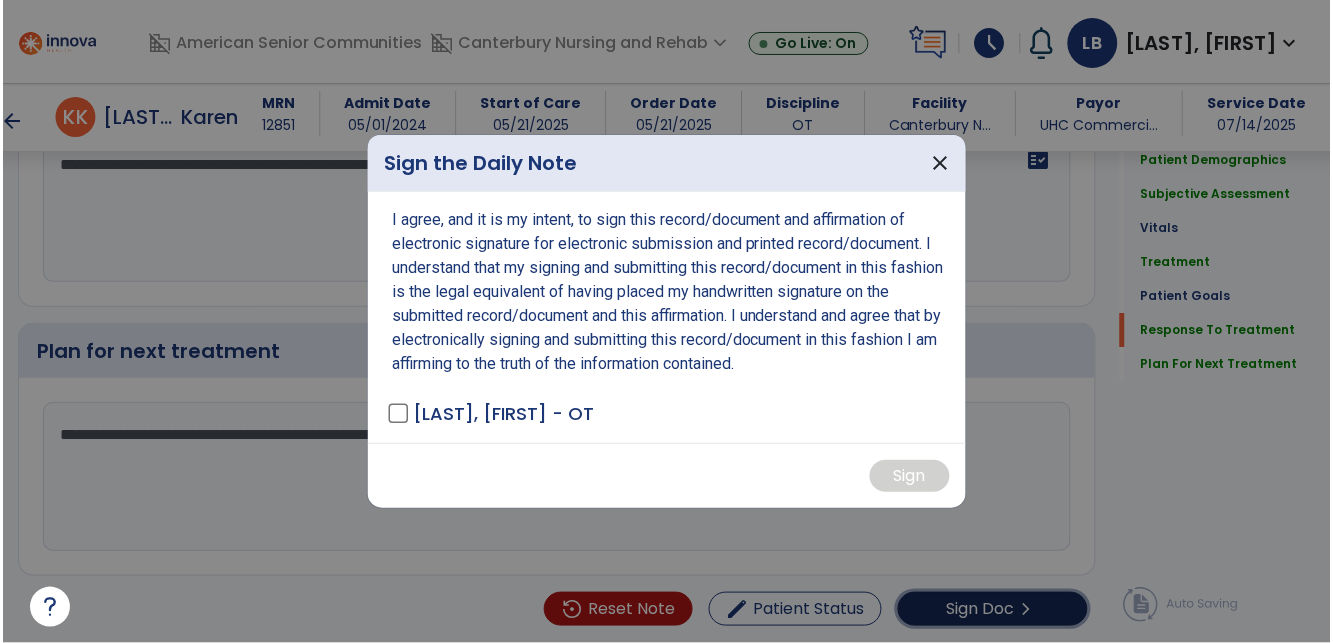 scroll, scrollTop: 2752, scrollLeft: 0, axis: vertical 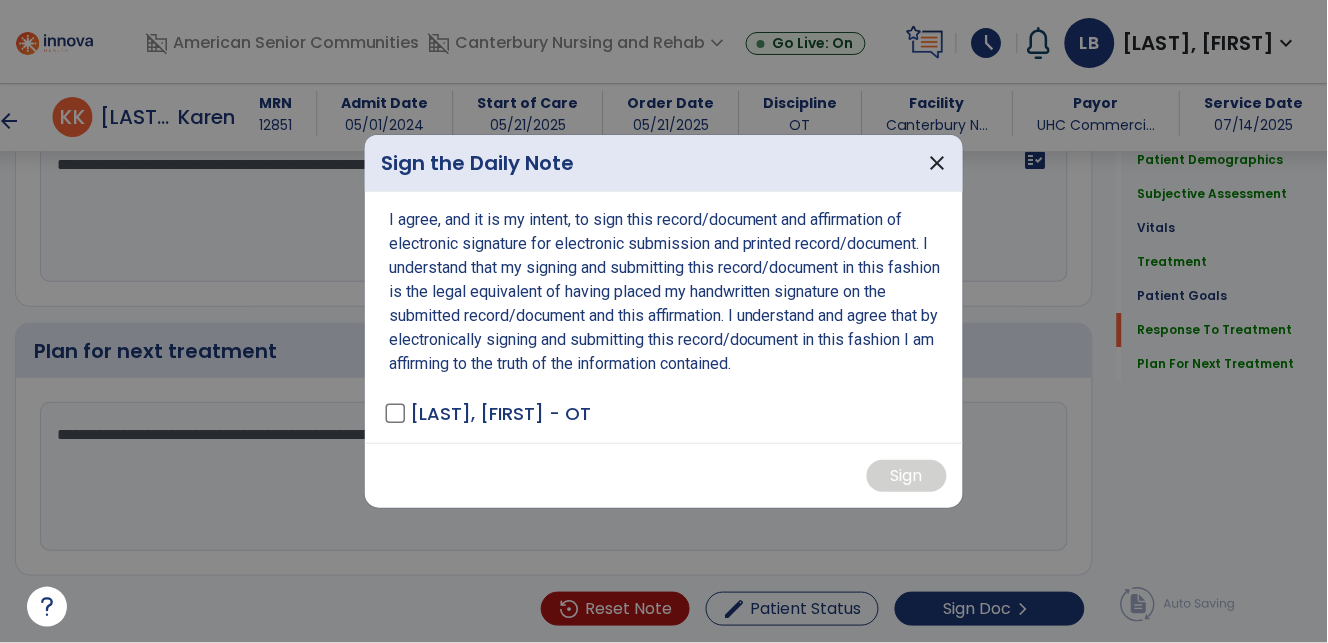 click on "[LAST], [FIRST]  - OT" at bounding box center (490, 413) 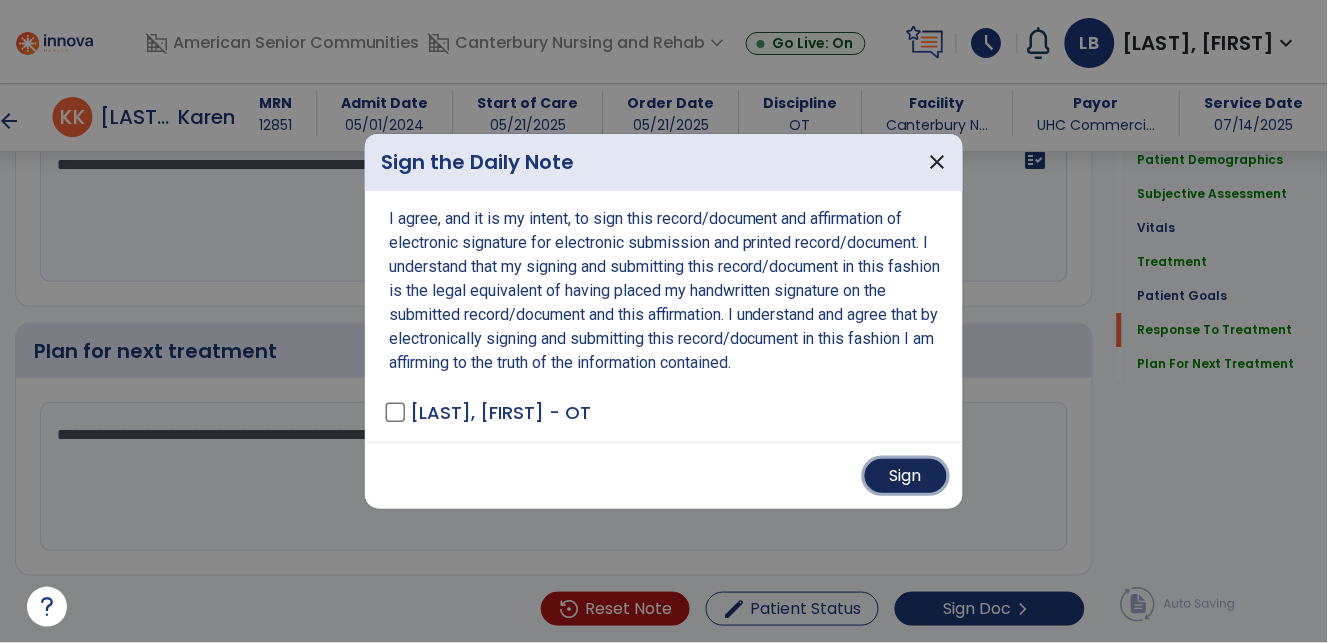 click on "Sign" at bounding box center [906, 476] 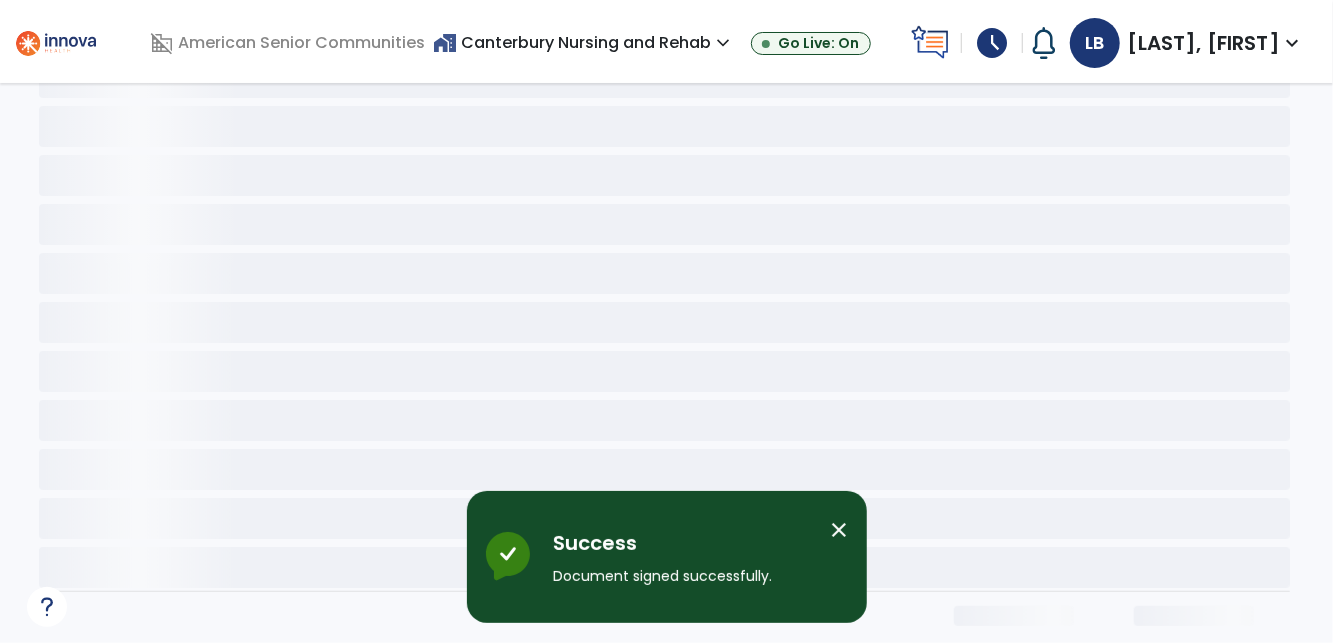 scroll, scrollTop: 74, scrollLeft: 0, axis: vertical 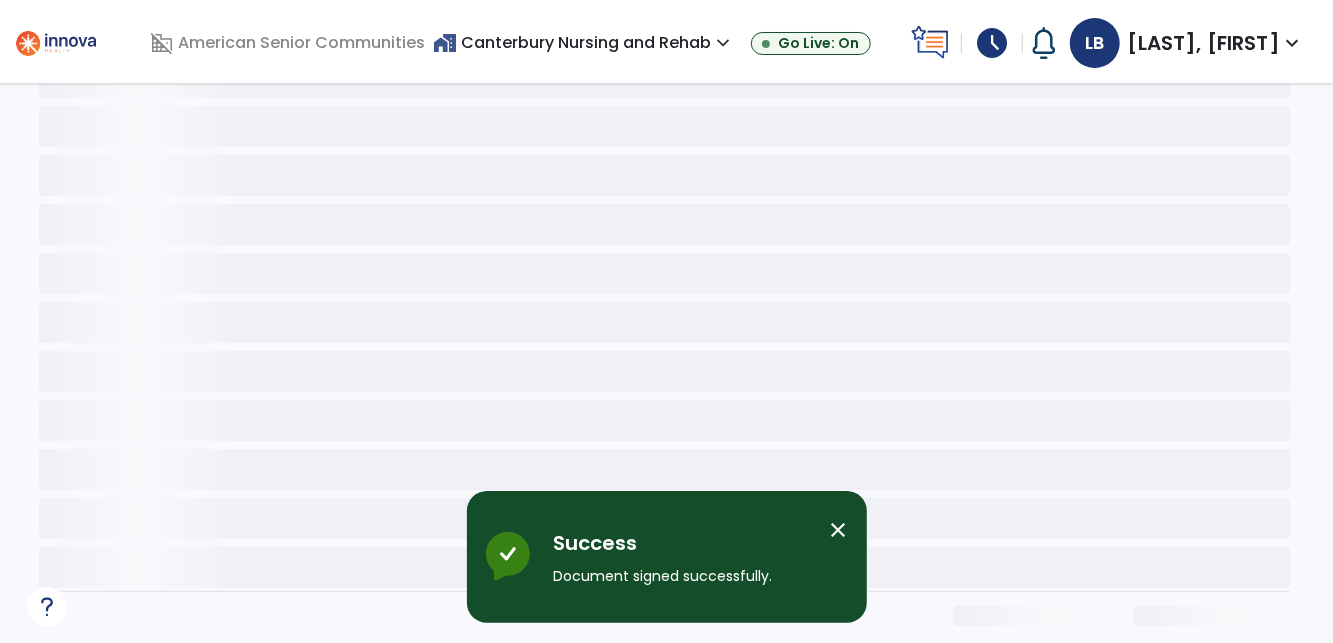 click on "close" at bounding box center (839, 530) 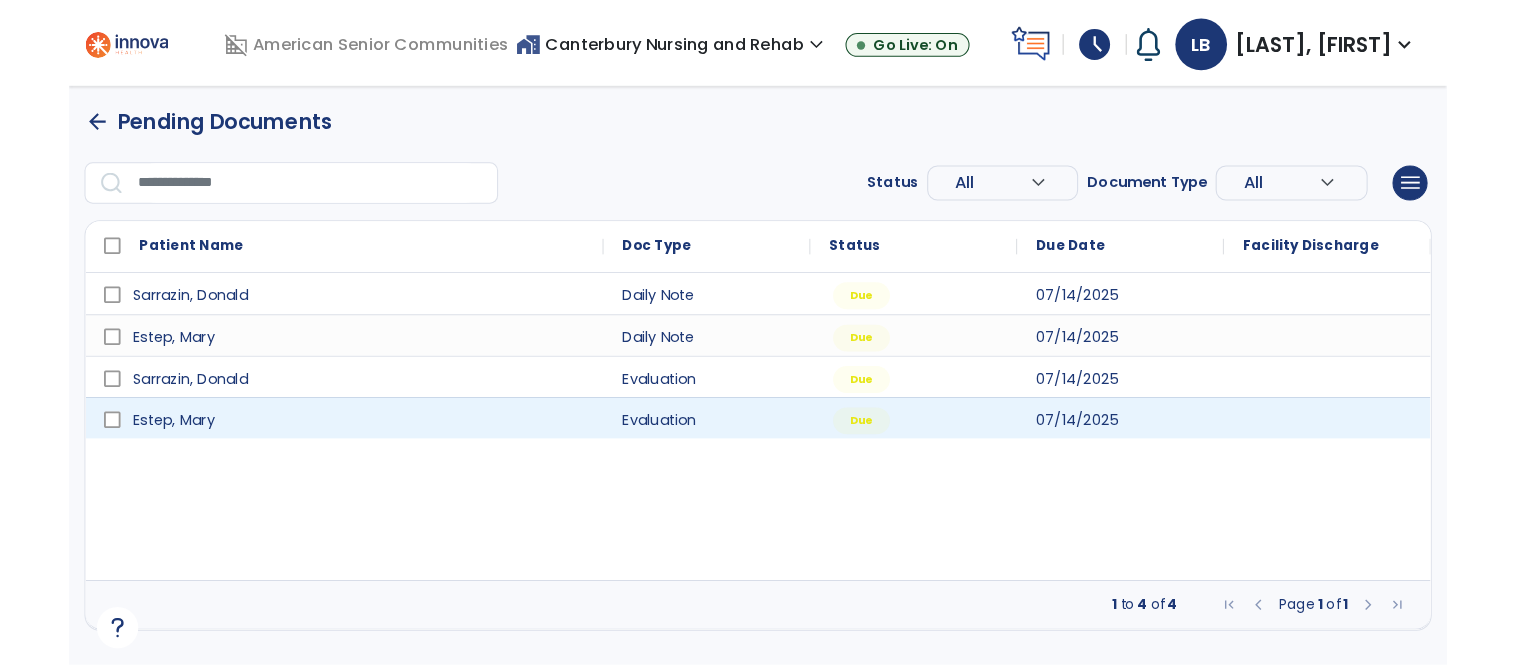 scroll, scrollTop: 0, scrollLeft: 0, axis: both 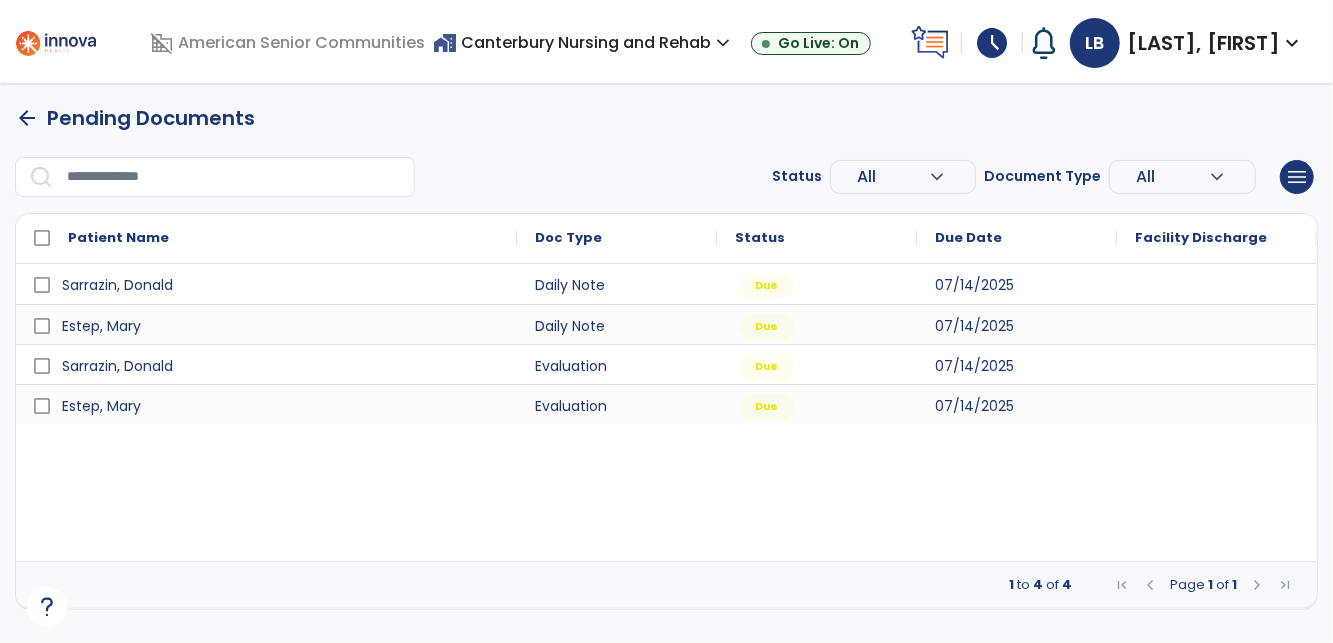 click on "arrow_back" at bounding box center (27, 118) 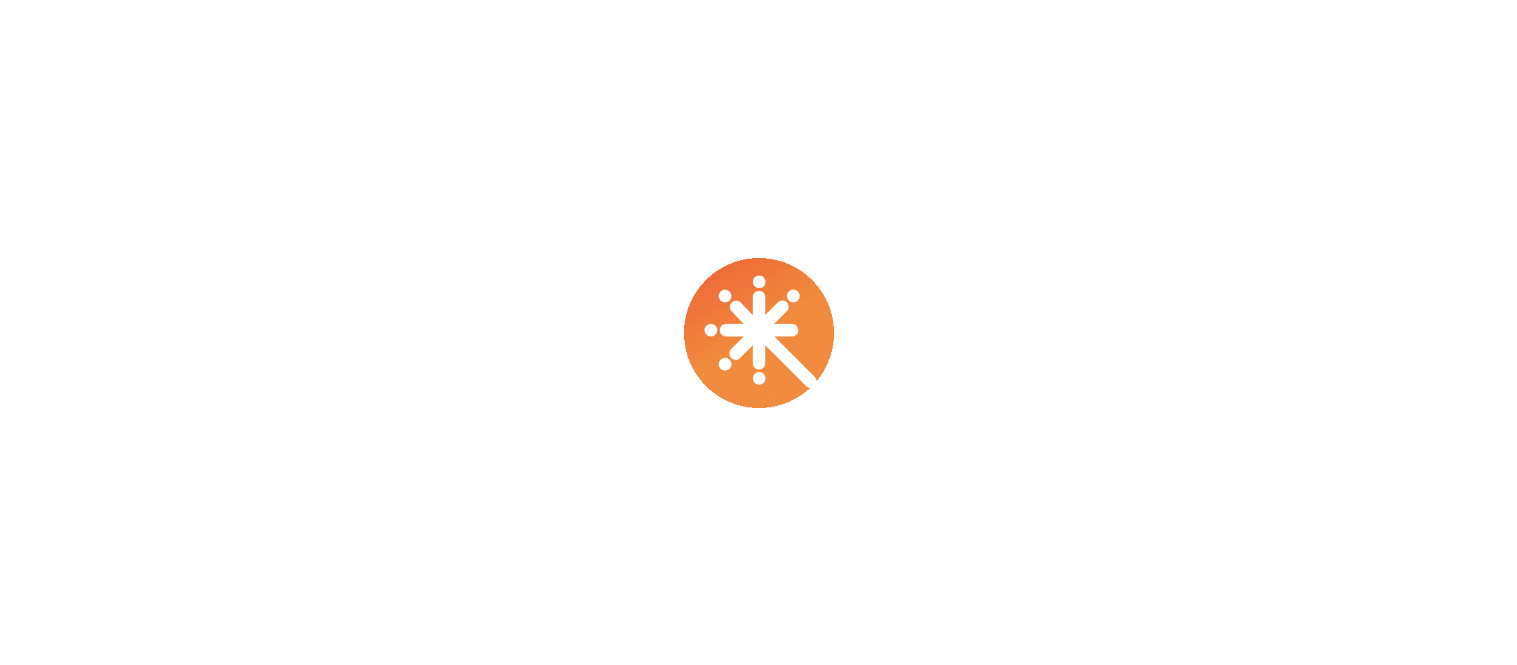 scroll, scrollTop: 0, scrollLeft: 0, axis: both 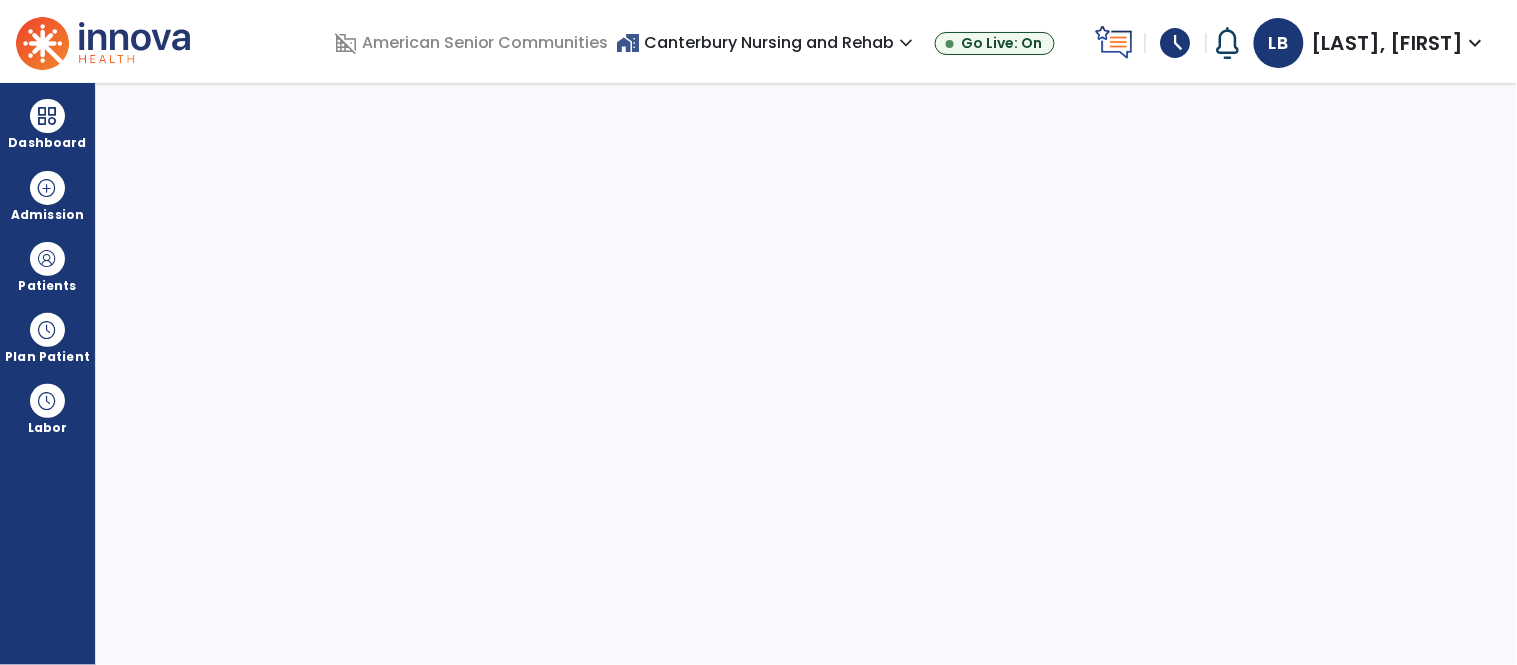 select on "****" 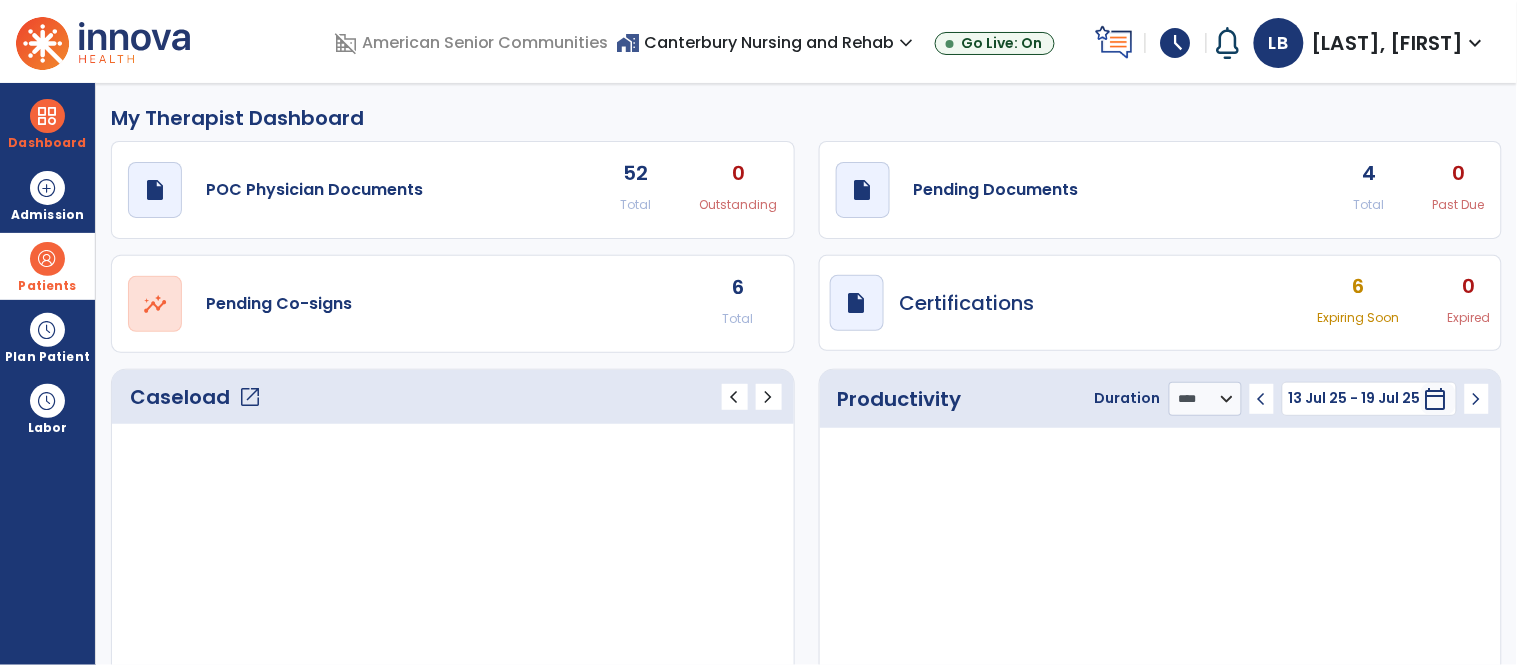 click at bounding box center (47, 259) 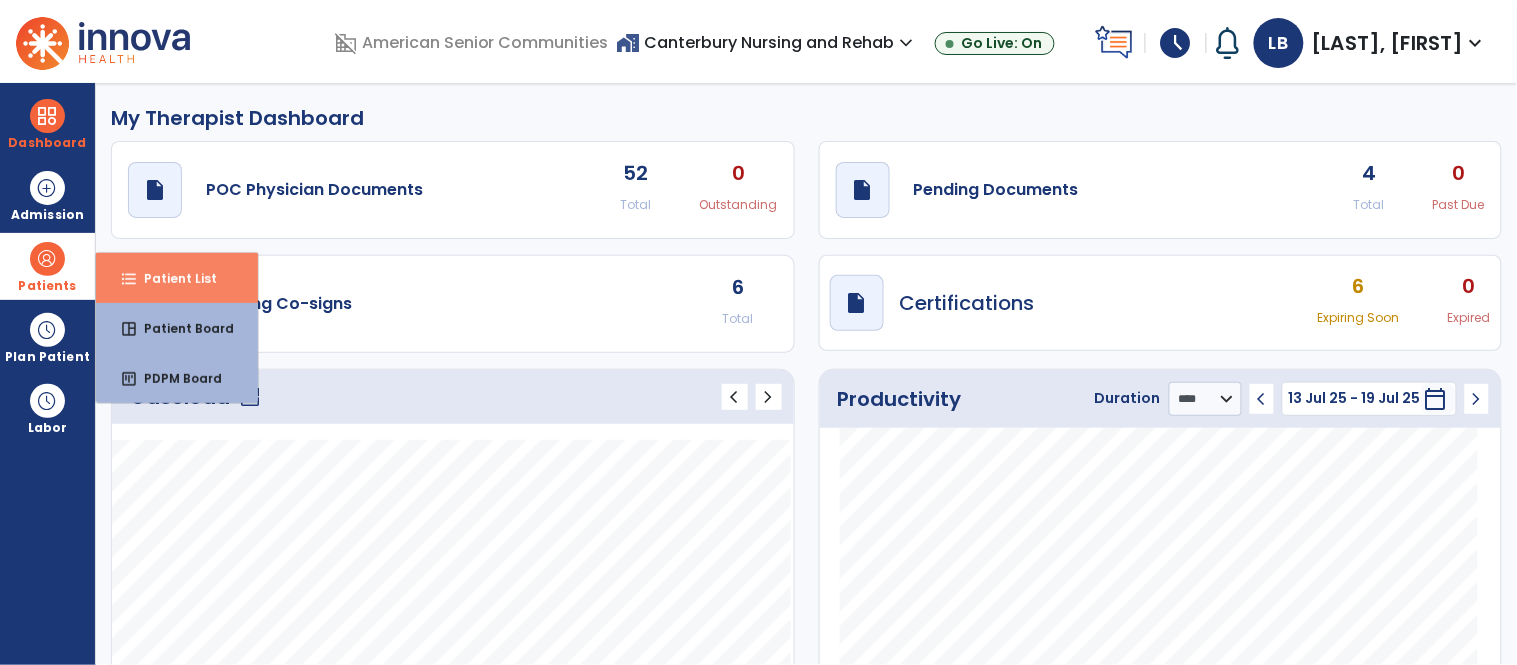 click on "Patient List" at bounding box center (172, 278) 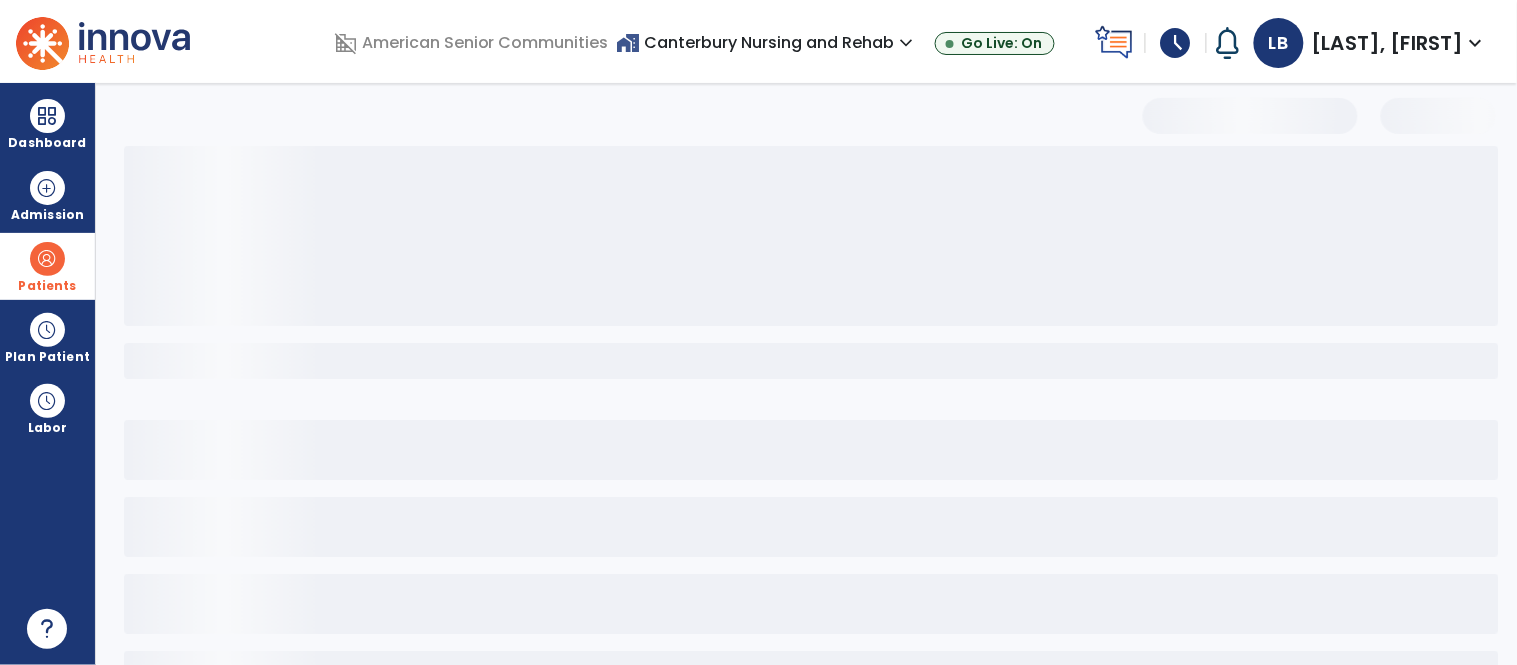 select on "***" 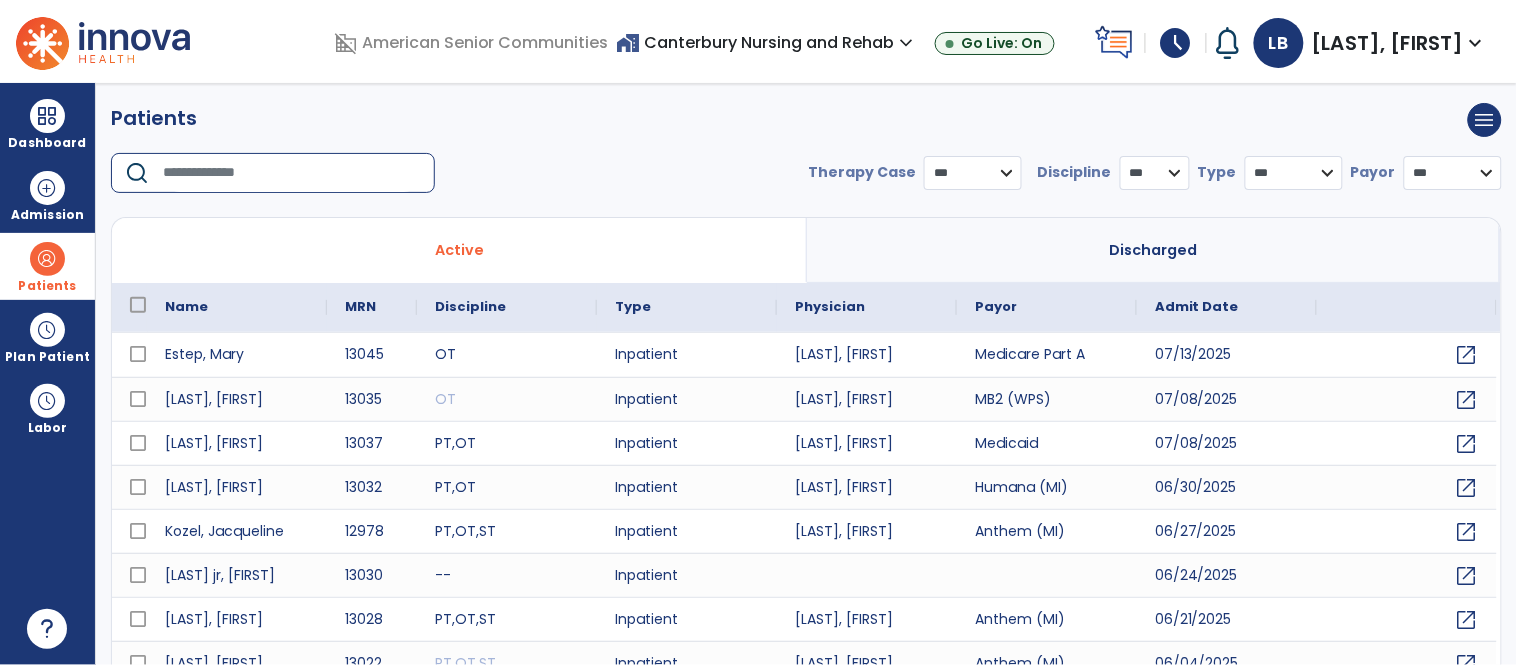 click at bounding box center [292, 173] 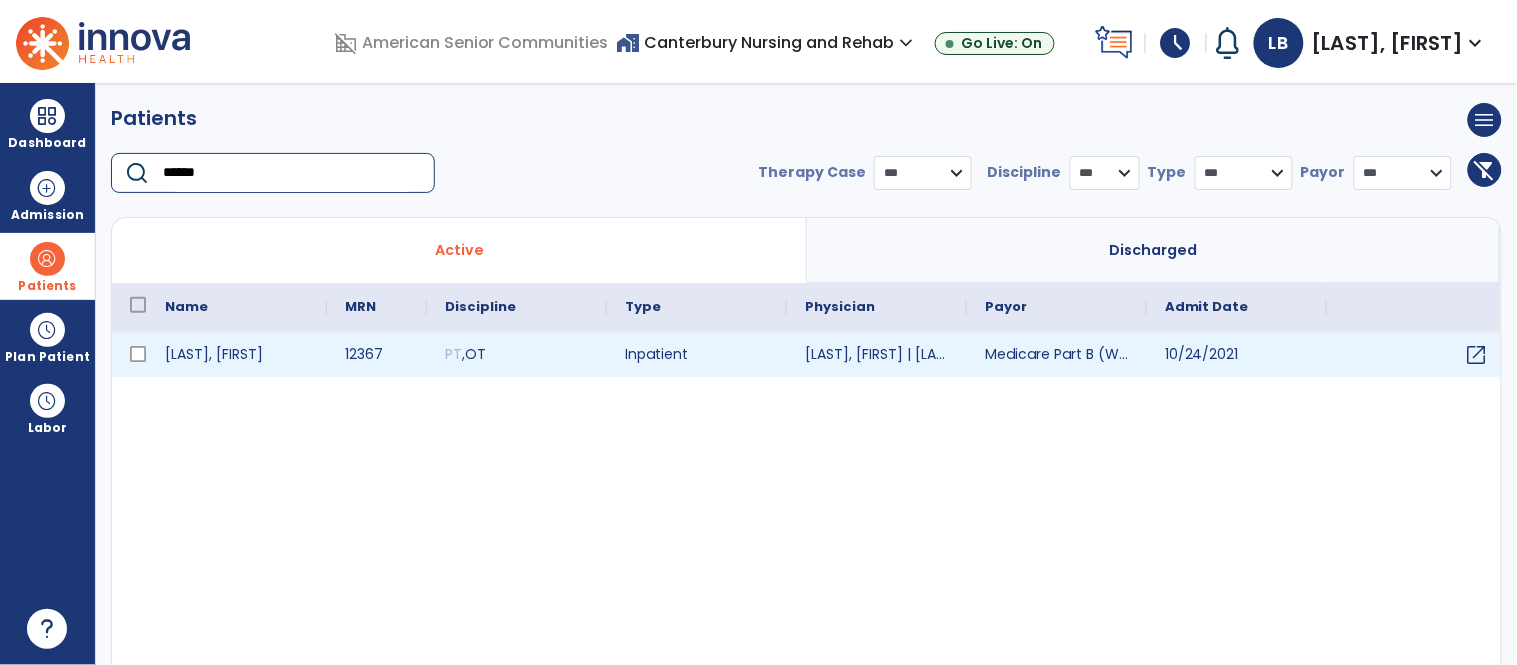type on "******" 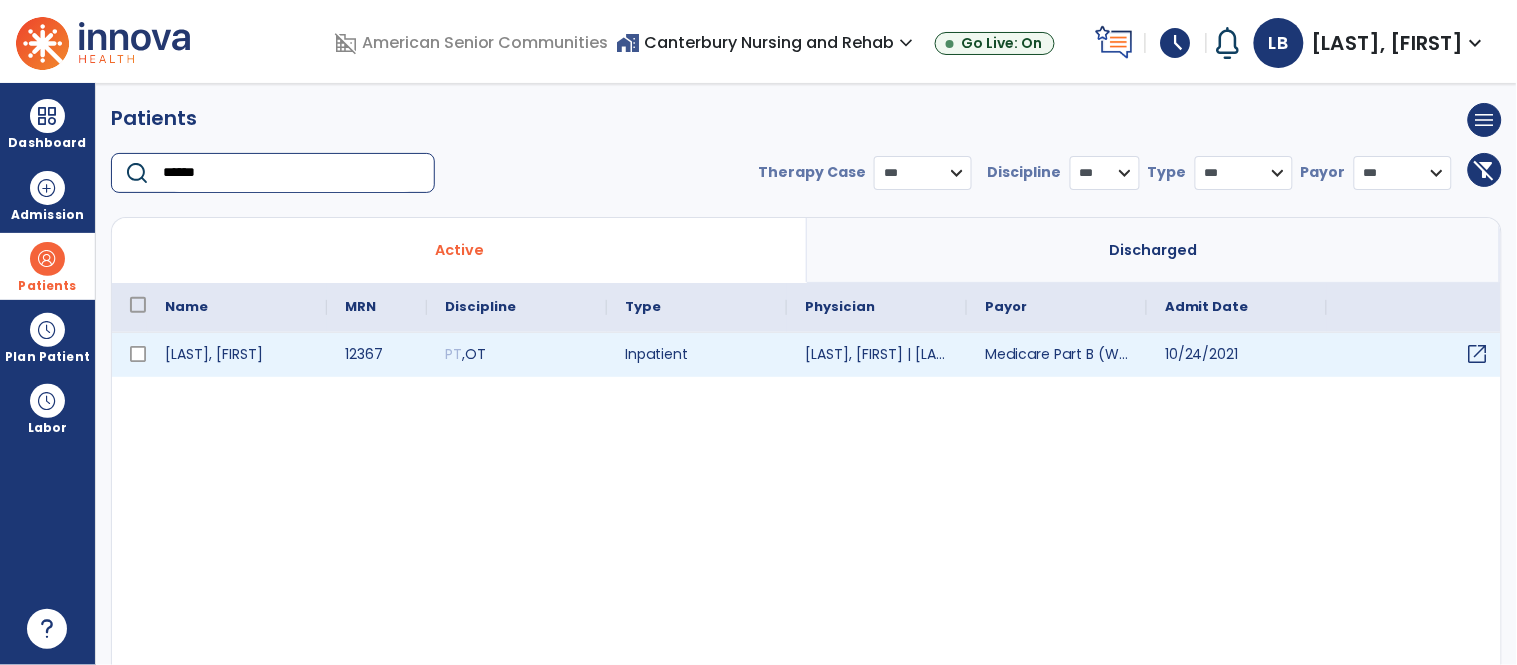 click on "open_in_new" at bounding box center (1478, 354) 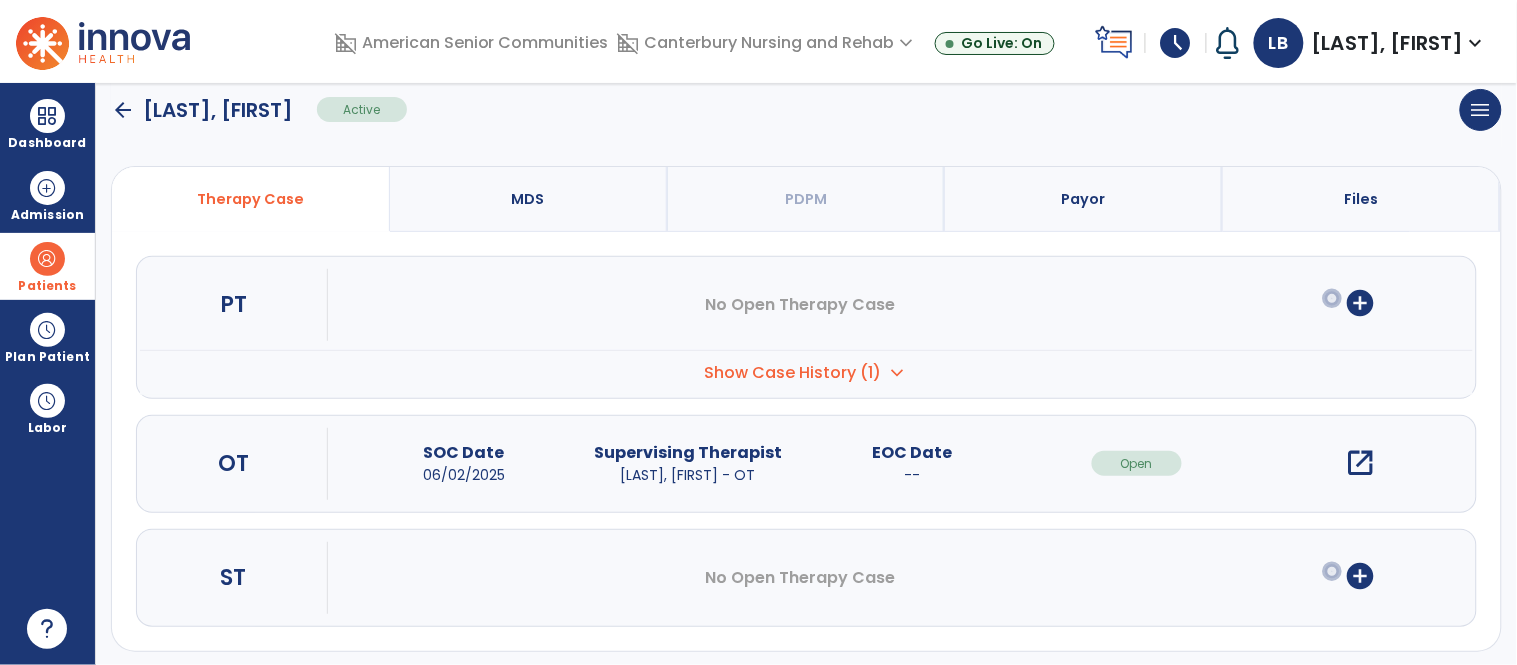 scroll, scrollTop: 141, scrollLeft: 0, axis: vertical 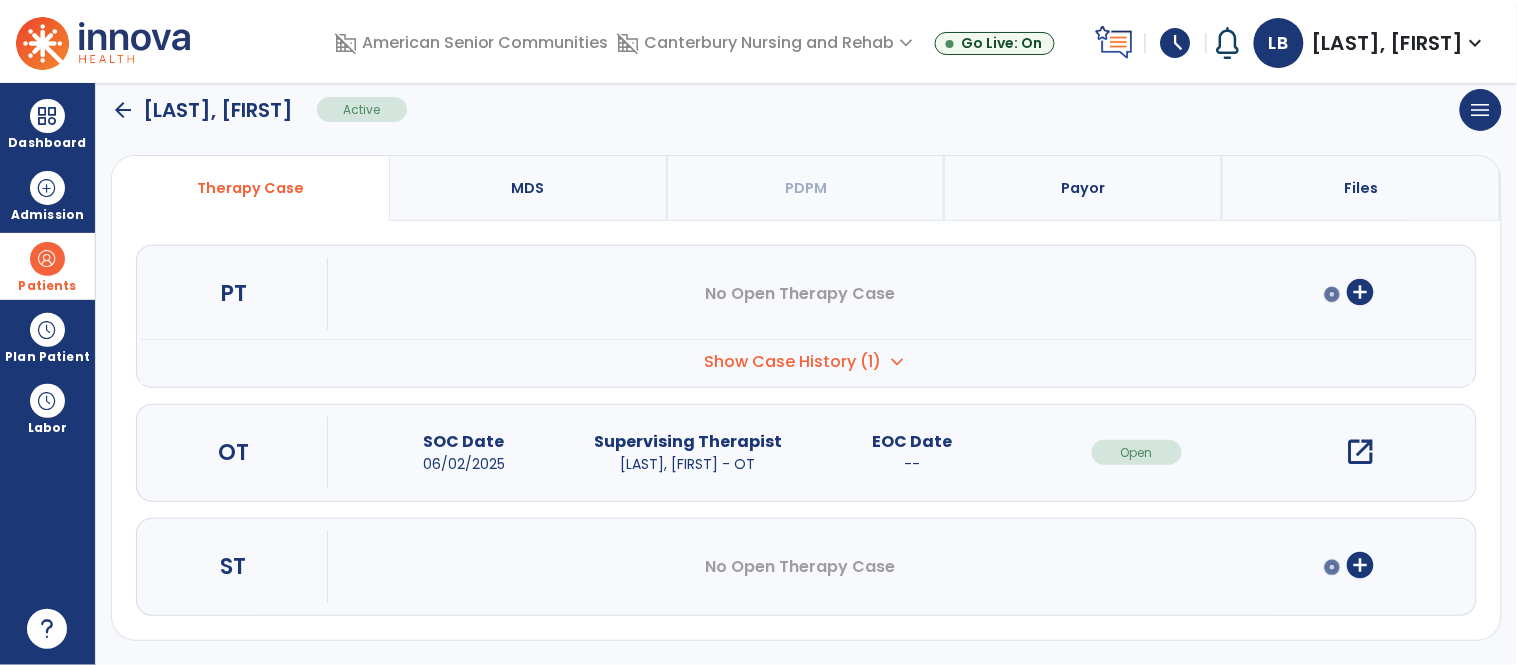 click on "open_in_new" at bounding box center [1361, 452] 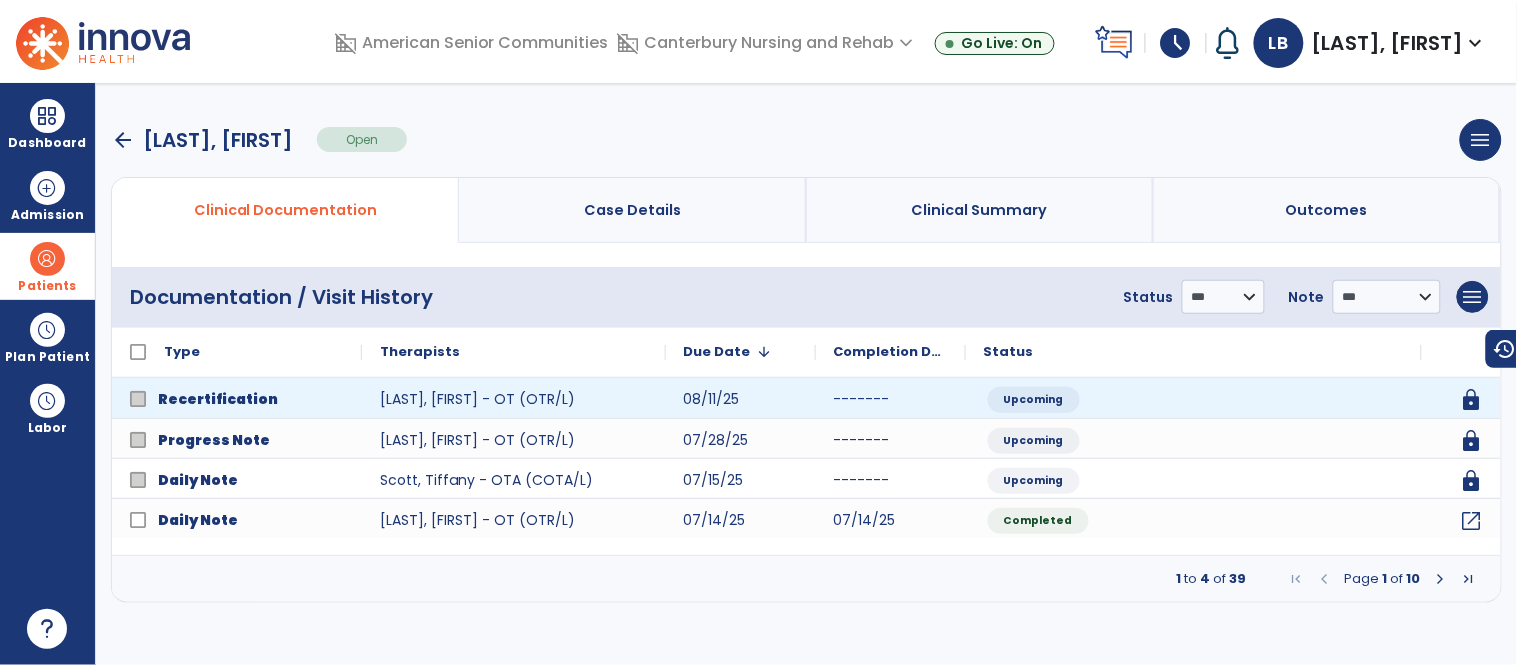 scroll, scrollTop: 0, scrollLeft: 0, axis: both 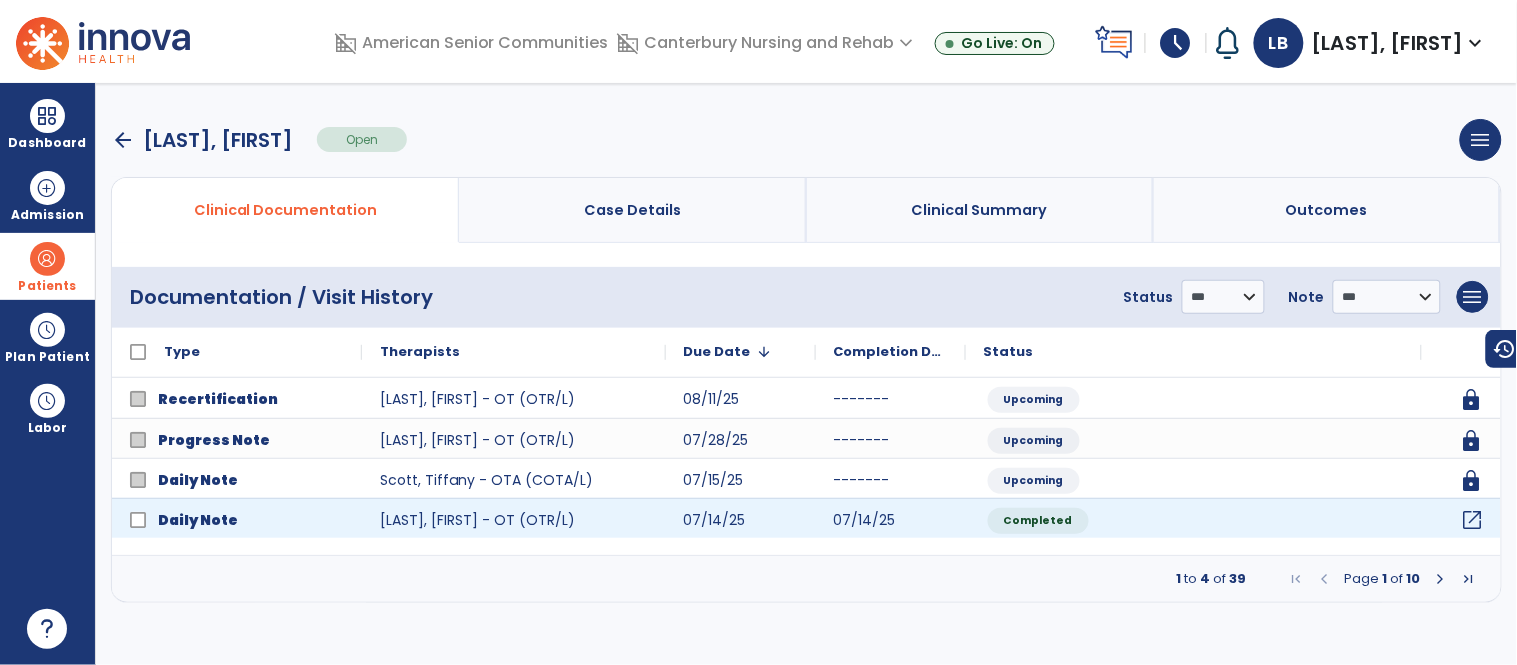 click on "open_in_new" 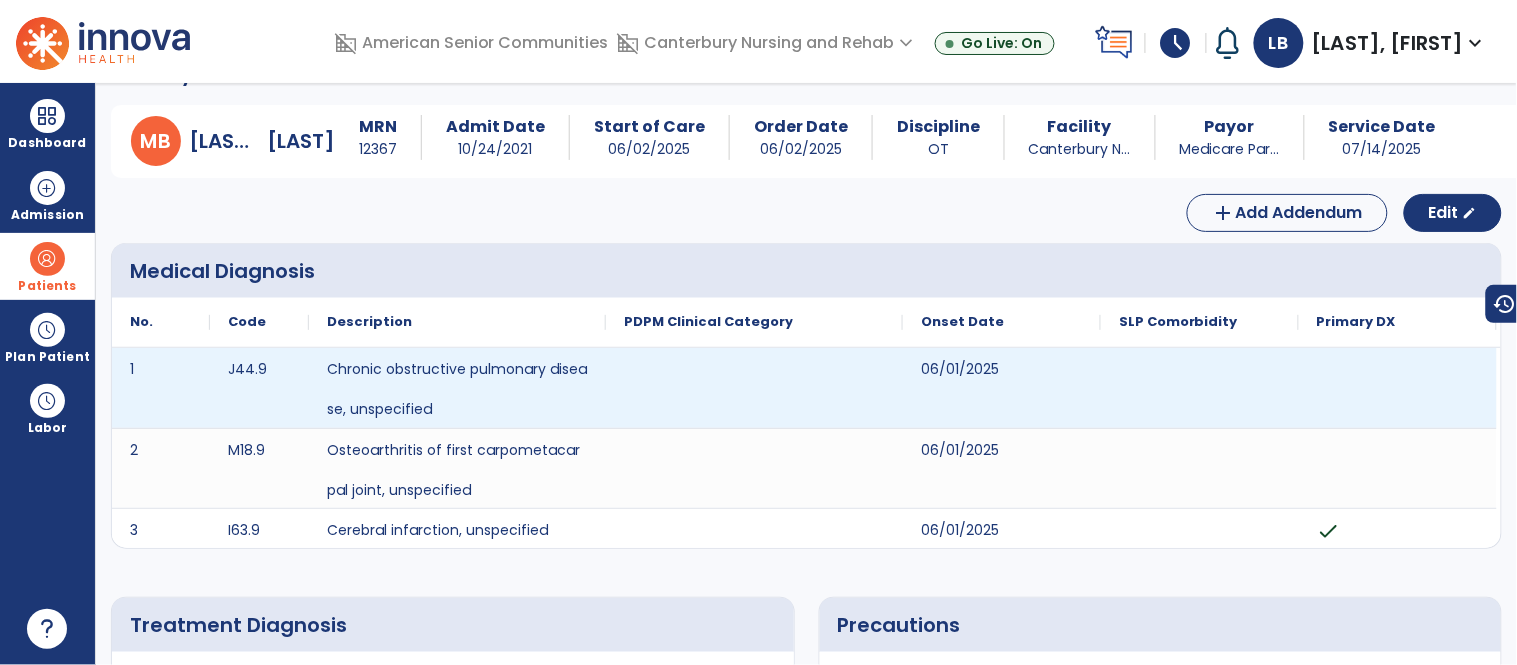 scroll, scrollTop: 0, scrollLeft: 0, axis: both 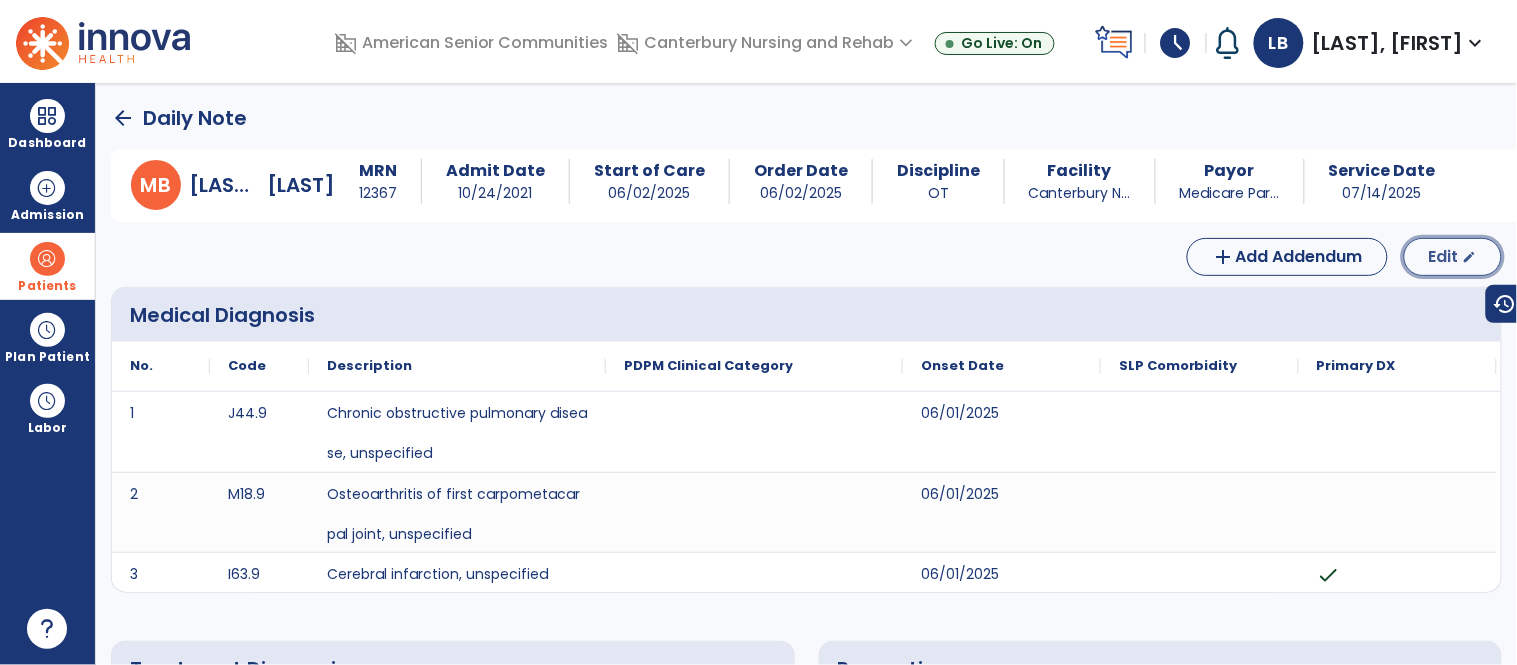 click on "Edit" 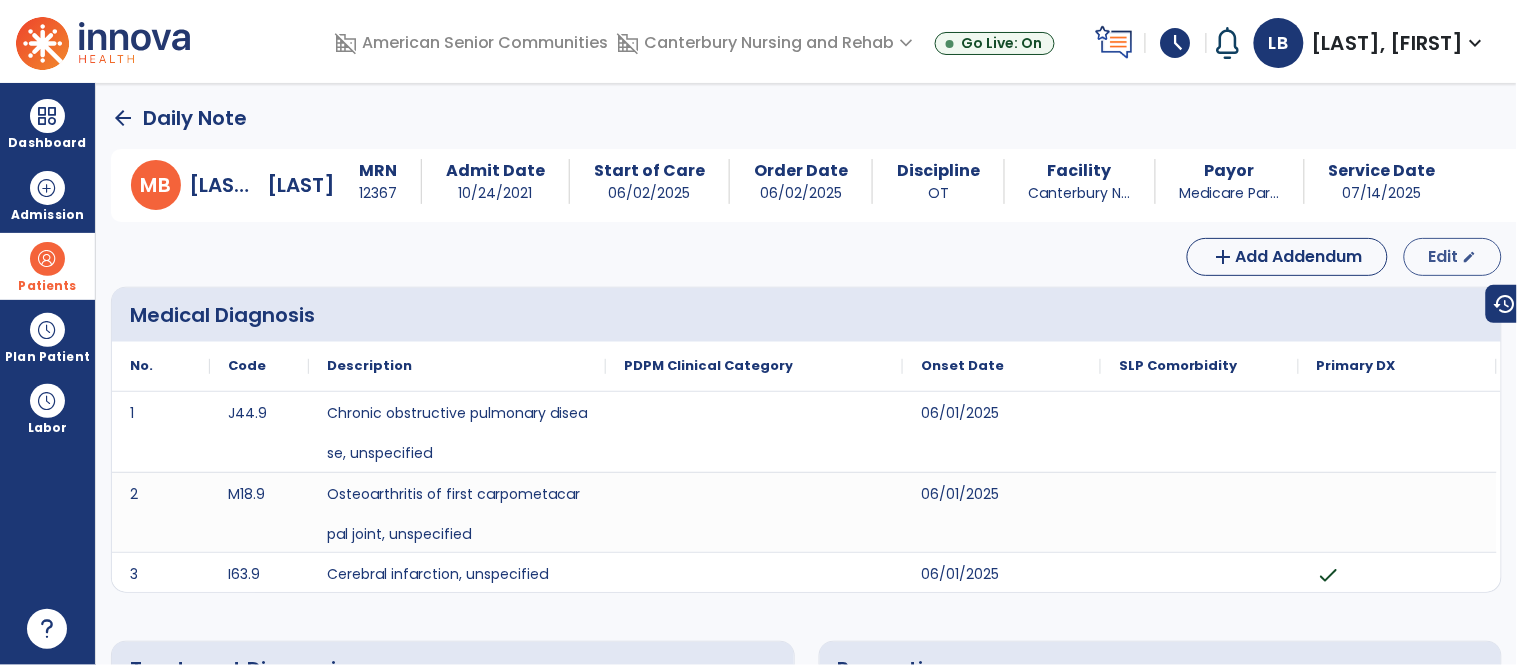 select on "*" 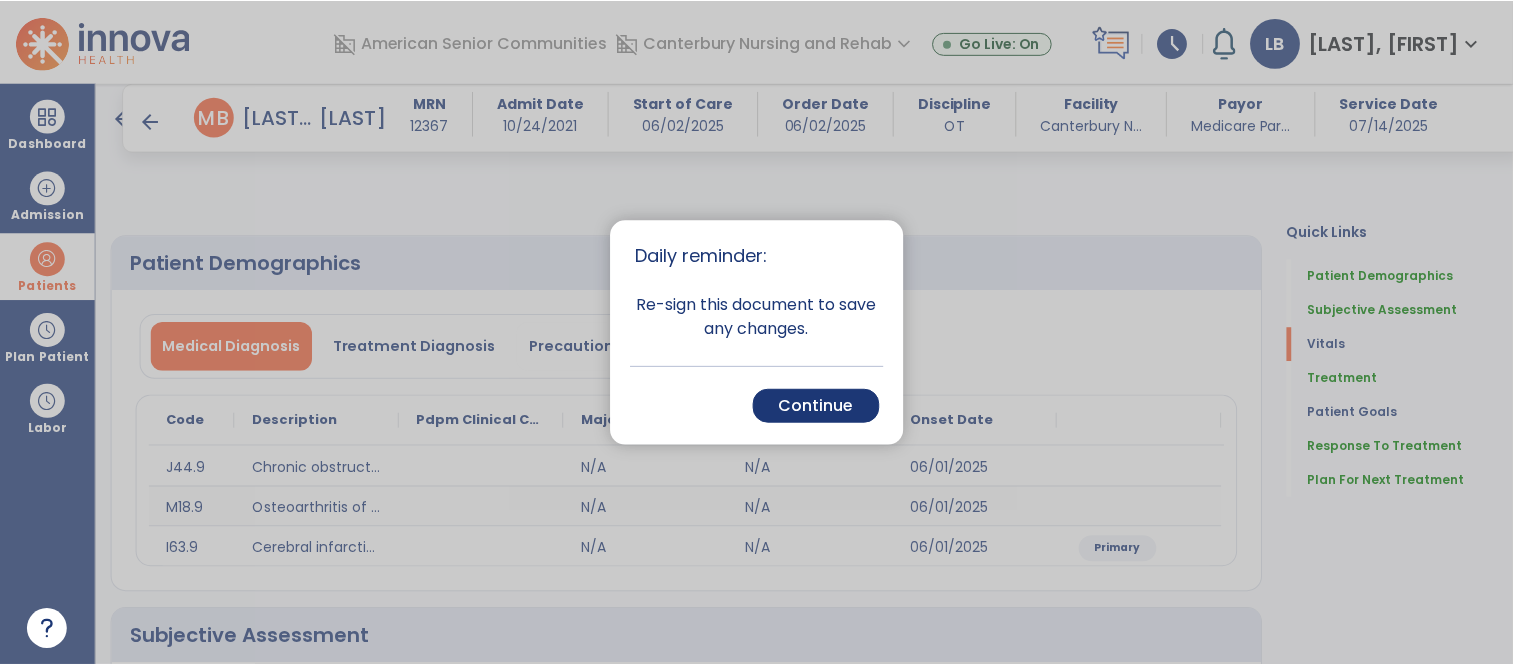 scroll, scrollTop: 872, scrollLeft: 0, axis: vertical 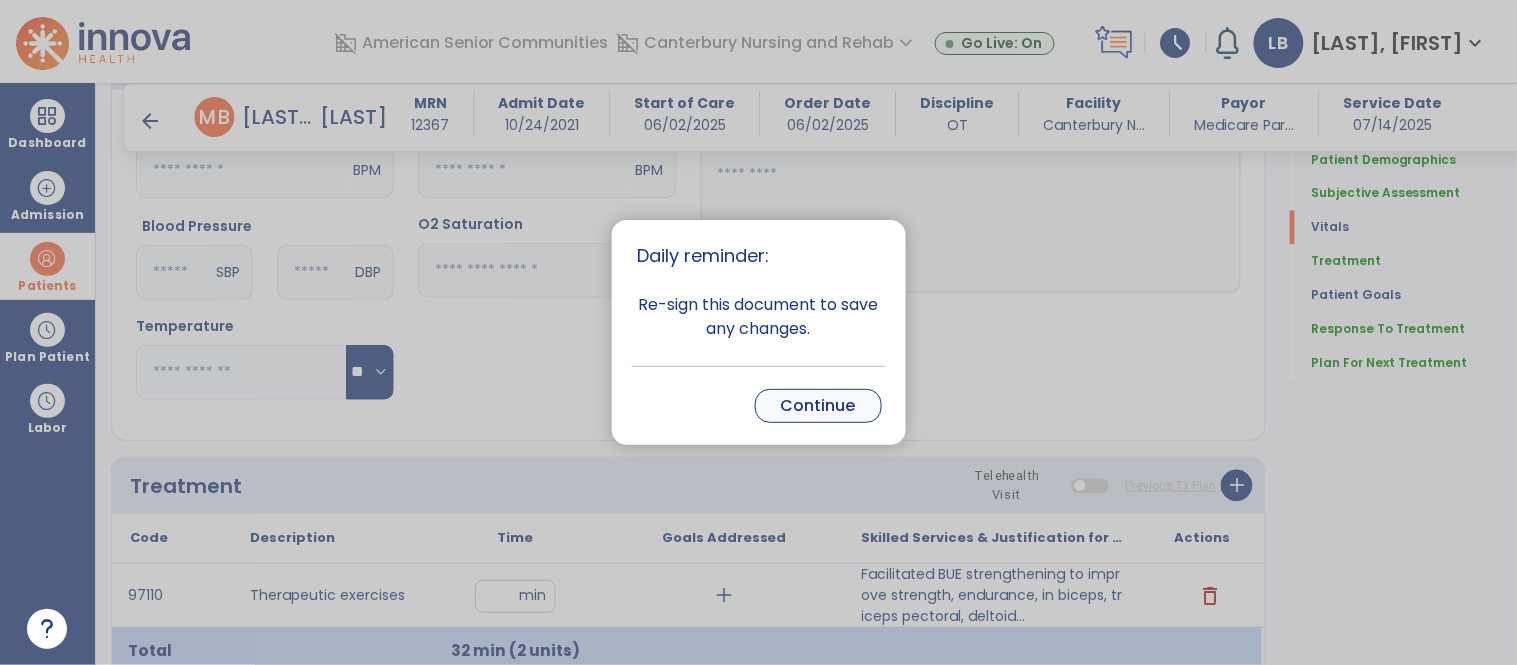 click on "Continue" at bounding box center [818, 406] 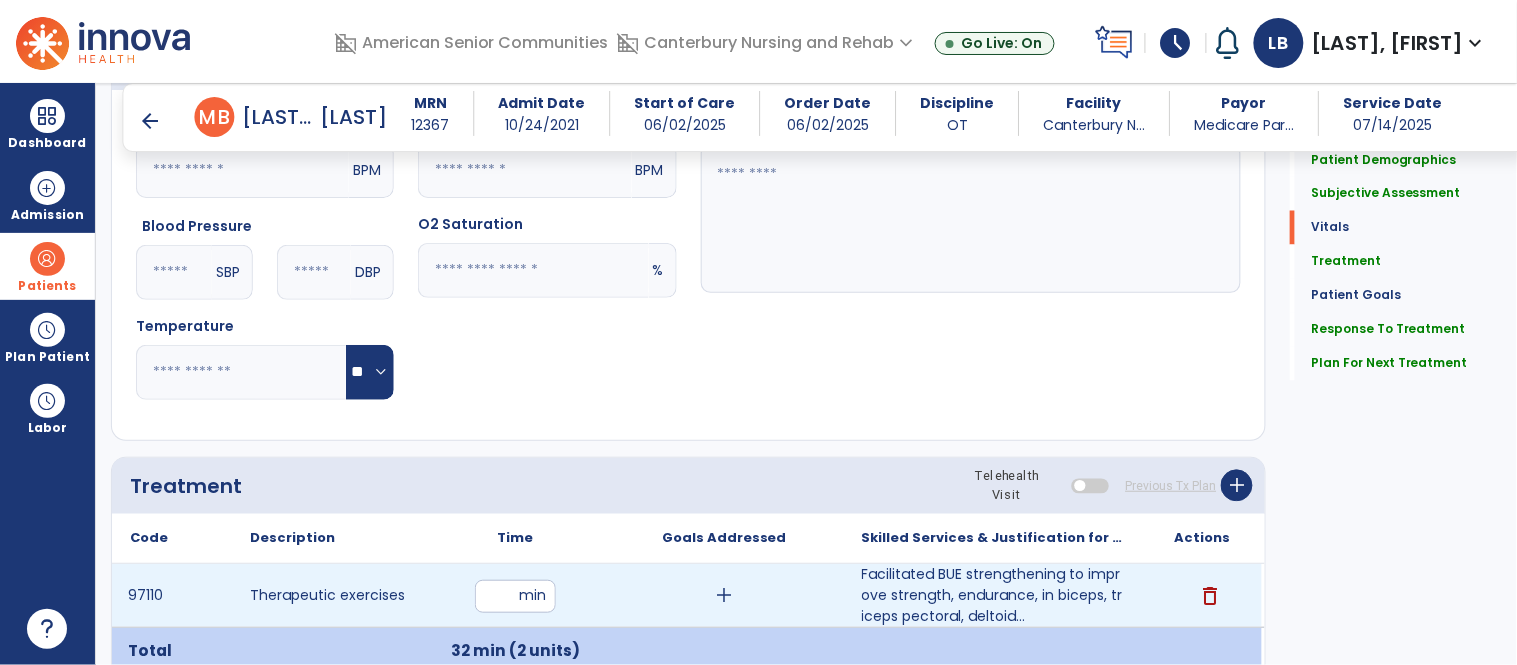 click on "**" at bounding box center [515, 596] 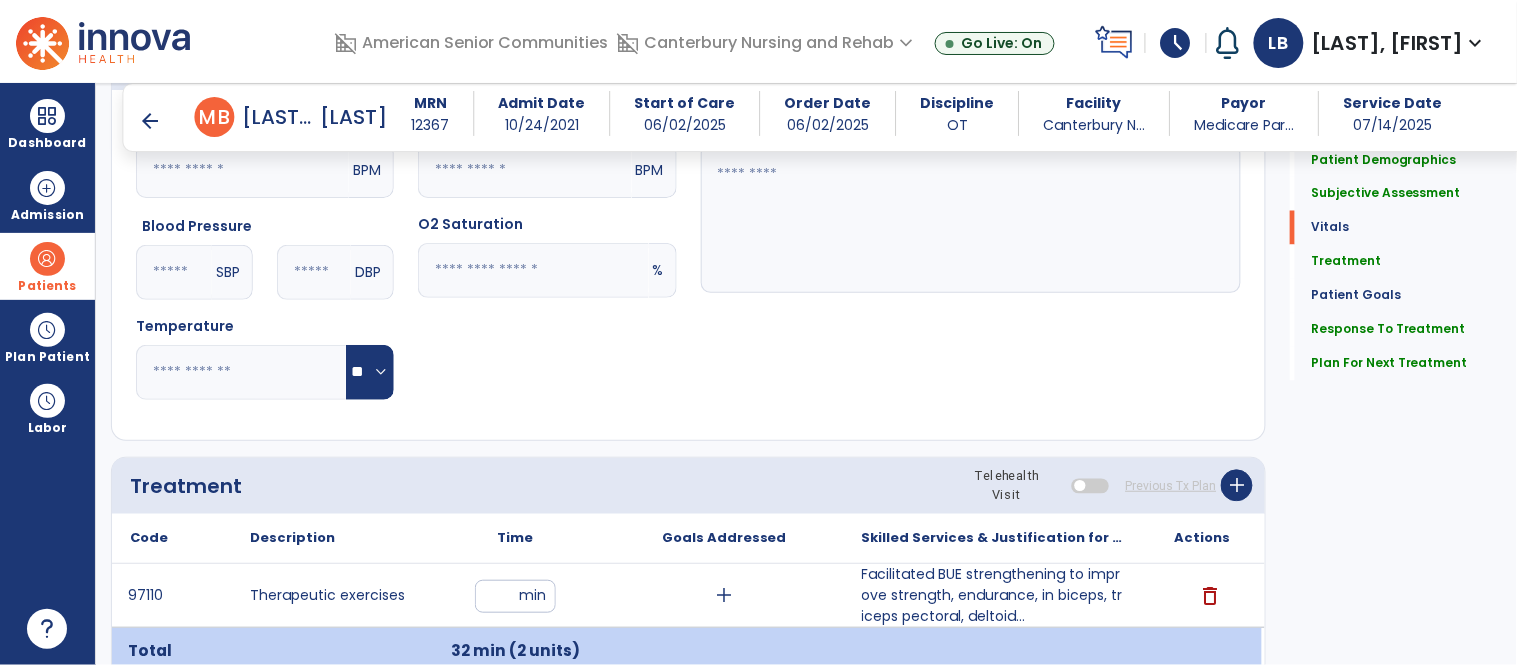 type on "**" 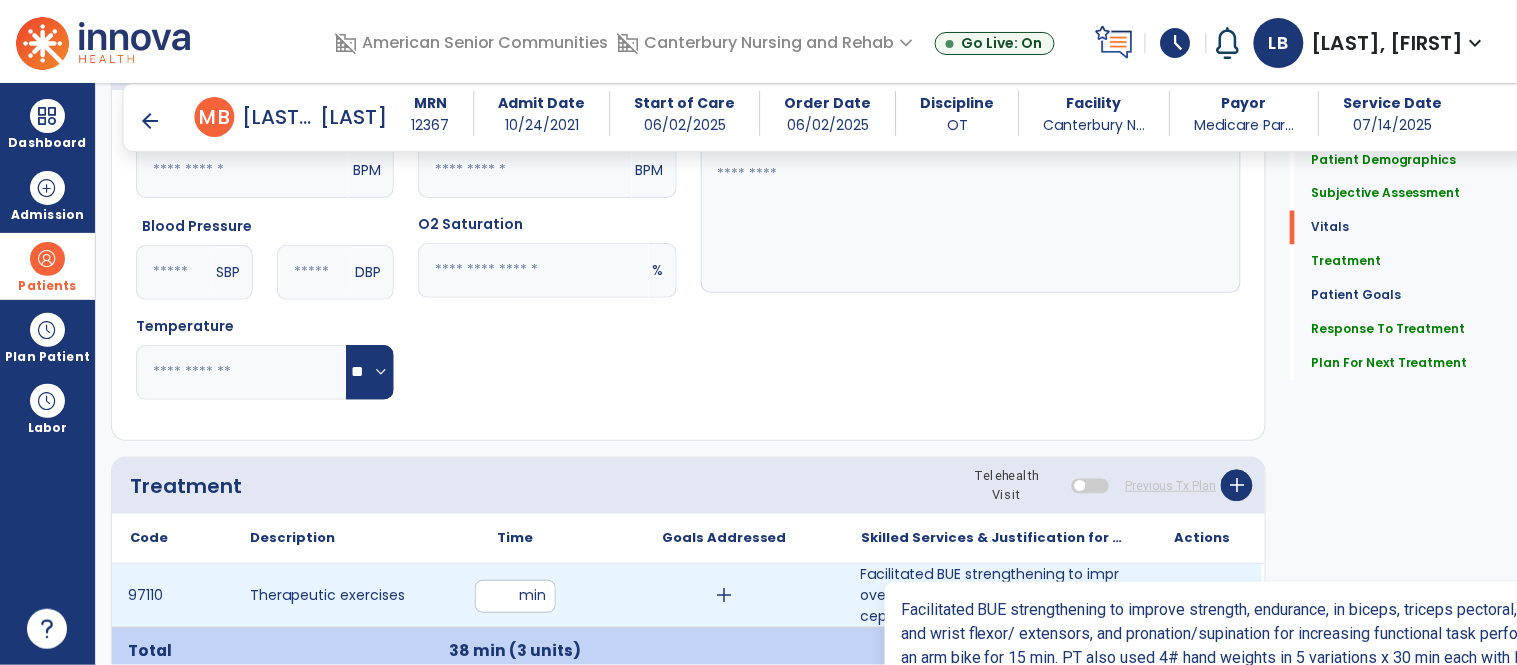 click on "Facilitated BUE strengthening to improve strength, endurance,  in  biceps, triceps pectoral, deltoid..." at bounding box center (993, 595) 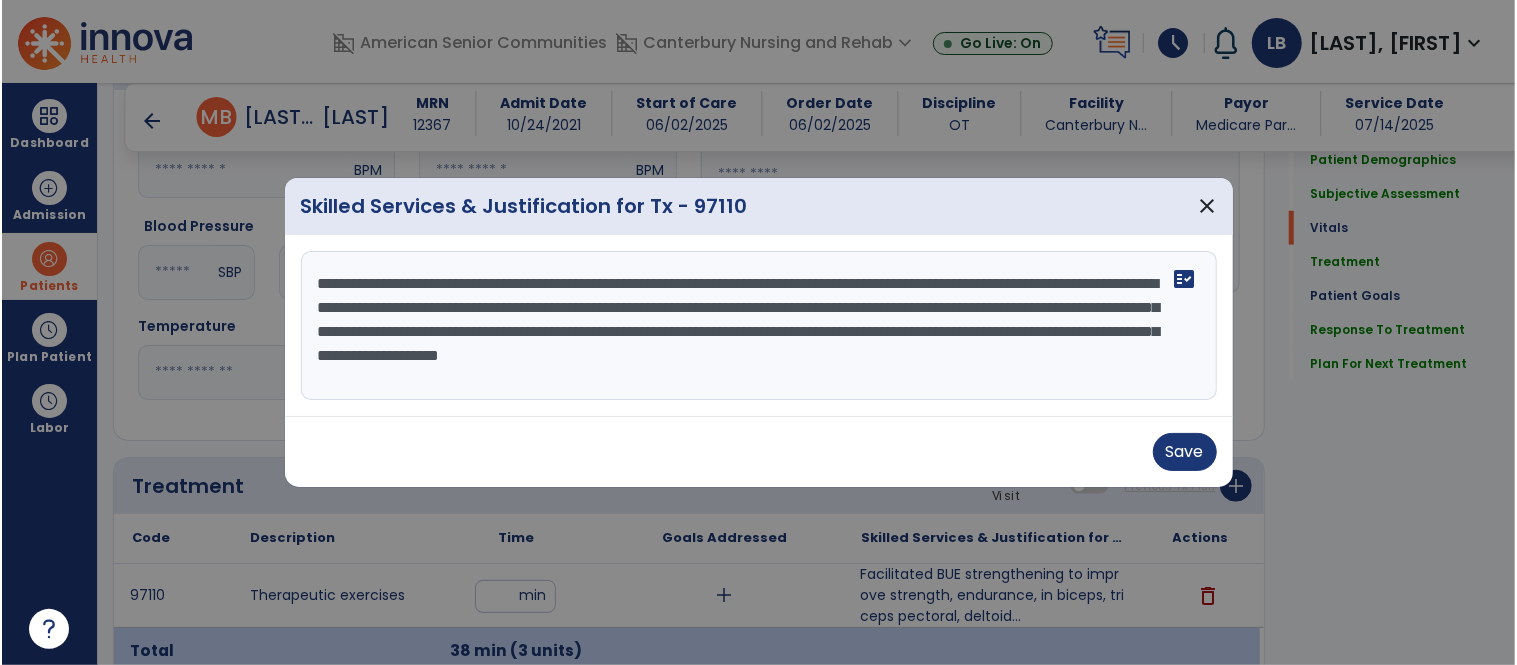 scroll, scrollTop: 872, scrollLeft: 0, axis: vertical 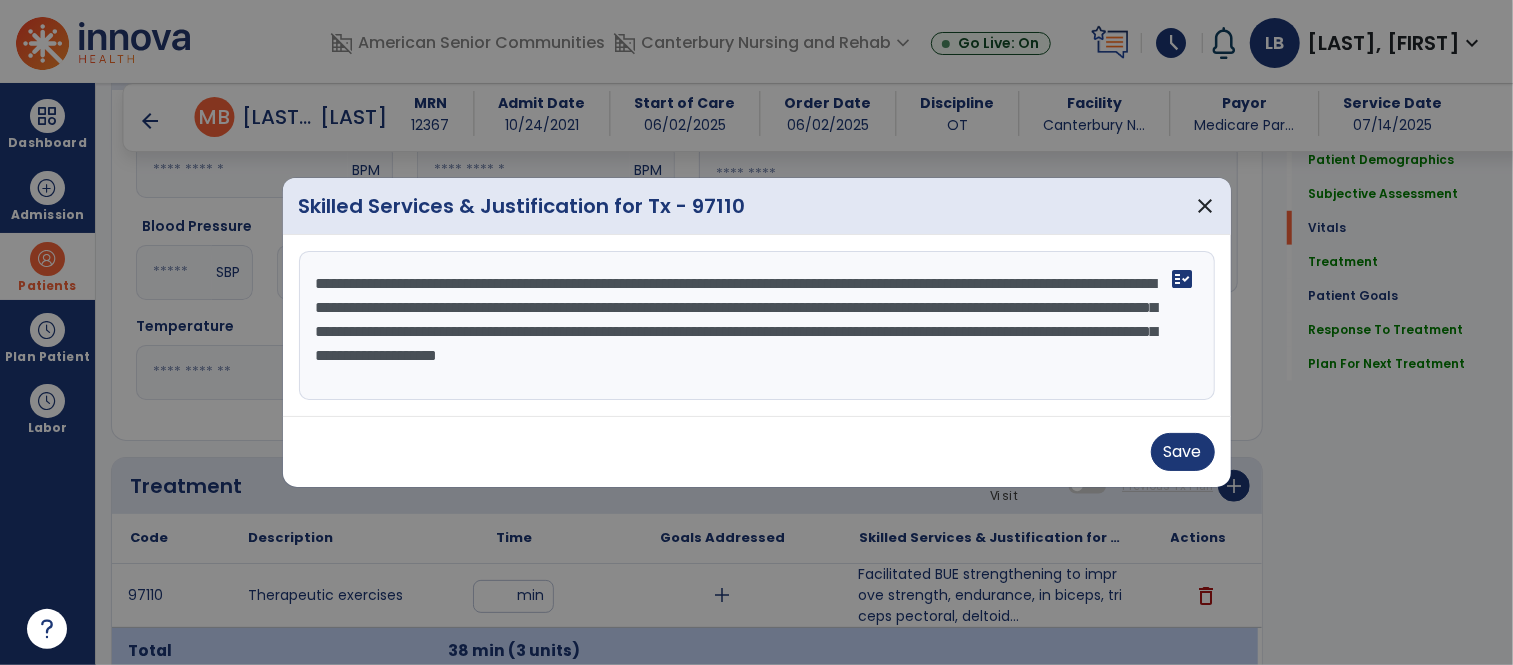 click on "**********" at bounding box center [757, 326] 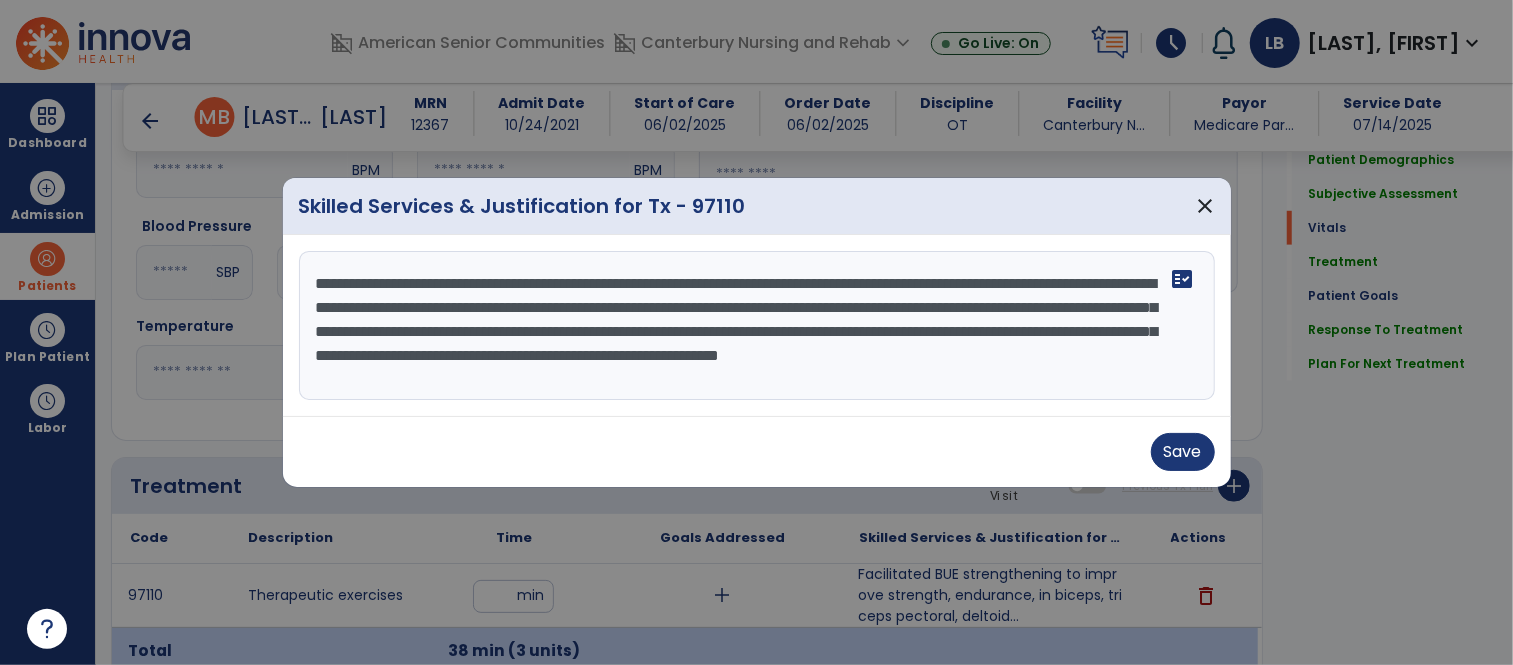 type on "**********" 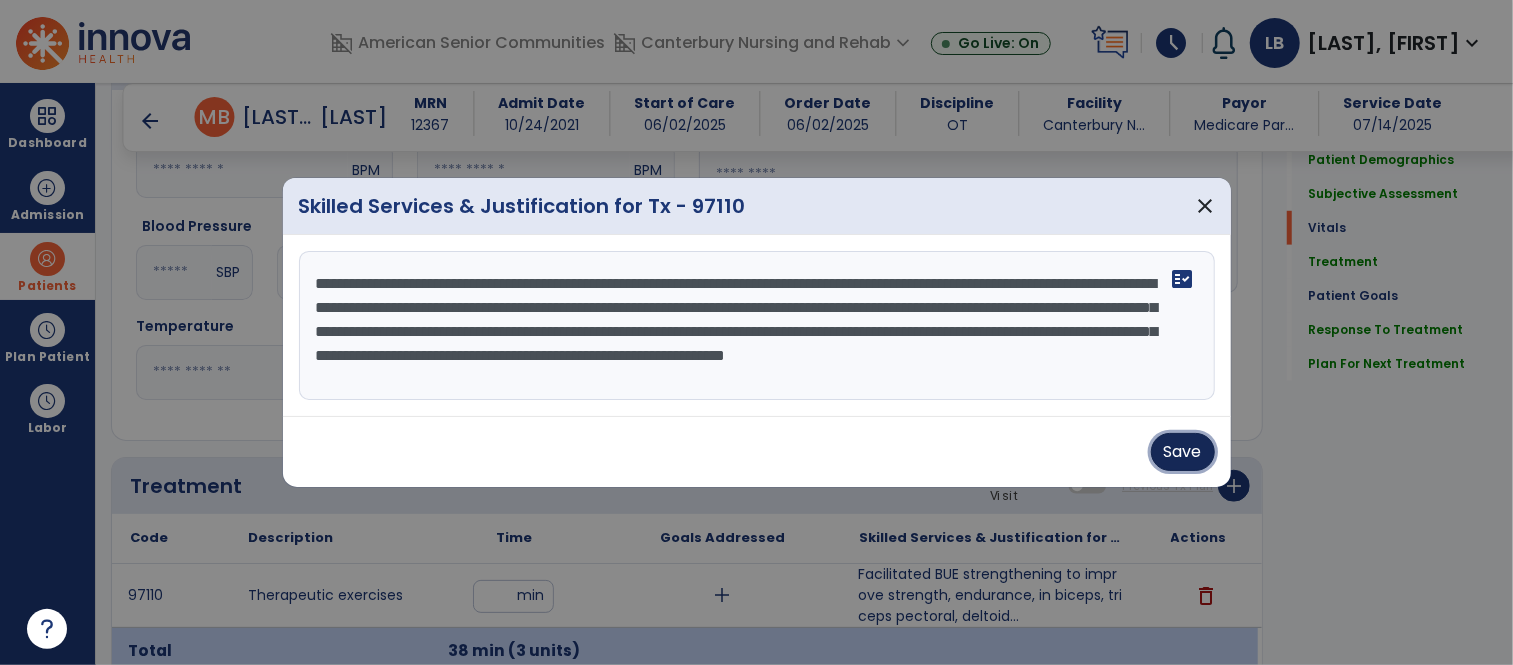 click on "Save" at bounding box center (1183, 452) 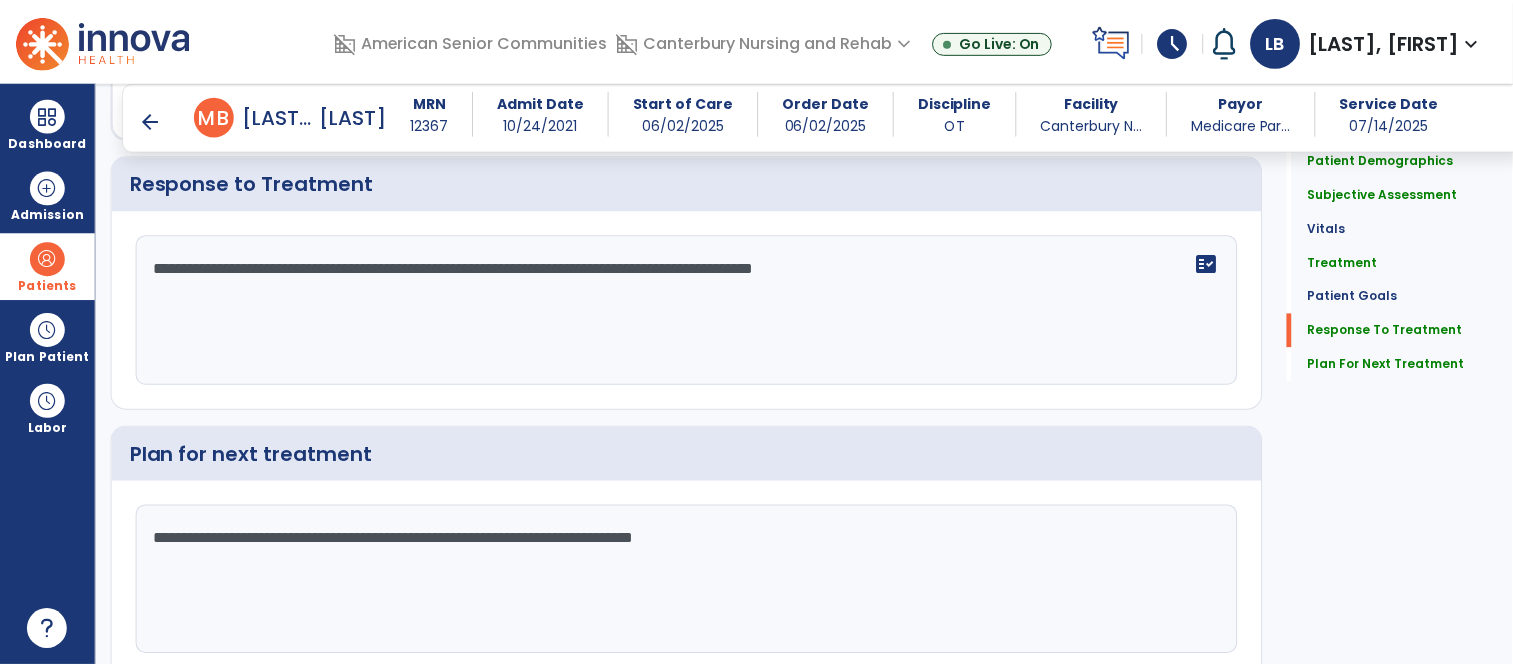 scroll, scrollTop: 3214, scrollLeft: 0, axis: vertical 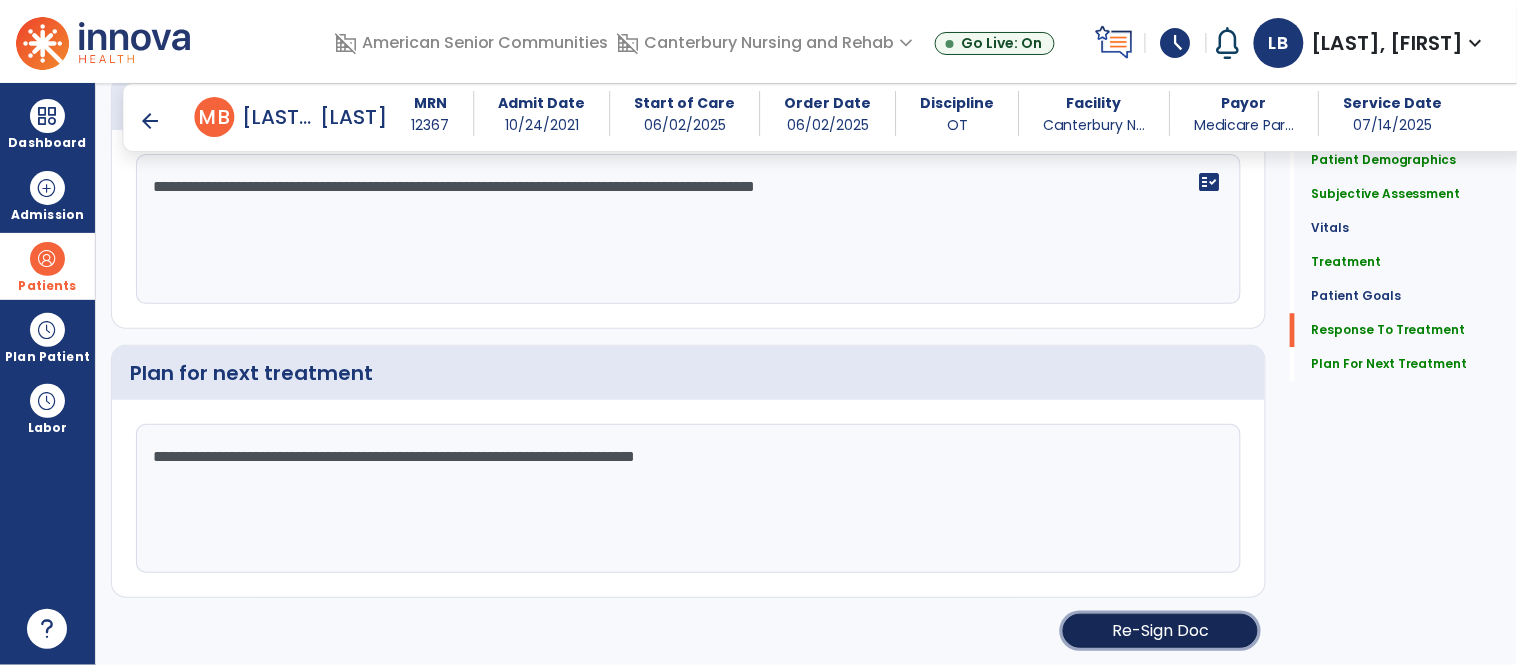 click on "Re-Sign Doc" 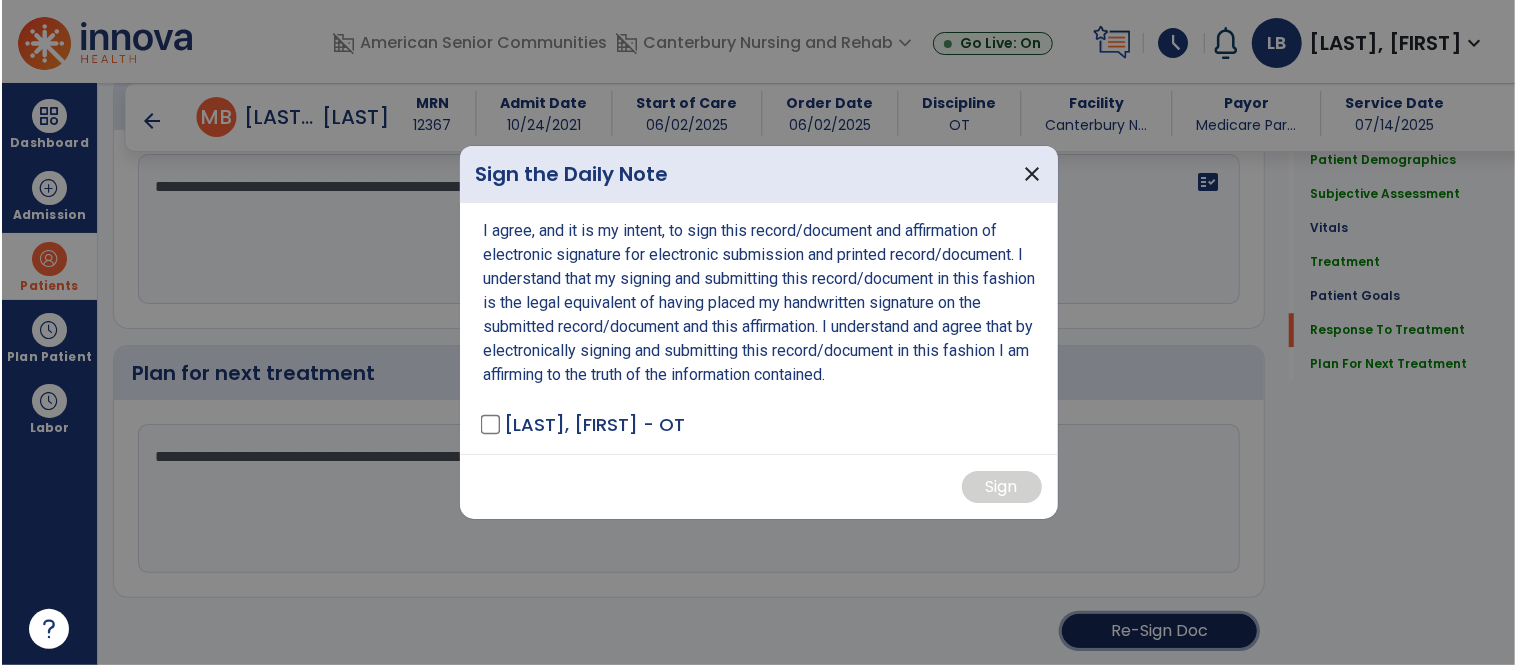 scroll, scrollTop: 3214, scrollLeft: 0, axis: vertical 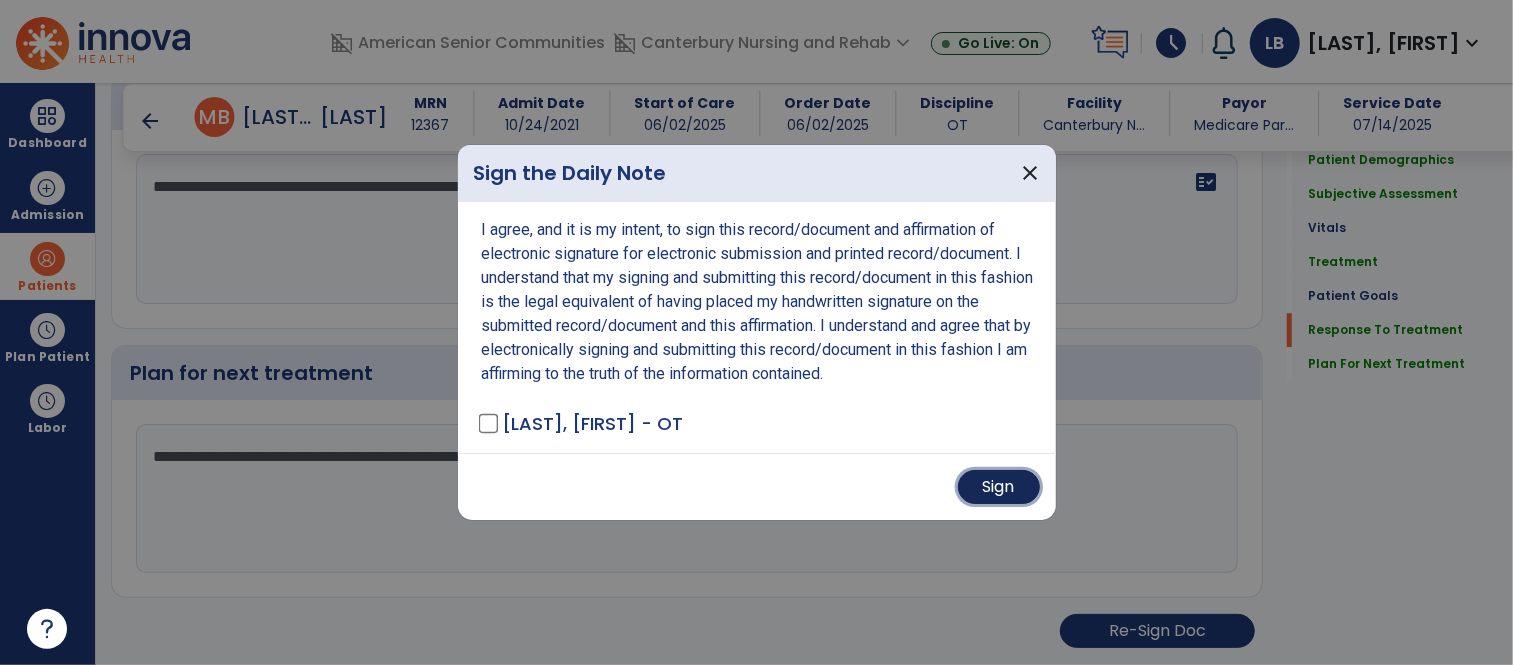 click on "Sign" at bounding box center (999, 487) 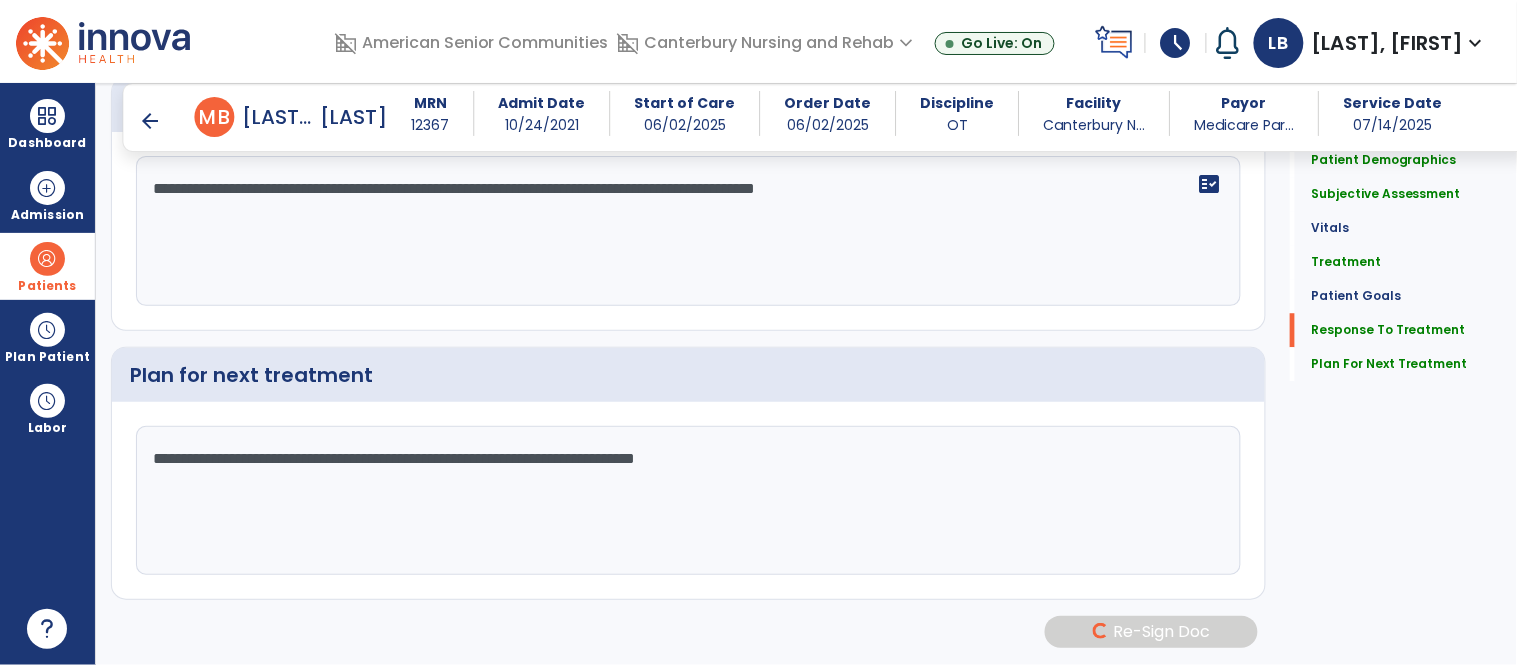 scroll, scrollTop: 3212, scrollLeft: 0, axis: vertical 